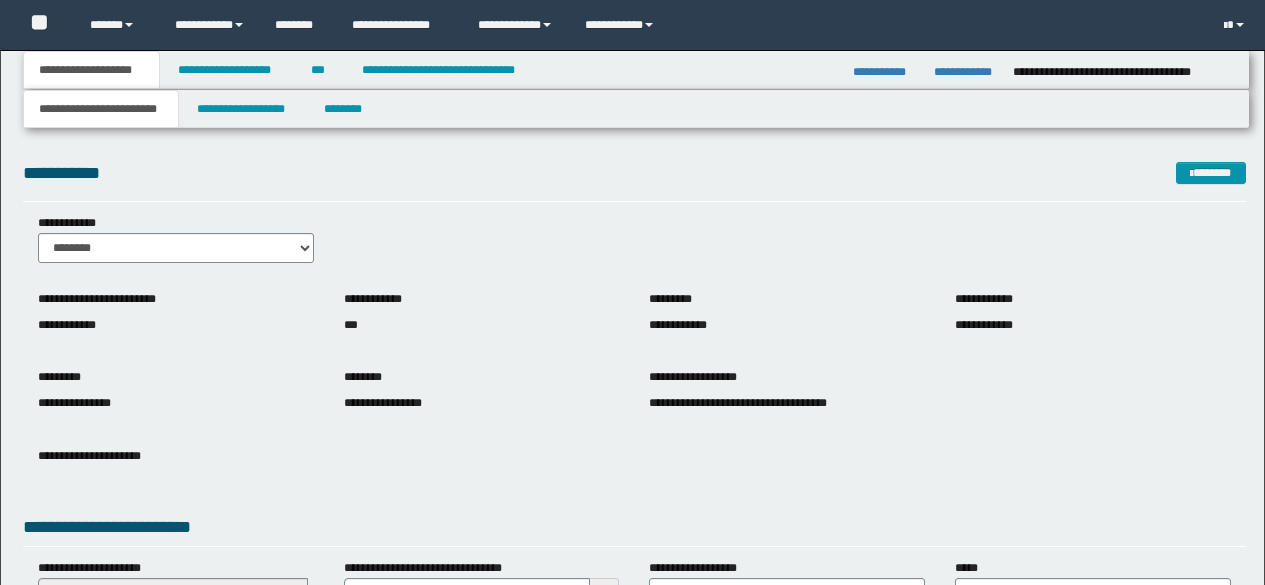 scroll, scrollTop: 297, scrollLeft: 0, axis: vertical 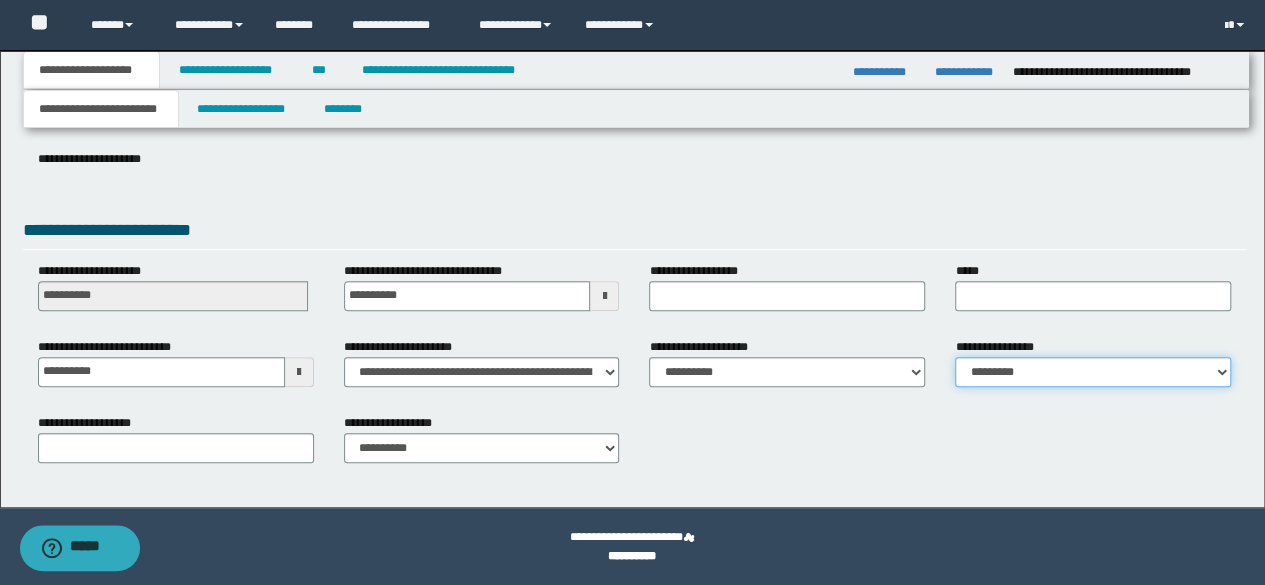 drag, startPoint x: 979, startPoint y: 370, endPoint x: 986, endPoint y: 379, distance: 11.401754 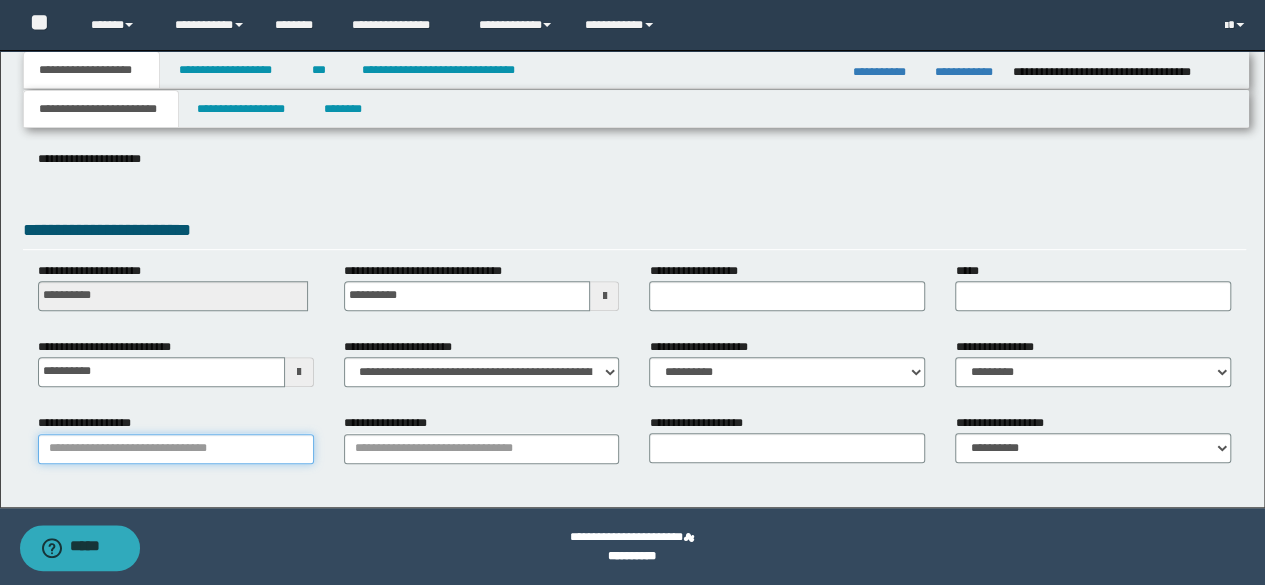 click on "**********" at bounding box center [176, 449] 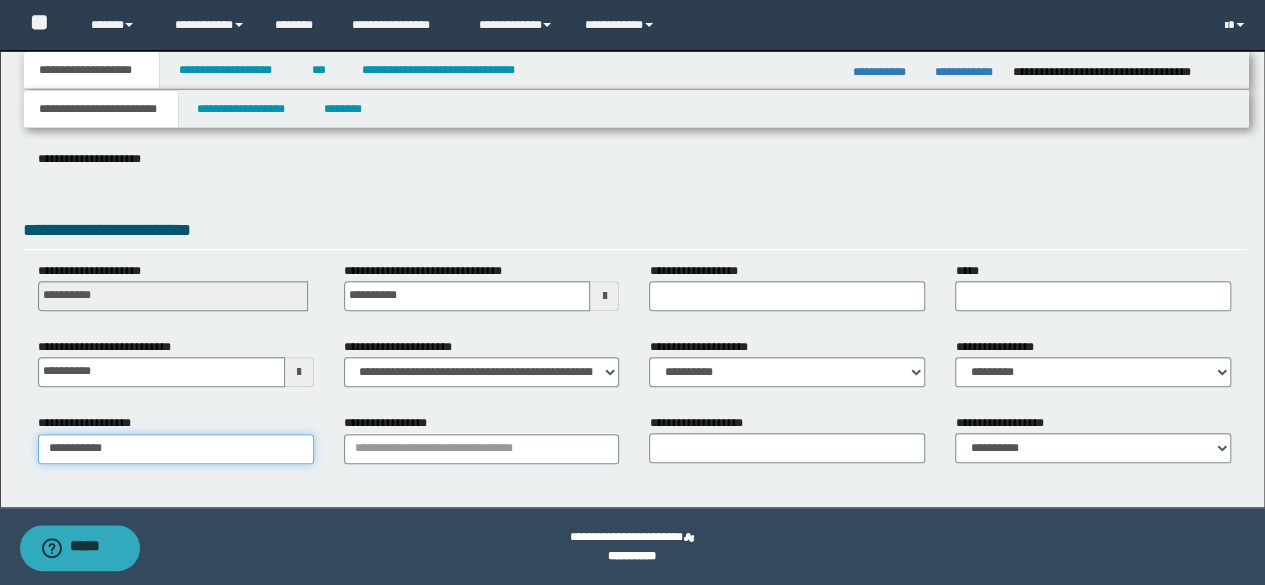 type on "**********" 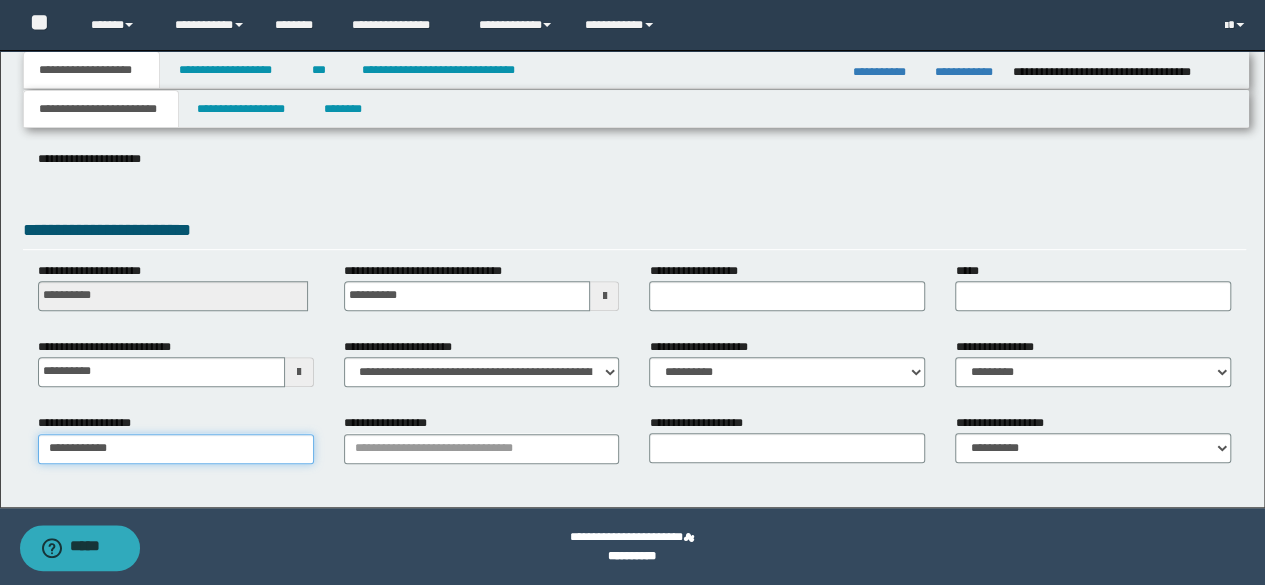type on "**********" 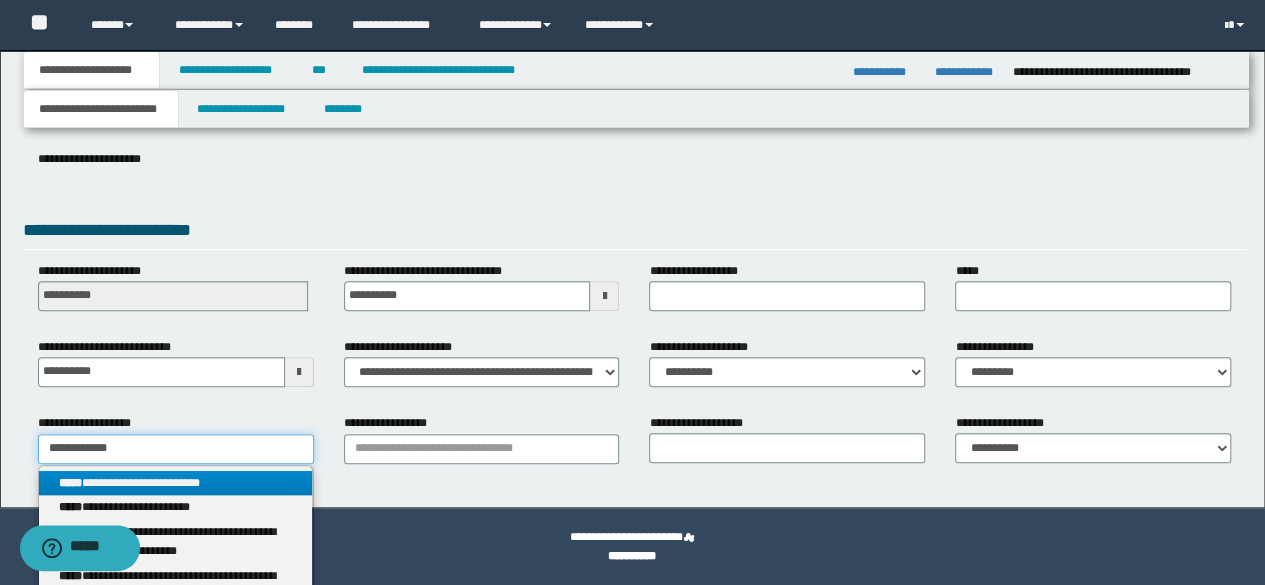 type on "**********" 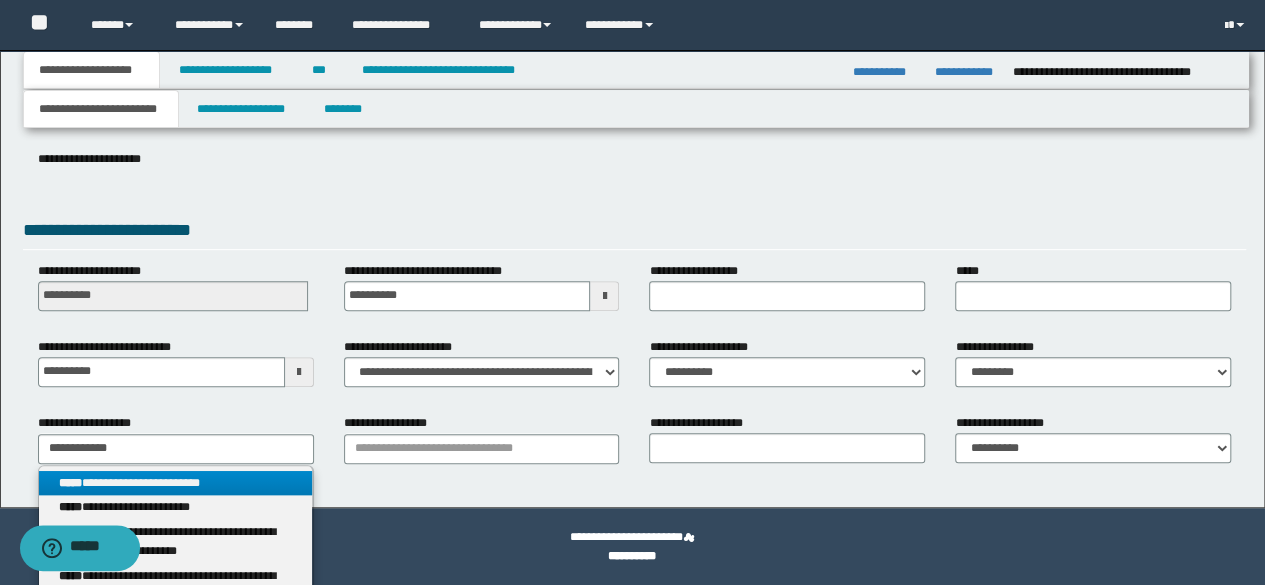 click on "**********" at bounding box center [175, 483] 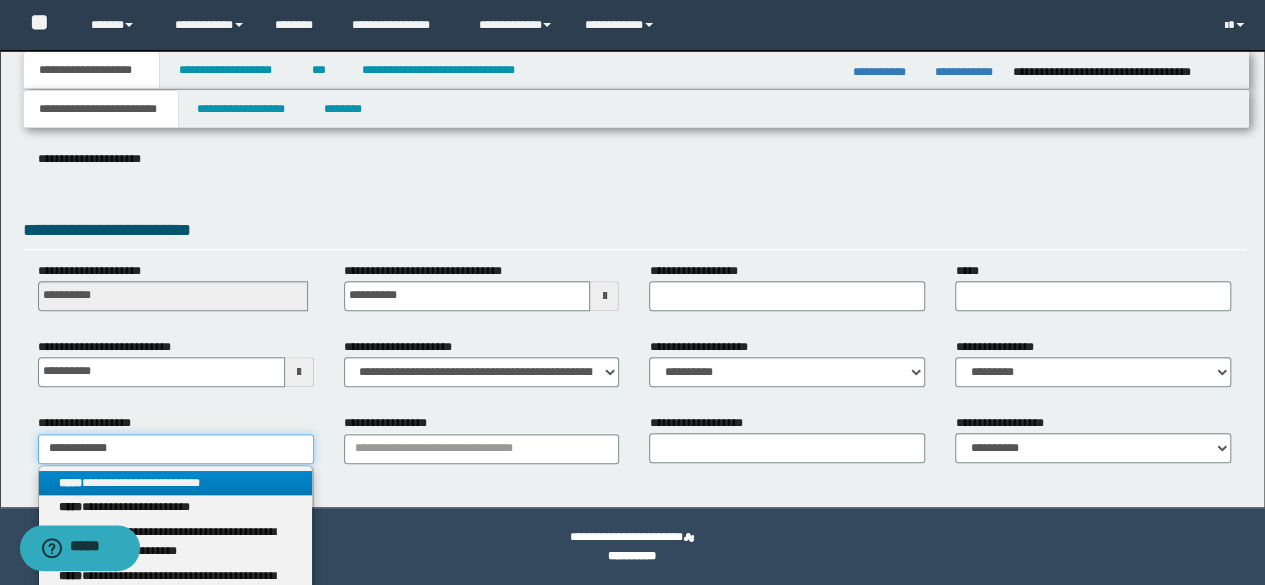 type 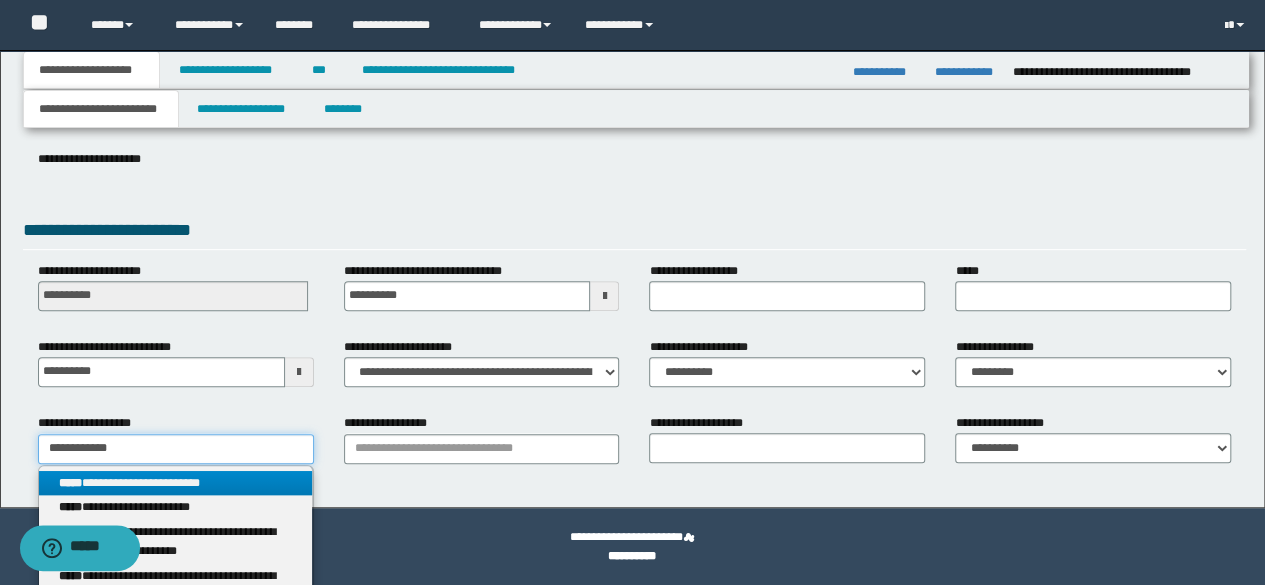 type on "**********" 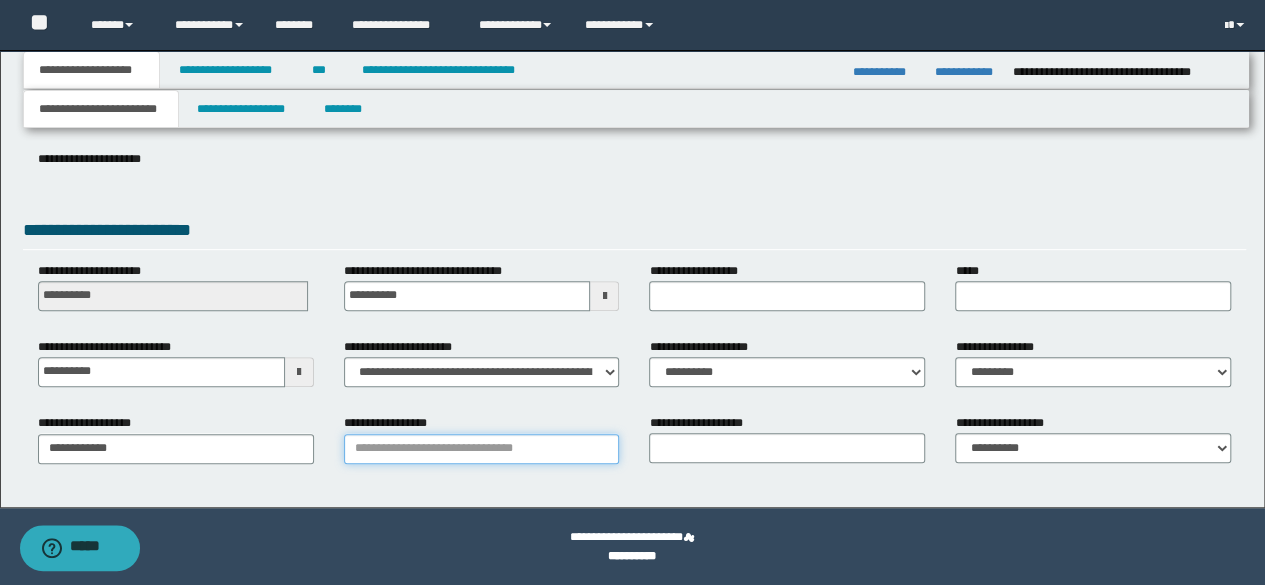 click on "**********" at bounding box center (482, 449) 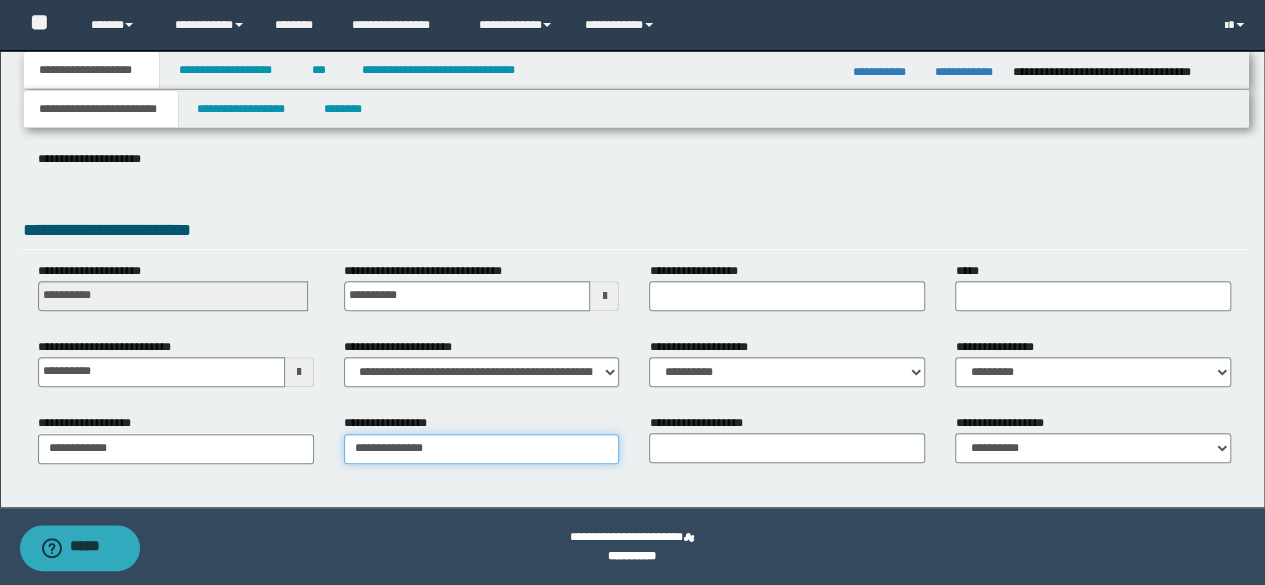 type on "**********" 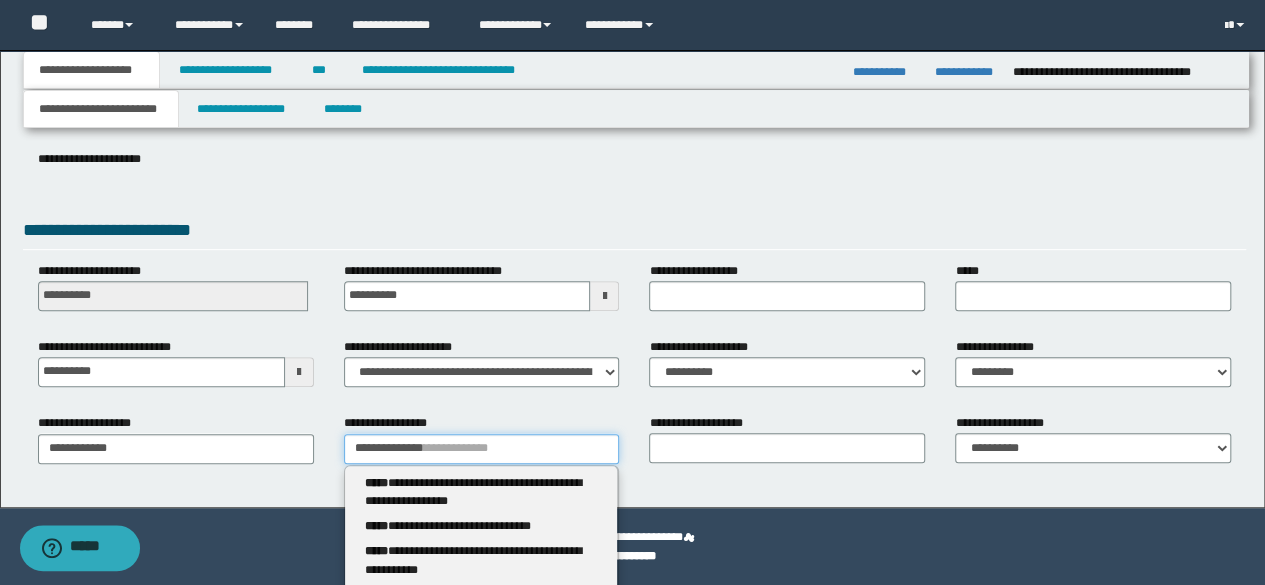 type 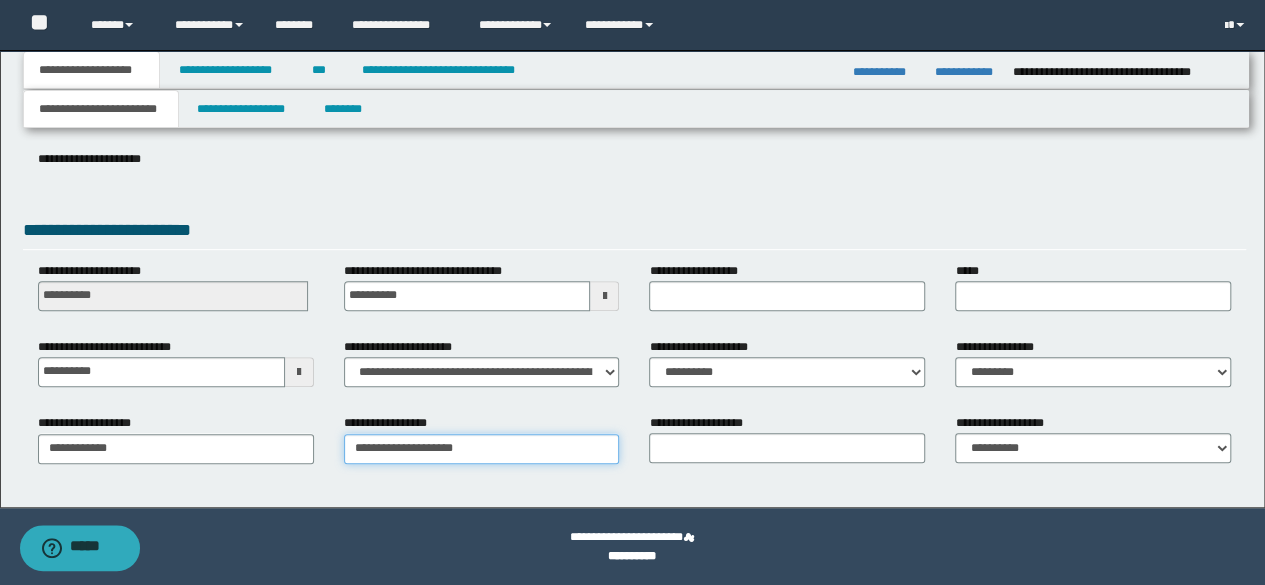 type on "**********" 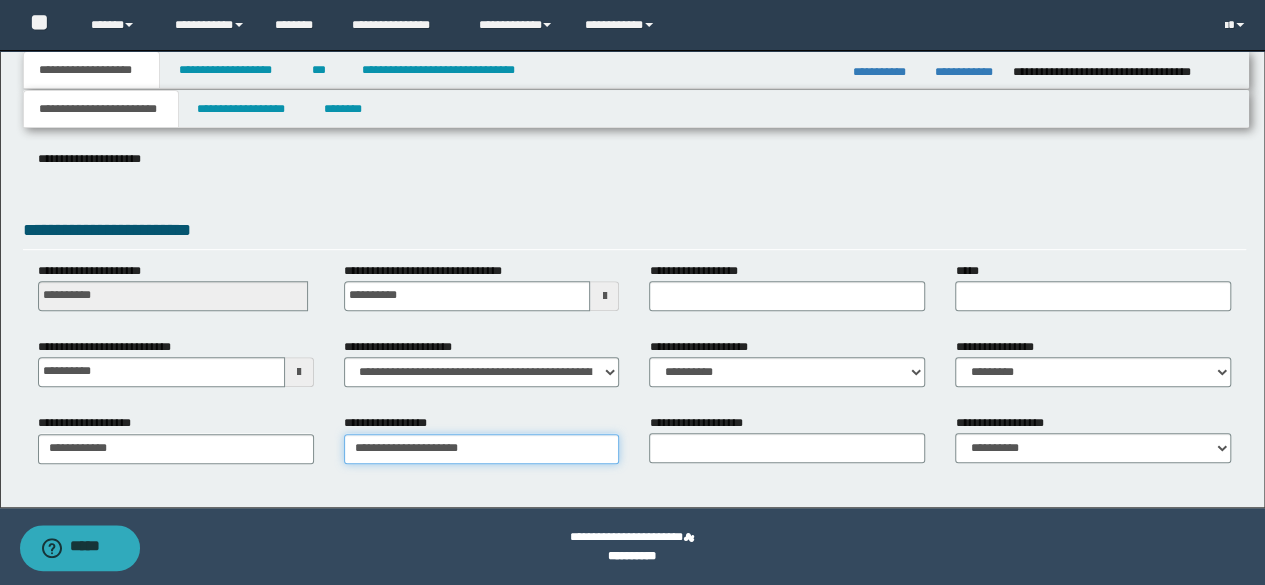 type on "**********" 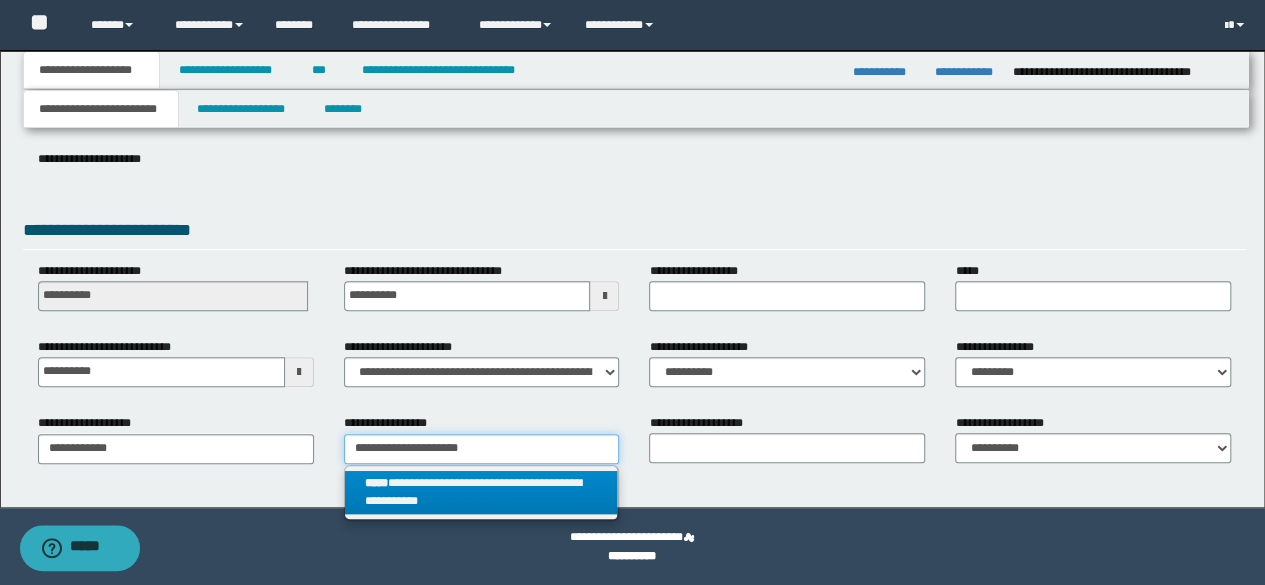 type on "**********" 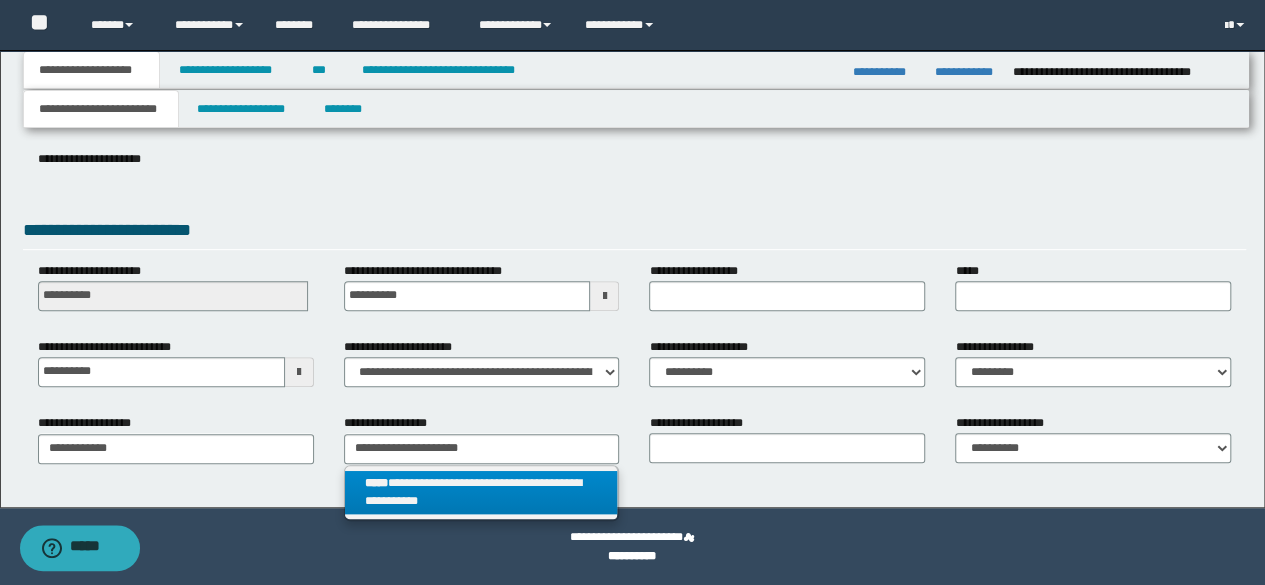 click on "**********" at bounding box center [481, 493] 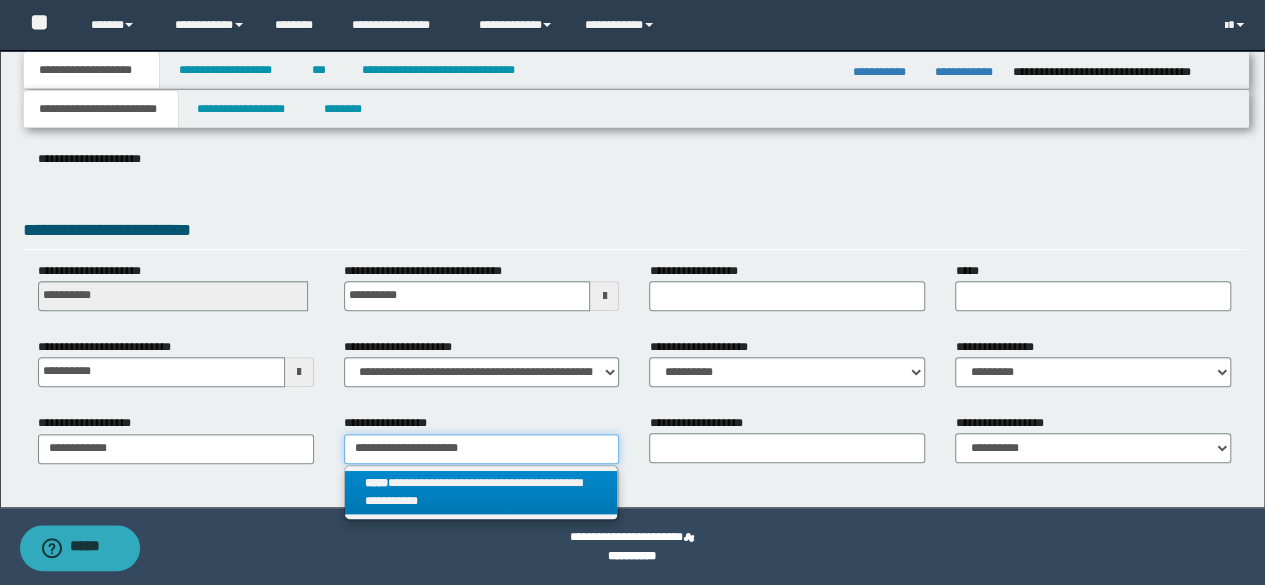 type 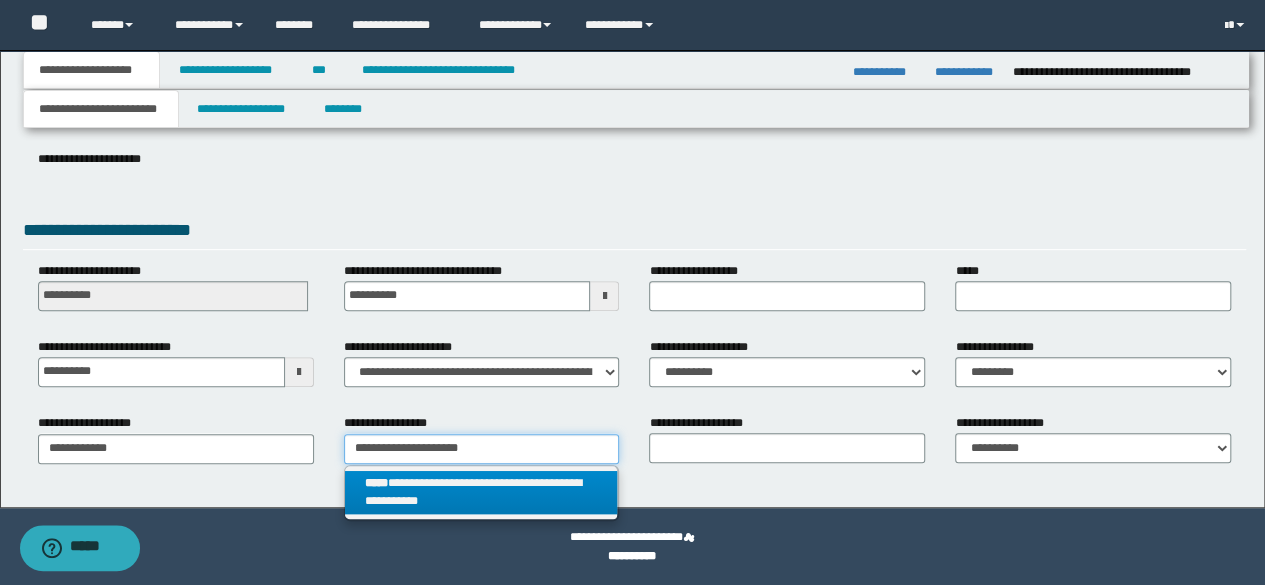type on "**********" 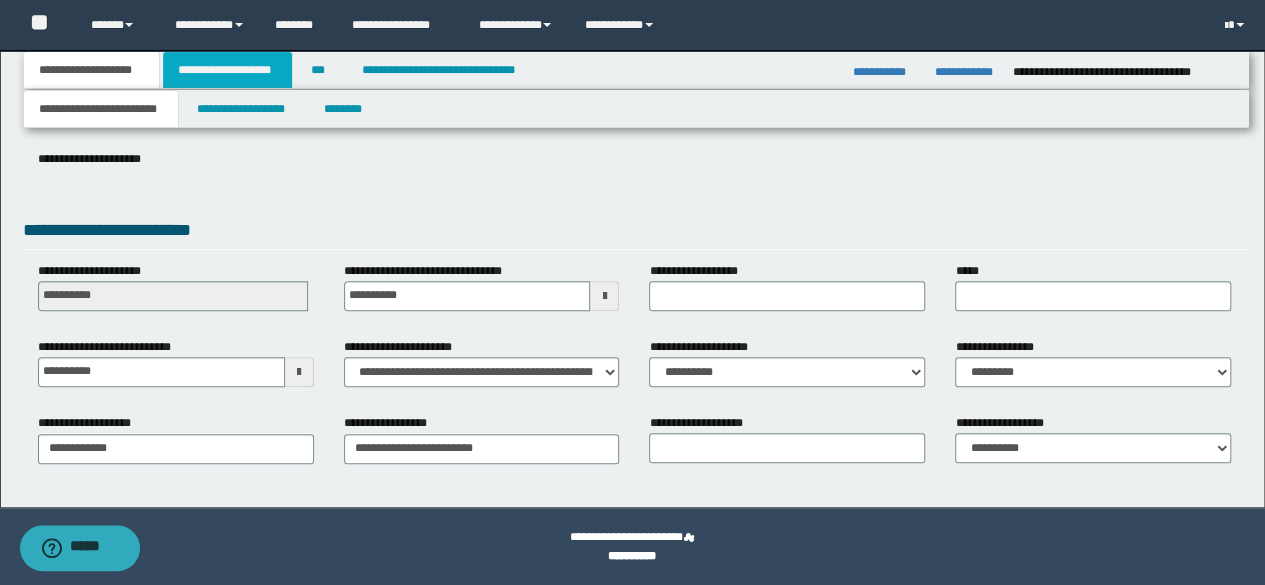 click on "**********" at bounding box center [227, 70] 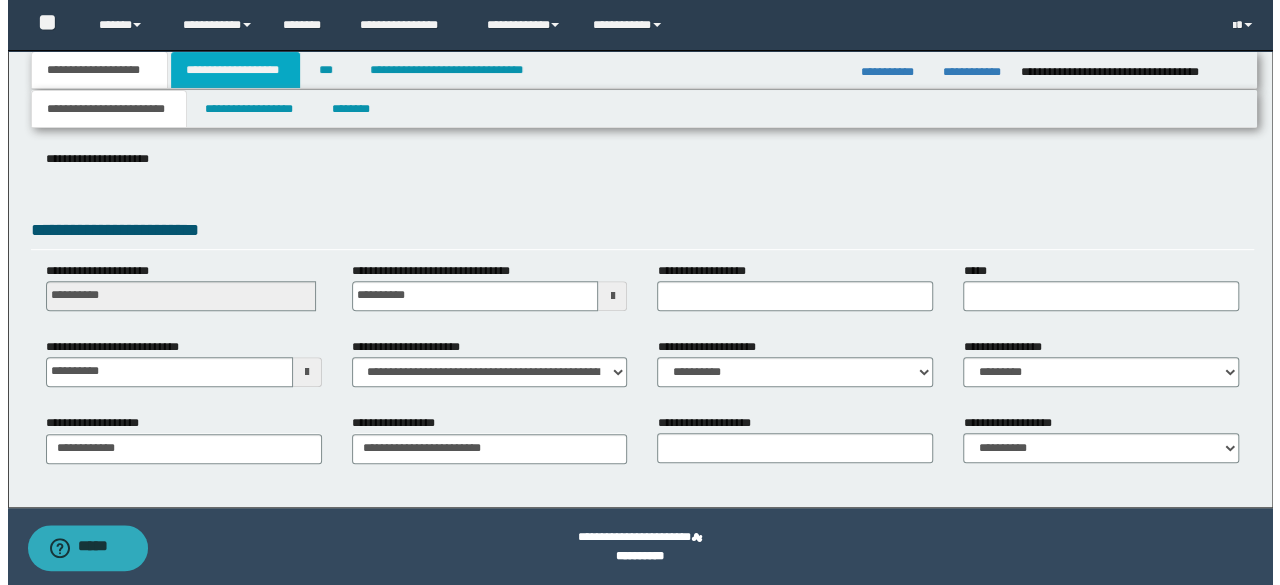 scroll, scrollTop: 0, scrollLeft: 0, axis: both 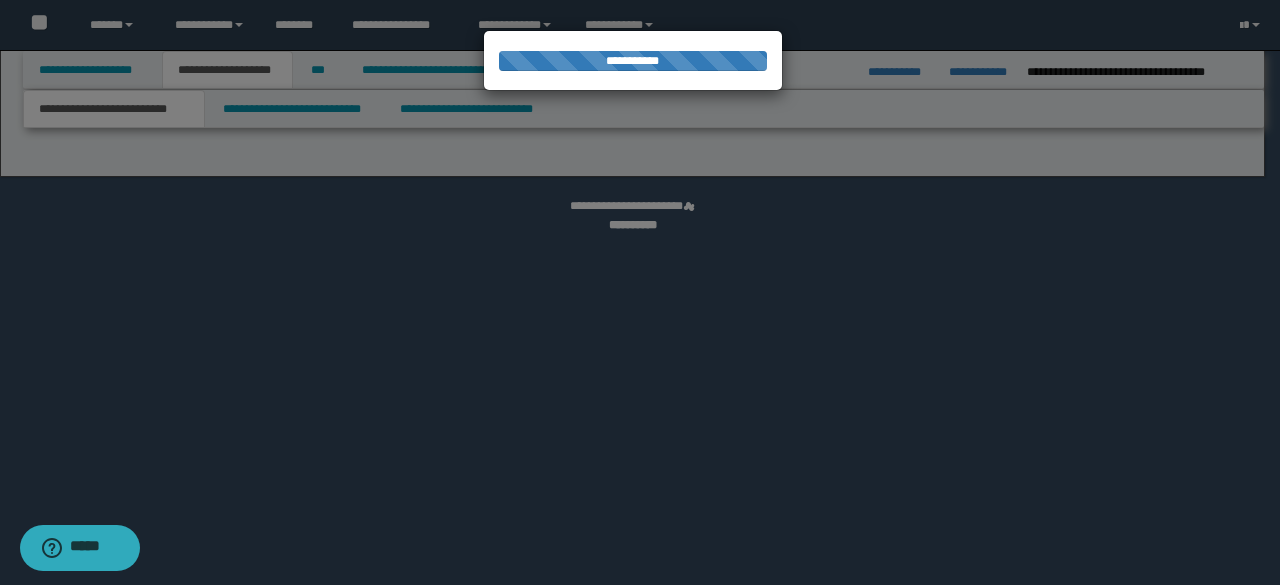 click at bounding box center [640, 292] 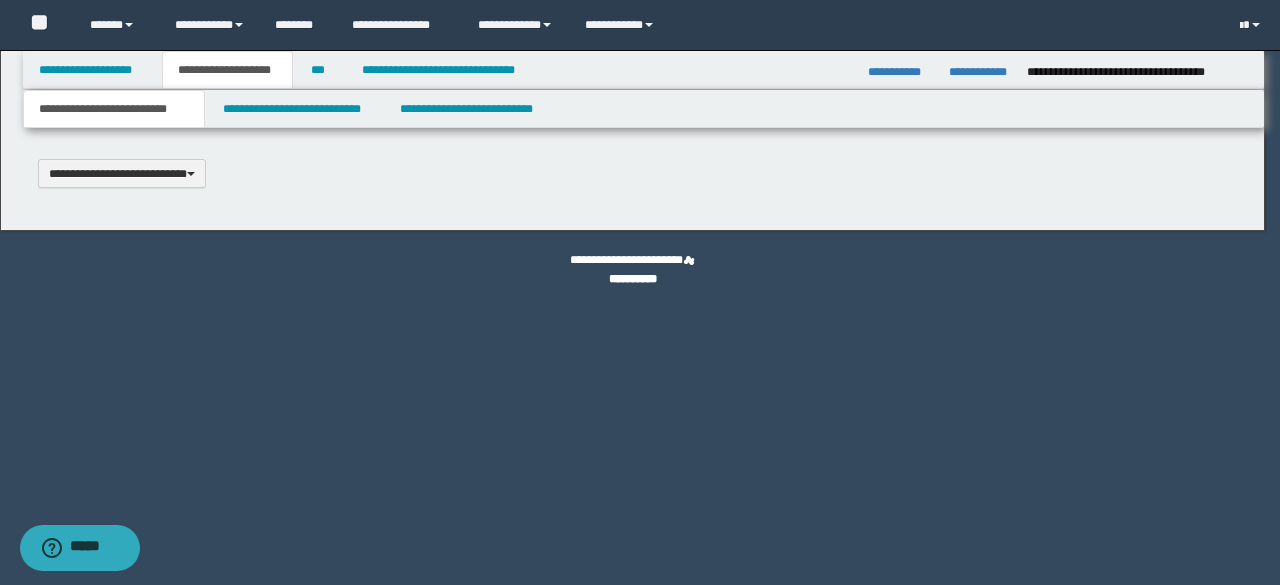 type on "**********" 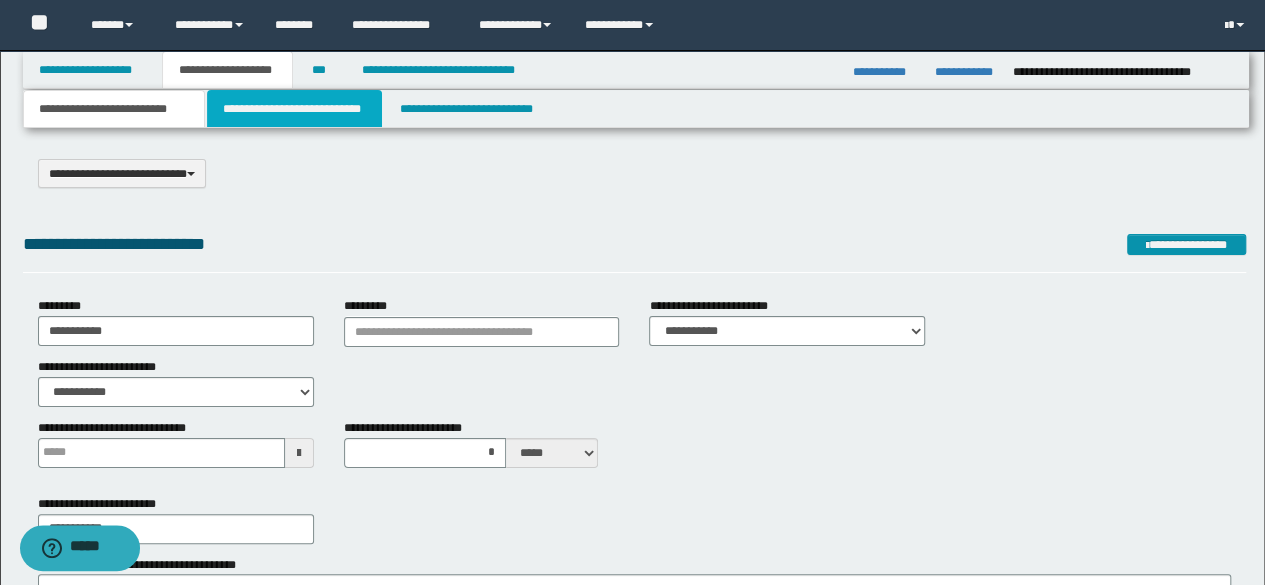 click on "**********" at bounding box center [294, 109] 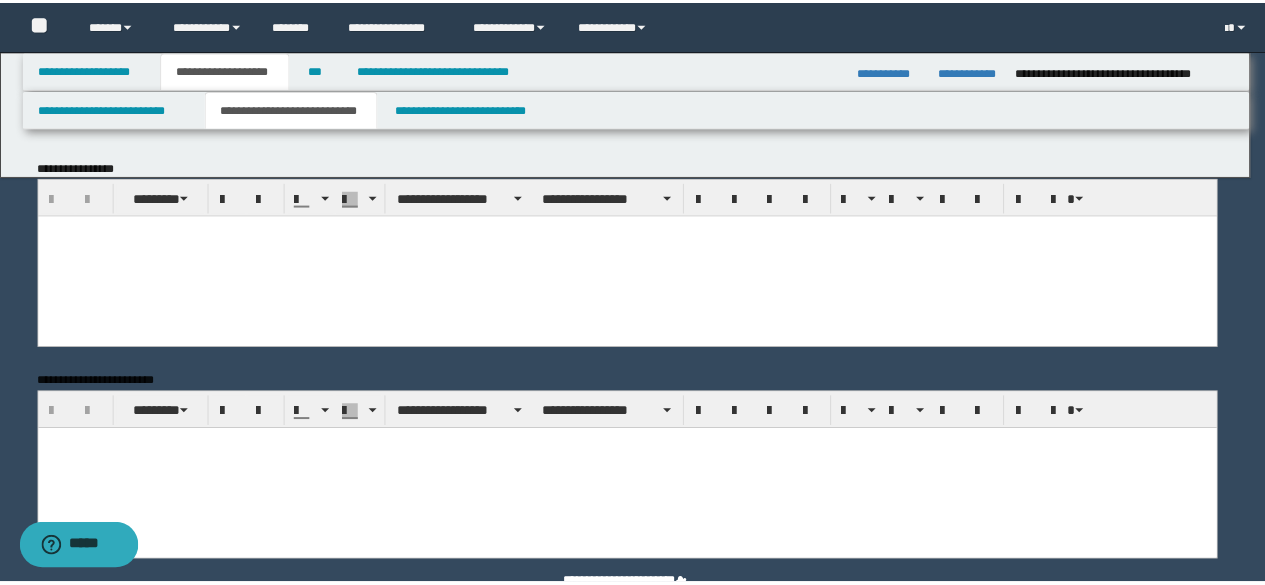 scroll, scrollTop: 0, scrollLeft: 0, axis: both 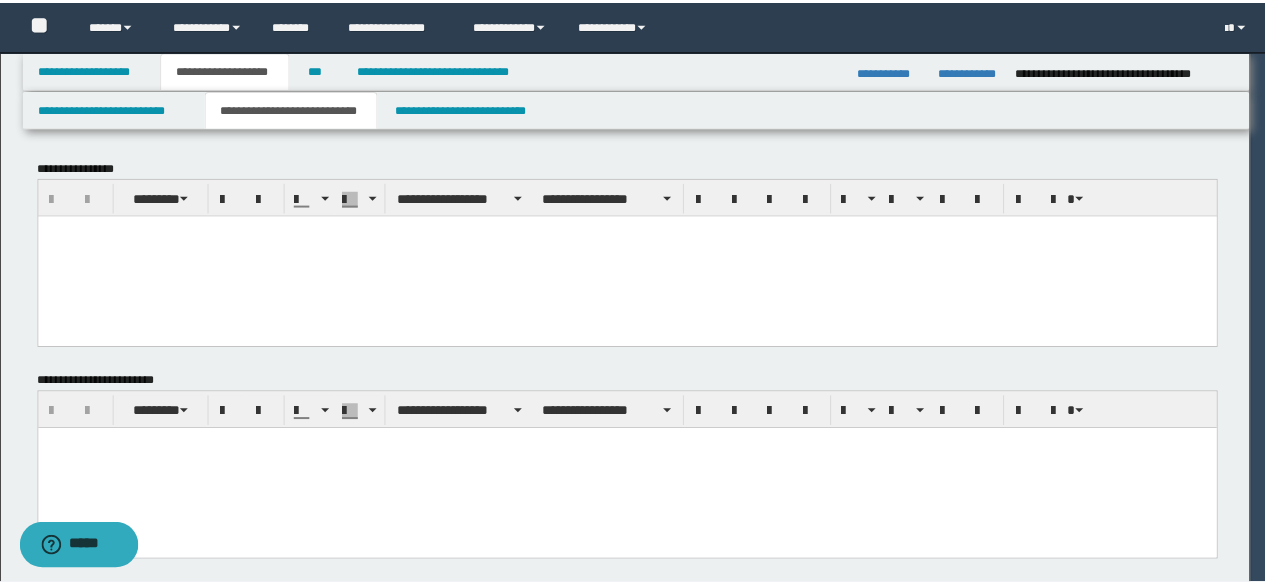 click at bounding box center [634, 256] 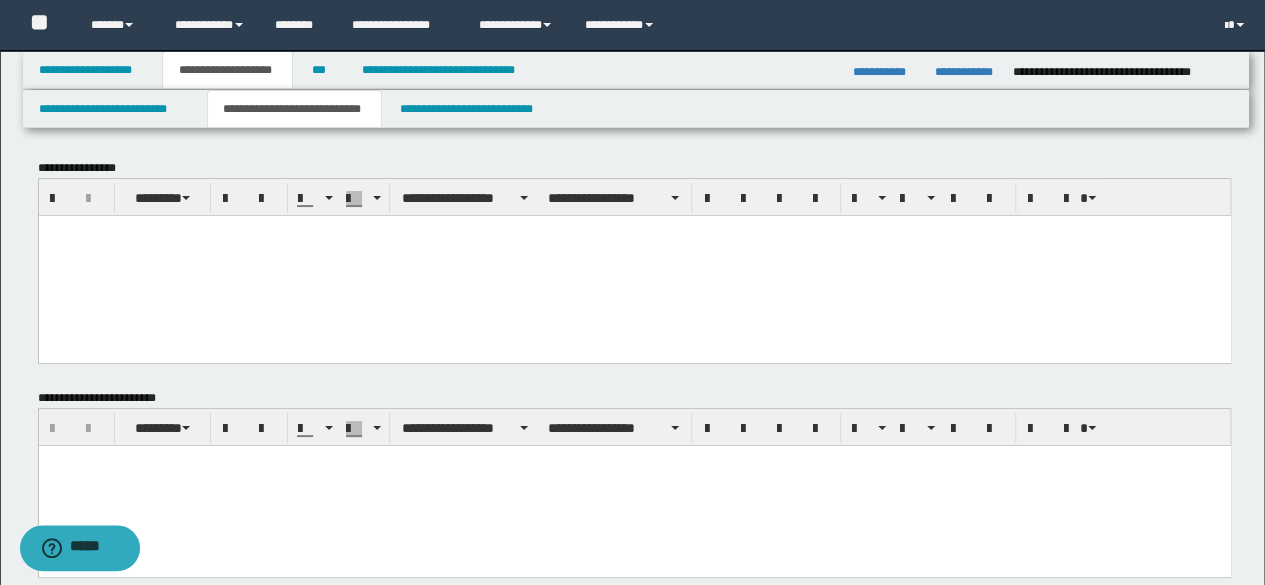 paste 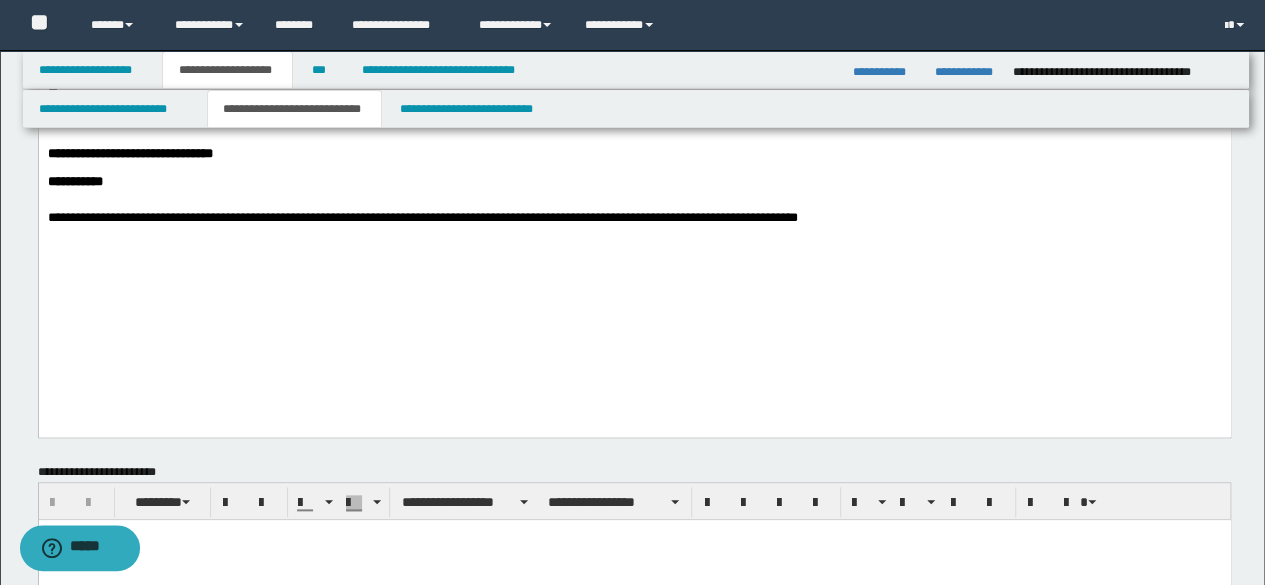 scroll, scrollTop: 800, scrollLeft: 0, axis: vertical 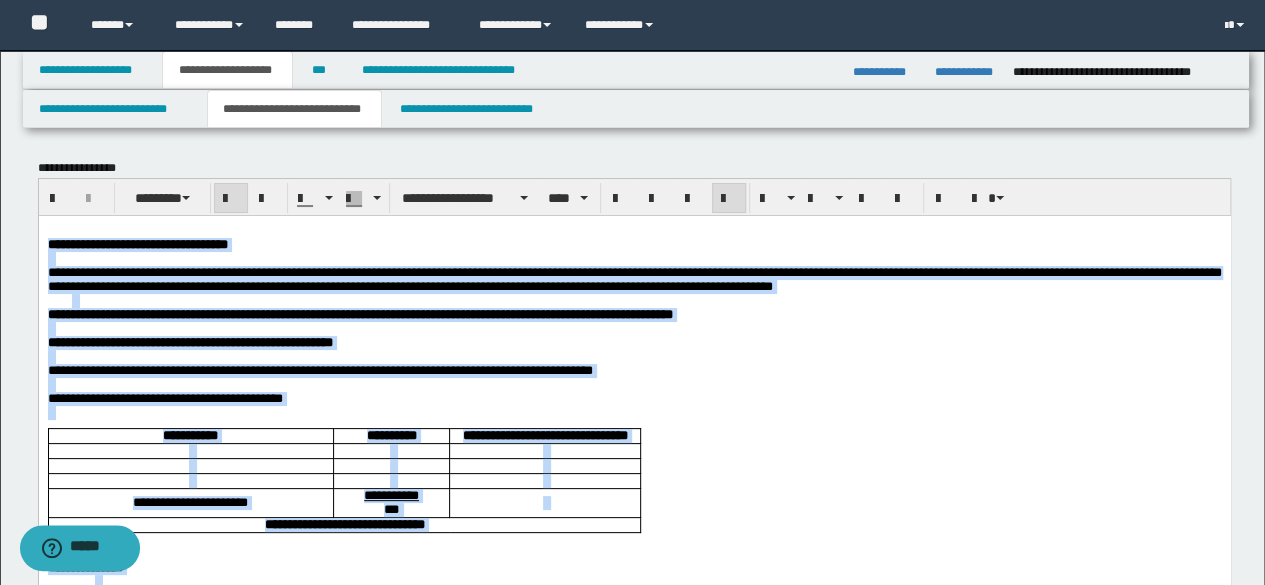 drag, startPoint x: 841, startPoint y: 1190, endPoint x: 20, endPoint y: 240, distance: 1255.6039 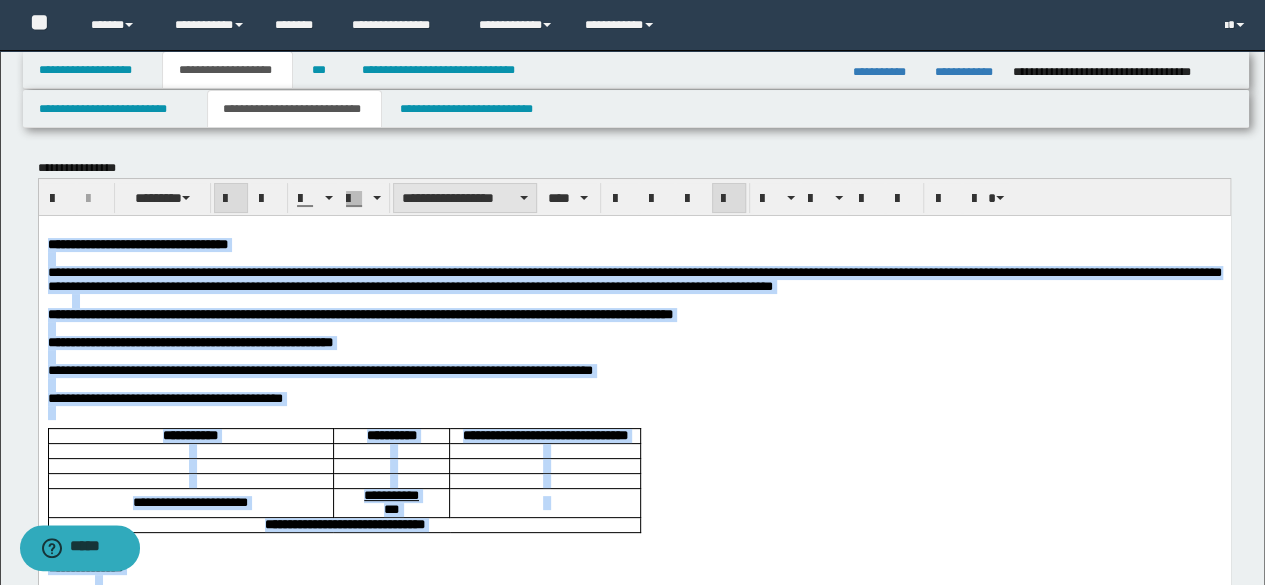 click on "**********" at bounding box center (465, 198) 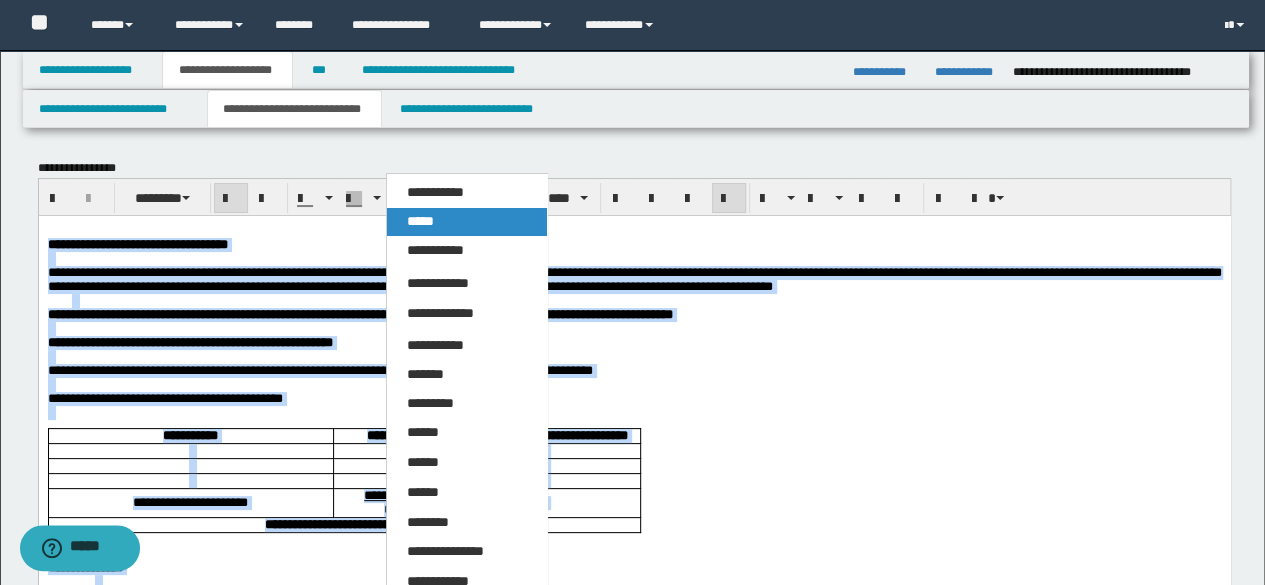 click on "*****" at bounding box center [420, 221] 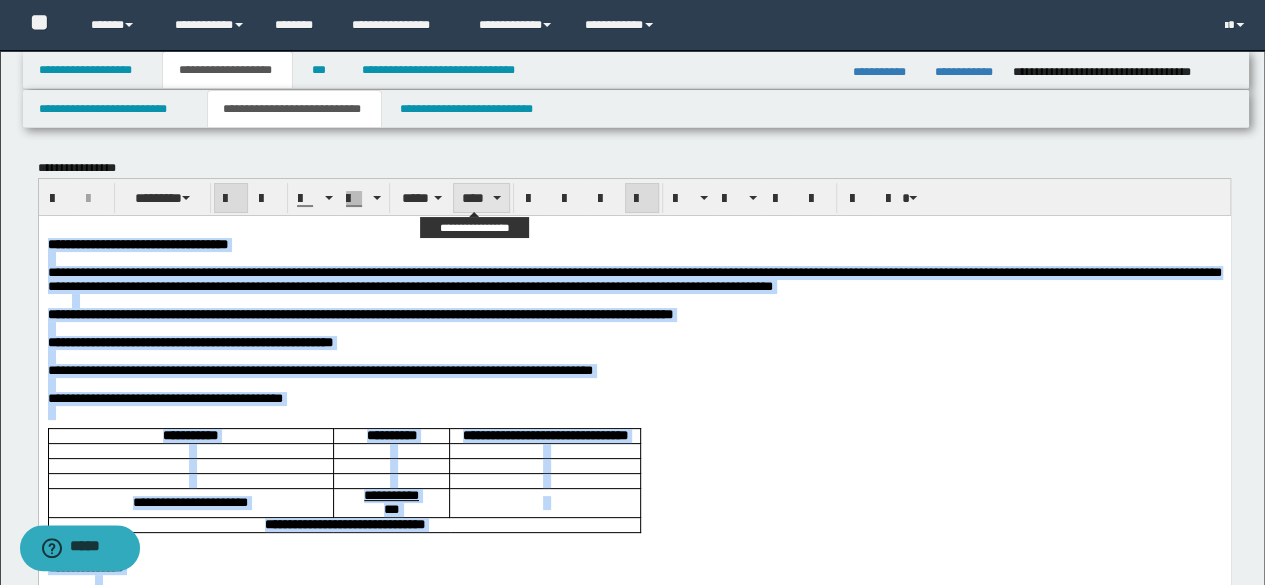 click on "****" at bounding box center [481, 198] 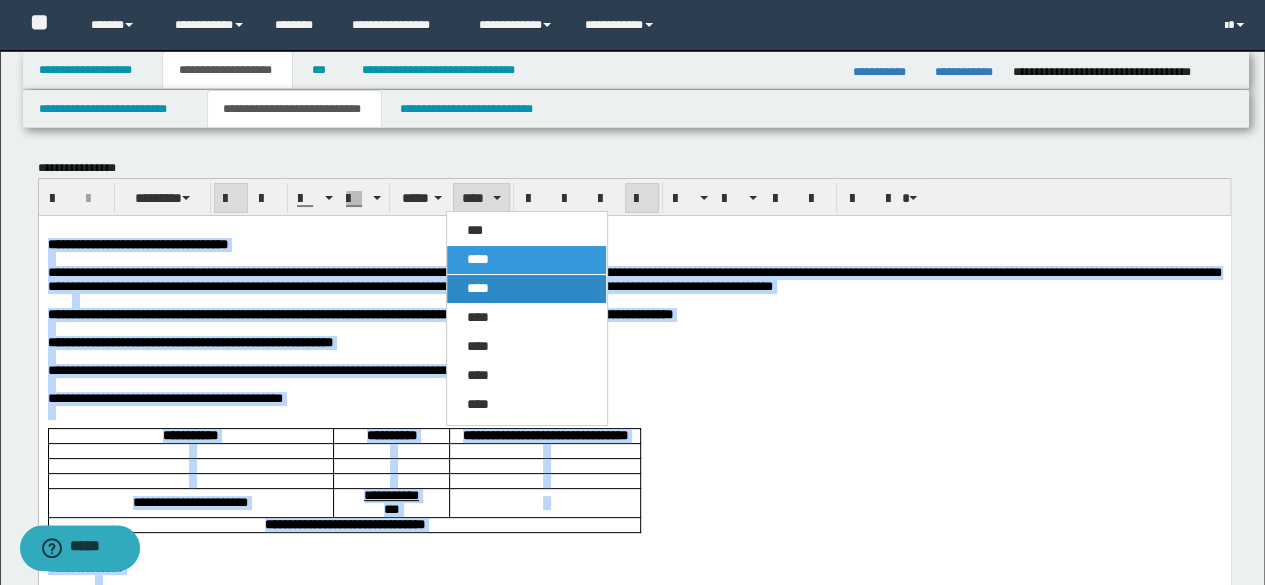 drag, startPoint x: 522, startPoint y: 293, endPoint x: 454, endPoint y: 4, distance: 296.89224 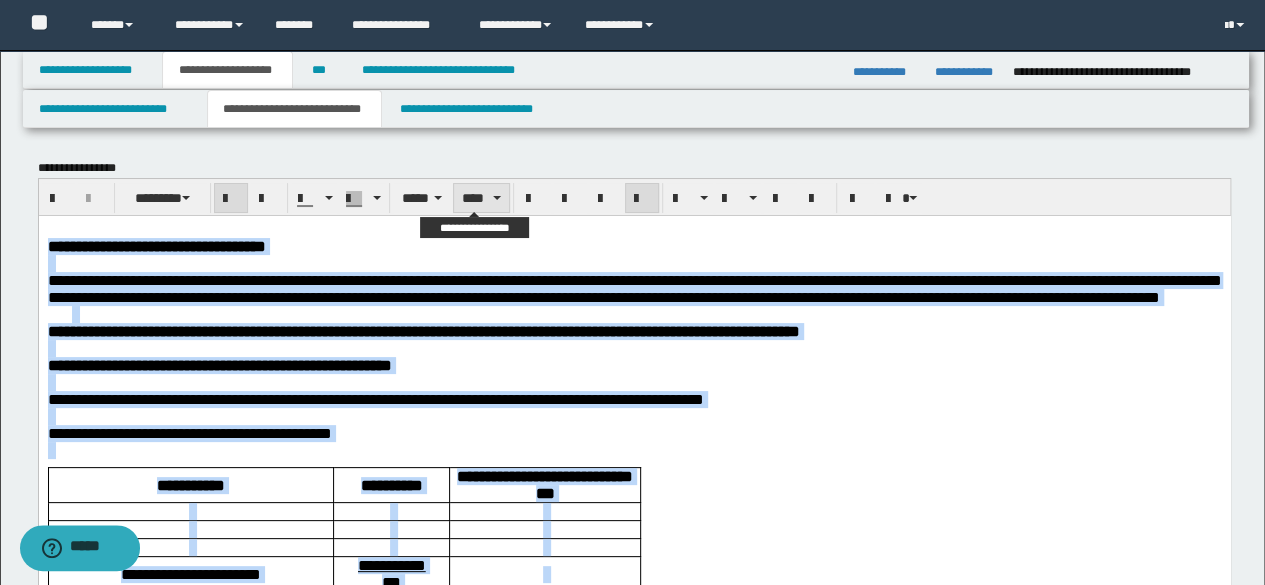 click on "****" at bounding box center (481, 198) 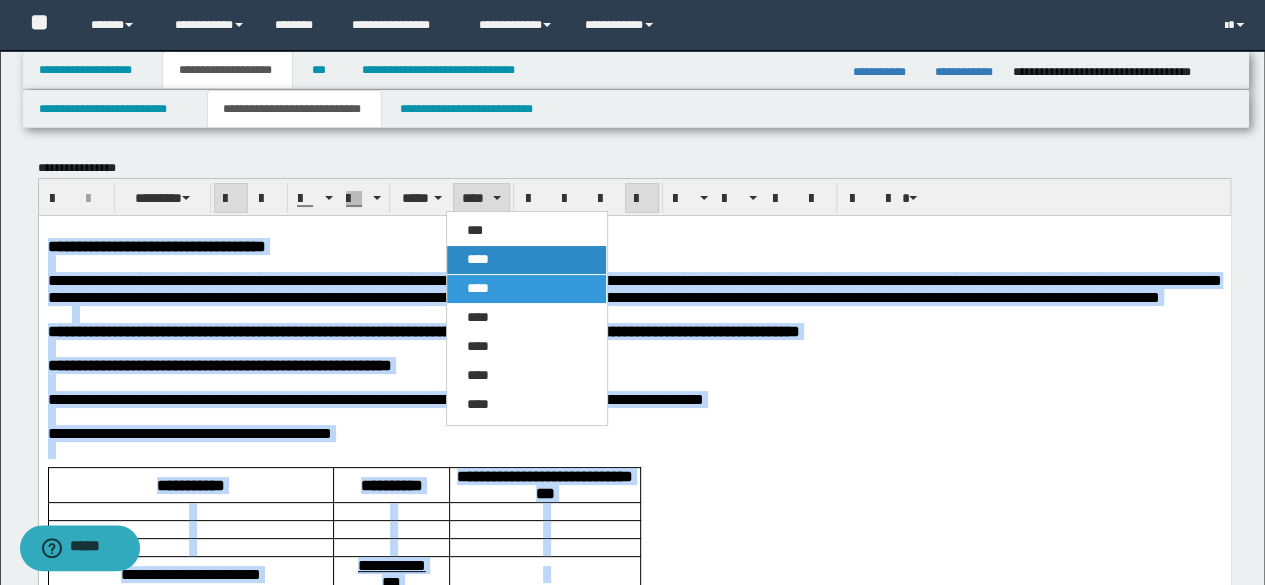 click on "****" at bounding box center [526, 260] 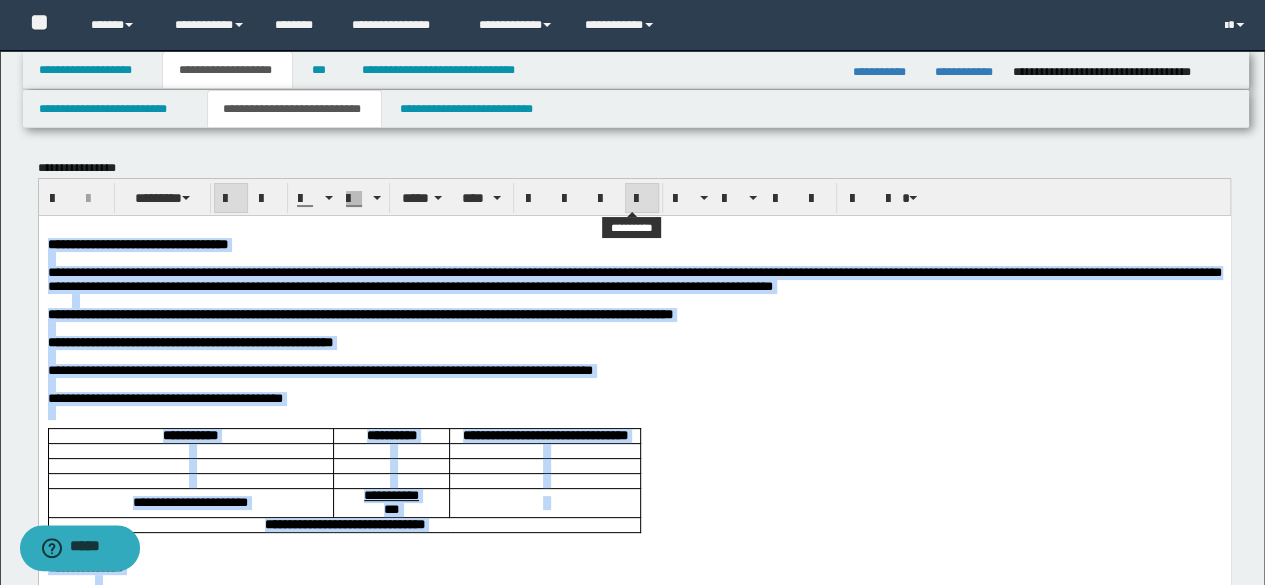 click at bounding box center (642, 199) 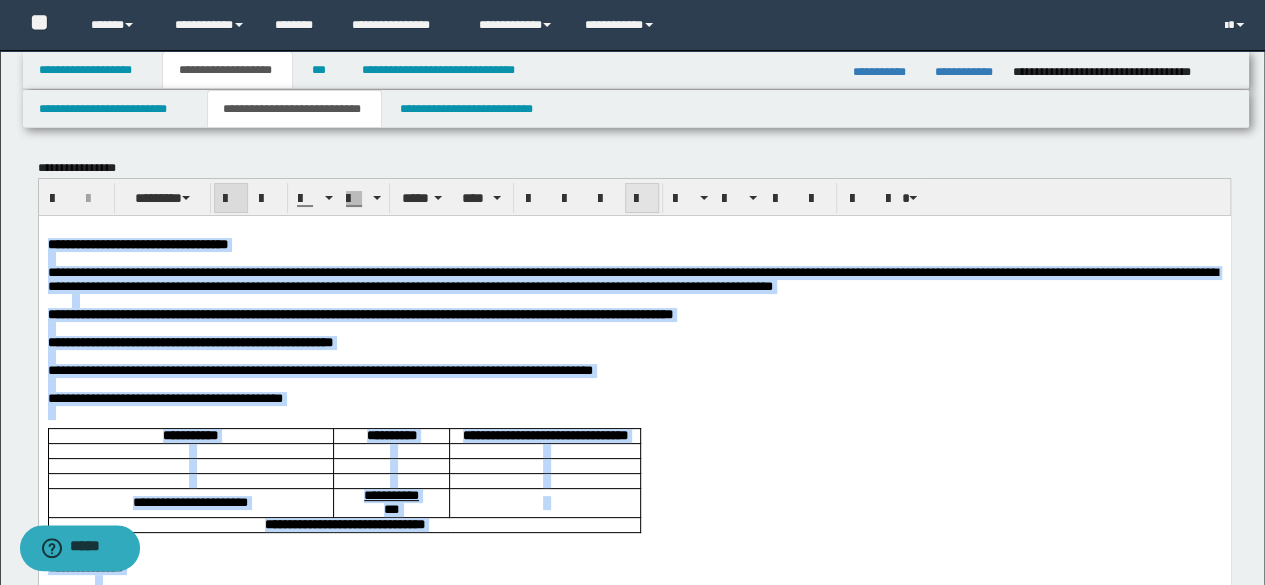click at bounding box center [642, 199] 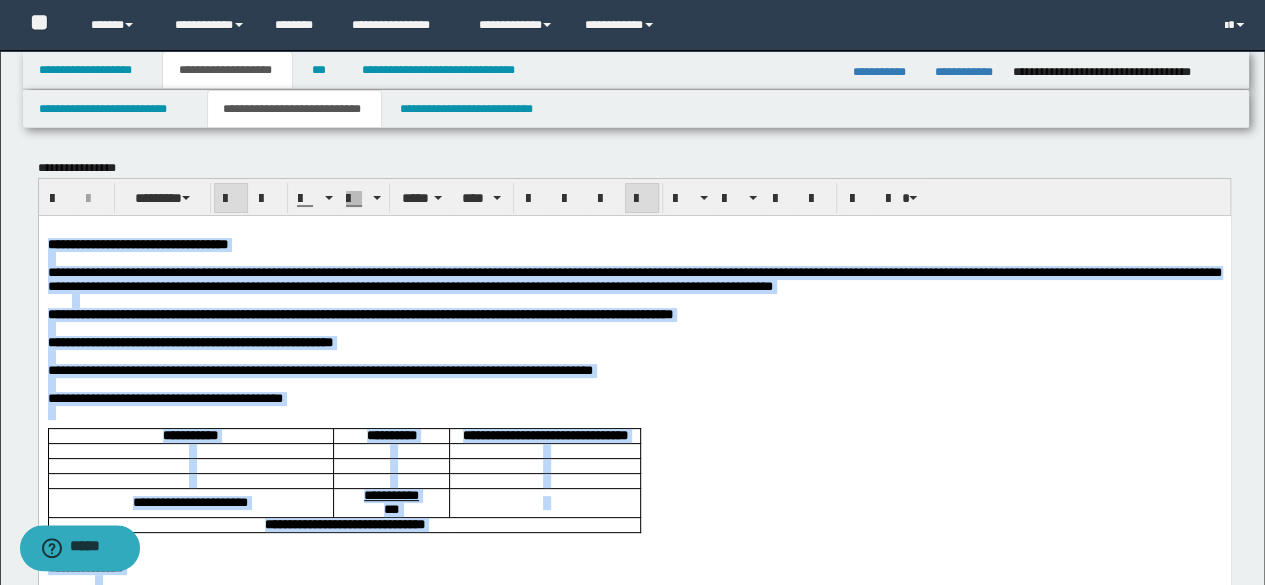 click on "**********" at bounding box center [634, 279] 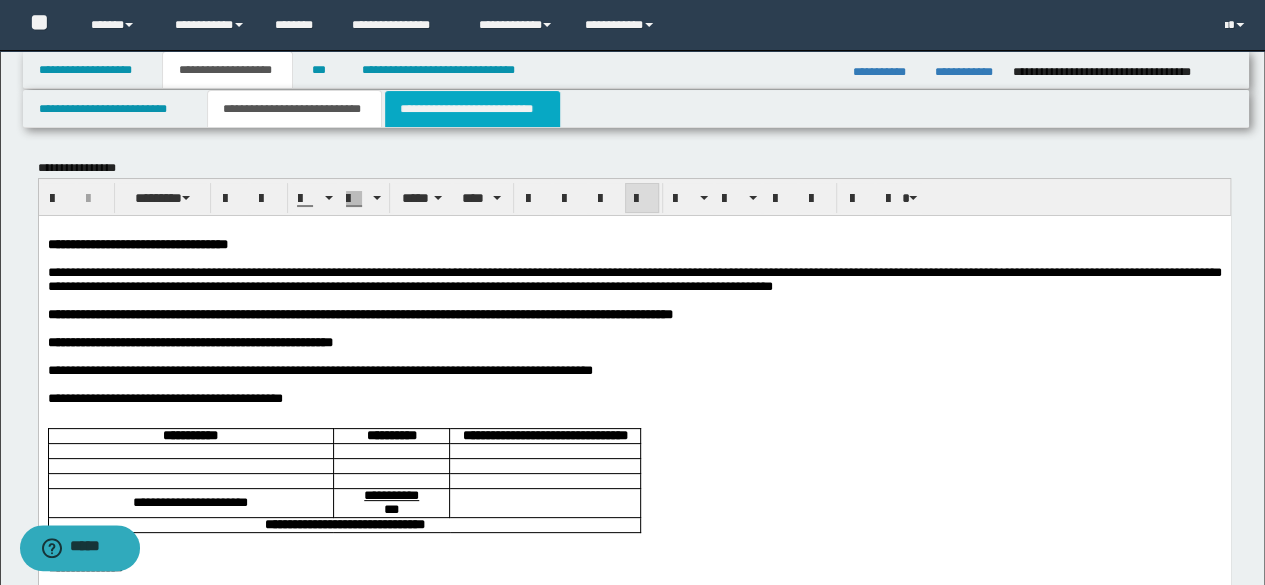 click on "**********" at bounding box center (472, 109) 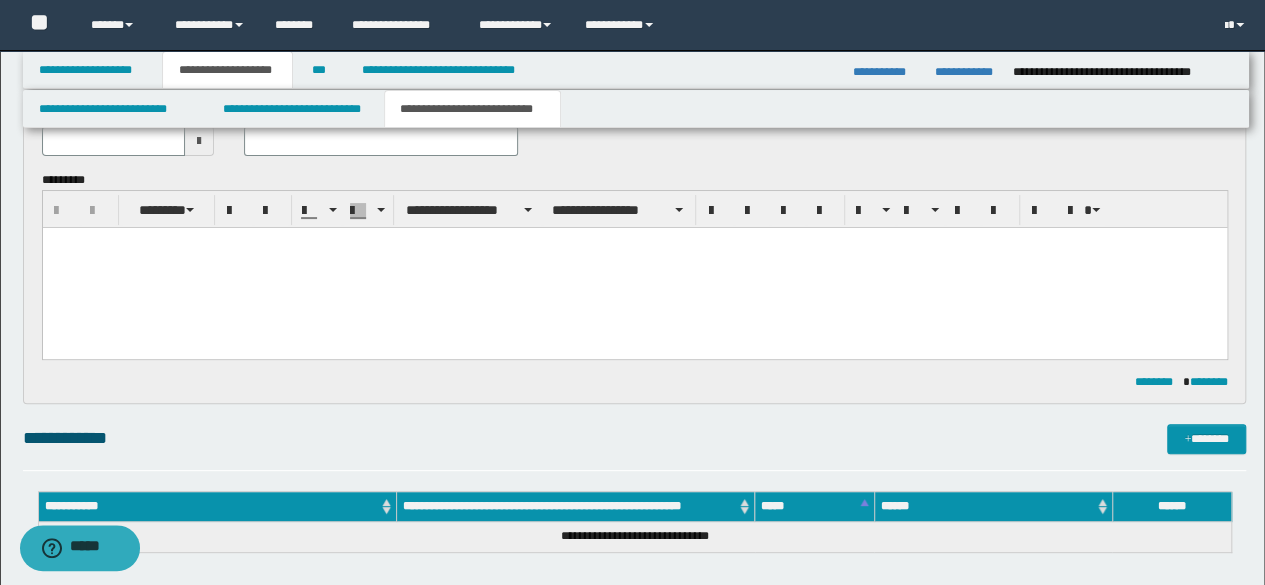 scroll, scrollTop: 0, scrollLeft: 0, axis: both 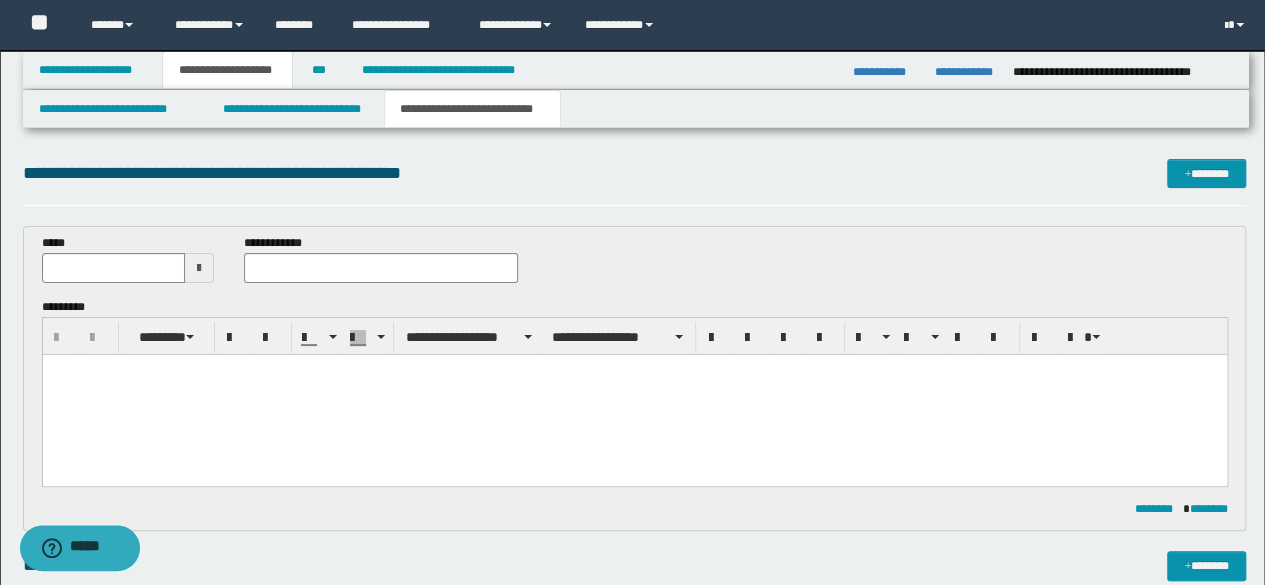 click at bounding box center (634, 394) 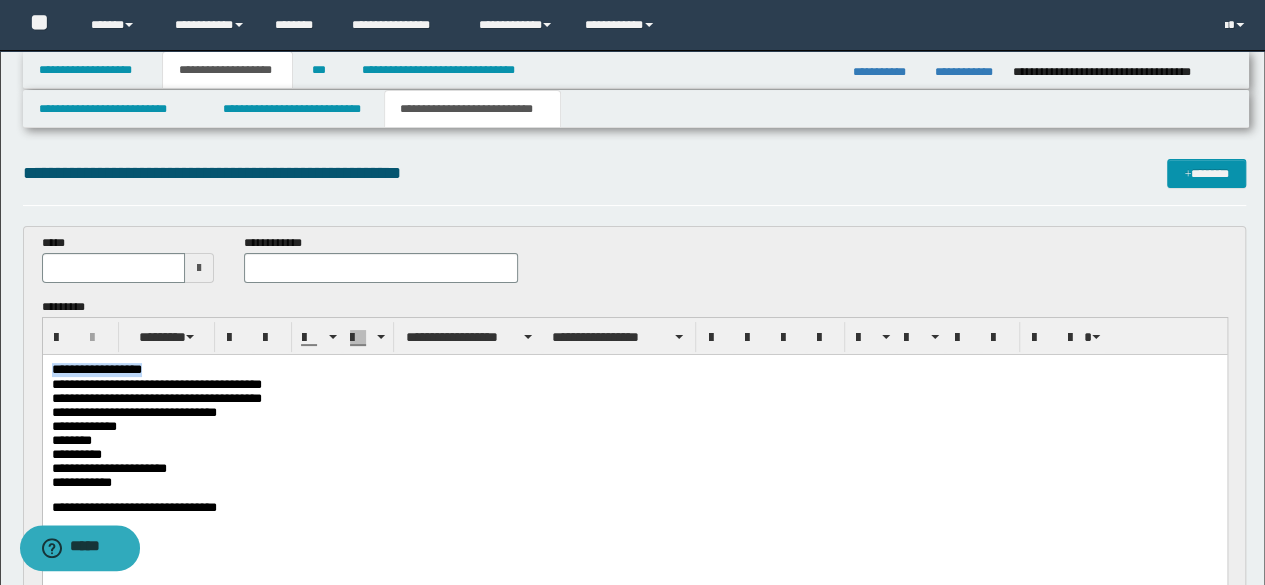 drag, startPoint x: 181, startPoint y: 366, endPoint x: 0, endPoint y: 338, distance: 183.15294 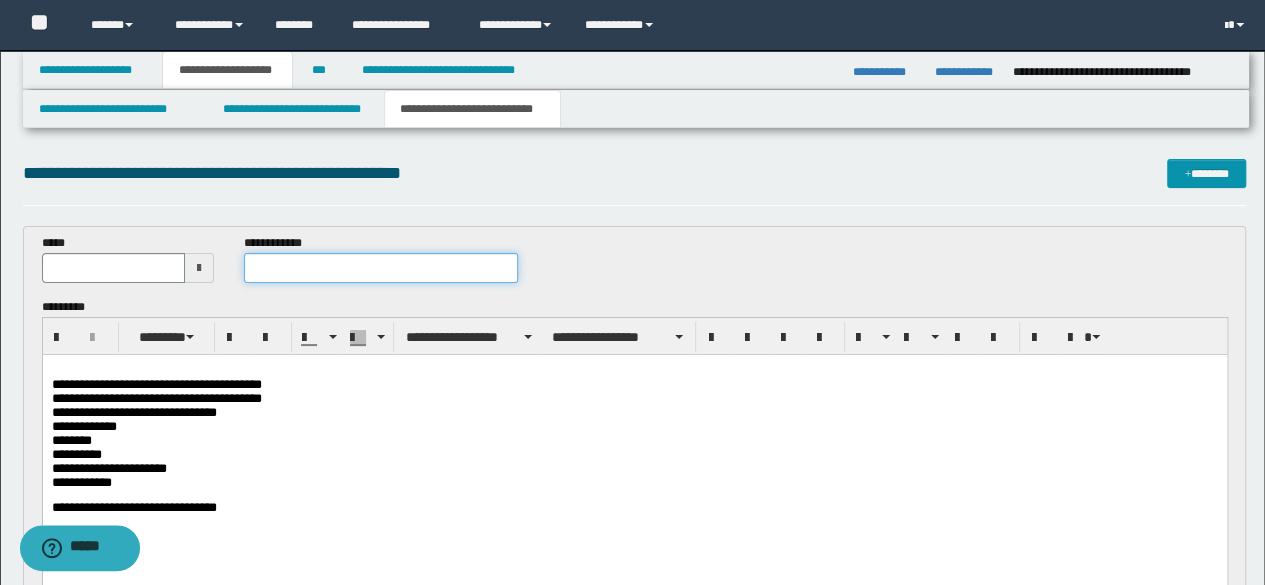 click at bounding box center [381, 268] 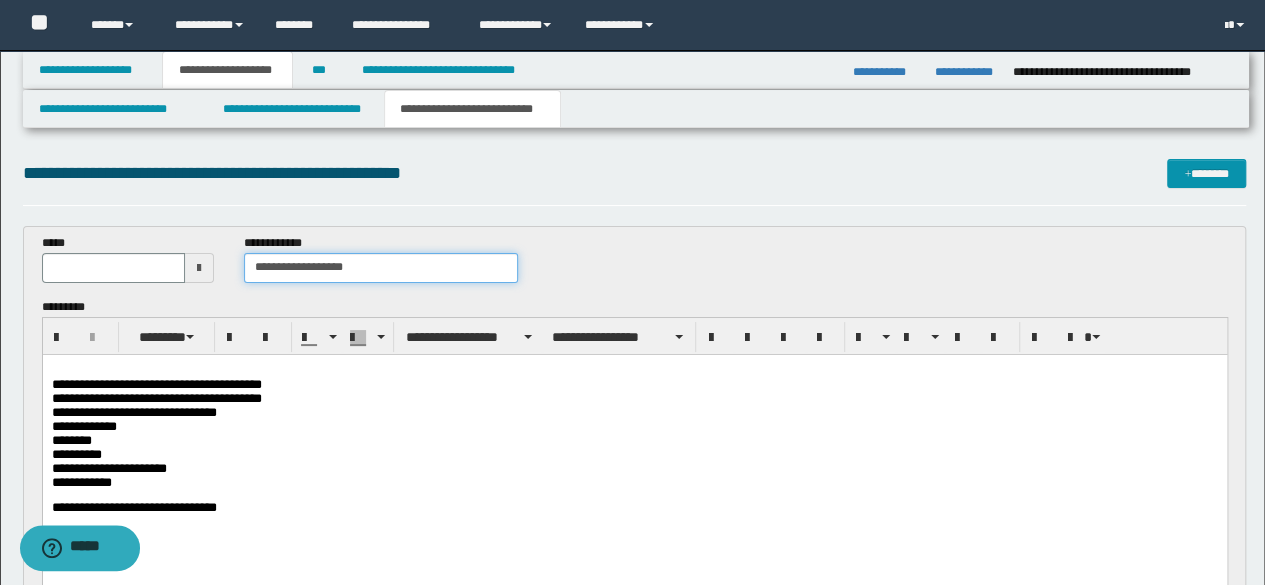 type on "**********" 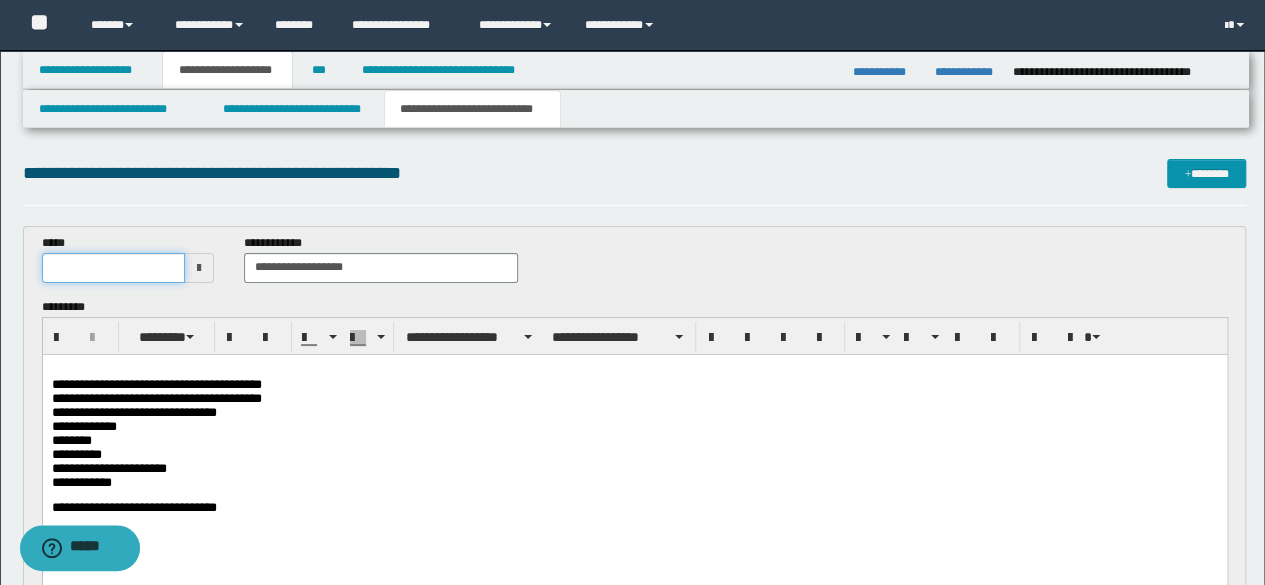 click at bounding box center (114, 268) 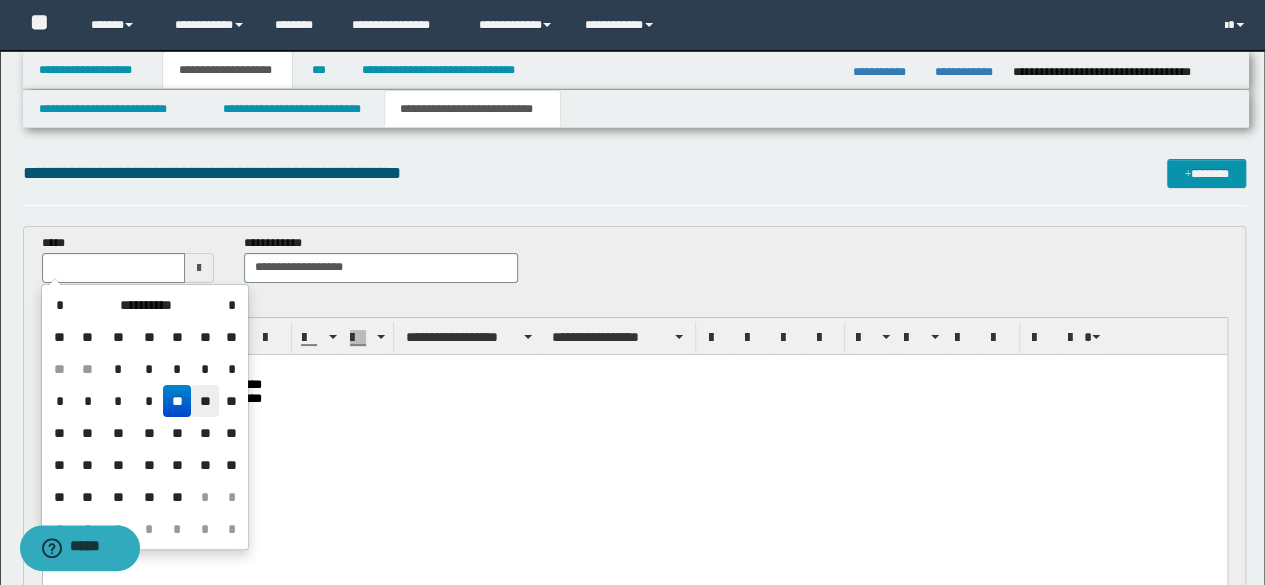 click on "**" at bounding box center [205, 401] 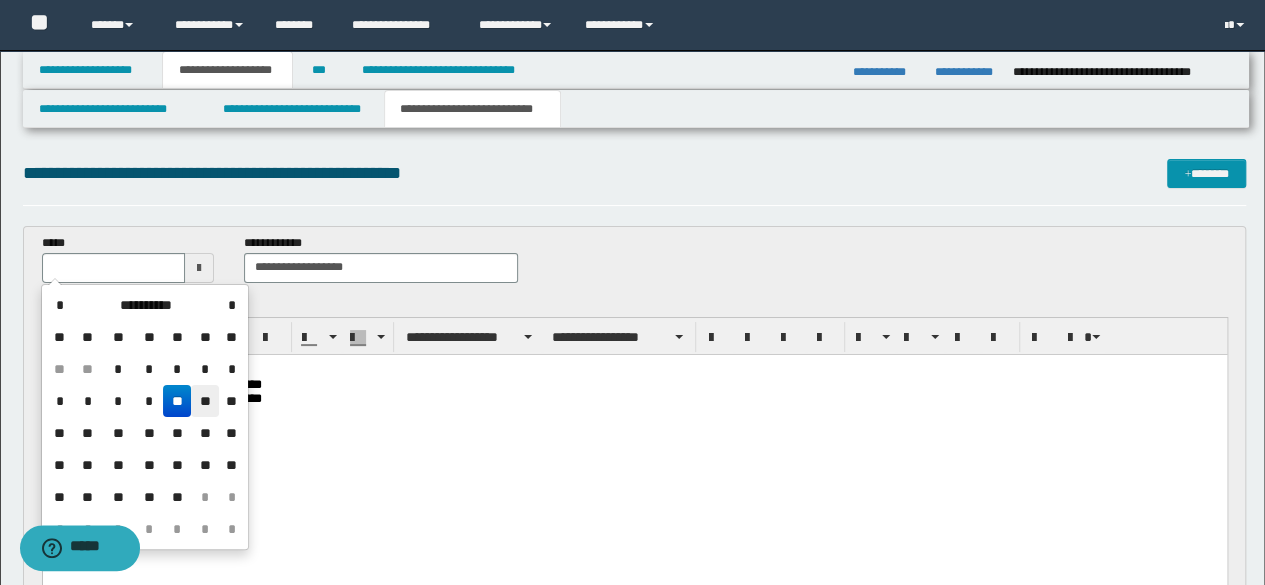 type on "**********" 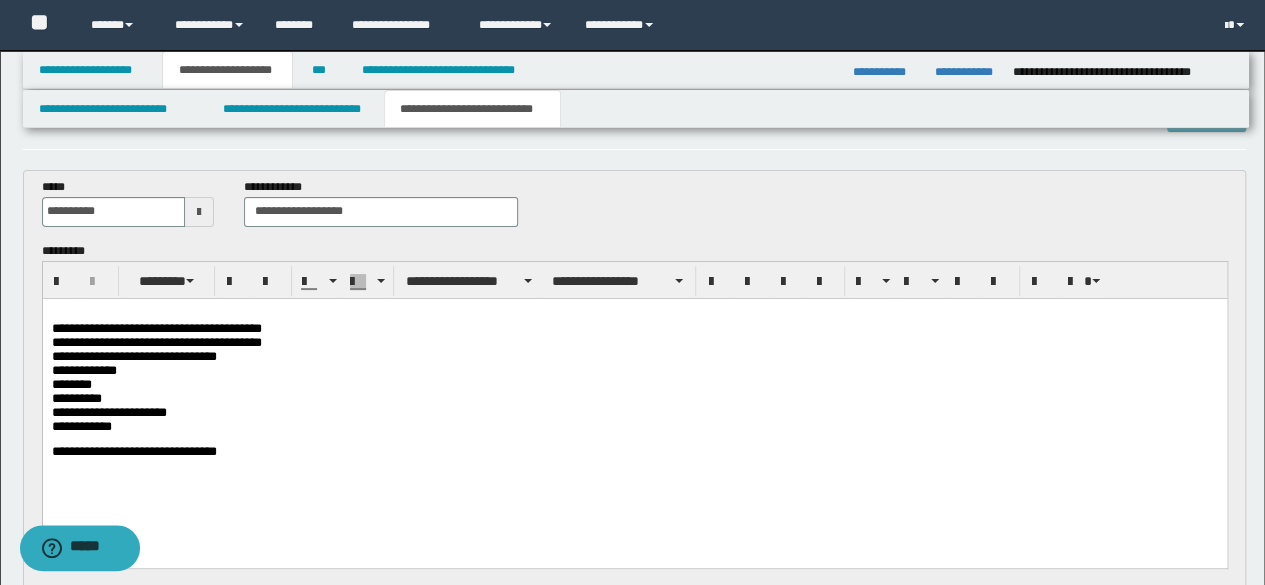 scroll, scrollTop: 100, scrollLeft: 0, axis: vertical 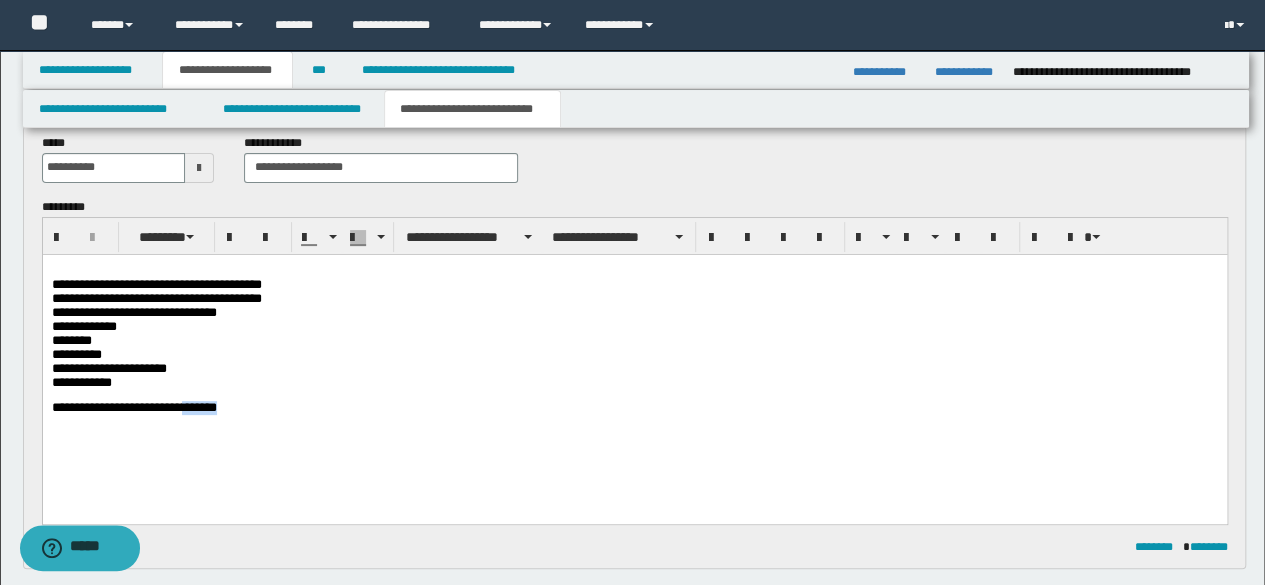 drag, startPoint x: 317, startPoint y: 428, endPoint x: 0, endPoint y: 400, distance: 318.2342 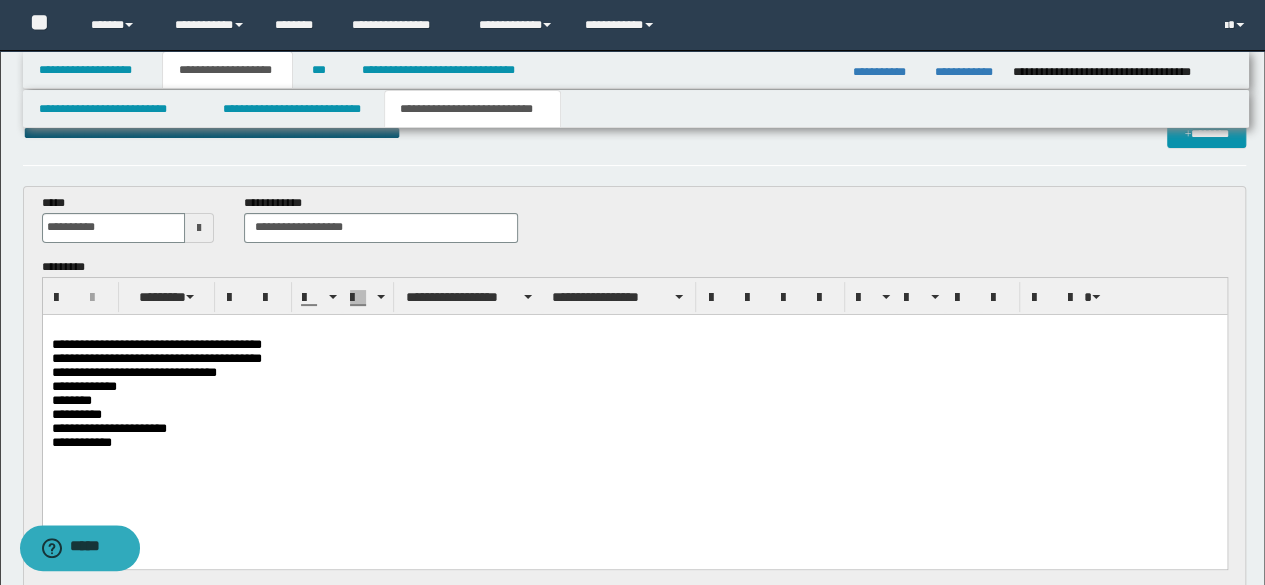 scroll, scrollTop: 0, scrollLeft: 0, axis: both 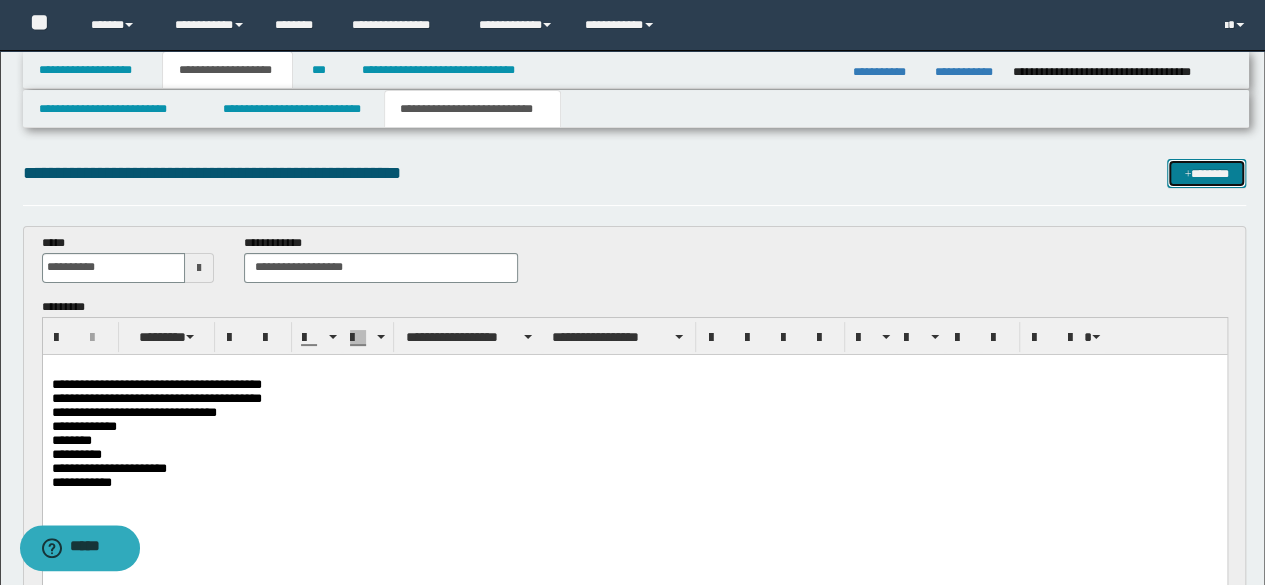 click on "*******" at bounding box center (1206, 173) 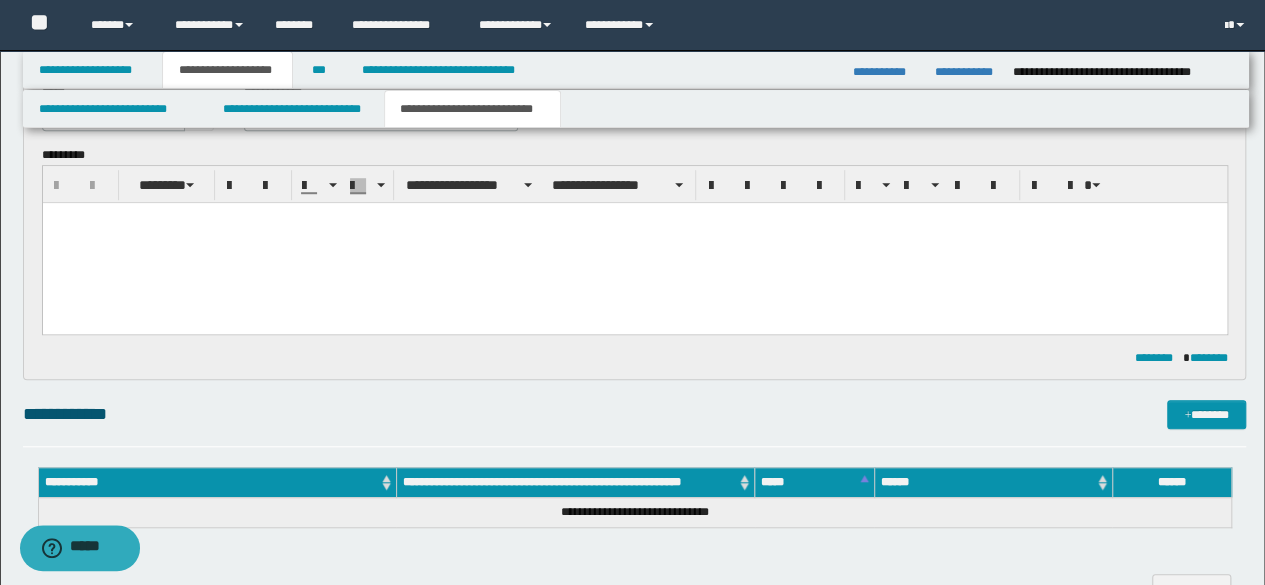 scroll, scrollTop: 500, scrollLeft: 0, axis: vertical 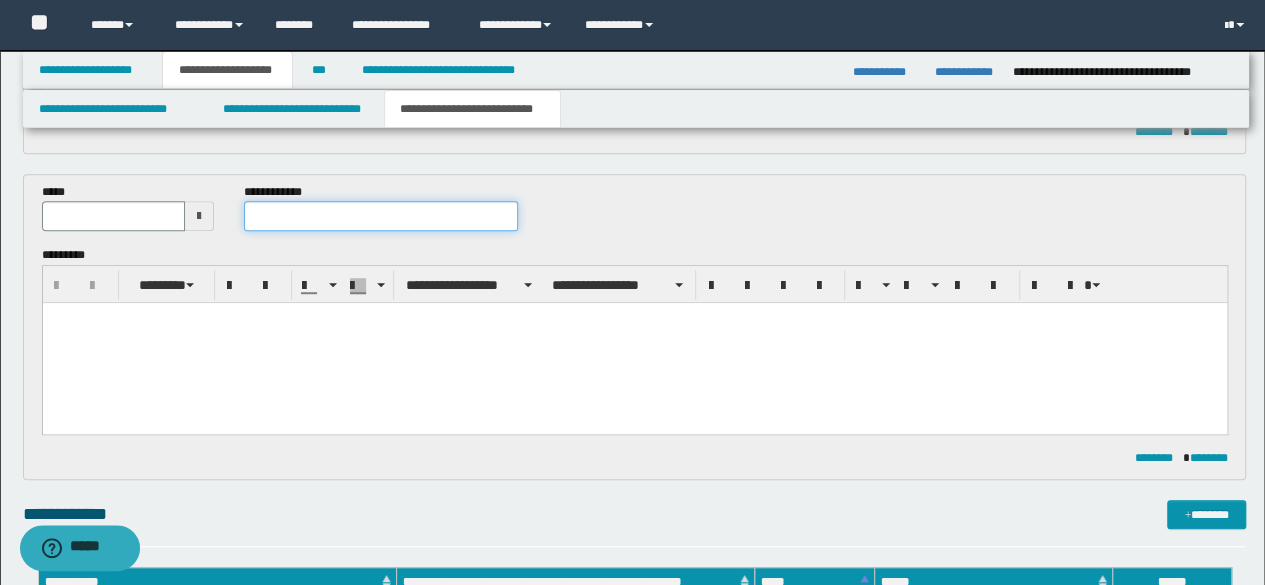 click at bounding box center (381, 216) 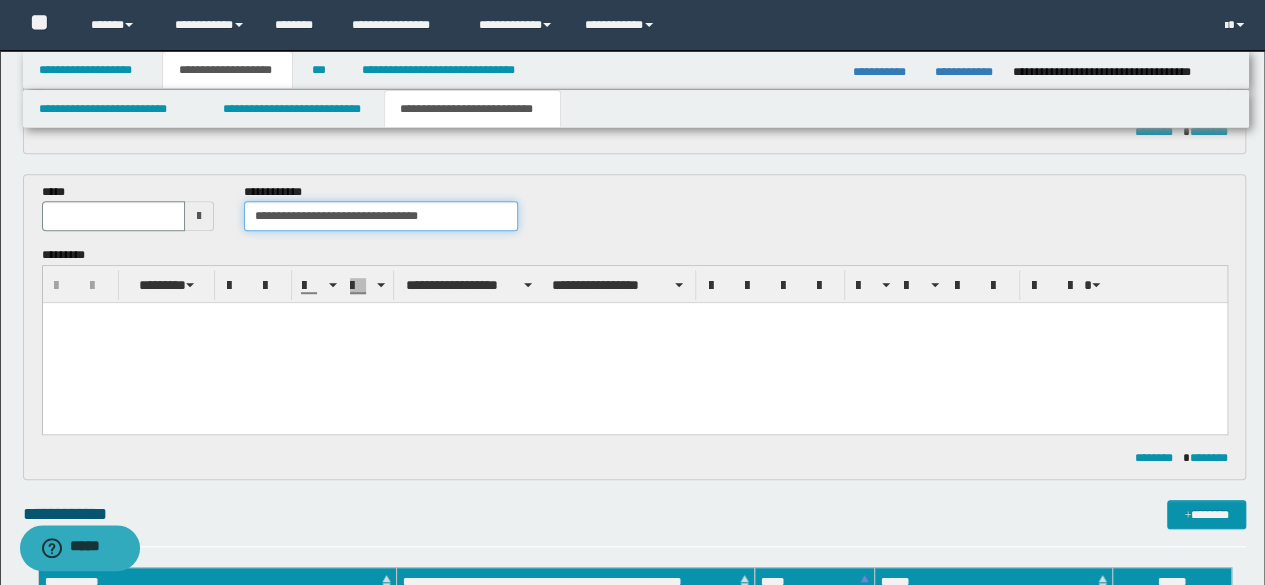 type 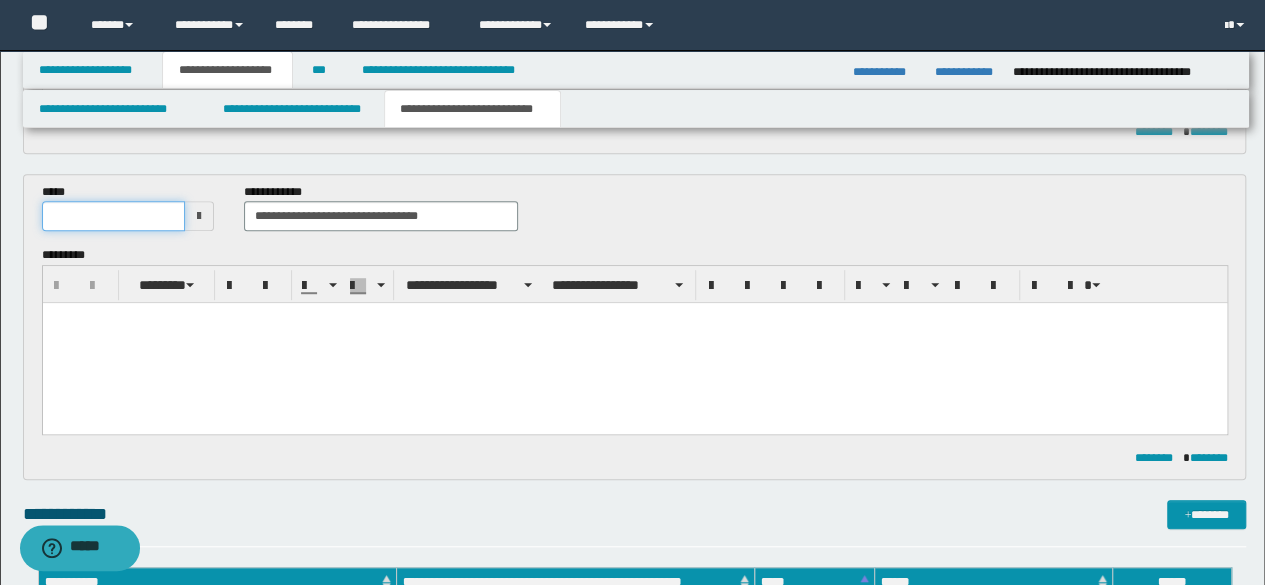 click at bounding box center (114, 216) 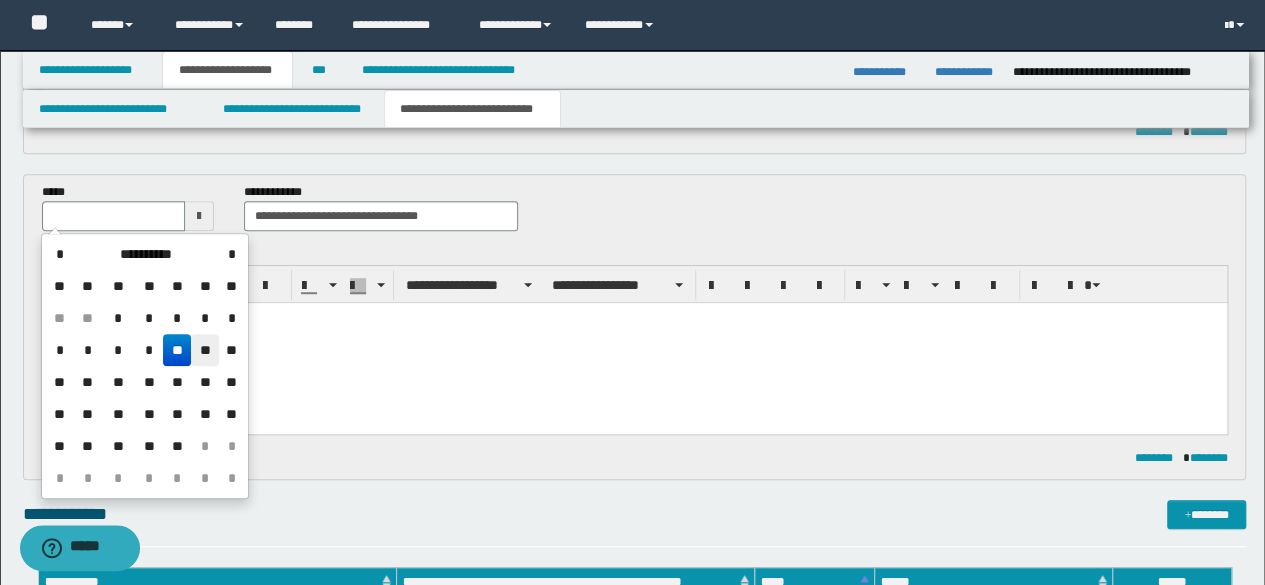 click on "**" at bounding box center [205, 350] 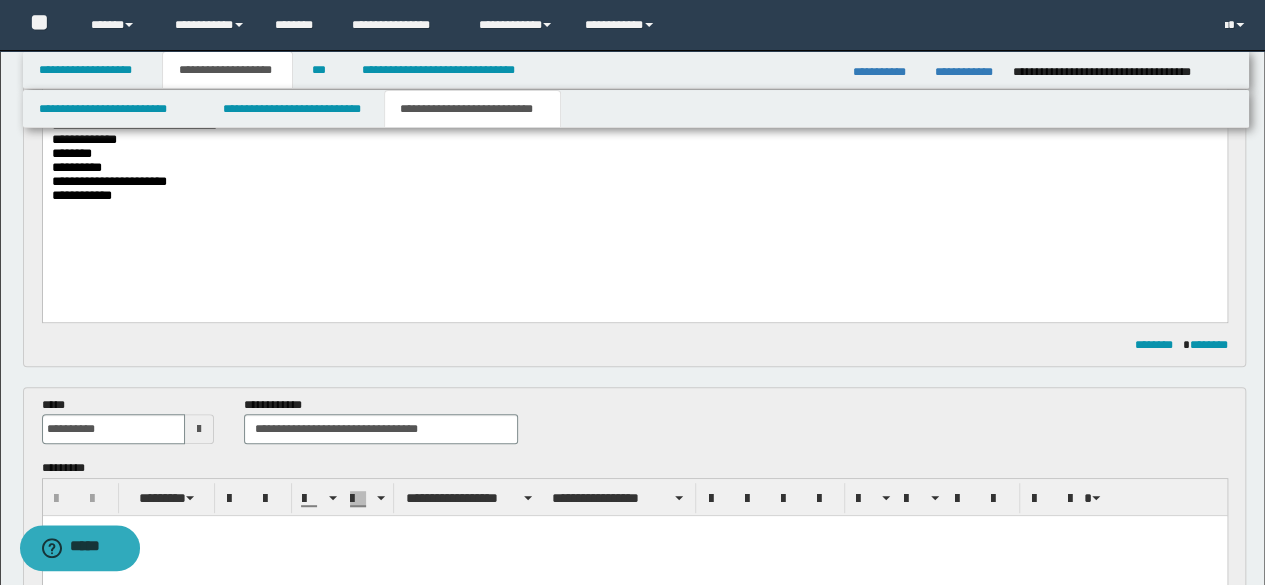 scroll, scrollTop: 200, scrollLeft: 0, axis: vertical 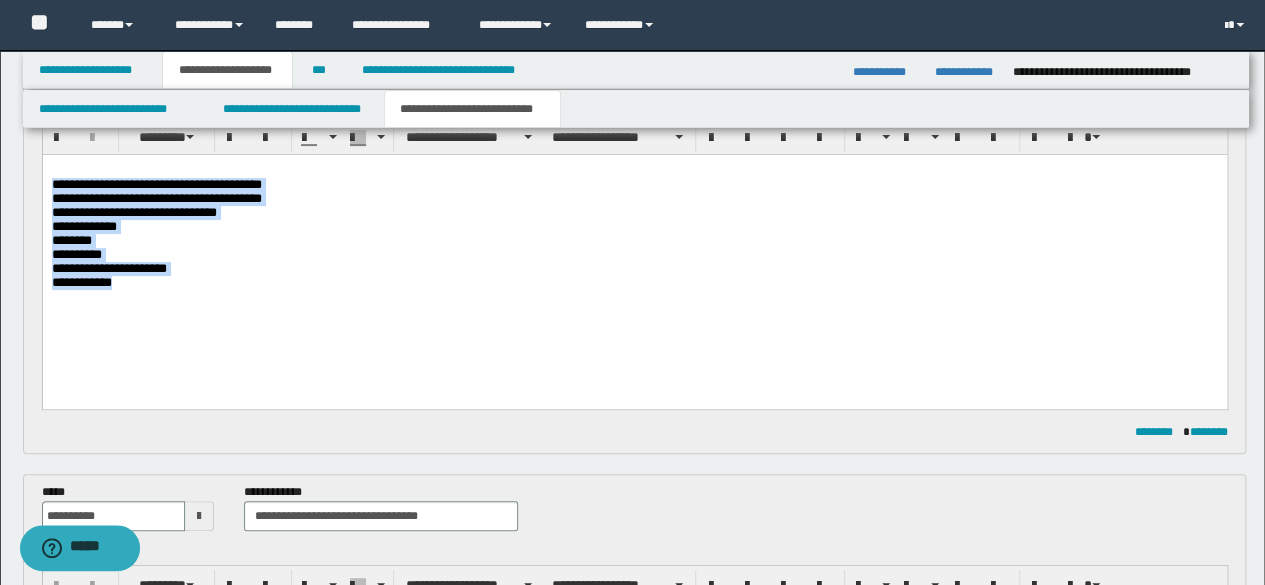 drag, startPoint x: 156, startPoint y: 309, endPoint x: 12, endPoint y: 188, distance: 188.08774 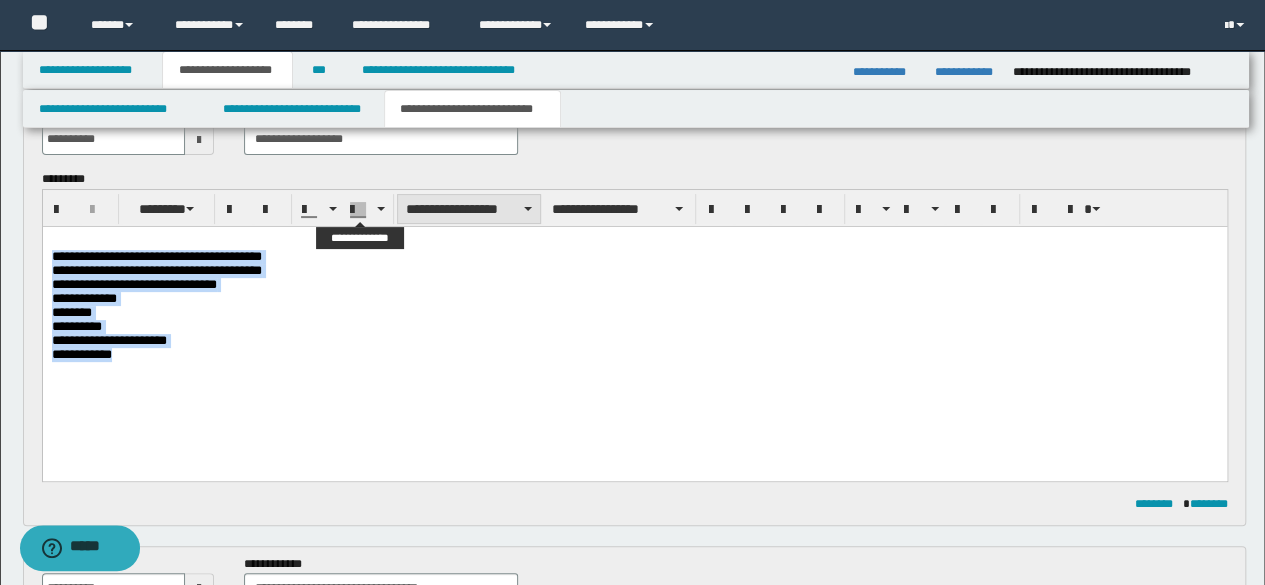 scroll, scrollTop: 100, scrollLeft: 0, axis: vertical 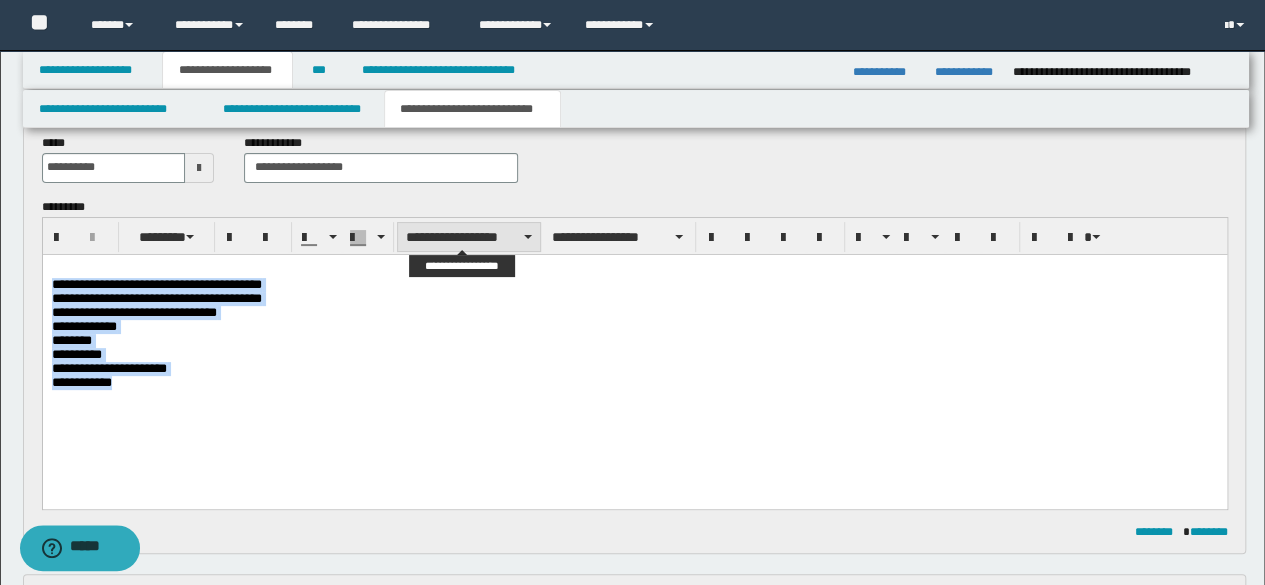 click on "**********" at bounding box center [469, 237] 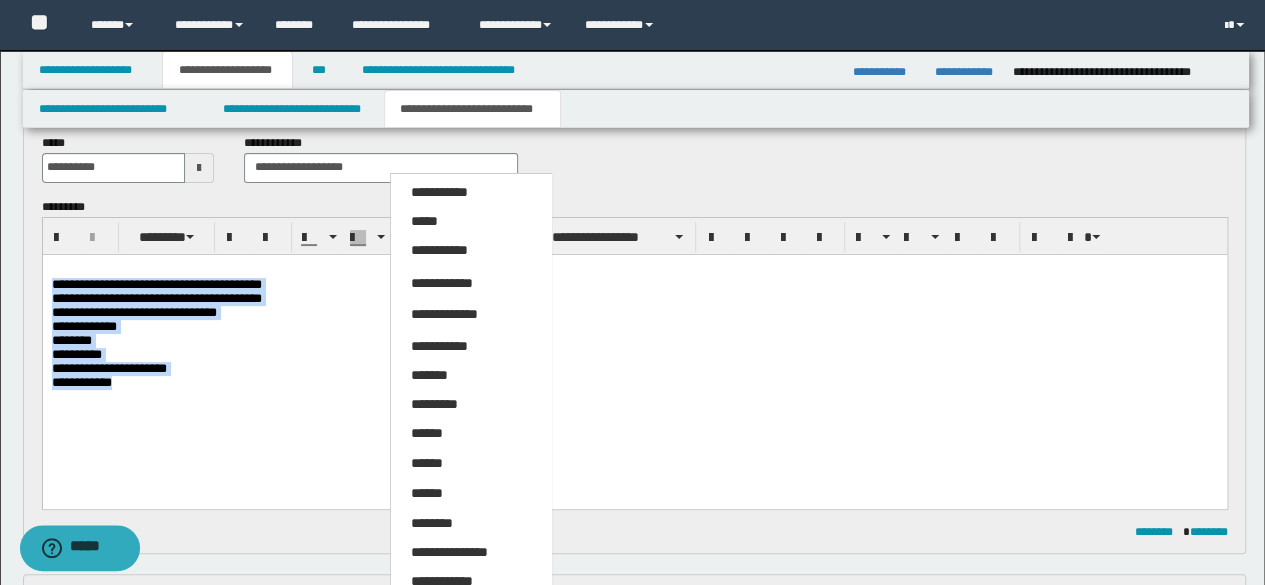 click on "*****" at bounding box center (470, 222) 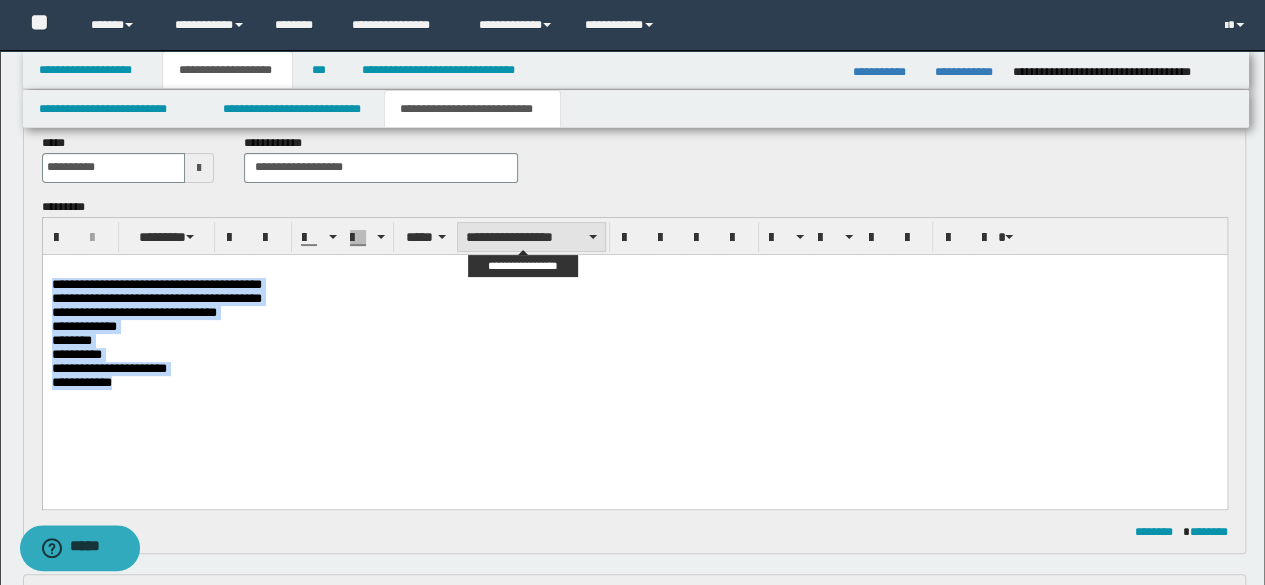 click on "**********" at bounding box center [531, 237] 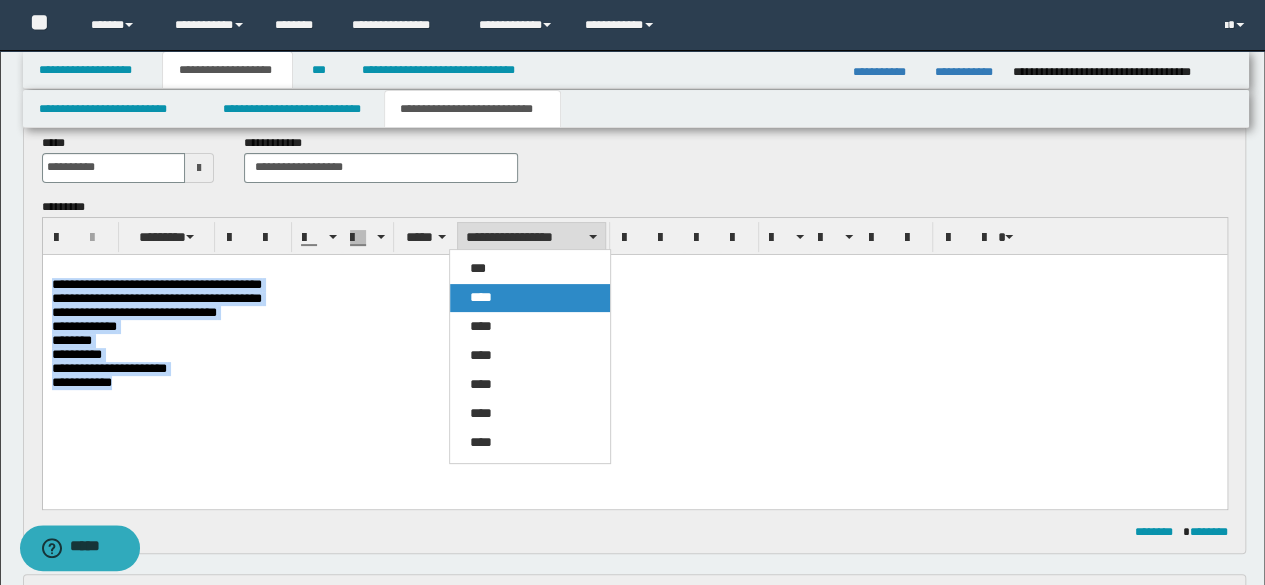 click on "****" at bounding box center (529, 298) 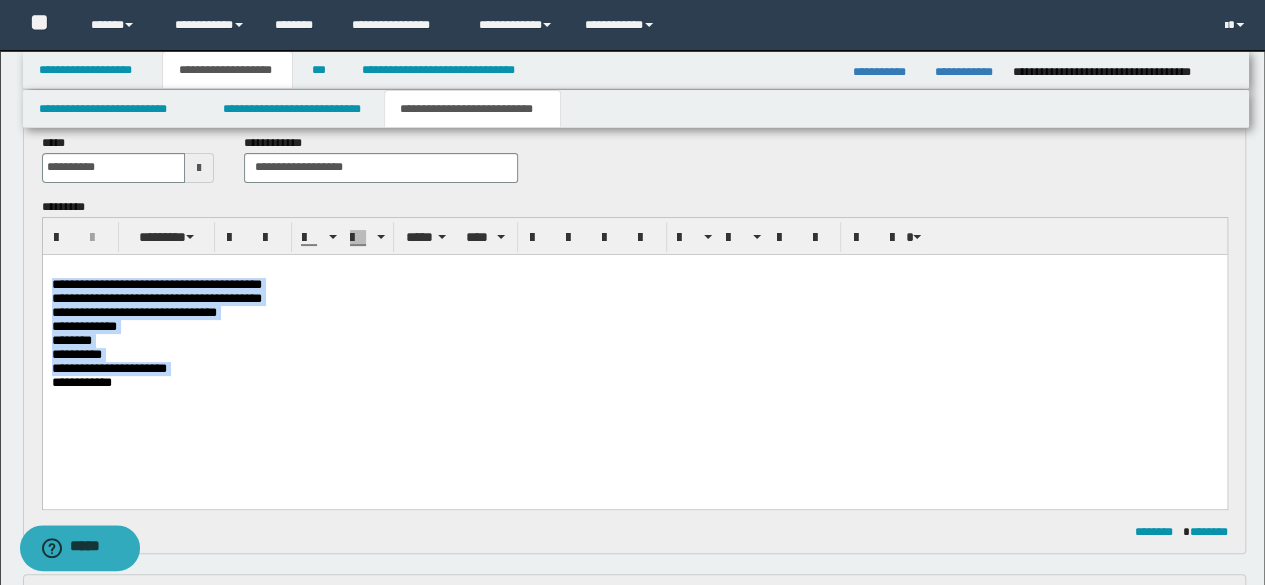 click on "**********" at bounding box center (634, 338) 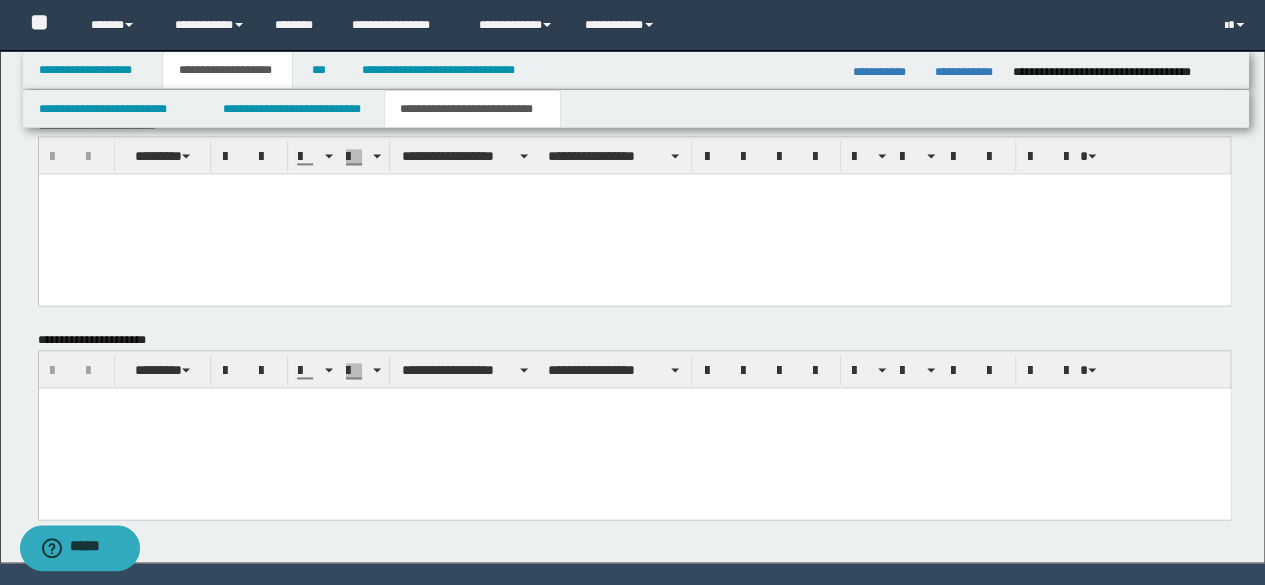 scroll, scrollTop: 1367, scrollLeft: 0, axis: vertical 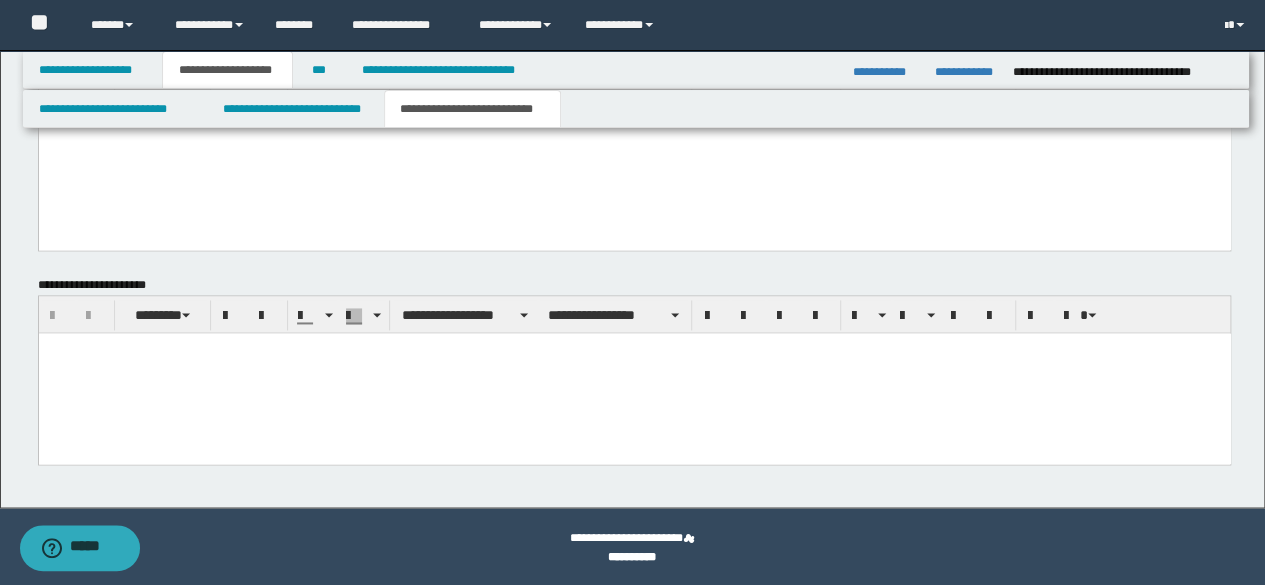 drag, startPoint x: 397, startPoint y: 353, endPoint x: 403, endPoint y: 375, distance: 22.803509 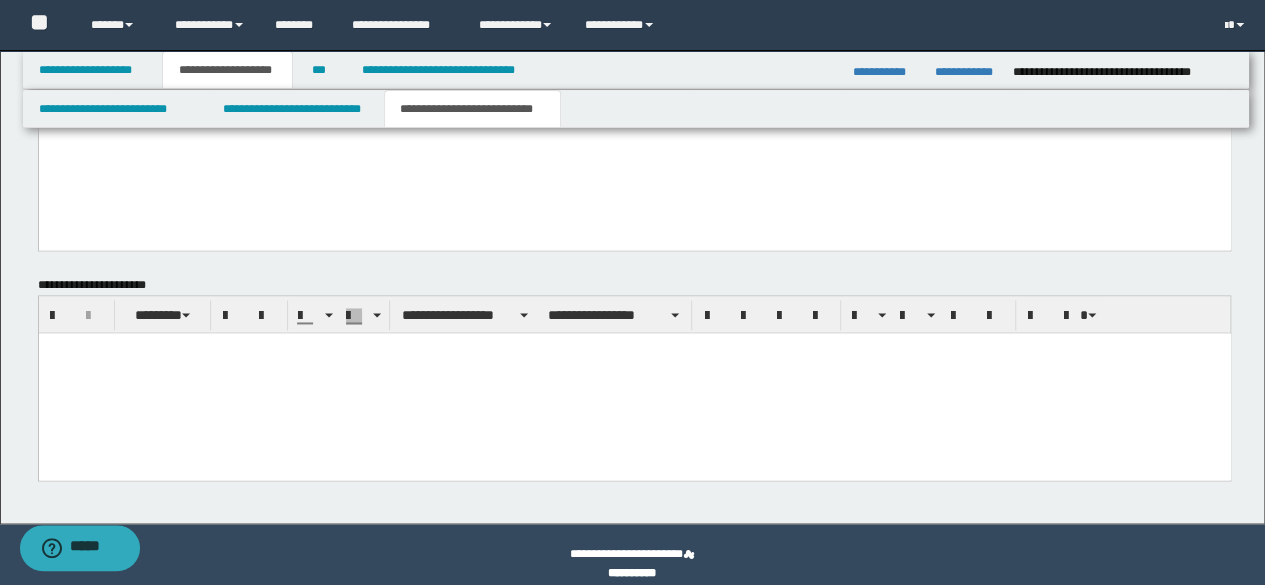 paste 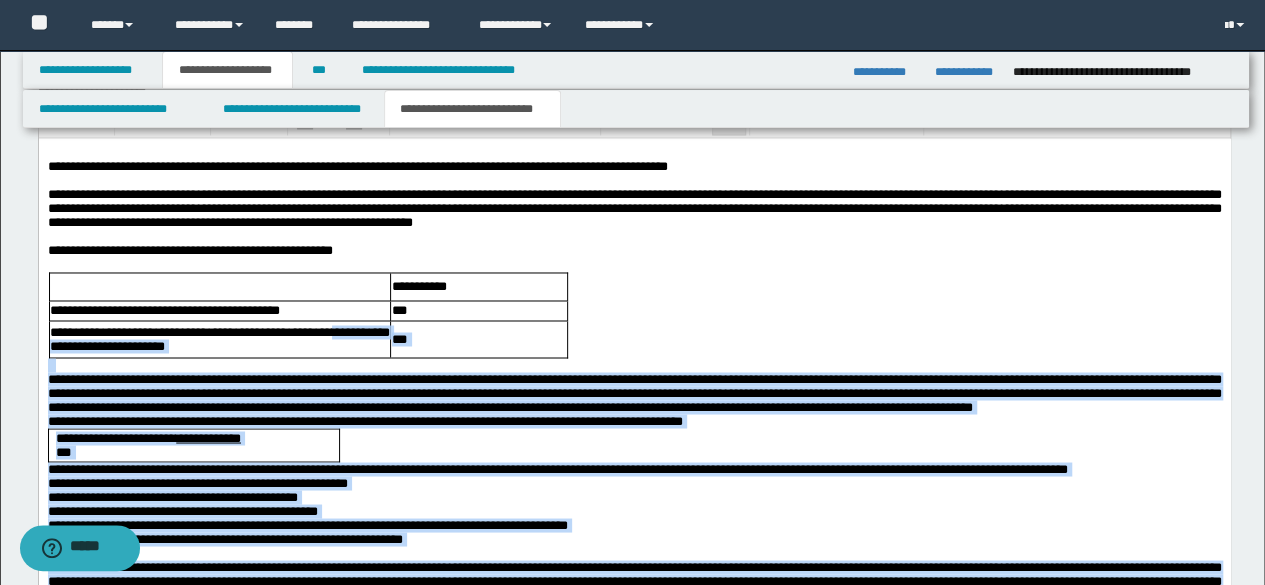 scroll, scrollTop: 1531, scrollLeft: 0, axis: vertical 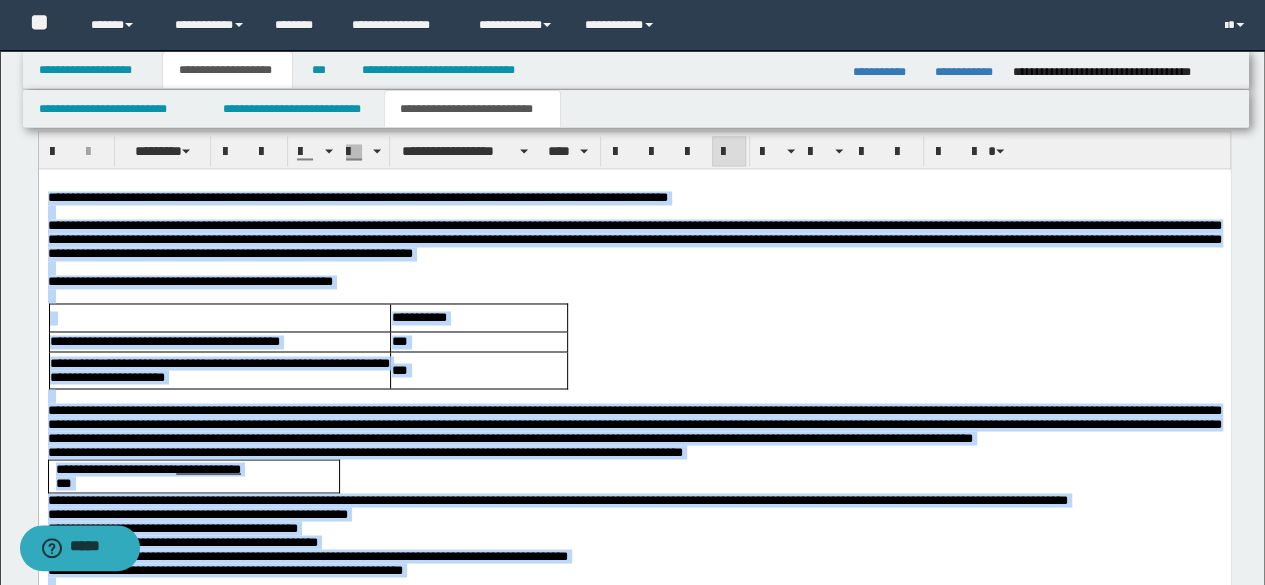 drag, startPoint x: 264, startPoint y: 1064, endPoint x: 12, endPoint y: 196, distance: 903.8407 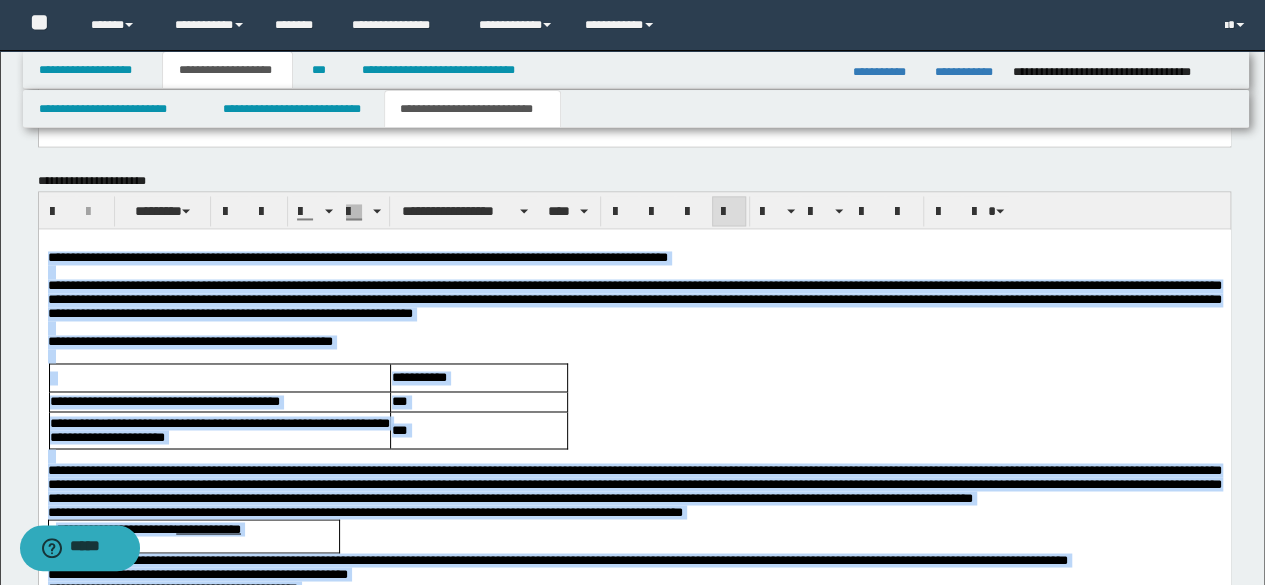 scroll, scrollTop: 1431, scrollLeft: 0, axis: vertical 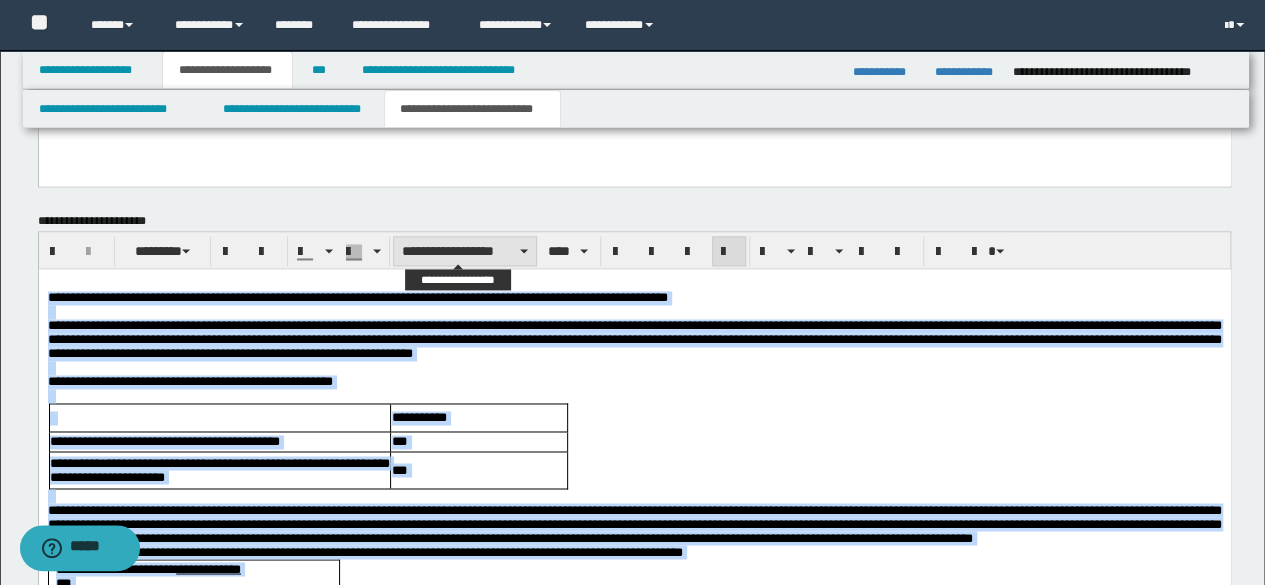 click on "**********" at bounding box center [465, 251] 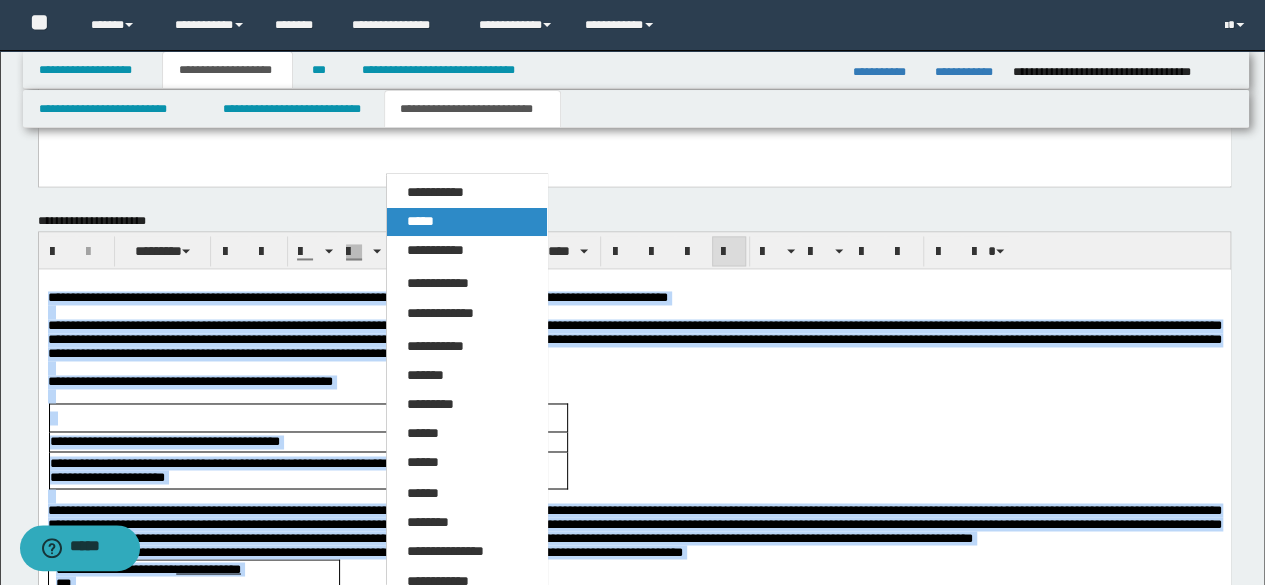 drag, startPoint x: 468, startPoint y: 220, endPoint x: 557, endPoint y: 52, distance: 190.11838 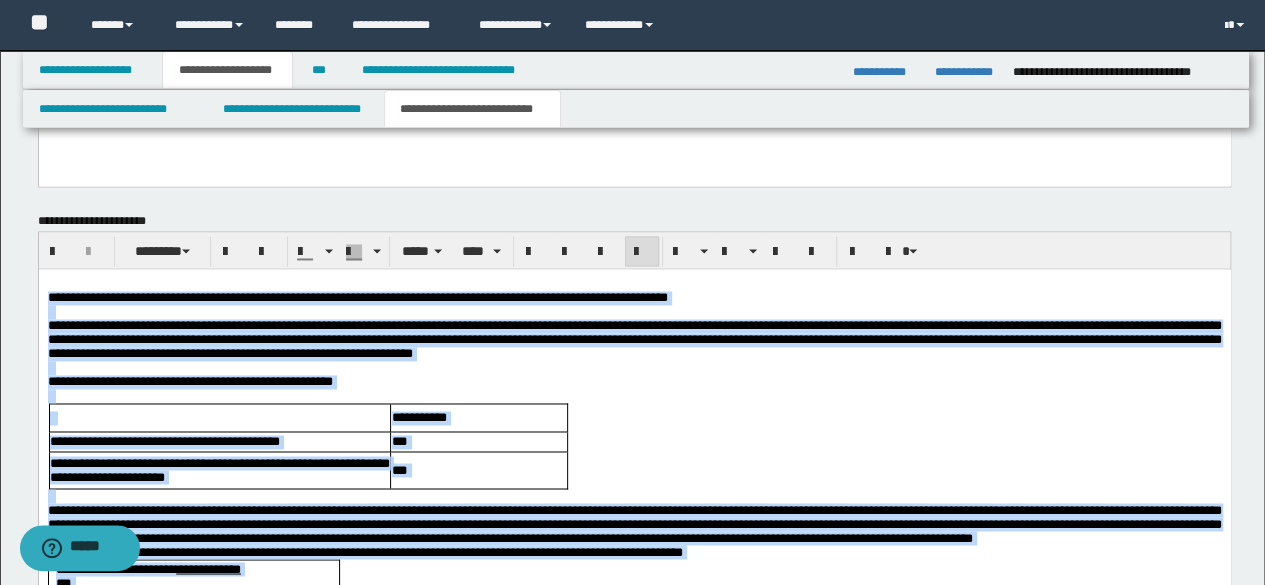 click on "**********" at bounding box center (634, 339) 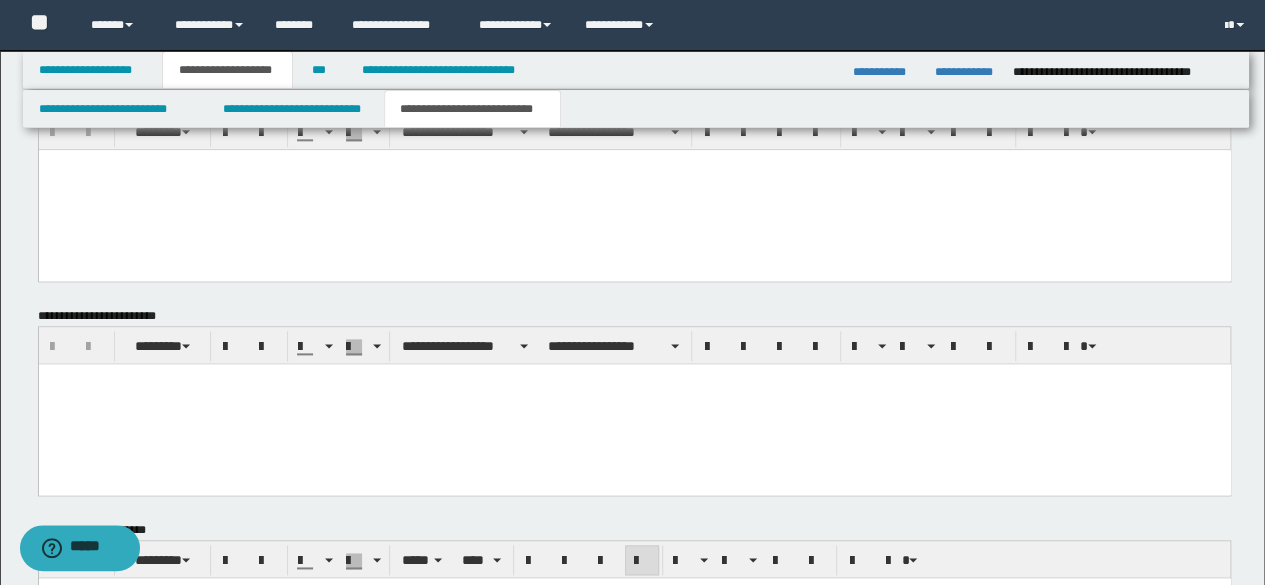 scroll, scrollTop: 1031, scrollLeft: 0, axis: vertical 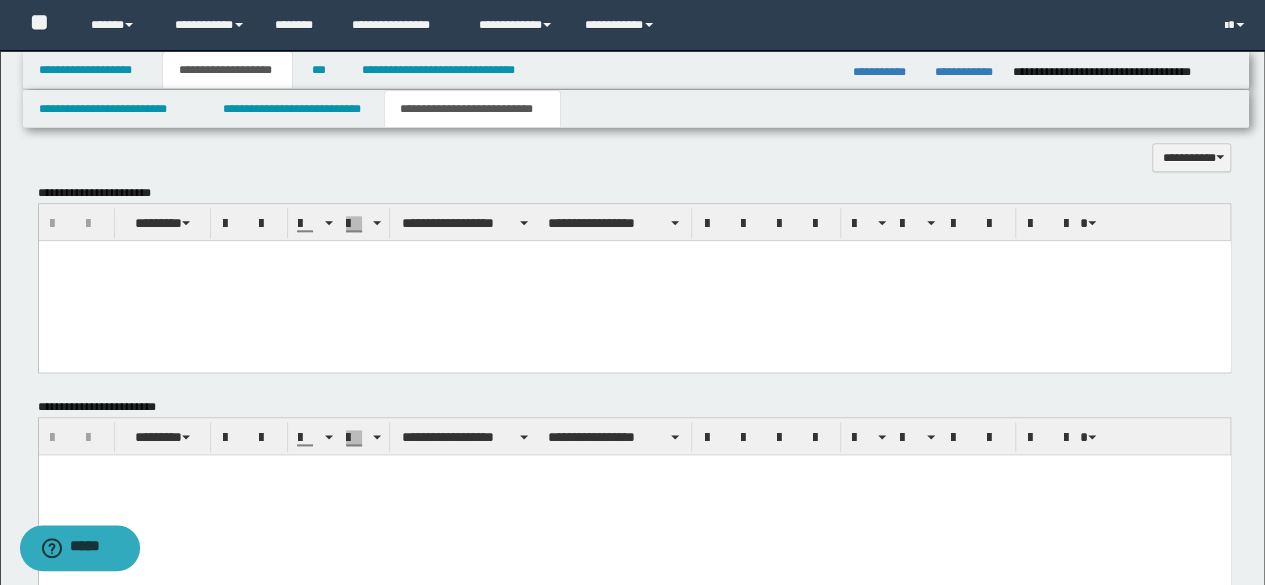 click at bounding box center [634, 280] 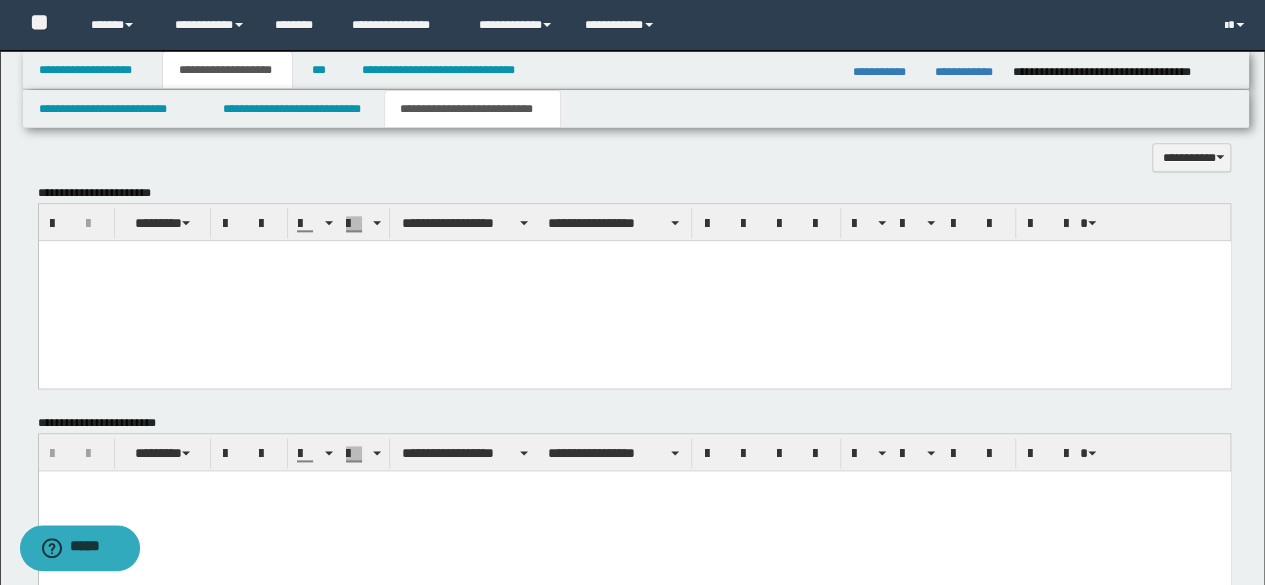 paste 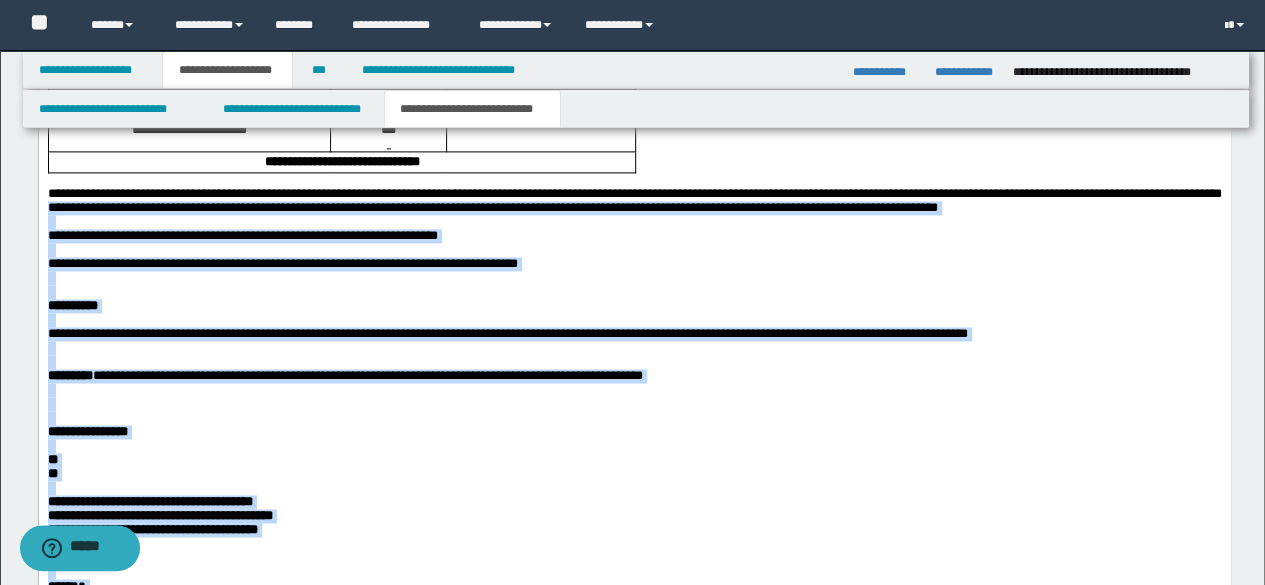 scroll, scrollTop: 1131, scrollLeft: 0, axis: vertical 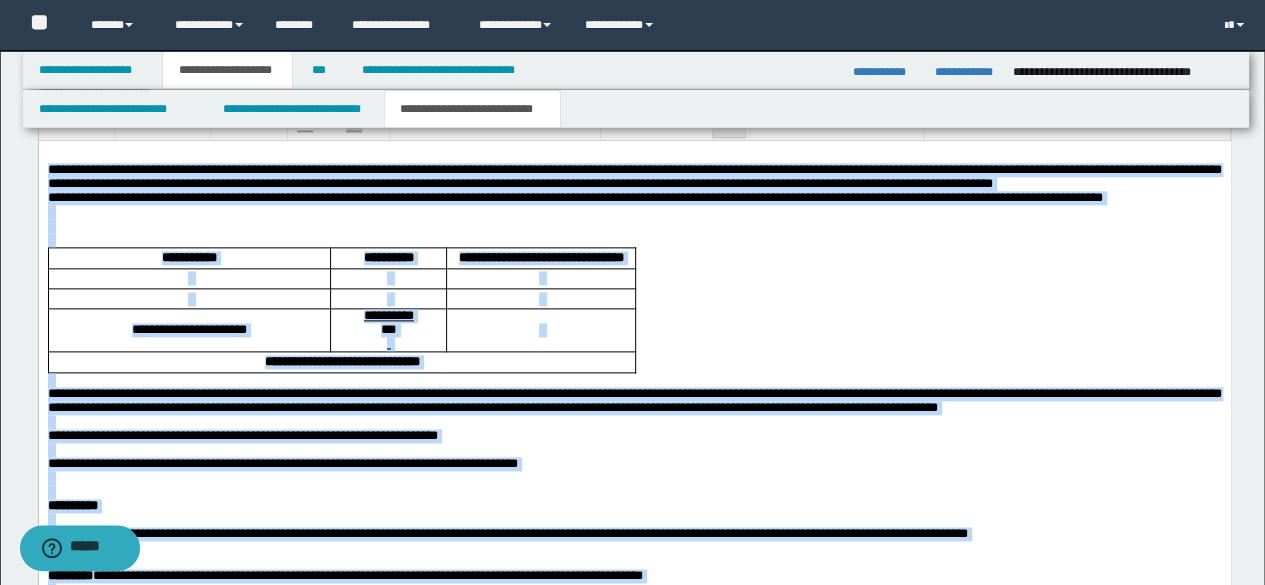 drag, startPoint x: 23, startPoint y: 867, endPoint x: 75, endPoint y: 325, distance: 544.4888 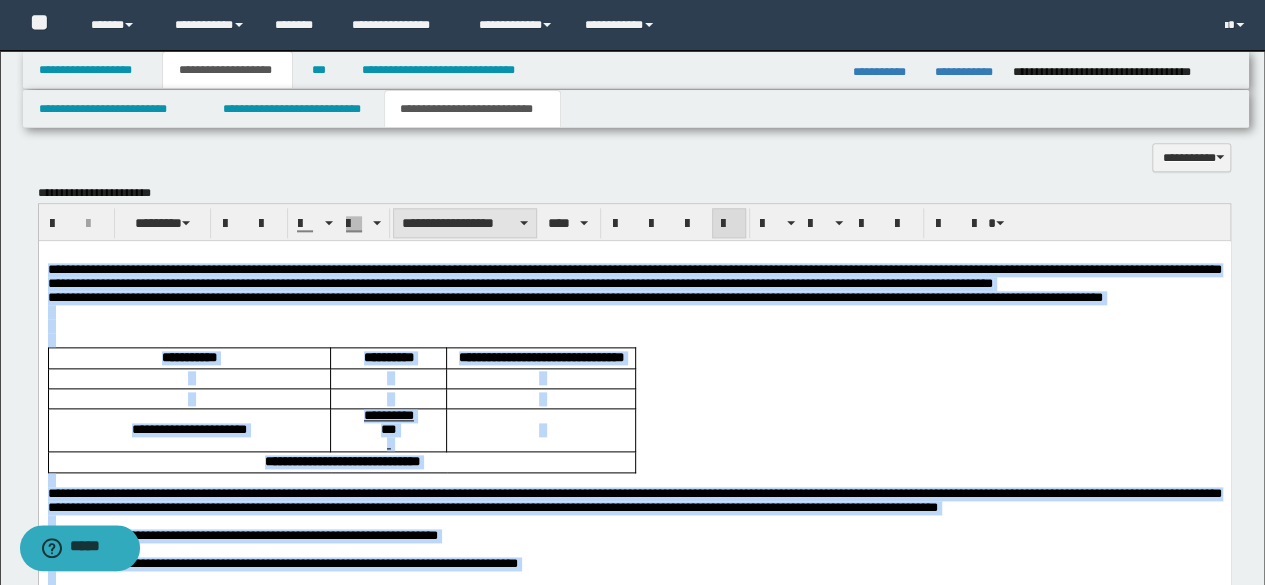 click on "**********" at bounding box center [465, 223] 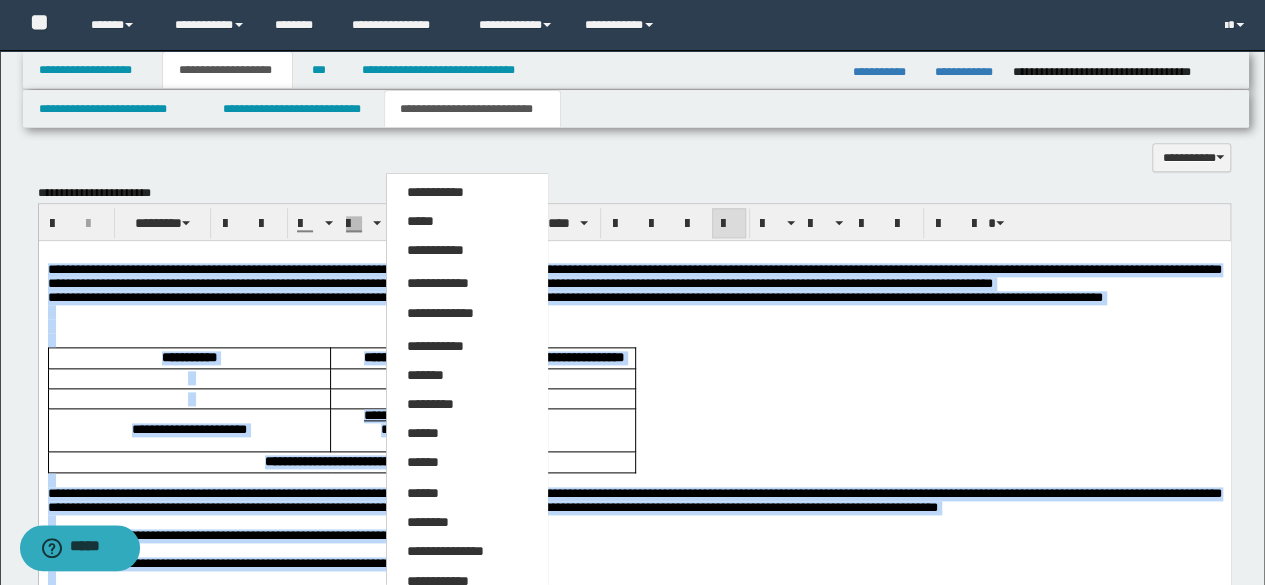 click on "*****" at bounding box center (466, 222) 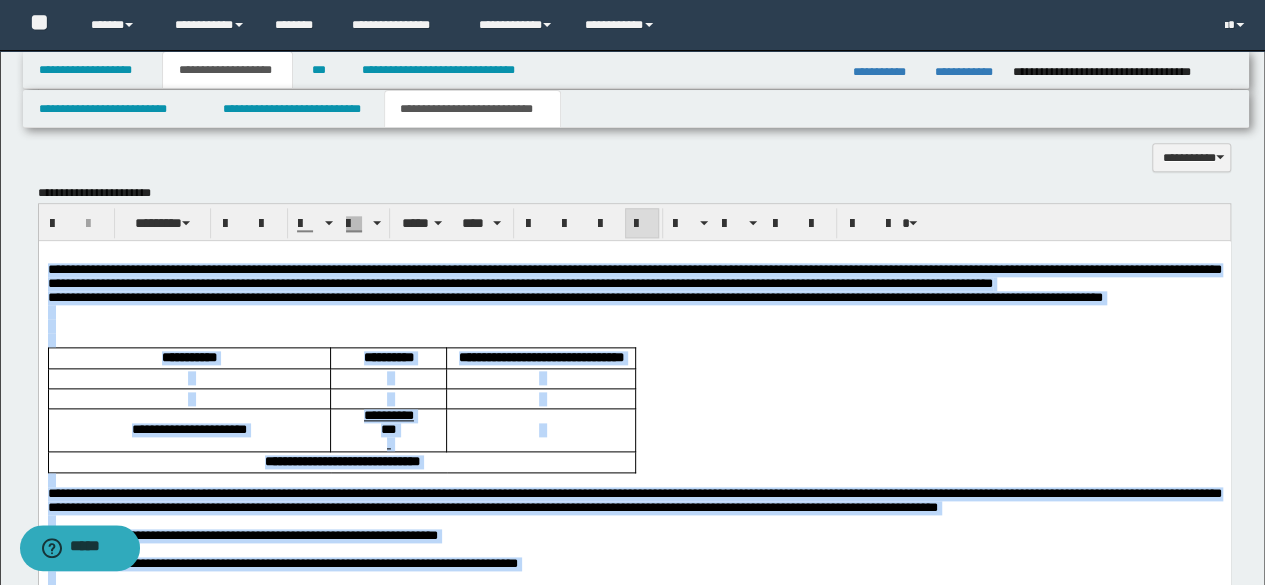 click on "**********" at bounding box center (634, 276) 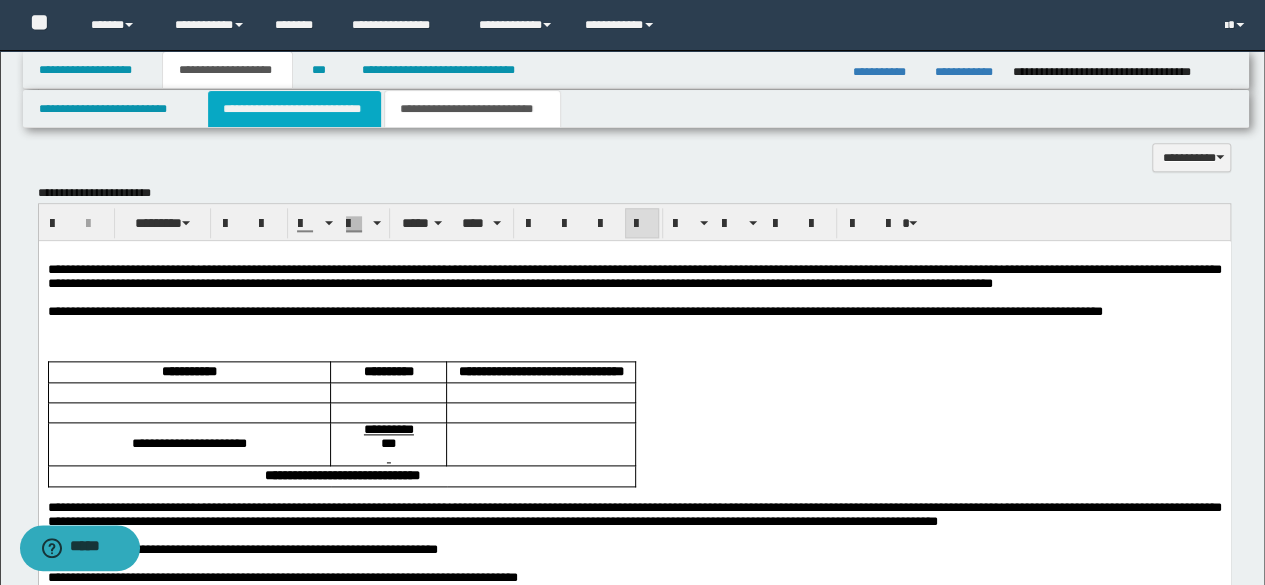 click on "**********" at bounding box center (294, 109) 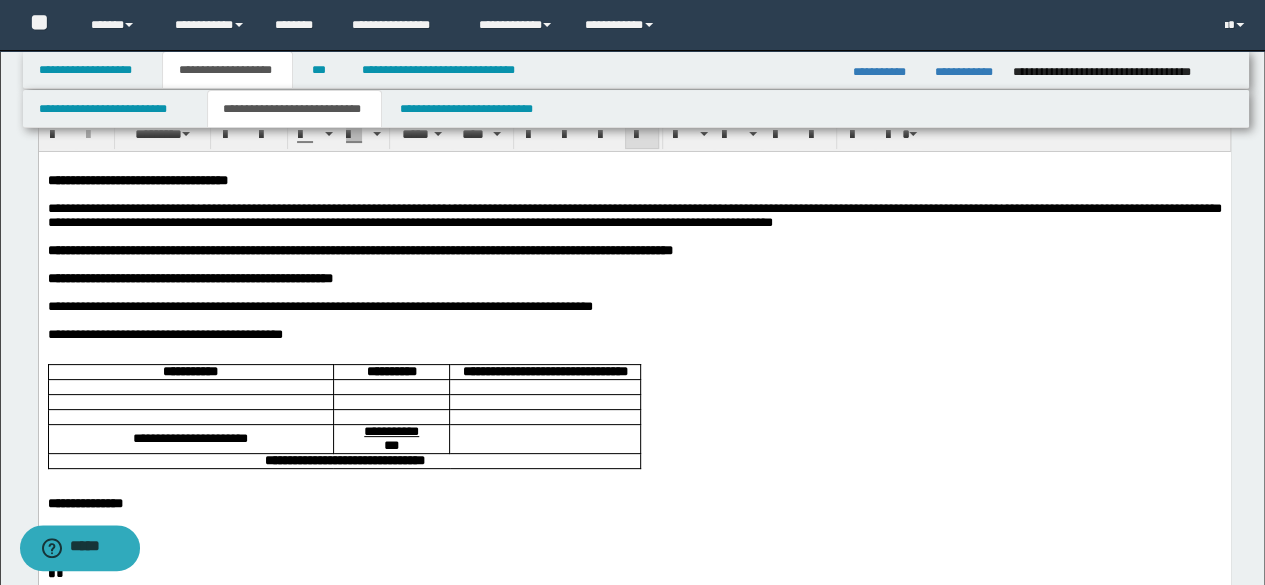 scroll, scrollTop: 0, scrollLeft: 0, axis: both 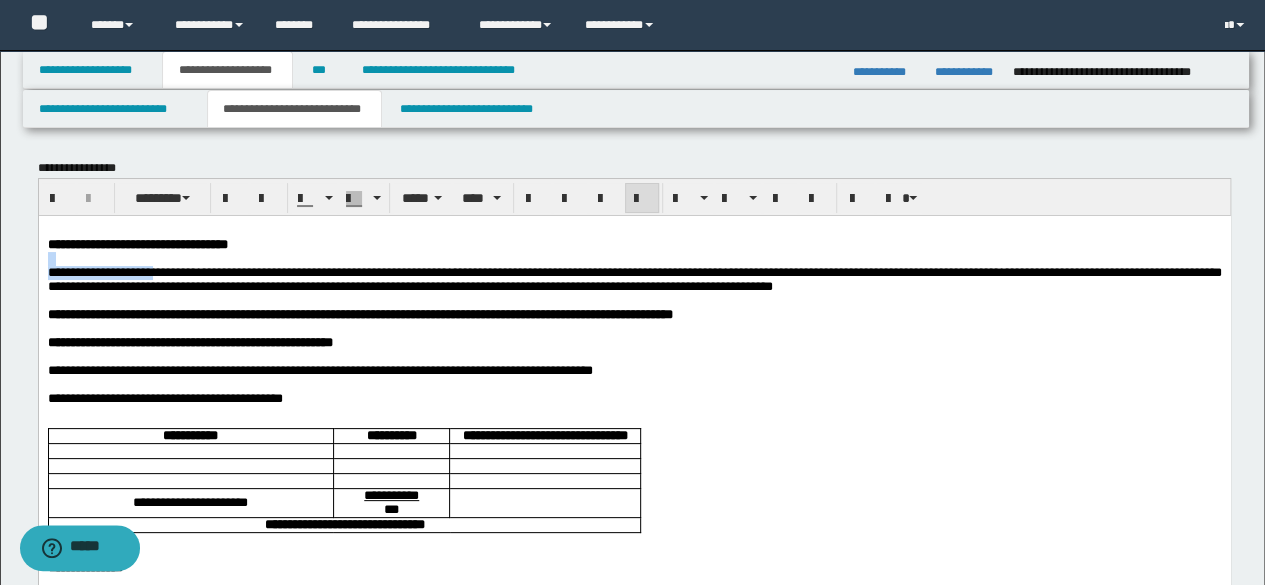 drag, startPoint x: 182, startPoint y: 277, endPoint x: 0, endPoint y: 263, distance: 182.53767 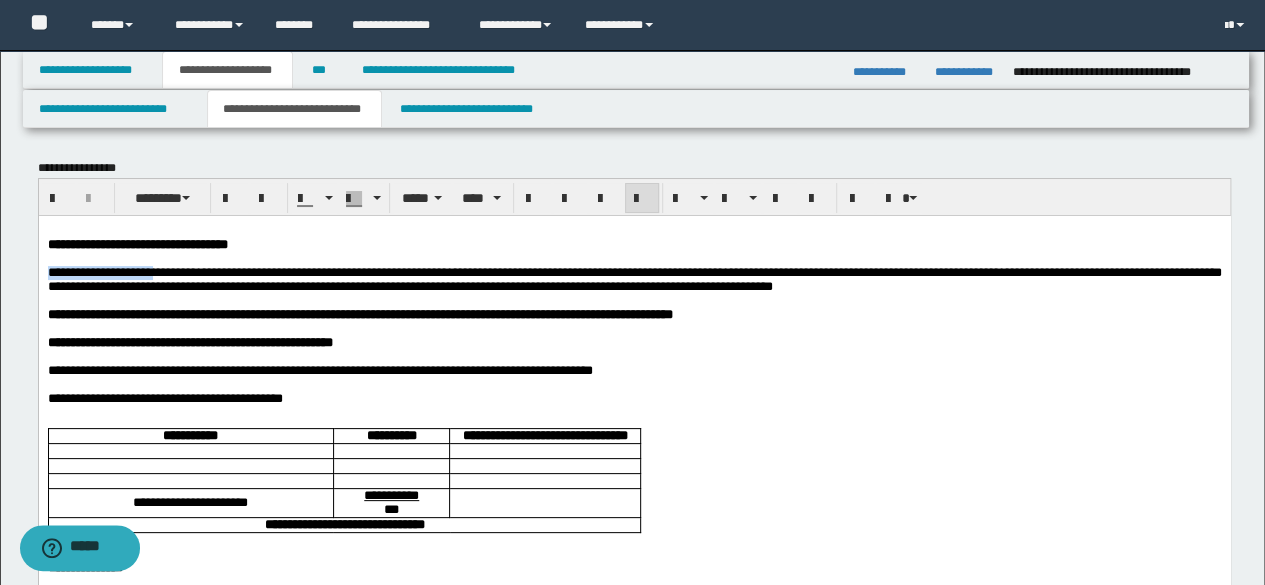 drag, startPoint x: 183, startPoint y: 274, endPoint x: 36, endPoint y: 275, distance: 147.0034 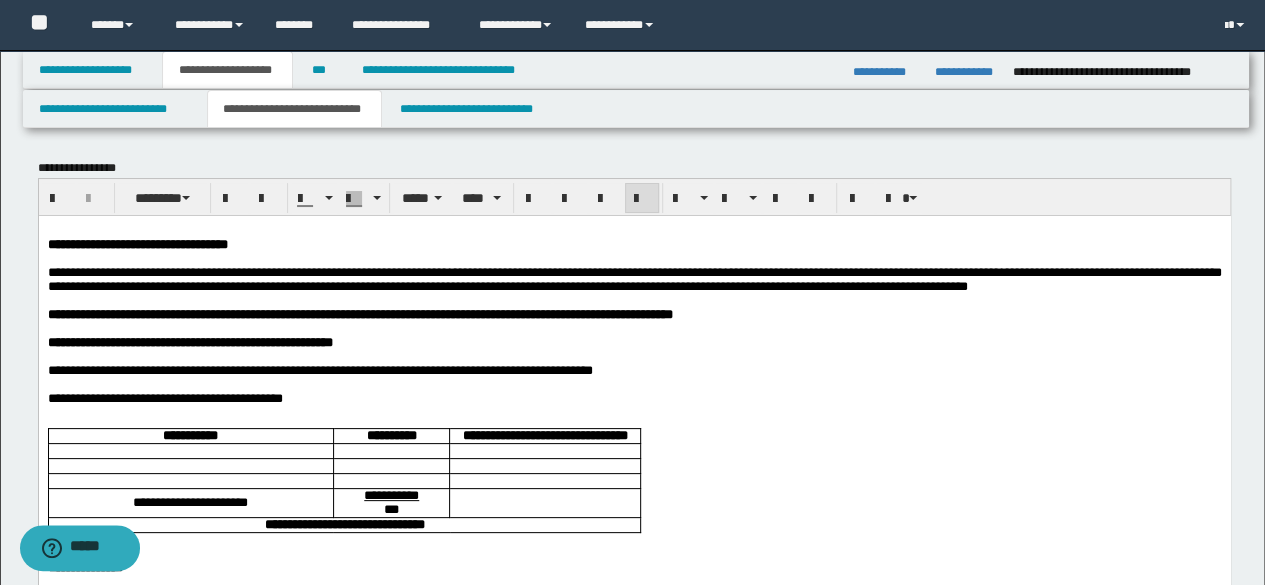 click on "**********" at bounding box center (634, 278) 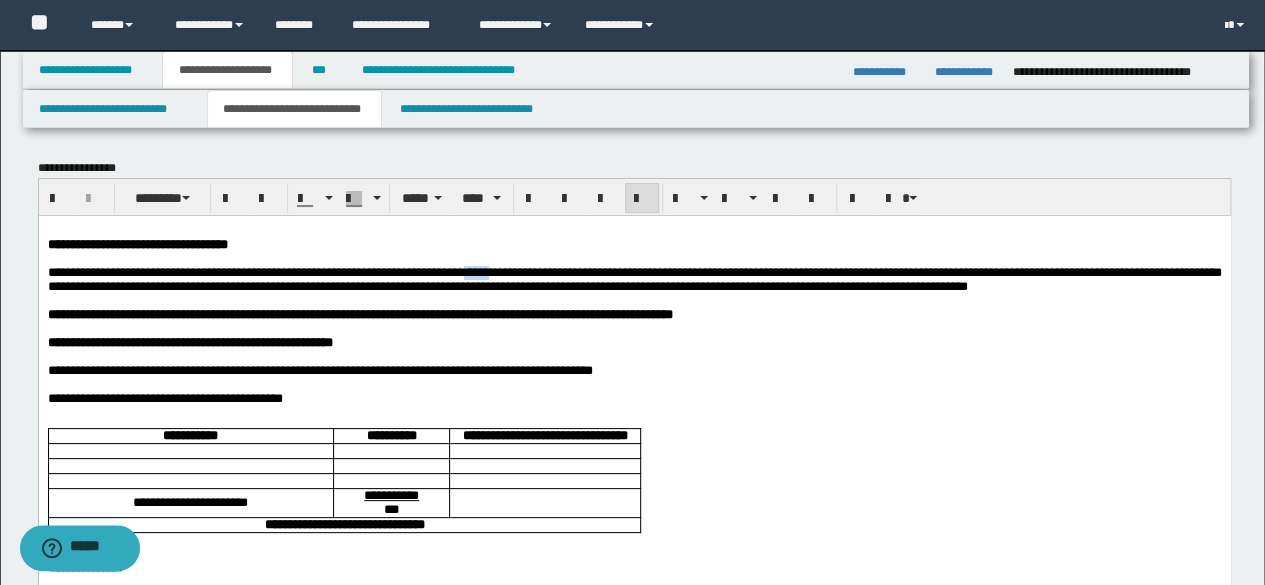 click on "**********" at bounding box center (634, 278) 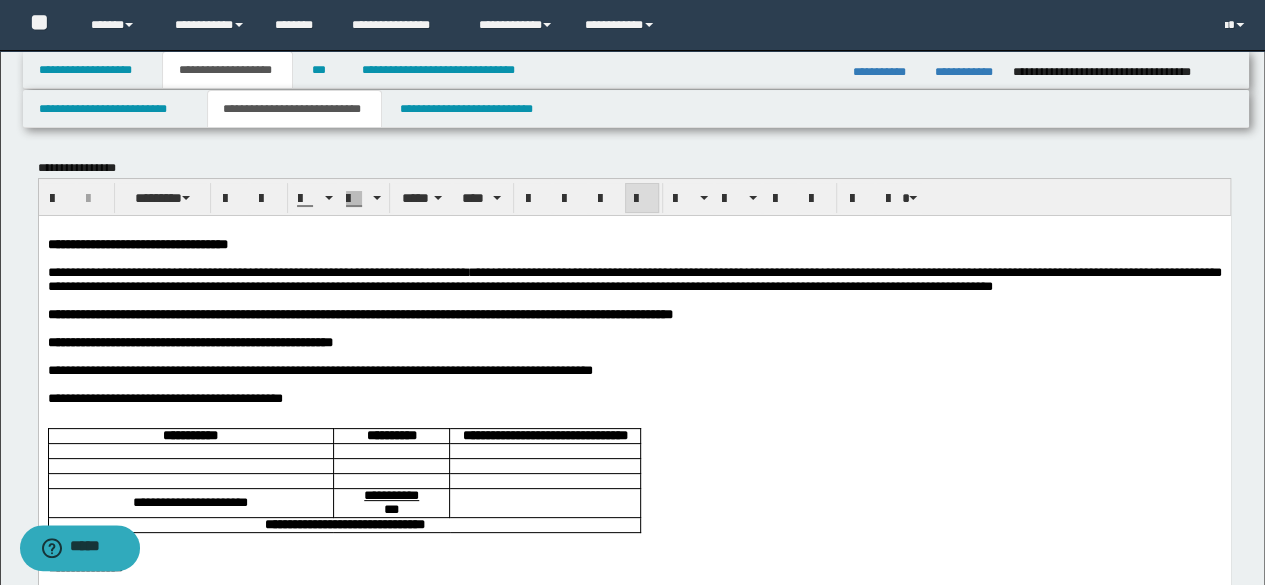 click on "**********" at bounding box center (634, 278) 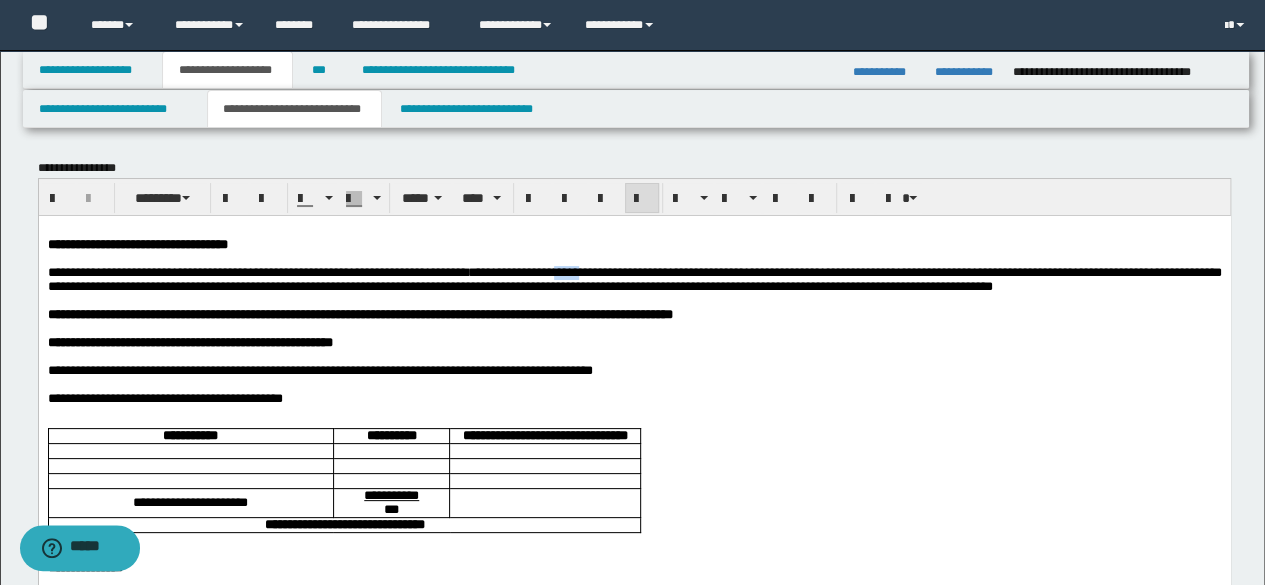 click on "**********" at bounding box center (634, 278) 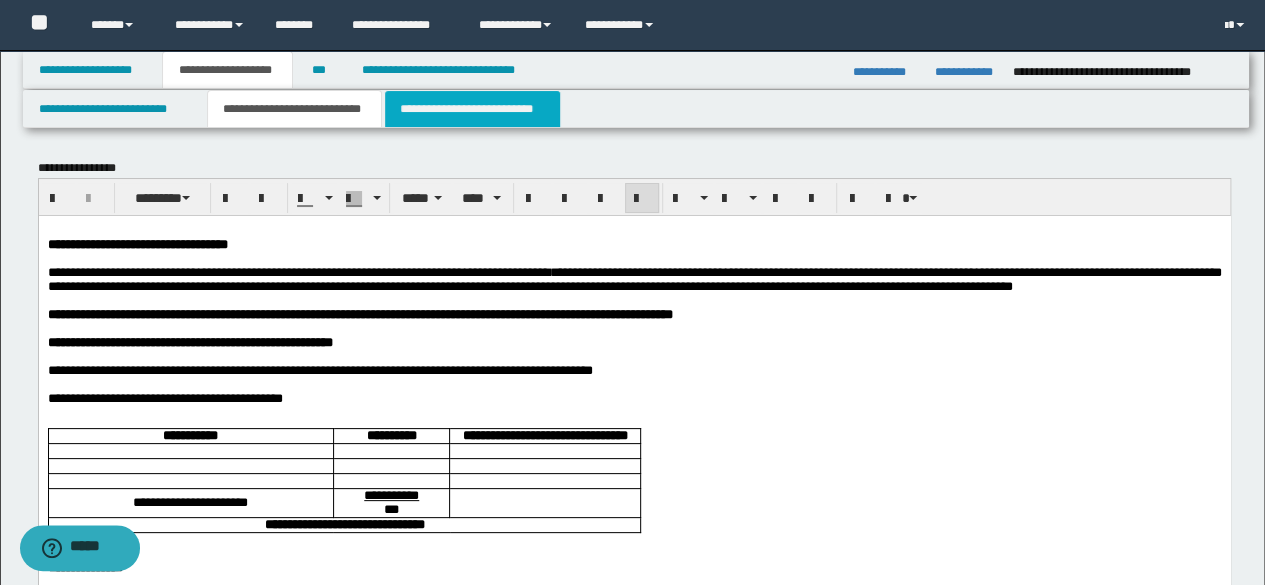 click on "**********" at bounding box center [472, 109] 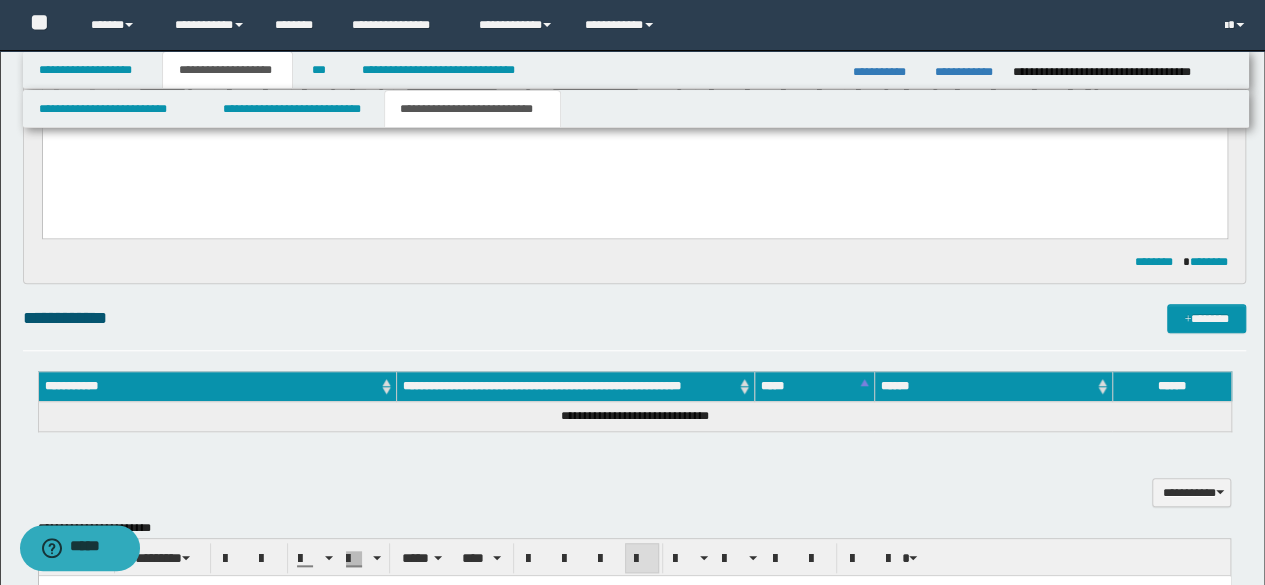scroll, scrollTop: 700, scrollLeft: 0, axis: vertical 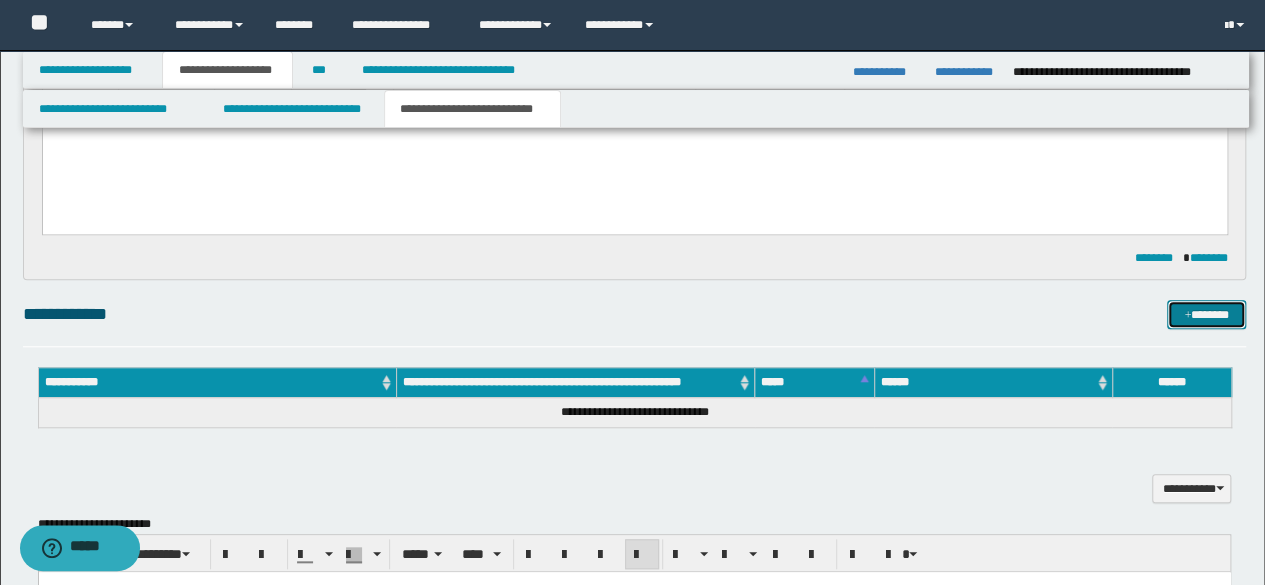 click on "*******" at bounding box center (1206, 314) 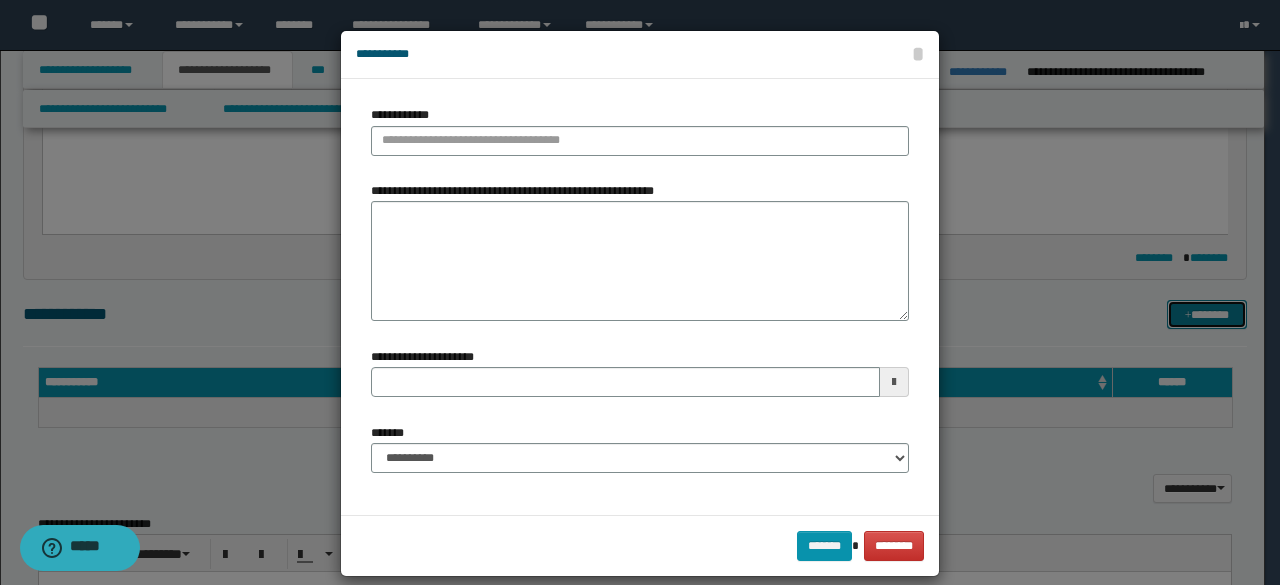 type 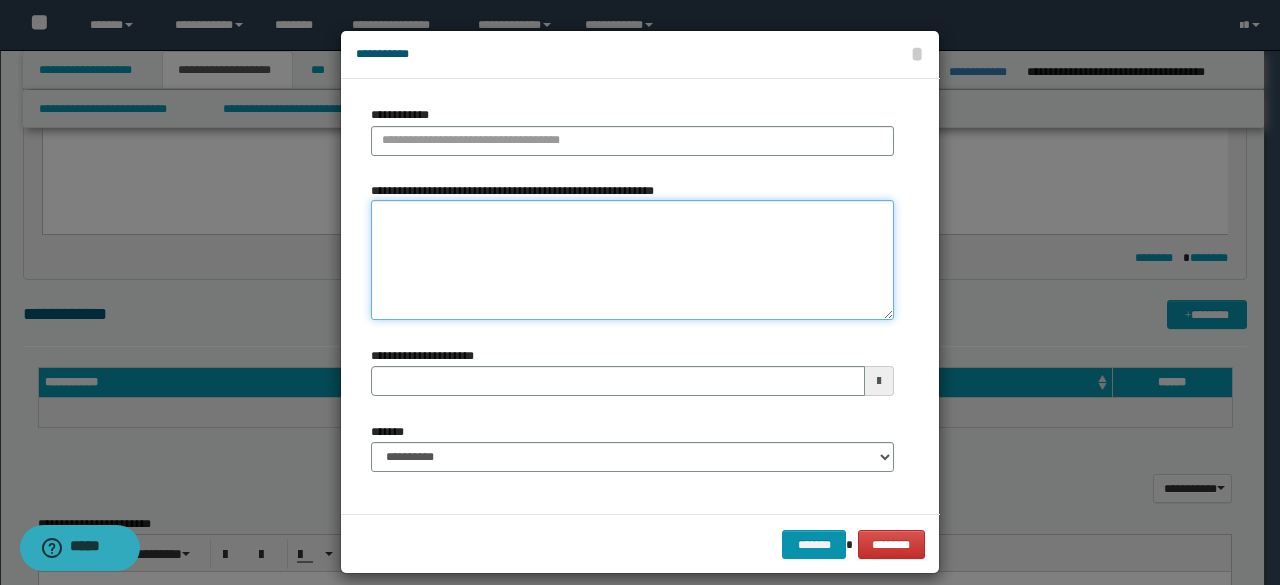 click on "**********" at bounding box center [632, 260] 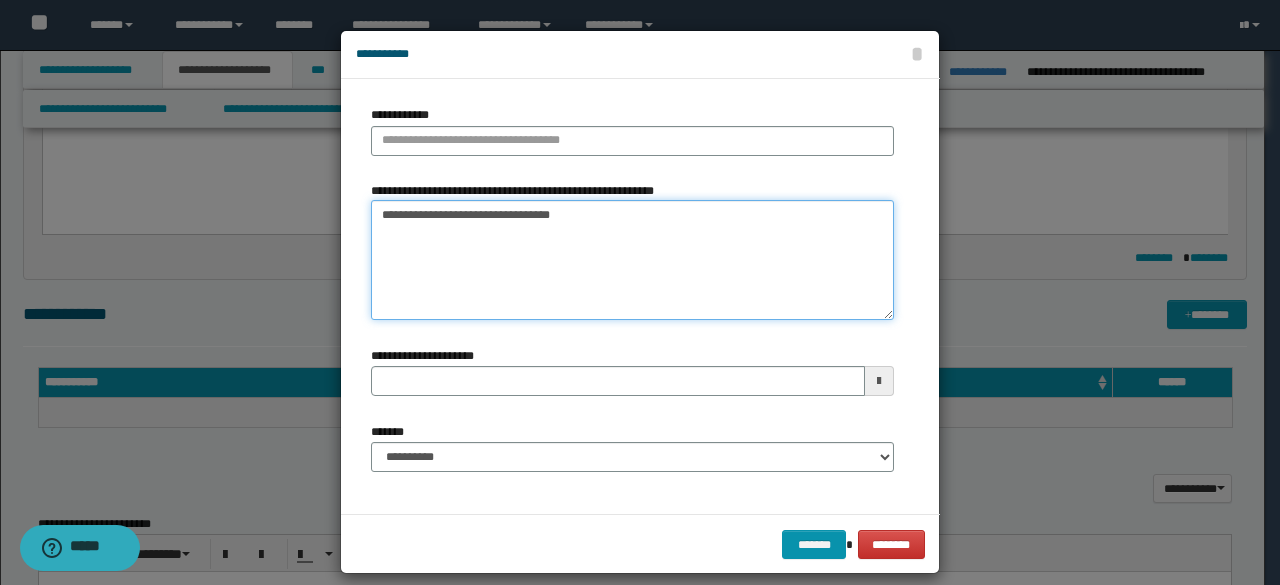 click on "**********" at bounding box center [632, 260] 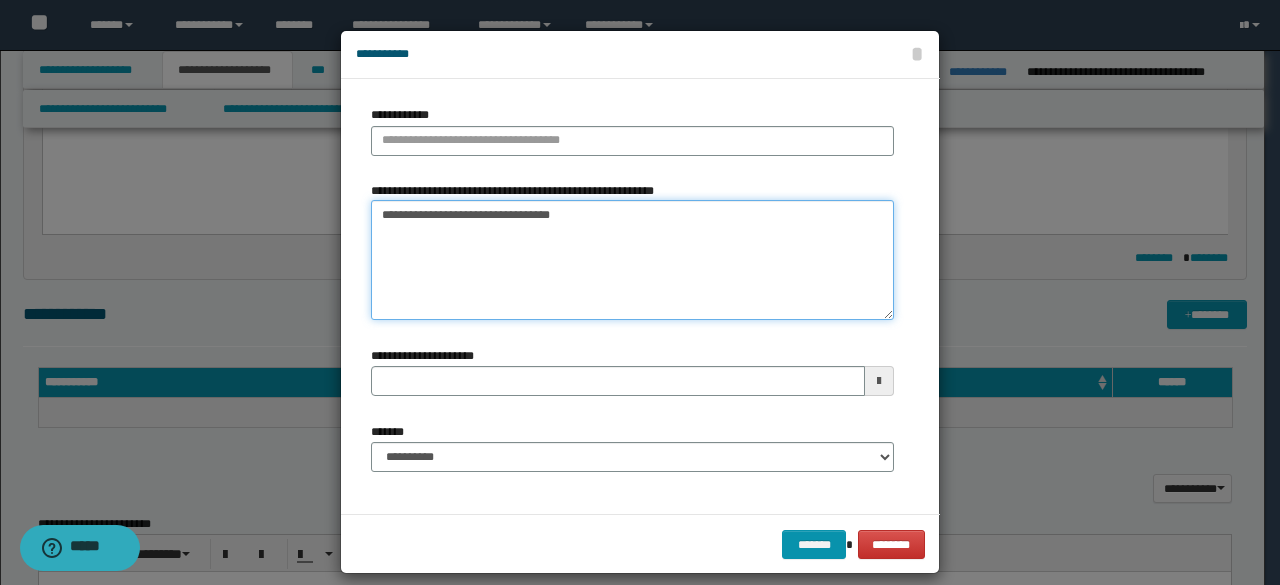 paste on "**********" 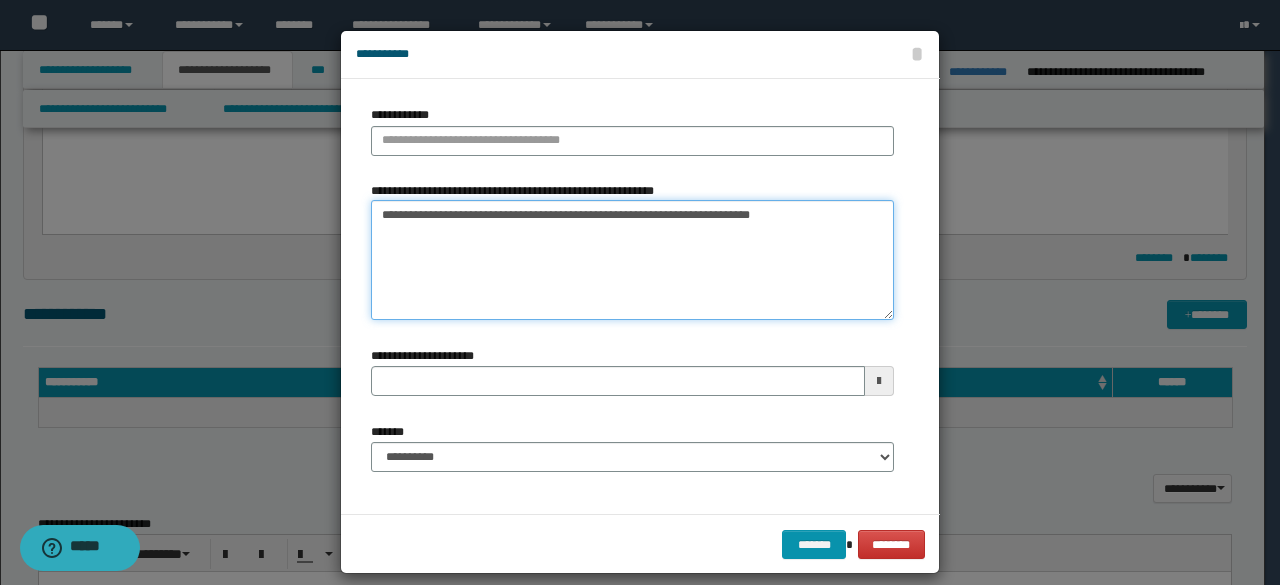 type 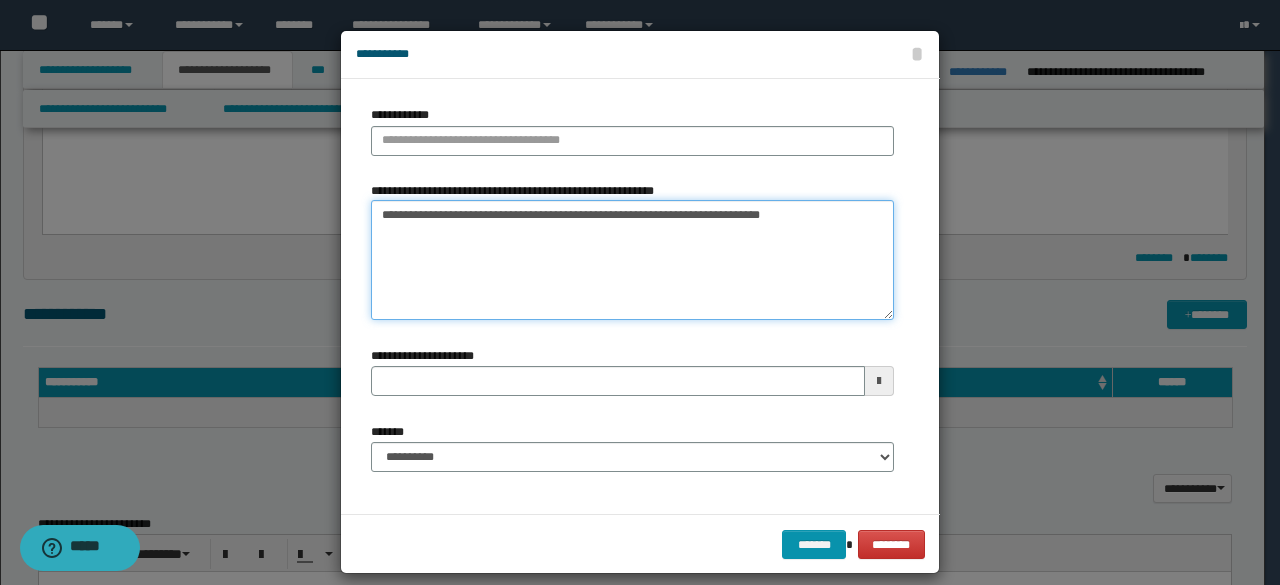 type on "**********" 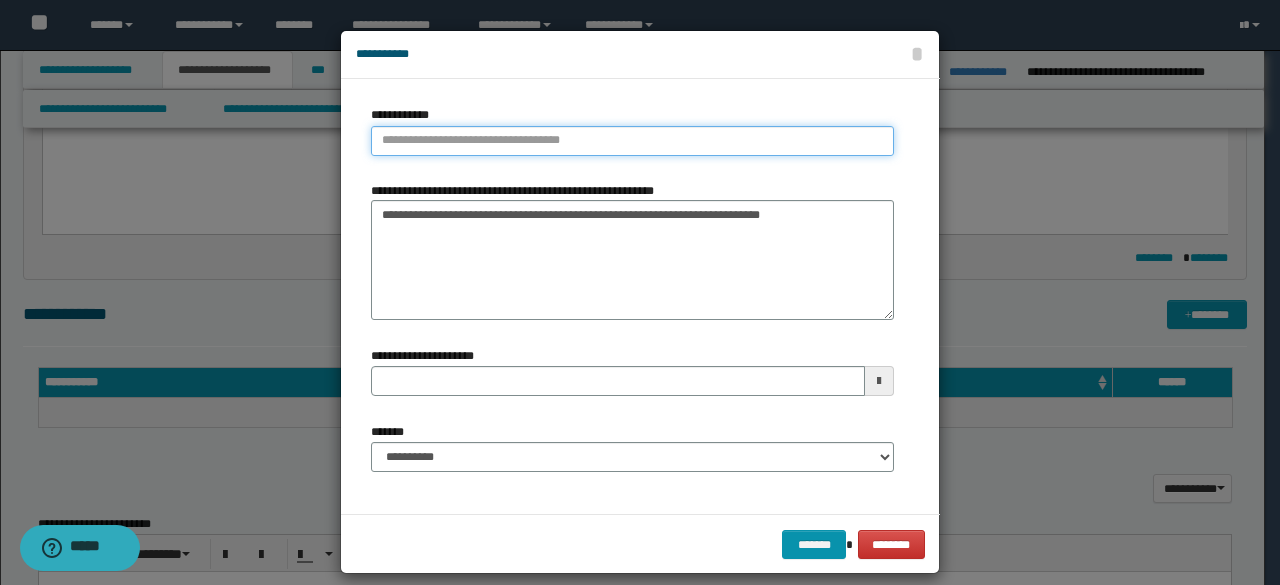 drag, startPoint x: 611, startPoint y: 136, endPoint x: 0, endPoint y: 75, distance: 614.0375 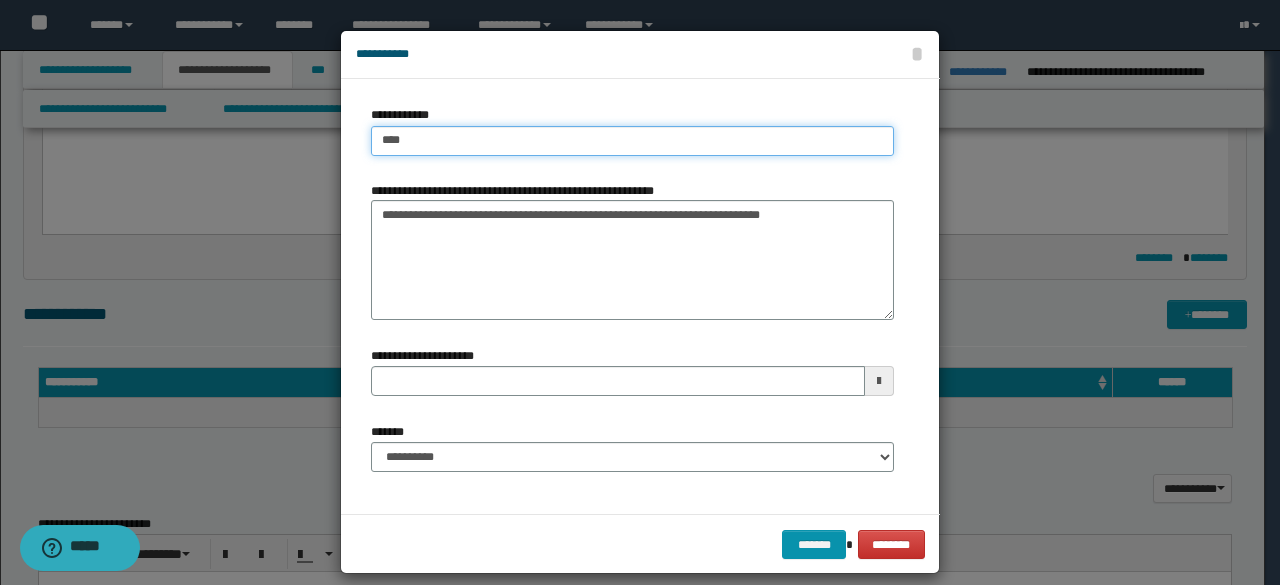 type on "****" 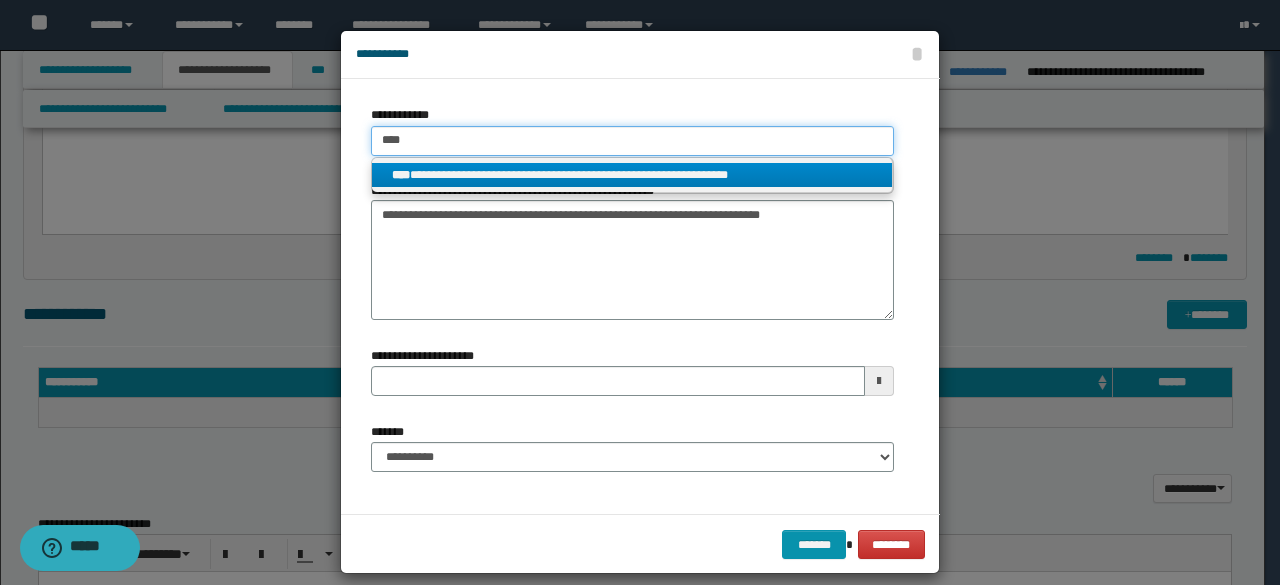 type on "****" 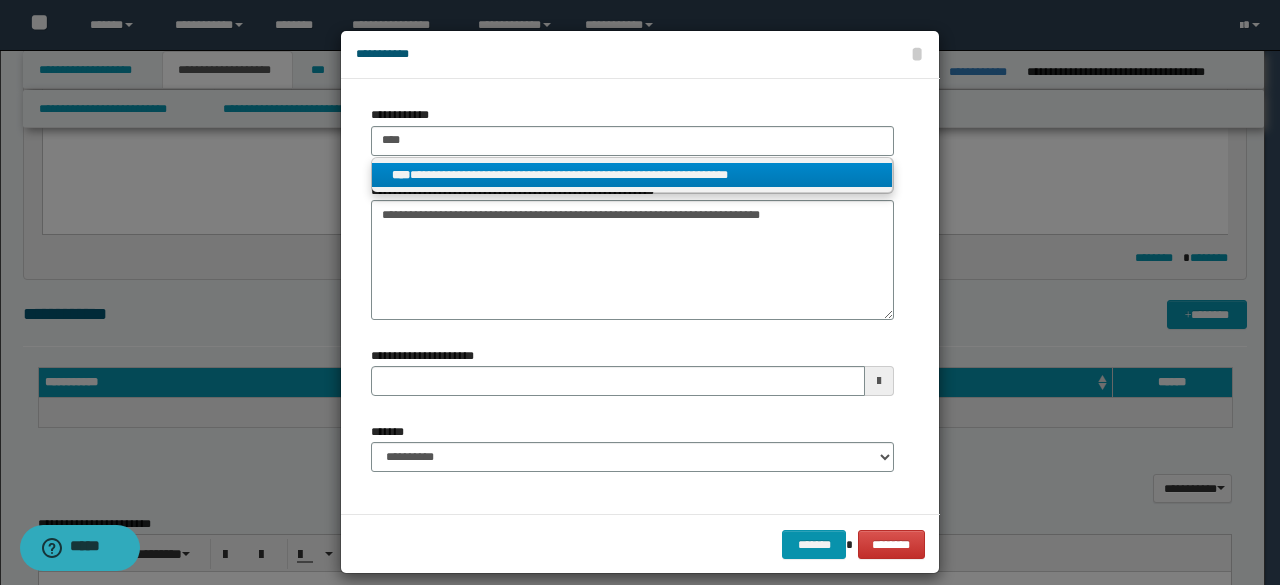 click on "**********" at bounding box center (632, 175) 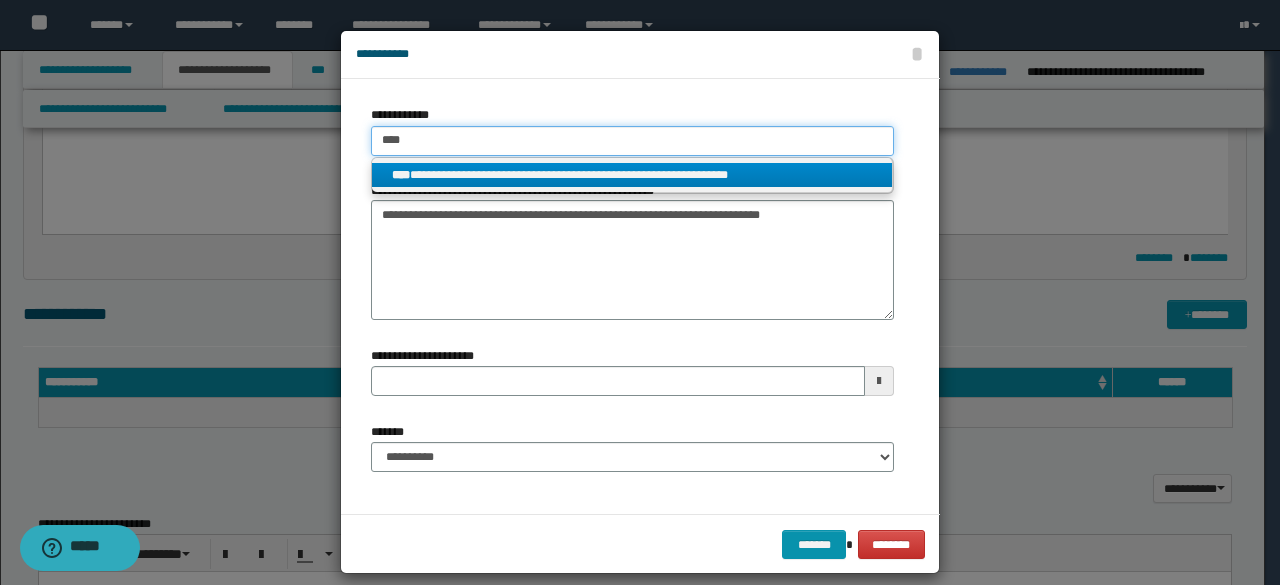 type 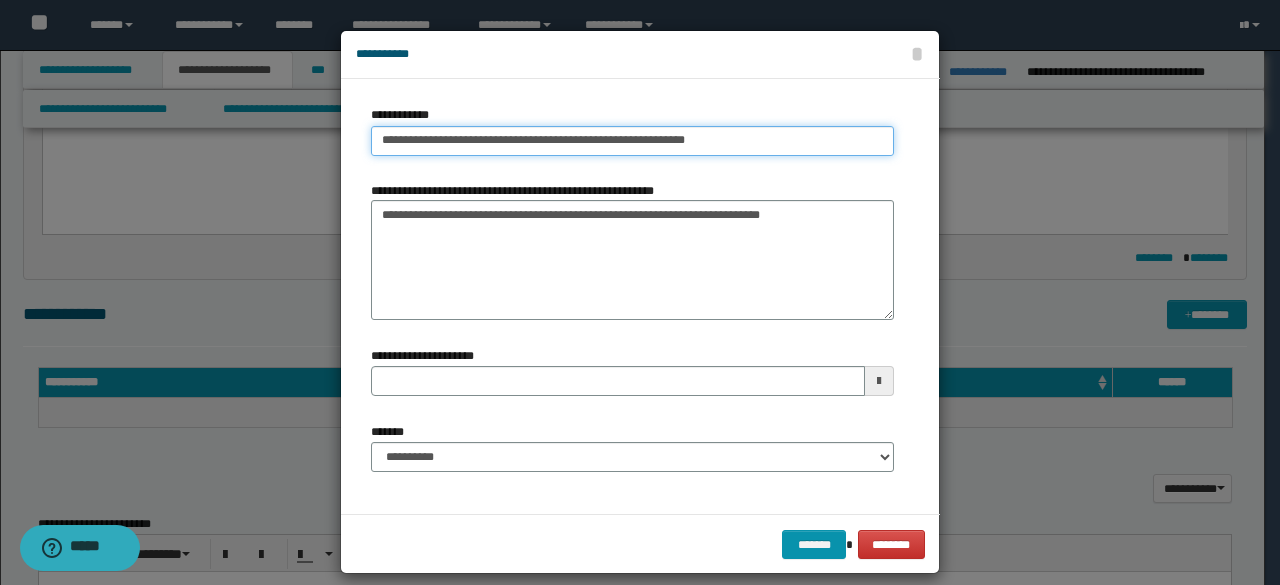 drag, startPoint x: 728, startPoint y: 142, endPoint x: 0, endPoint y: 106, distance: 728.8896 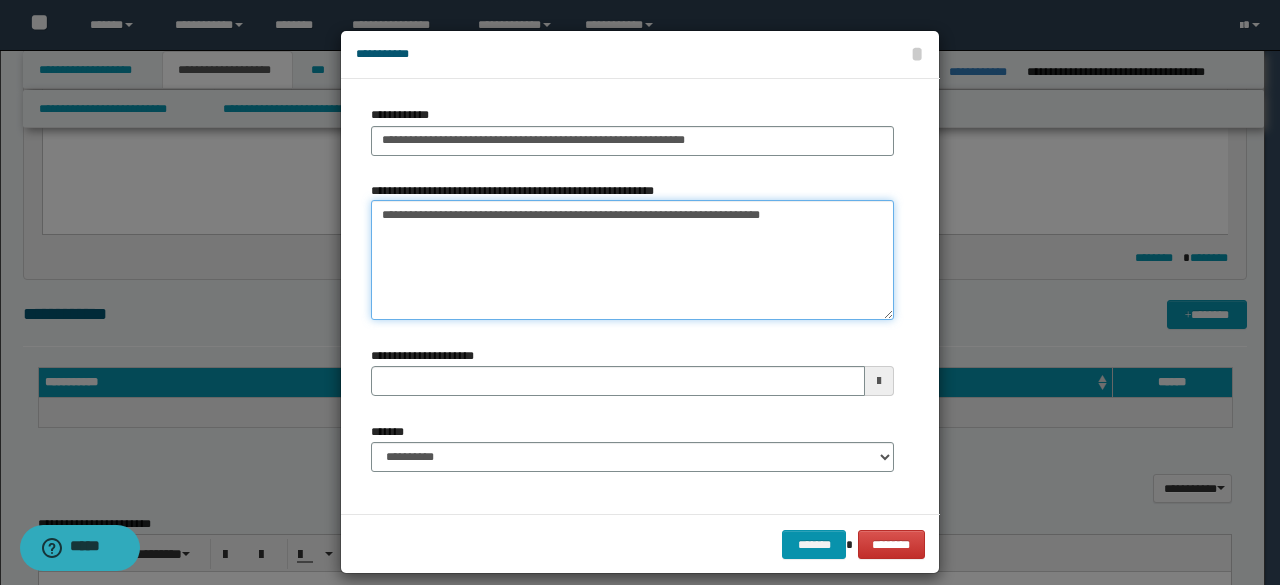 click on "**********" at bounding box center [632, 260] 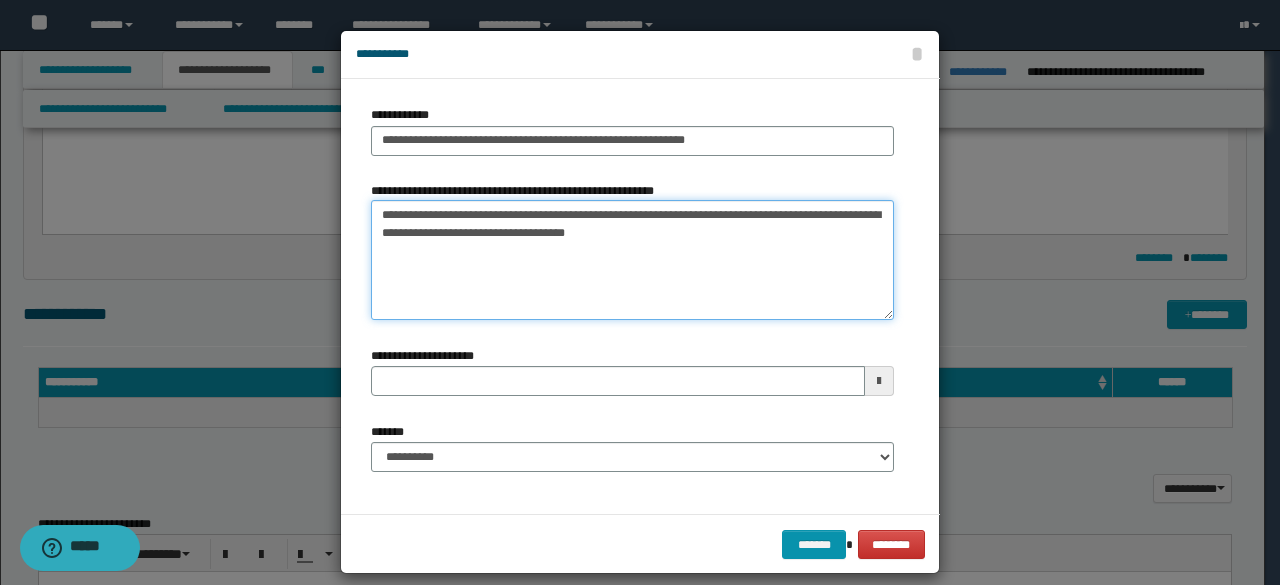 drag, startPoint x: 663, startPoint y: 246, endPoint x: 118, endPoint y: 123, distance: 558.70746 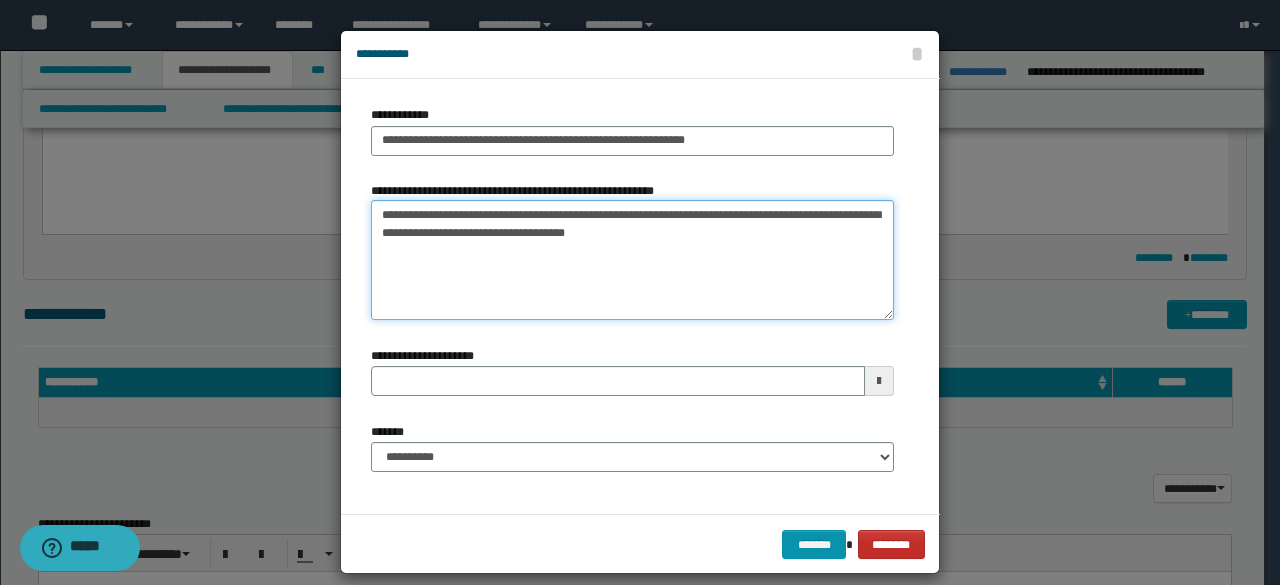 type on "**********" 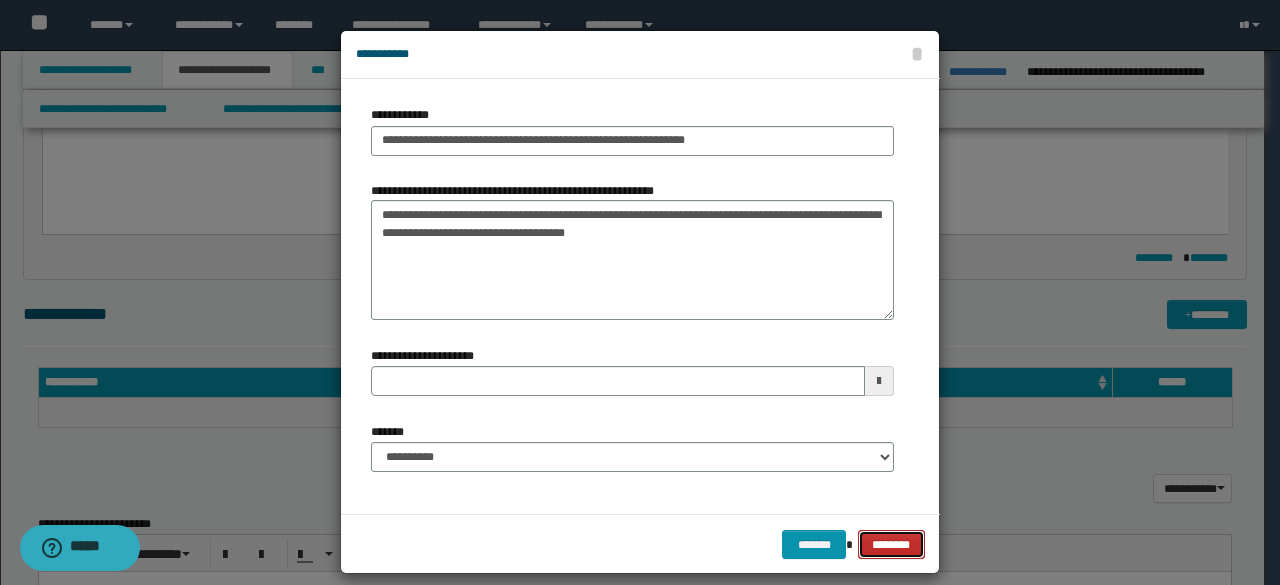 click on "********" at bounding box center (891, 544) 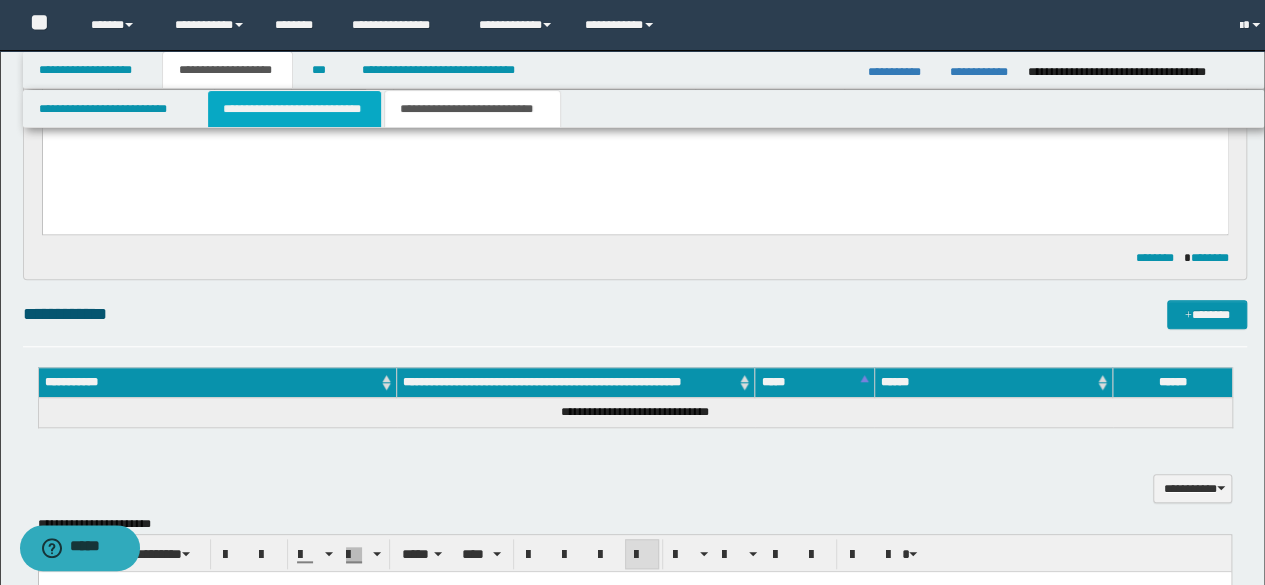 click on "**********" at bounding box center (294, 109) 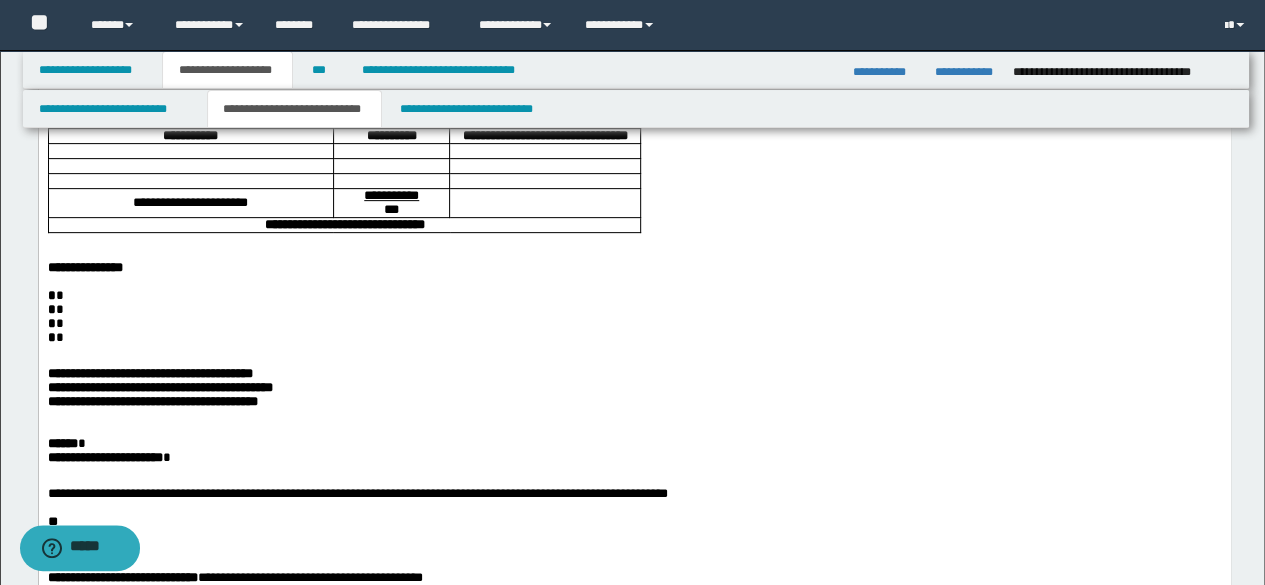 scroll, scrollTop: 0, scrollLeft: 0, axis: both 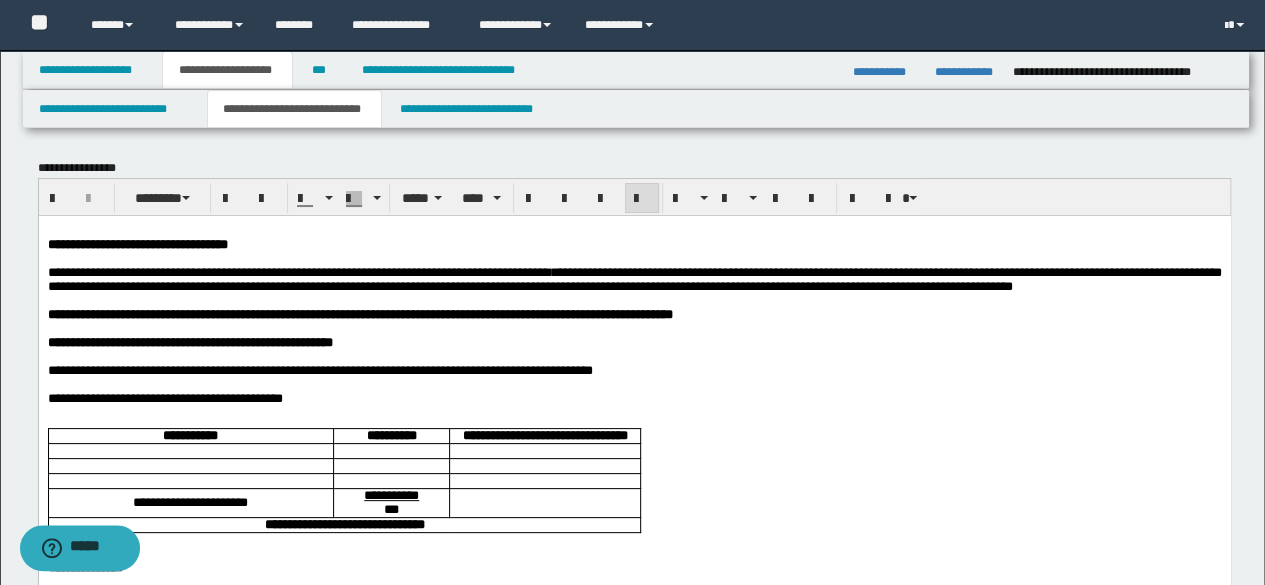 click on "**********" at bounding box center [634, 278] 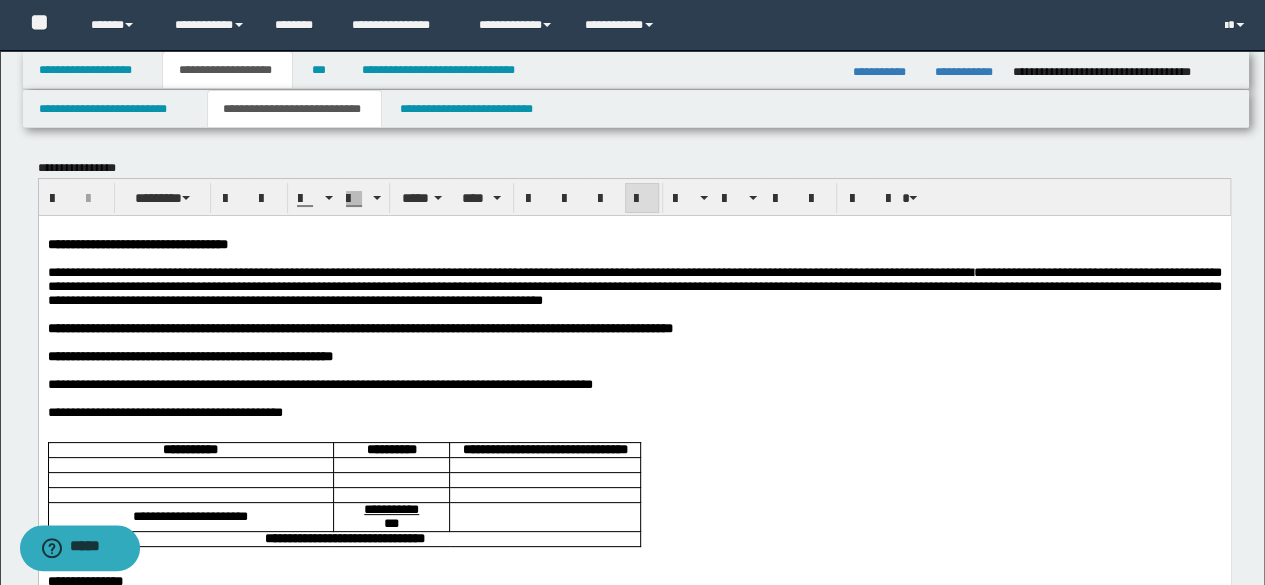 click on "**********" at bounding box center [634, 285] 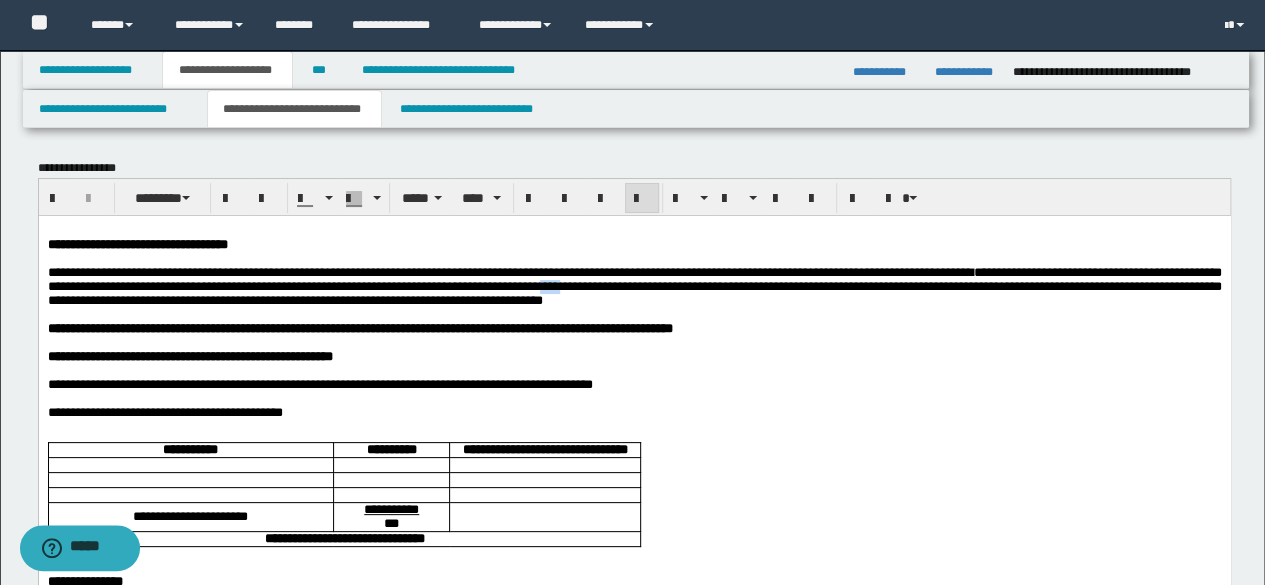 click on "**********" at bounding box center [634, 285] 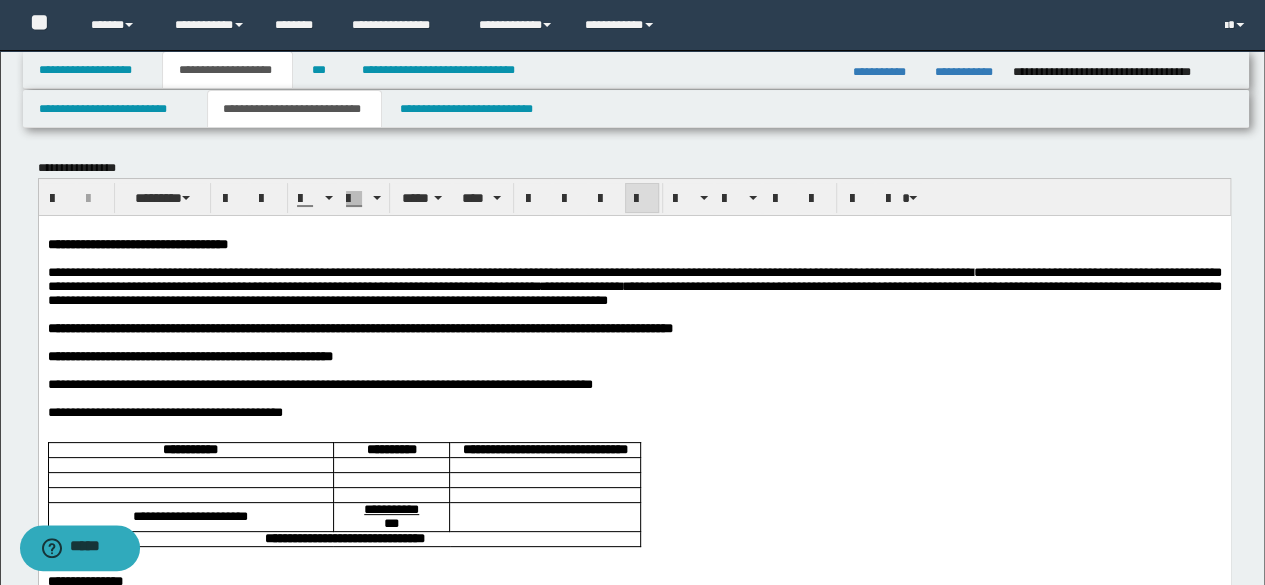 click on "**********" at bounding box center (634, 285) 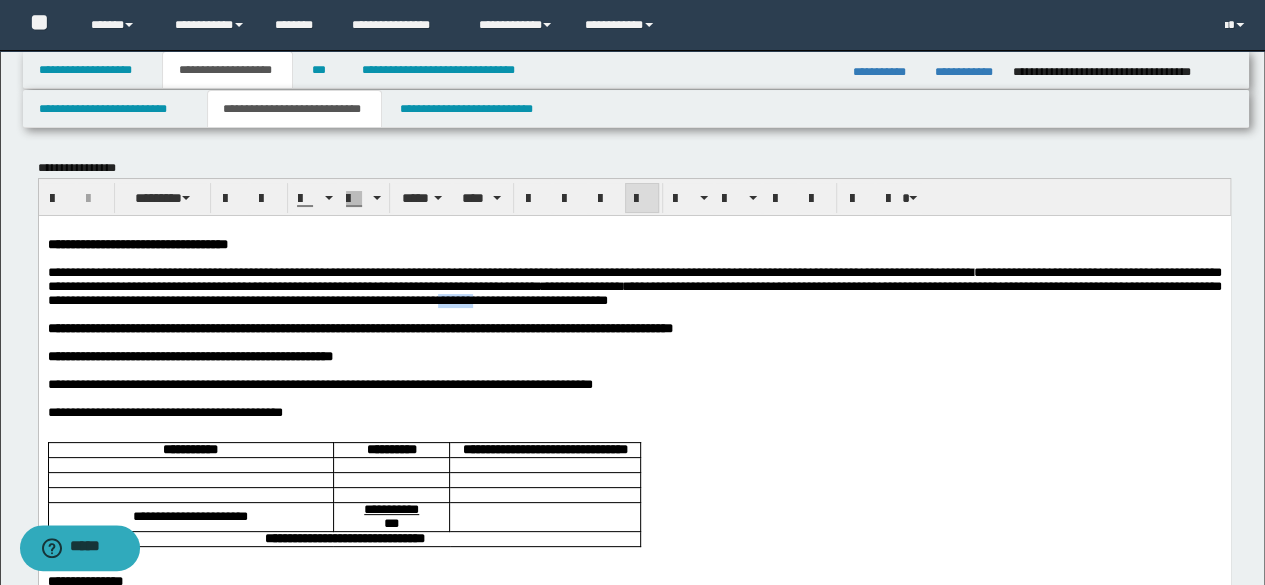 click on "**********" at bounding box center (634, 285) 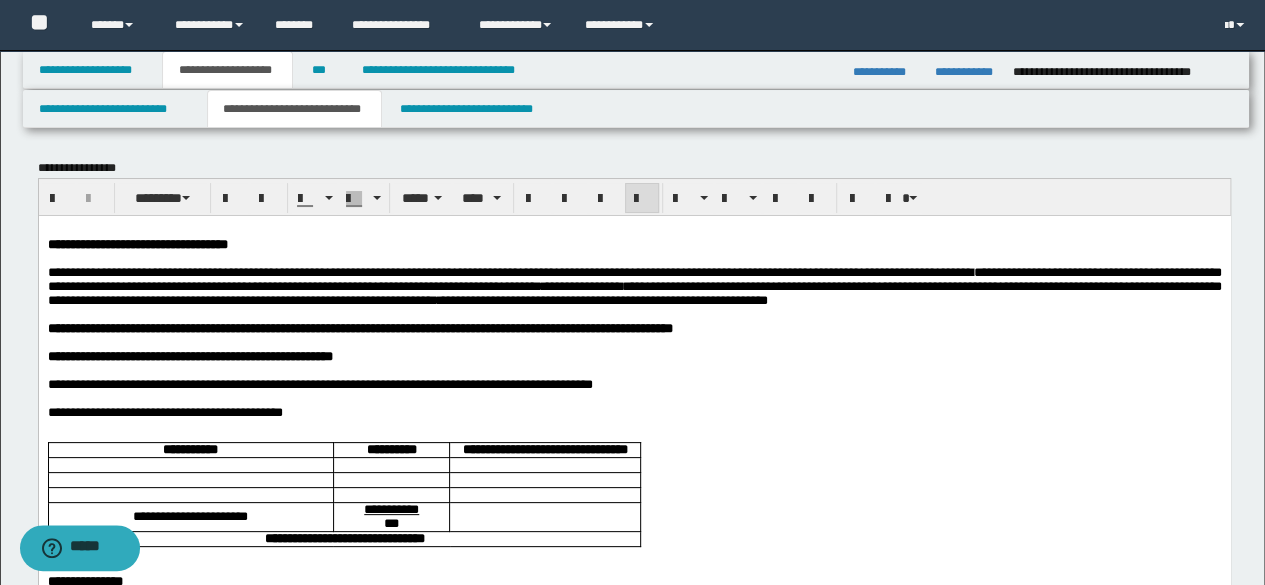 click on "**********" at bounding box center (634, 285) 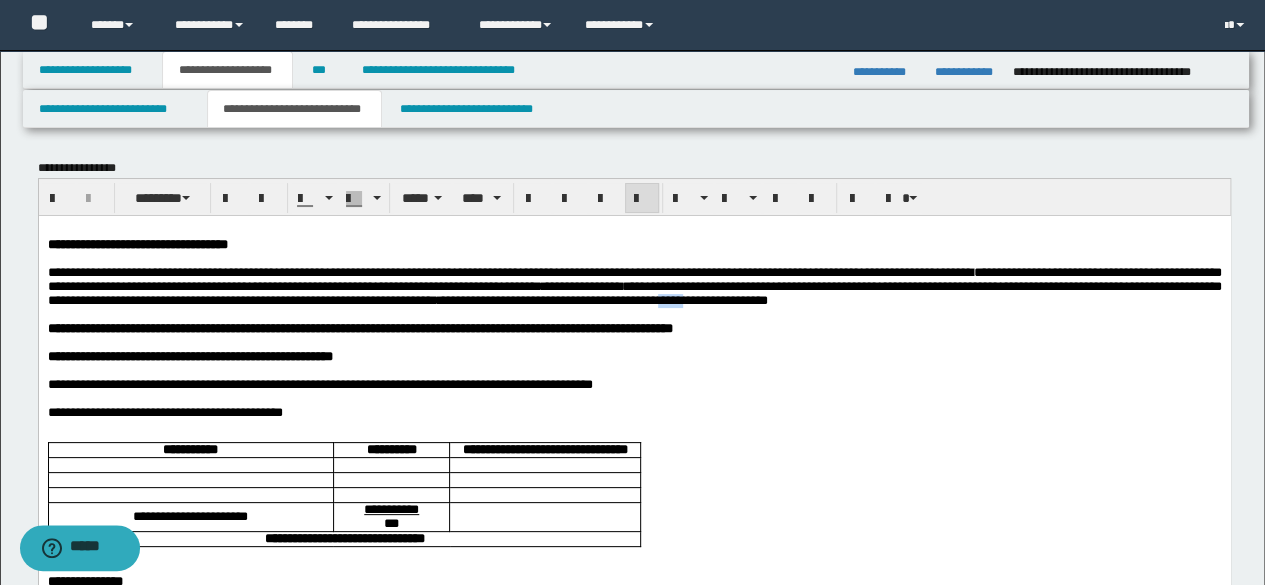 click on "**********" at bounding box center [634, 285] 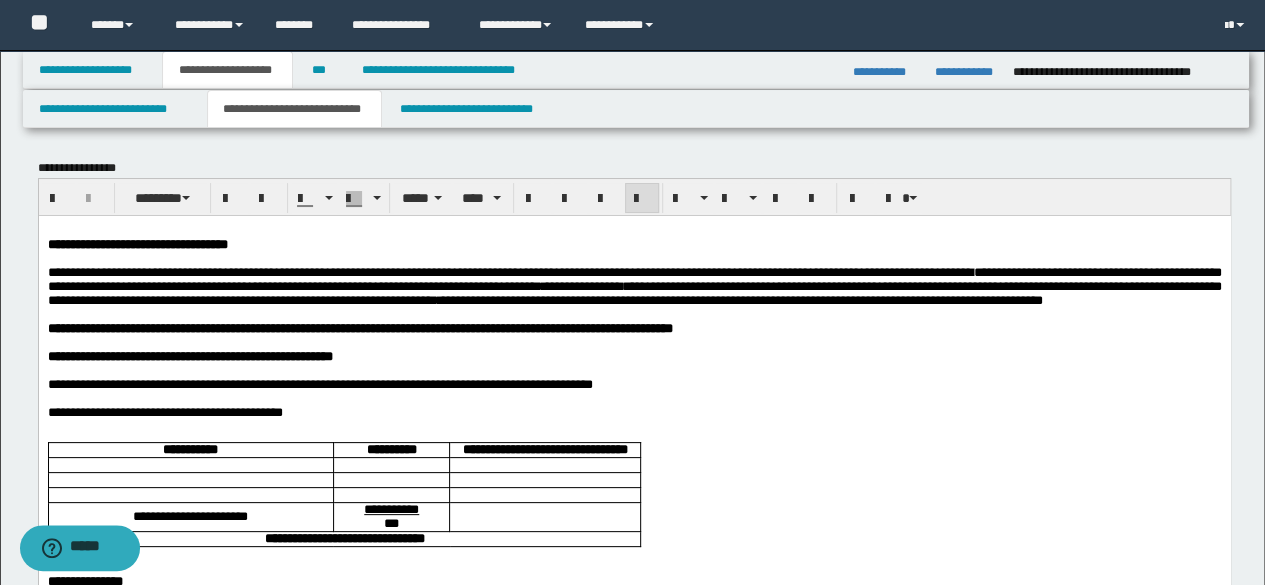 click on "**********" at bounding box center [634, 285] 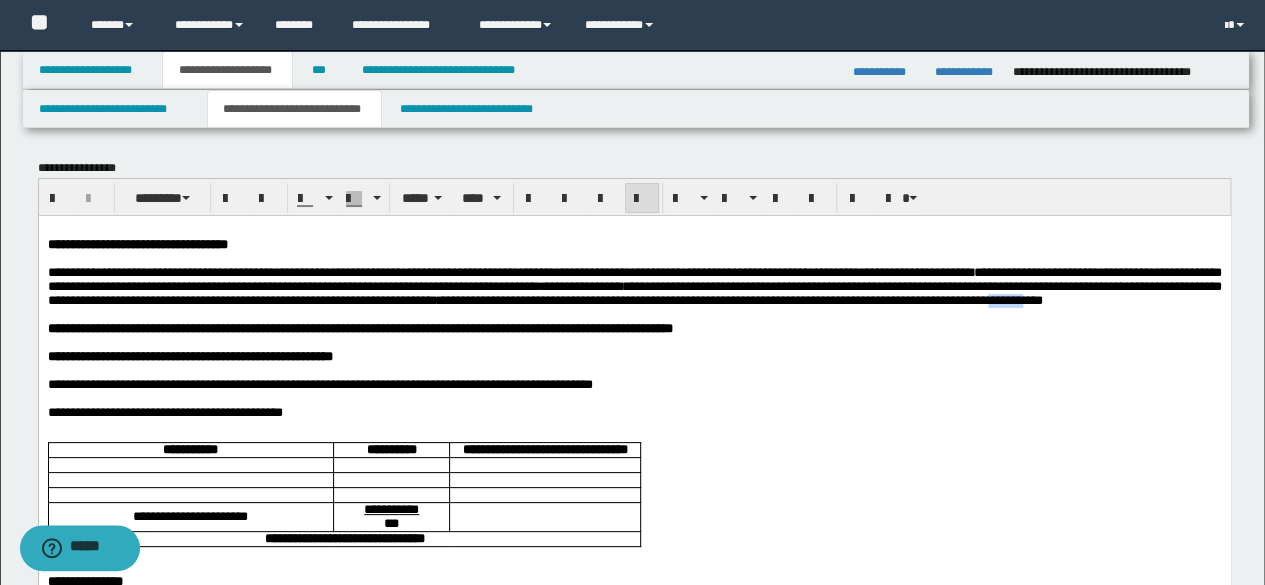 click on "**********" at bounding box center (634, 285) 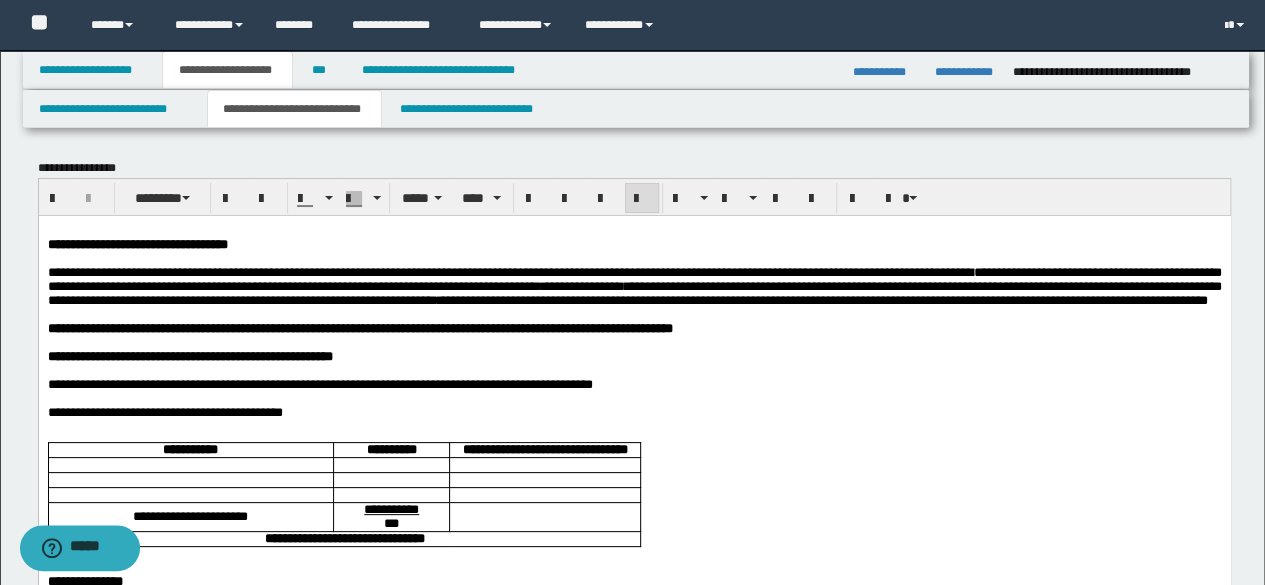 click on "**********" at bounding box center [634, 285] 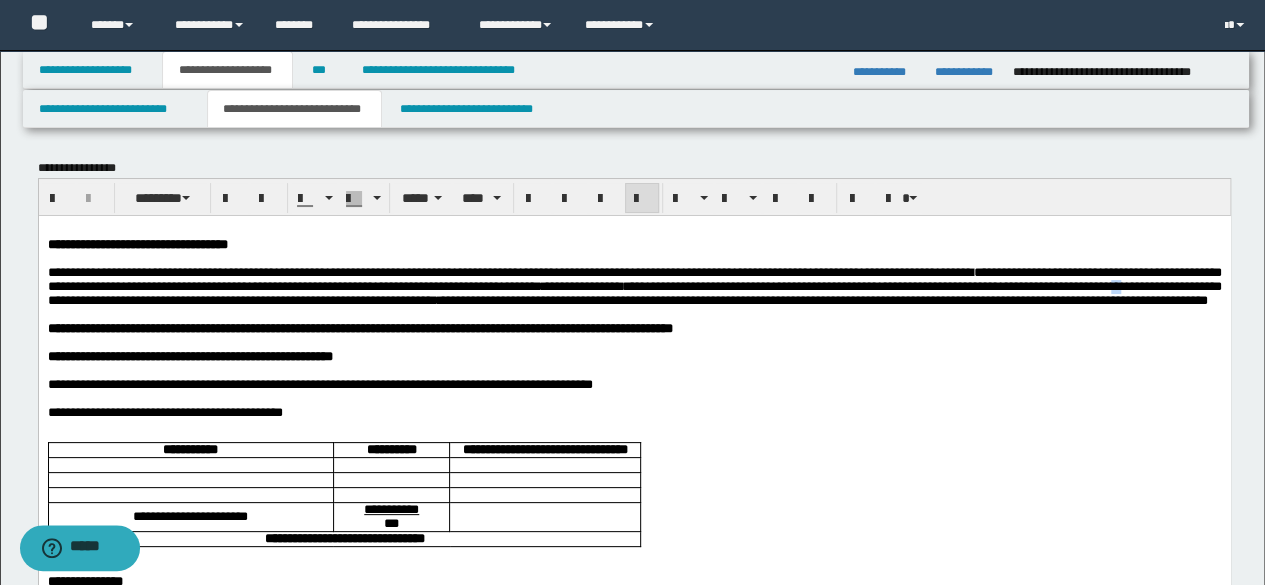 click on "**********" at bounding box center (634, 285) 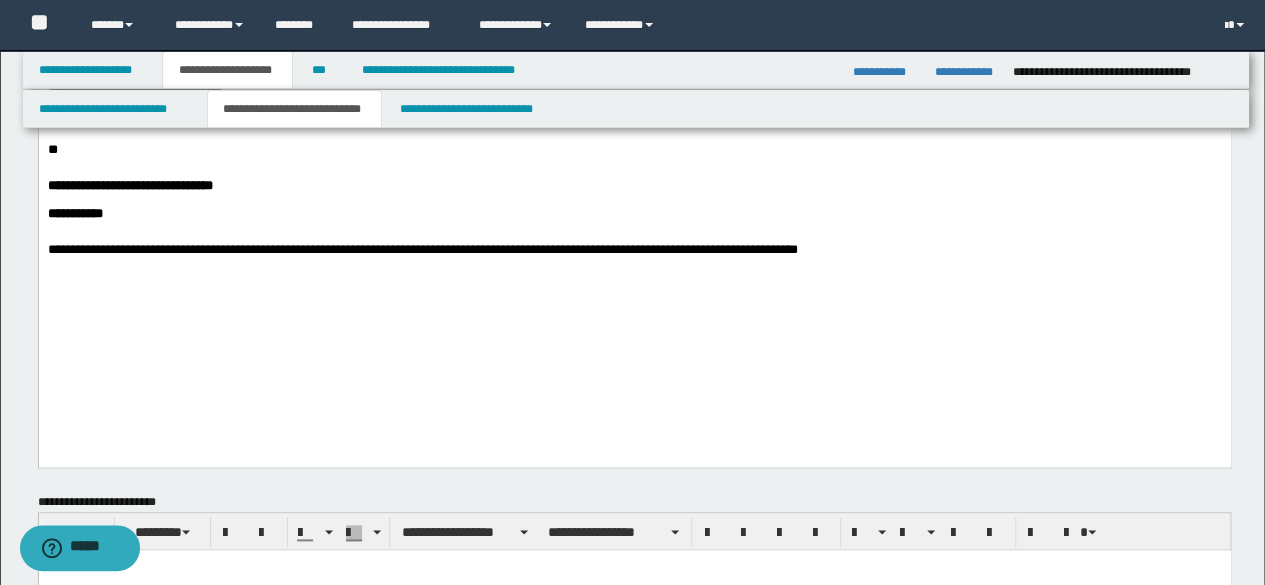scroll, scrollTop: 900, scrollLeft: 0, axis: vertical 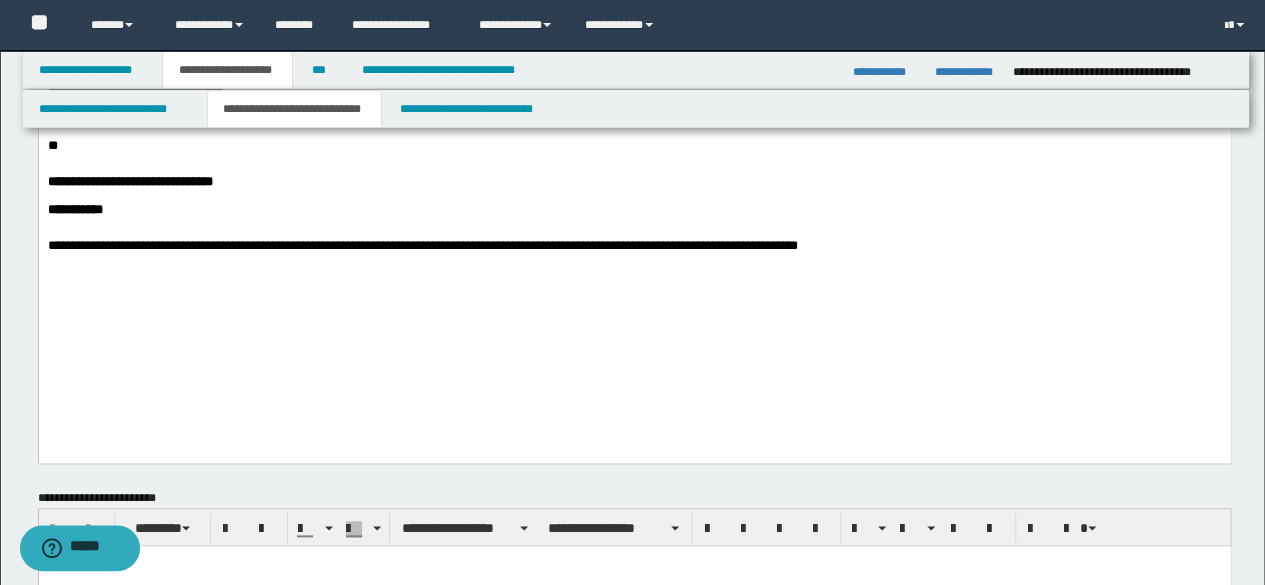 click on "**********" at bounding box center [634, 182] 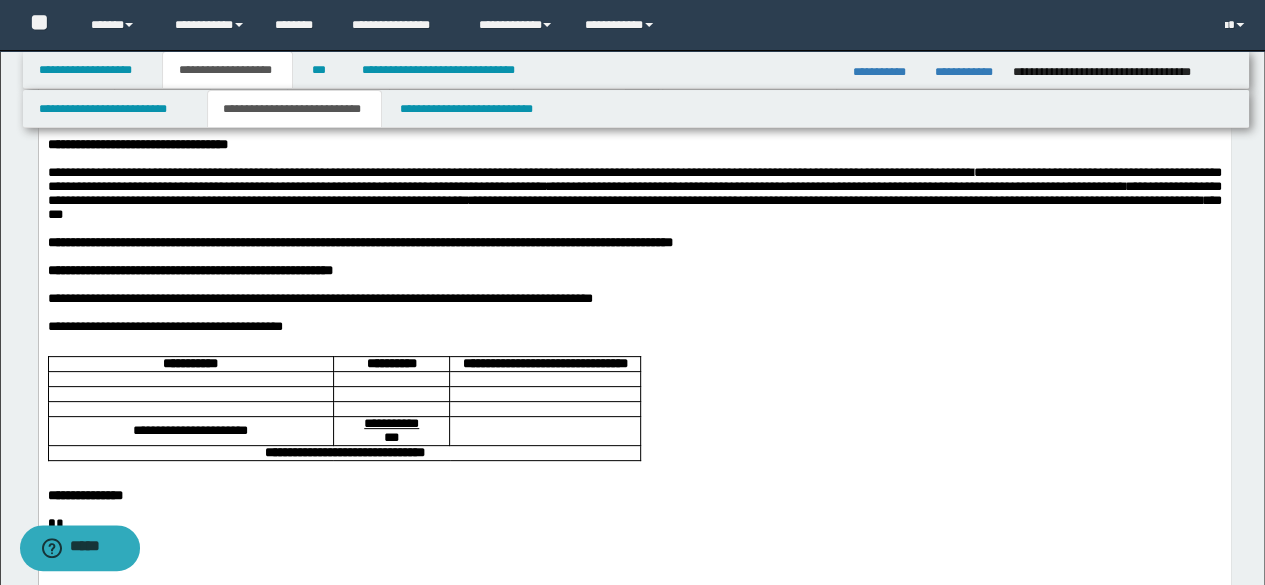 scroll, scrollTop: 0, scrollLeft: 0, axis: both 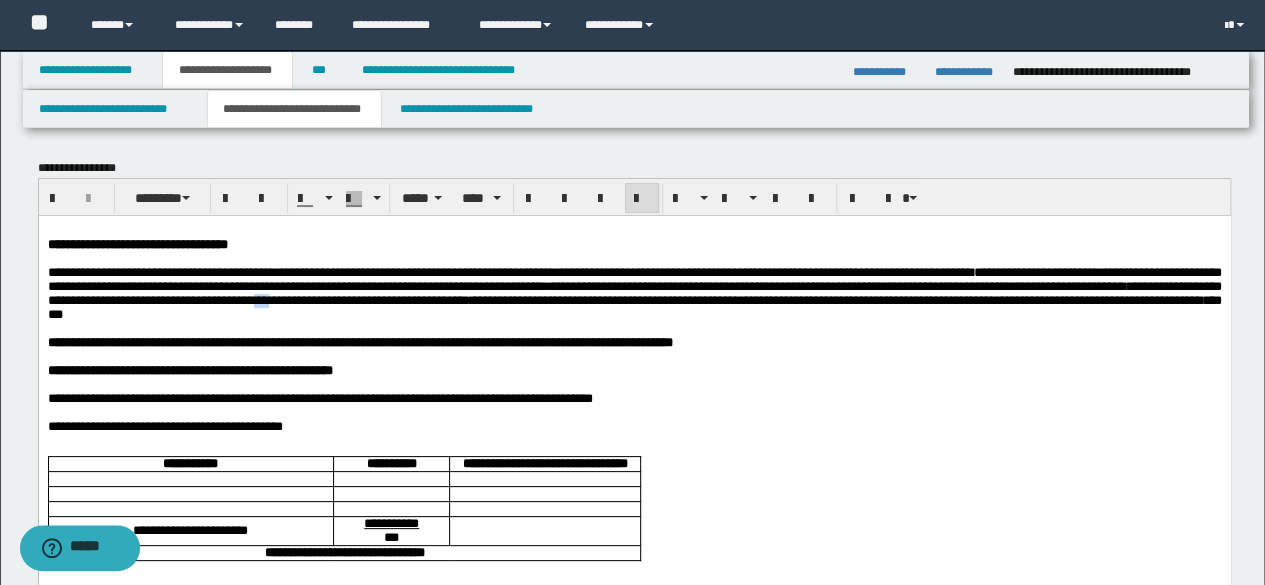 drag, startPoint x: 956, startPoint y: 307, endPoint x: 976, endPoint y: 306, distance: 20.024984 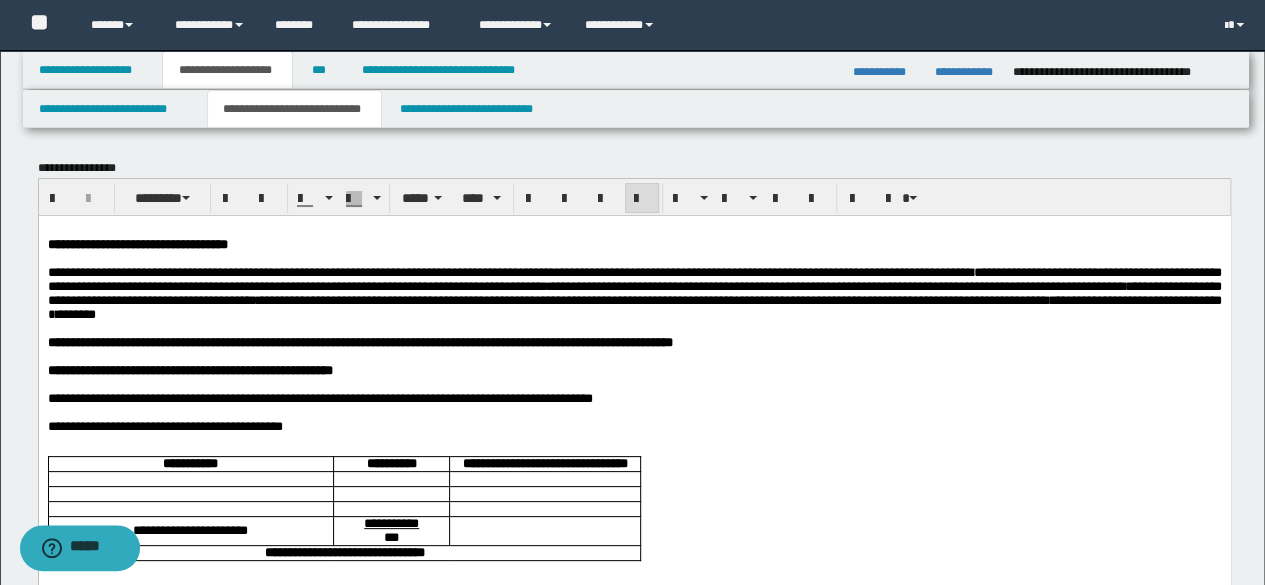click on "**********" at bounding box center (634, 292) 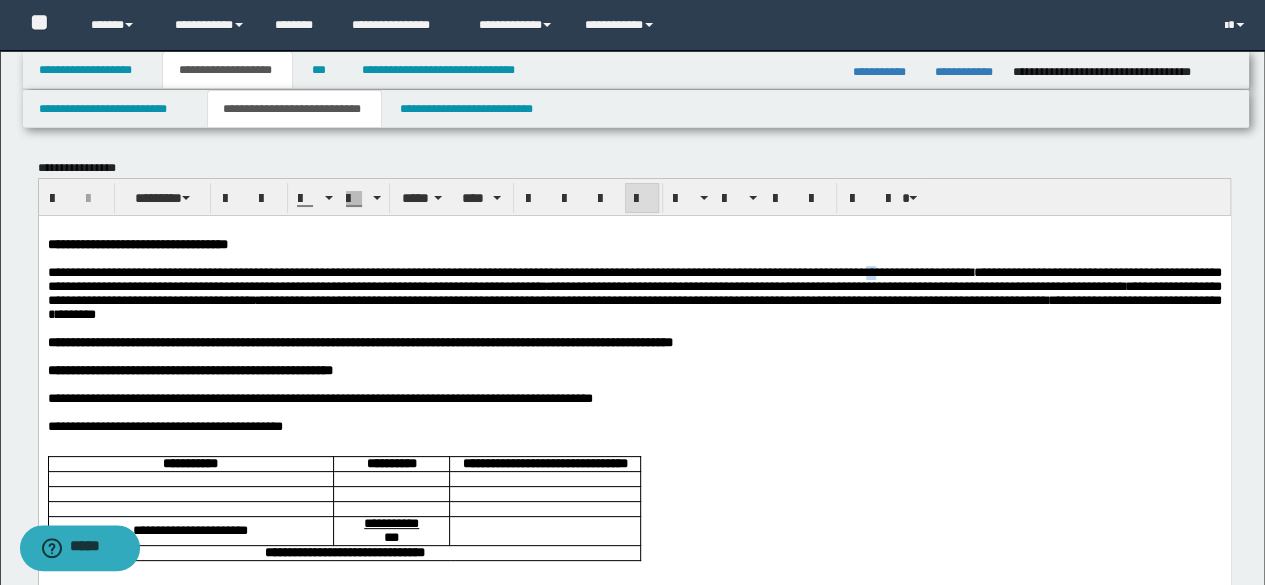 click on "**********" at bounding box center (634, 292) 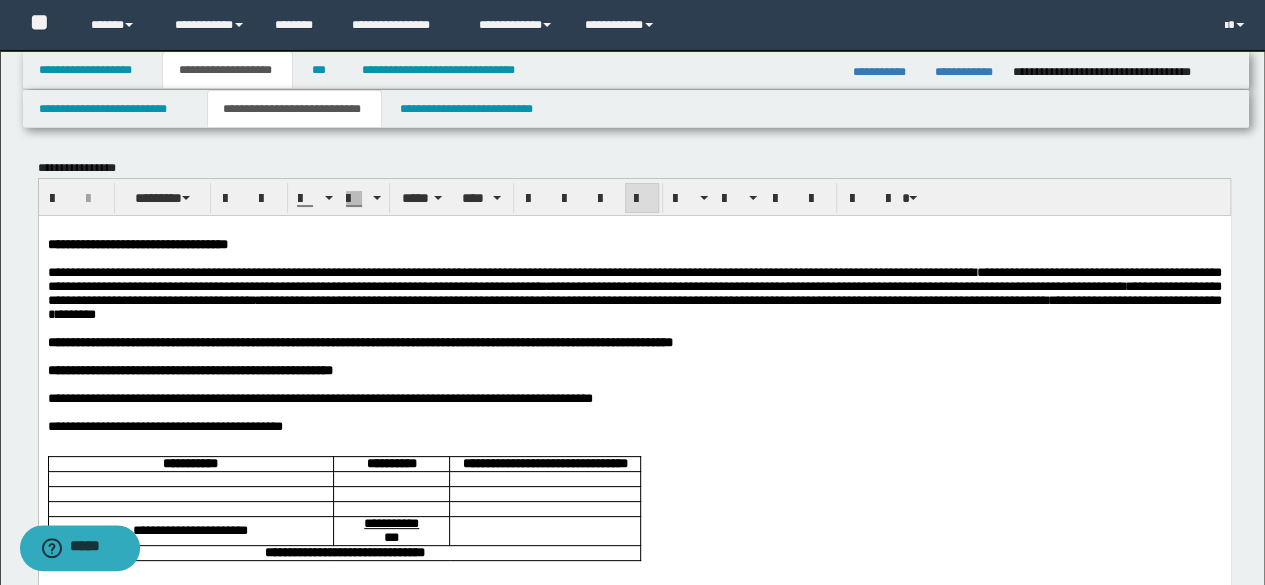 click on "**********" at bounding box center (634, 292) 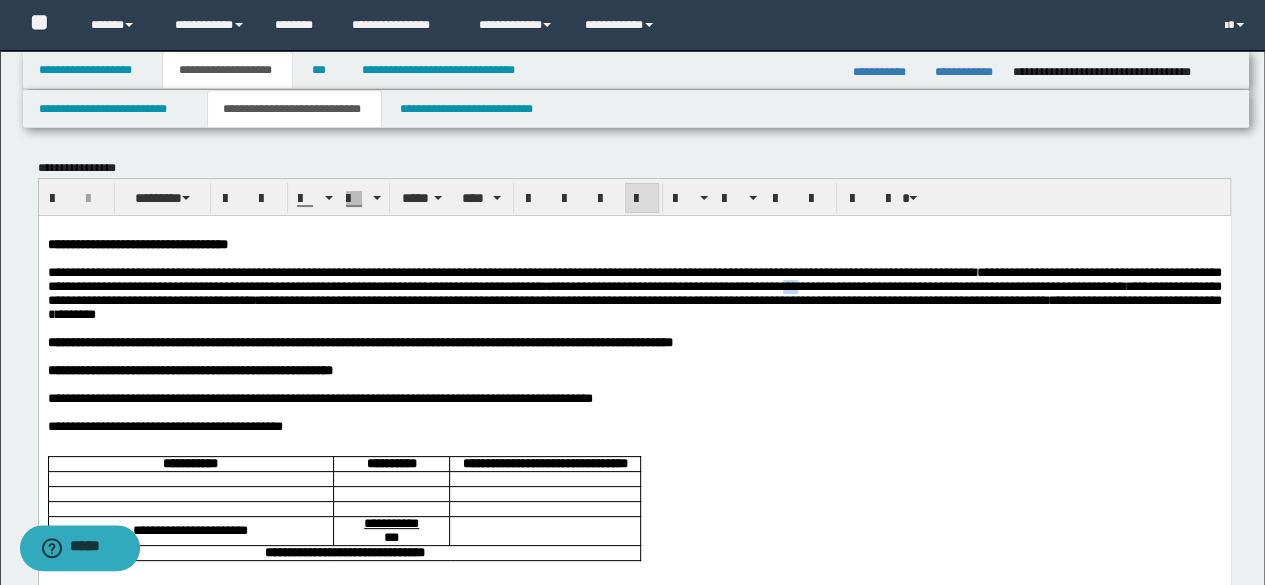 click on "**********" at bounding box center (634, 292) 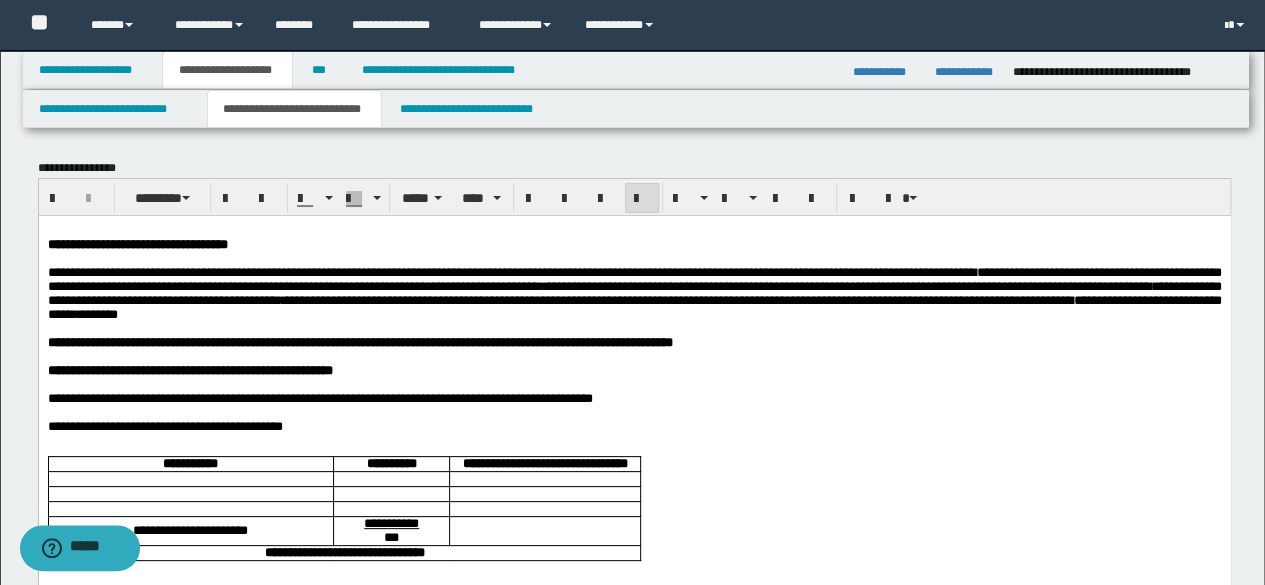 click on "**********" at bounding box center (634, 292) 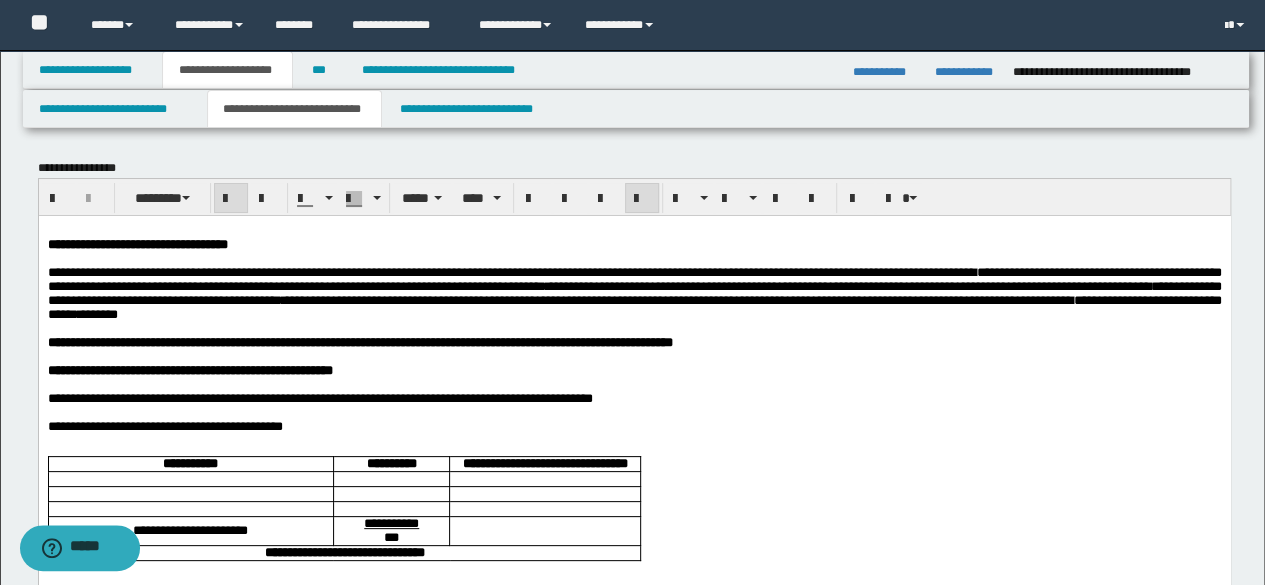 click on "**********" at bounding box center [359, 341] 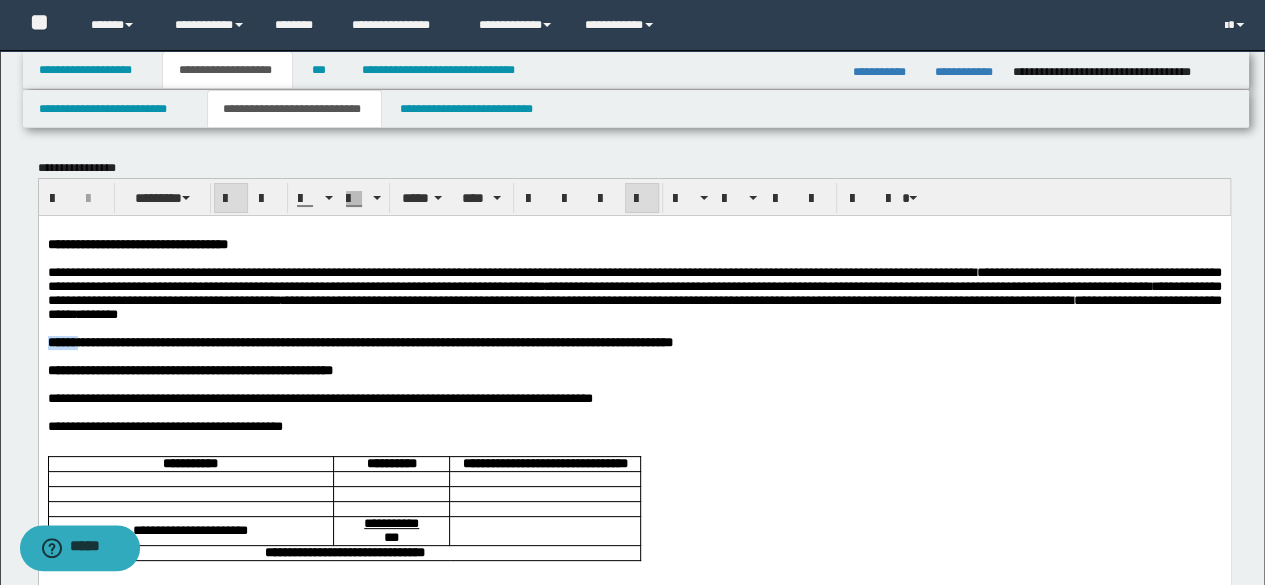 click on "**********" at bounding box center (359, 341) 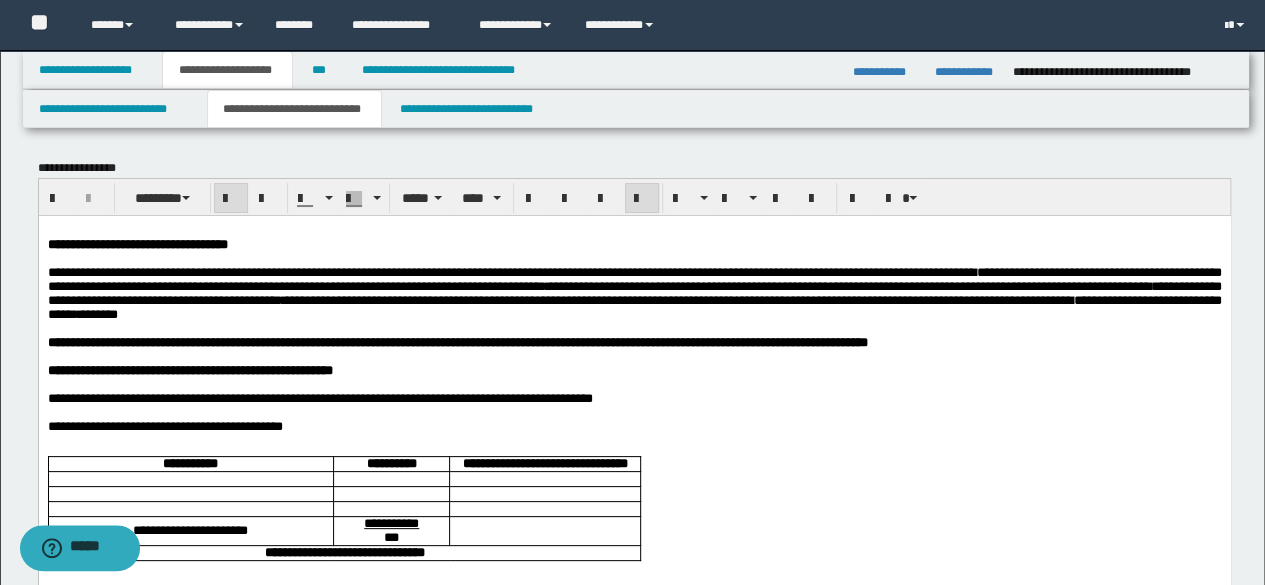 click on "**********" at bounding box center (457, 341) 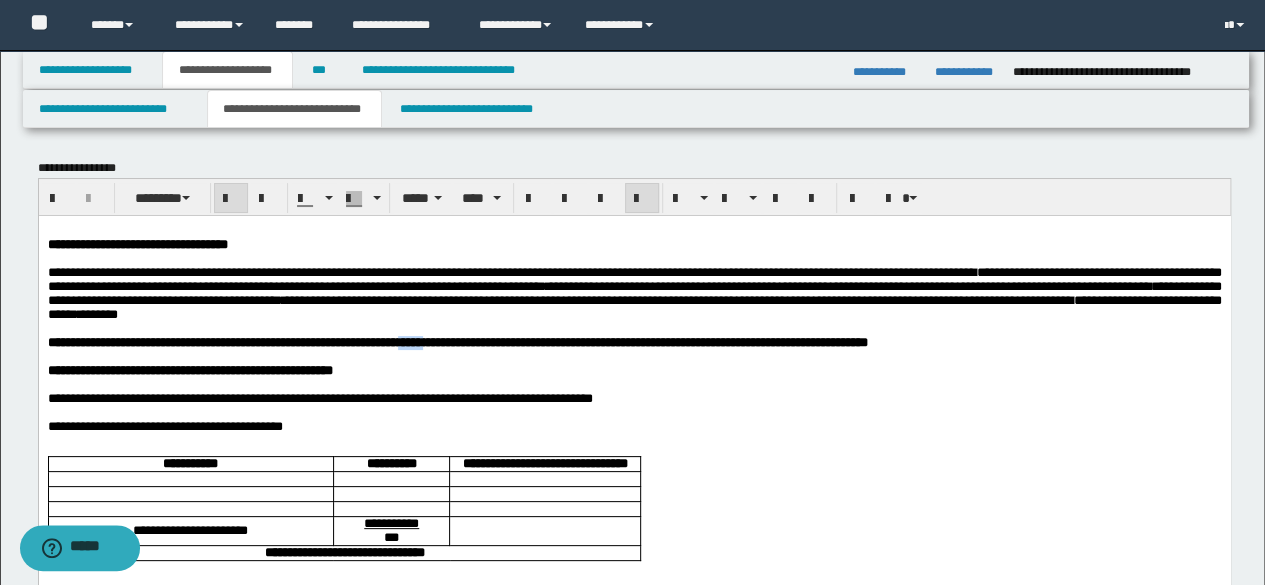 click on "**********" at bounding box center [457, 341] 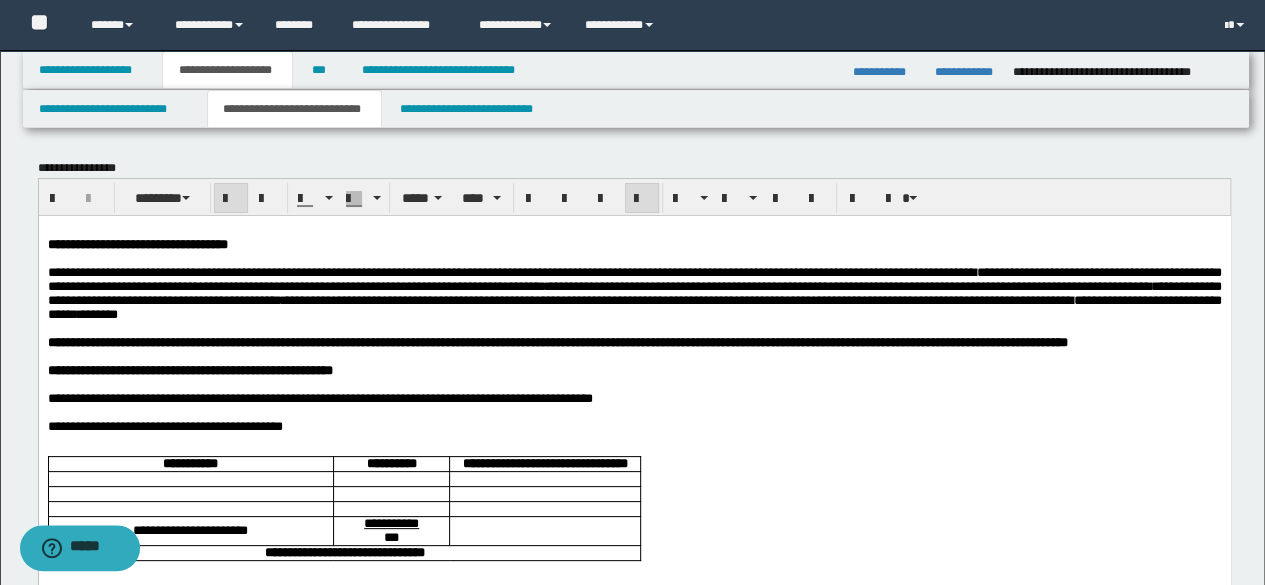 scroll, scrollTop: 100, scrollLeft: 0, axis: vertical 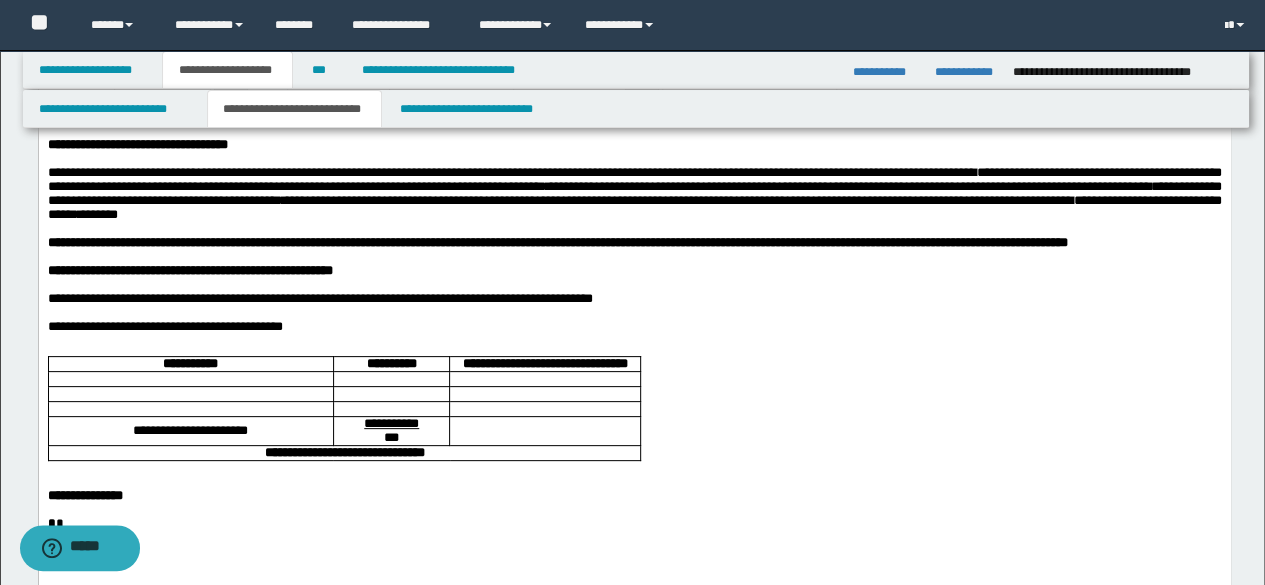 click on "**********" at bounding box center [319, 297] 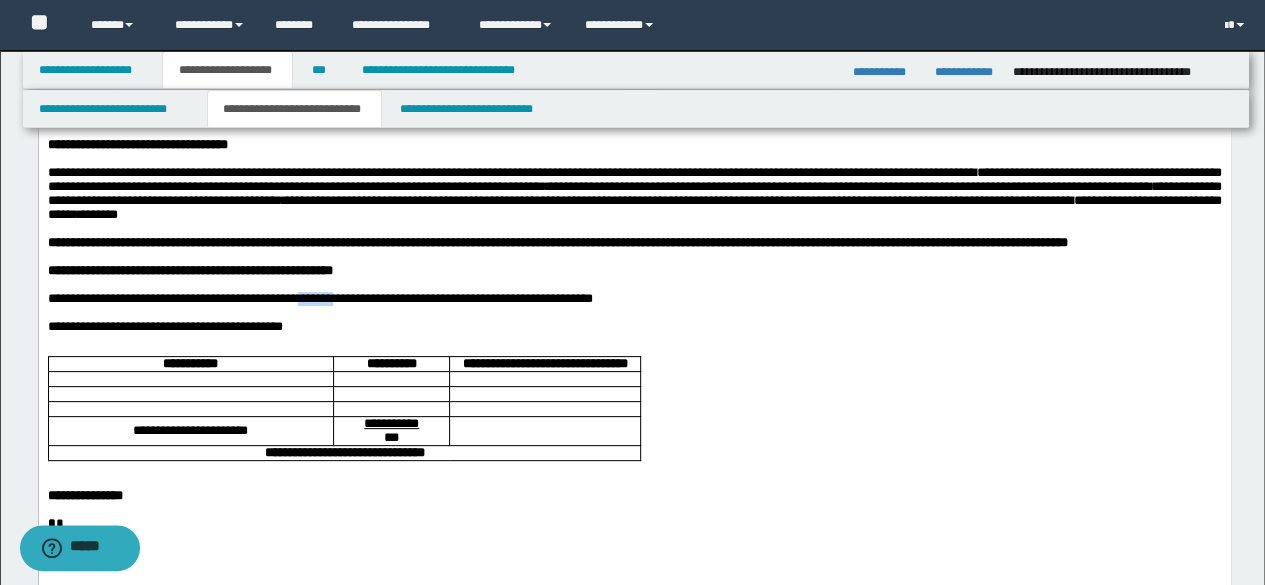 click on "**********" at bounding box center (319, 297) 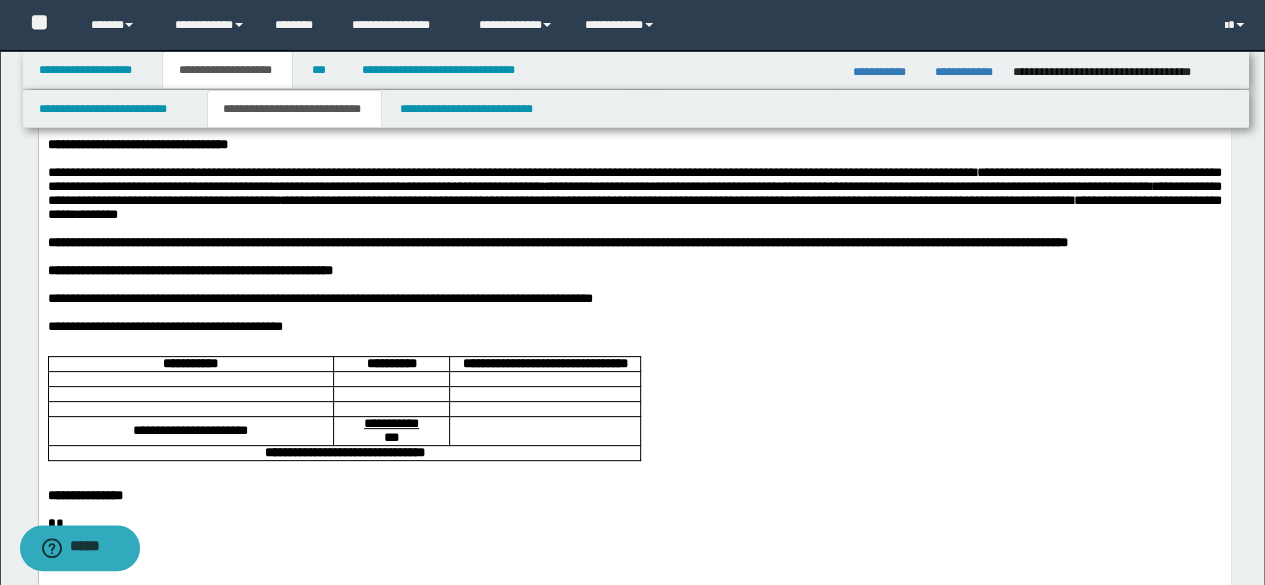 click on "**********" at bounding box center (319, 297) 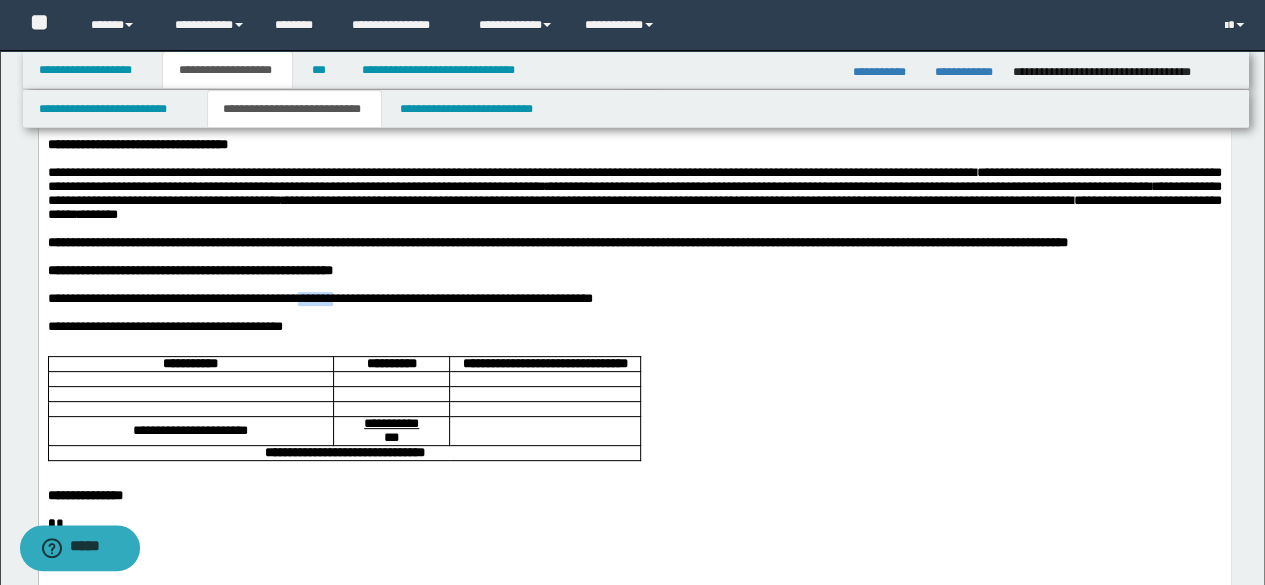 click on "**********" at bounding box center [319, 297] 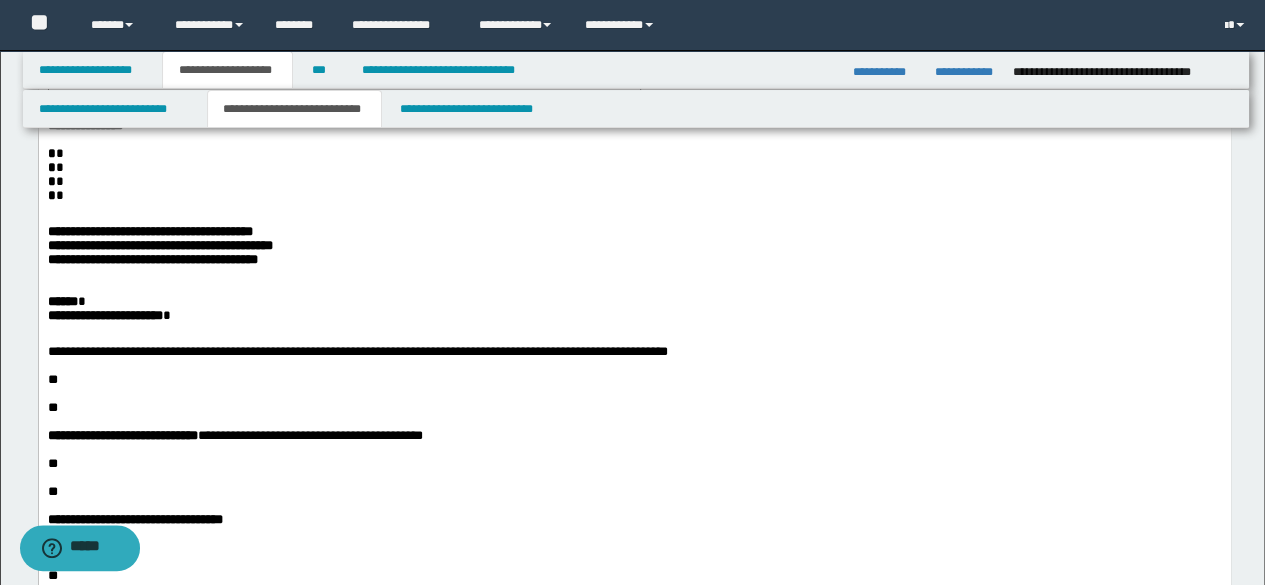 scroll, scrollTop: 500, scrollLeft: 0, axis: vertical 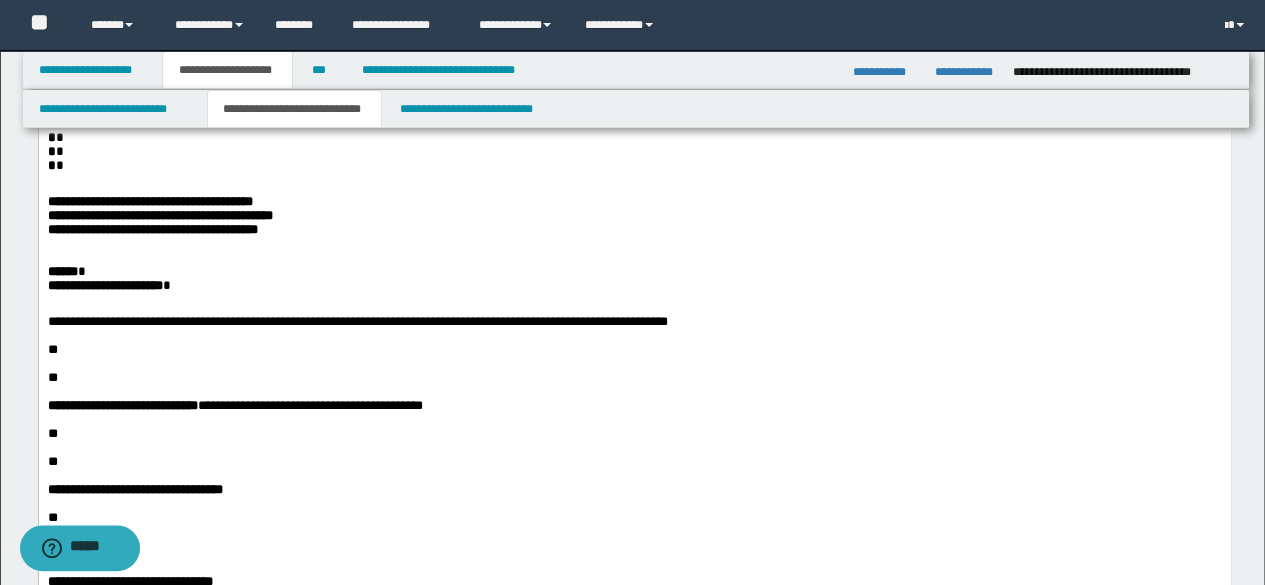 click on "**********" at bounding box center [357, 321] 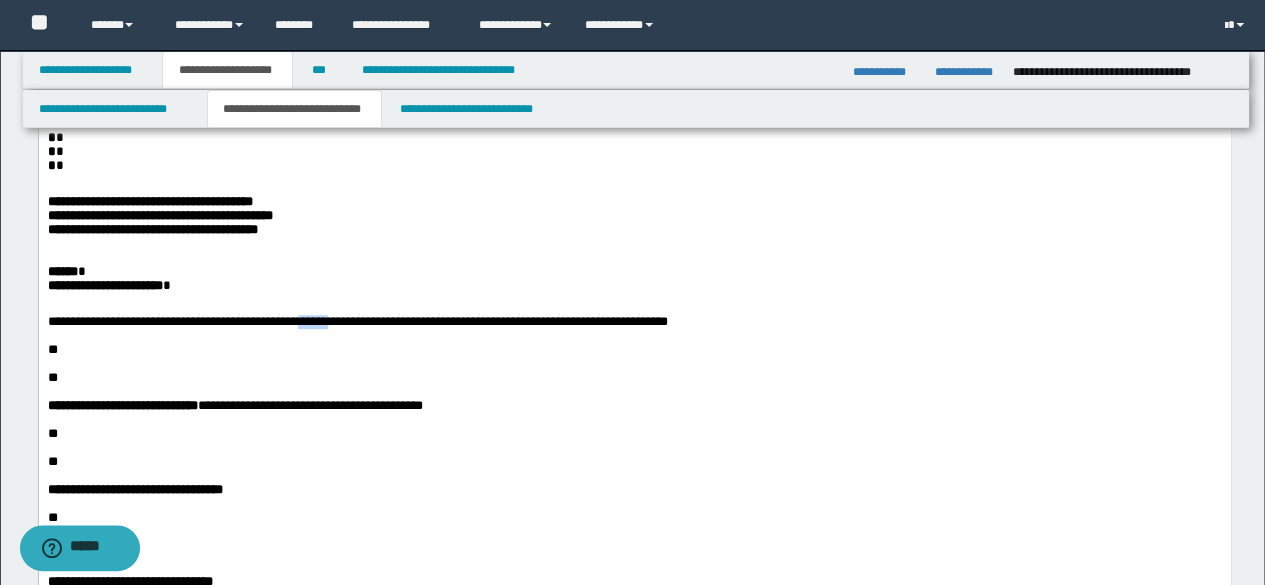 click on "**********" at bounding box center (357, 321) 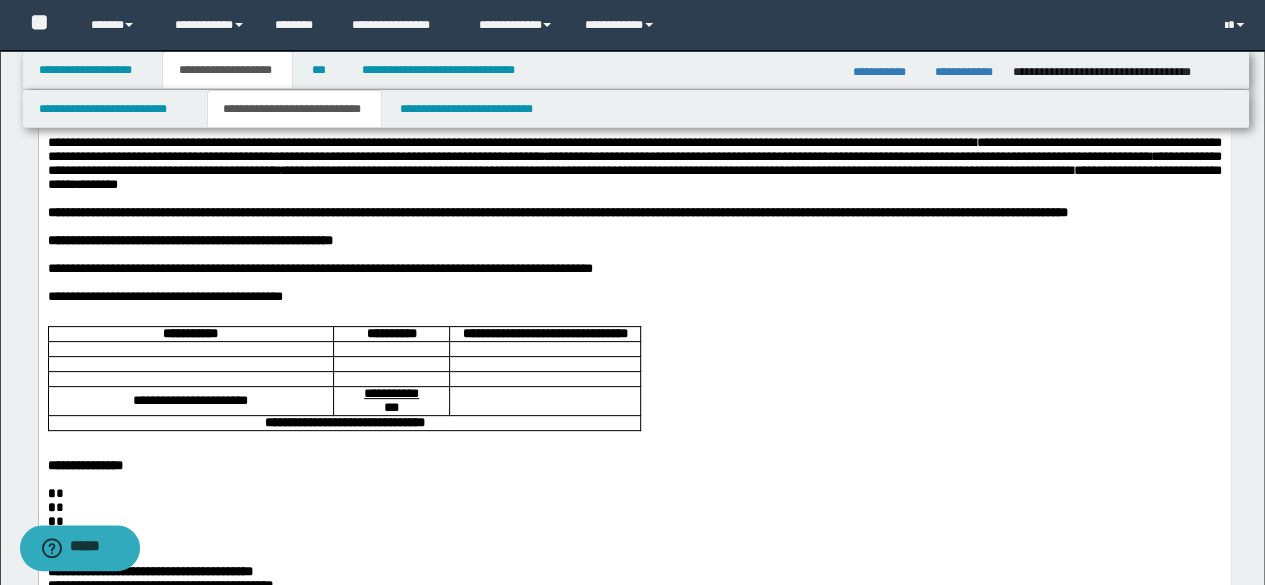 scroll, scrollTop: 100, scrollLeft: 0, axis: vertical 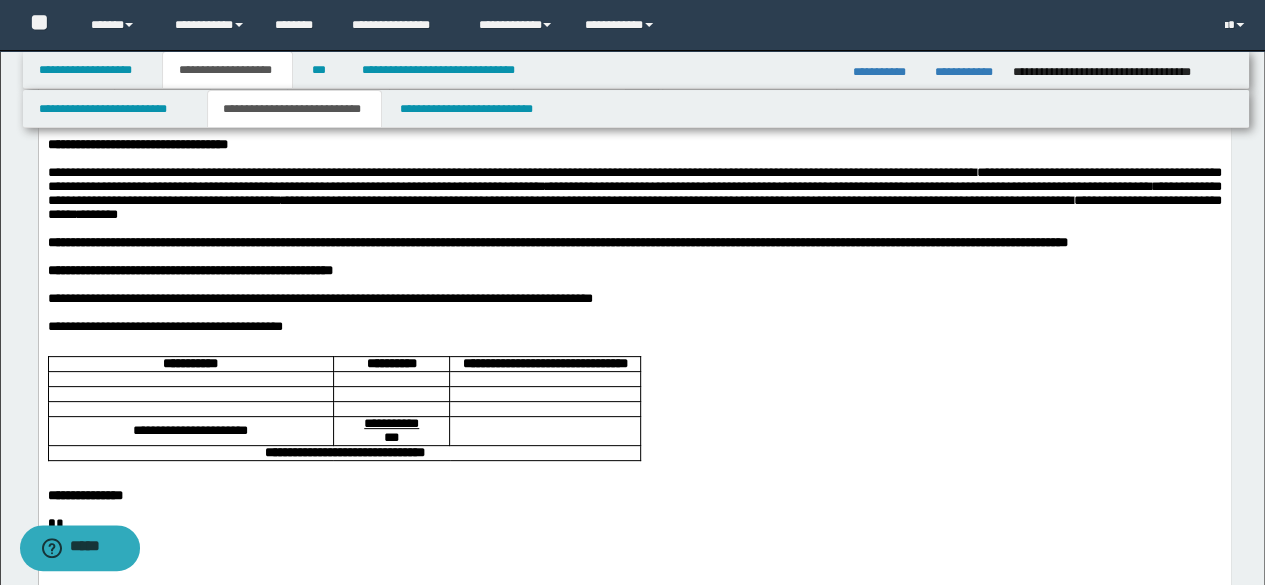 click on "**********" at bounding box center [319, 297] 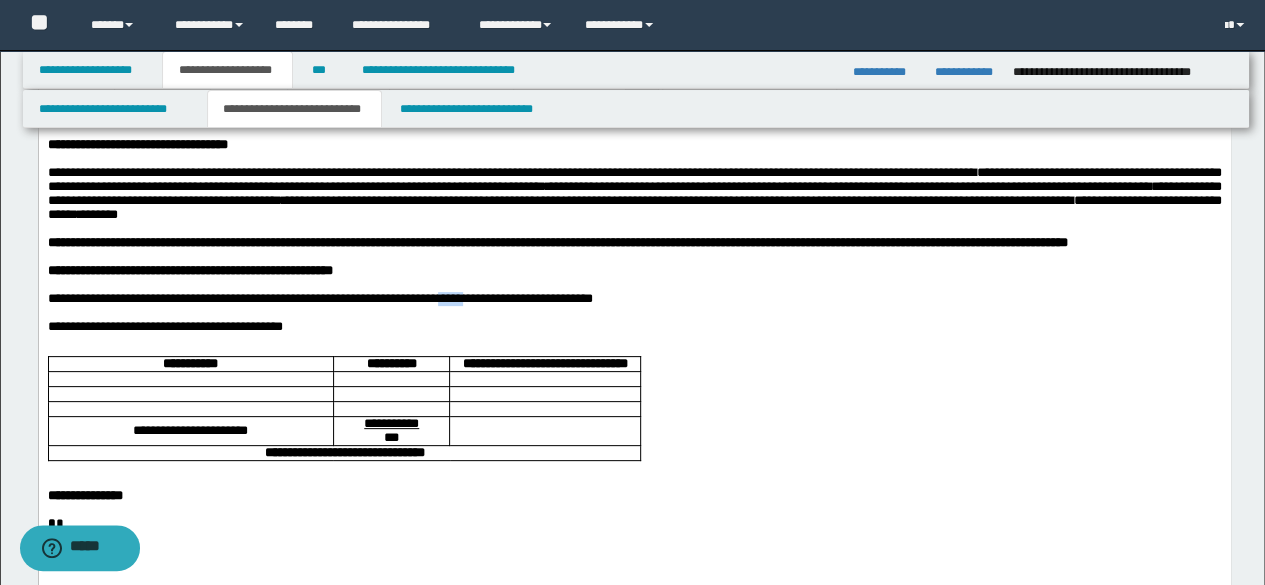 click on "**********" at bounding box center [319, 297] 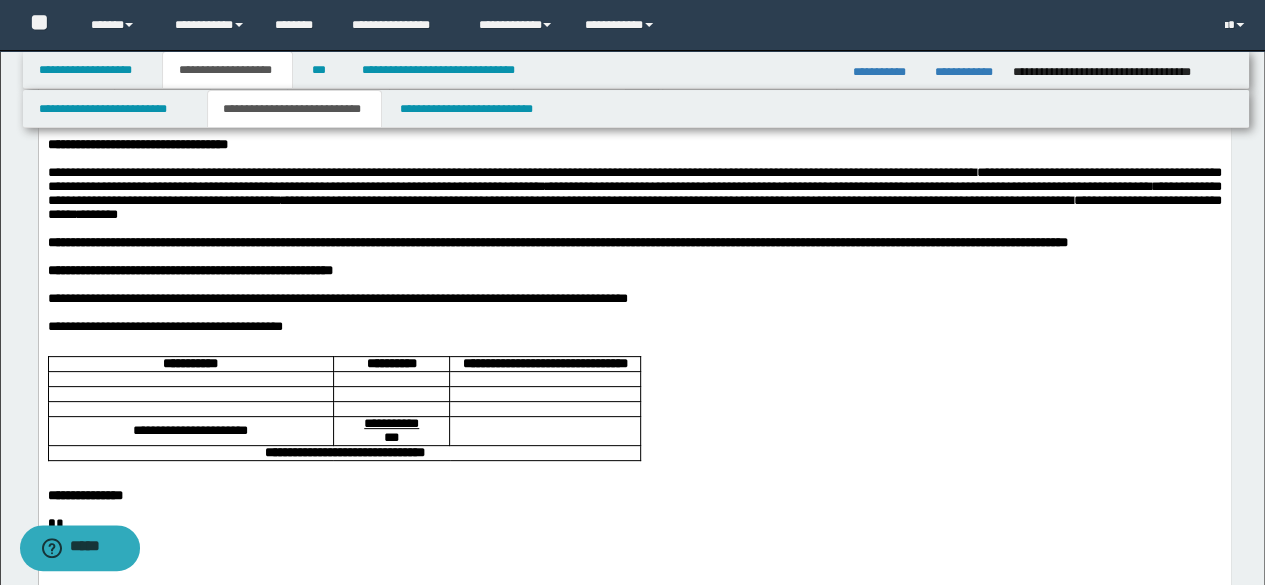 click on "**********" at bounding box center (337, 297) 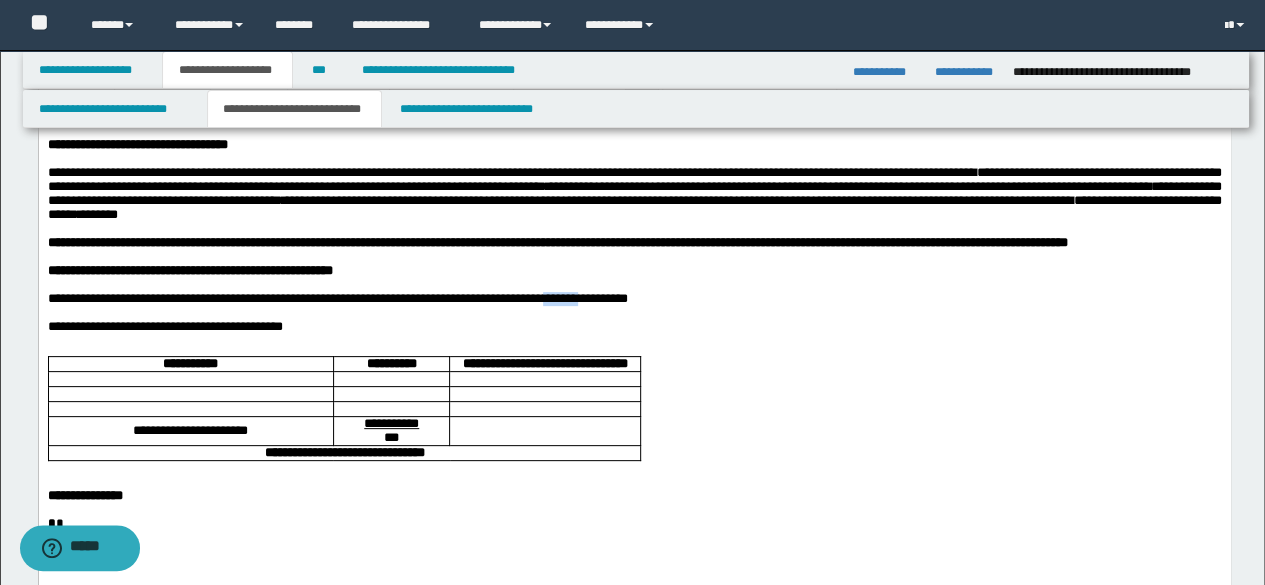 click on "**********" at bounding box center [337, 297] 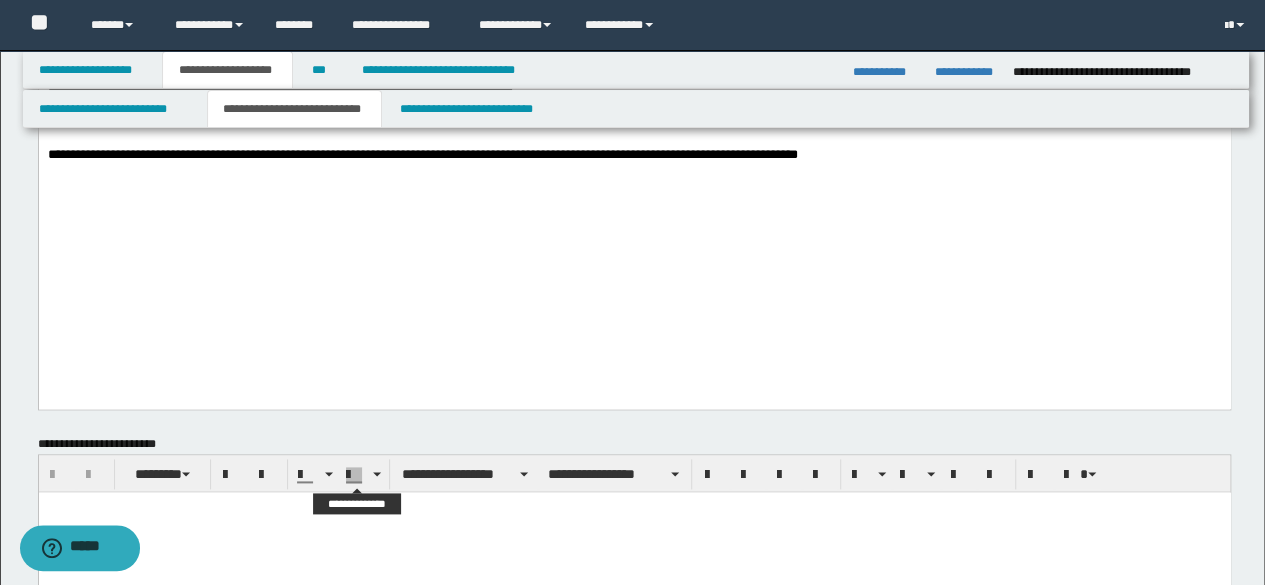 scroll, scrollTop: 1100, scrollLeft: 0, axis: vertical 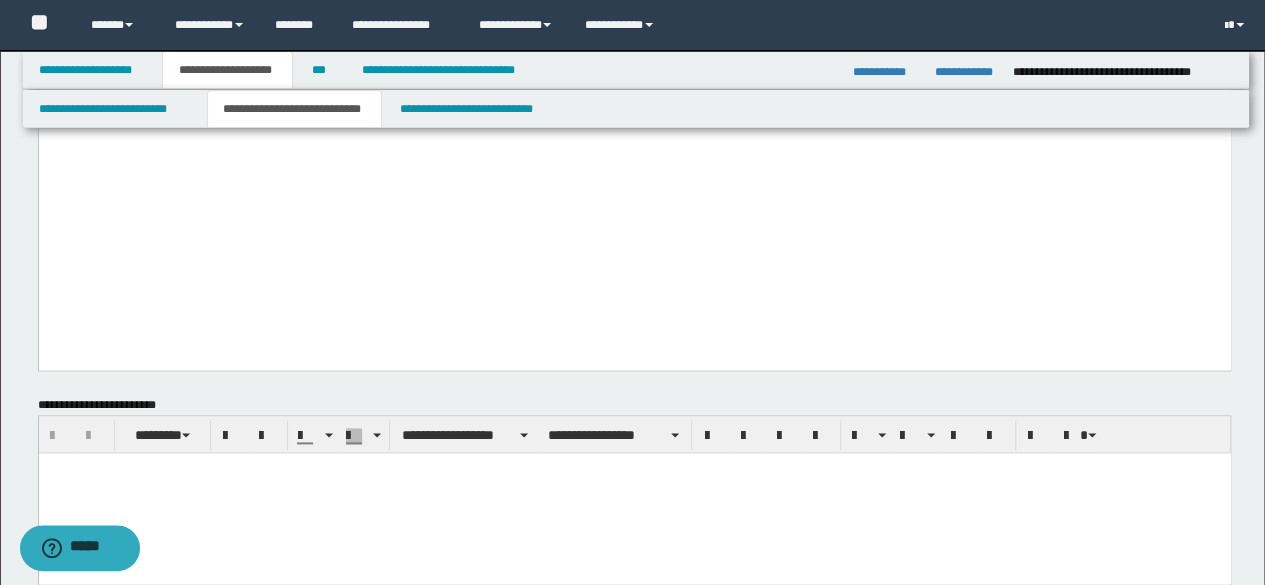 click at bounding box center (634, 493) 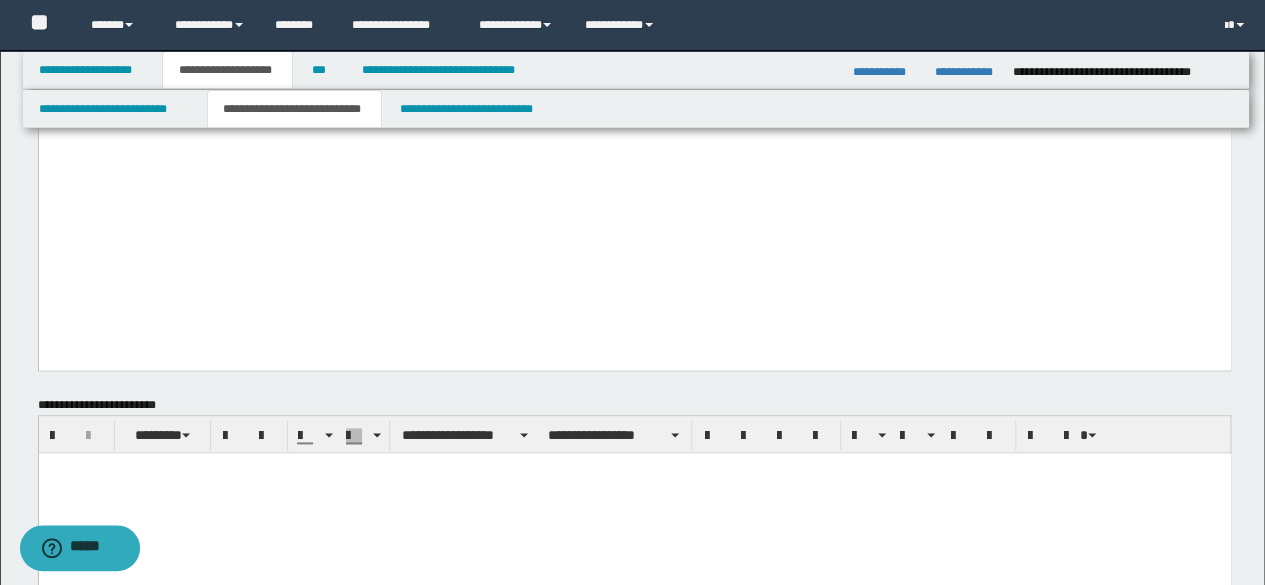 type 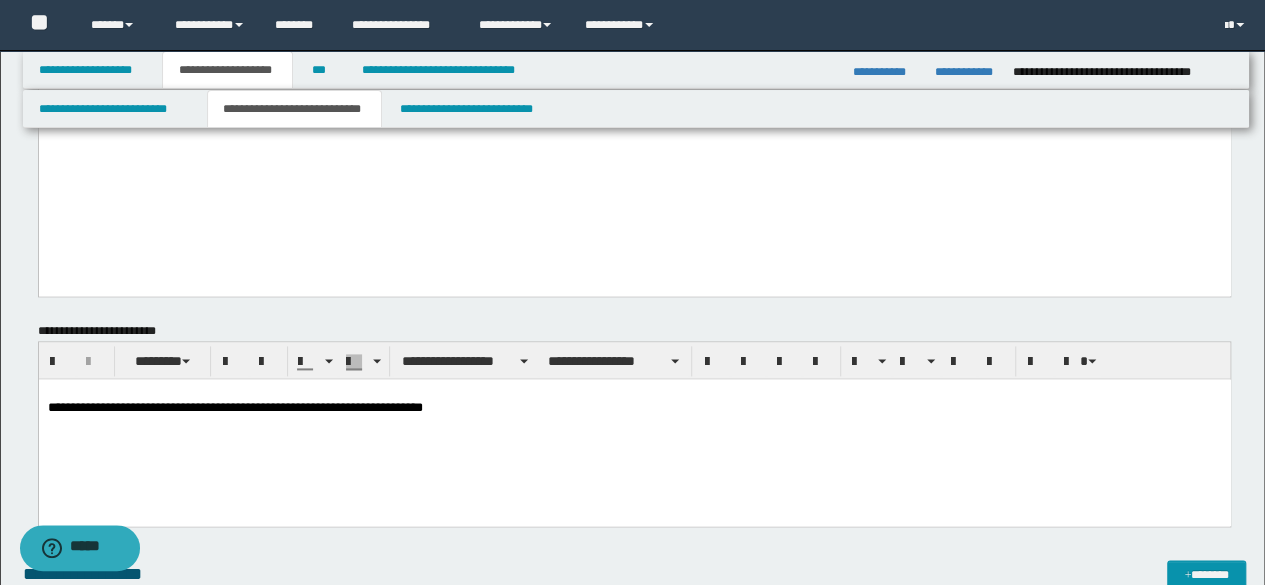 scroll, scrollTop: 1200, scrollLeft: 0, axis: vertical 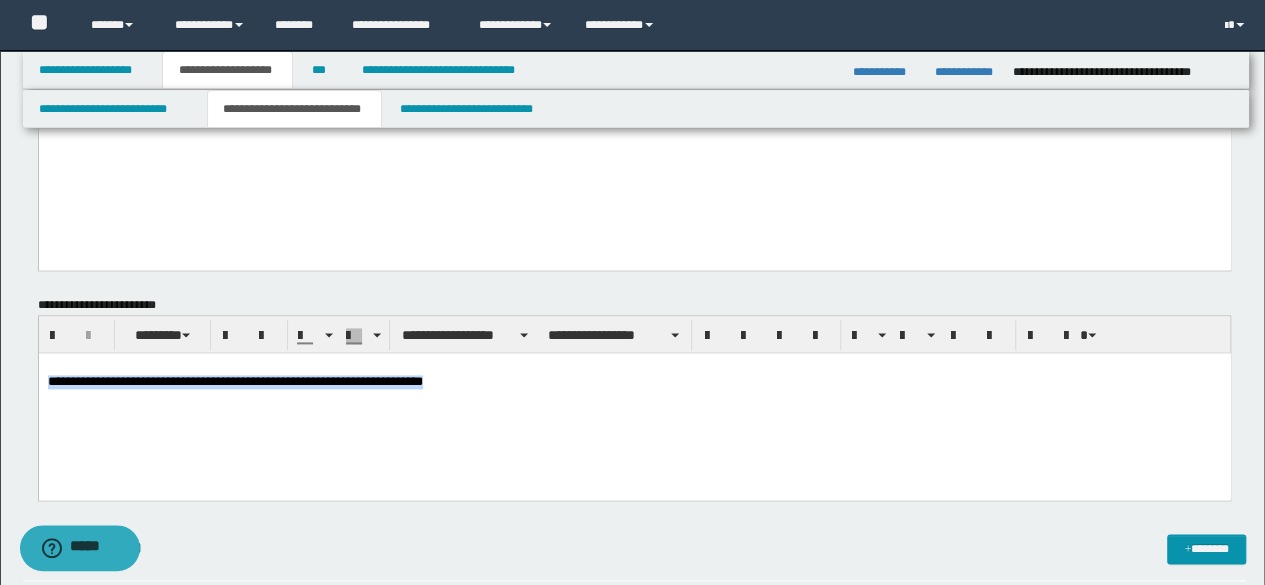 drag, startPoint x: 505, startPoint y: 419, endPoint x: 0, endPoint y: 415, distance: 505.01584 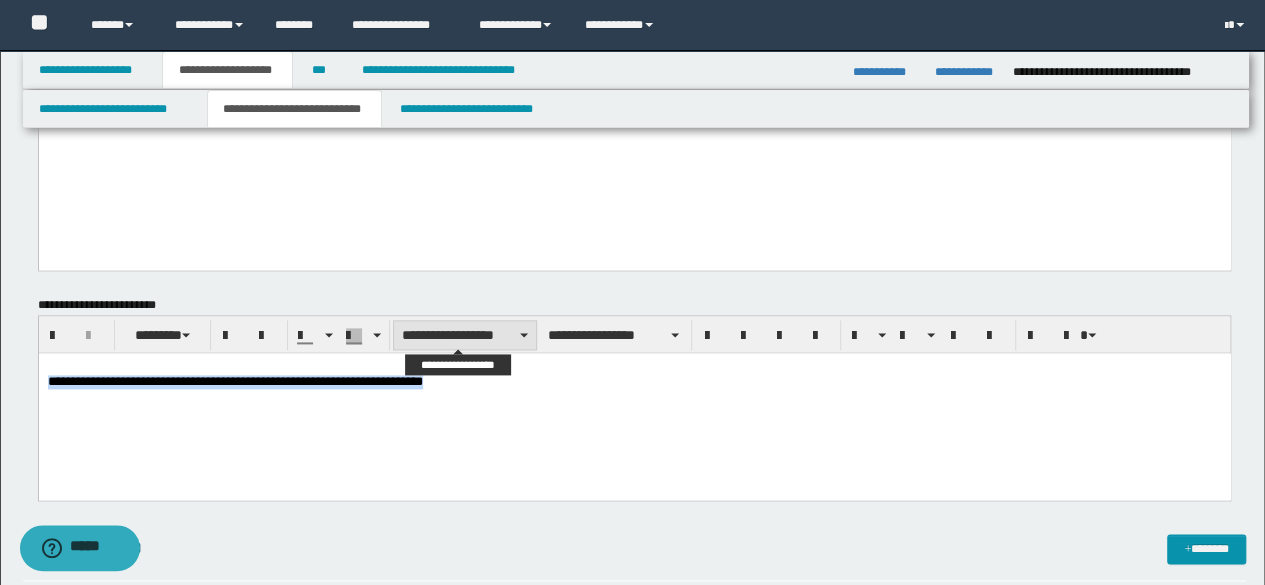 click on "**********" at bounding box center (465, 335) 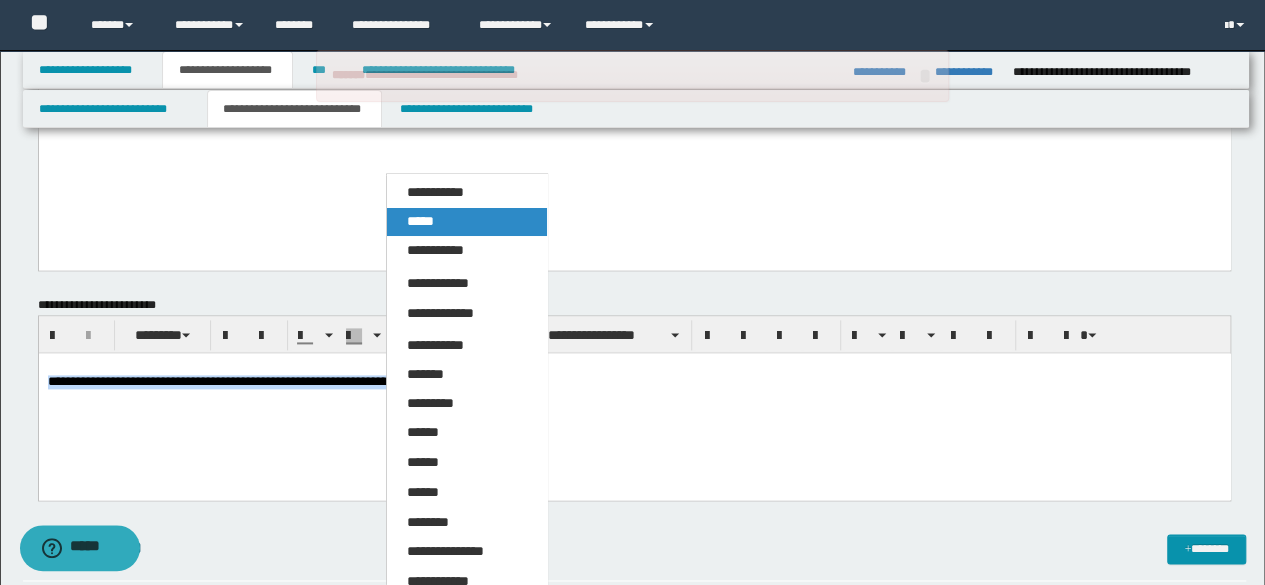 click on "*****" at bounding box center (466, 222) 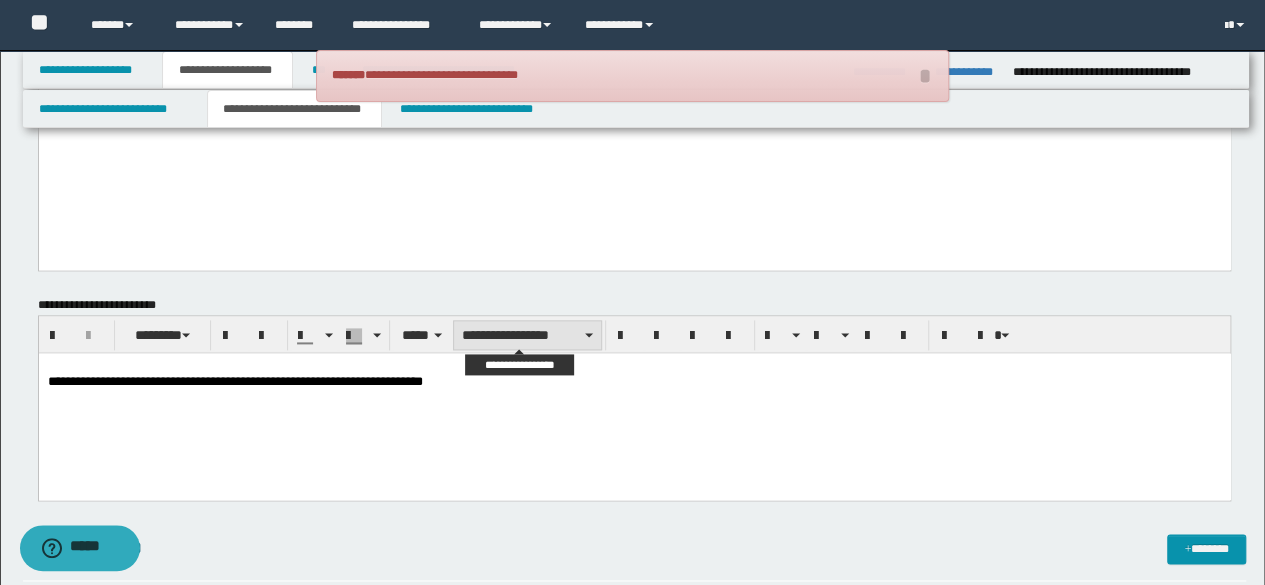 drag, startPoint x: 535, startPoint y: 320, endPoint x: 544, endPoint y: 343, distance: 24.698177 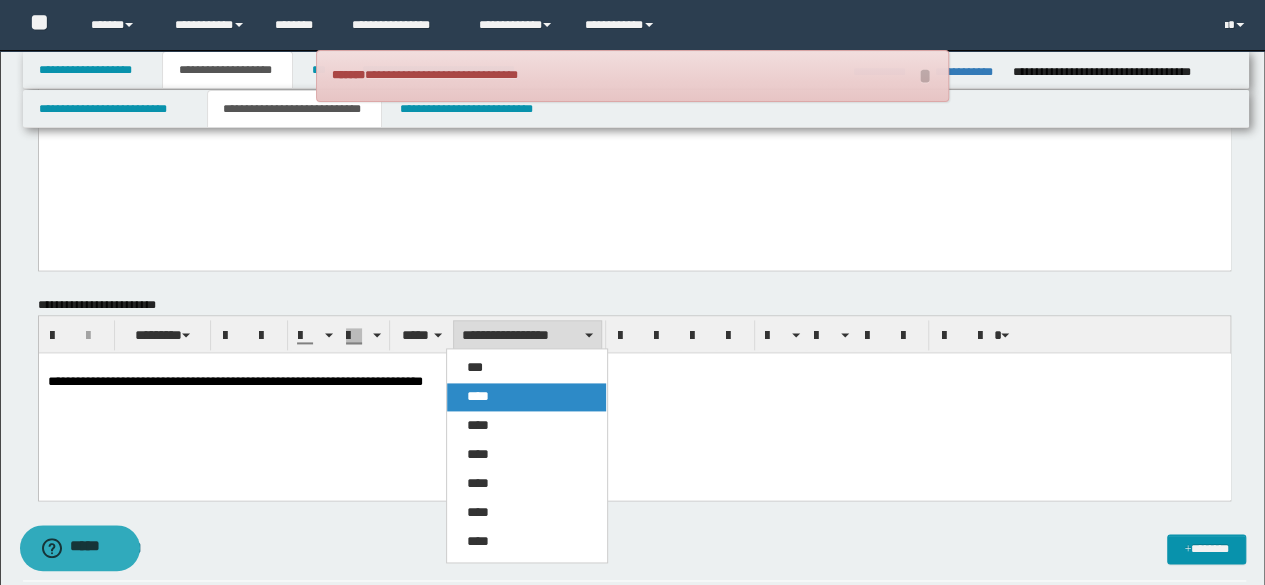 click on "****" at bounding box center (526, 397) 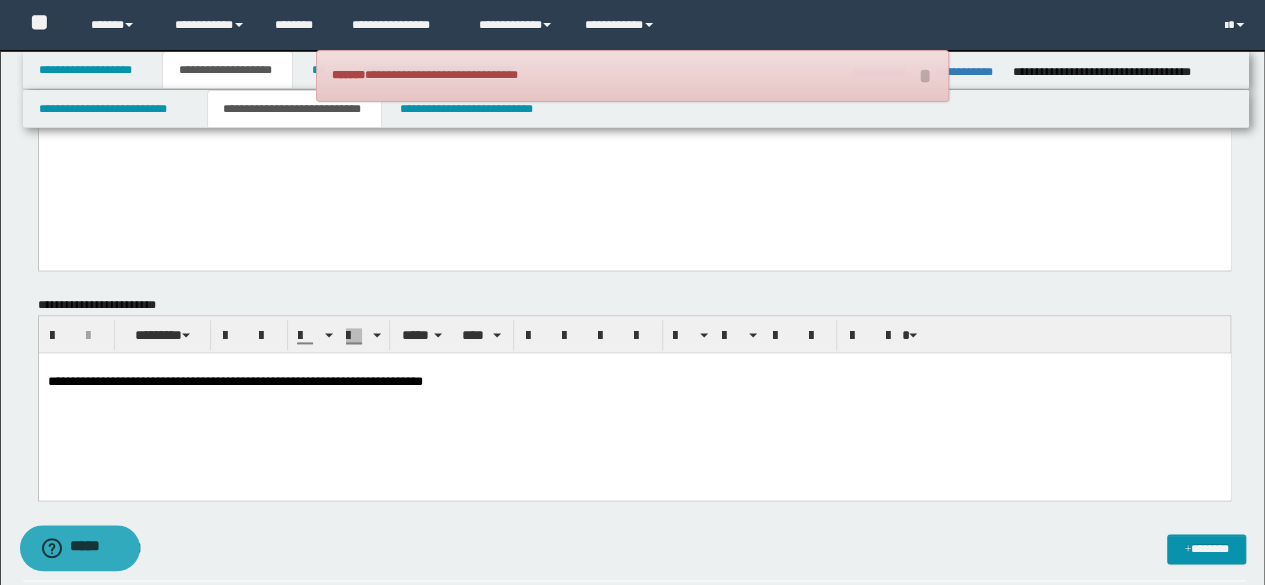 drag, startPoint x: 566, startPoint y: 756, endPoint x: 148, endPoint y: 1483, distance: 838.6018 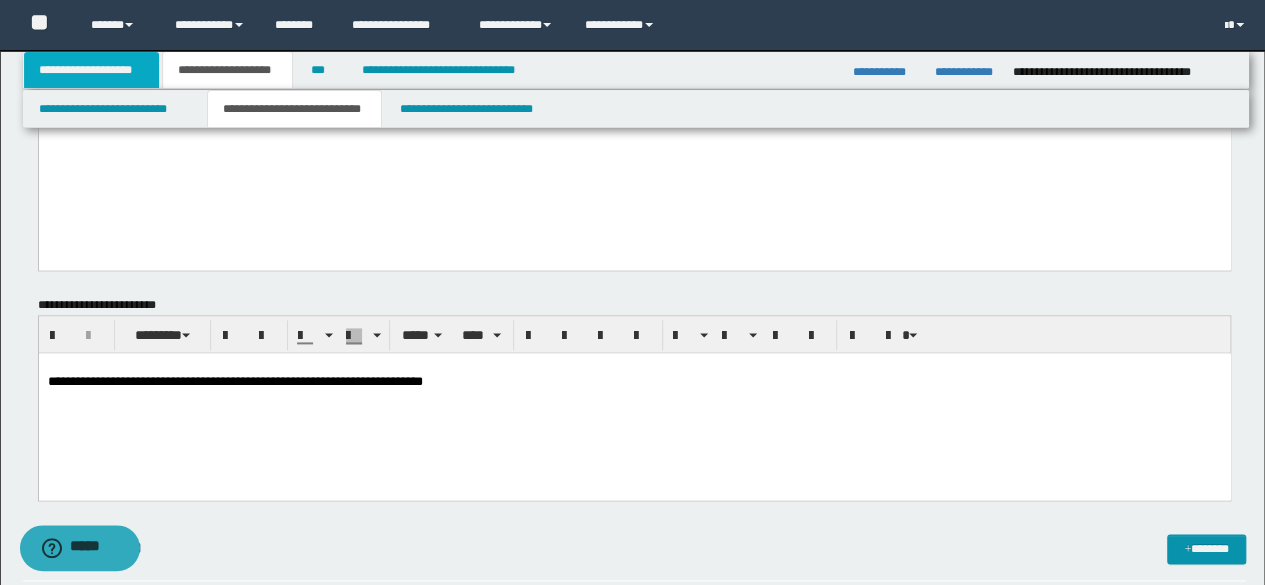 drag, startPoint x: 106, startPoint y: 68, endPoint x: 216, endPoint y: 93, distance: 112.805145 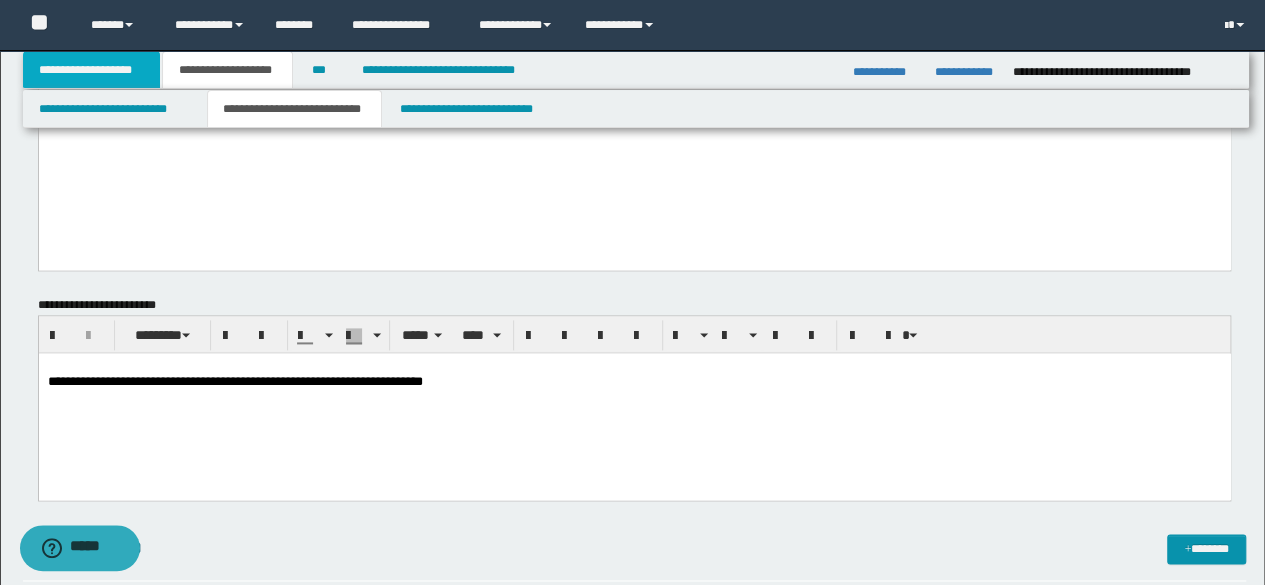 click on "**********" at bounding box center (92, 70) 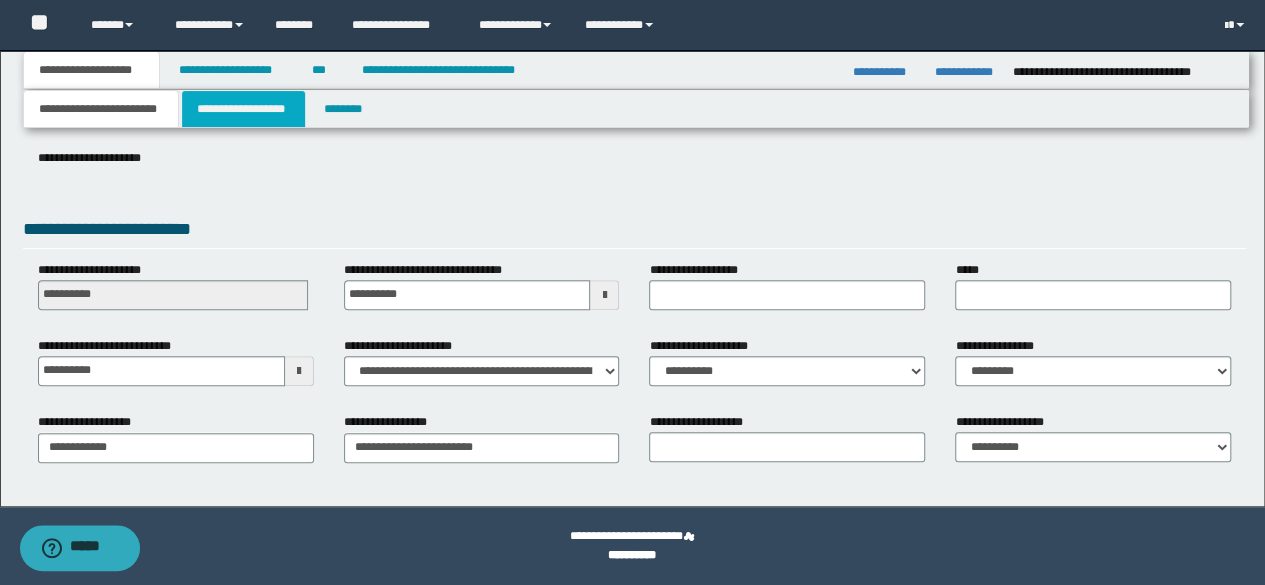 scroll, scrollTop: 297, scrollLeft: 0, axis: vertical 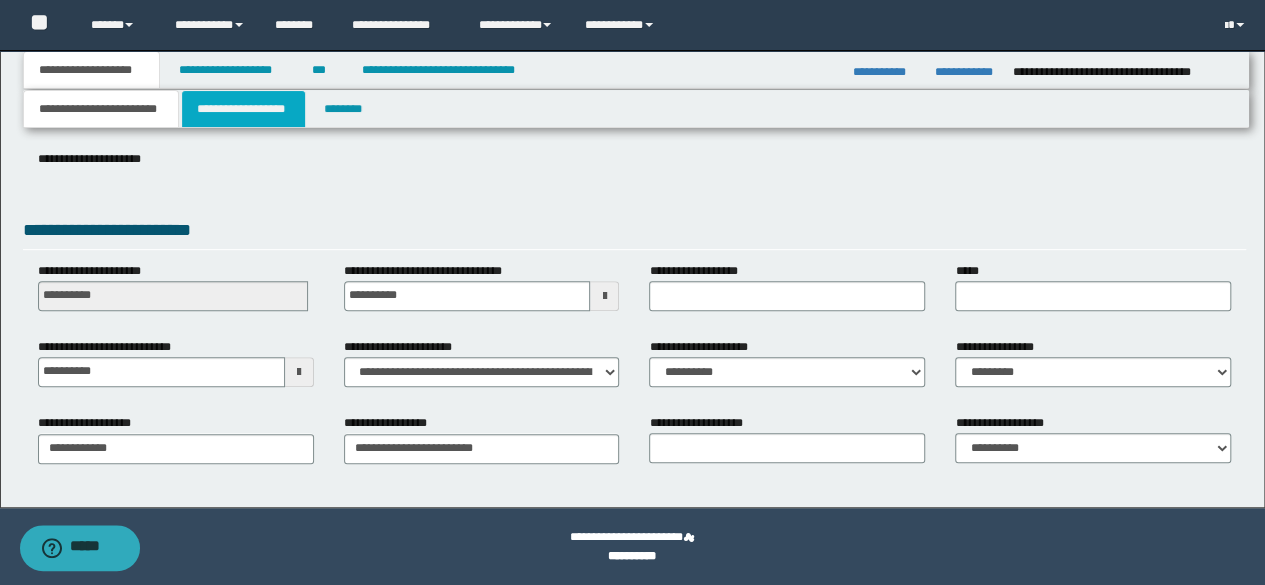 click on "**********" at bounding box center [243, 109] 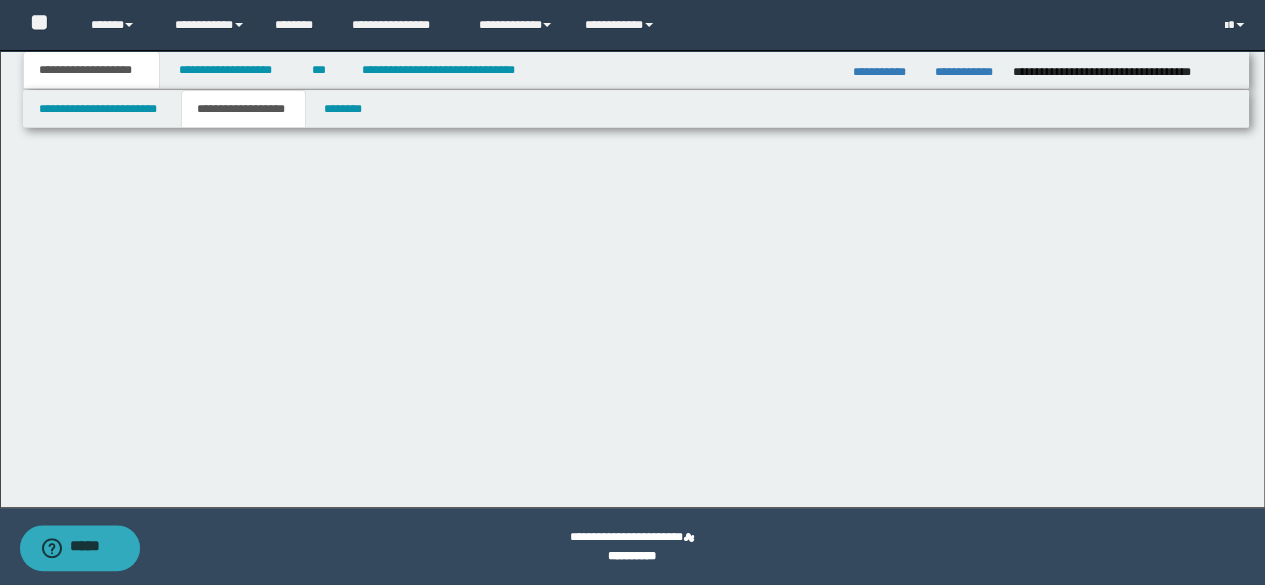 scroll, scrollTop: 0, scrollLeft: 0, axis: both 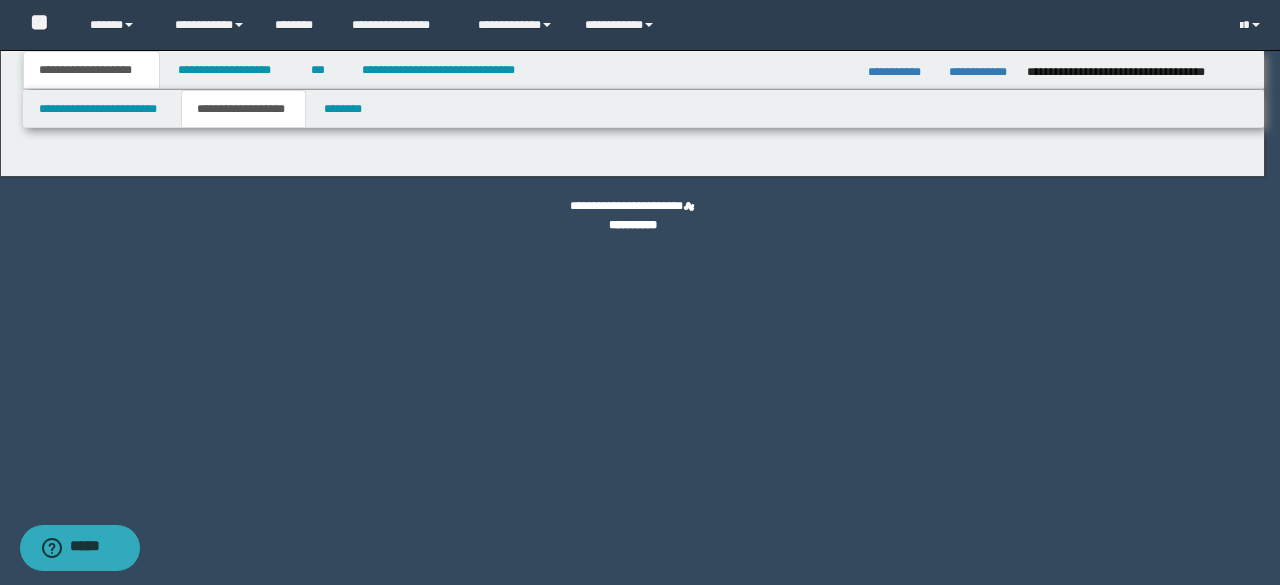 type on "*******" 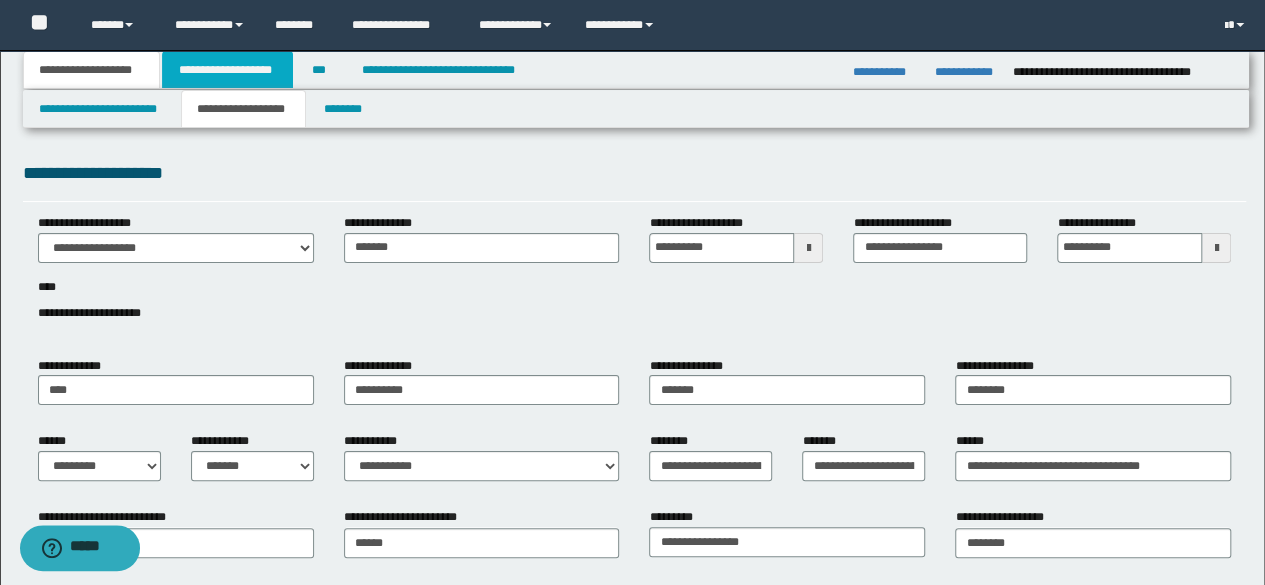 click on "**********" at bounding box center (227, 70) 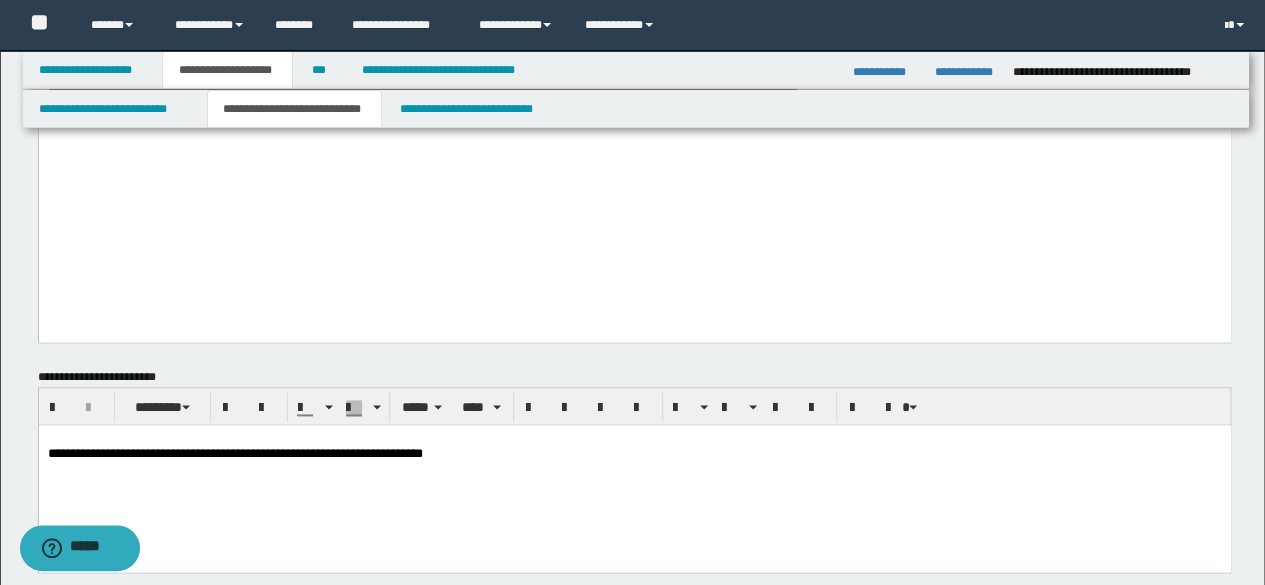 scroll, scrollTop: 1166, scrollLeft: 0, axis: vertical 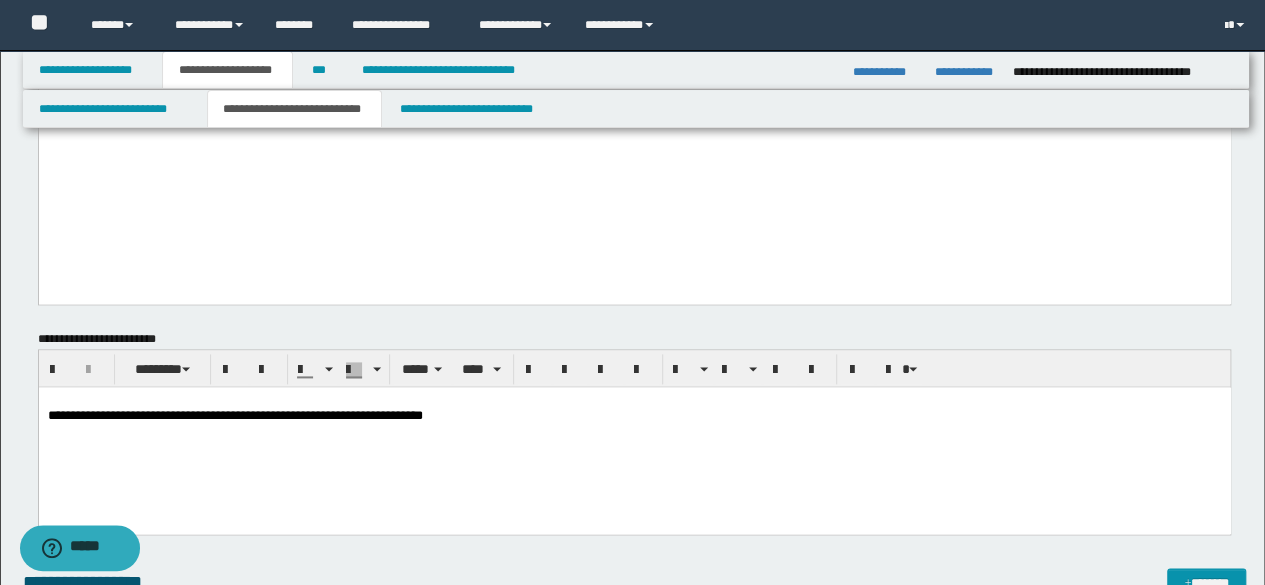 click on "**********" at bounding box center (234, 415) 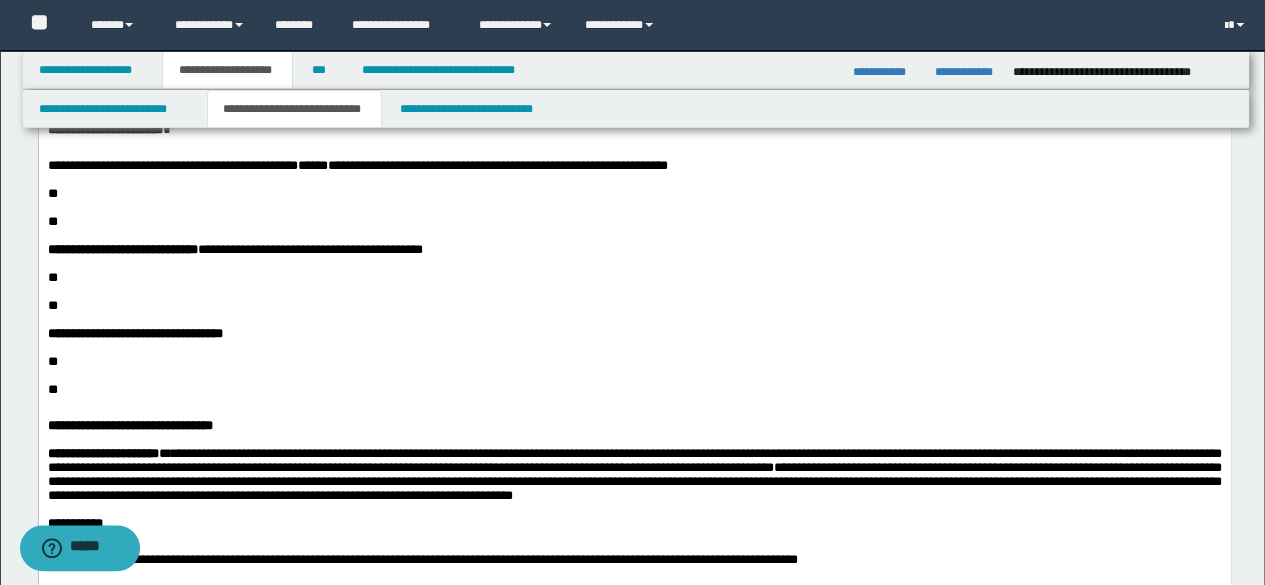 scroll, scrollTop: 566, scrollLeft: 0, axis: vertical 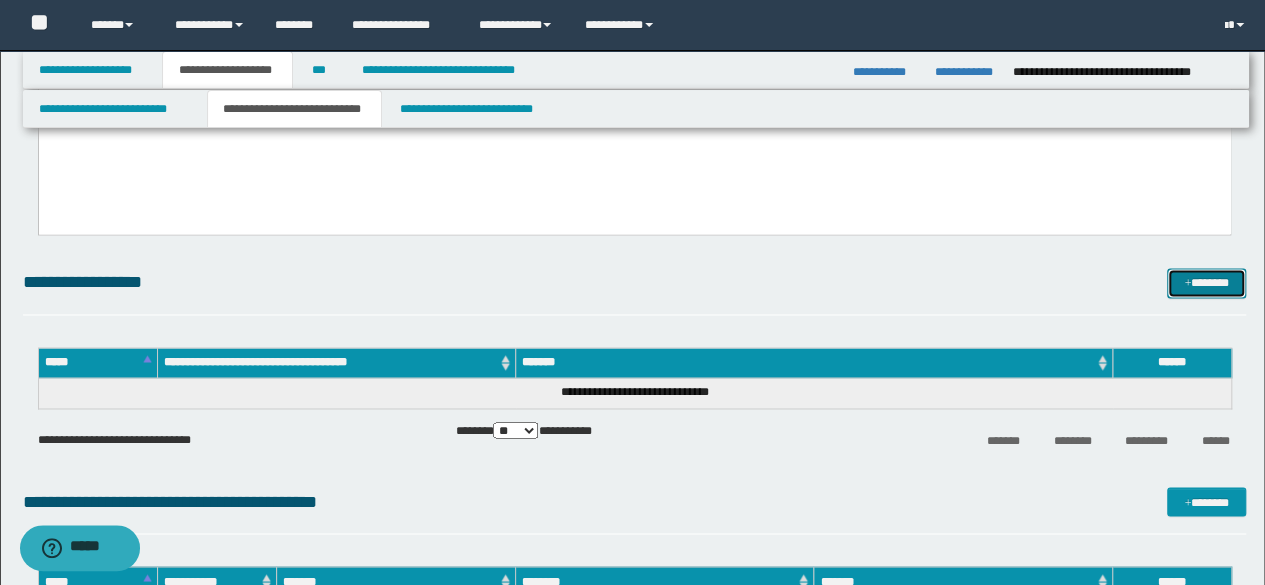click on "*******" at bounding box center [1206, 282] 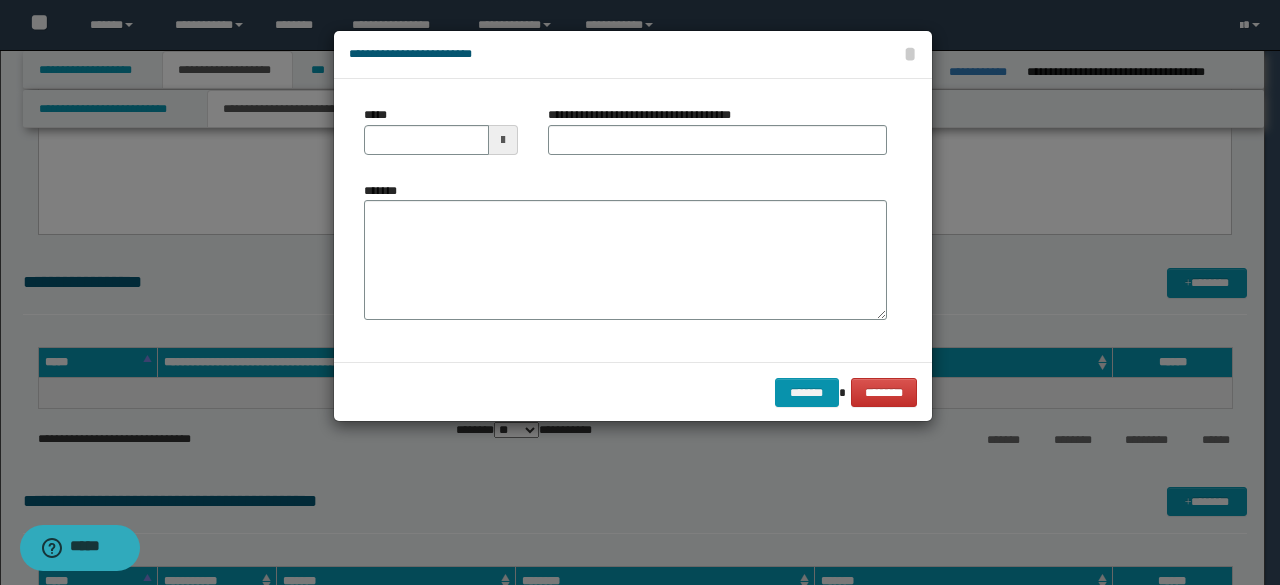 click on "*****" at bounding box center [441, 138] 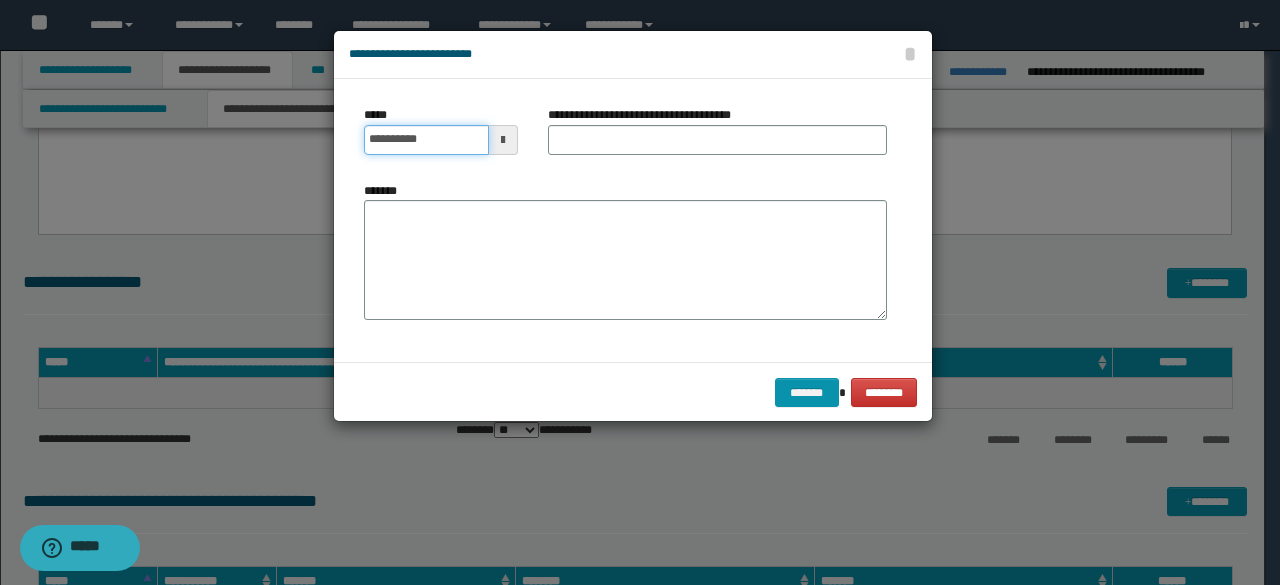 click on "**********" at bounding box center [426, 140] 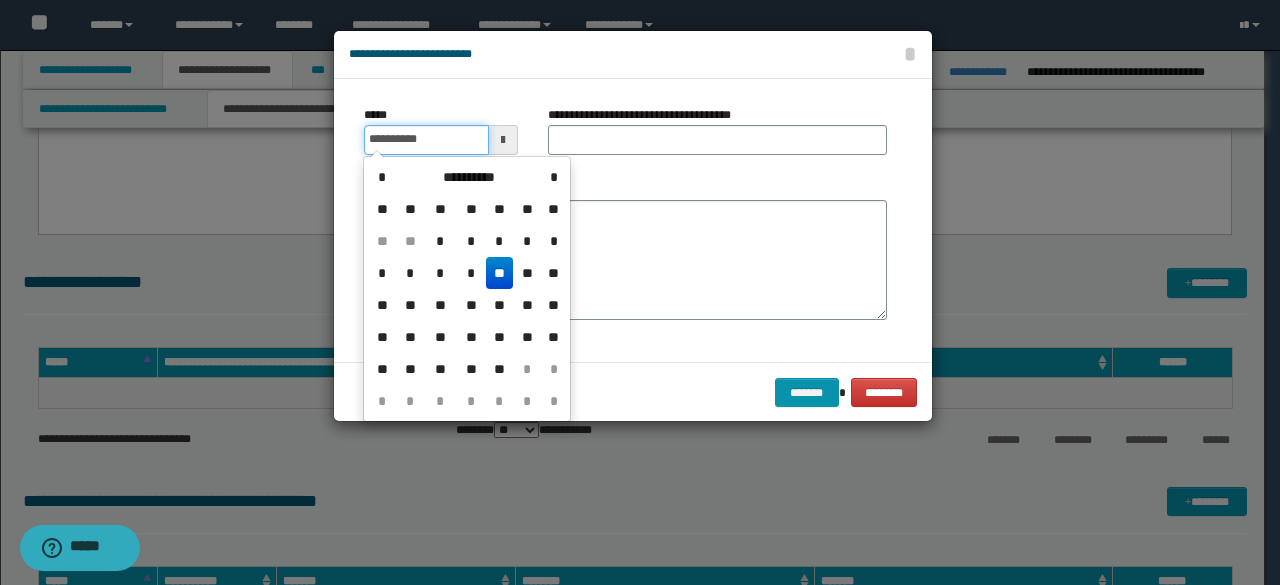 click on "**********" at bounding box center [426, 140] 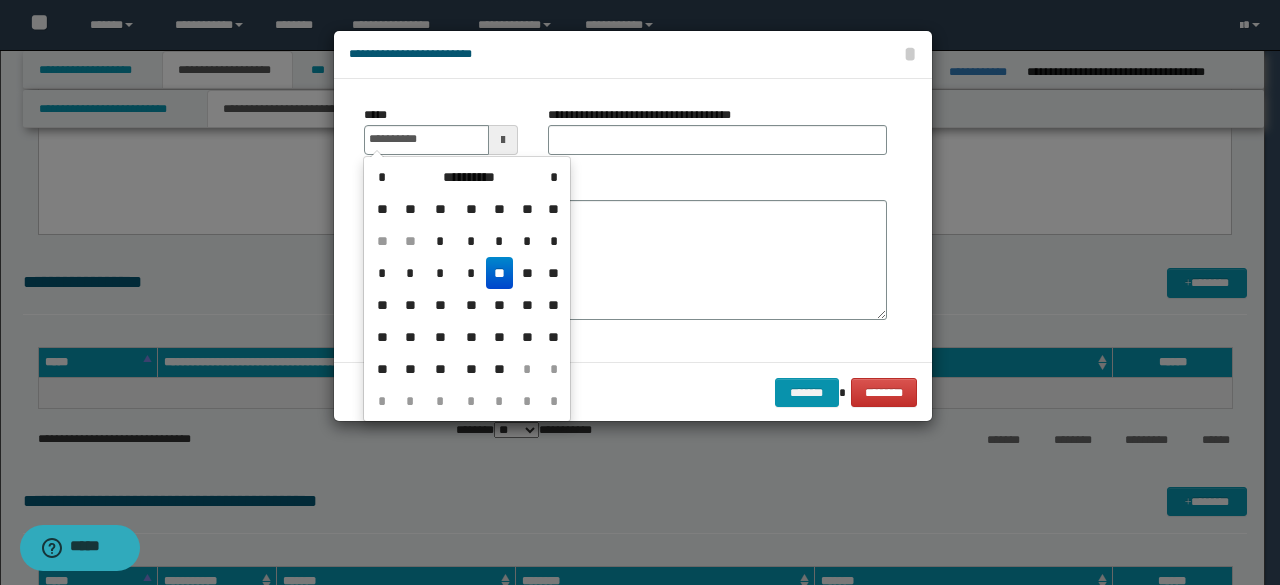 type on "**********" 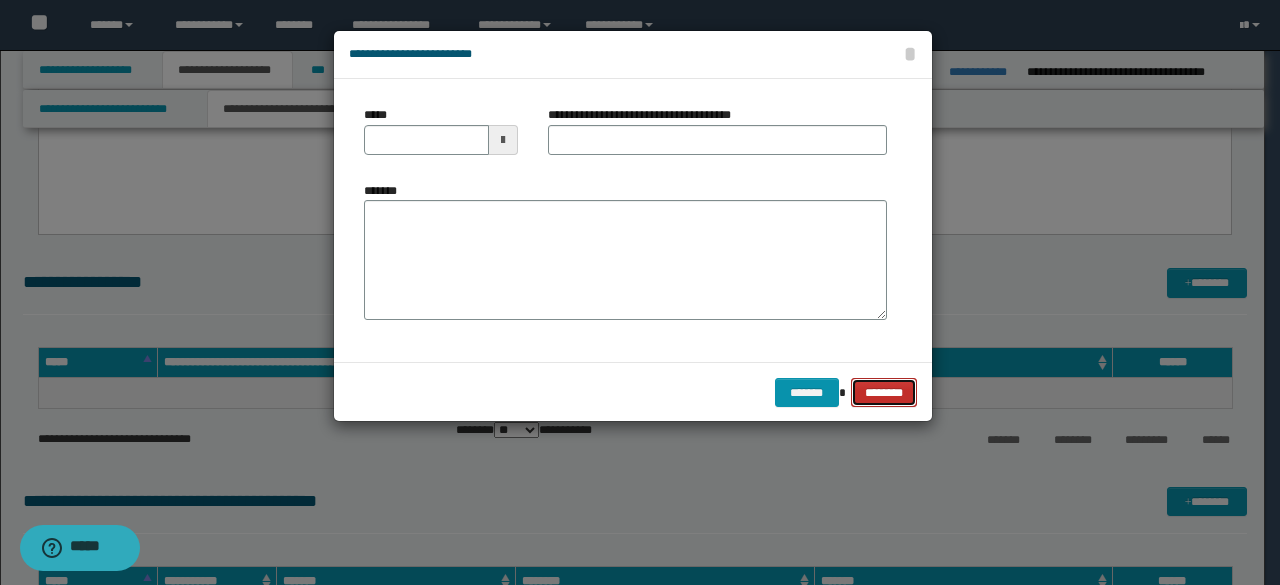 type 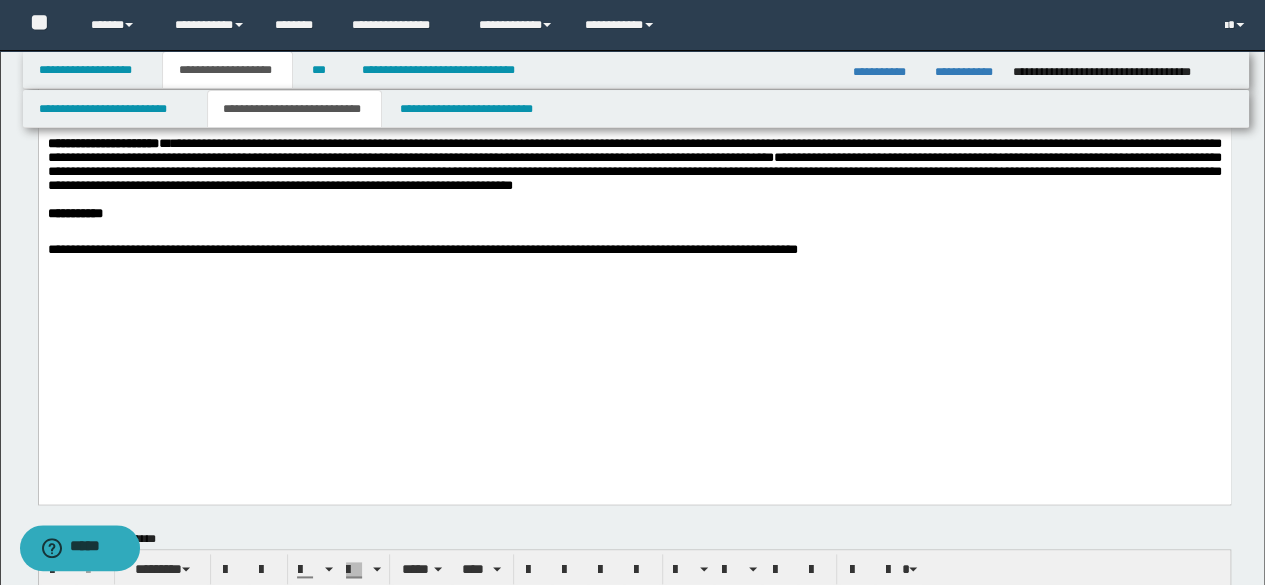 scroll, scrollTop: 666, scrollLeft: 0, axis: vertical 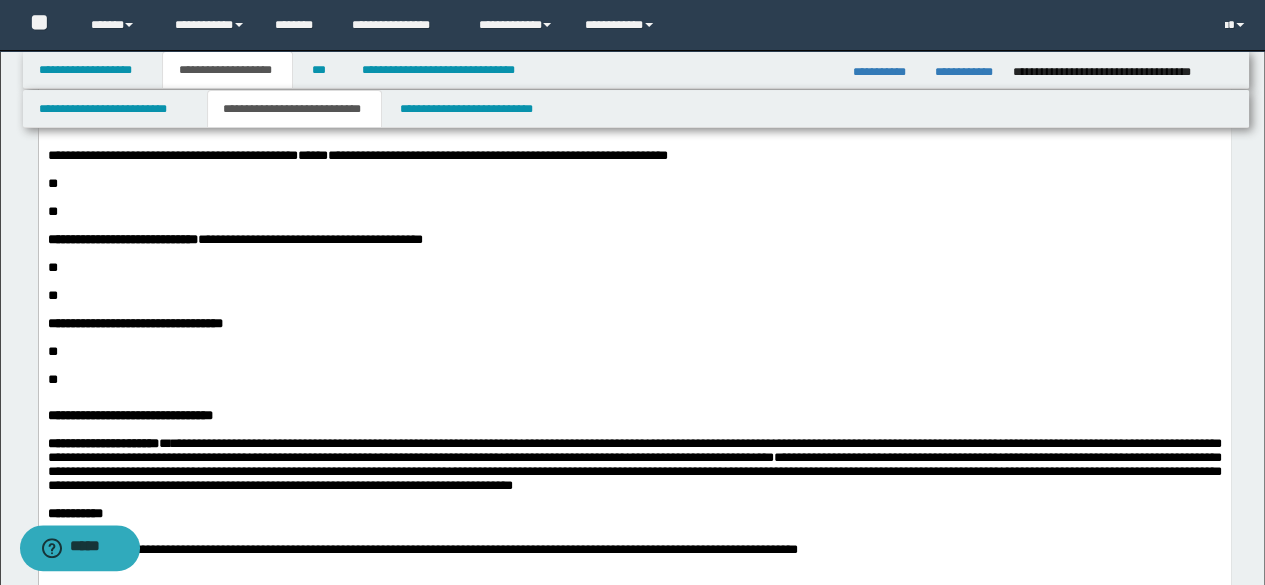 click on "**" at bounding box center [634, 184] 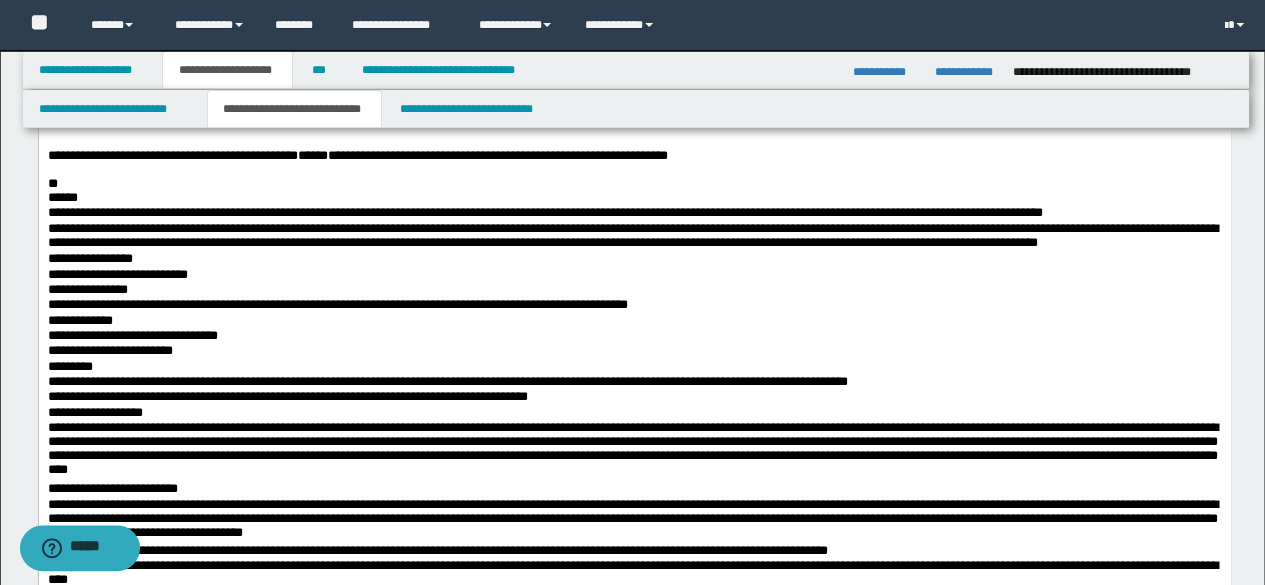 click on "**" at bounding box center (634, 184) 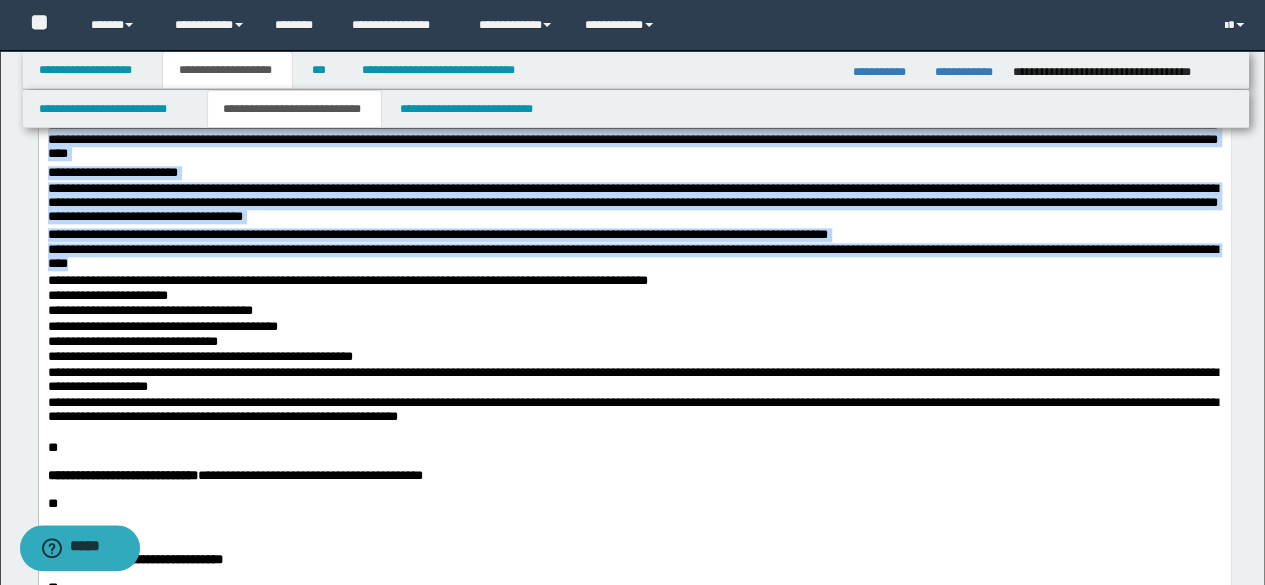 scroll, scrollTop: 1066, scrollLeft: 0, axis: vertical 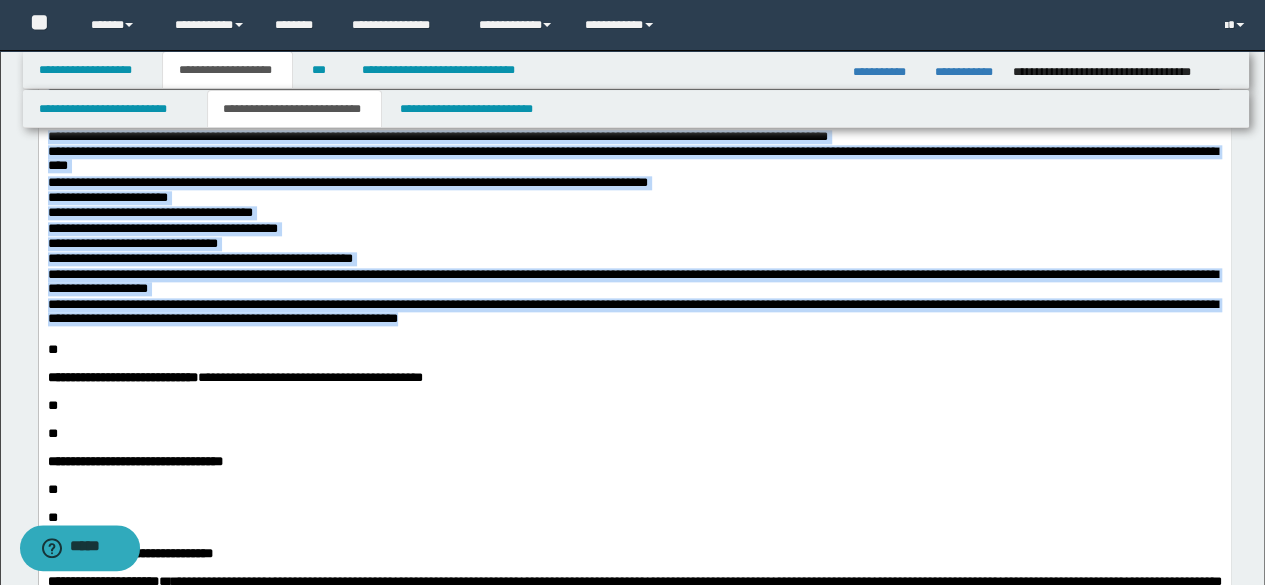 drag, startPoint x: 75, startPoint y: -128, endPoint x: 602, endPoint y: 416, distance: 757.40674 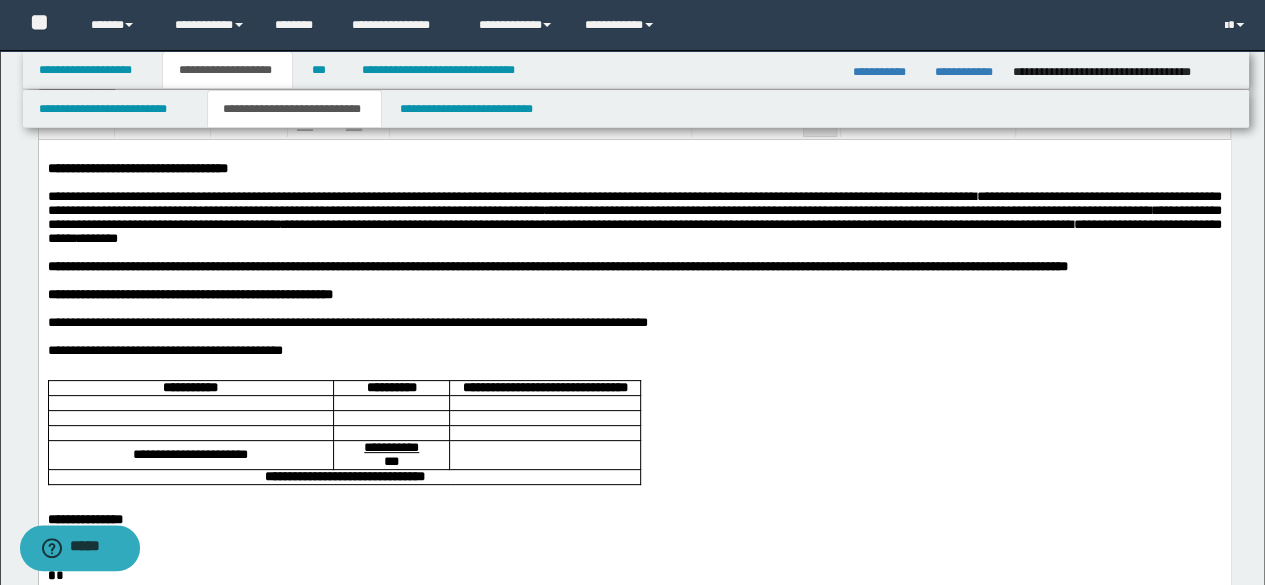 scroll, scrollTop: 0, scrollLeft: 0, axis: both 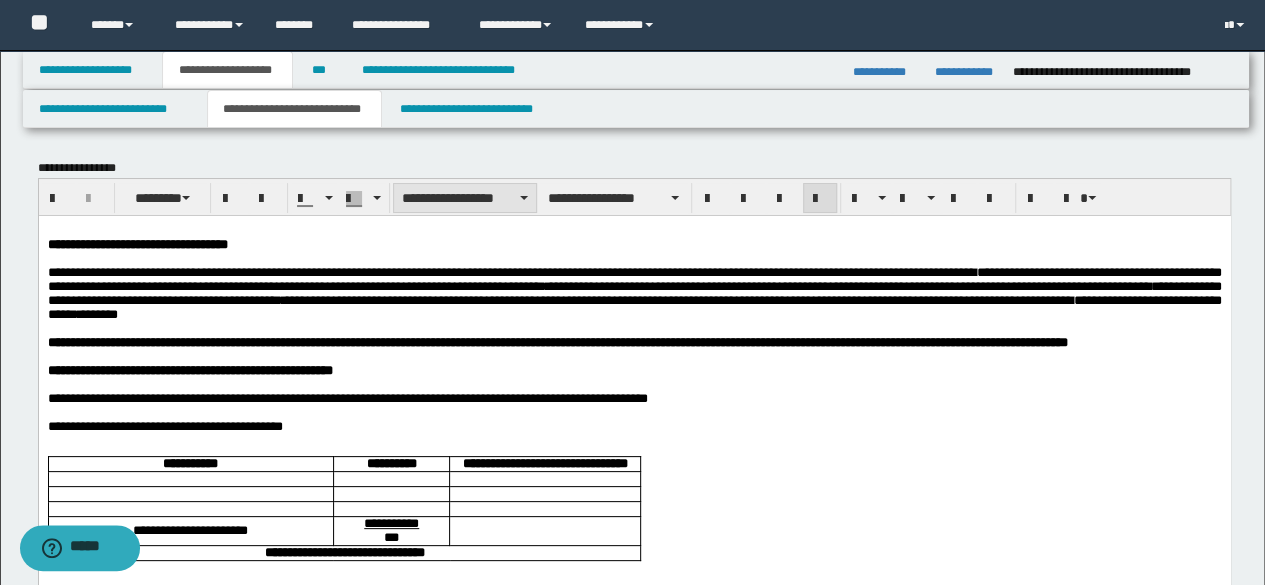 click on "**********" at bounding box center [465, 198] 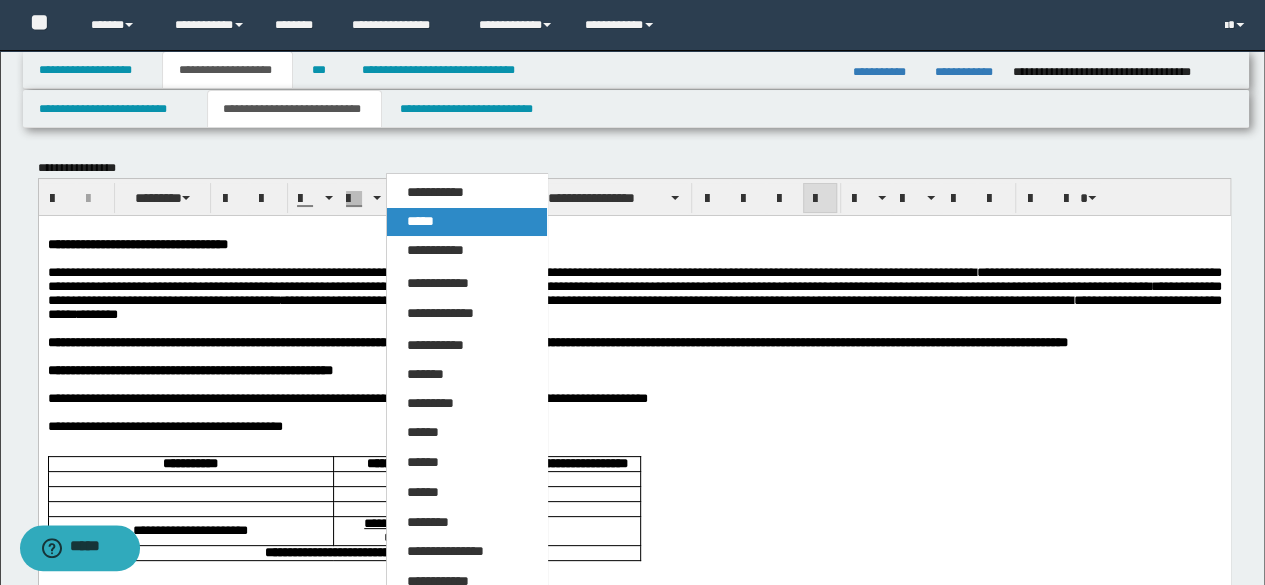 click on "*****" at bounding box center [466, 222] 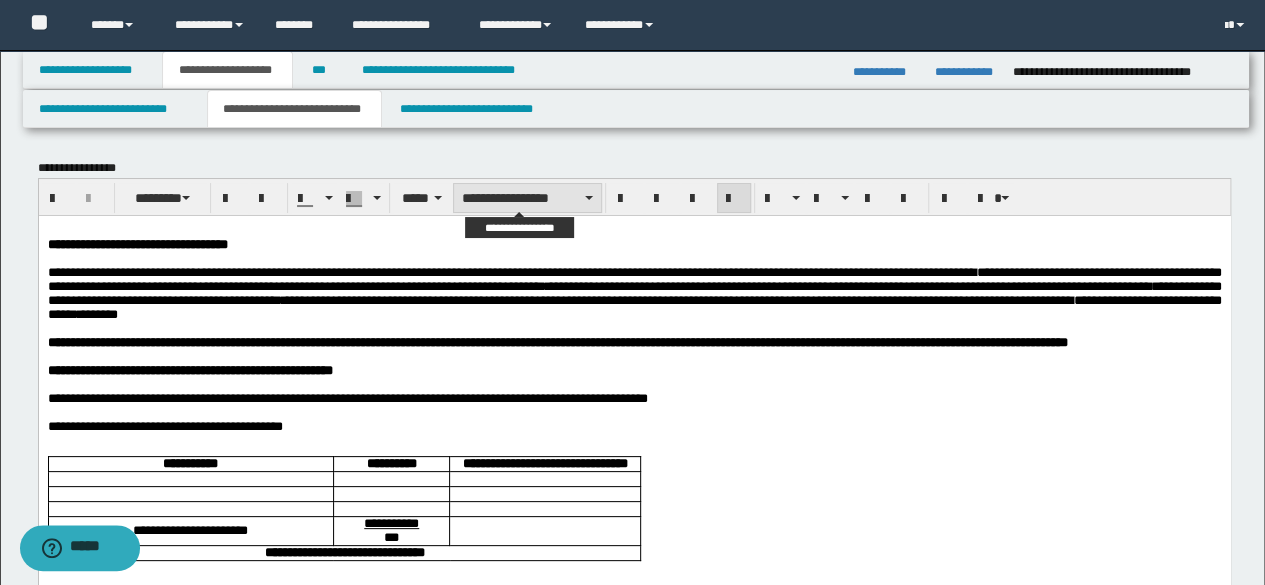 click on "**********" at bounding box center (527, 198) 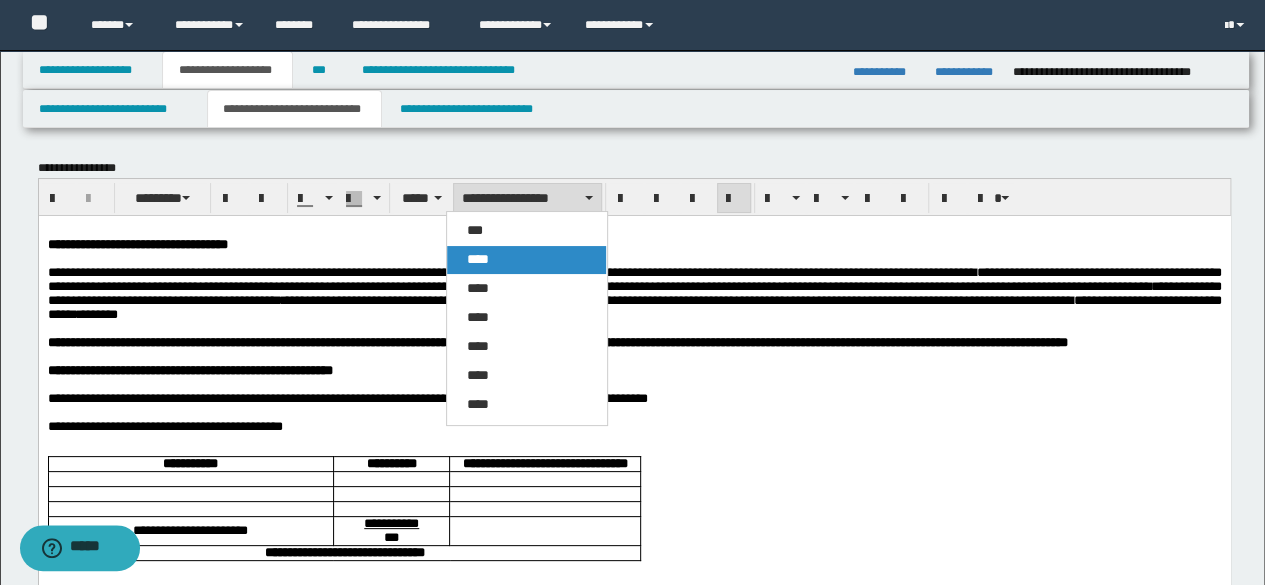 click on "****" at bounding box center [526, 260] 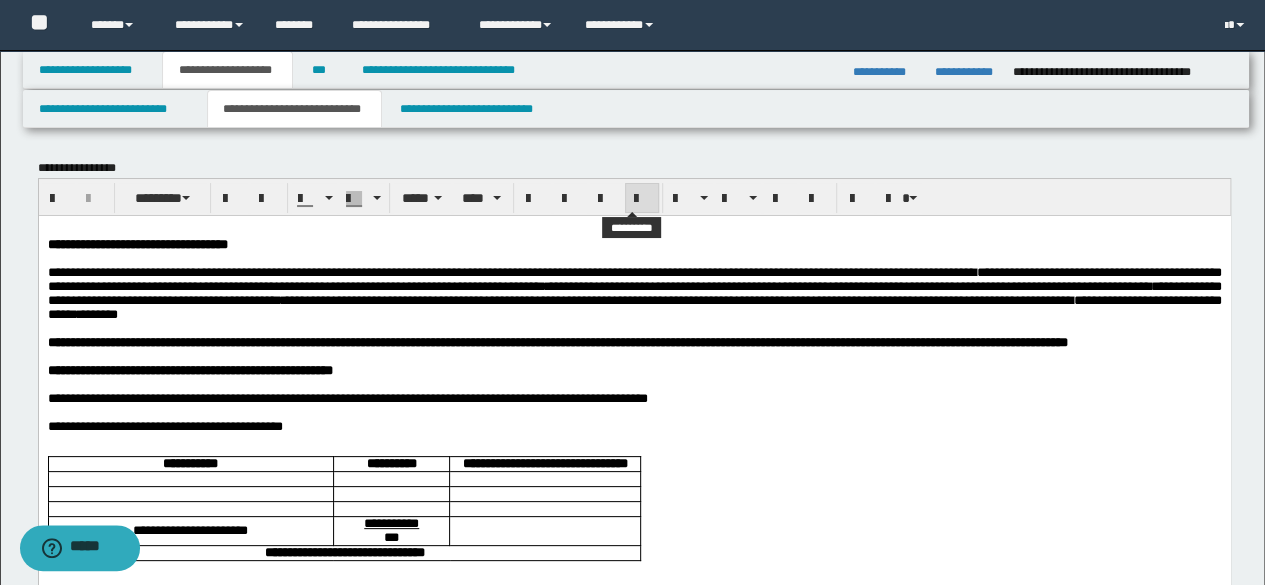 click at bounding box center (642, 198) 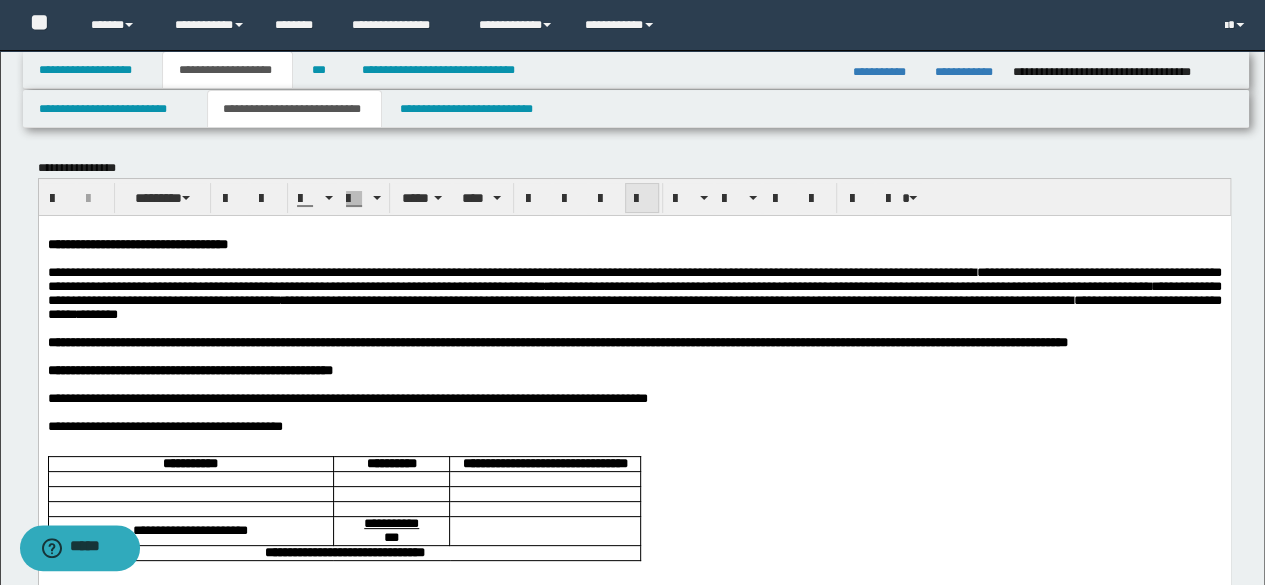 click at bounding box center (642, 198) 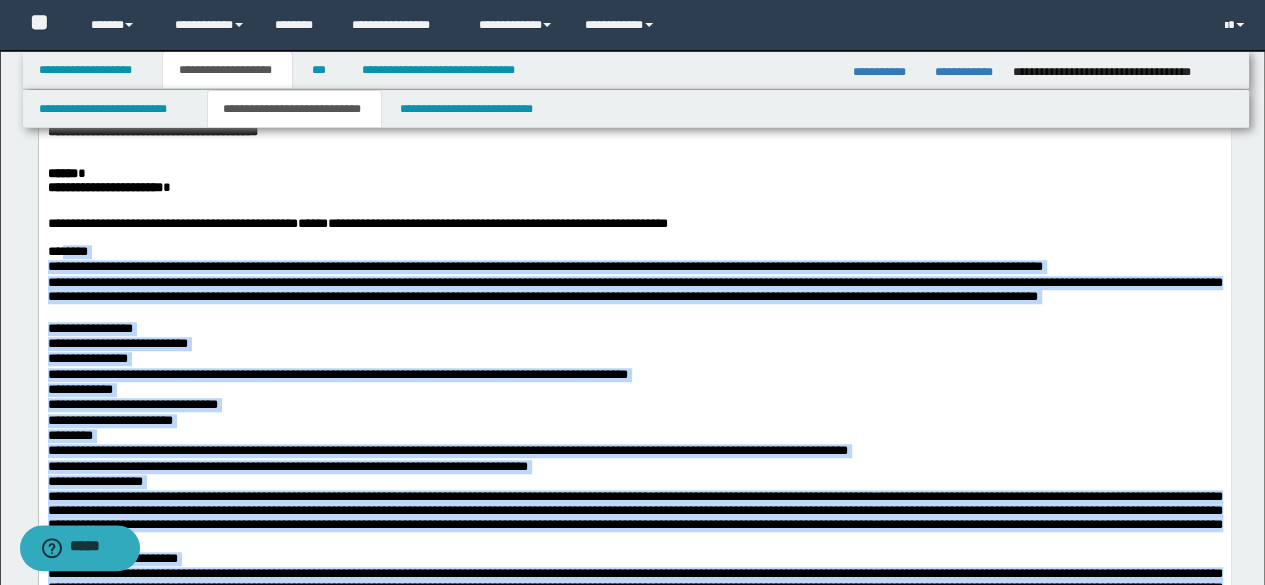 scroll, scrollTop: 600, scrollLeft: 0, axis: vertical 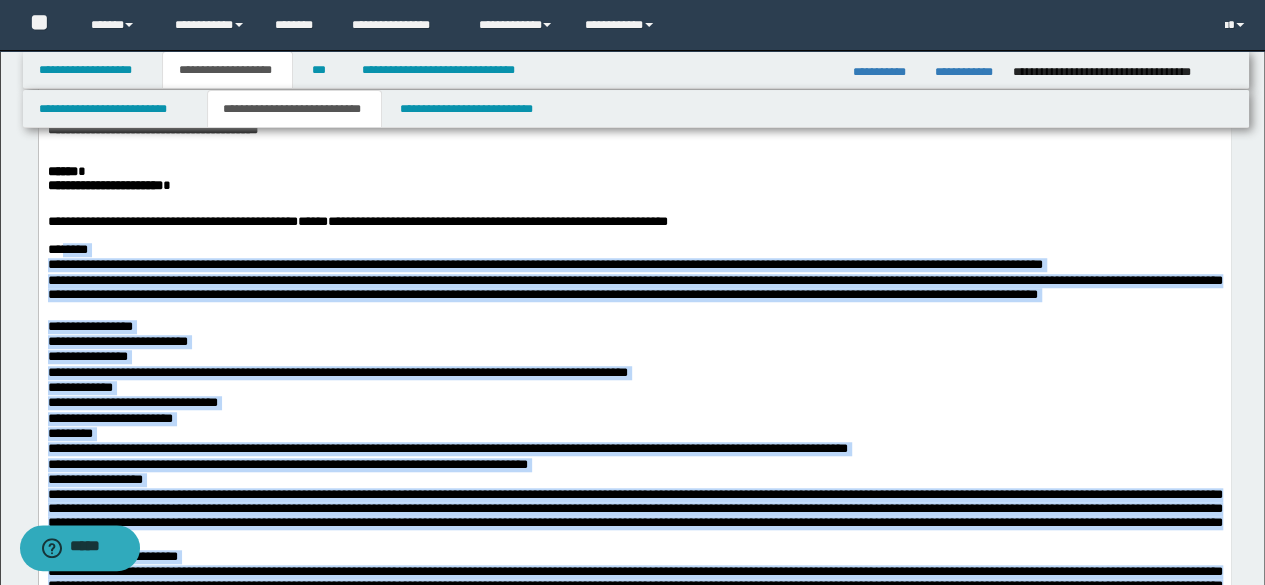 click on "**********" at bounding box center [634, 357] 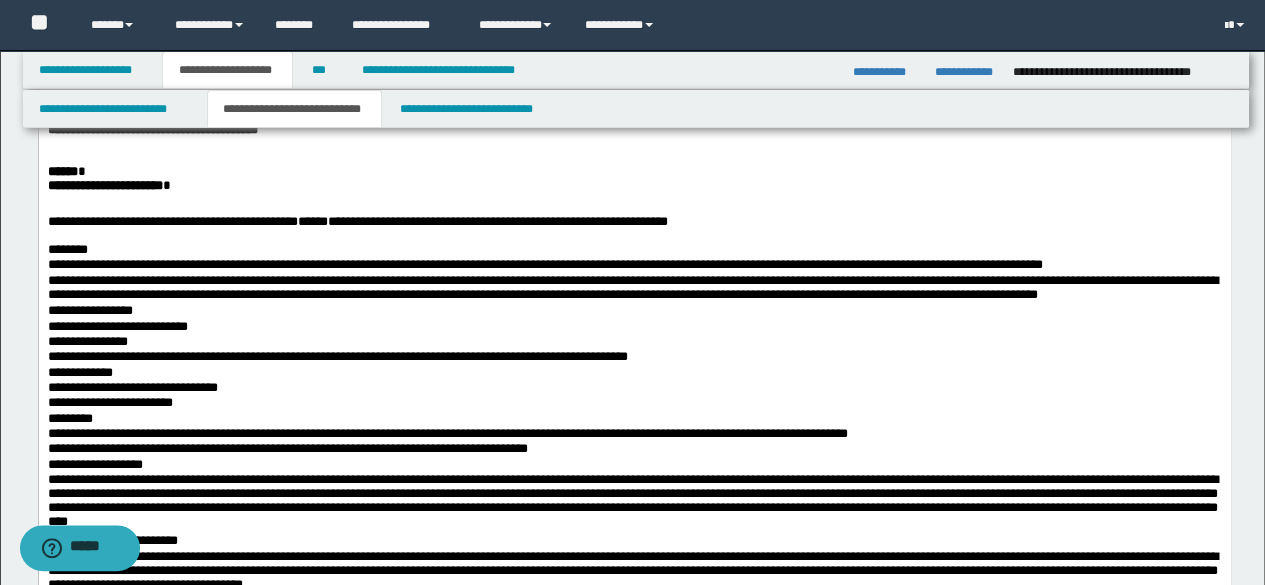 click on "**********" at bounding box center [634, 311] 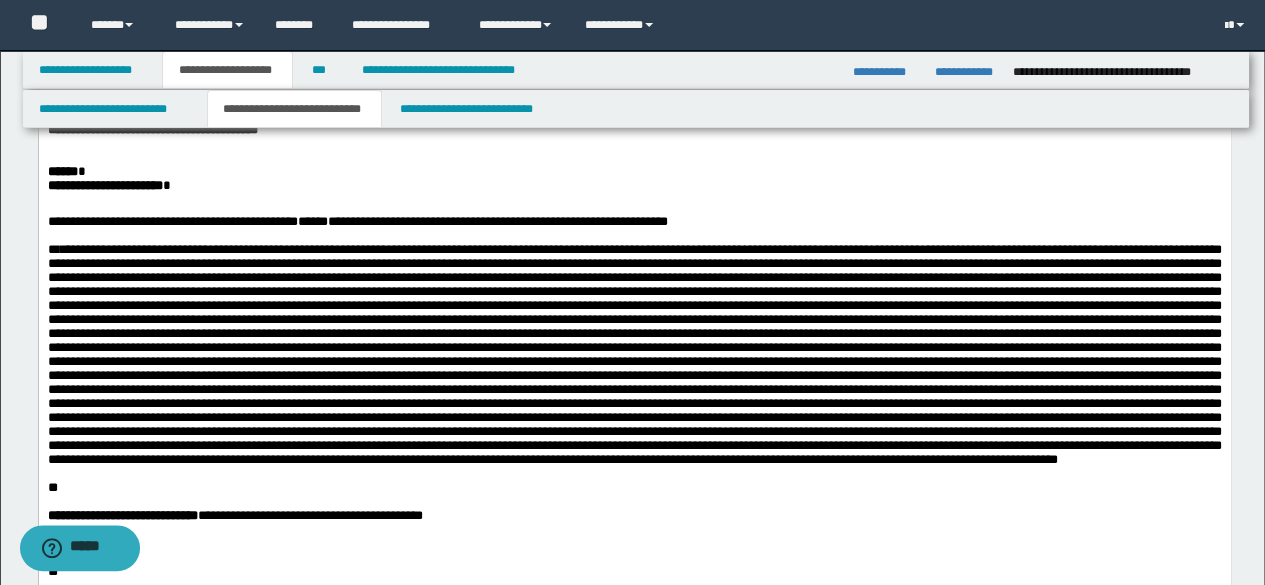 scroll, scrollTop: 700, scrollLeft: 0, axis: vertical 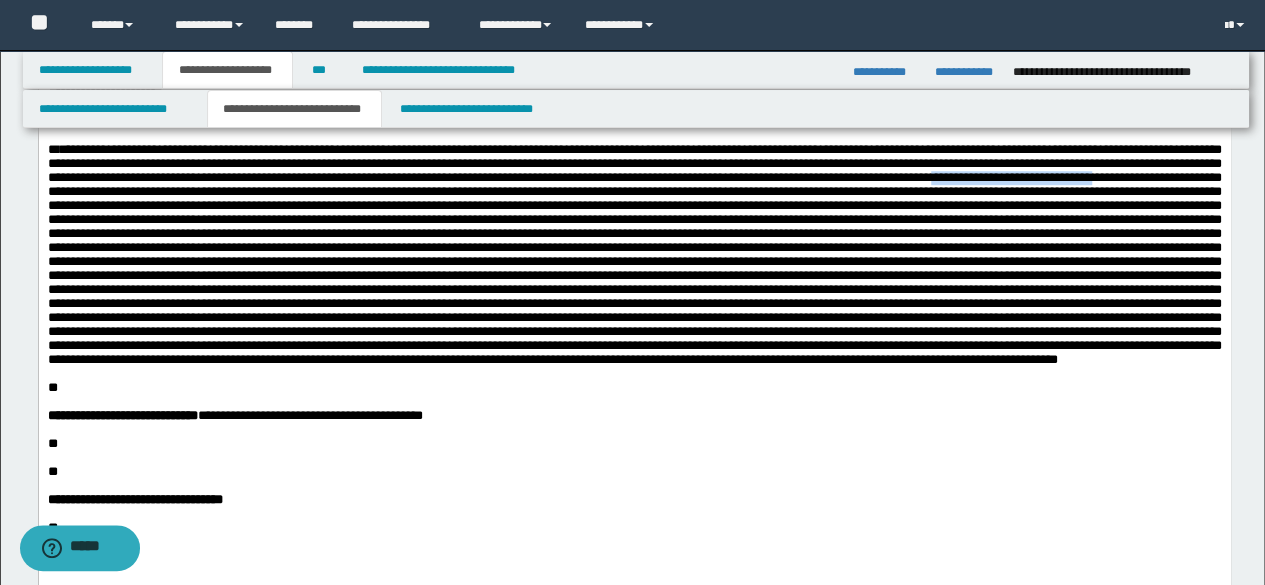 drag, startPoint x: 407, startPoint y: 285, endPoint x: 606, endPoint y: 286, distance: 199.00252 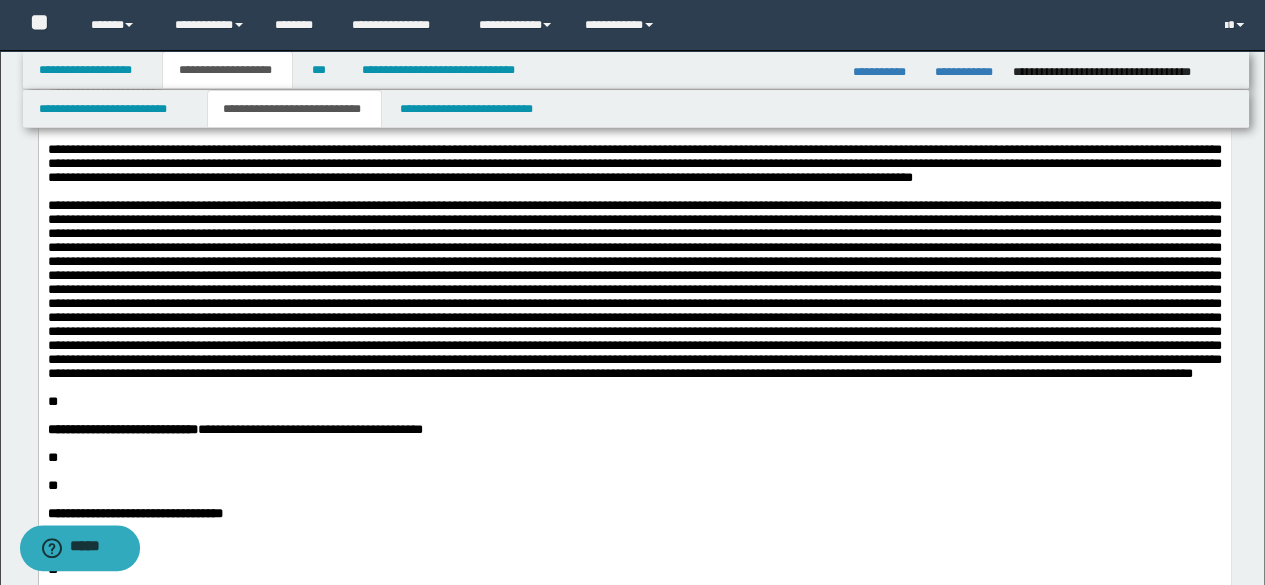 click at bounding box center [634, 289] 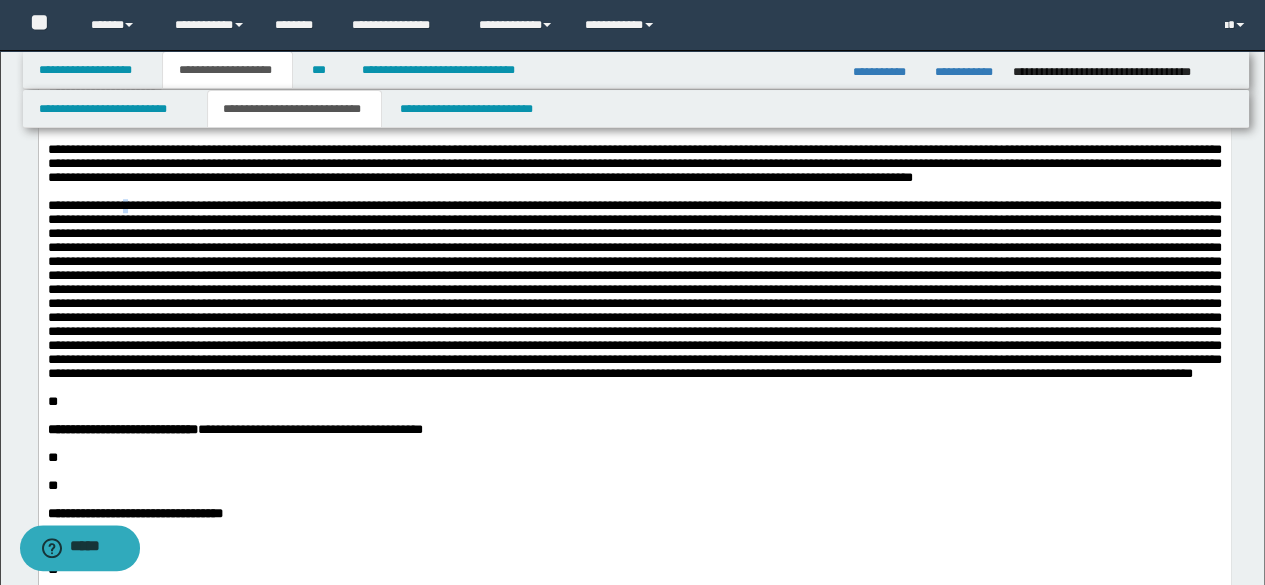 click at bounding box center (634, 289) 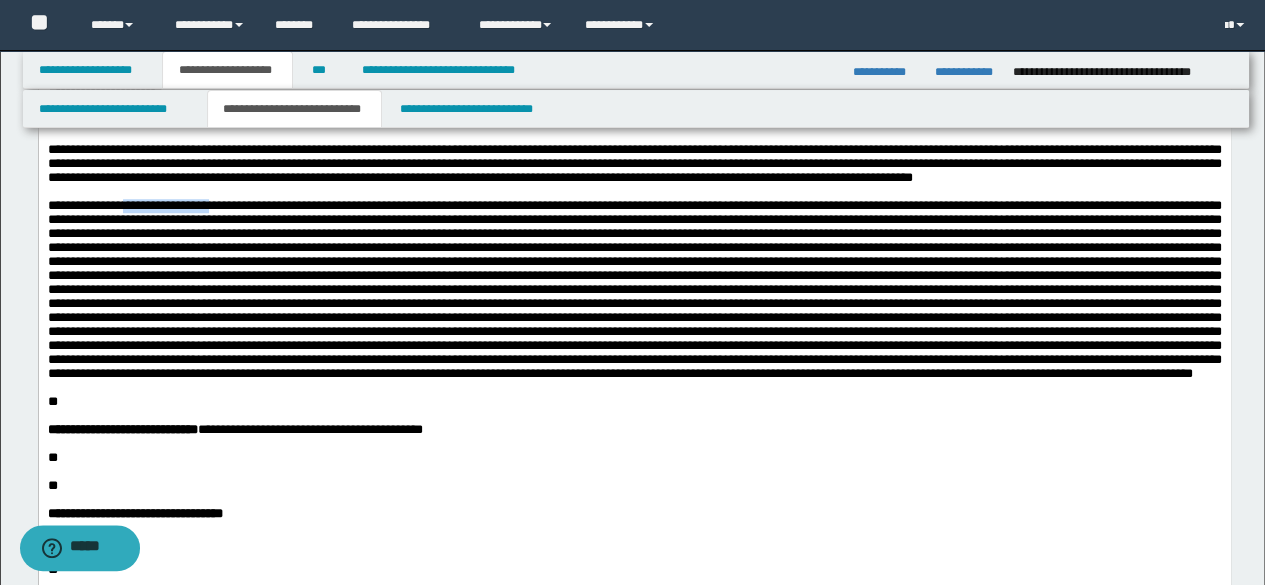 drag, startPoint x: 134, startPoint y: 316, endPoint x: 240, endPoint y: 318, distance: 106.01887 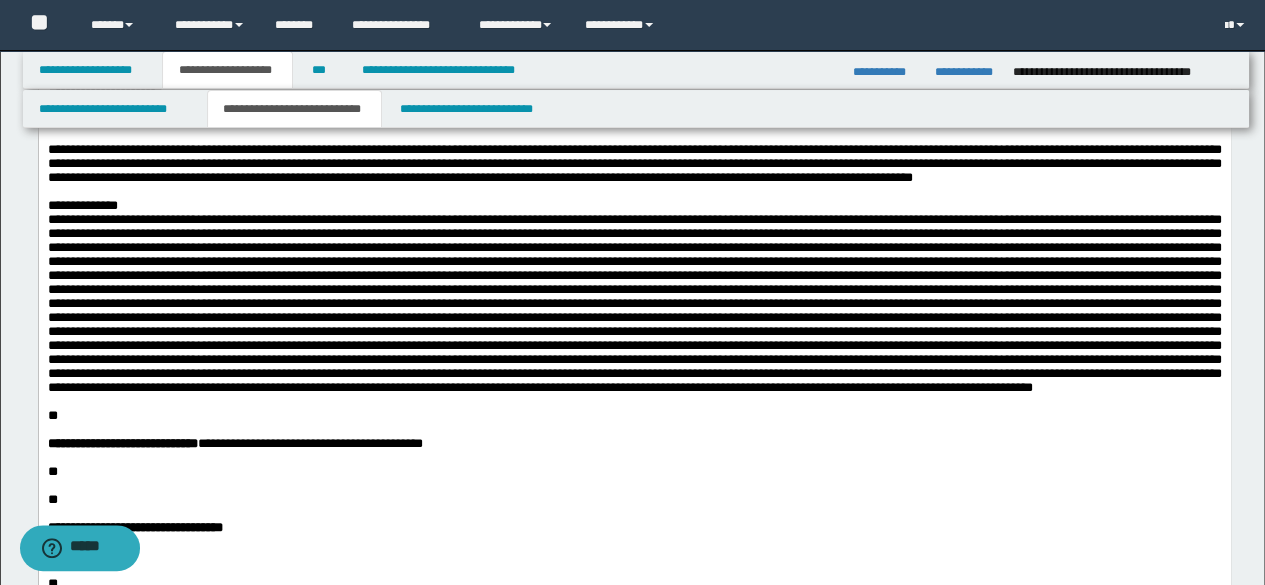 click on "**********" at bounding box center [634, 163] 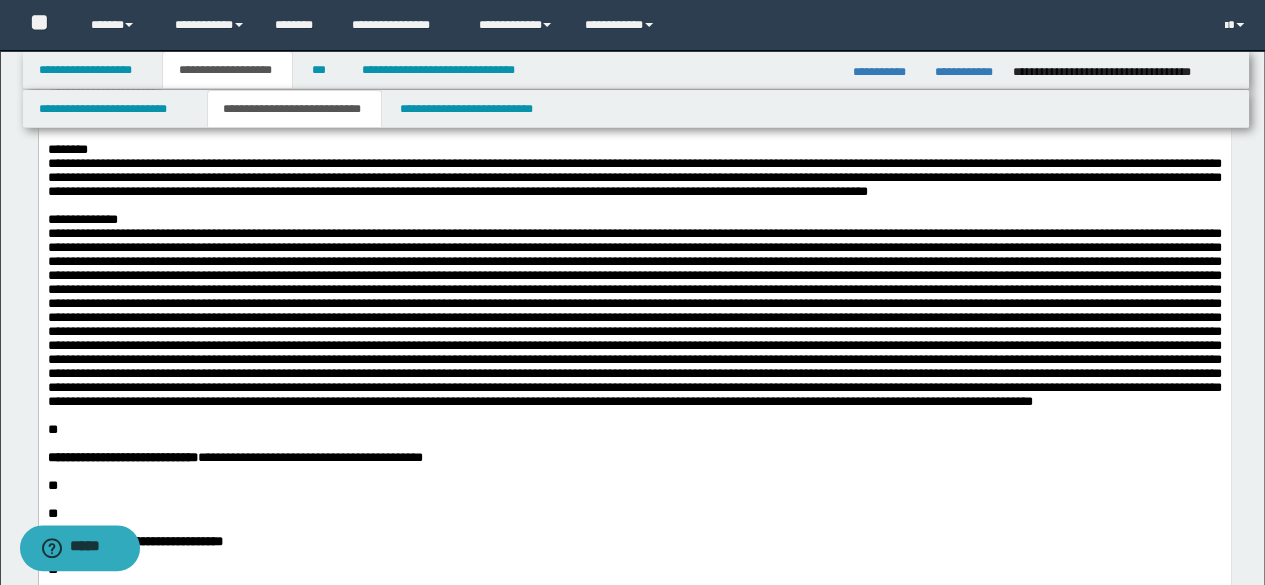 scroll, scrollTop: 800, scrollLeft: 0, axis: vertical 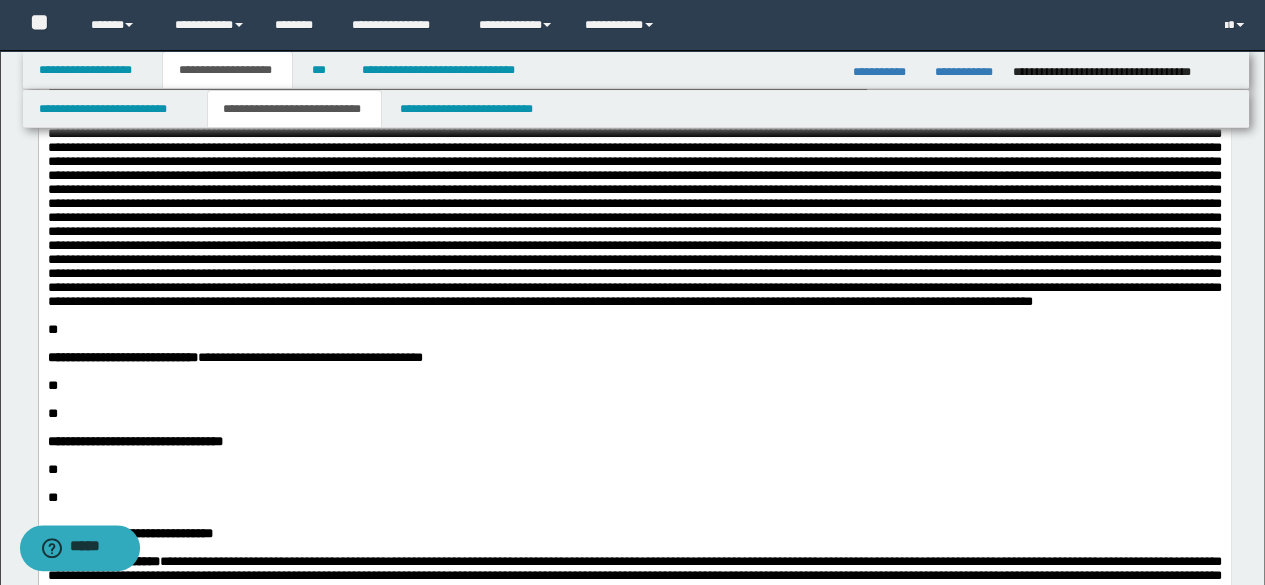 click at bounding box center (634, 217) 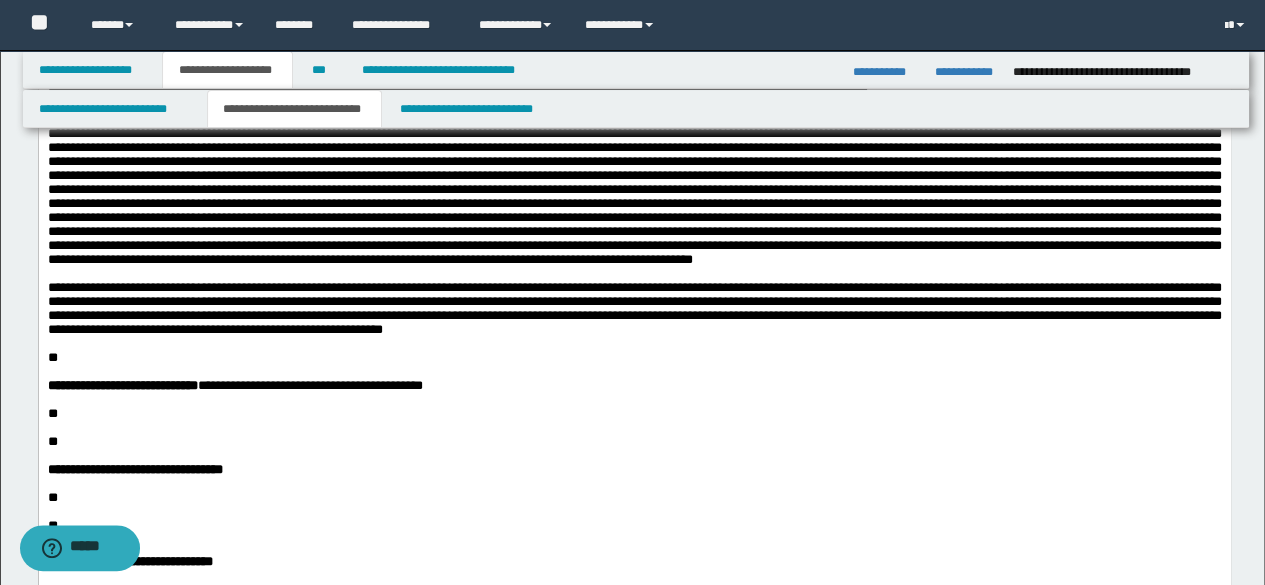 click on "**********" at bounding box center (634, 308) 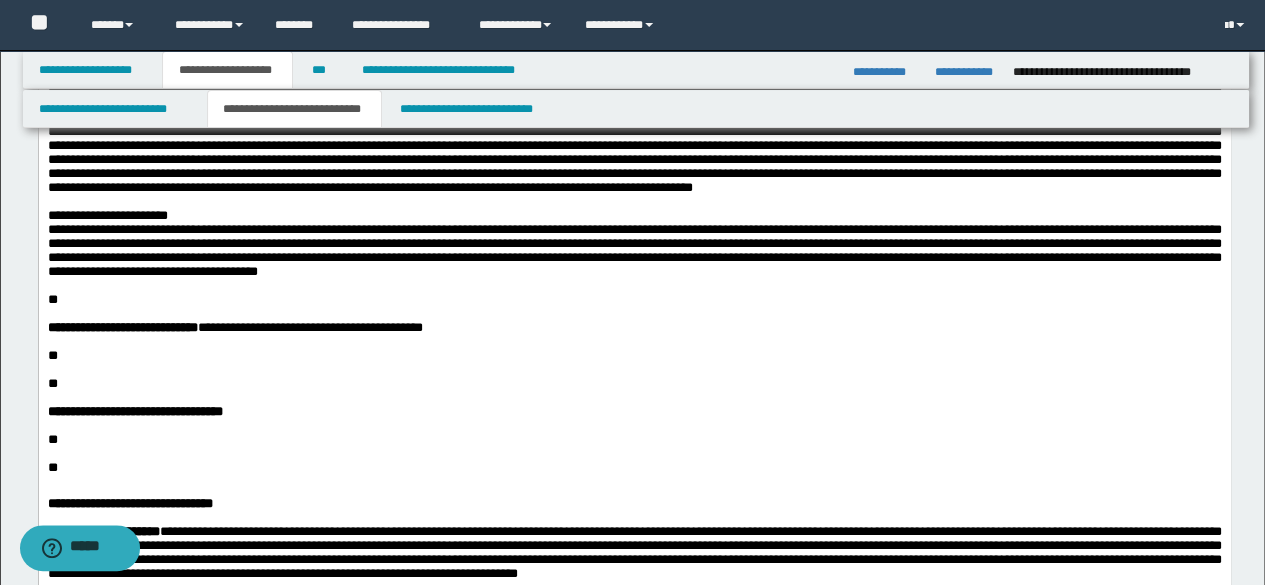 scroll, scrollTop: 900, scrollLeft: 0, axis: vertical 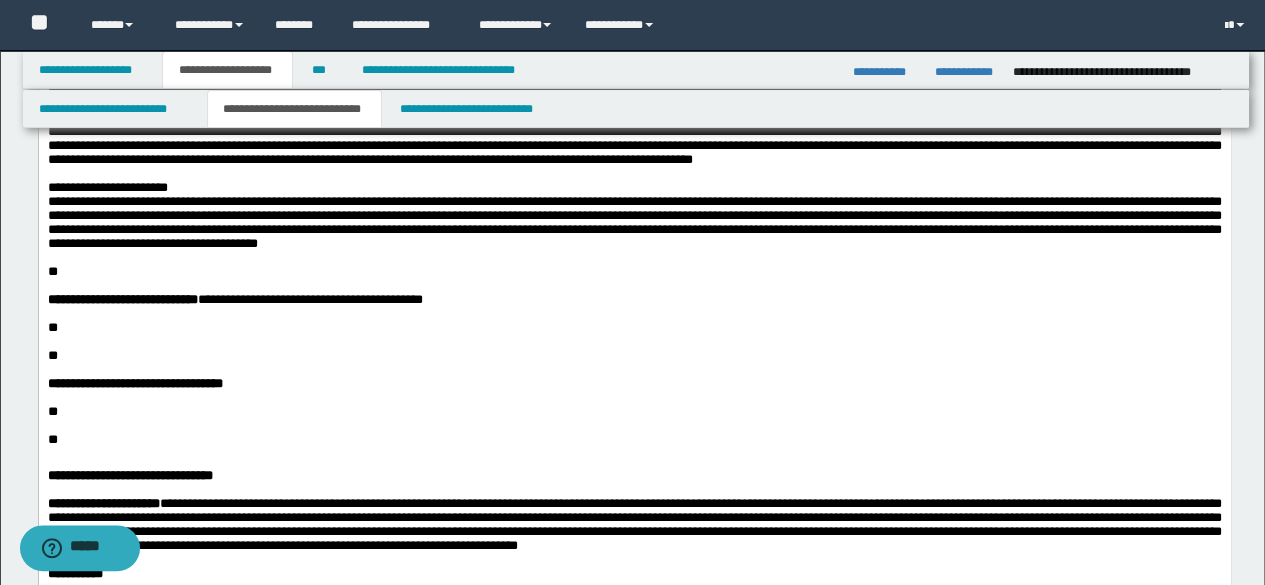 click on "**********" at bounding box center [634, 223] 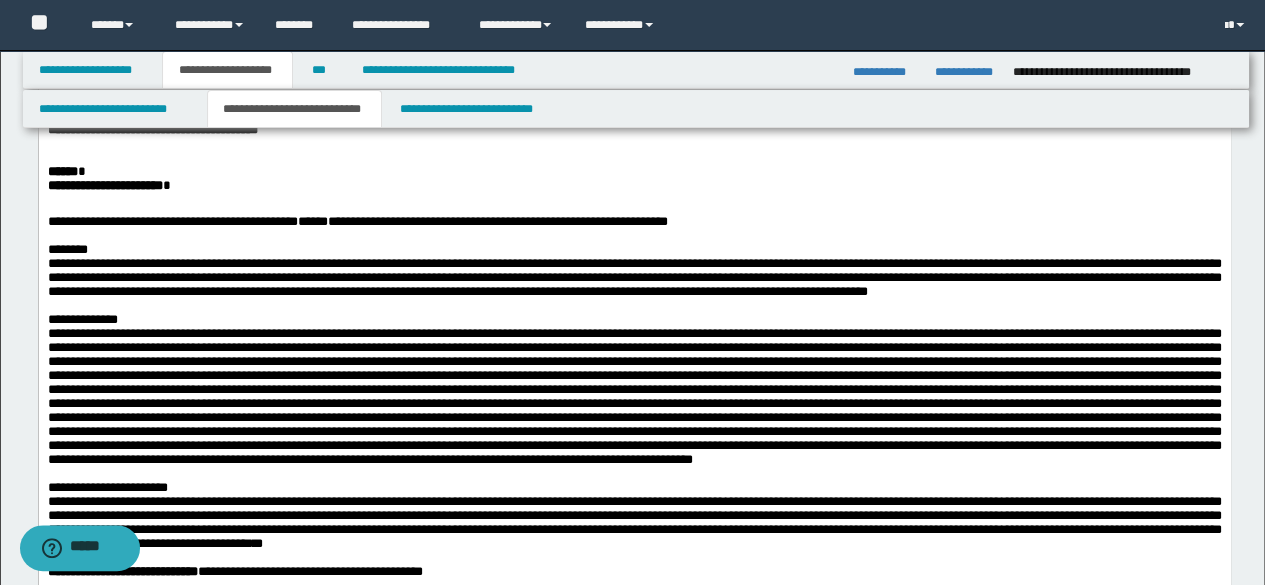 scroll, scrollTop: 400, scrollLeft: 0, axis: vertical 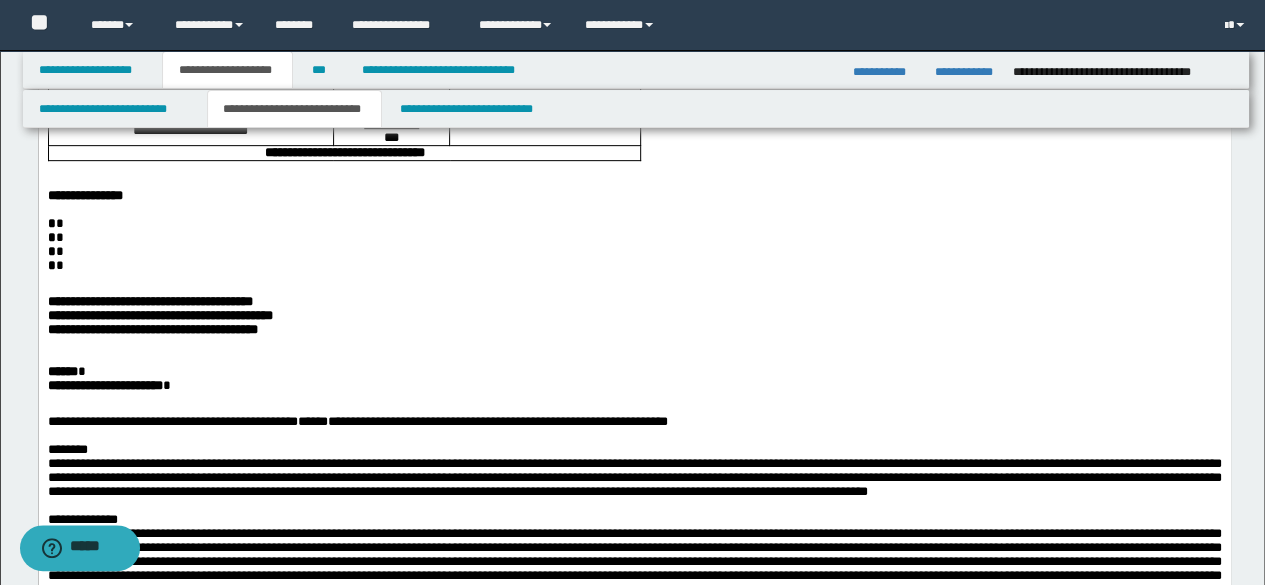 click on "* *" at bounding box center [634, 224] 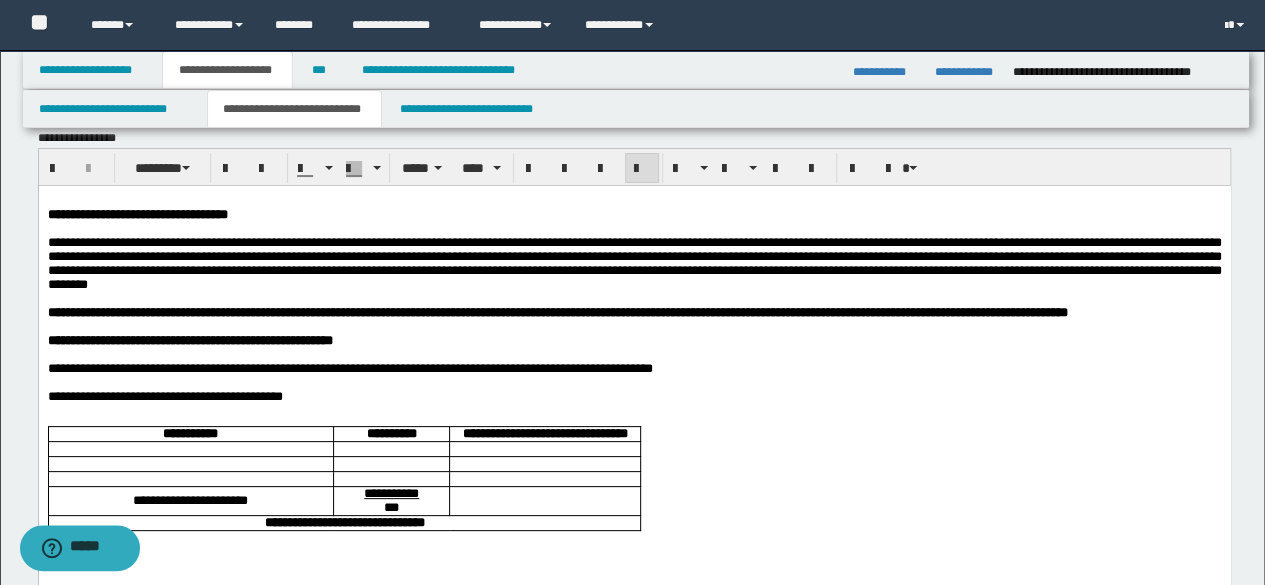 scroll, scrollTop: 0, scrollLeft: 0, axis: both 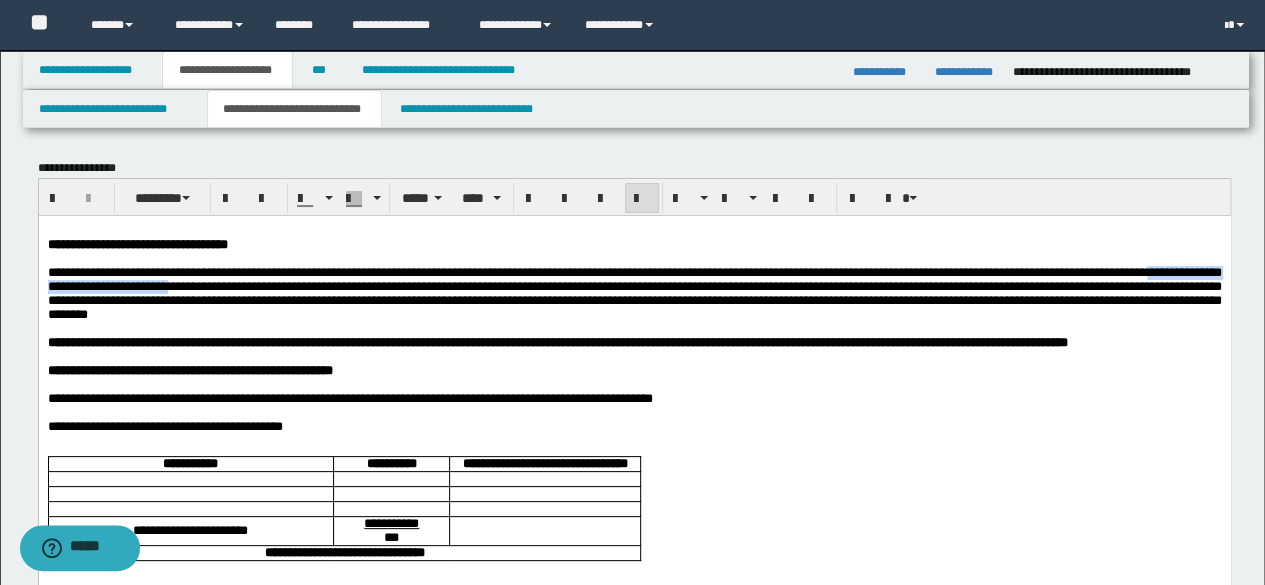 drag, startPoint x: 340, startPoint y: 293, endPoint x: 584, endPoint y: 295, distance: 244.0082 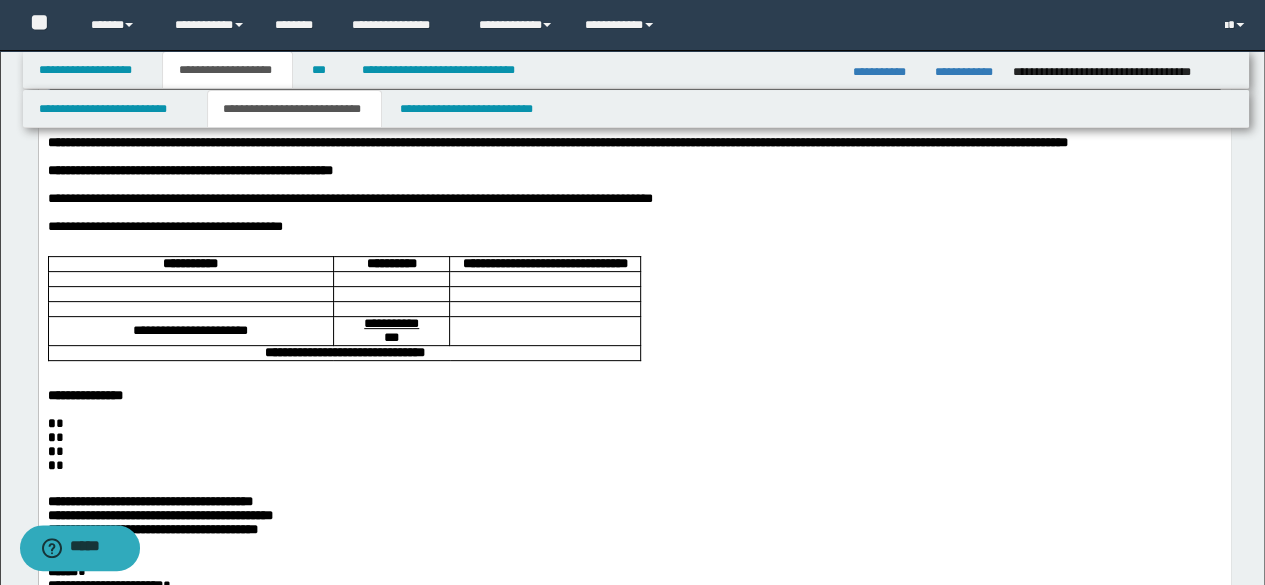 scroll, scrollTop: 400, scrollLeft: 0, axis: vertical 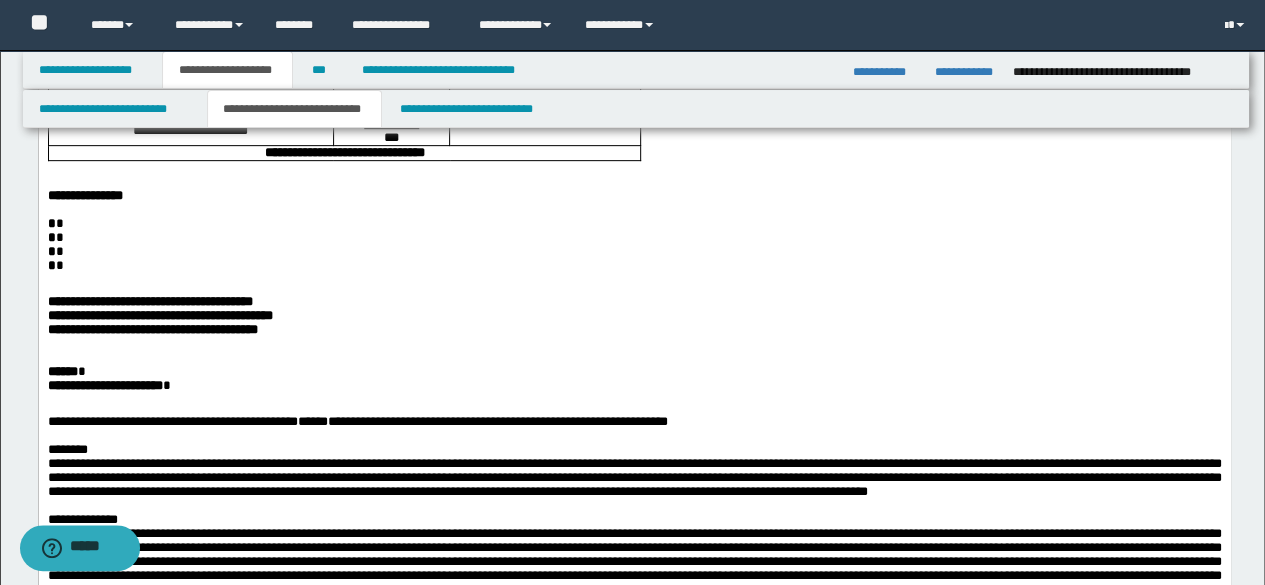 click on "* *" at bounding box center [634, 238] 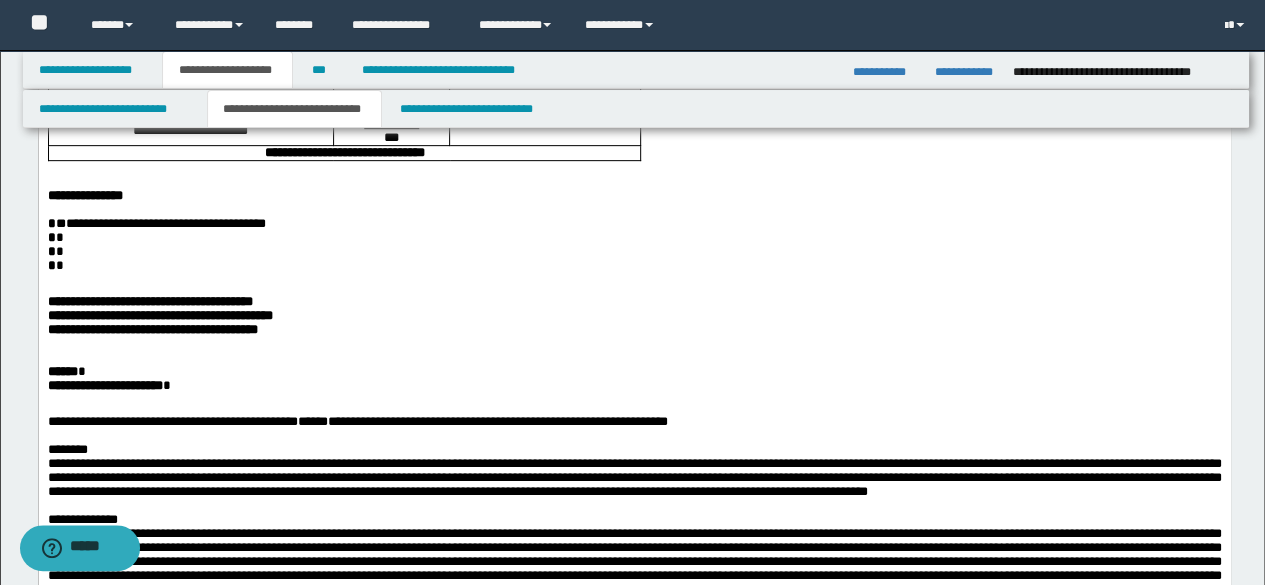click on "* *" at bounding box center [634, 238] 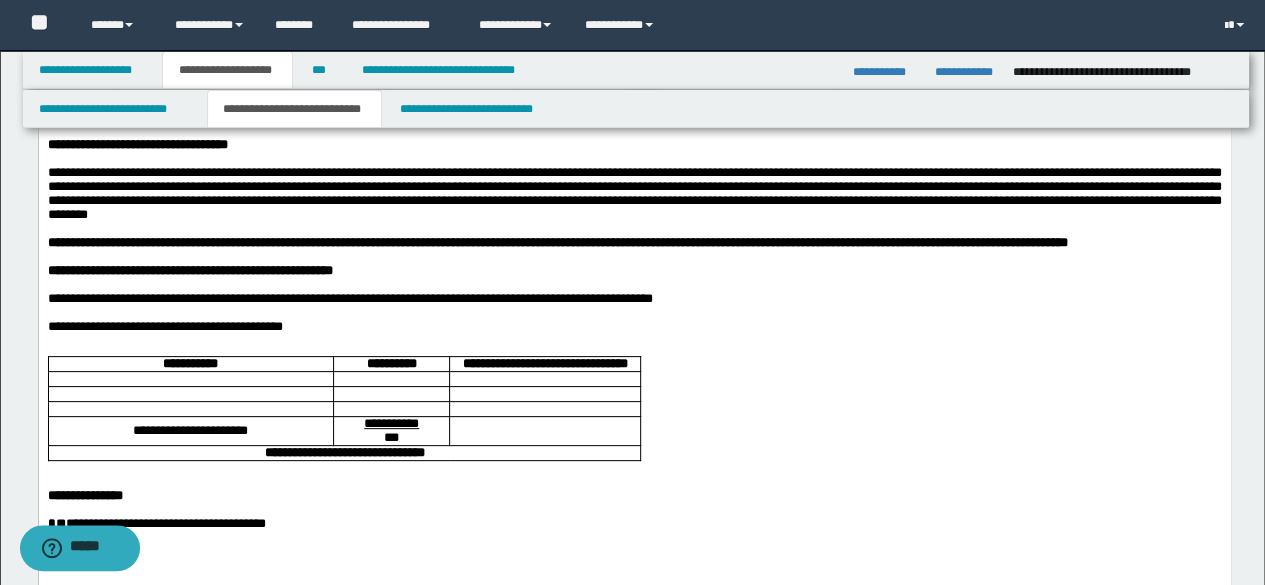 scroll, scrollTop: 400, scrollLeft: 0, axis: vertical 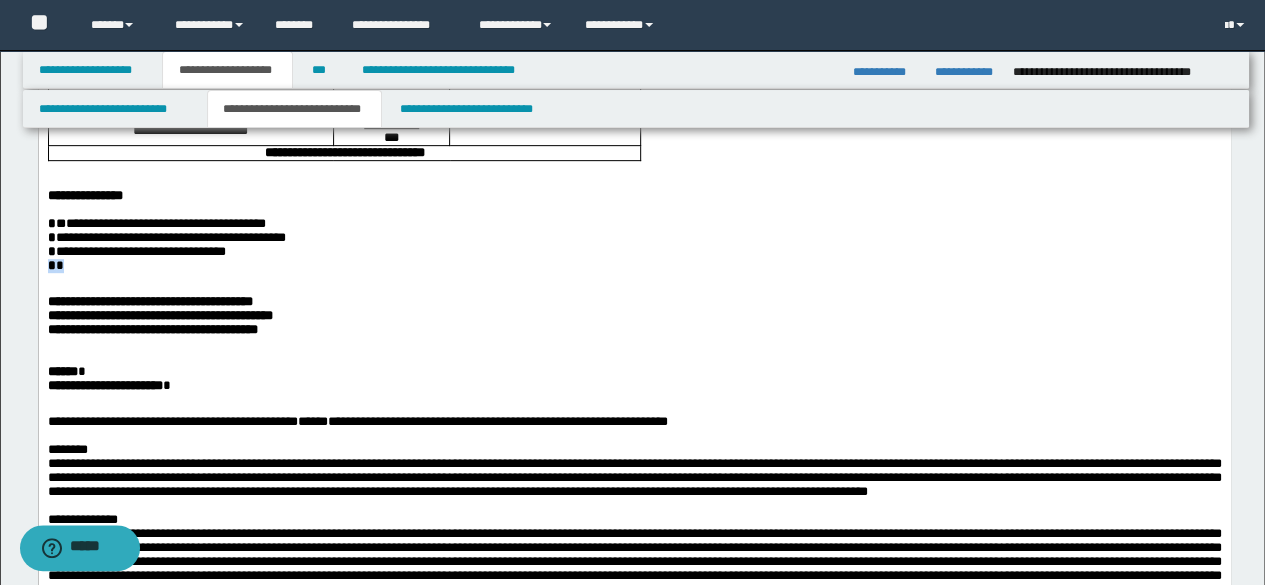 drag, startPoint x: 67, startPoint y: 342, endPoint x: 44, endPoint y: 340, distance: 23.086792 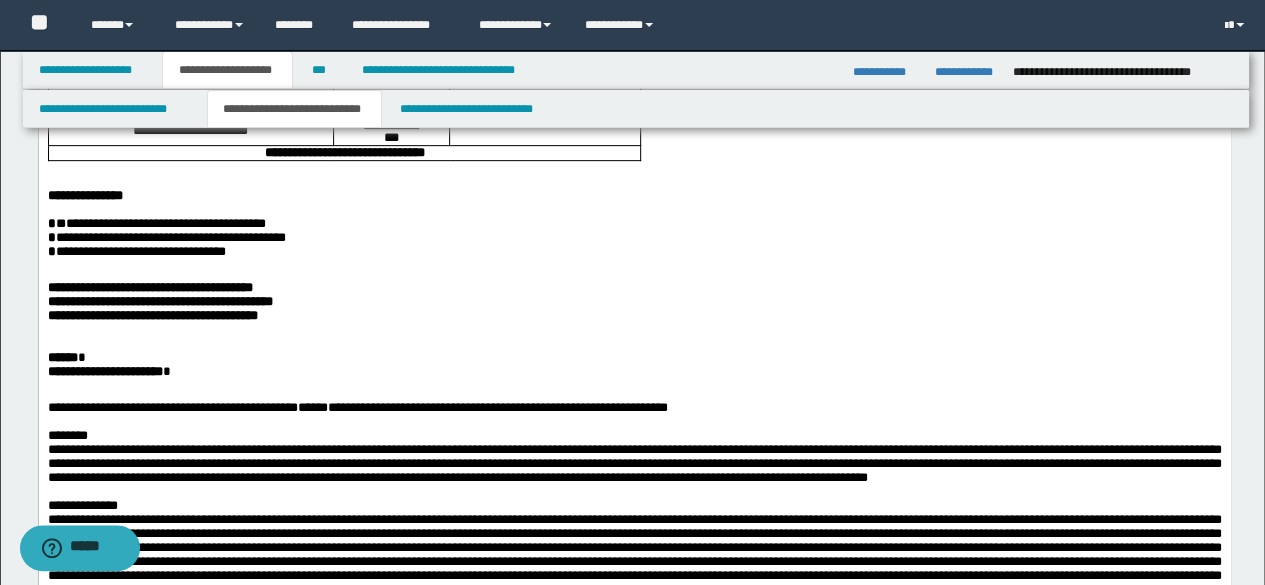click on "****** *" at bounding box center [634, 358] 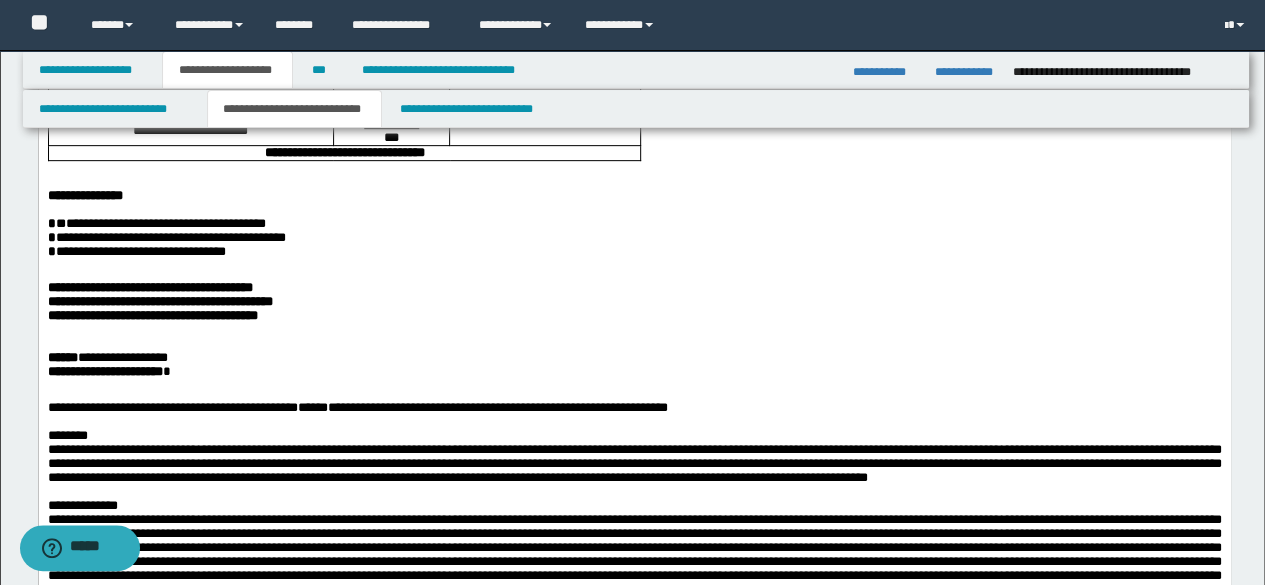 click on "**********" at bounding box center (634, 474) 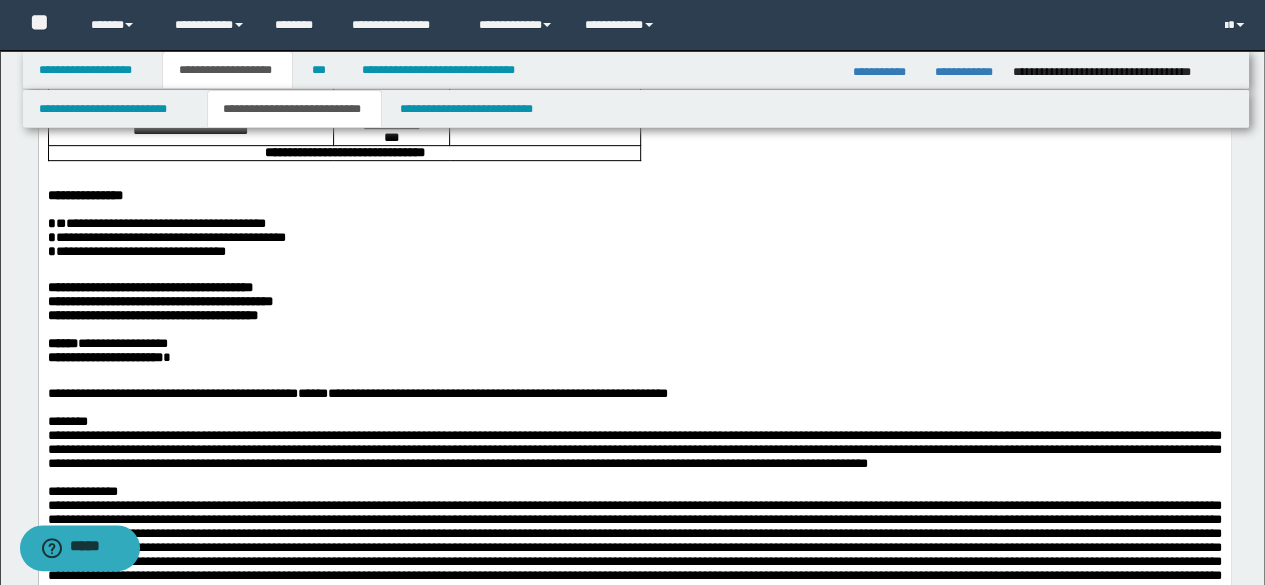 scroll, scrollTop: 100, scrollLeft: 0, axis: vertical 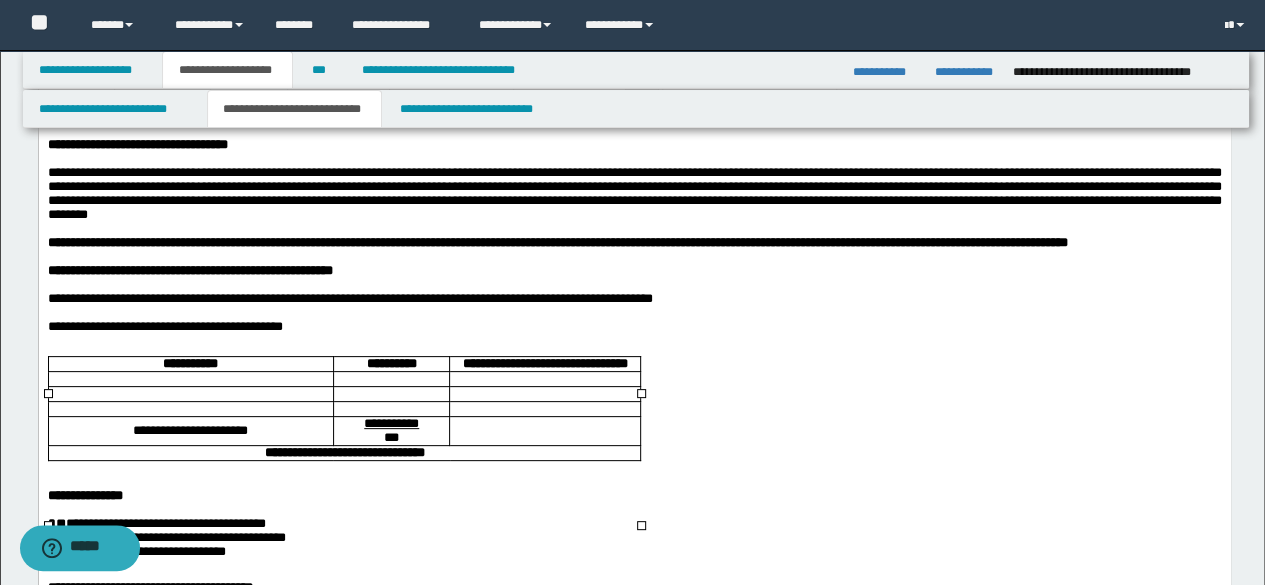click at bounding box center (190, 378) 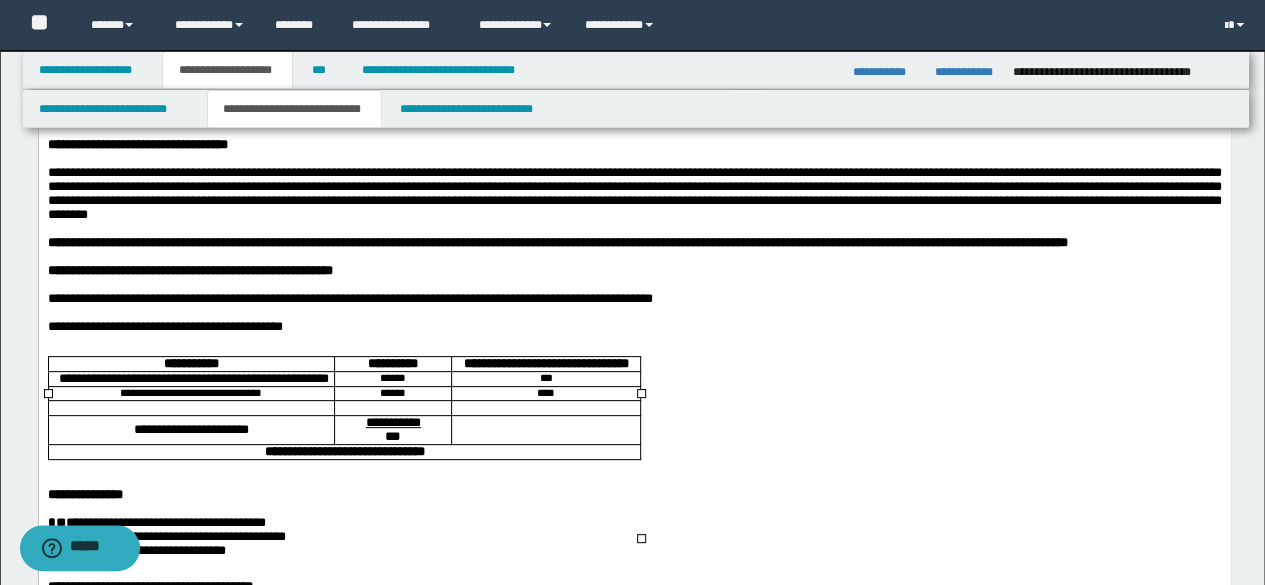 click on "******" at bounding box center [392, 392] 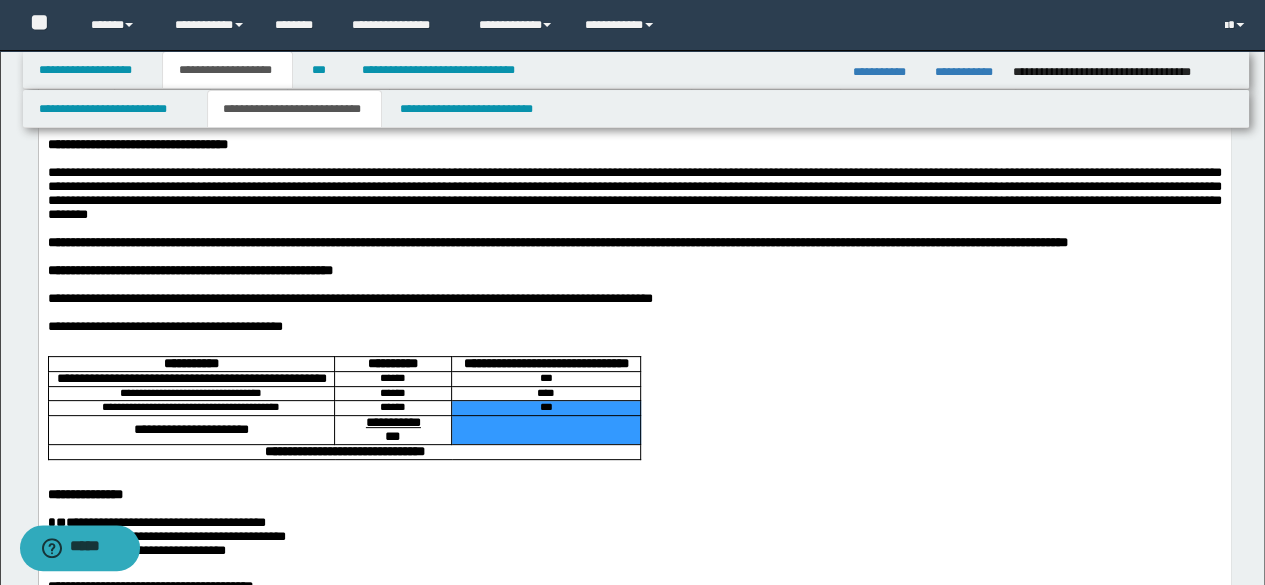 drag, startPoint x: 578, startPoint y: 484, endPoint x: 536, endPoint y: 476, distance: 42.755116 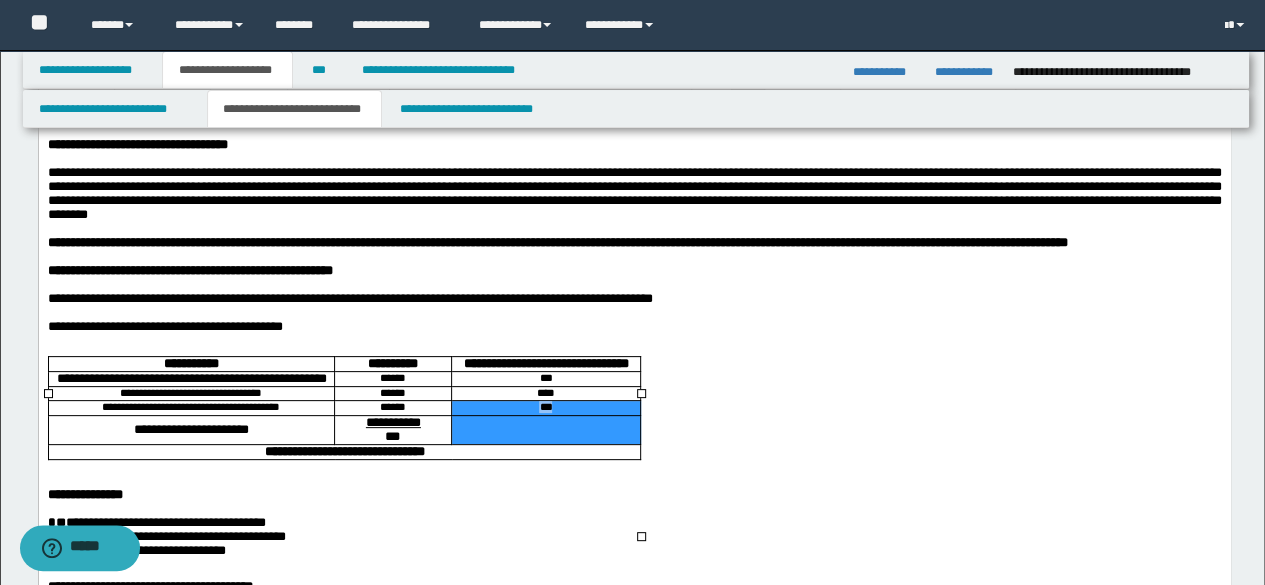 click on "***" at bounding box center (544, 406) 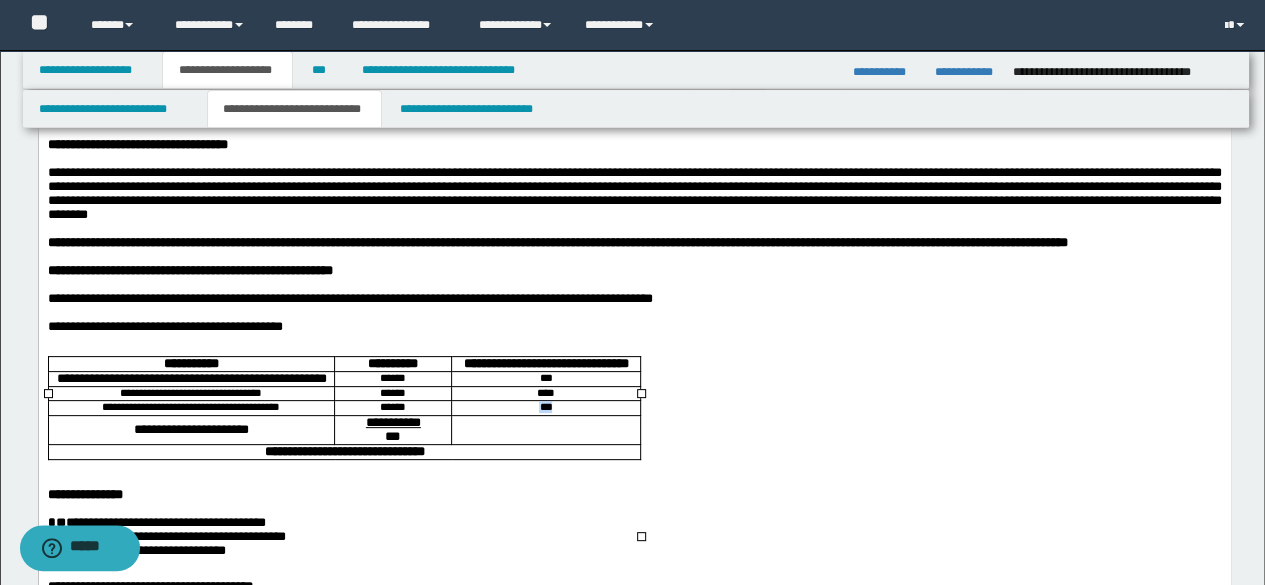 drag, startPoint x: 530, startPoint y: 478, endPoint x: 564, endPoint y: 475, distance: 34.132095 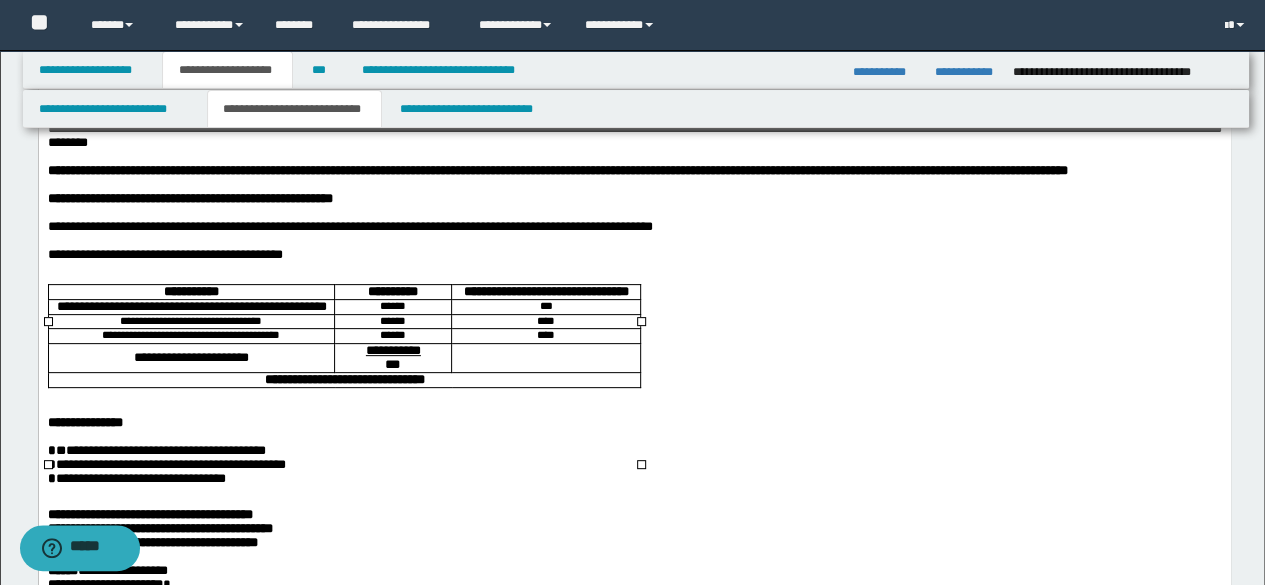scroll, scrollTop: 200, scrollLeft: 0, axis: vertical 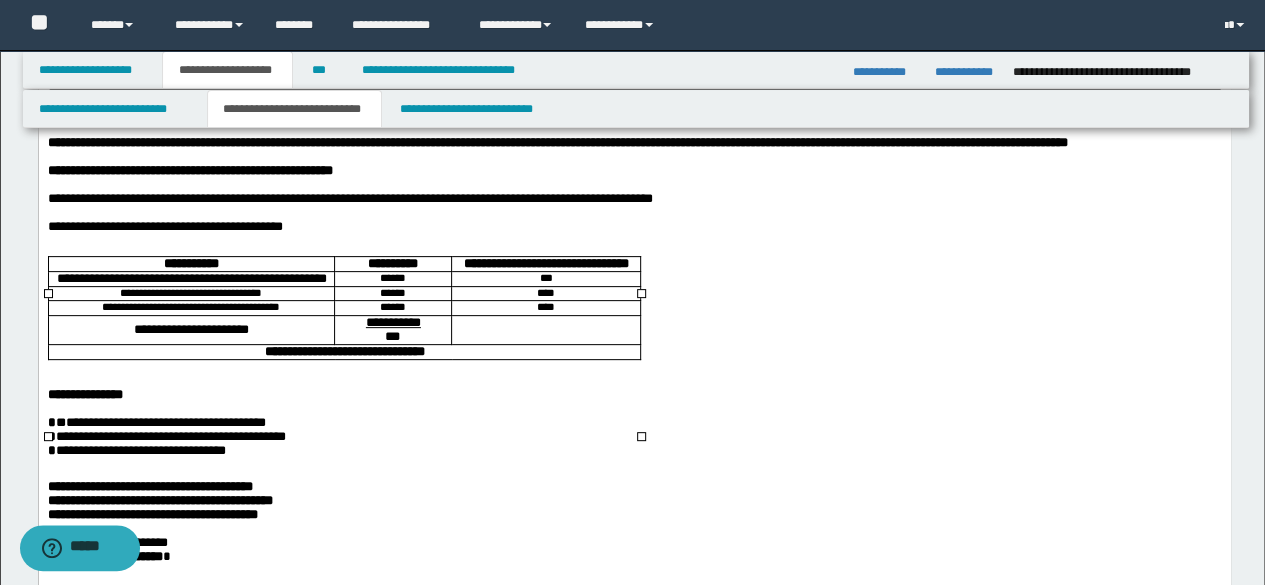 drag, startPoint x: 534, startPoint y: 407, endPoint x: 584, endPoint y: 409, distance: 50.039986 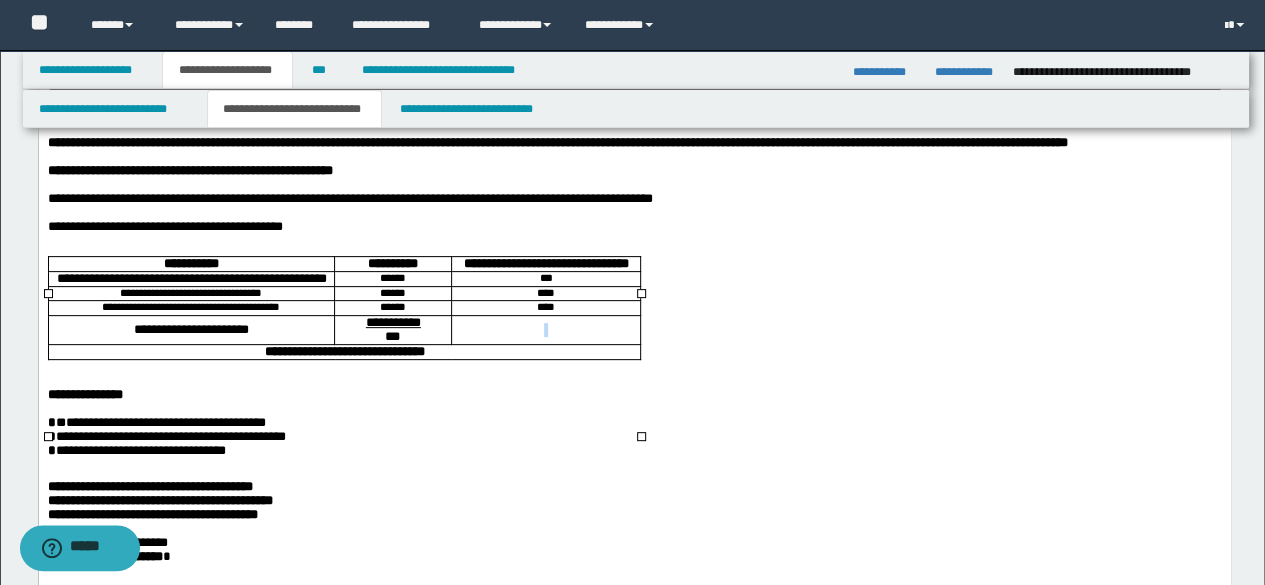 drag, startPoint x: 531, startPoint y: 399, endPoint x: 569, endPoint y: 402, distance: 38.118237 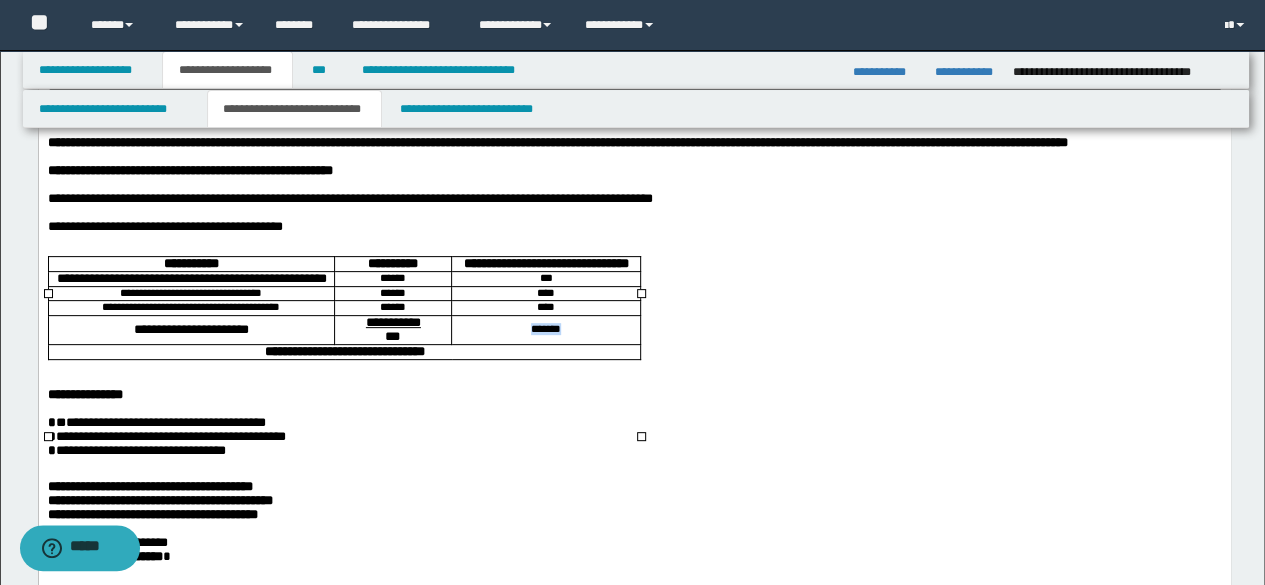 drag, startPoint x: 592, startPoint y: 405, endPoint x: 500, endPoint y: 405, distance: 92 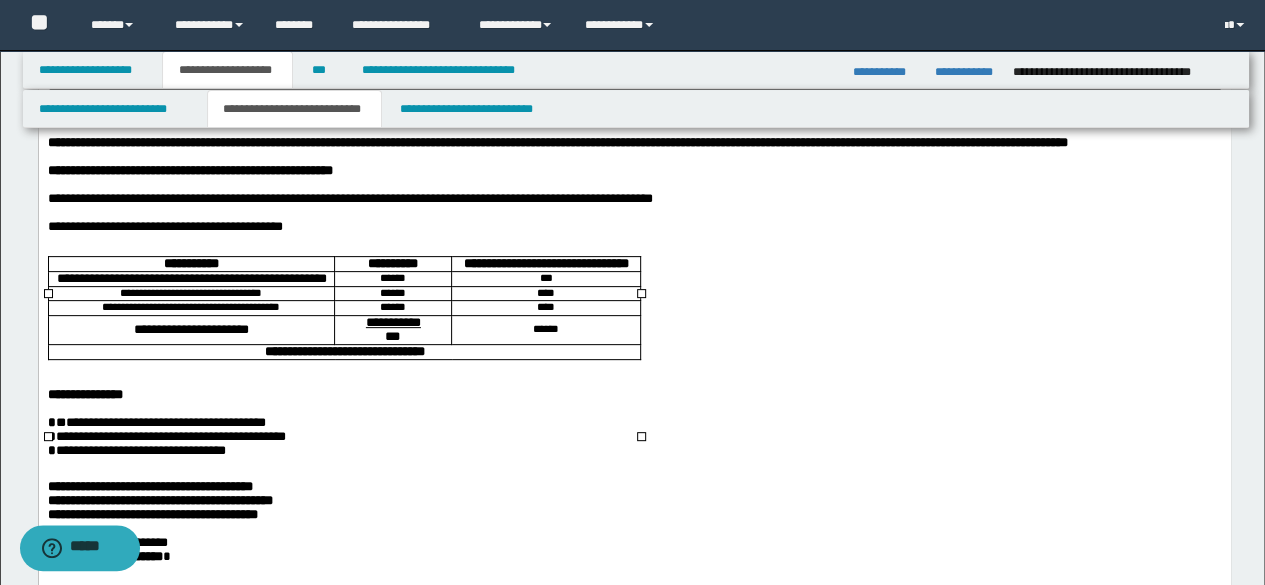 click on "**********" at bounding box center (344, 350) 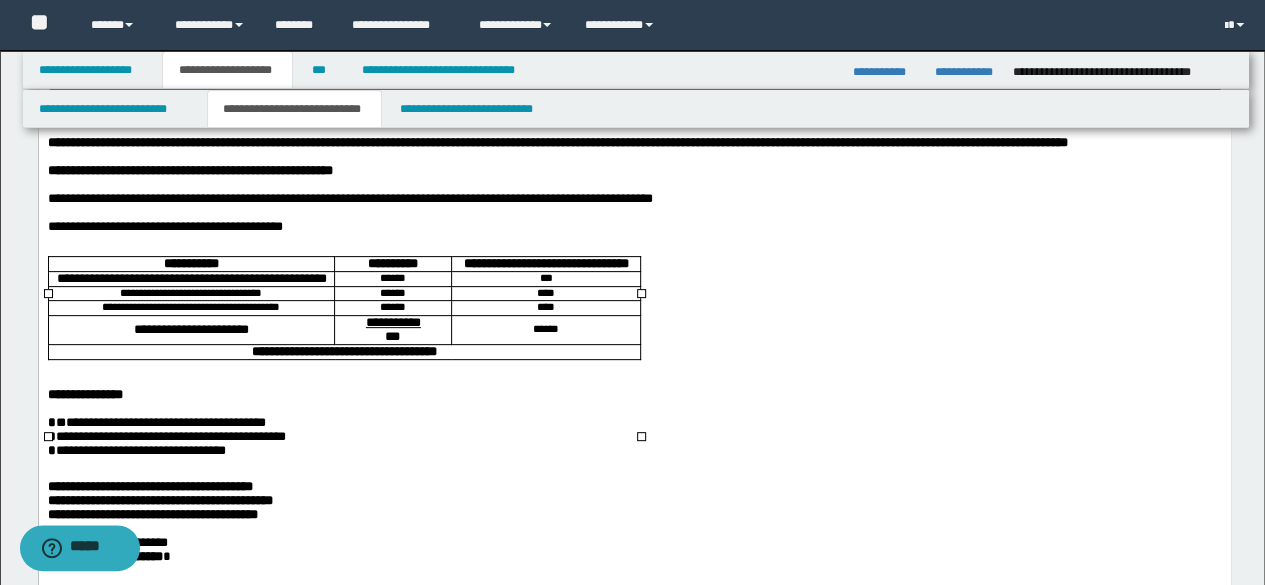 click on "***" at bounding box center (544, 277) 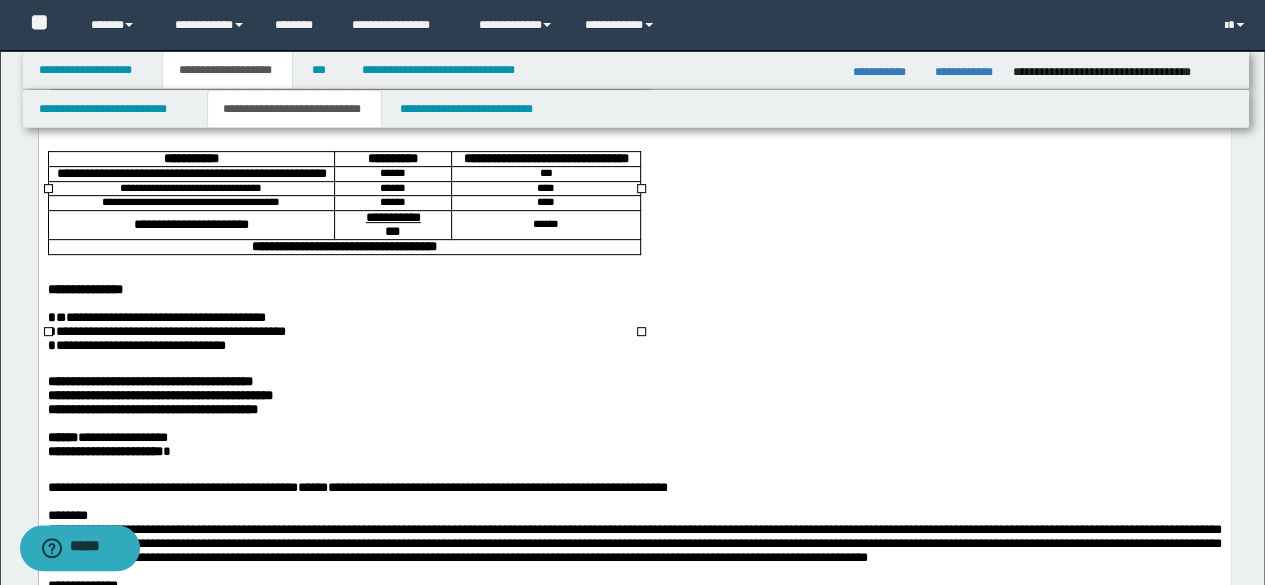 scroll, scrollTop: 200, scrollLeft: 0, axis: vertical 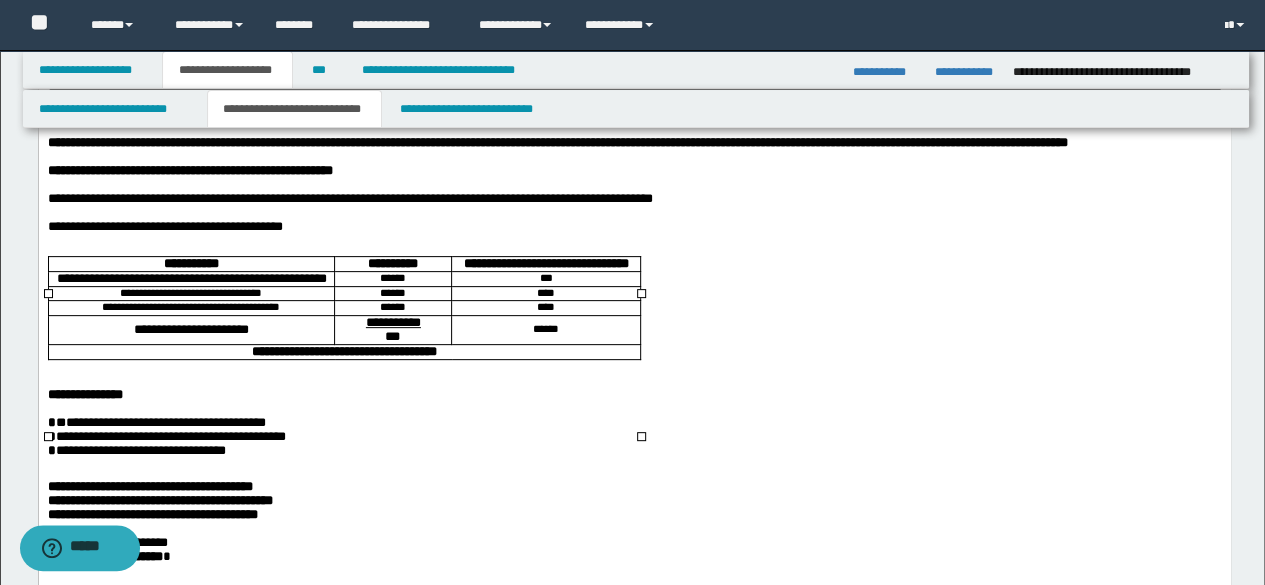 click on "***" at bounding box center [544, 277] 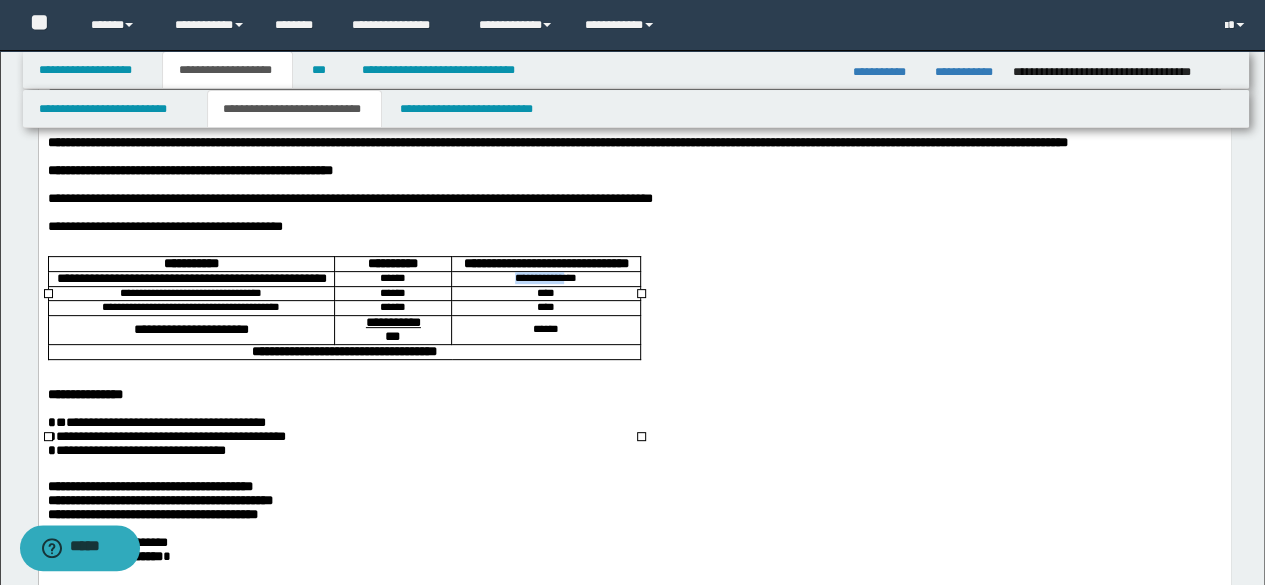 drag, startPoint x: 572, startPoint y: 341, endPoint x: 490, endPoint y: 339, distance: 82.02438 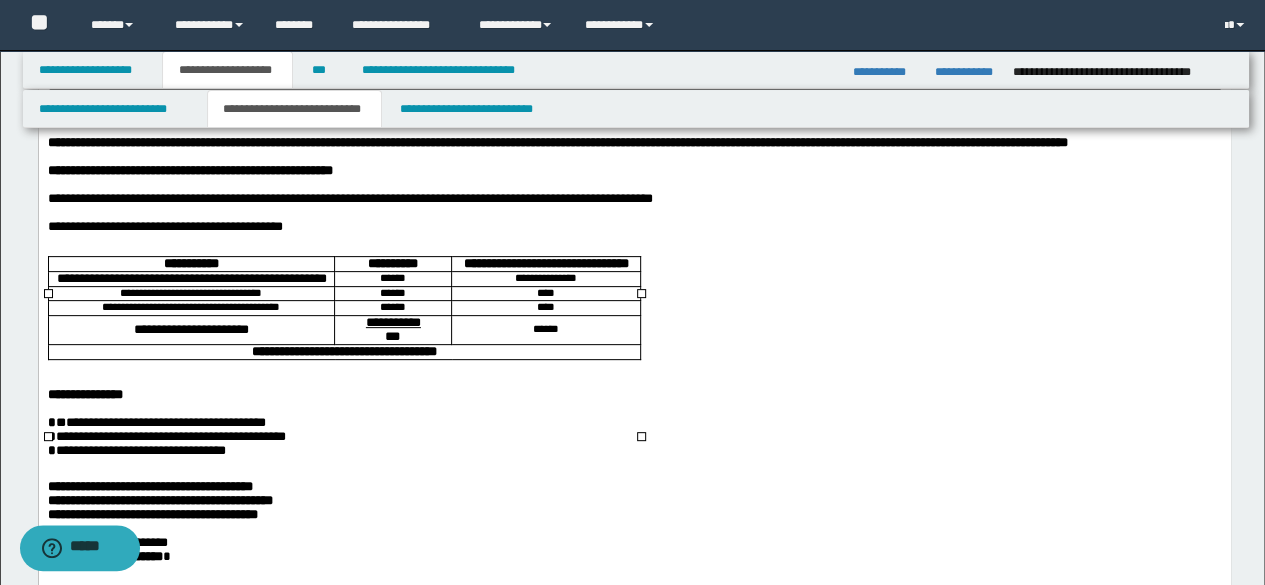 click on "****" at bounding box center [544, 292] 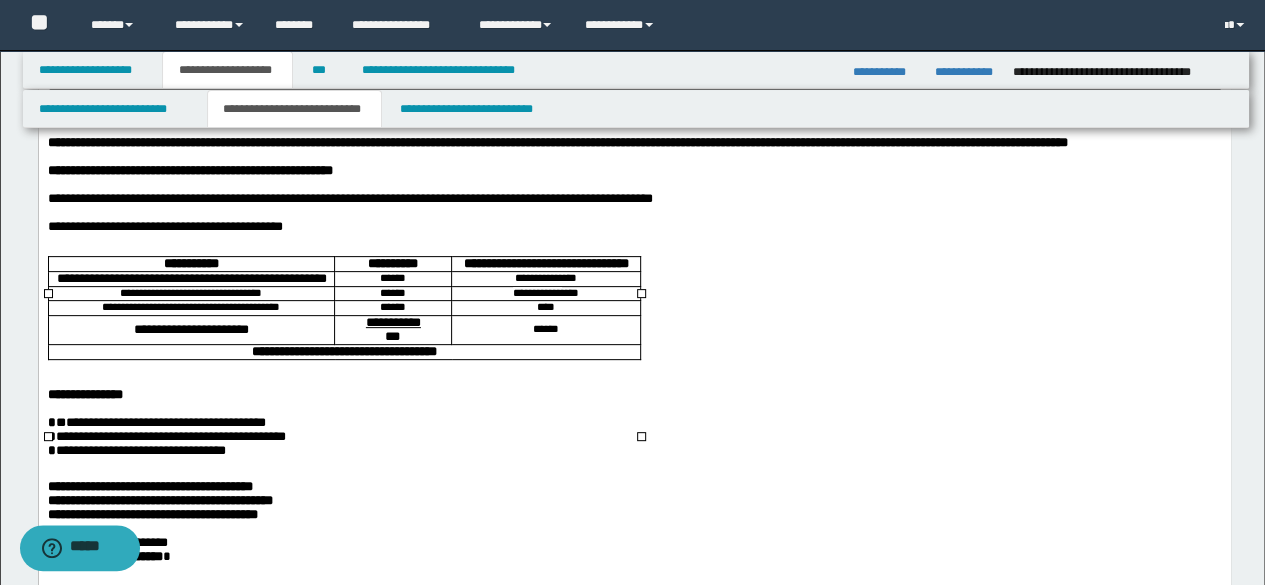 click on "**********" at bounding box center (536, 291) 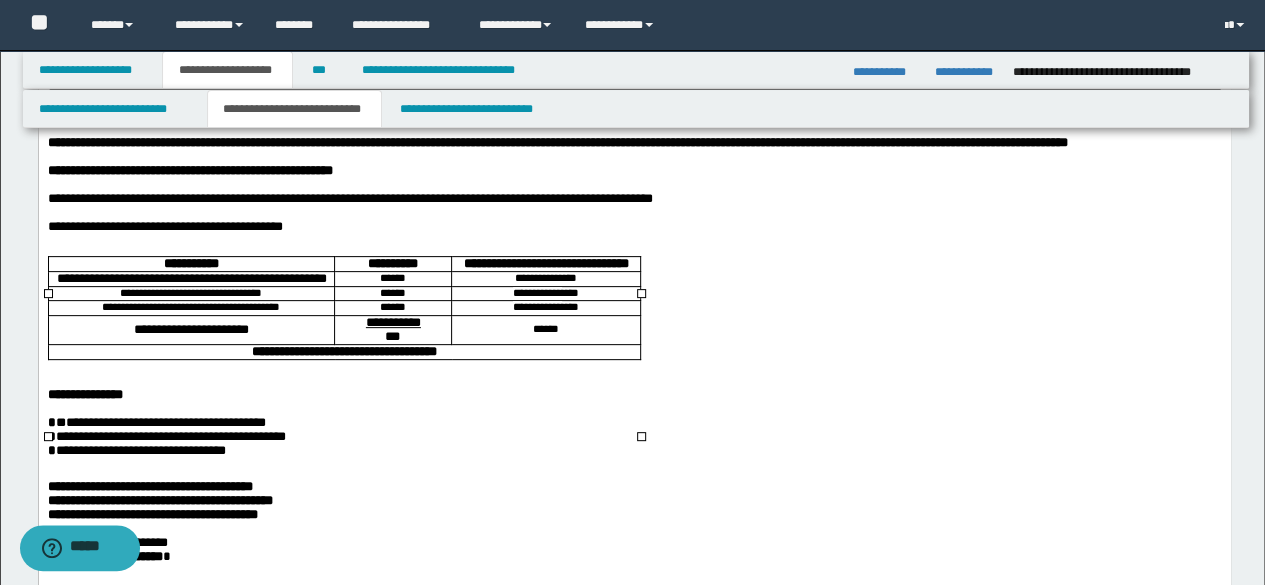 click on "**********" 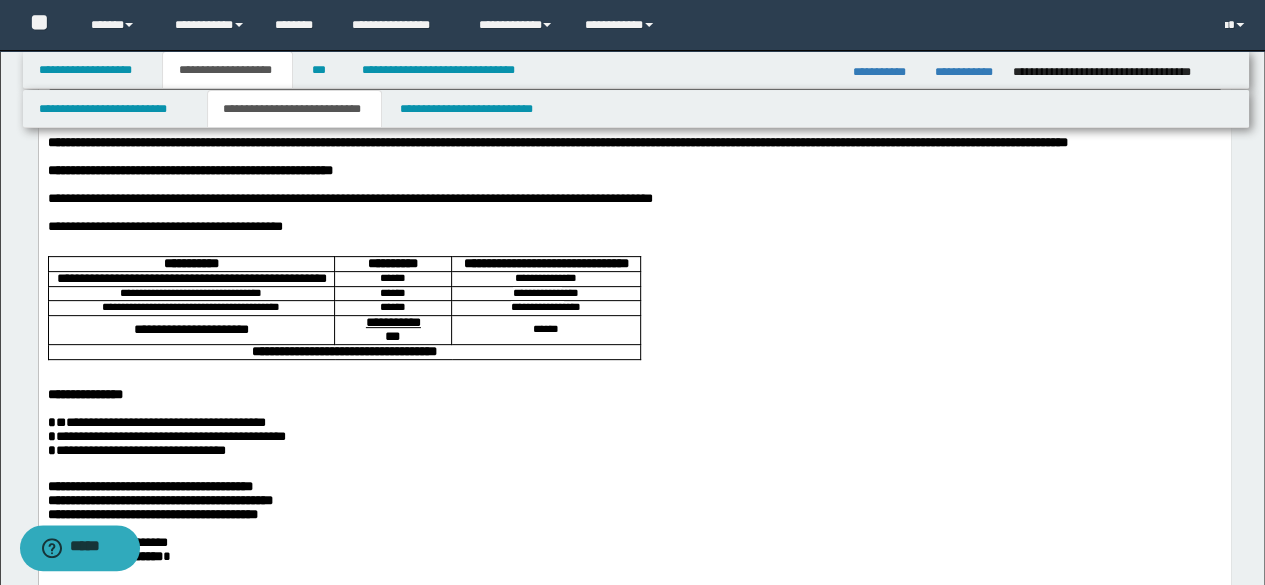 click on "**********" at bounding box center (634, 666) 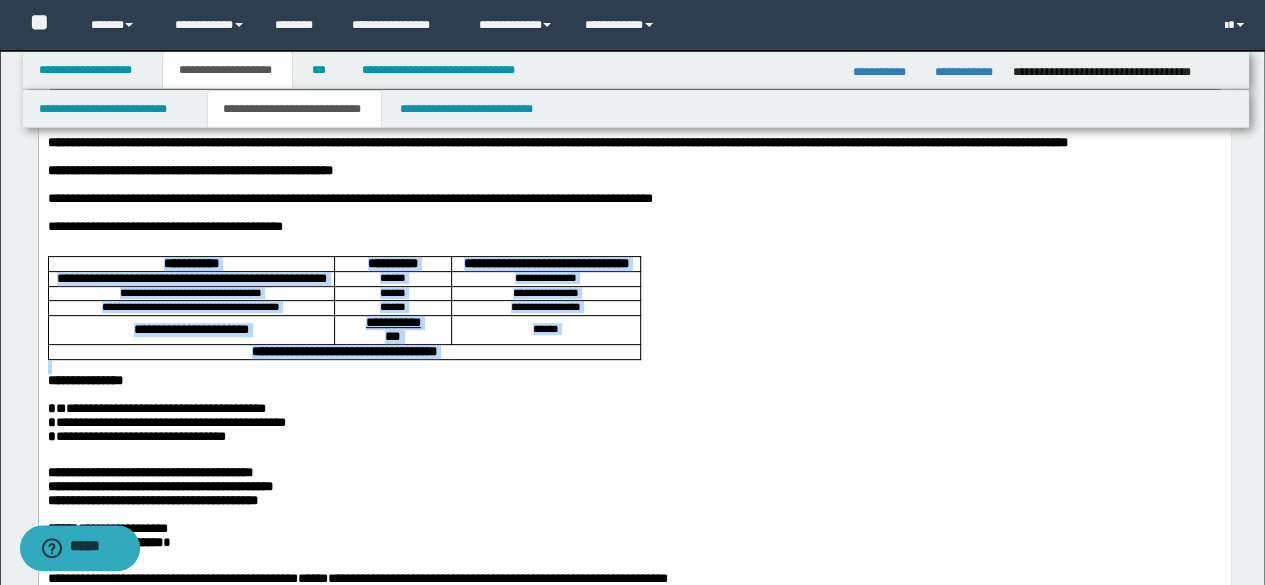 drag, startPoint x: 115, startPoint y: 447, endPoint x: 104, endPoint y: 312, distance: 135.4474 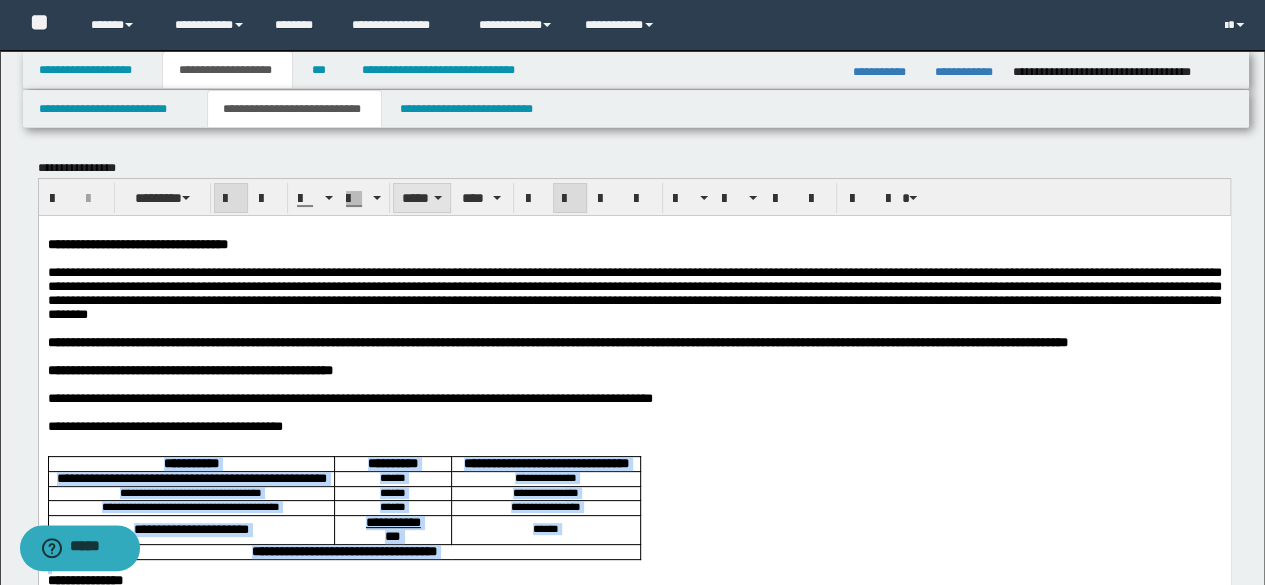 click on "*****" at bounding box center (422, 198) 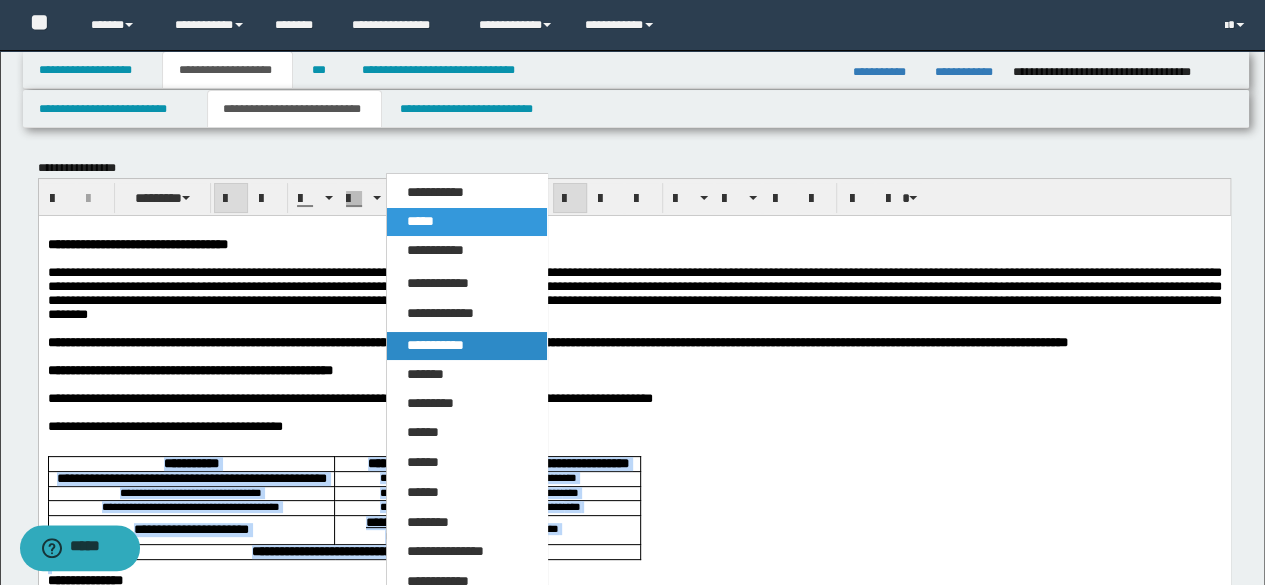 click on "**********" at bounding box center [466, 346] 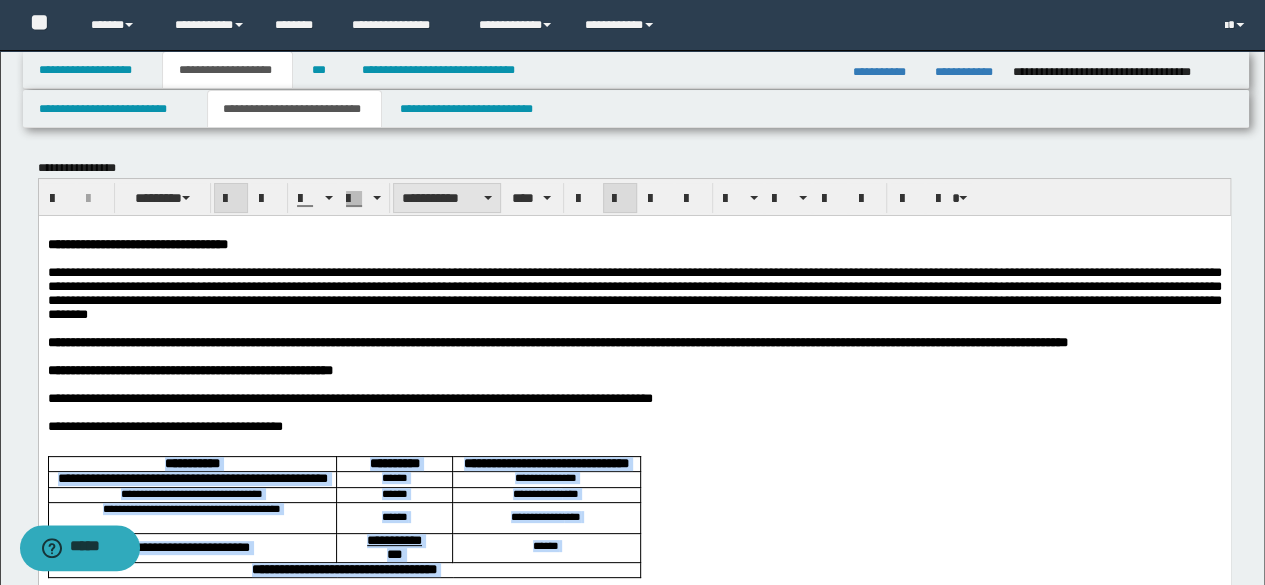 click on "**********" at bounding box center [447, 198] 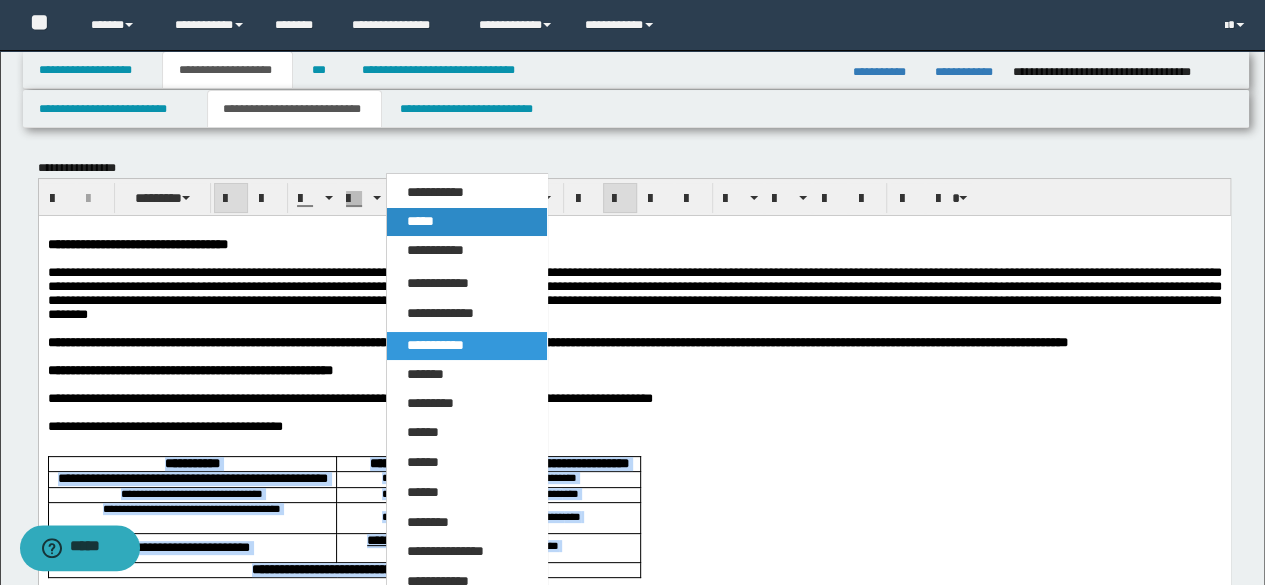 click on "*****" at bounding box center [466, 222] 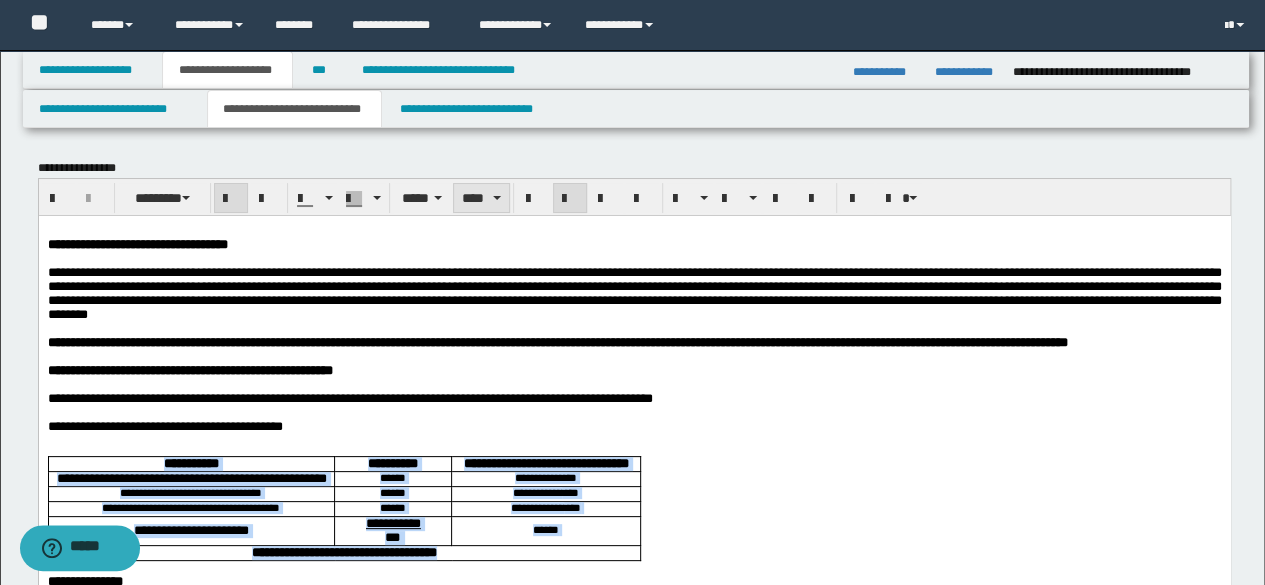 click on "****" at bounding box center (481, 198) 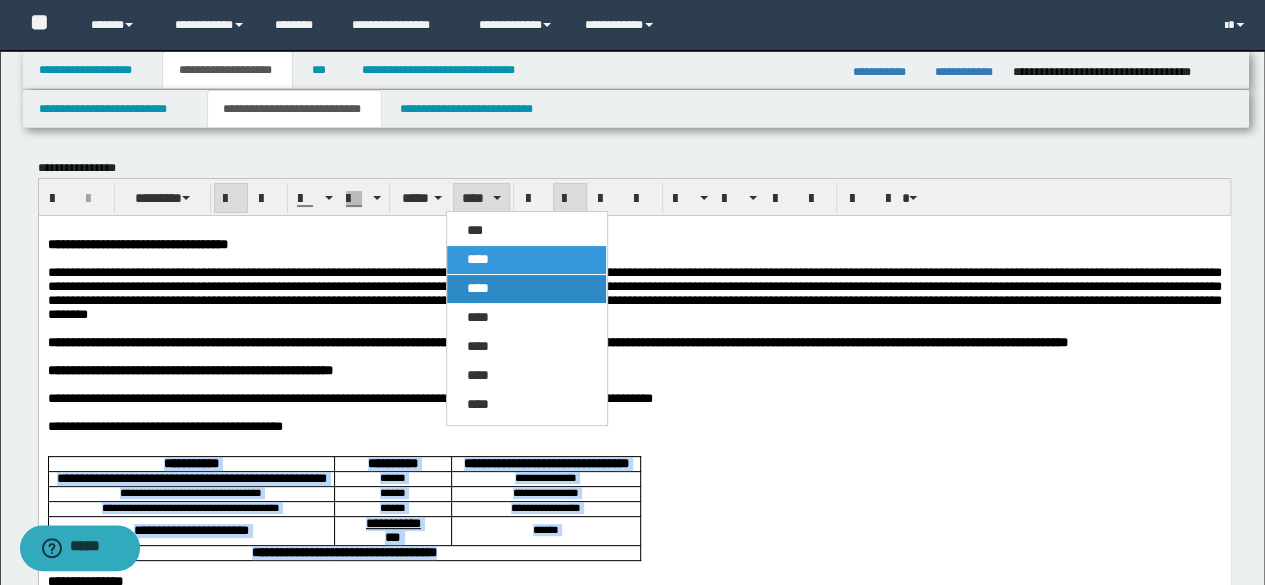 click on "****" at bounding box center (526, 289) 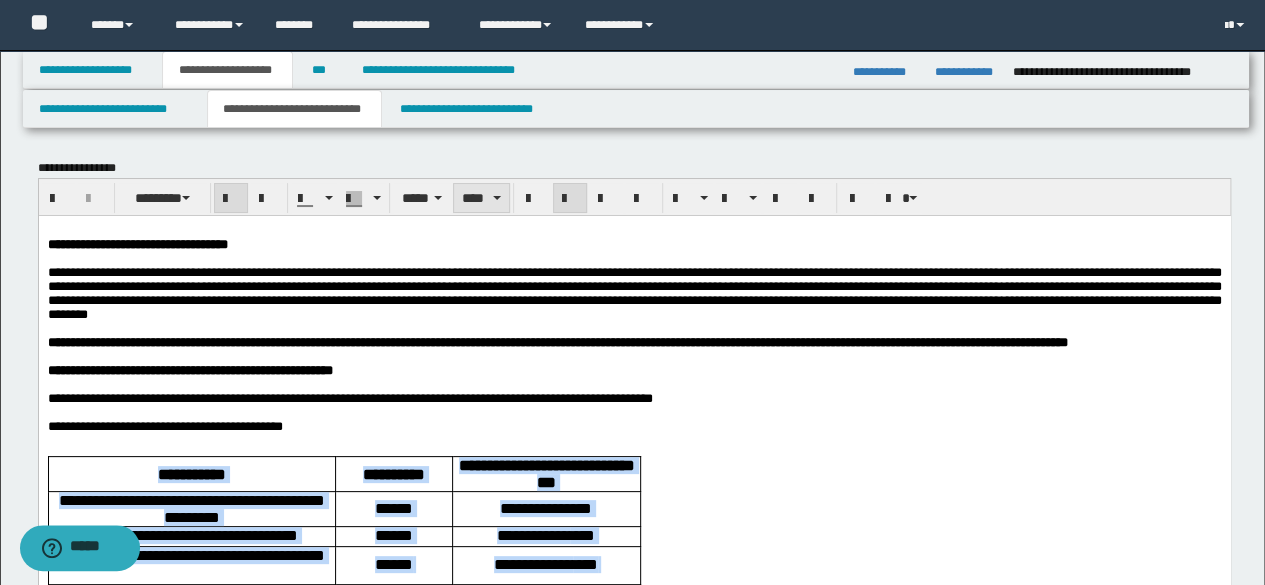 click on "****" at bounding box center [481, 198] 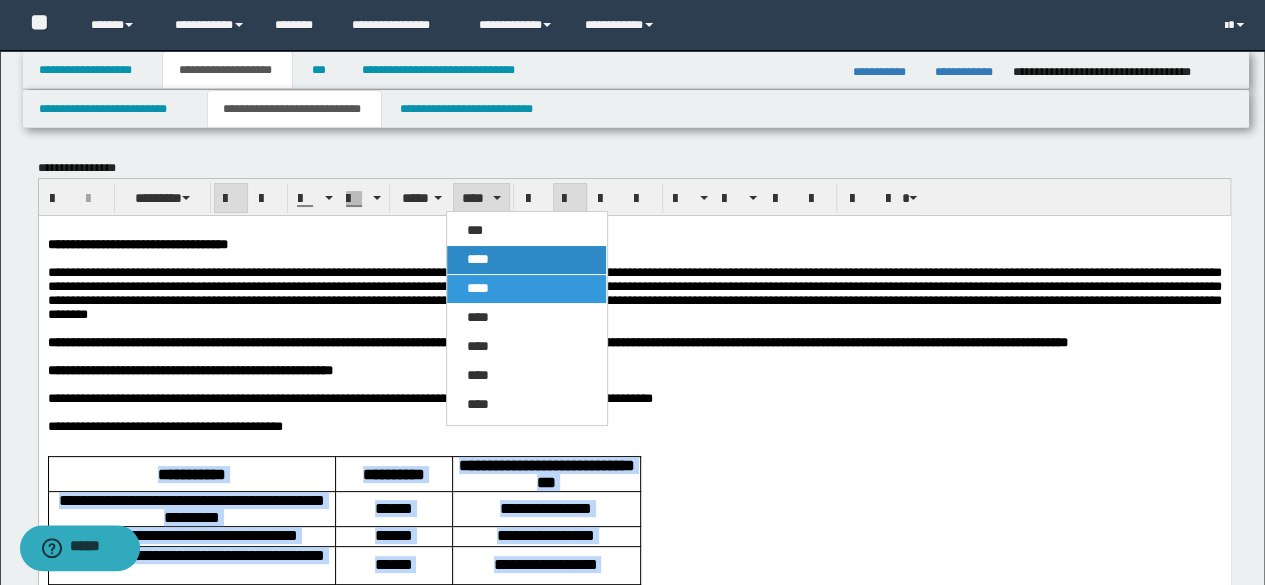 drag, startPoint x: 488, startPoint y: 264, endPoint x: 512, endPoint y: 174, distance: 93.14505 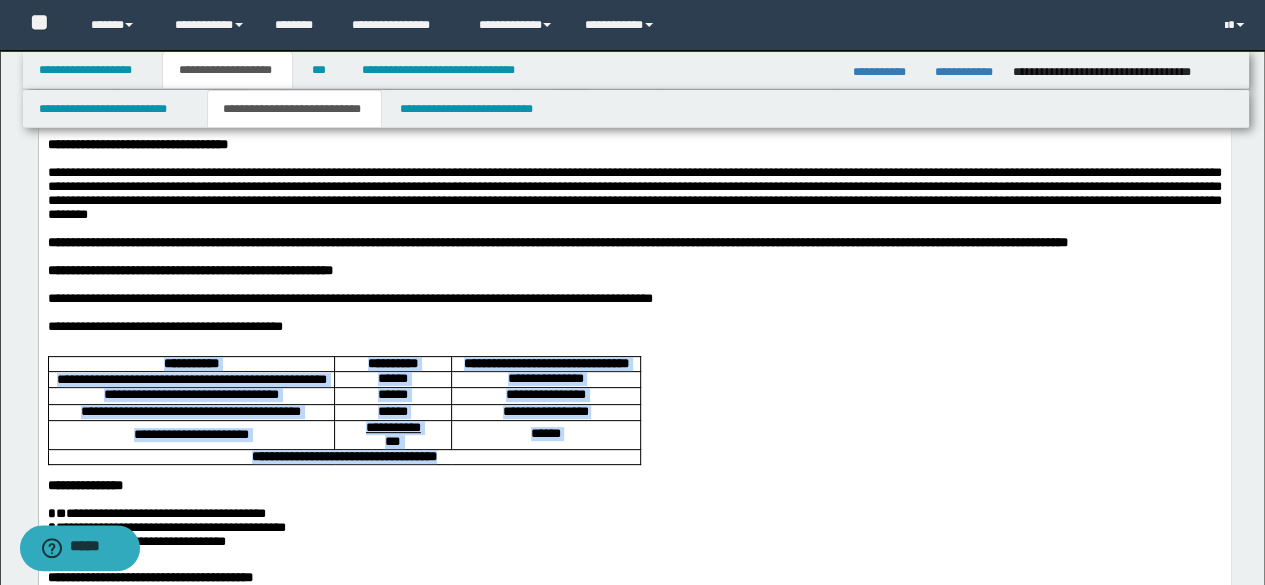 click on "**********" at bounding box center [544, 377] 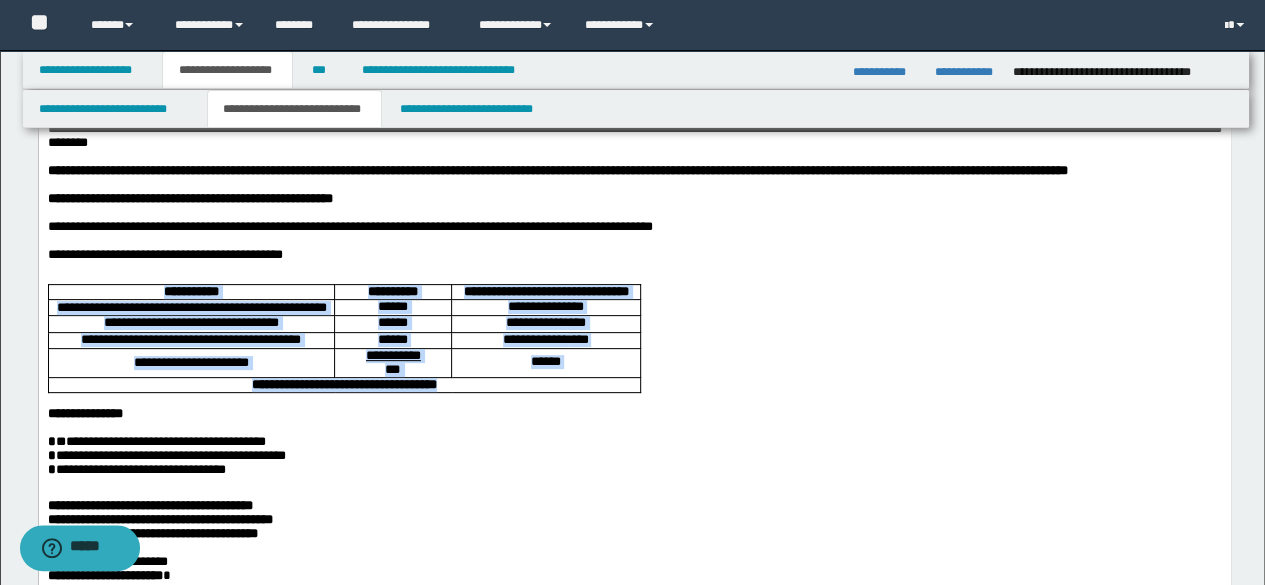 scroll, scrollTop: 200, scrollLeft: 0, axis: vertical 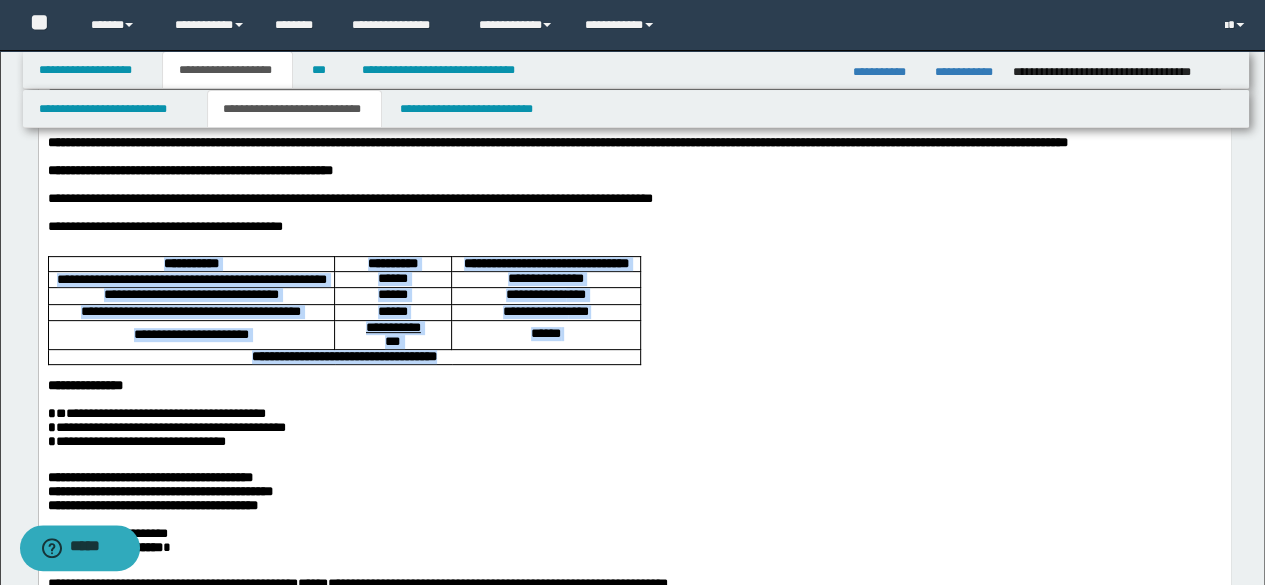 click on "******" at bounding box center (545, 333) 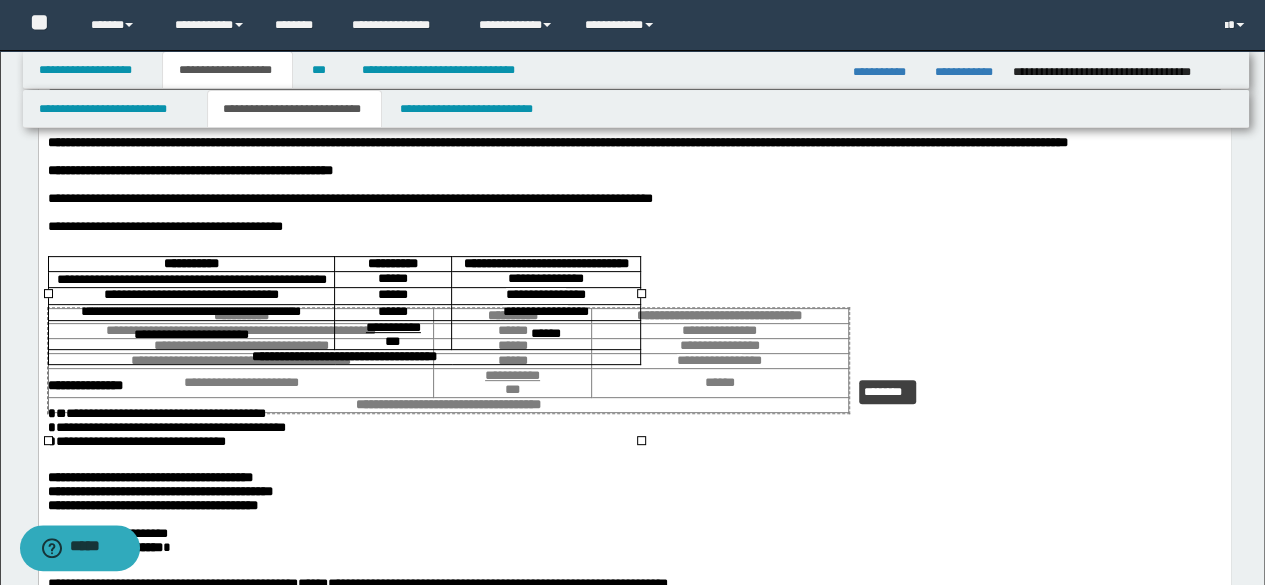 drag, startPoint x: 638, startPoint y: 291, endPoint x: 846, endPoint y: 373, distance: 223.57996 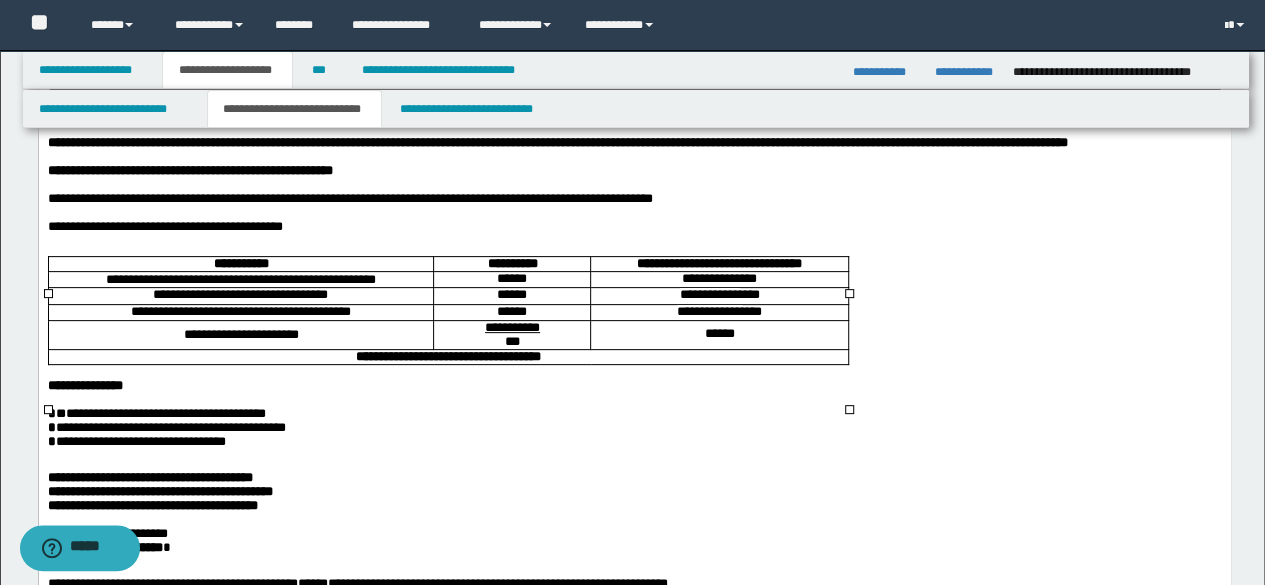click at bounding box center (657, 399) 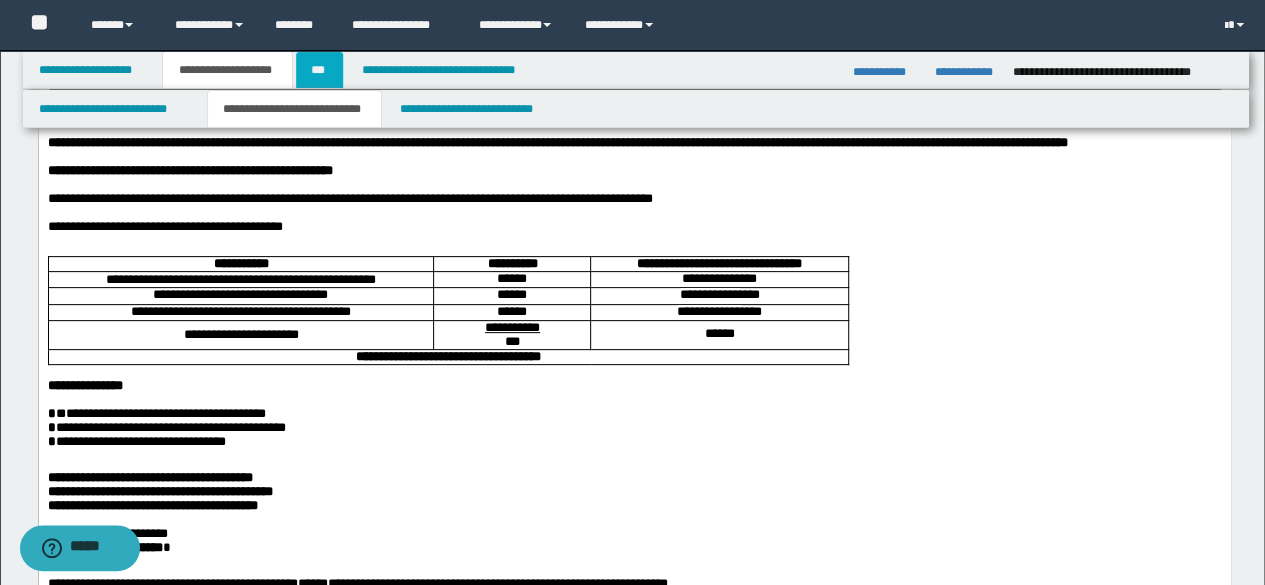 click on "***" at bounding box center [319, 70] 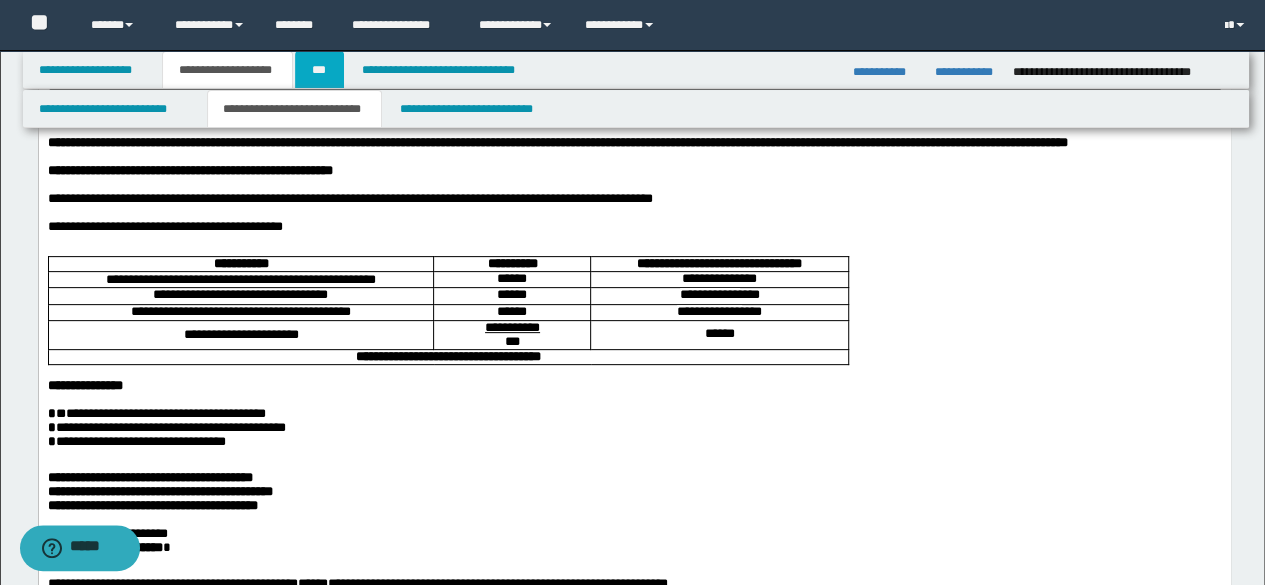 scroll, scrollTop: 0, scrollLeft: 0, axis: both 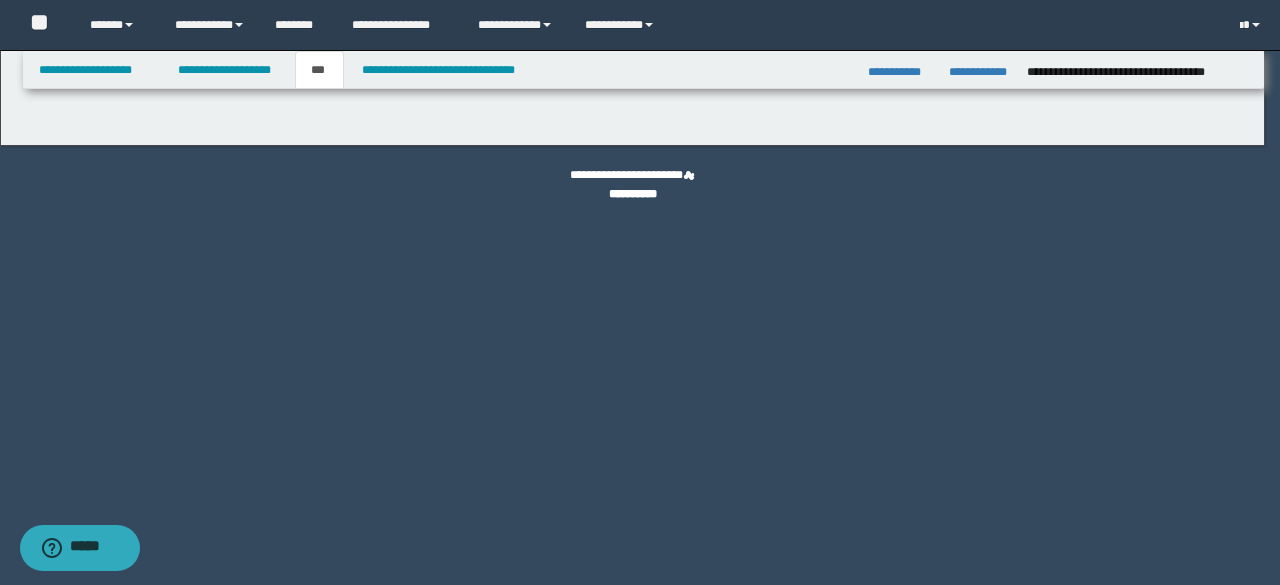 select on "***" 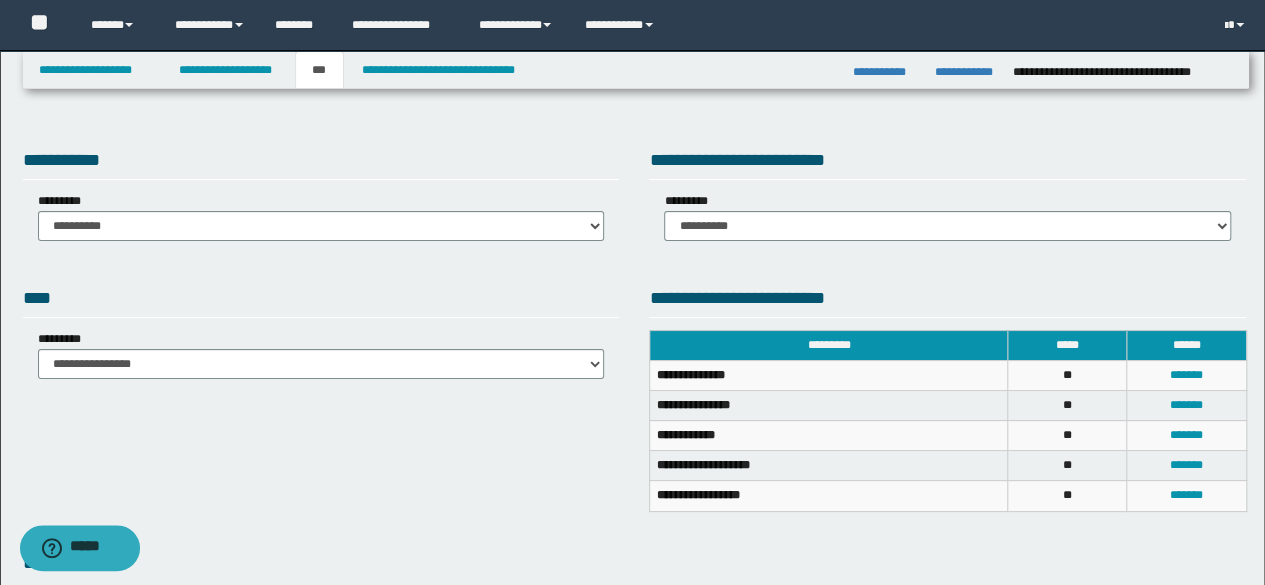 click on "**********" at bounding box center (321, 216) 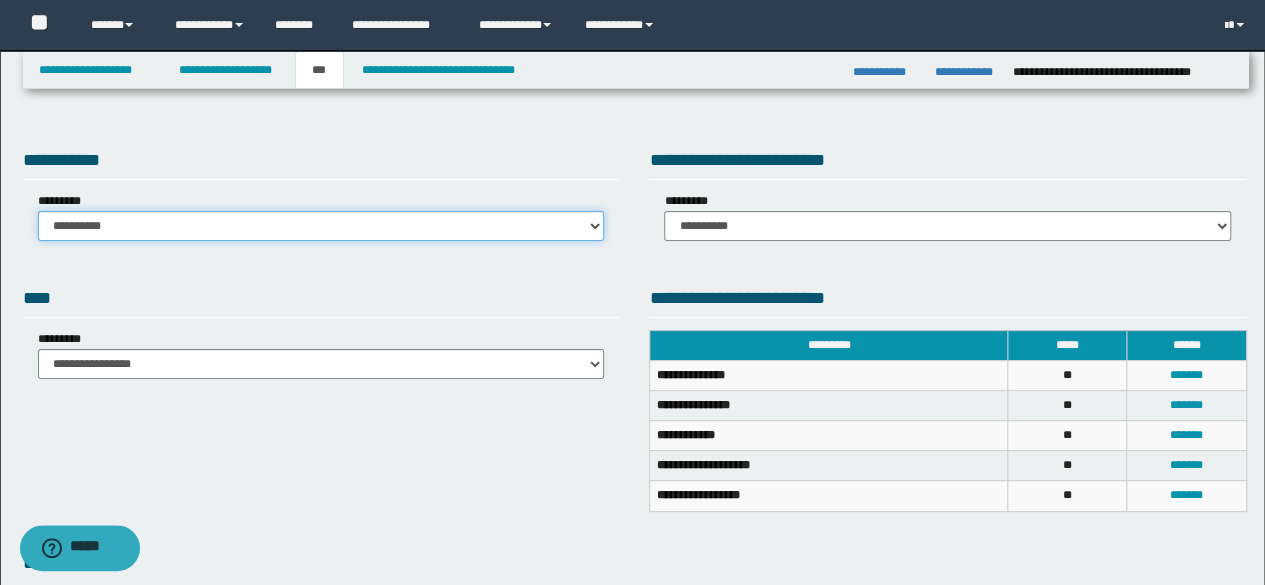 click on "**********" at bounding box center (321, 226) 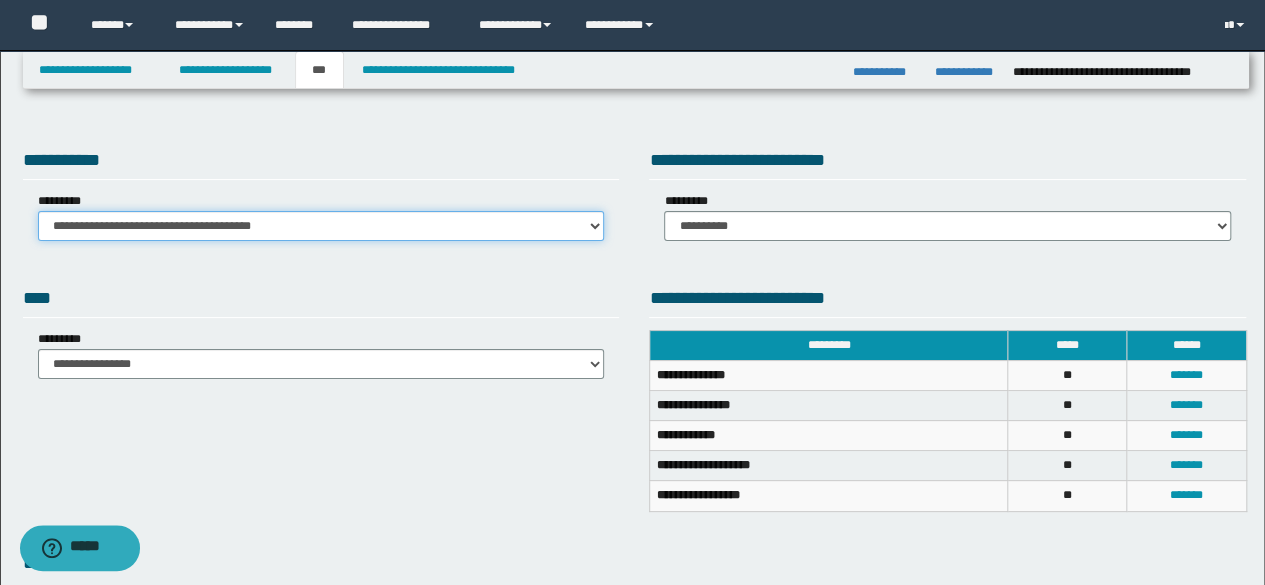 click on "**********" at bounding box center [321, 226] 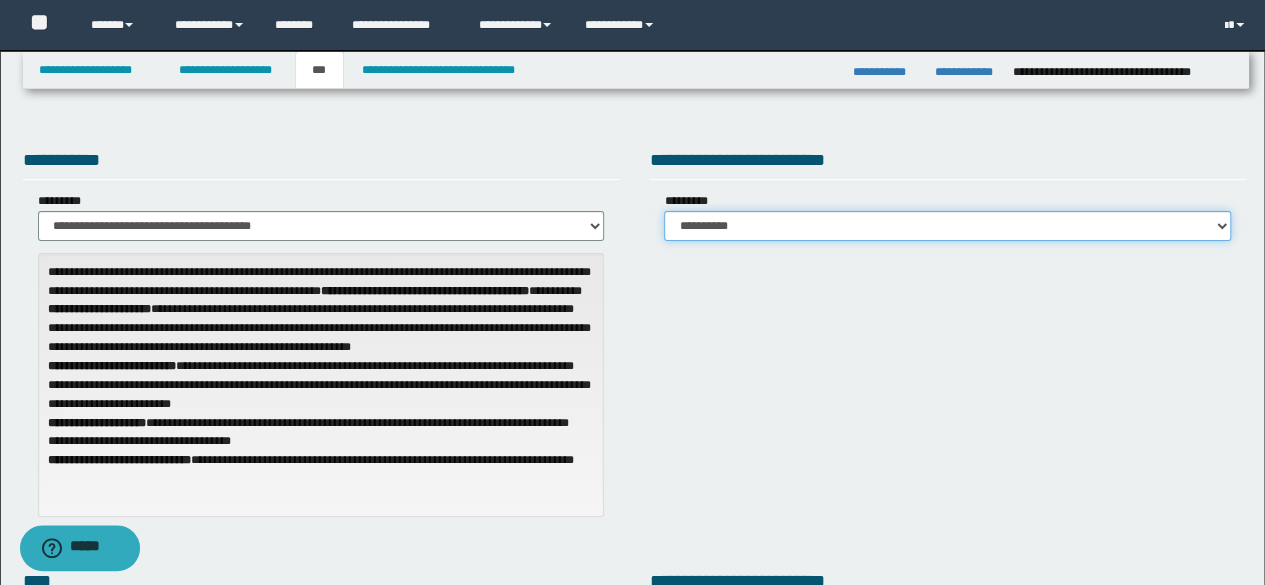 click on "**********" at bounding box center (947, 226) 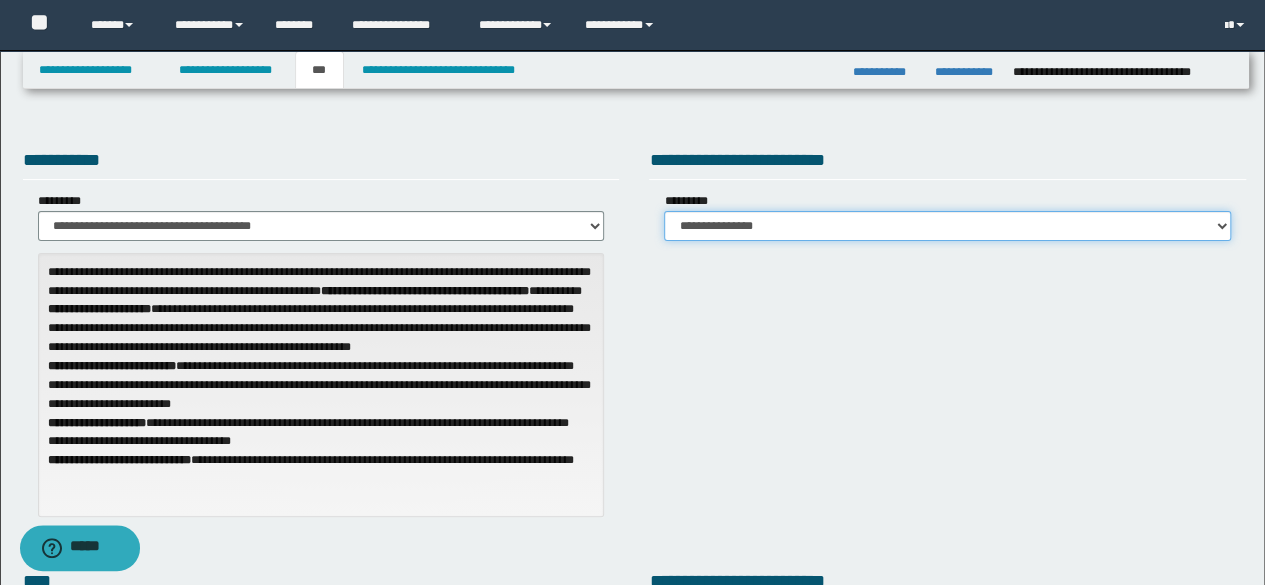 click on "**********" at bounding box center [947, 226] 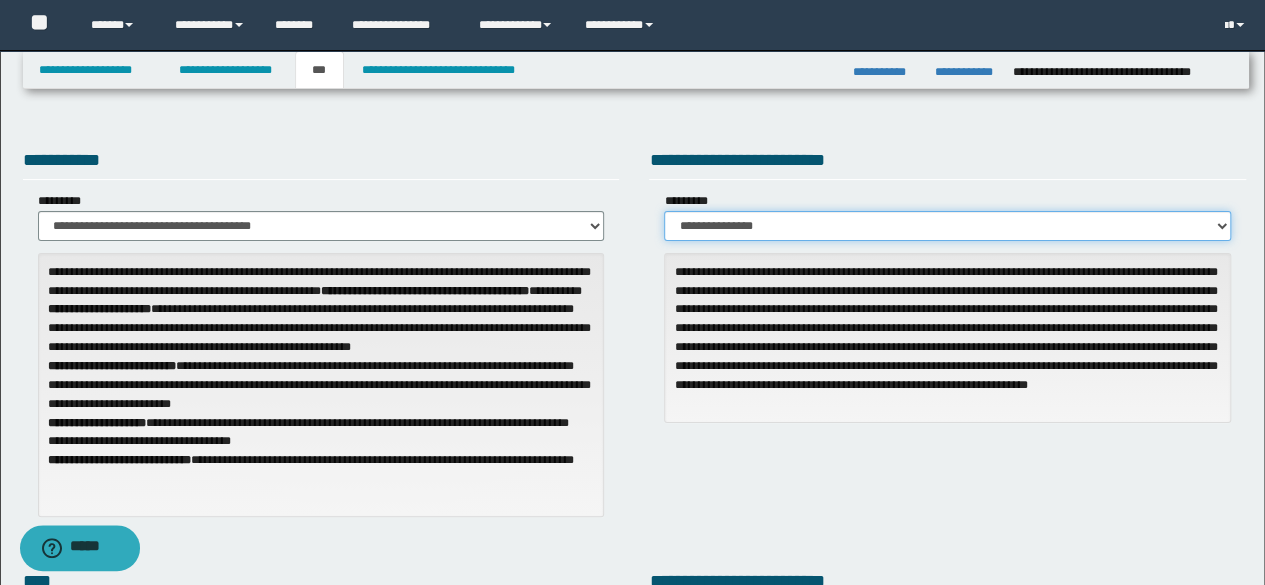 click on "**********" at bounding box center [947, 226] 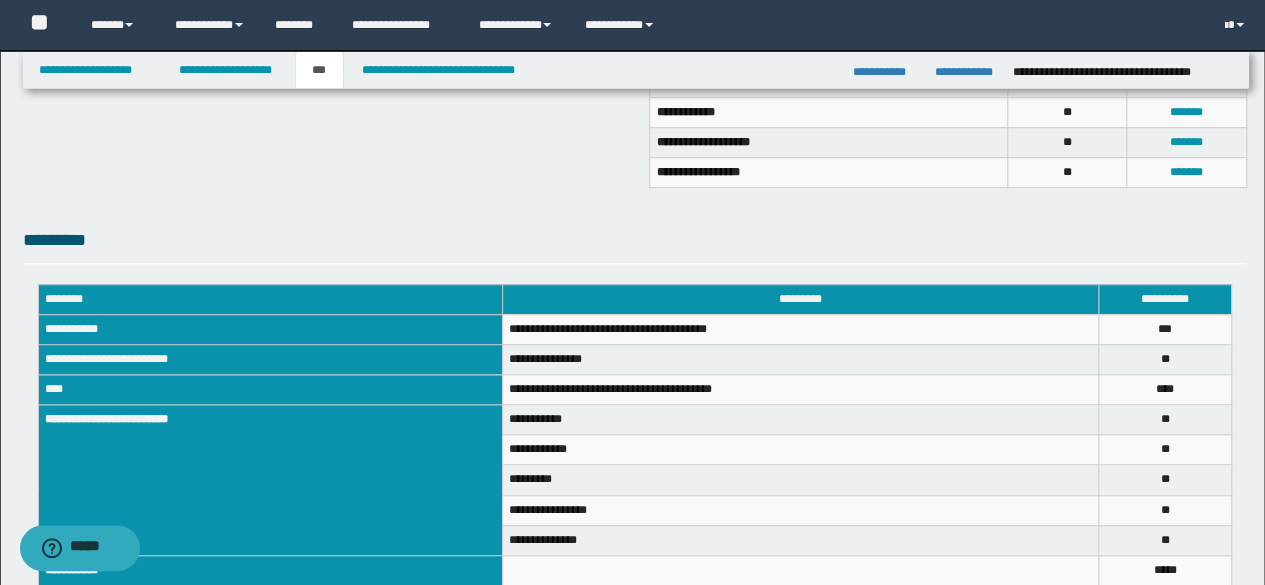 scroll, scrollTop: 700, scrollLeft: 0, axis: vertical 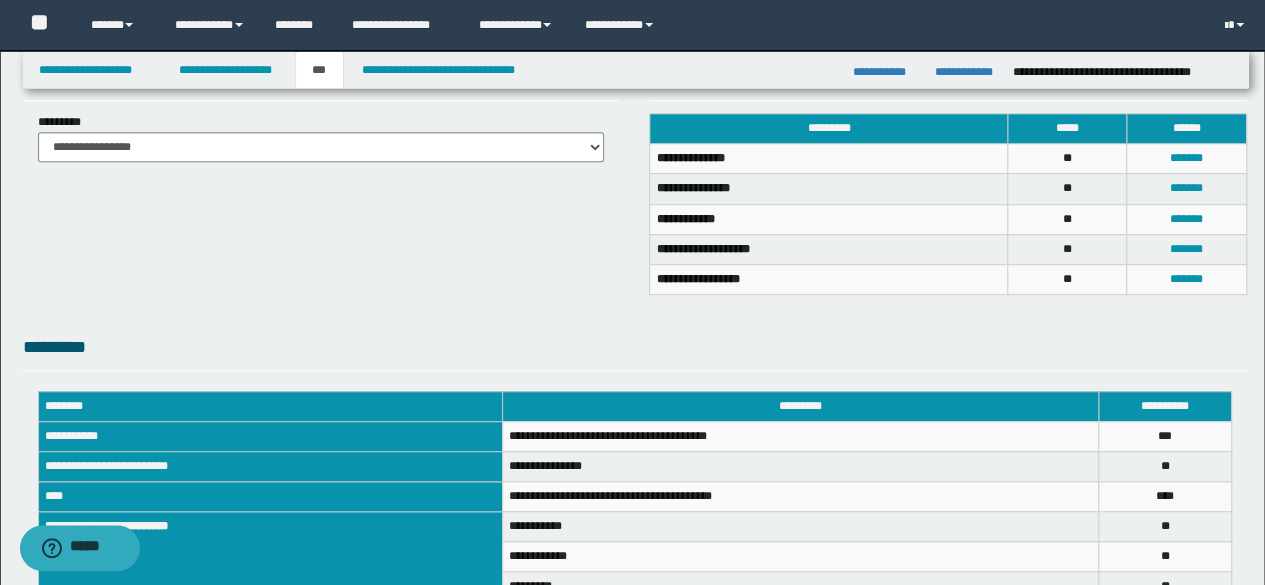 click on "*******" at bounding box center (1186, 159) 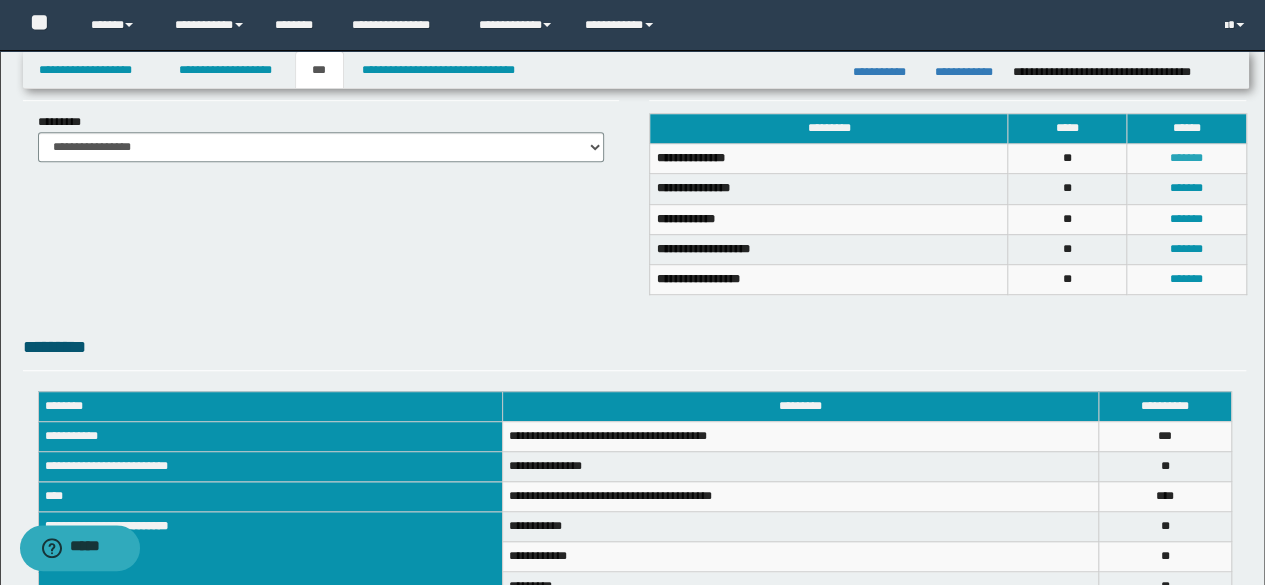 click on "*******" at bounding box center (1186, 158) 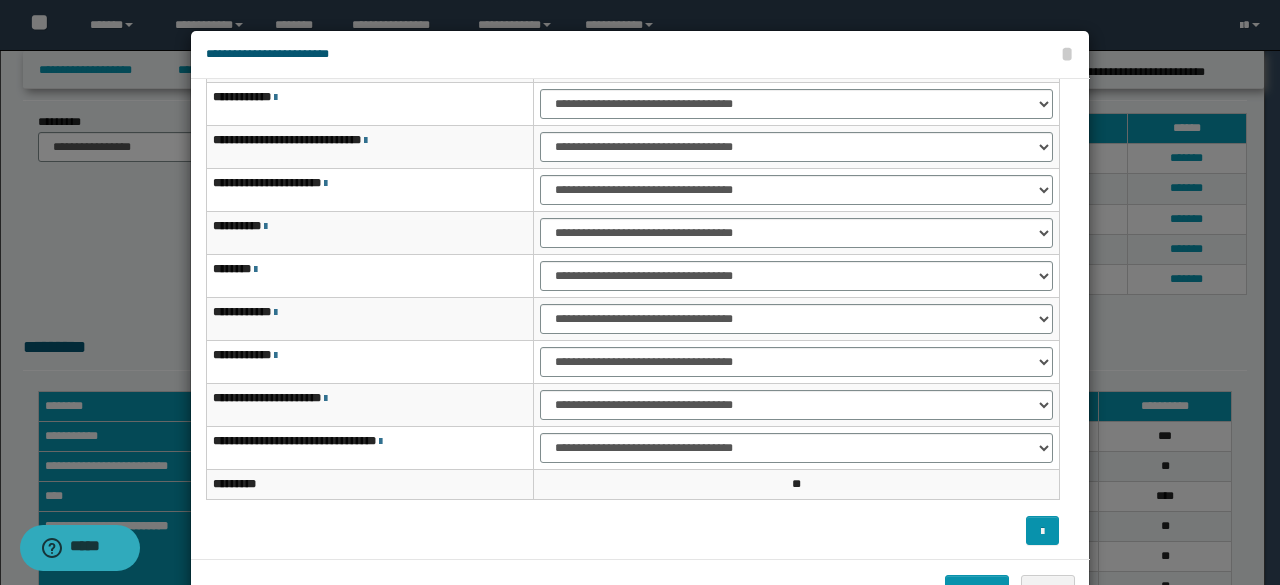 scroll, scrollTop: 116, scrollLeft: 0, axis: vertical 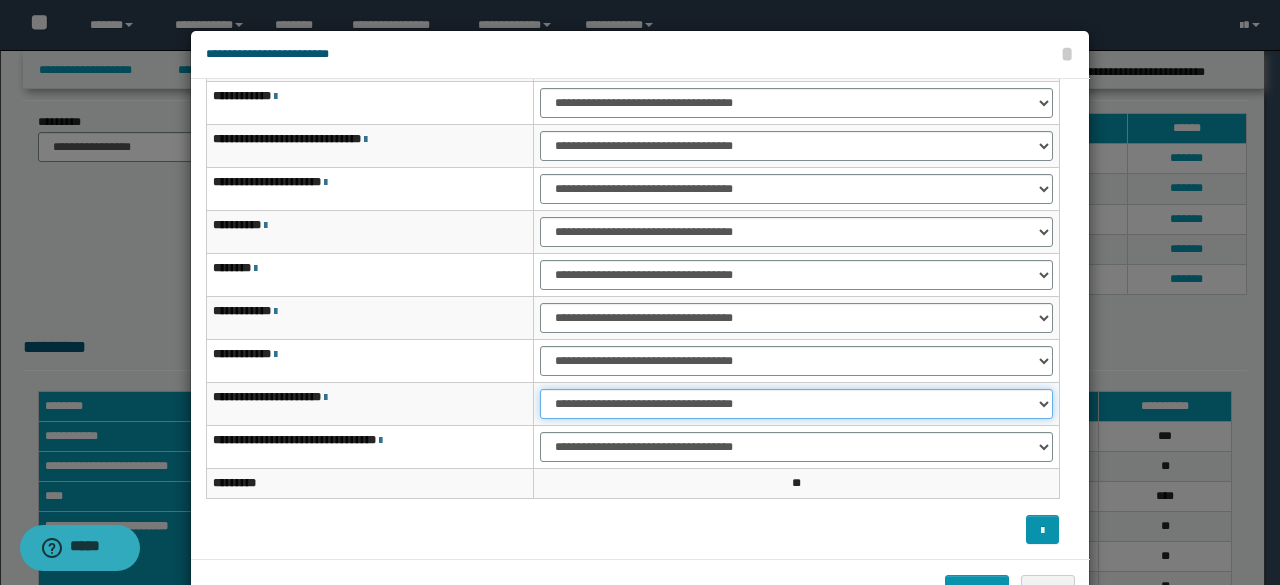 drag, startPoint x: 573, startPoint y: 399, endPoint x: 573, endPoint y: 413, distance: 14 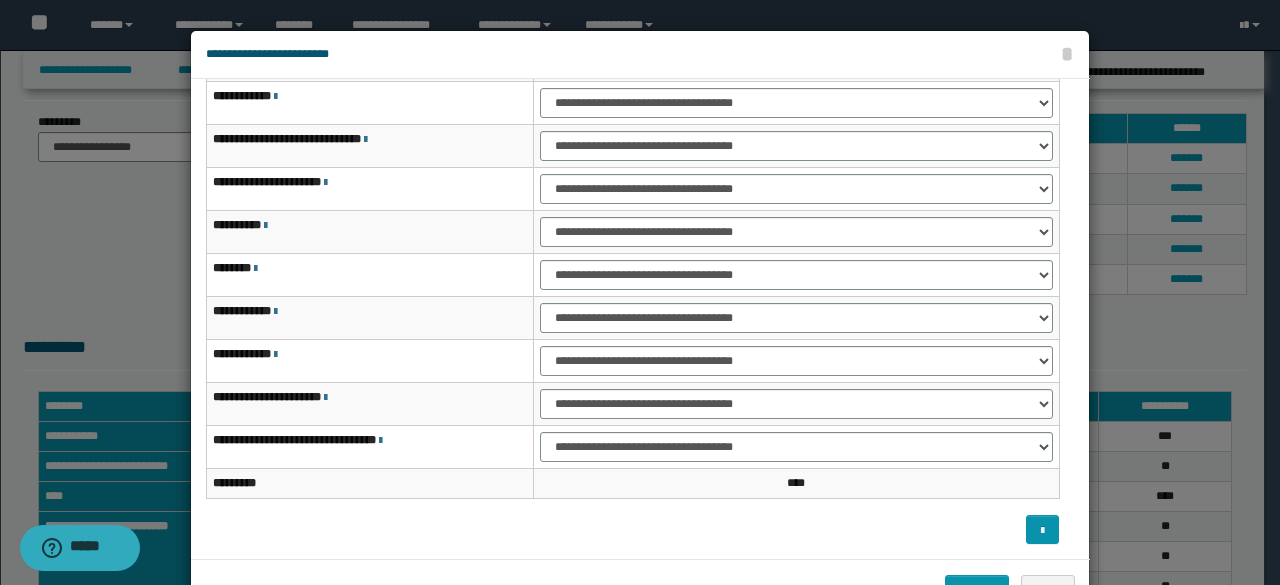 click on "*** *" at bounding box center (796, 484) 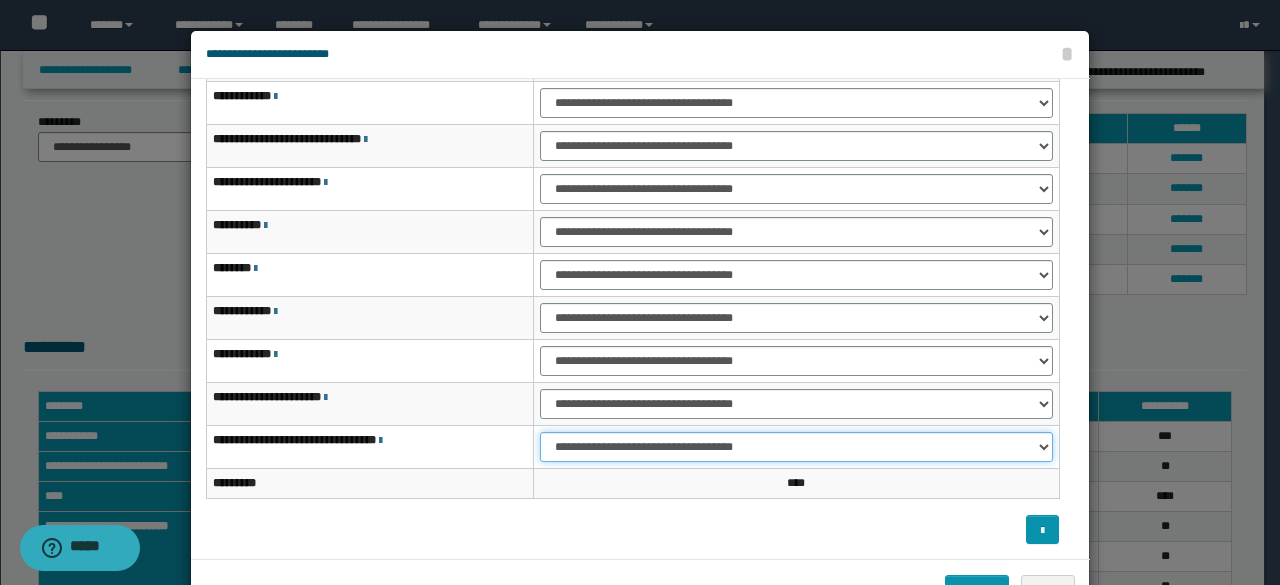 drag, startPoint x: 545, startPoint y: 441, endPoint x: 548, endPoint y: 453, distance: 12.369317 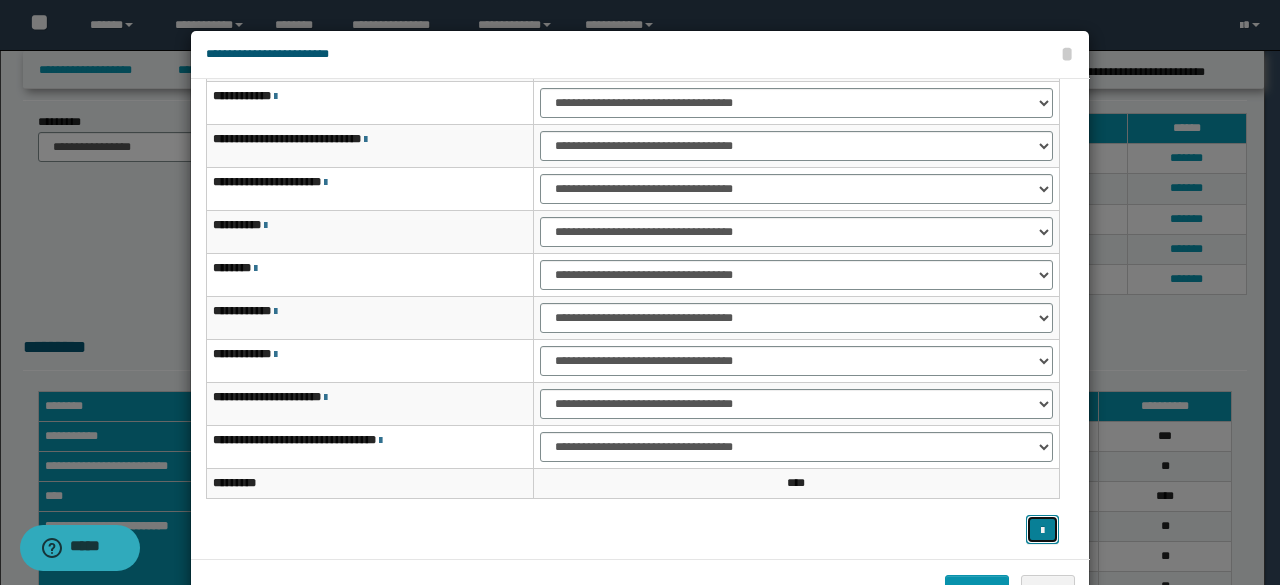 click at bounding box center [1042, 531] 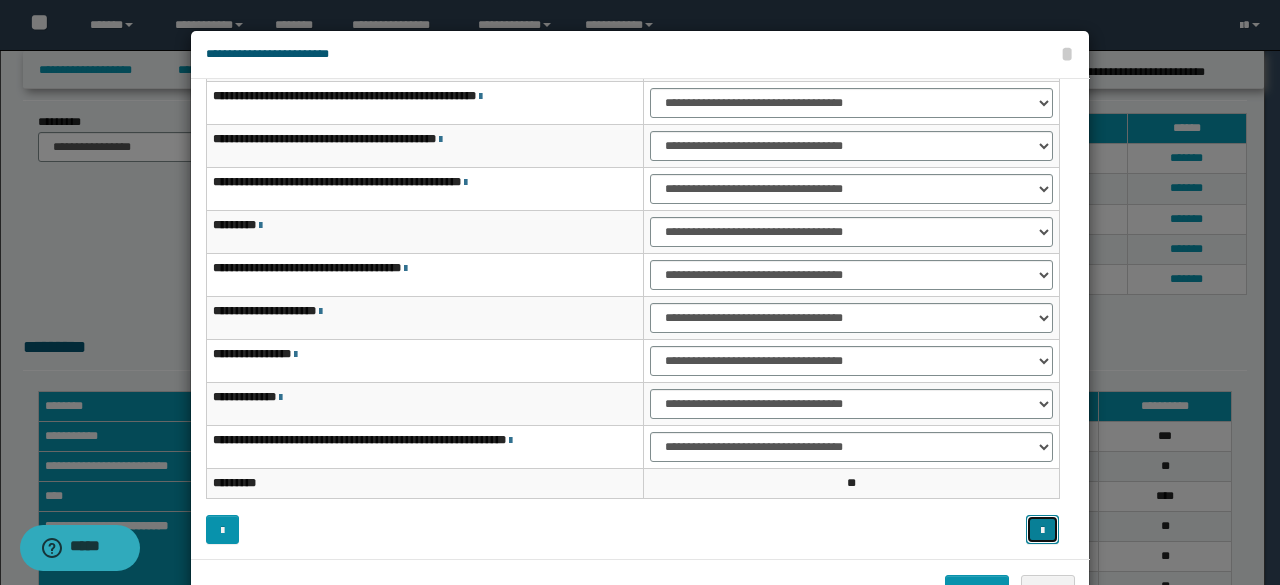 click at bounding box center (1042, 531) 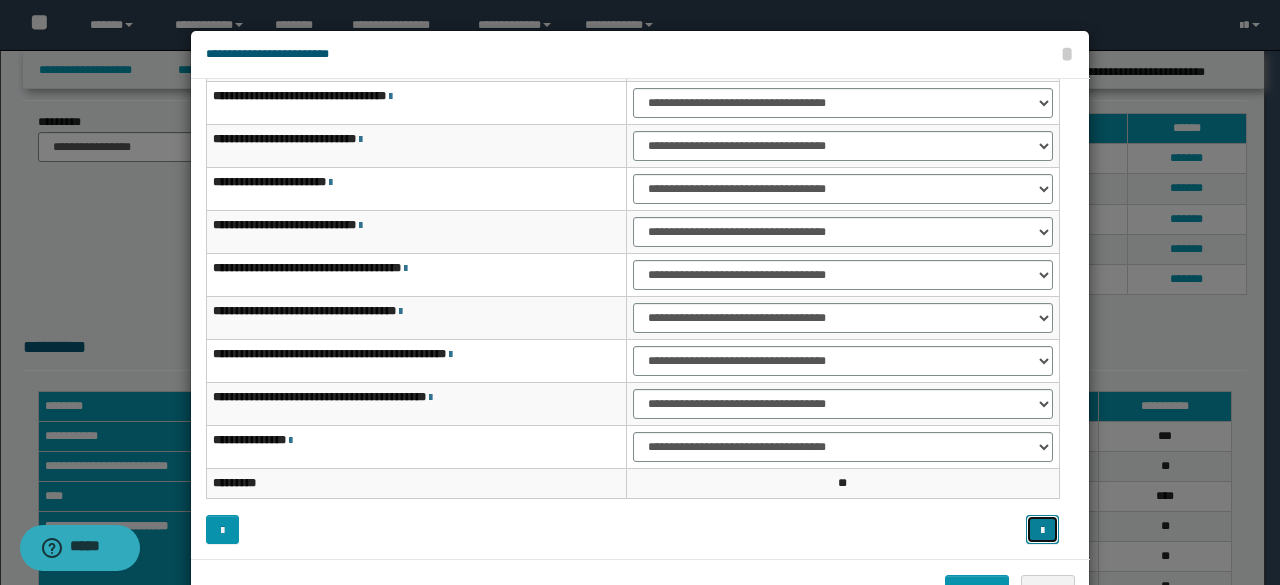 type 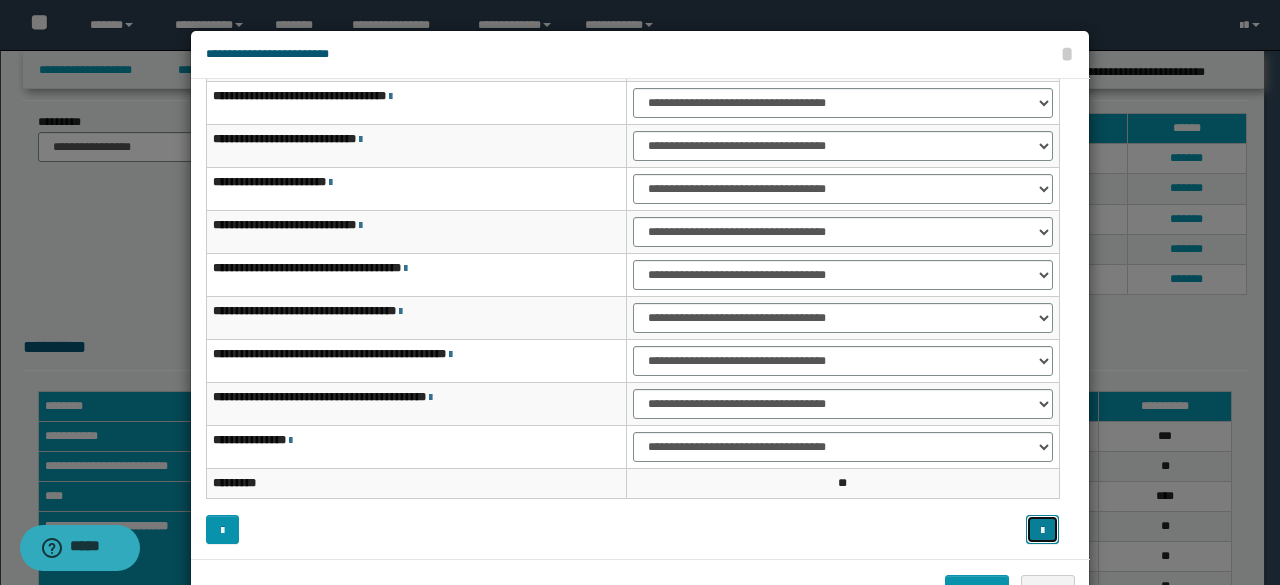 click at bounding box center (1042, 529) 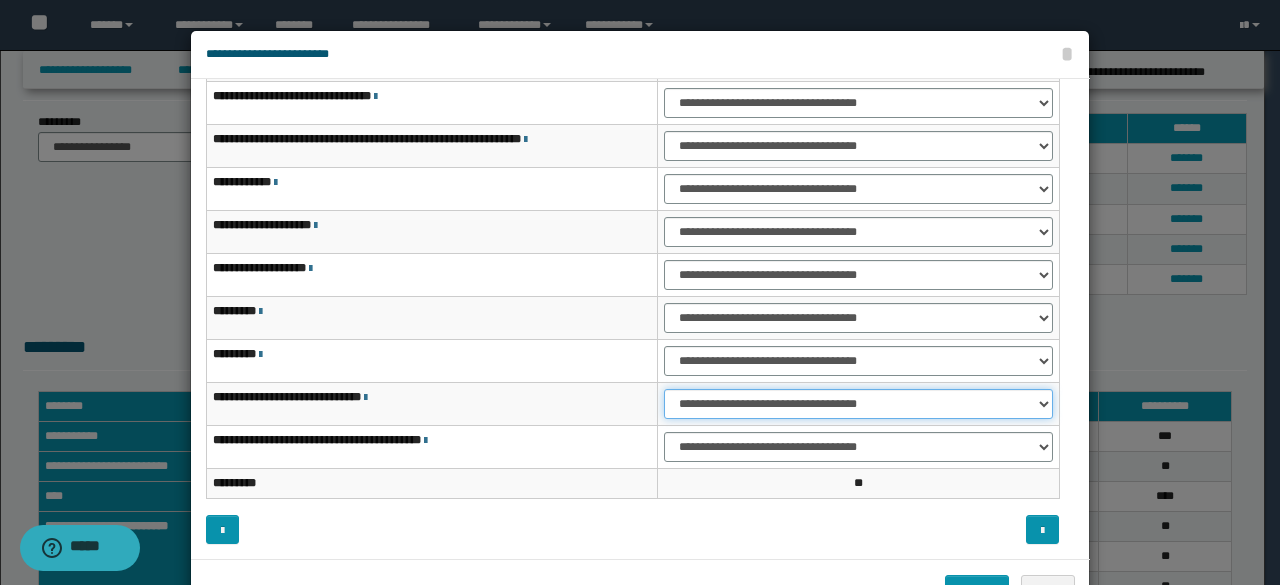 click on "**********" at bounding box center (858, 404) 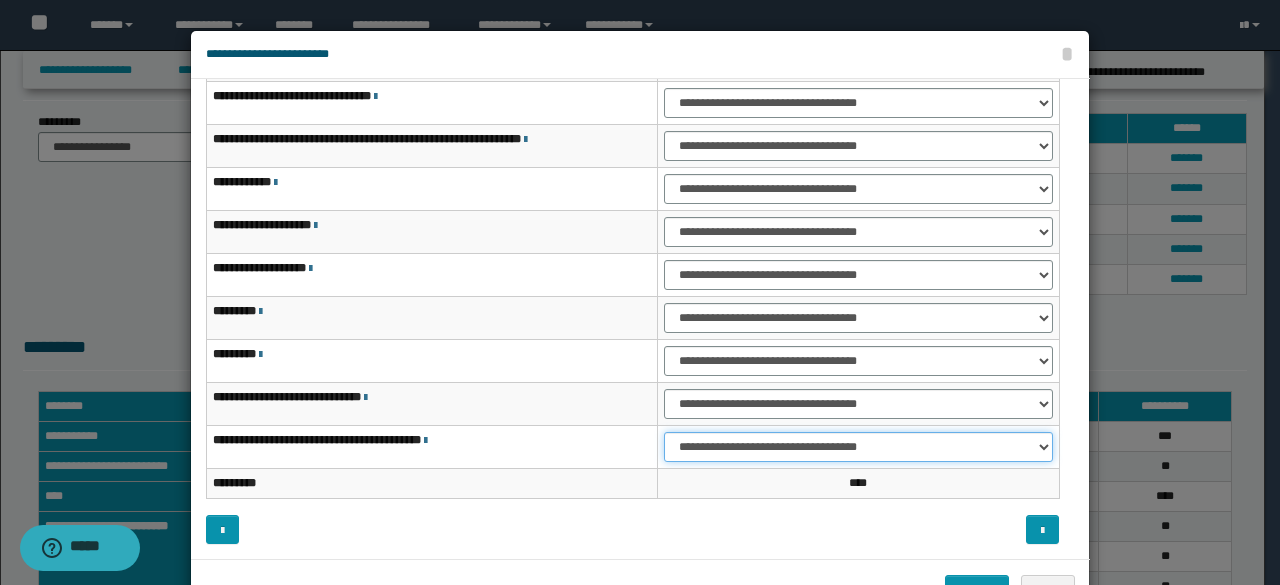 click on "**********" at bounding box center [858, 447] 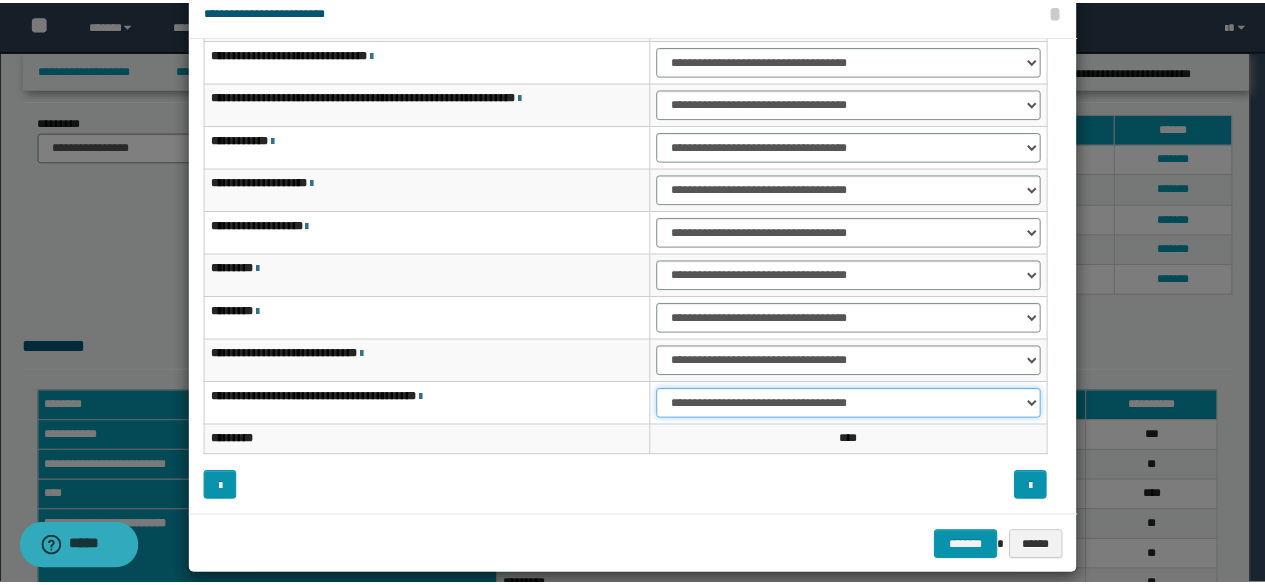 scroll, scrollTop: 64, scrollLeft: 0, axis: vertical 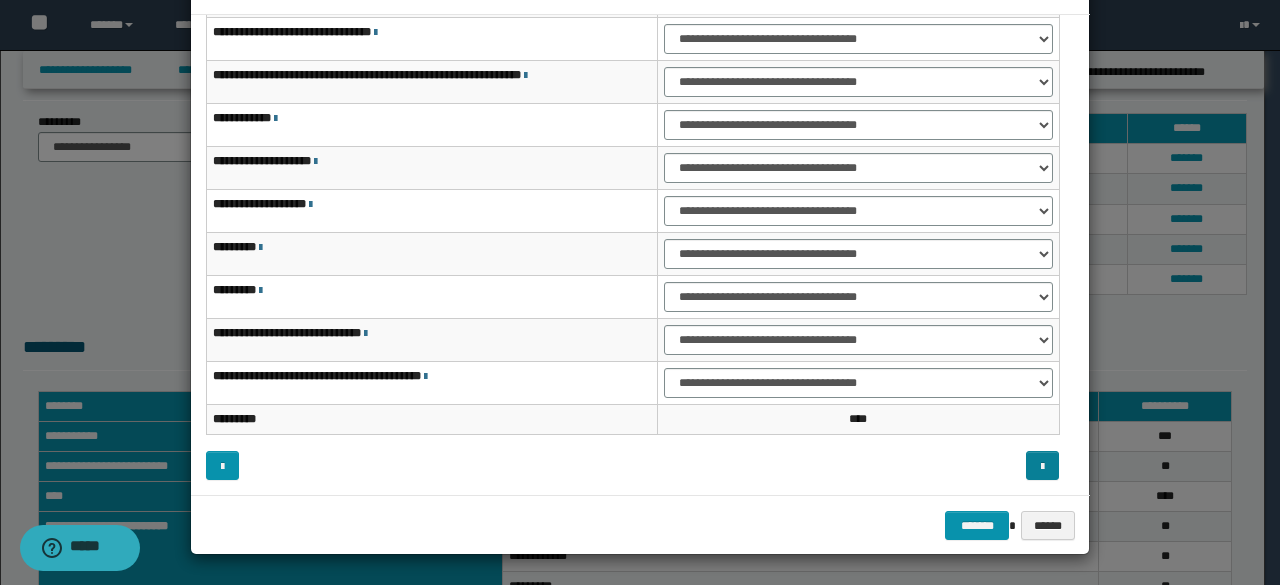 click on "**********" at bounding box center [632, 182] 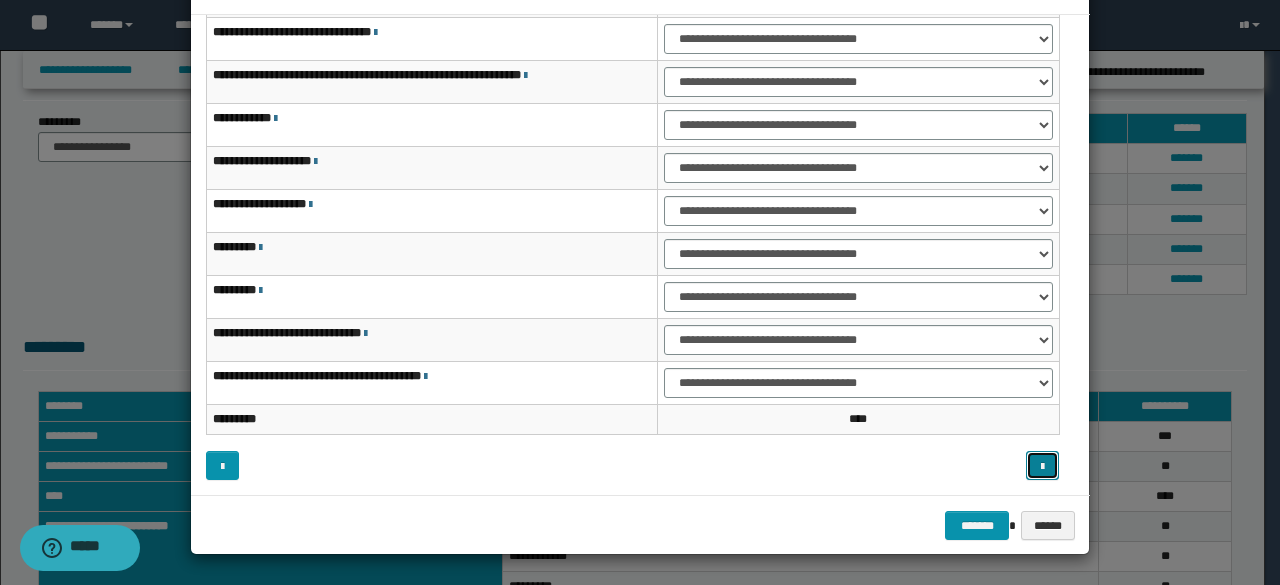 click at bounding box center [1042, 465] 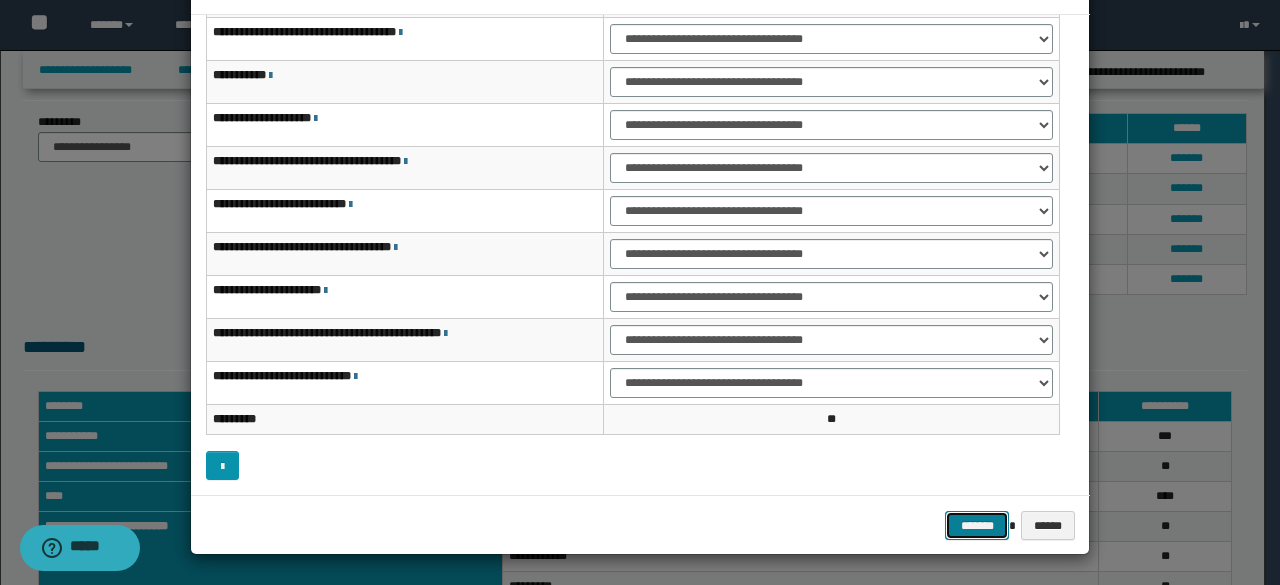 click on "*******" at bounding box center [977, 525] 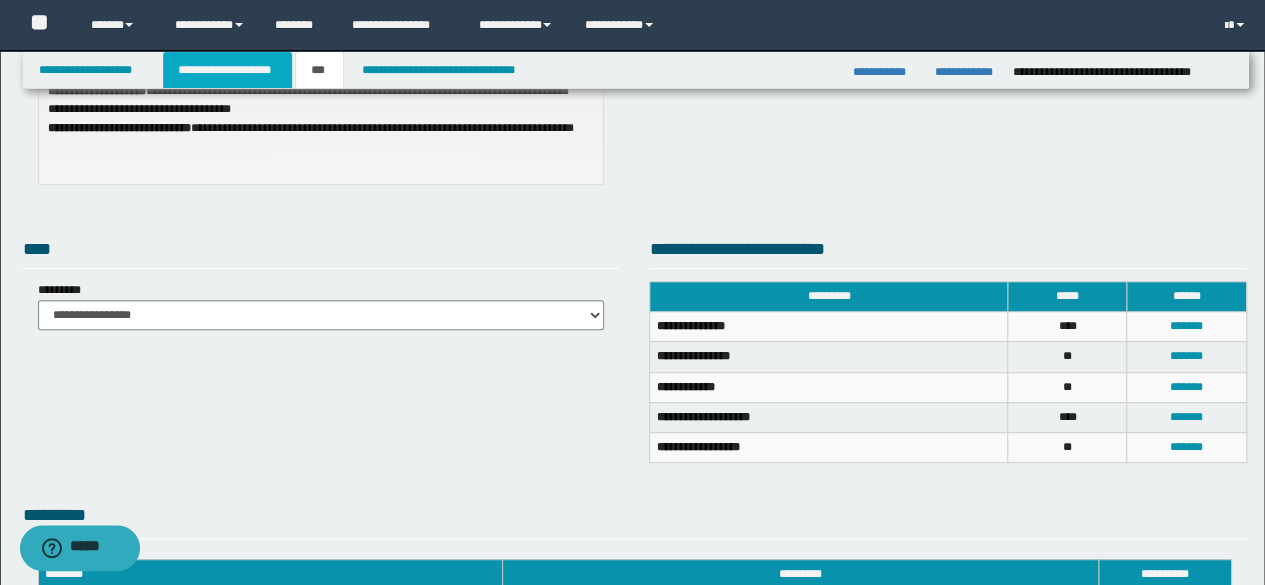 click on "**********" at bounding box center (227, 70) 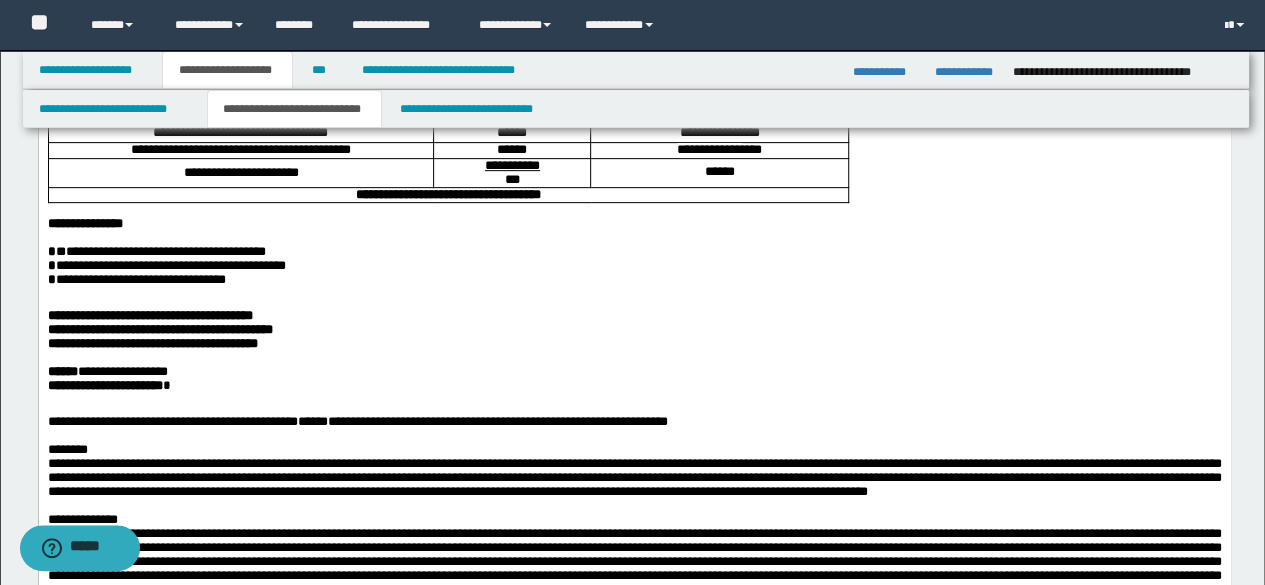 click on "**********" at bounding box center [149, 315] 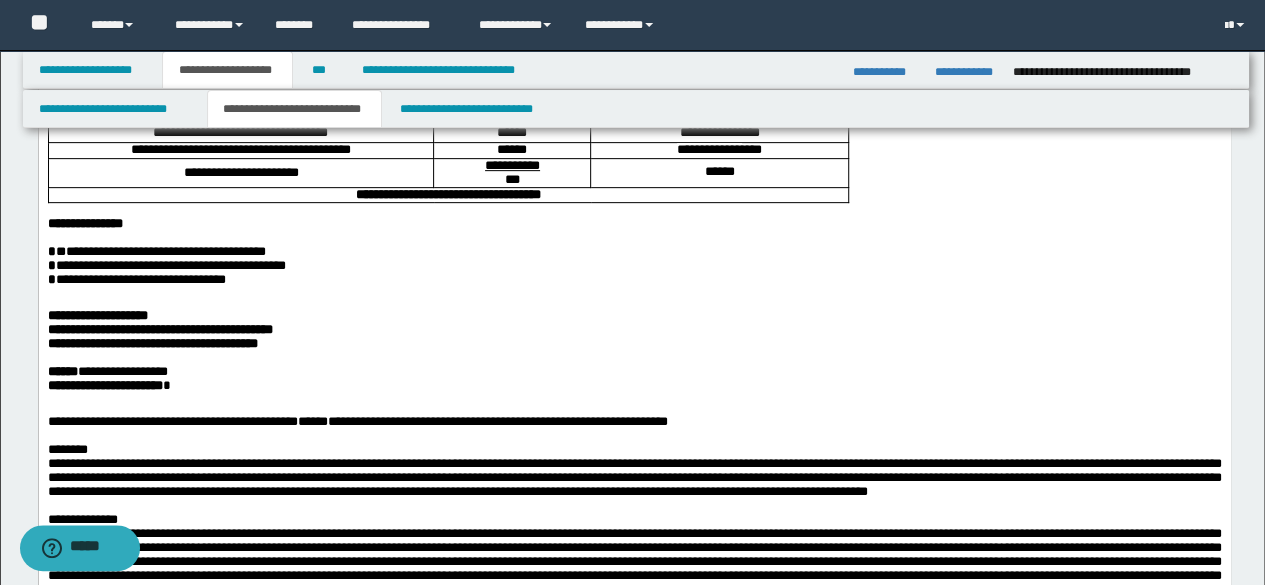 drag, startPoint x: 260, startPoint y: 370, endPoint x: 272, endPoint y: 369, distance: 12.0415945 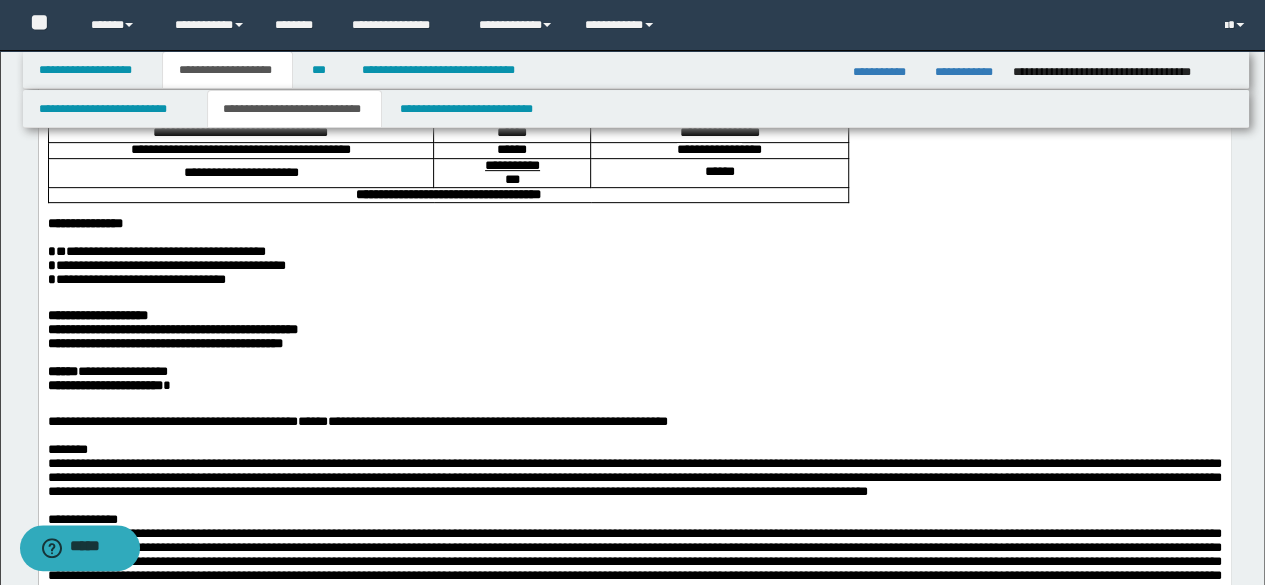 click on "**********" at bounding box center (97, 315) 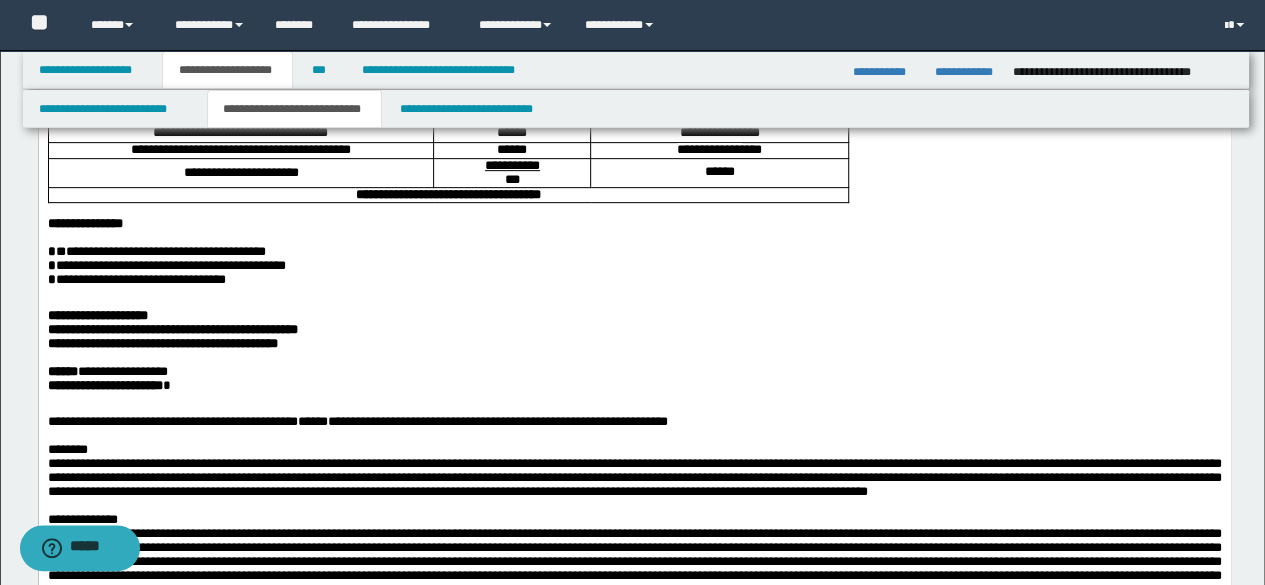 click on "**********" at bounding box center [634, 386] 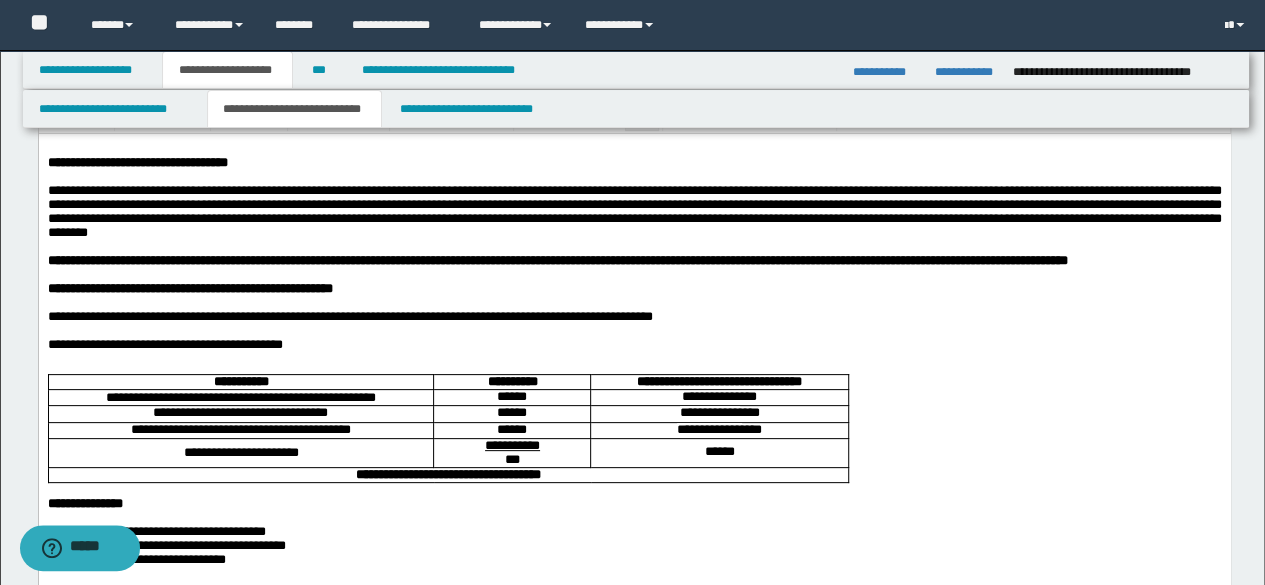 scroll, scrollTop: 0, scrollLeft: 0, axis: both 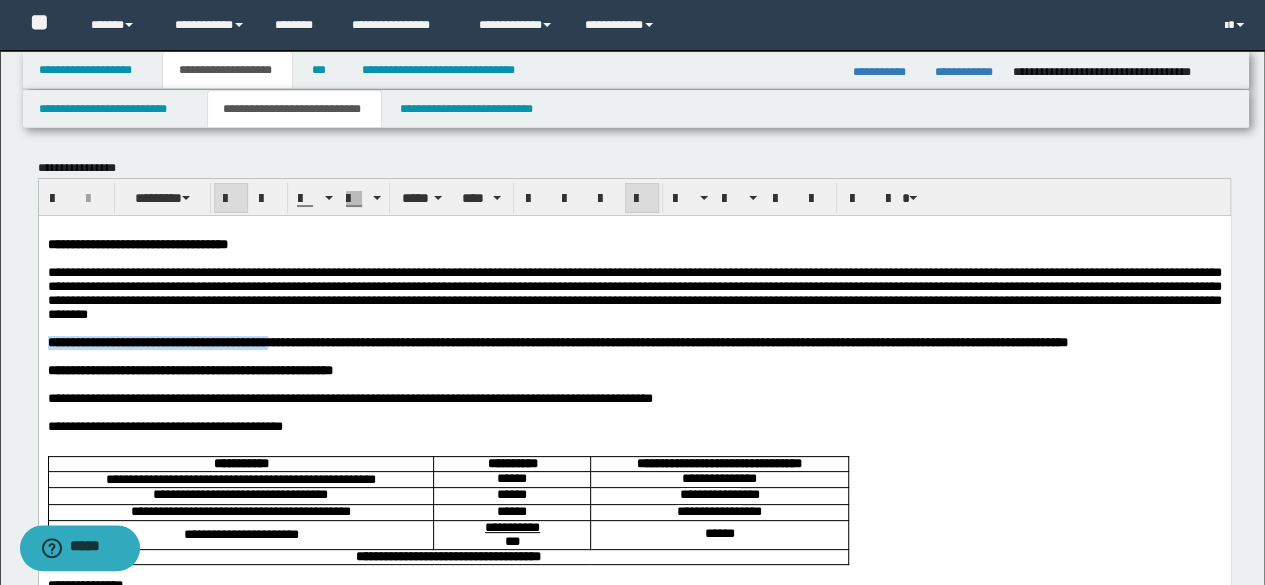 drag, startPoint x: 46, startPoint y: 352, endPoint x: 346, endPoint y: 353, distance: 300.00168 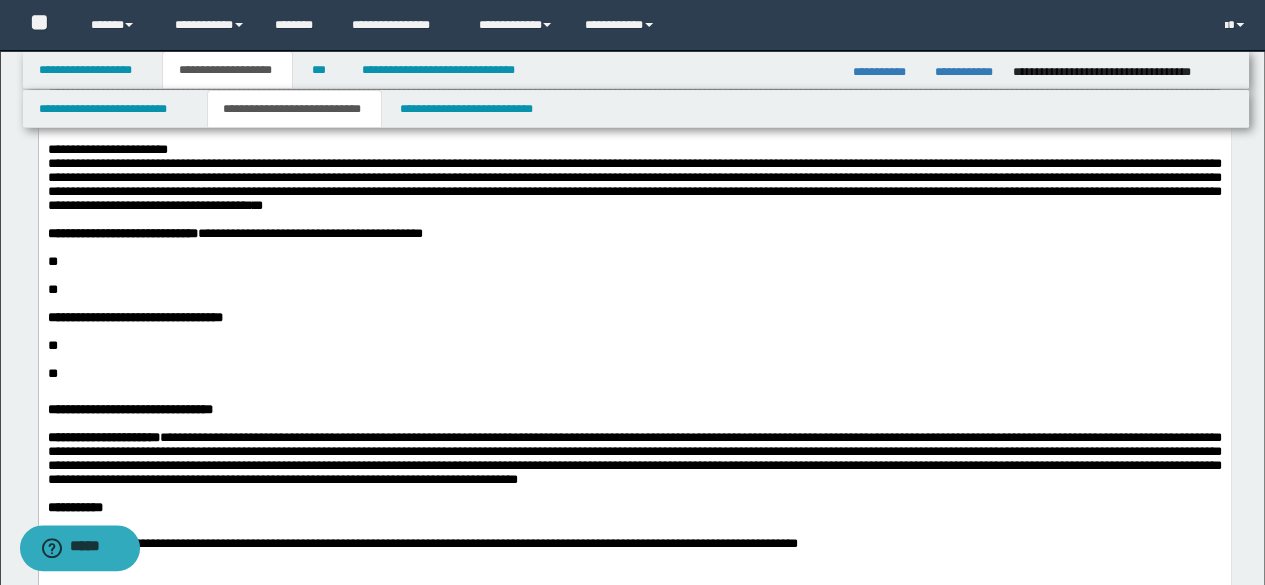 scroll, scrollTop: 800, scrollLeft: 0, axis: vertical 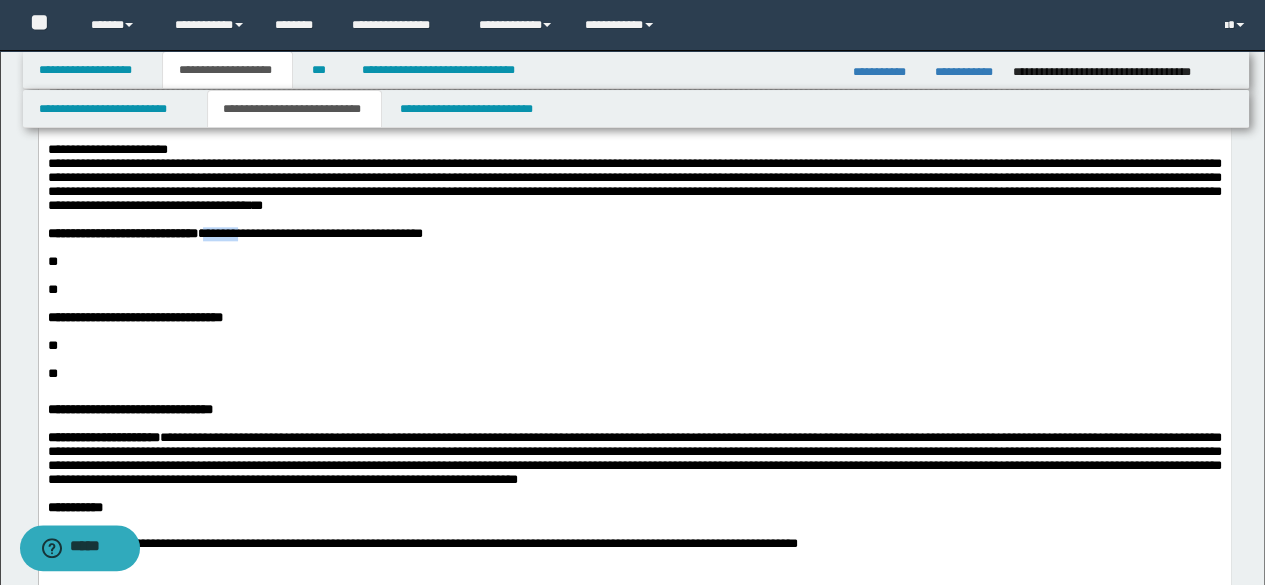 click on "**********" at bounding box center [234, 233] 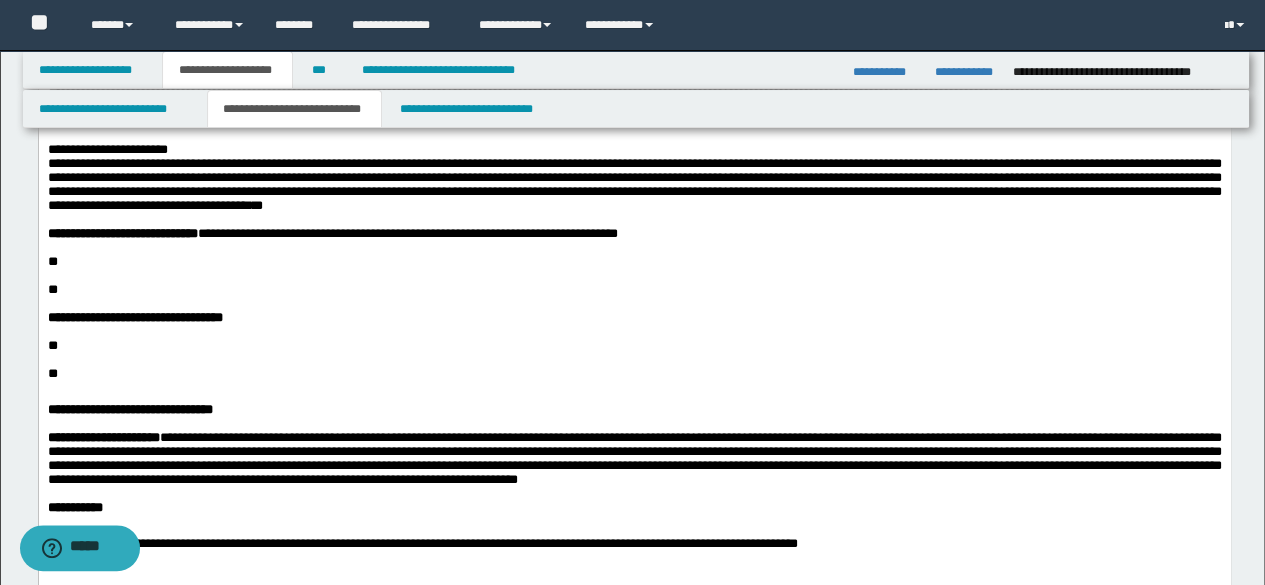 scroll, scrollTop: 1000, scrollLeft: 0, axis: vertical 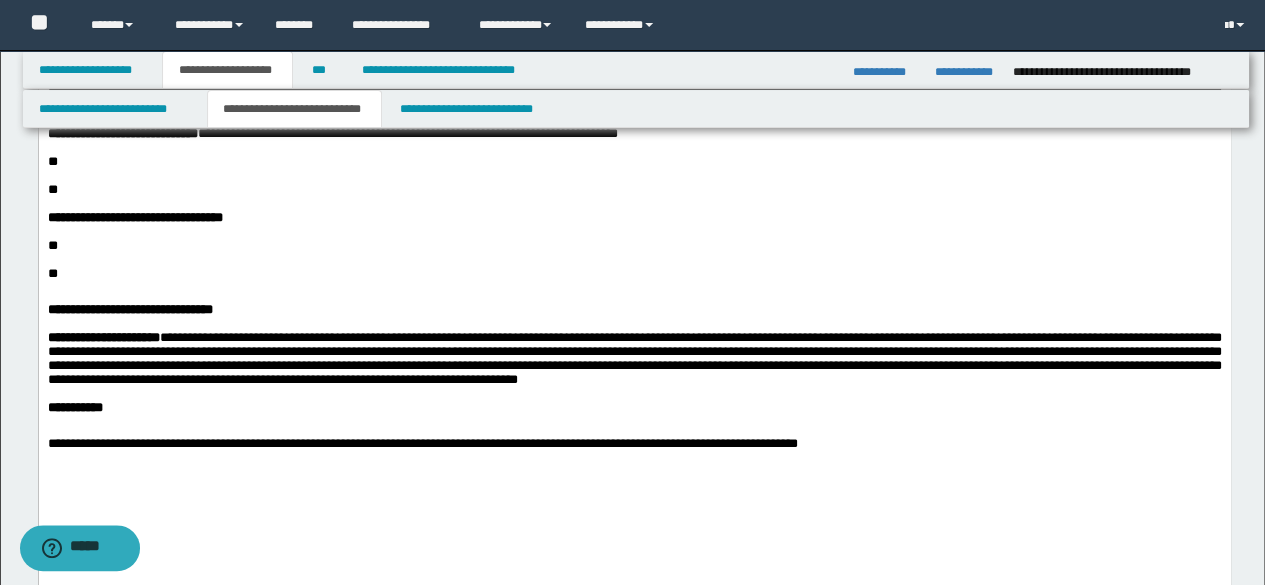 click on "**" at bounding box center [634, 162] 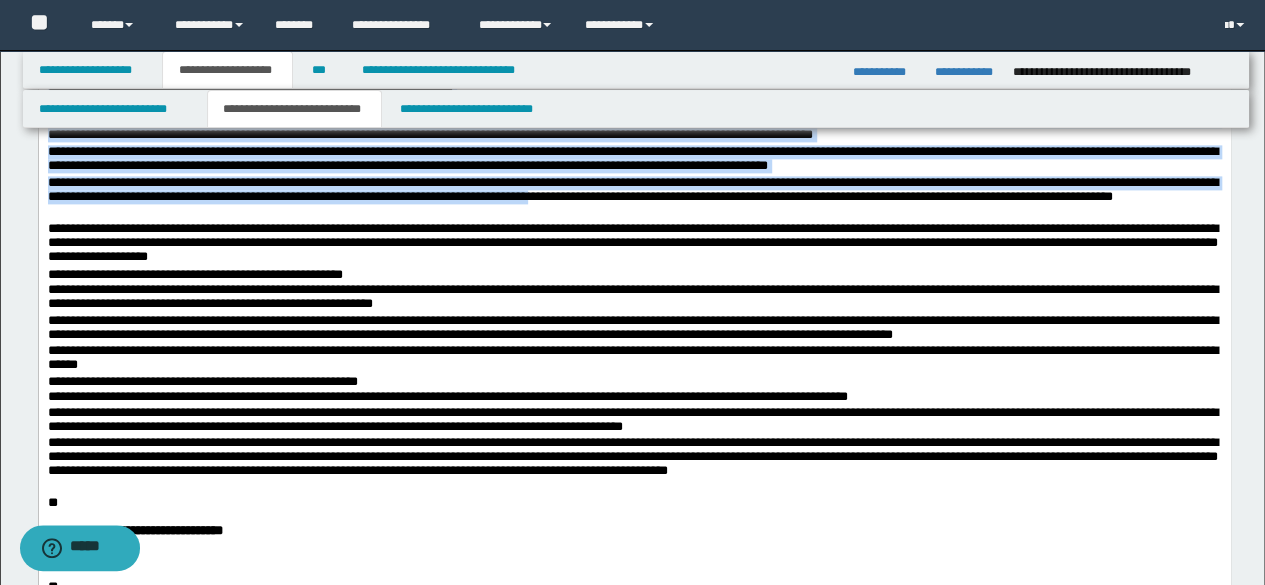 scroll, scrollTop: 1500, scrollLeft: 0, axis: vertical 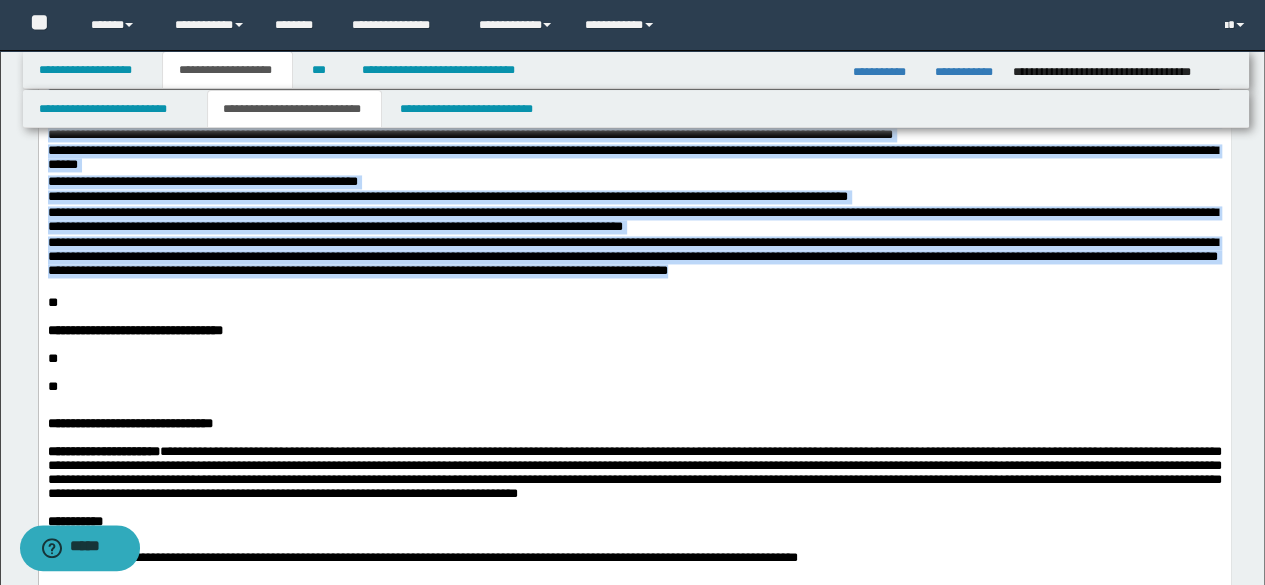 drag, startPoint x: 49, startPoint y: -179, endPoint x: 1244, endPoint y: 426, distance: 1339.4215 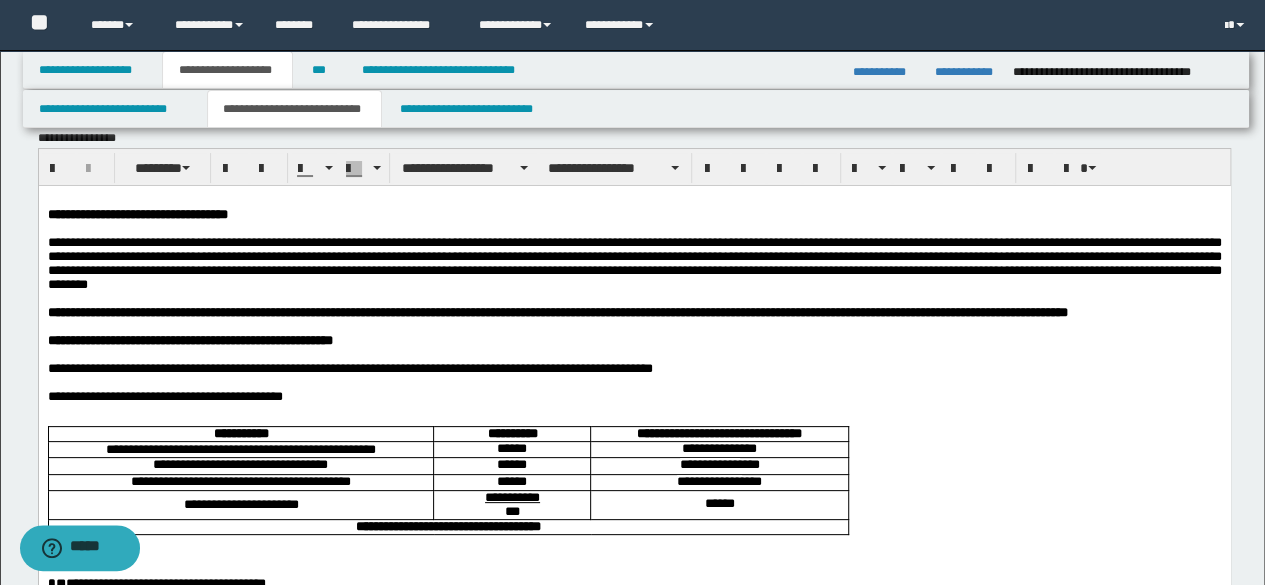 scroll, scrollTop: 0, scrollLeft: 0, axis: both 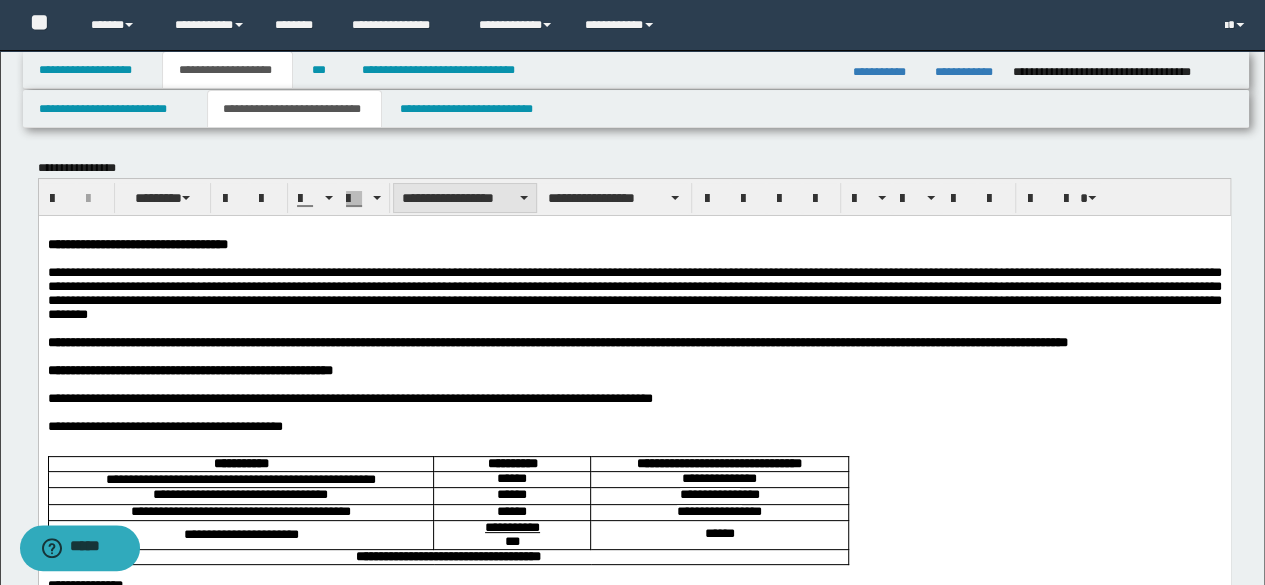 click on "**********" at bounding box center (465, 198) 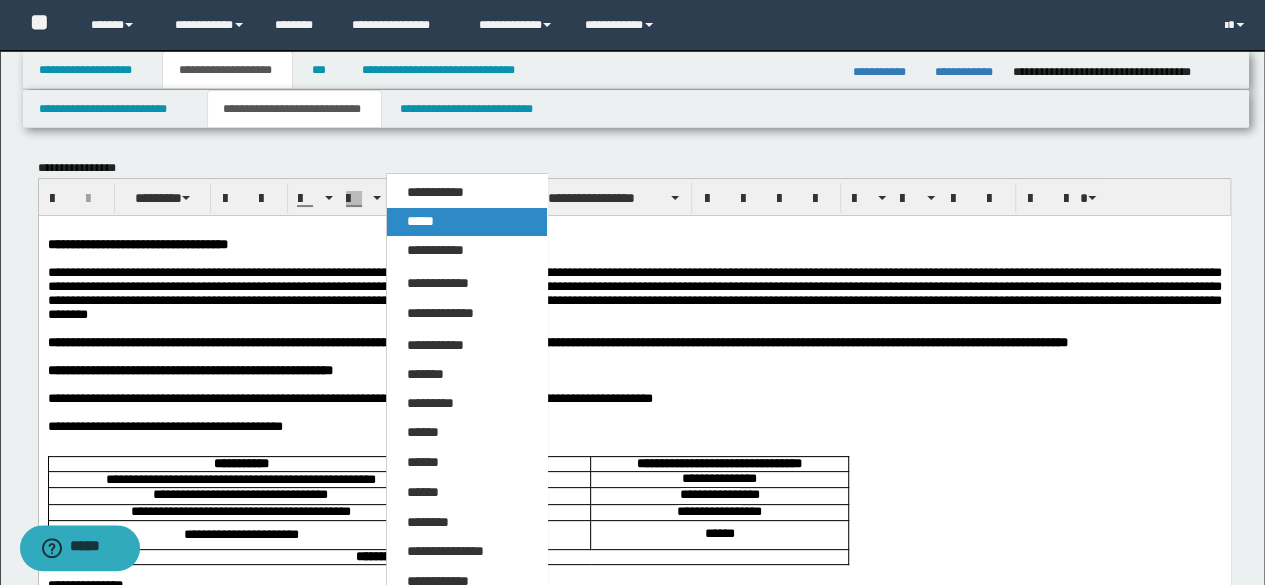 drag, startPoint x: 454, startPoint y: 231, endPoint x: 418, endPoint y: 14, distance: 219.96591 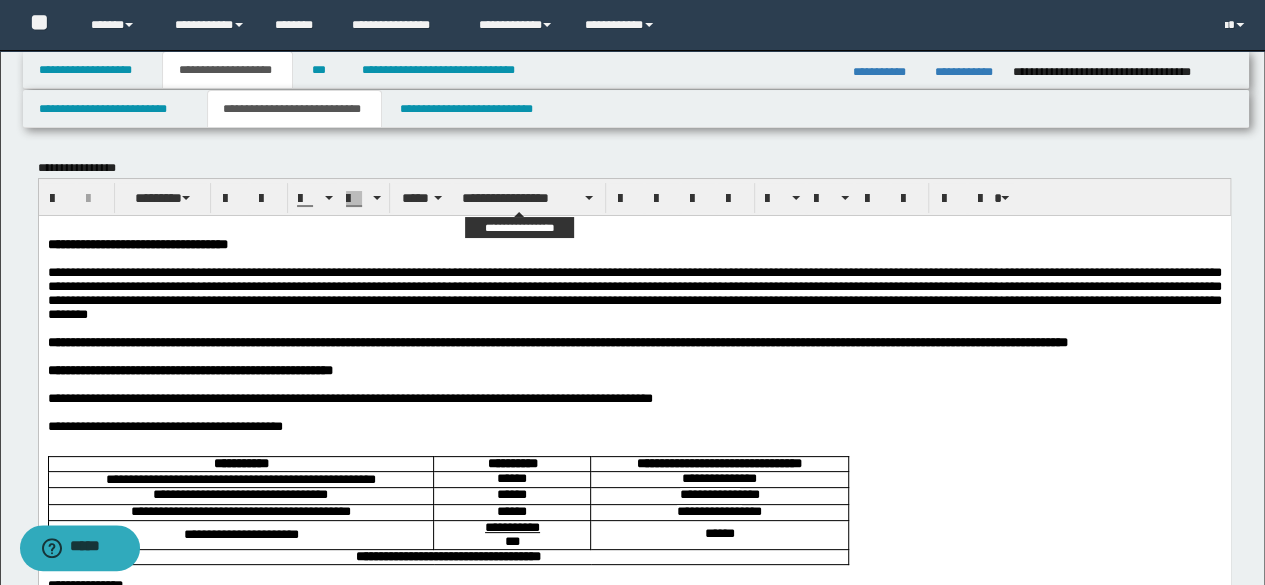 drag, startPoint x: 474, startPoint y: 199, endPoint x: 475, endPoint y: 212, distance: 13.038404 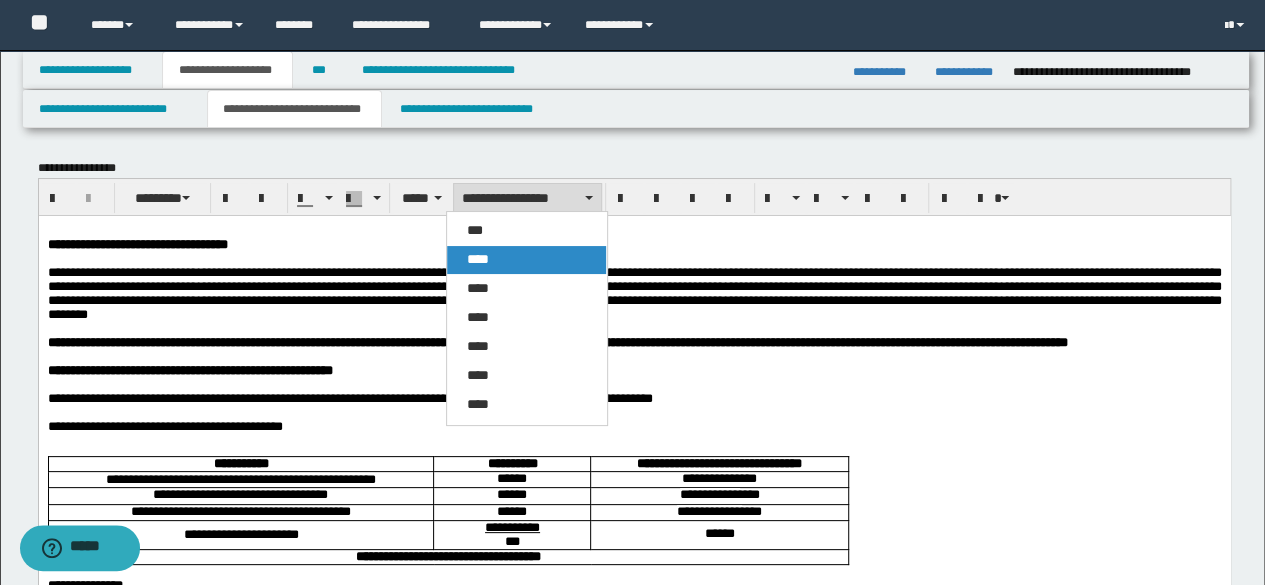 drag, startPoint x: 476, startPoint y: 253, endPoint x: 570, endPoint y: 3, distance: 267.088 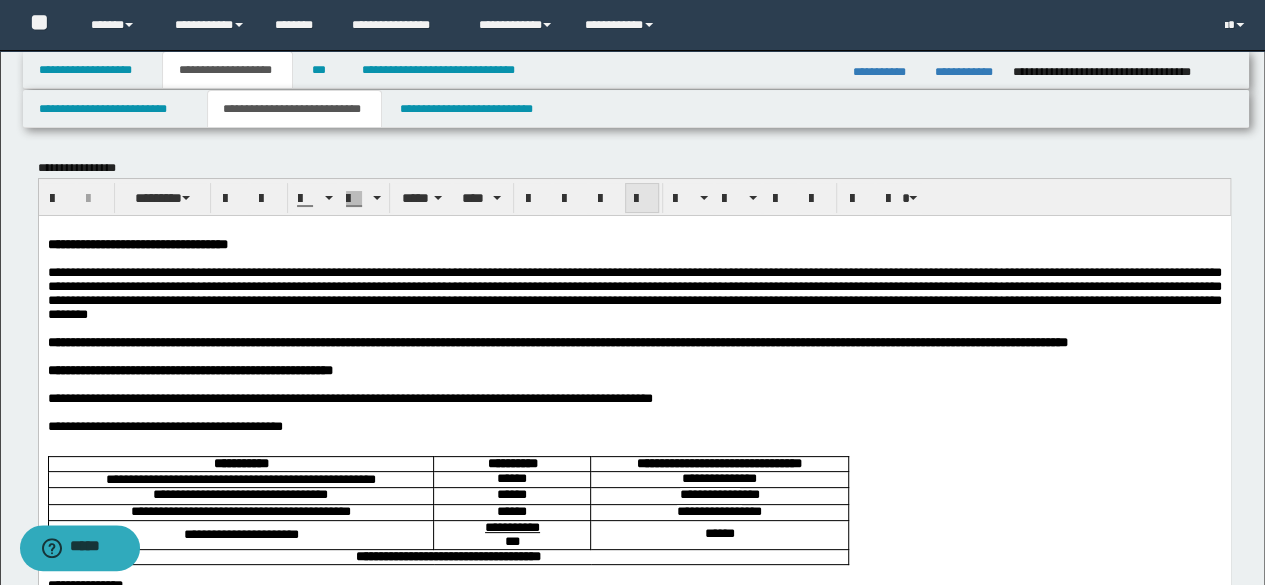 click at bounding box center (642, 199) 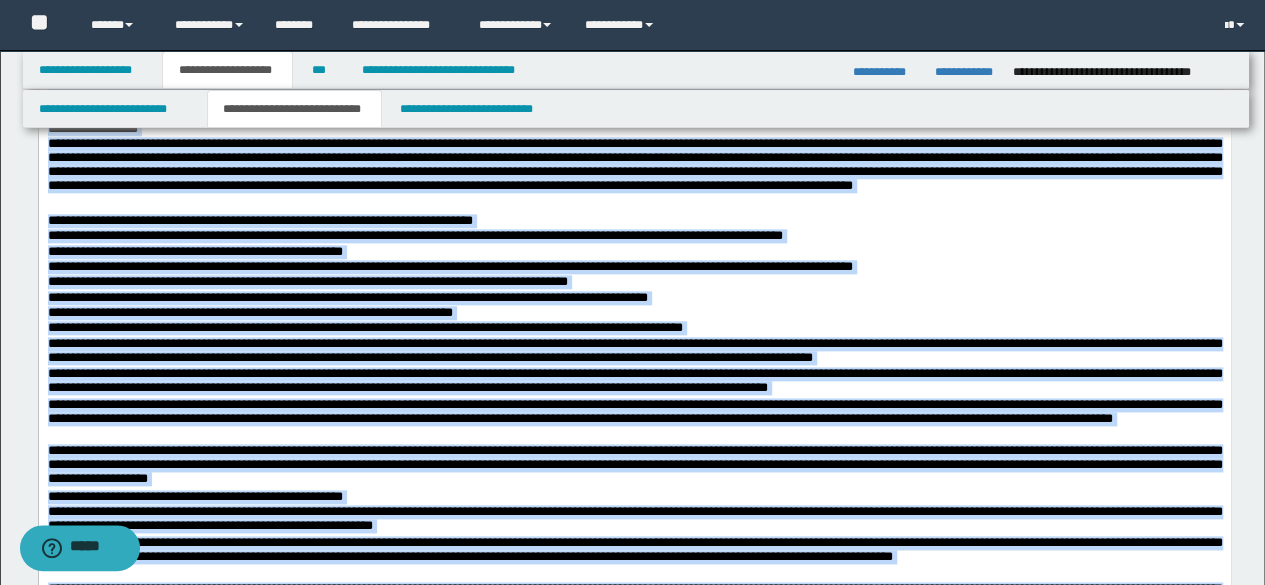 scroll, scrollTop: 1000, scrollLeft: 0, axis: vertical 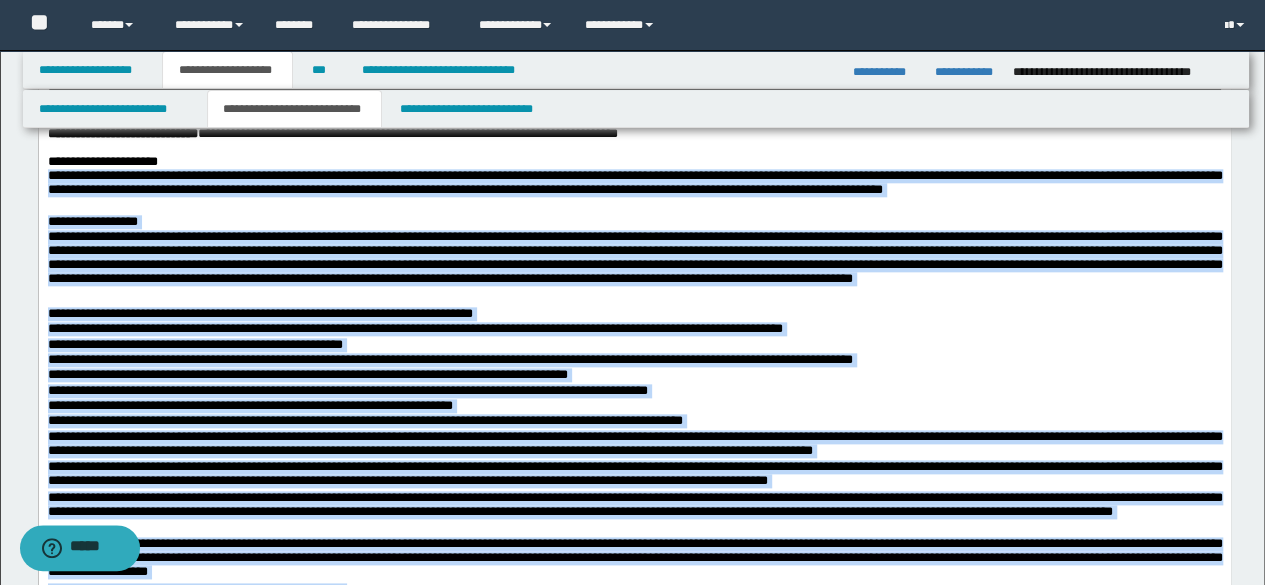 click on "**********" at bounding box center [634, 192] 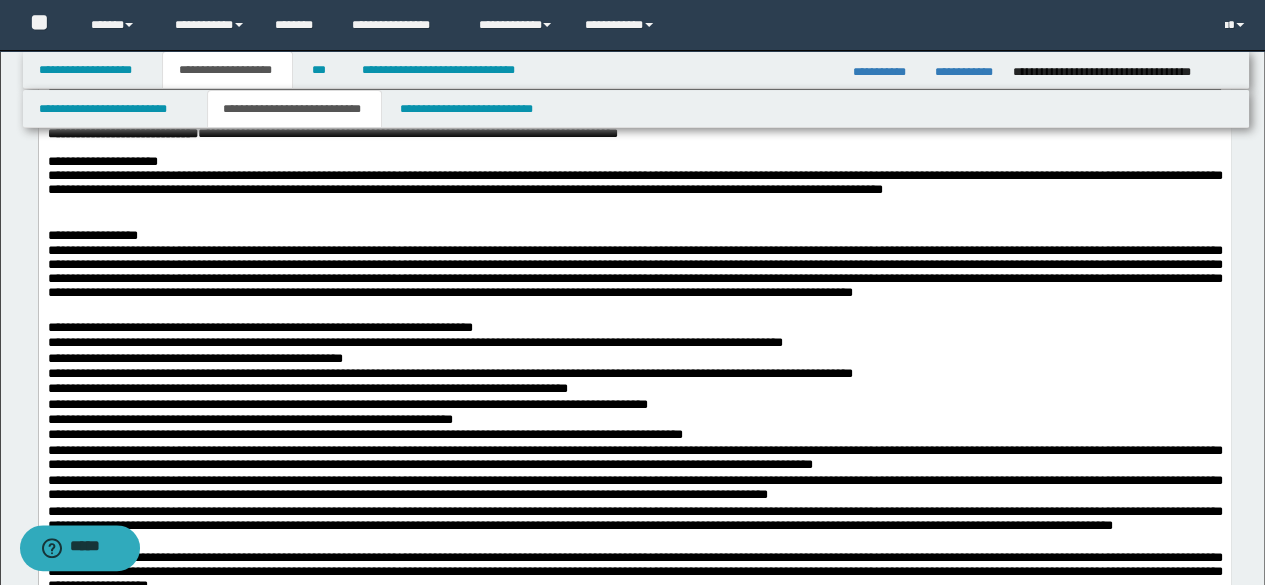 click on "**********" at bounding box center (634, 282) 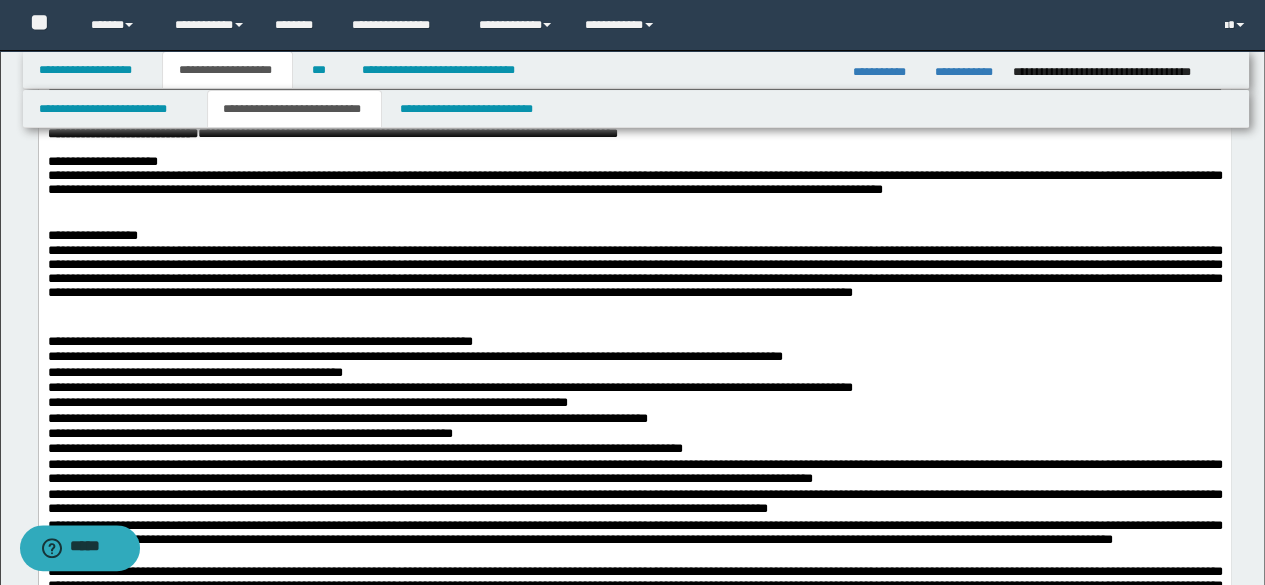 click on "**********" at bounding box center (634, 342) 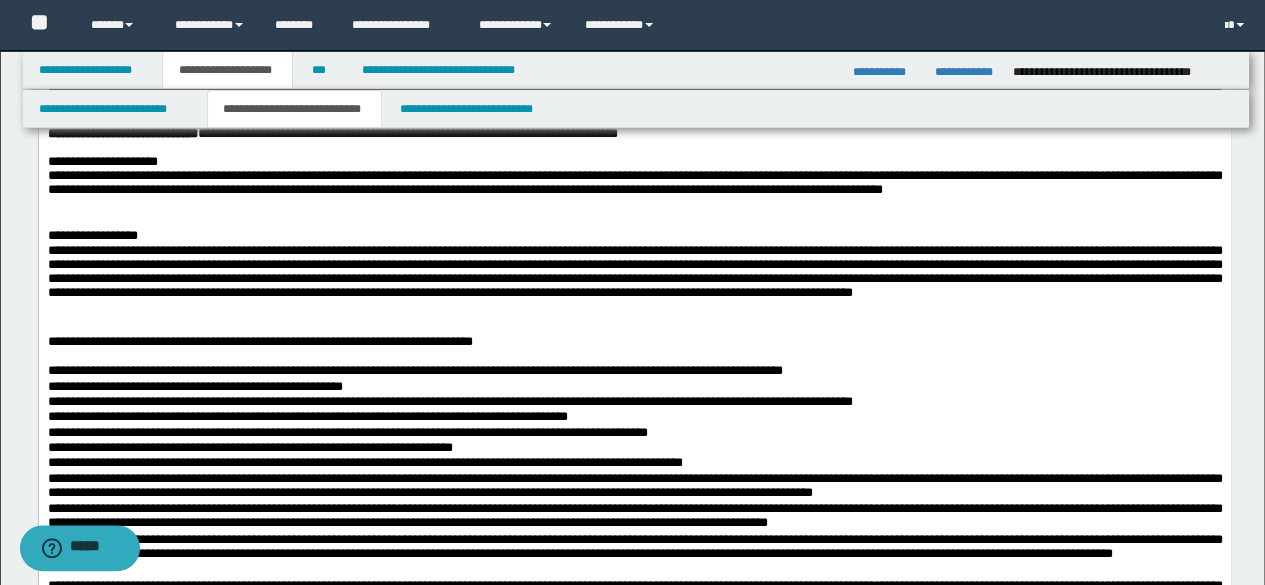 click on "**********" at bounding box center [634, 371] 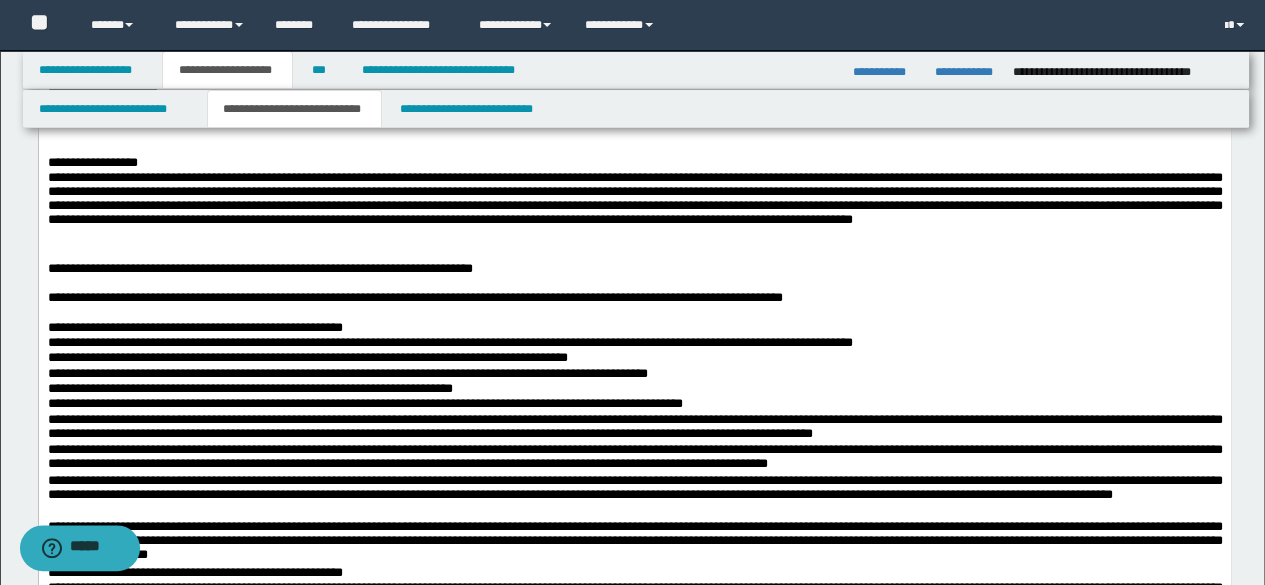 scroll, scrollTop: 1100, scrollLeft: 0, axis: vertical 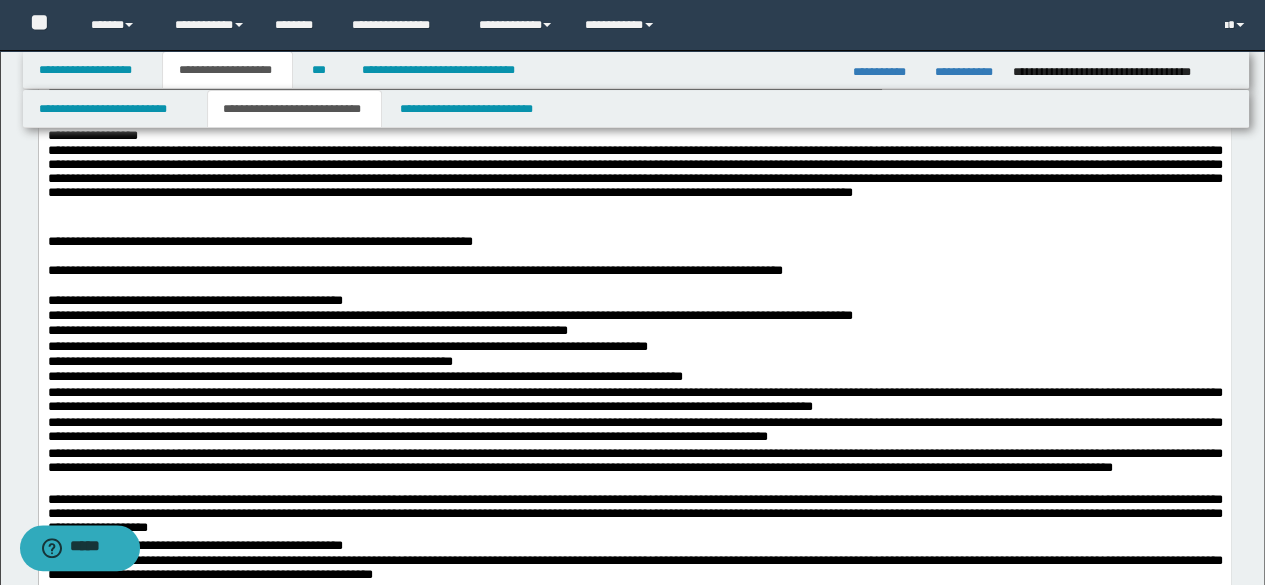 click on "**********" at bounding box center [634, 301] 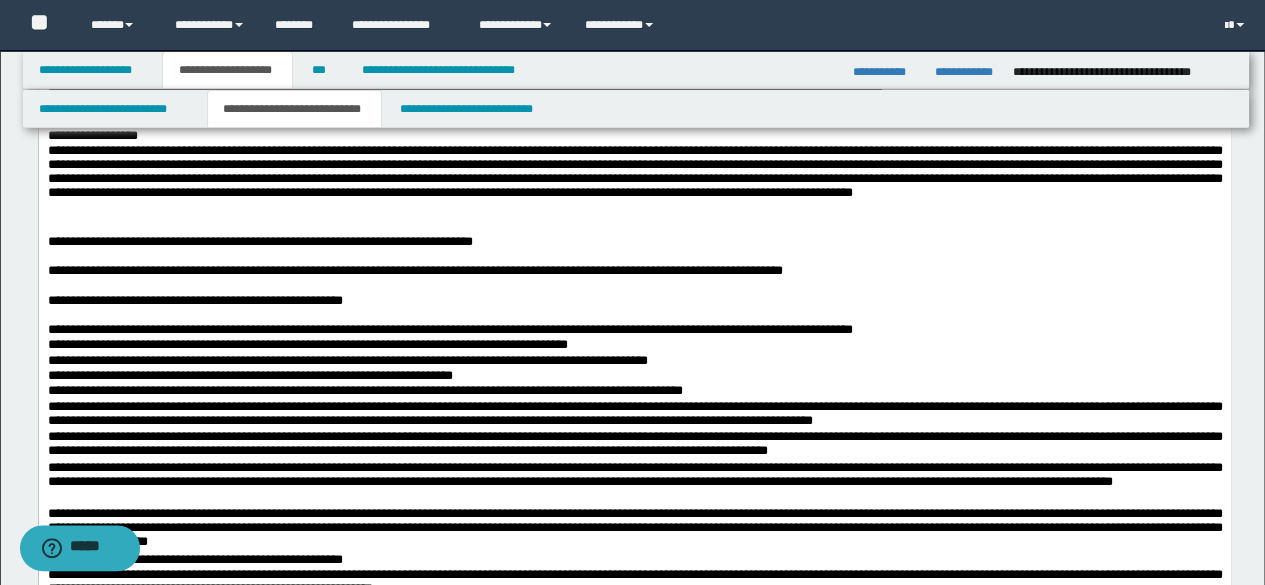 click on "**********" at bounding box center (449, 329) 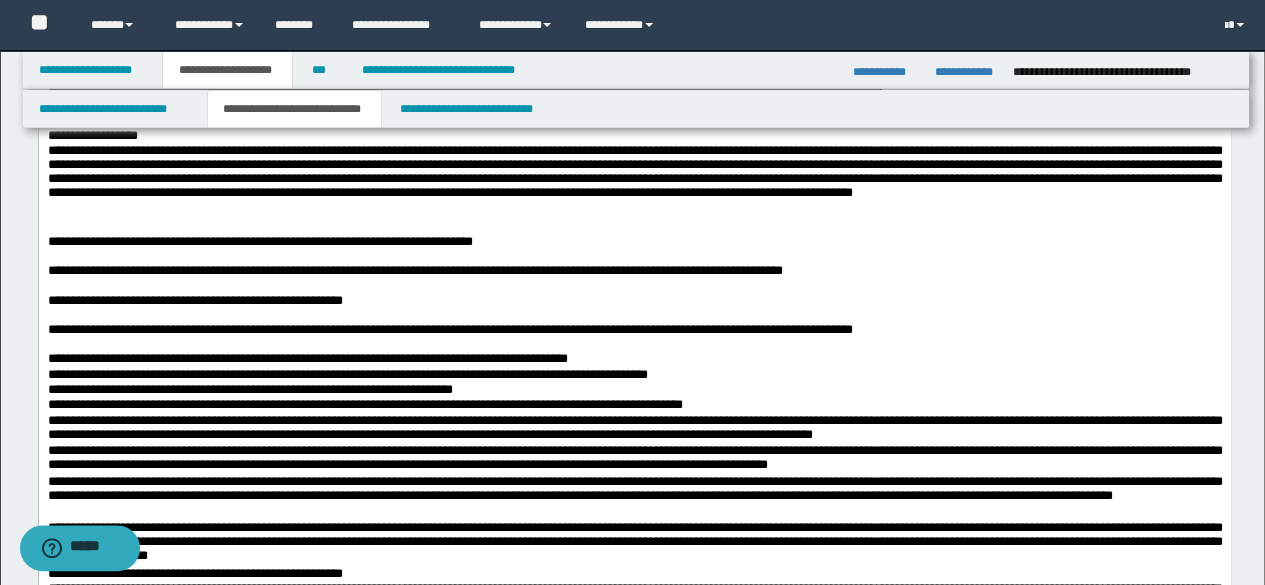 click on "**********" at bounding box center (634, 359) 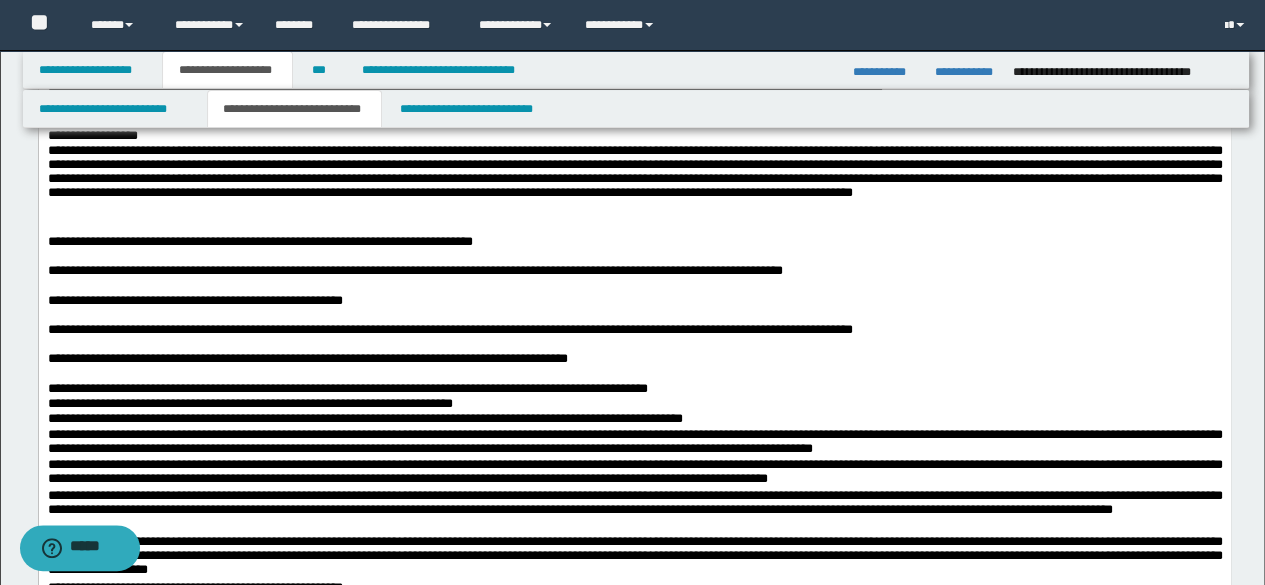 click at bounding box center (634, 375) 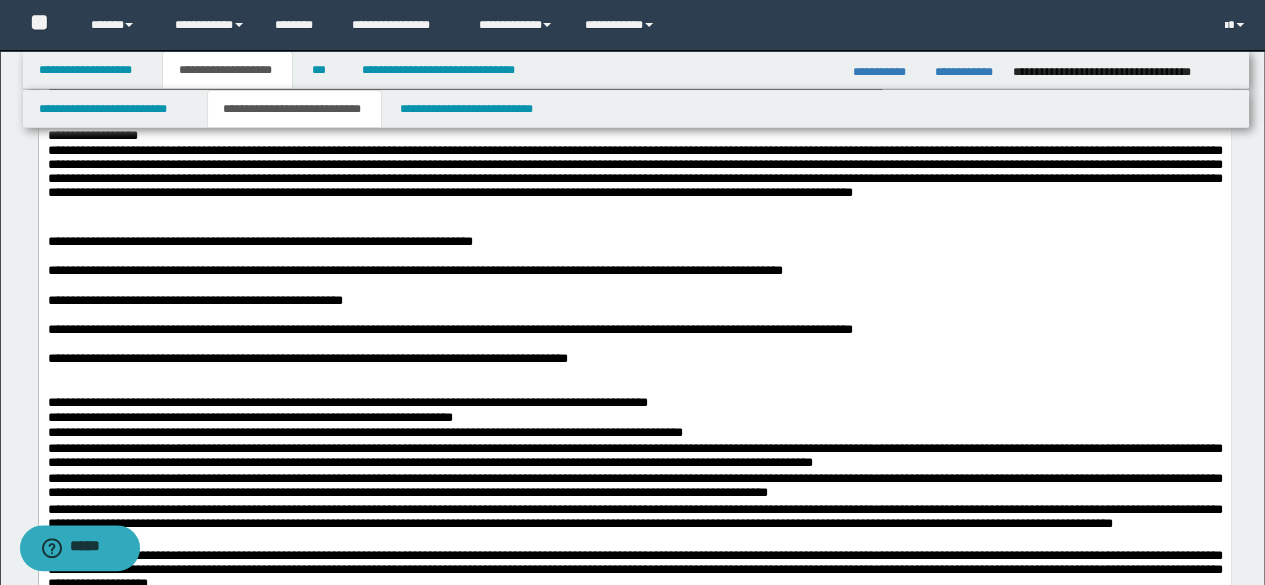 click at bounding box center (634, 389) 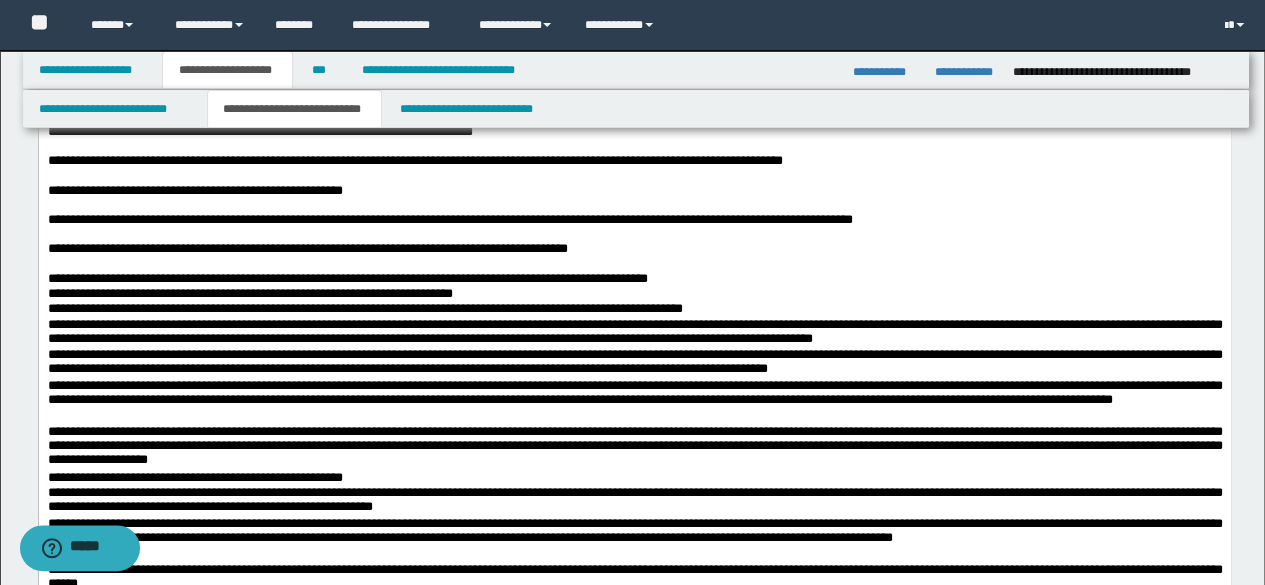 scroll, scrollTop: 1300, scrollLeft: 0, axis: vertical 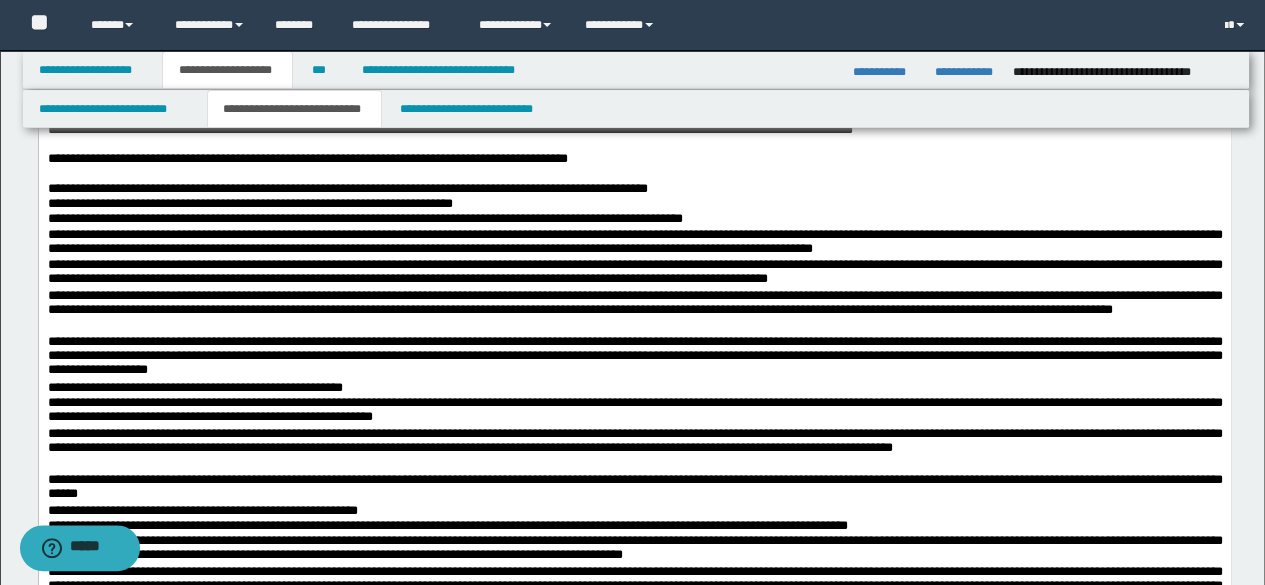 click on "**********" at bounding box center (634, 189) 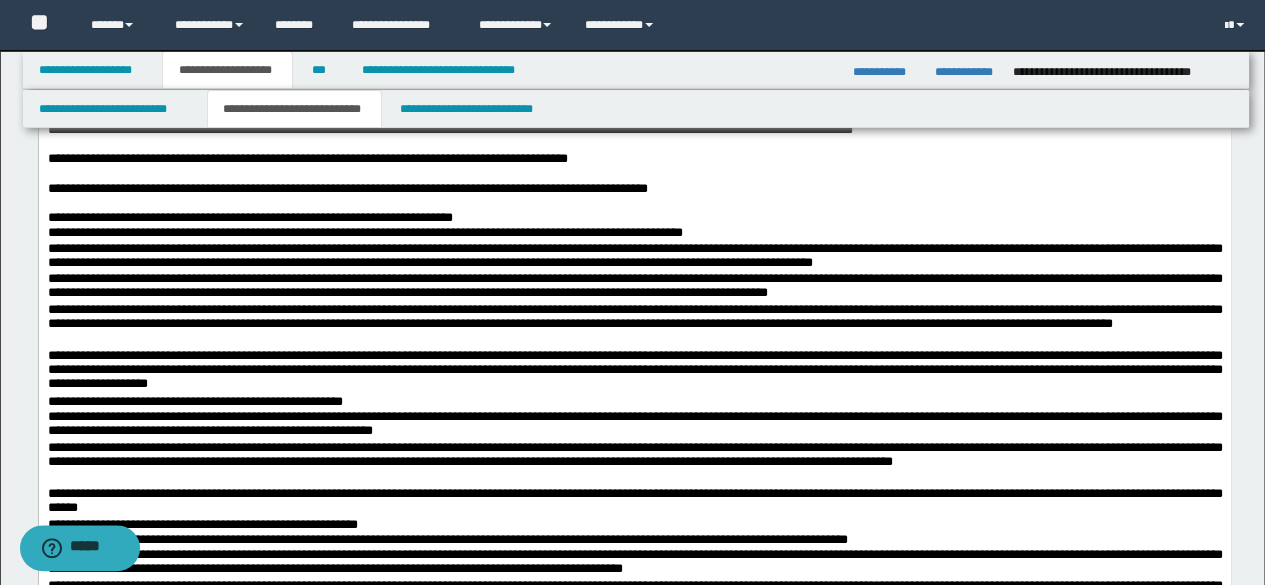 click on "**********" at bounding box center [634, 218] 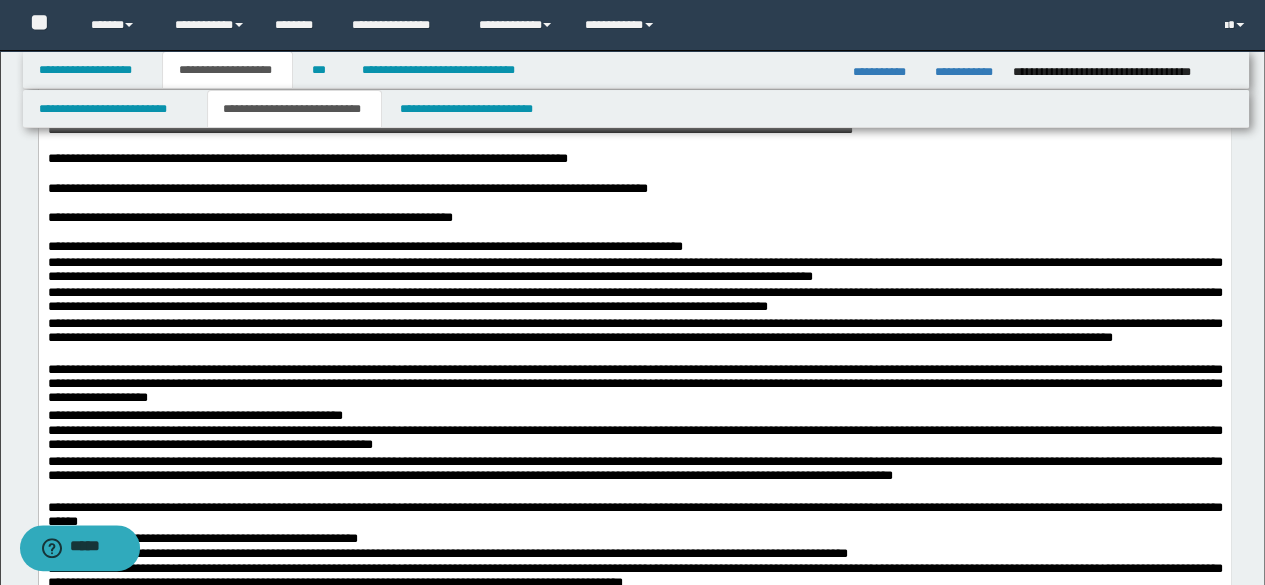 click on "**********" at bounding box center (634, 247) 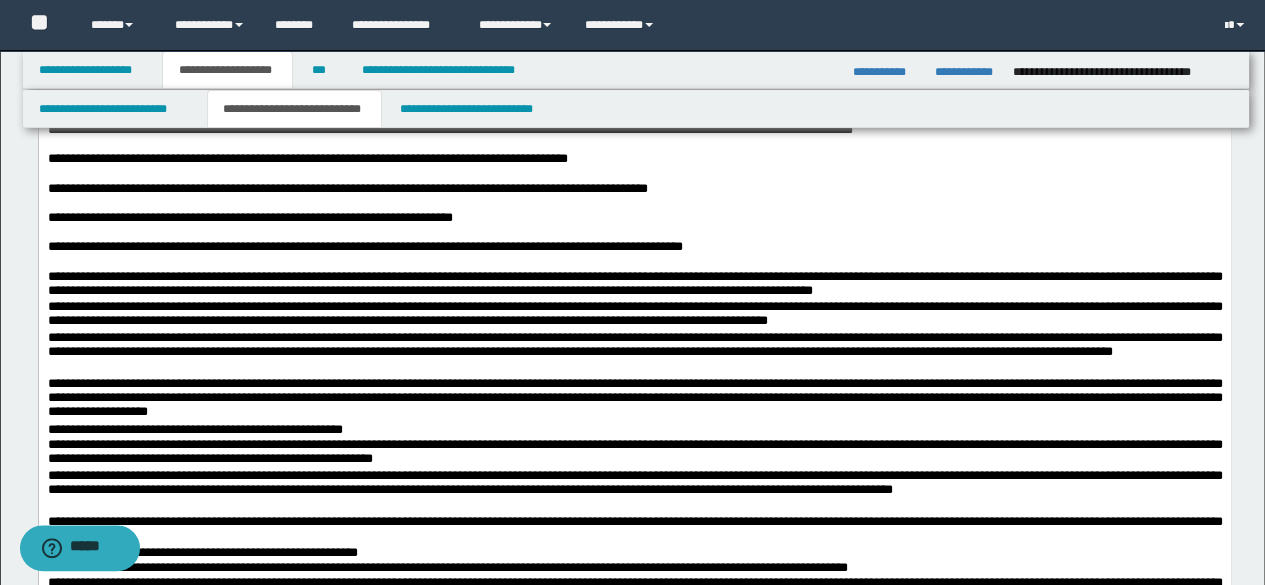 click on "**********" at bounding box center (634, 285) 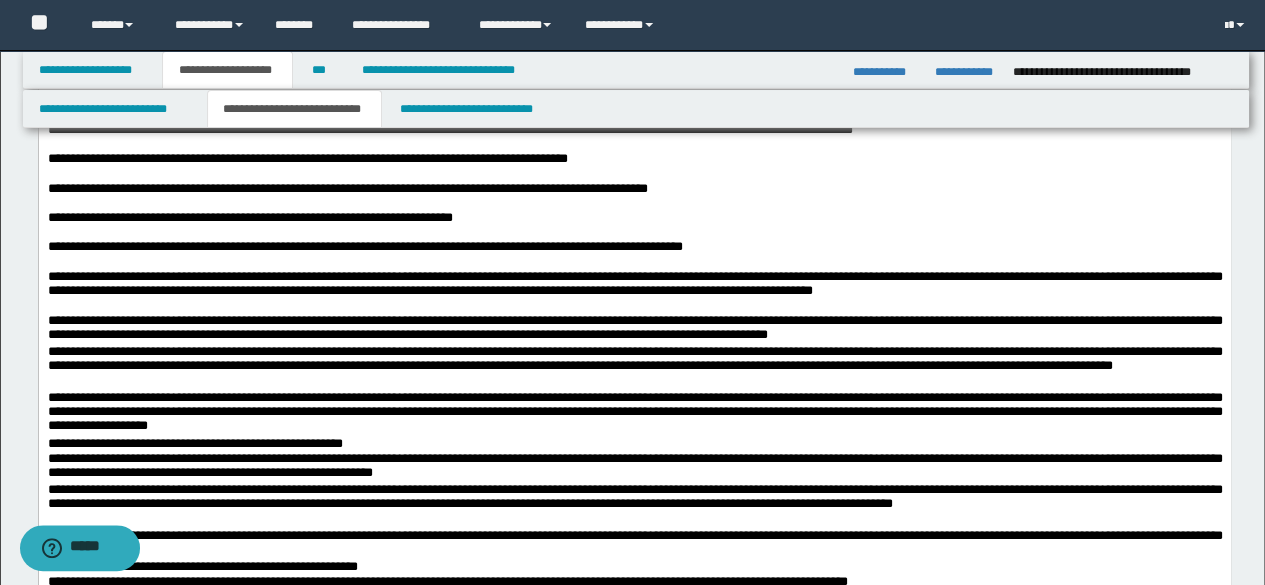 click on "**********" at bounding box center (634, 329) 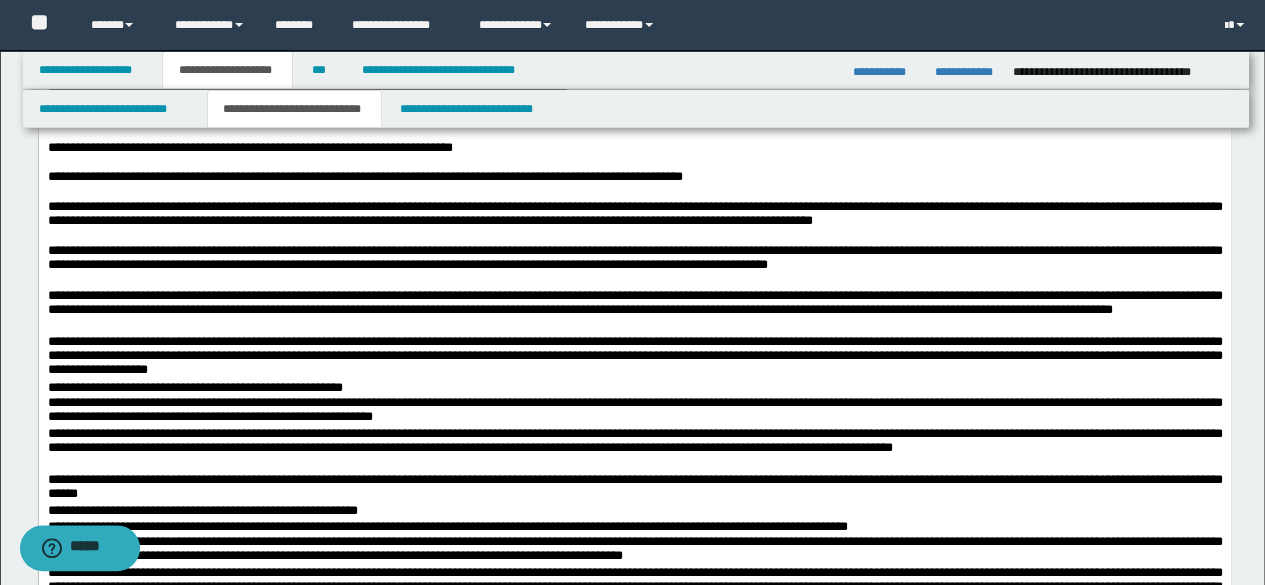 scroll, scrollTop: 1400, scrollLeft: 0, axis: vertical 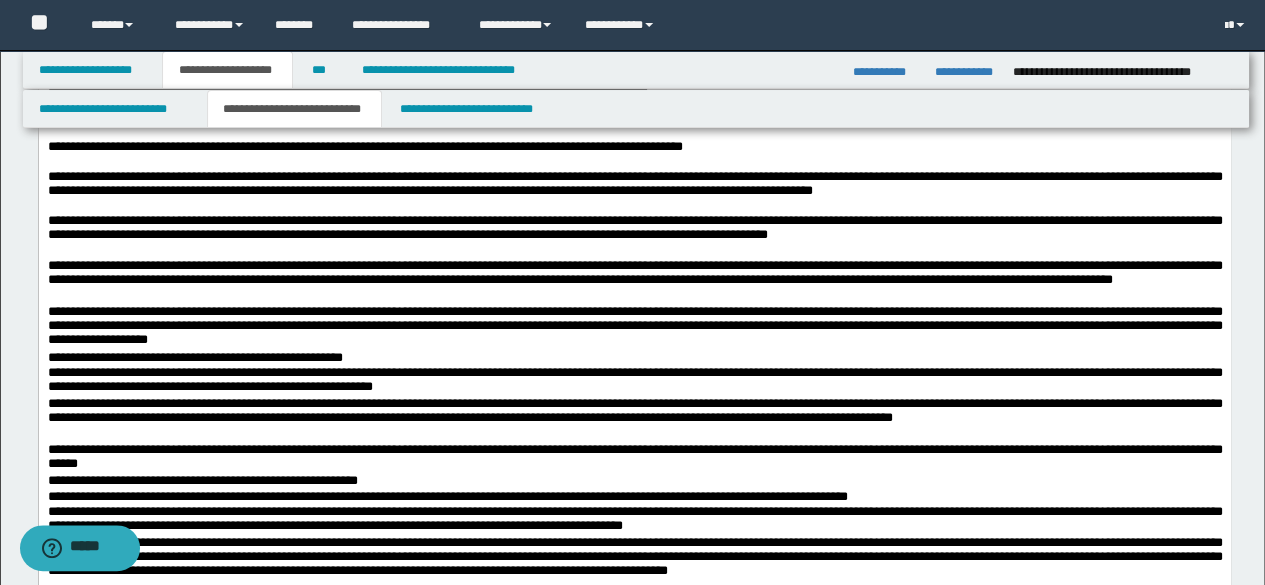 click on "**********" at bounding box center [634, 282] 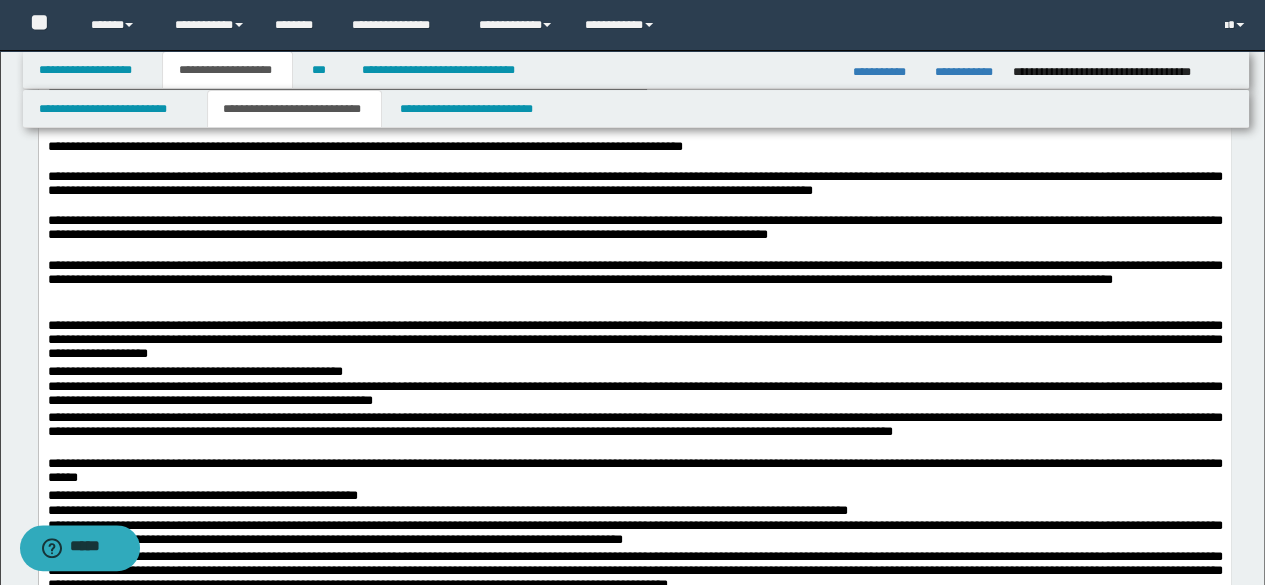 scroll, scrollTop: 1500, scrollLeft: 0, axis: vertical 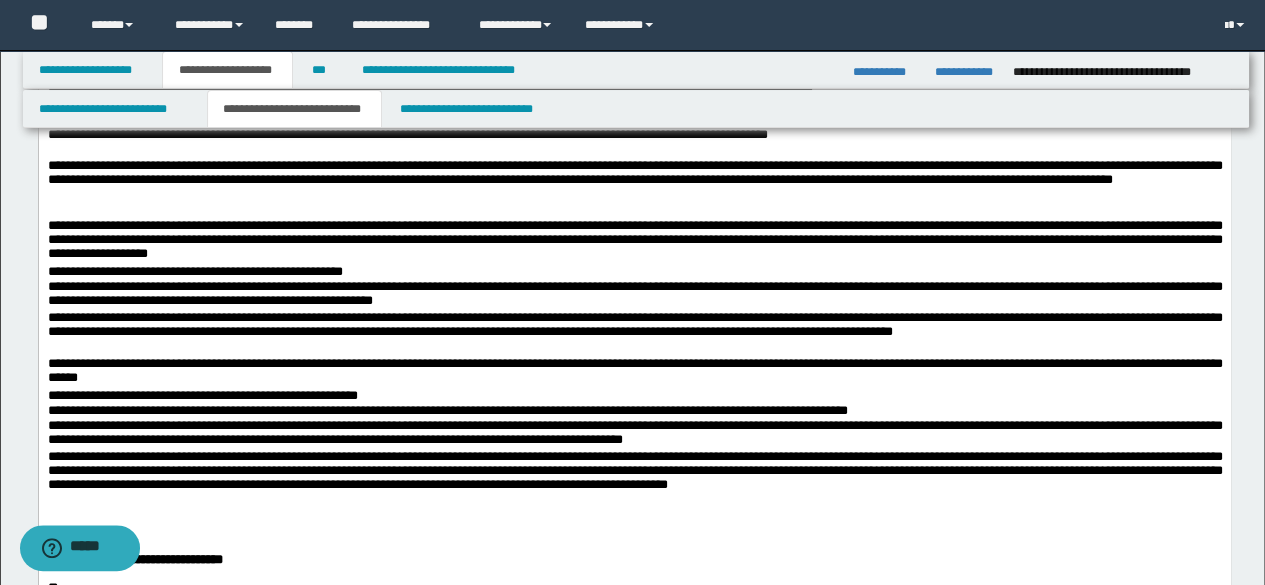 click on "**********" at bounding box center [634, 242] 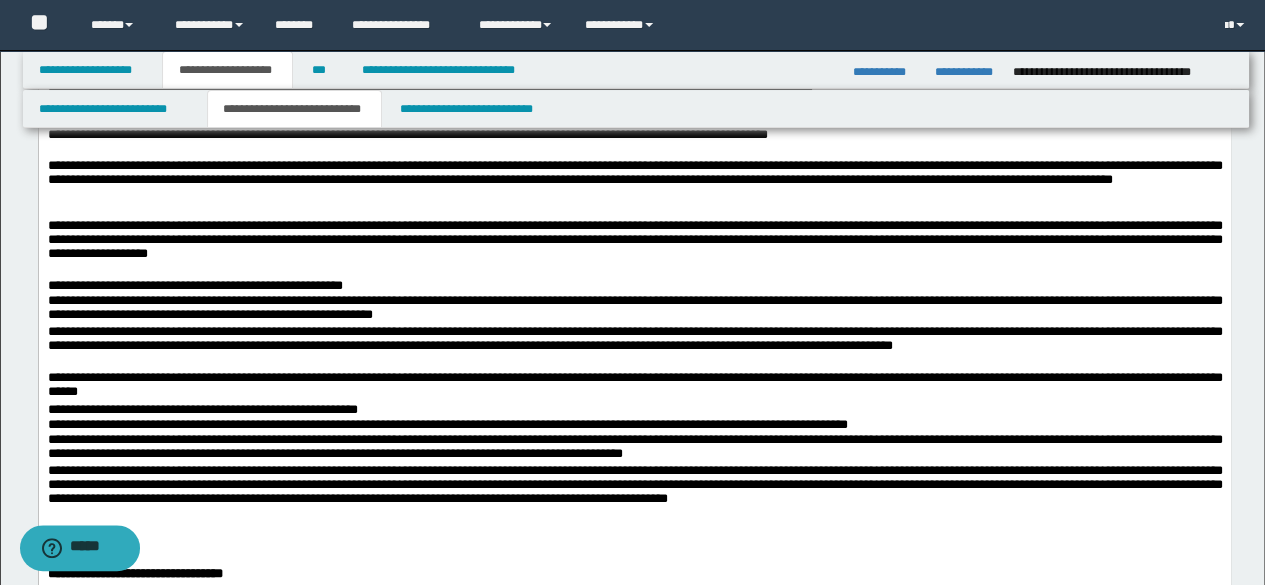 click on "**********" at bounding box center [634, 286] 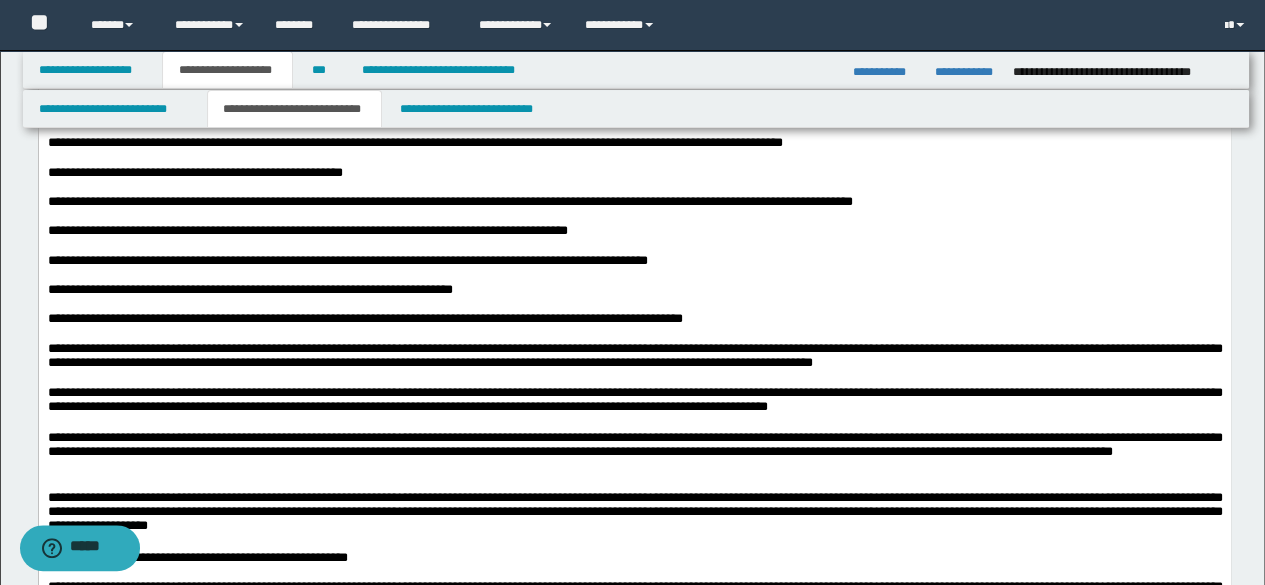 scroll, scrollTop: 1200, scrollLeft: 0, axis: vertical 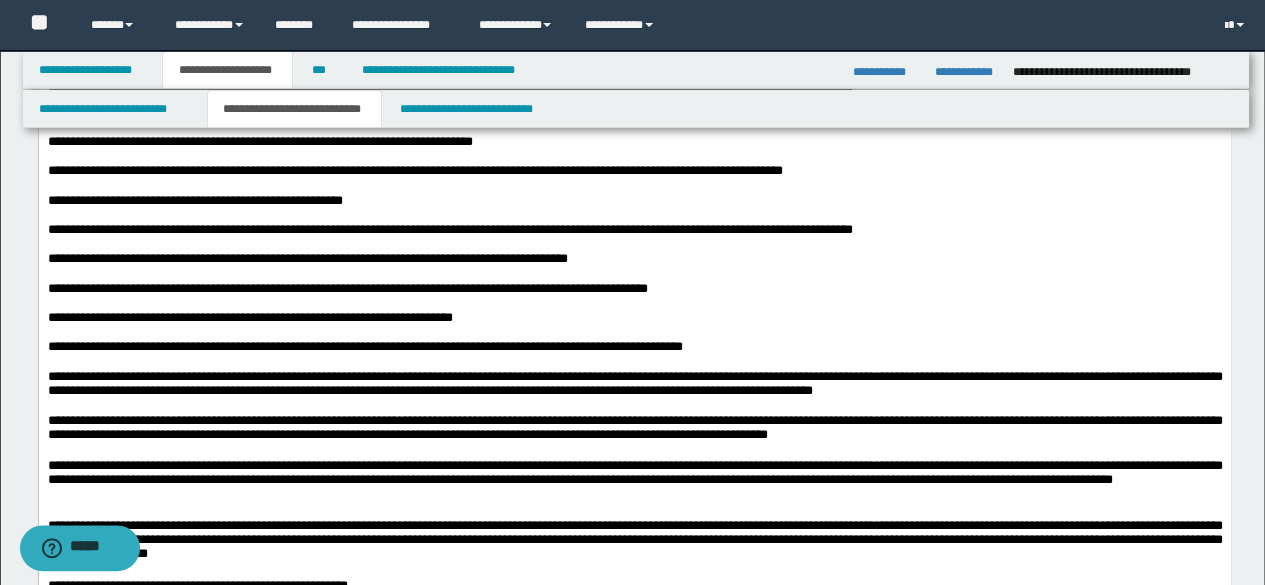click at bounding box center (634, 216) 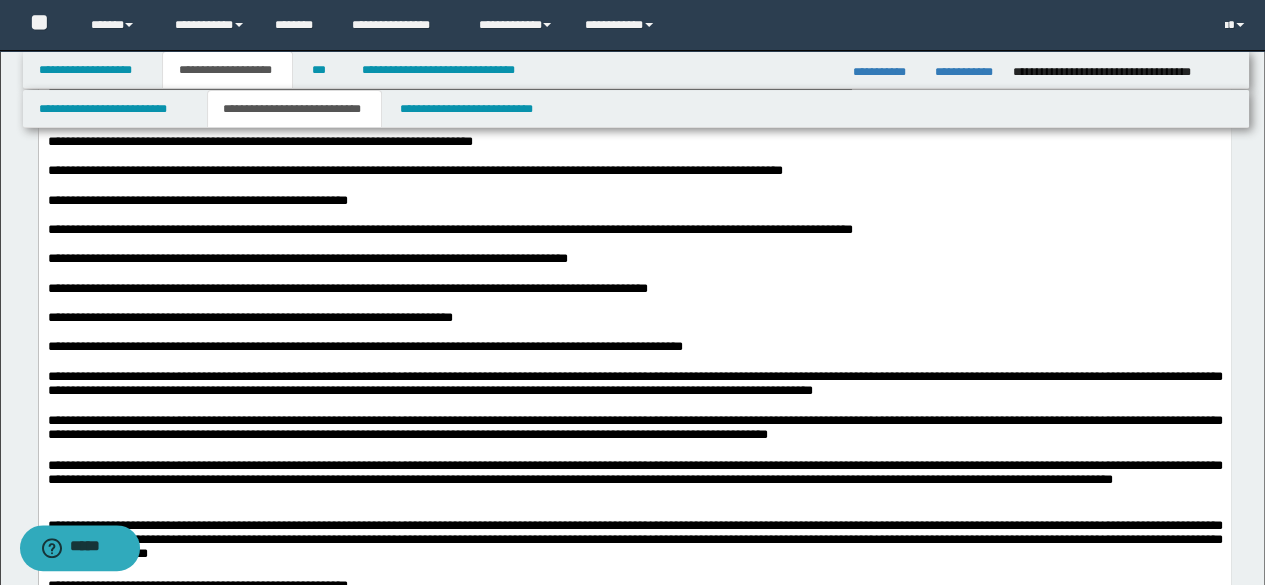 click at bounding box center (634, 245) 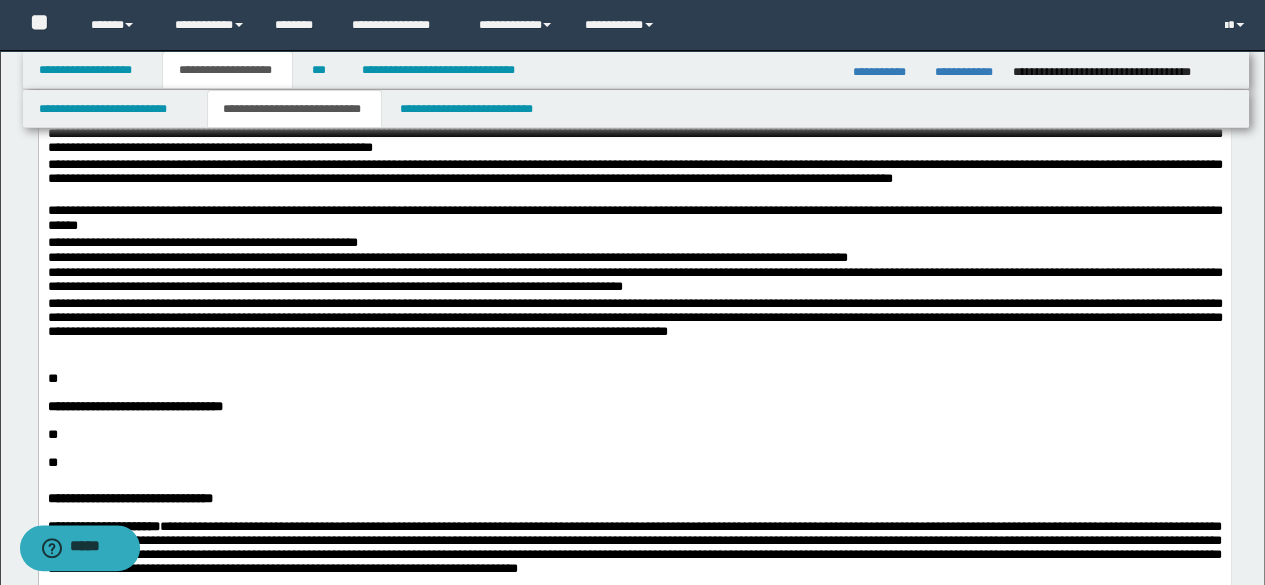 scroll, scrollTop: 1700, scrollLeft: 0, axis: vertical 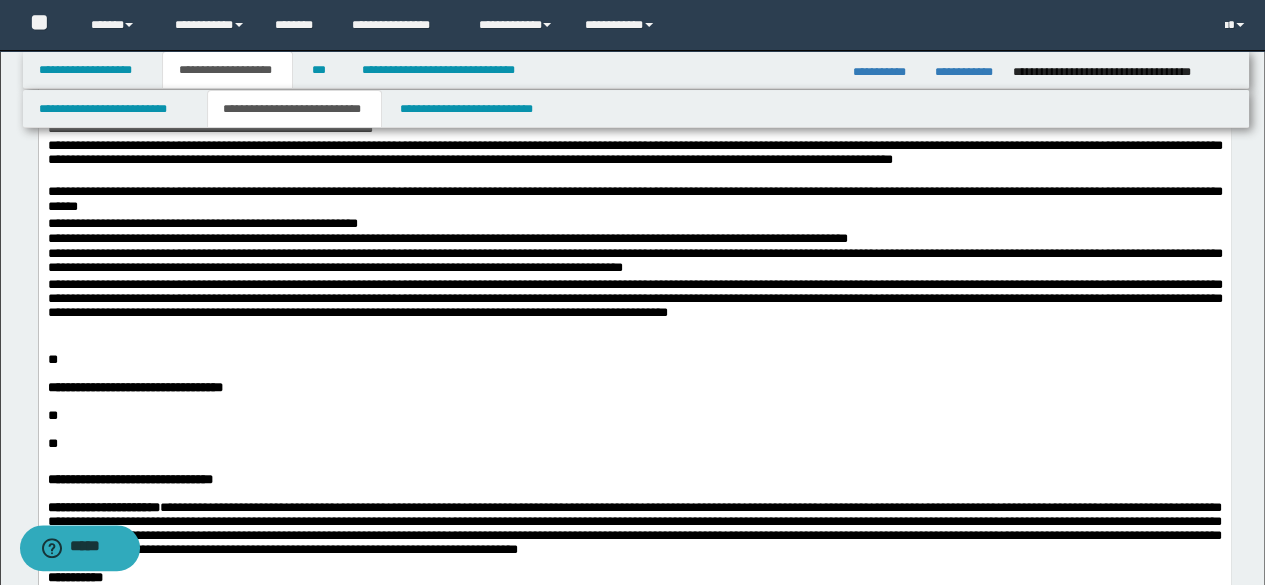 click on "**********" at bounding box center (634, 123) 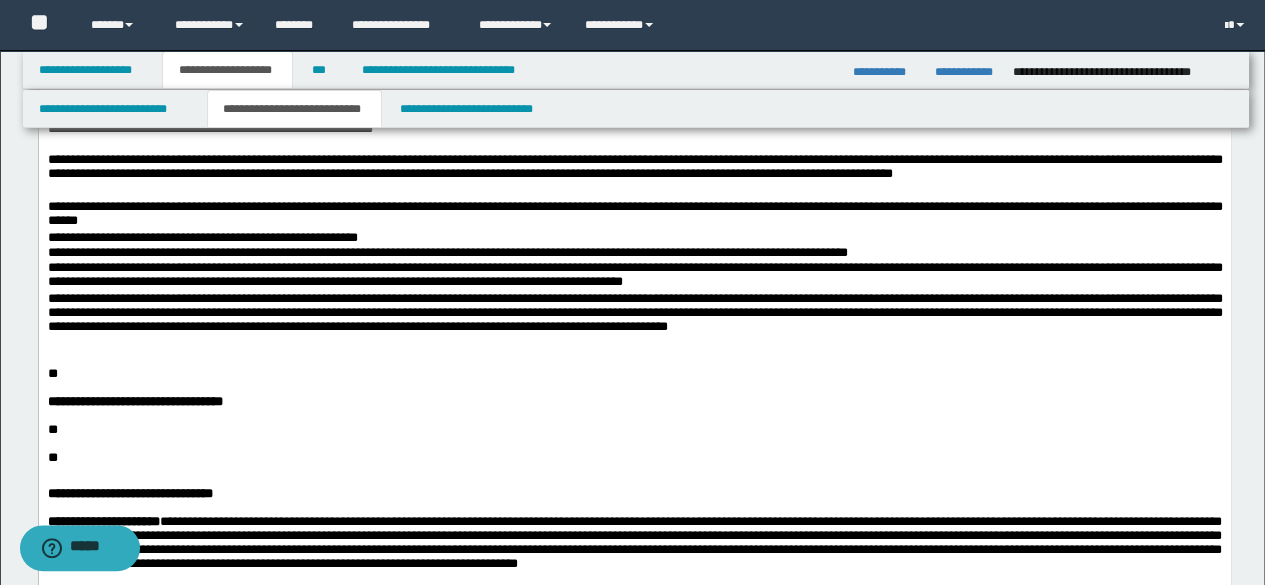 click on "**********" at bounding box center [634, 176] 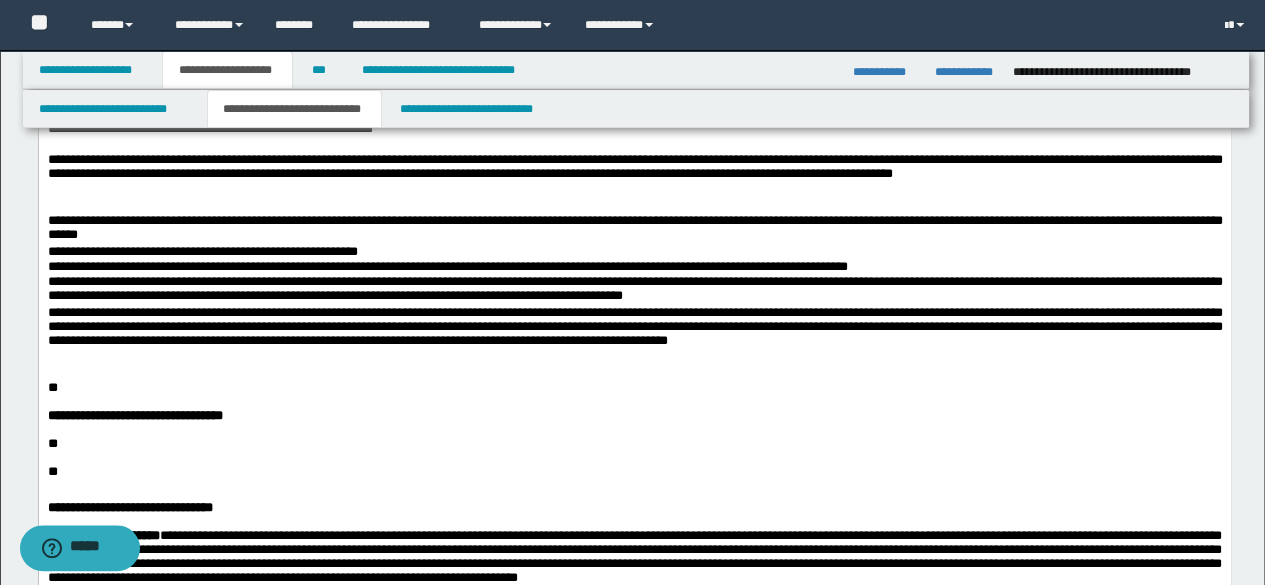 click on "**********" at bounding box center (634, 228) 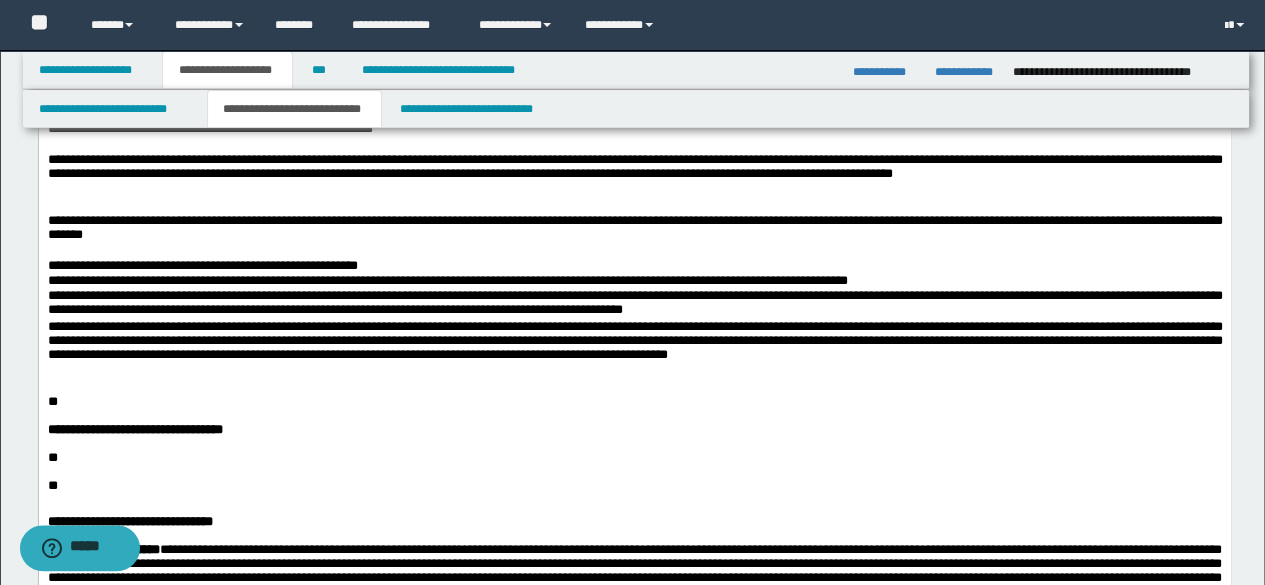 click on "**********" at bounding box center [634, 265] 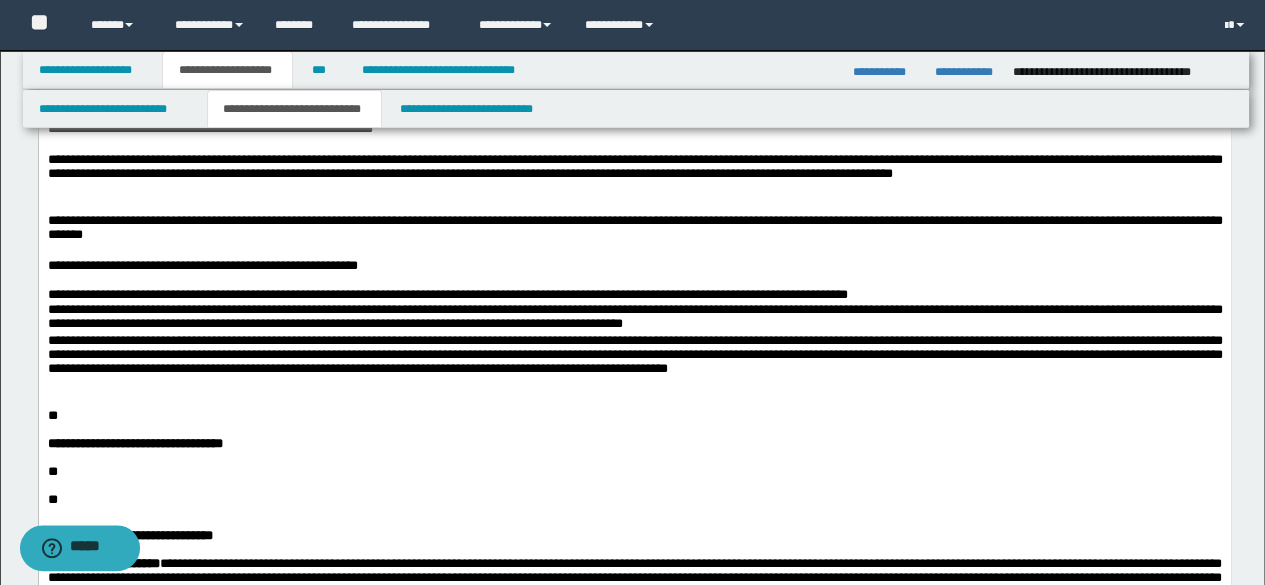 click on "**********" at bounding box center [634, 294] 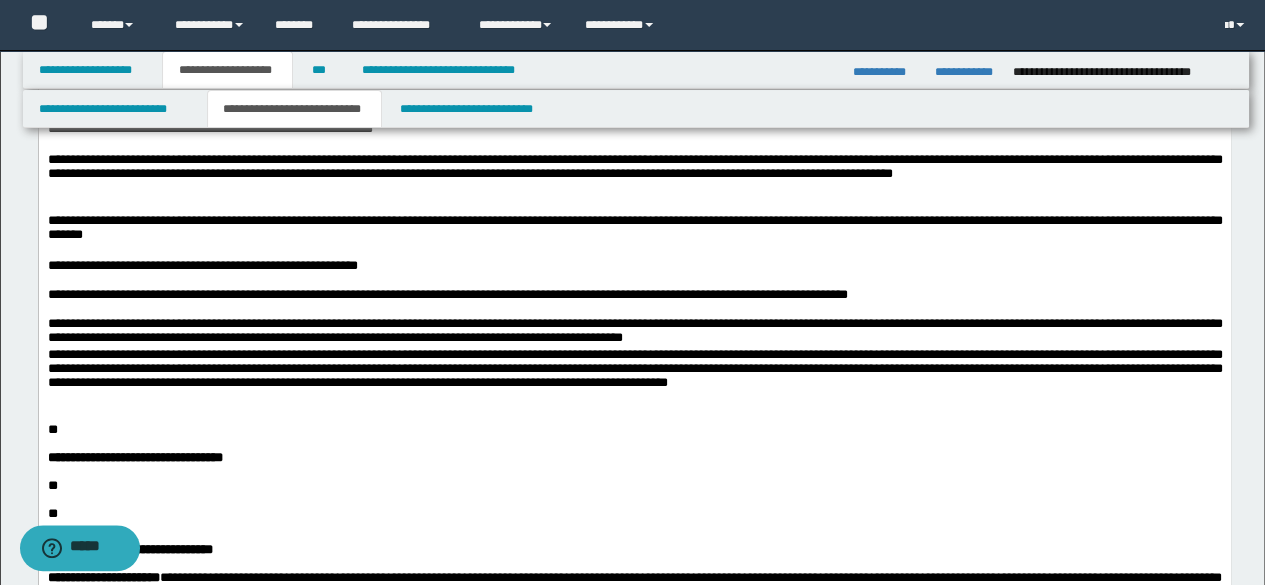 click on "**********" at bounding box center [634, 331] 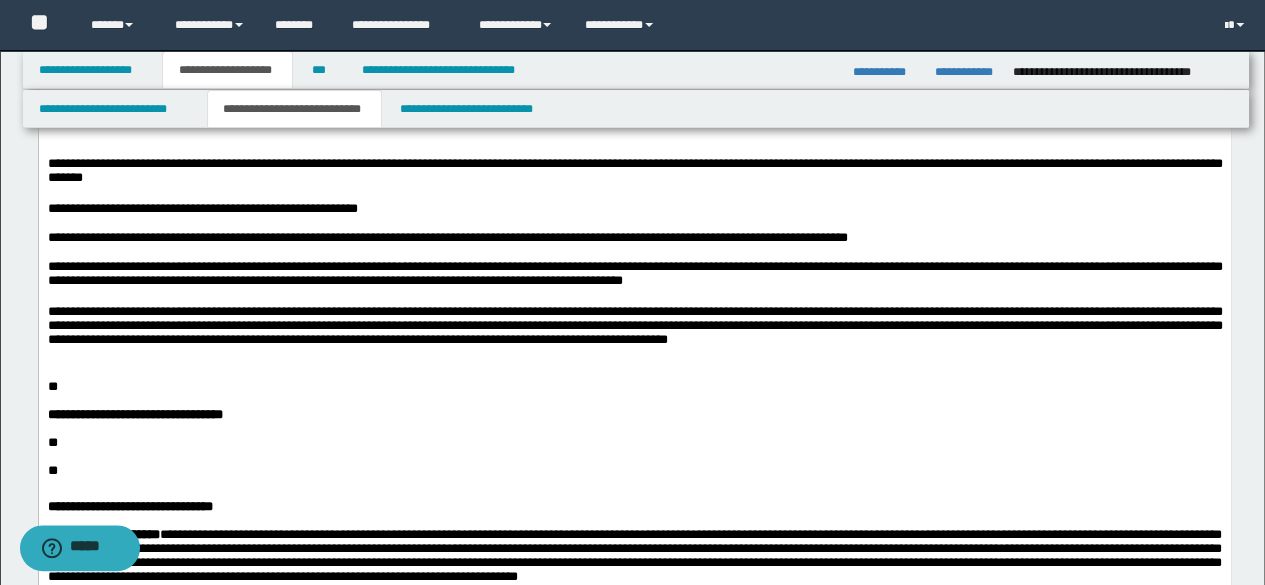 scroll, scrollTop: 1800, scrollLeft: 0, axis: vertical 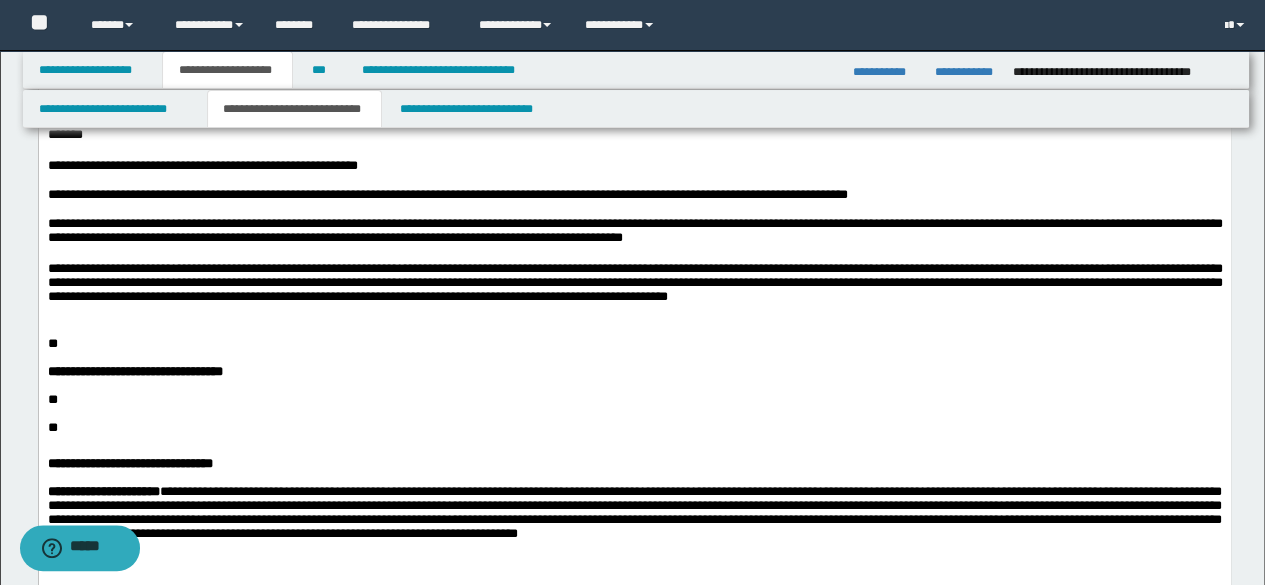 click on "**********" at bounding box center (634, 291) 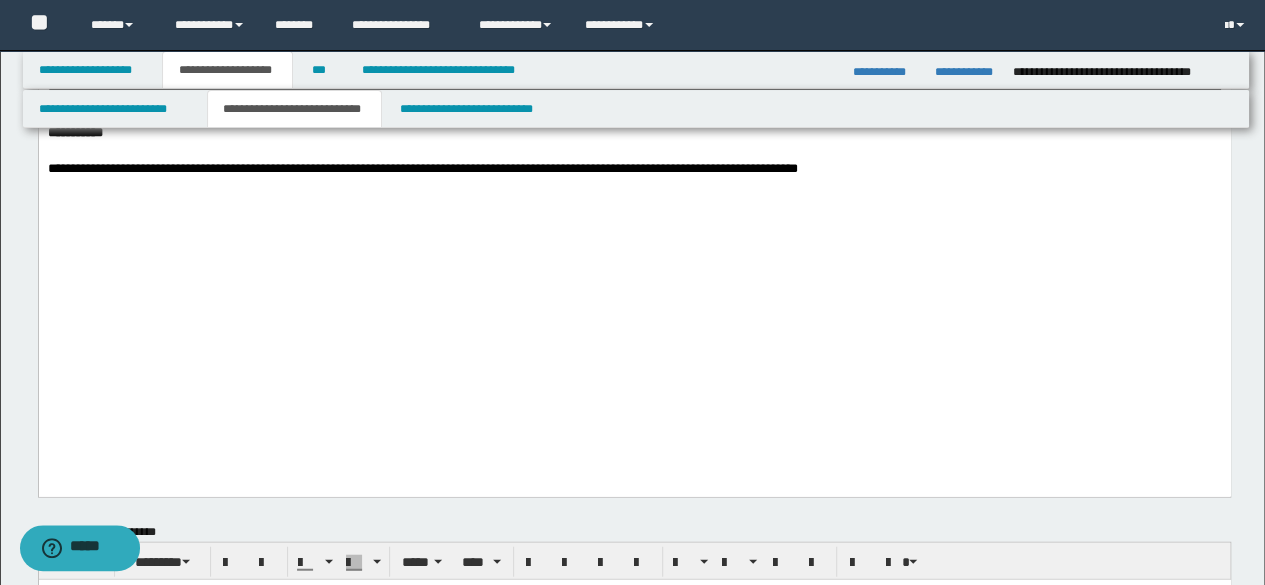 scroll, scrollTop: 2100, scrollLeft: 0, axis: vertical 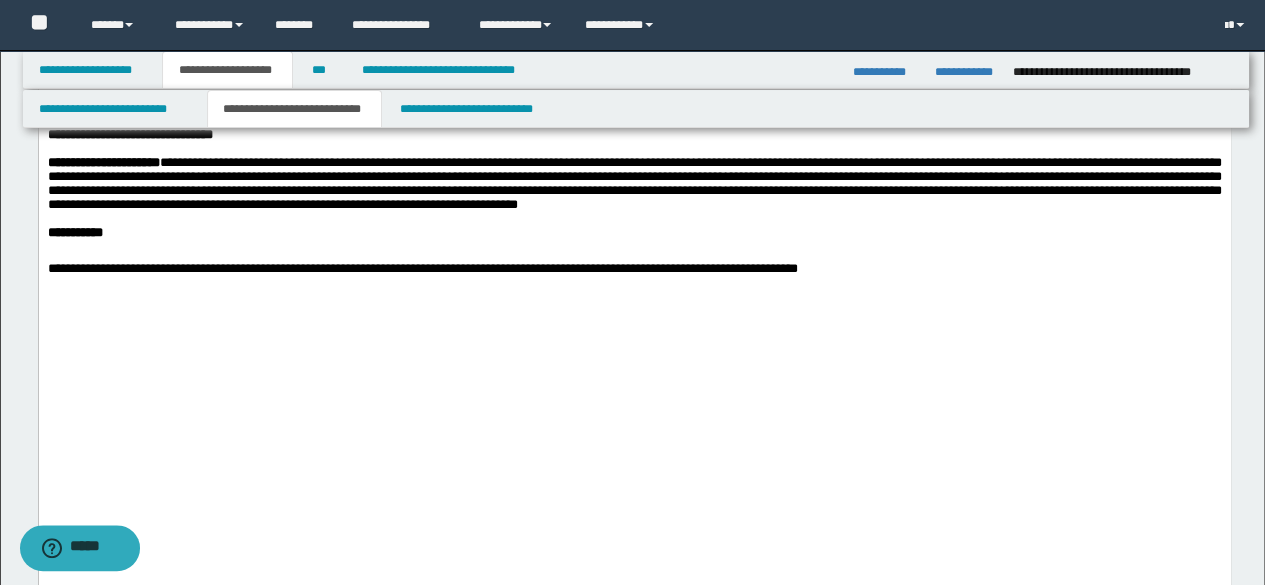 click at bounding box center (646, 57) 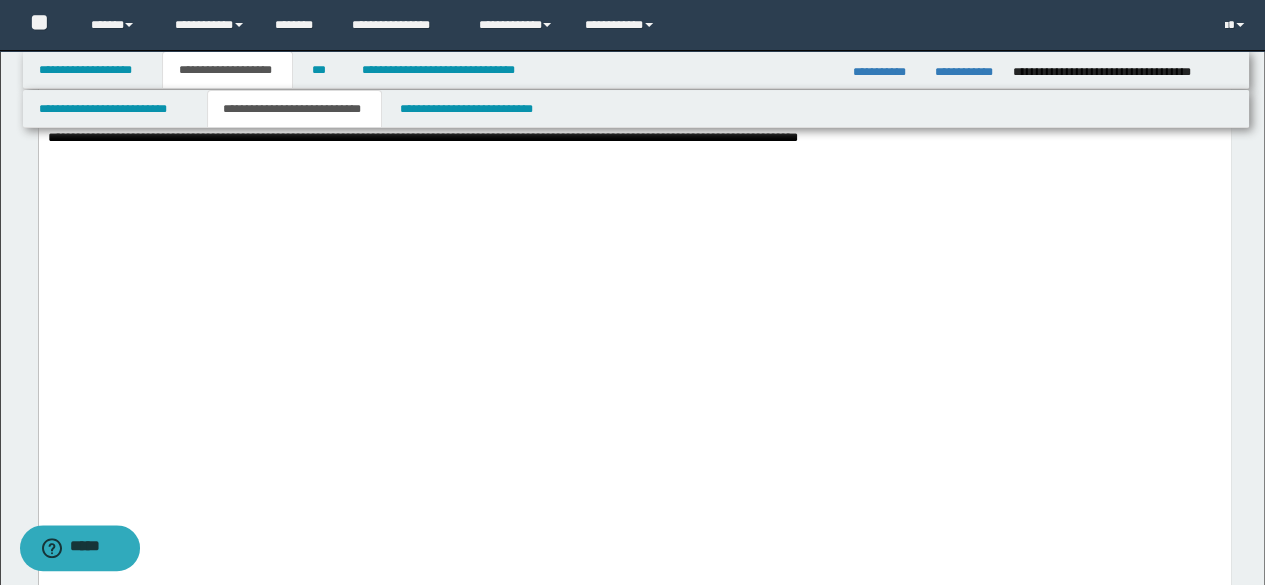 click on "**" at bounding box center [634, -60] 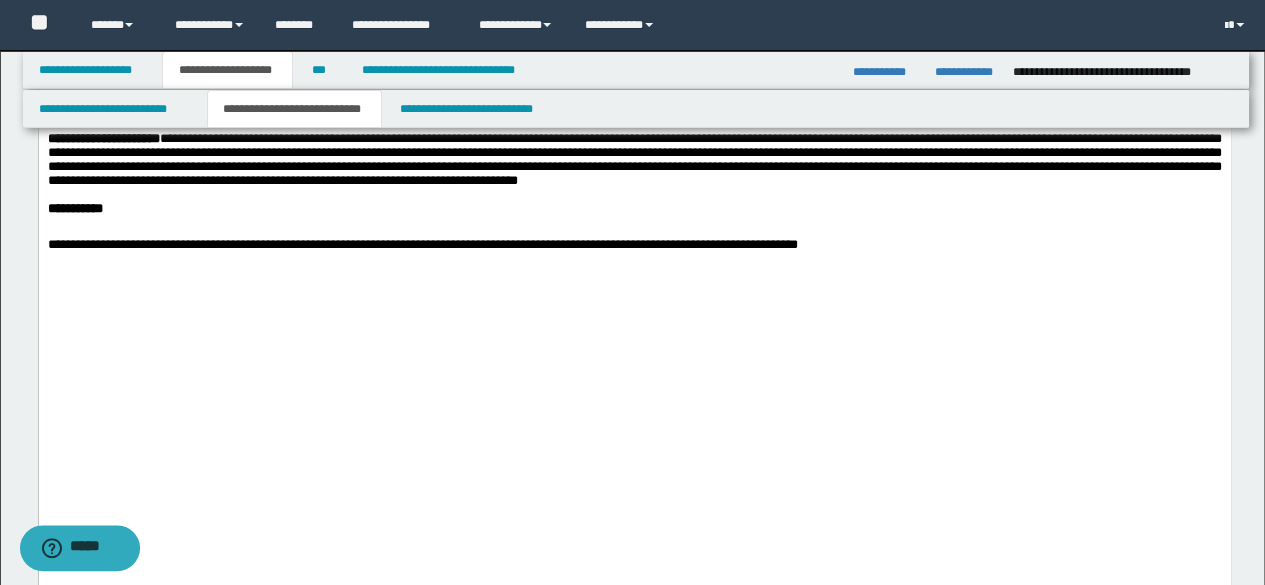 click on "**" at bounding box center (634, -60) 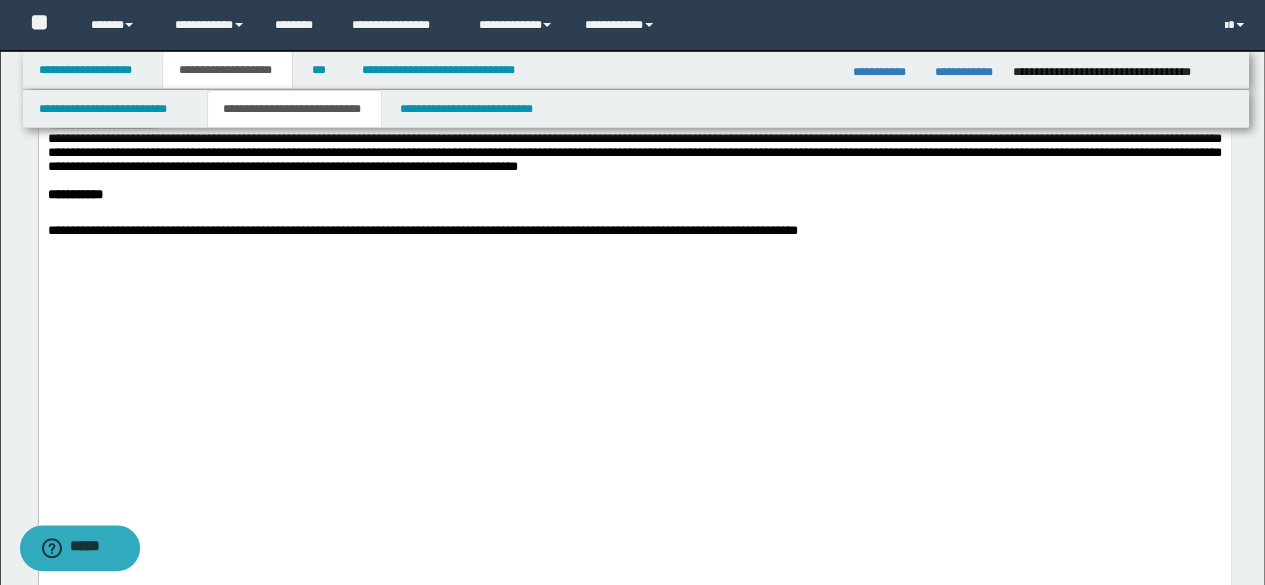 drag, startPoint x: 66, startPoint y: 248, endPoint x: 858, endPoint y: 342, distance: 797.5588 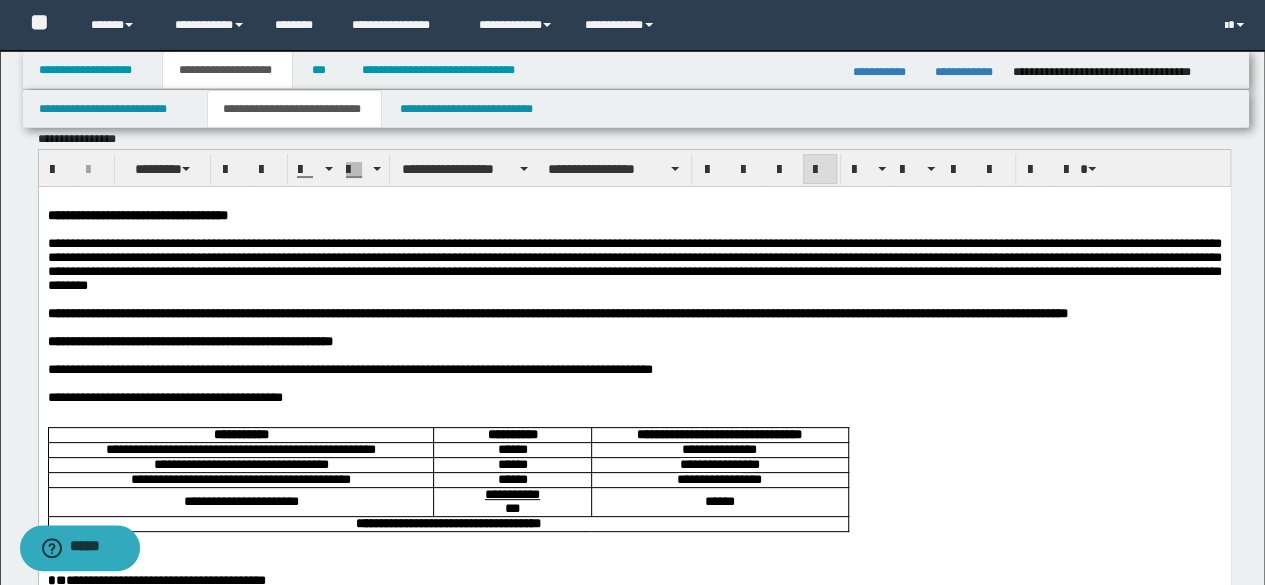 scroll, scrollTop: 0, scrollLeft: 0, axis: both 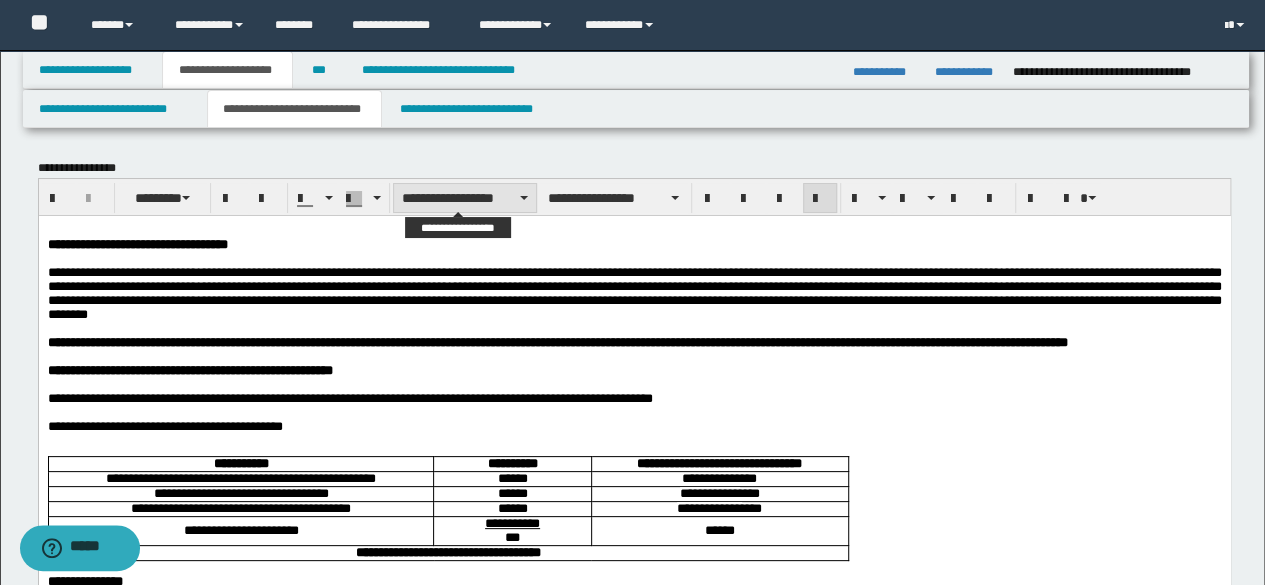 click on "**********" at bounding box center [465, 198] 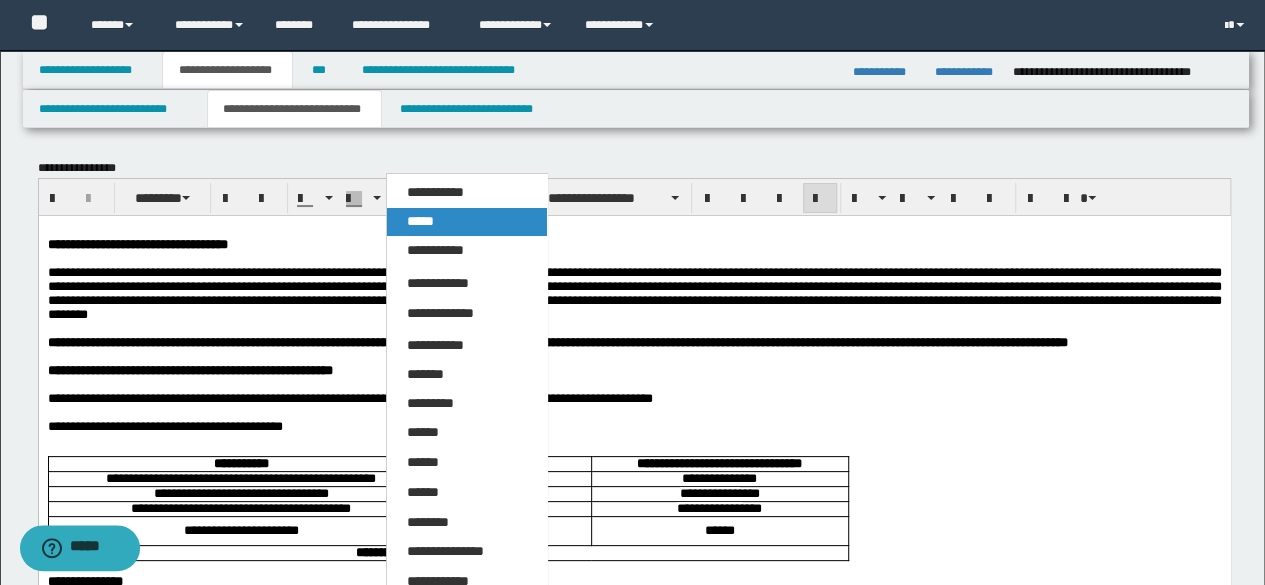 drag, startPoint x: 414, startPoint y: 225, endPoint x: 396, endPoint y: 0, distance: 225.71886 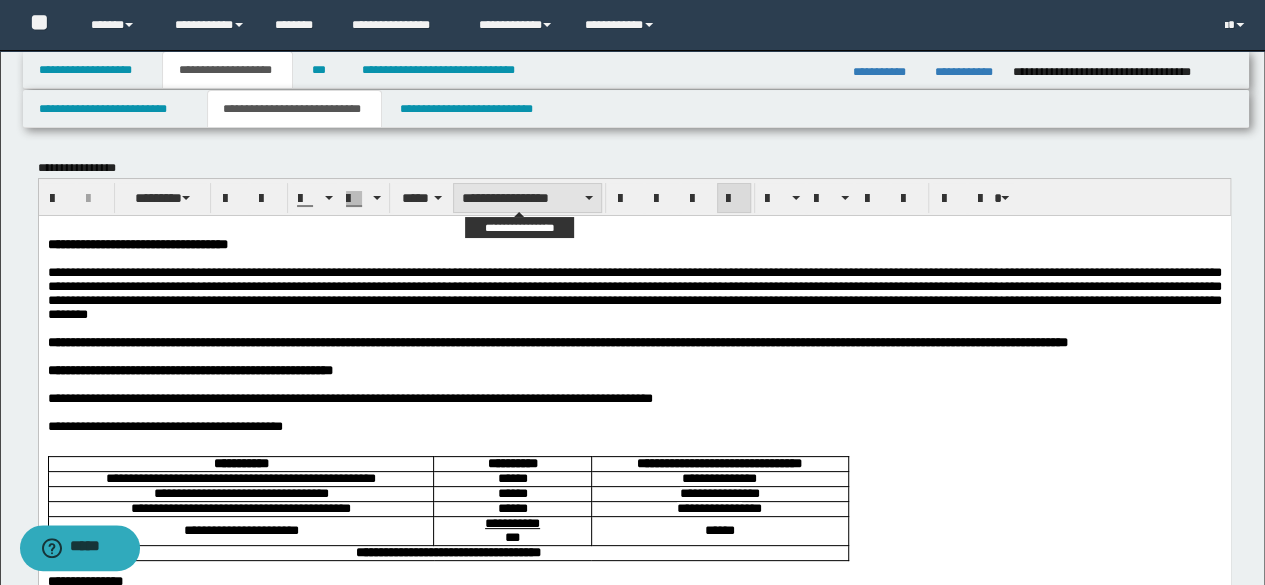 click on "**********" at bounding box center [527, 198] 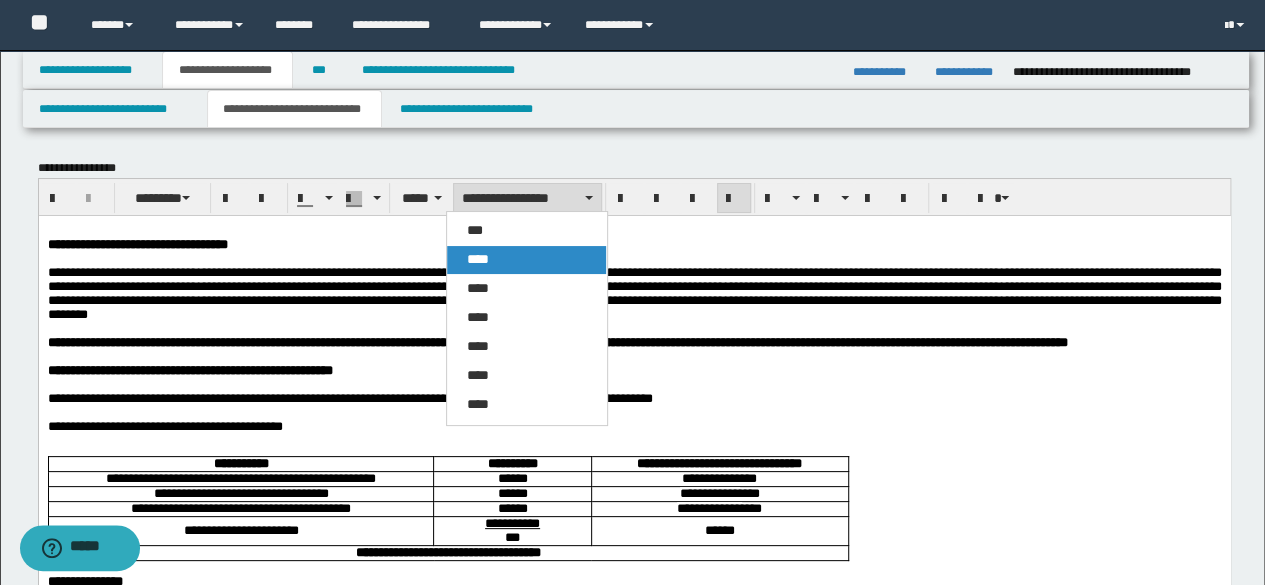 click on "****" at bounding box center [526, 260] 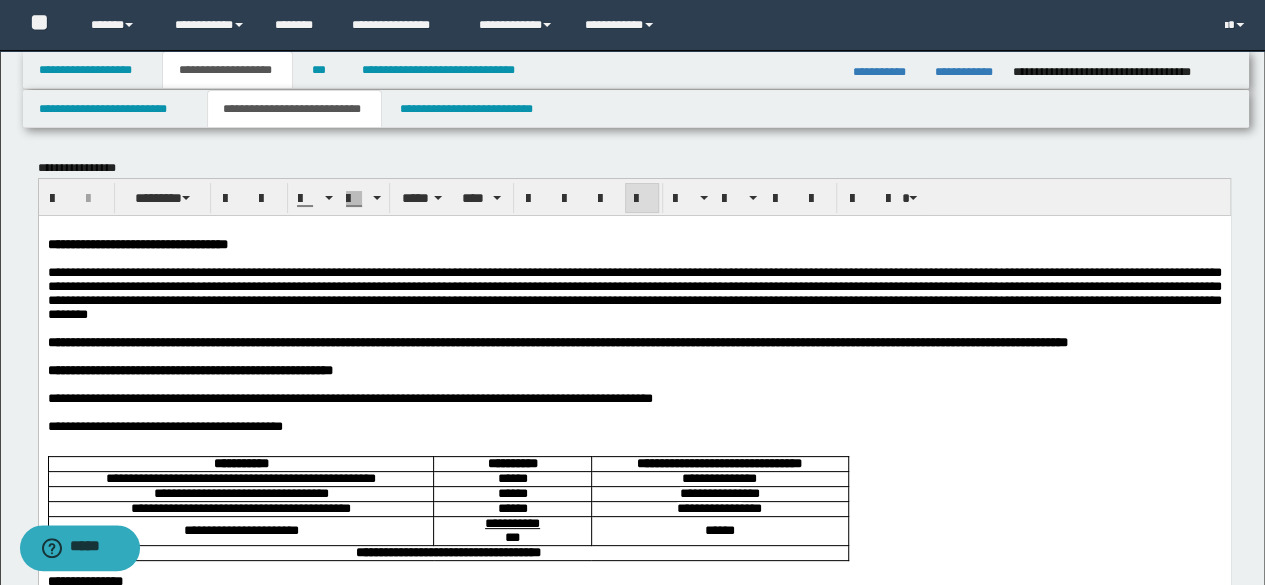 click at bounding box center [642, 199] 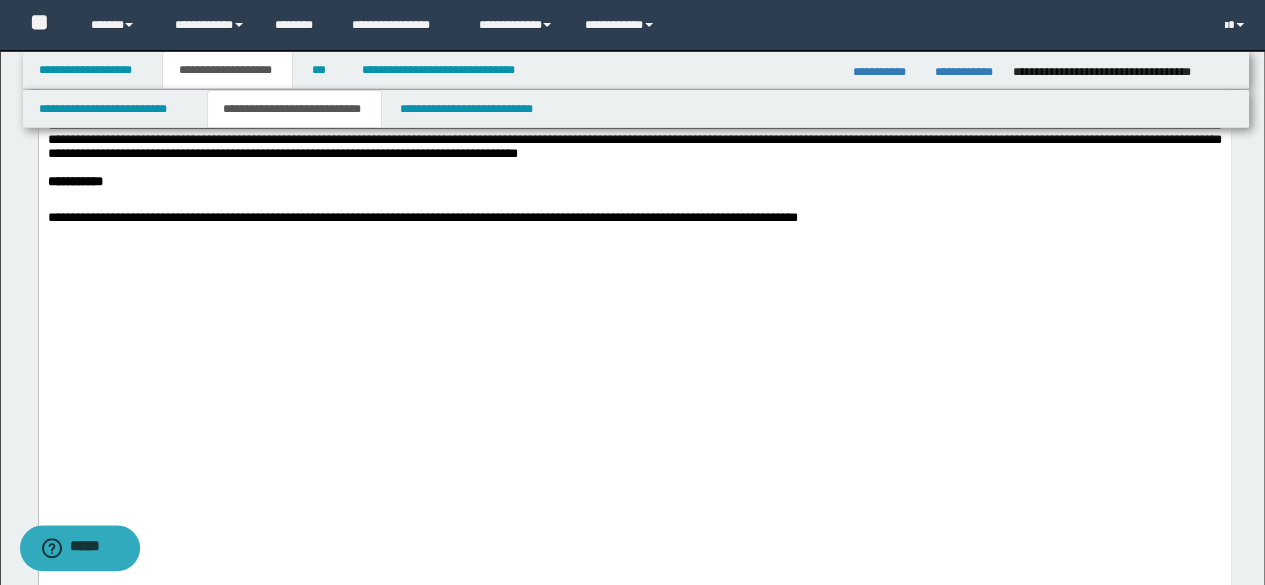 scroll, scrollTop: 2100, scrollLeft: 0, axis: vertical 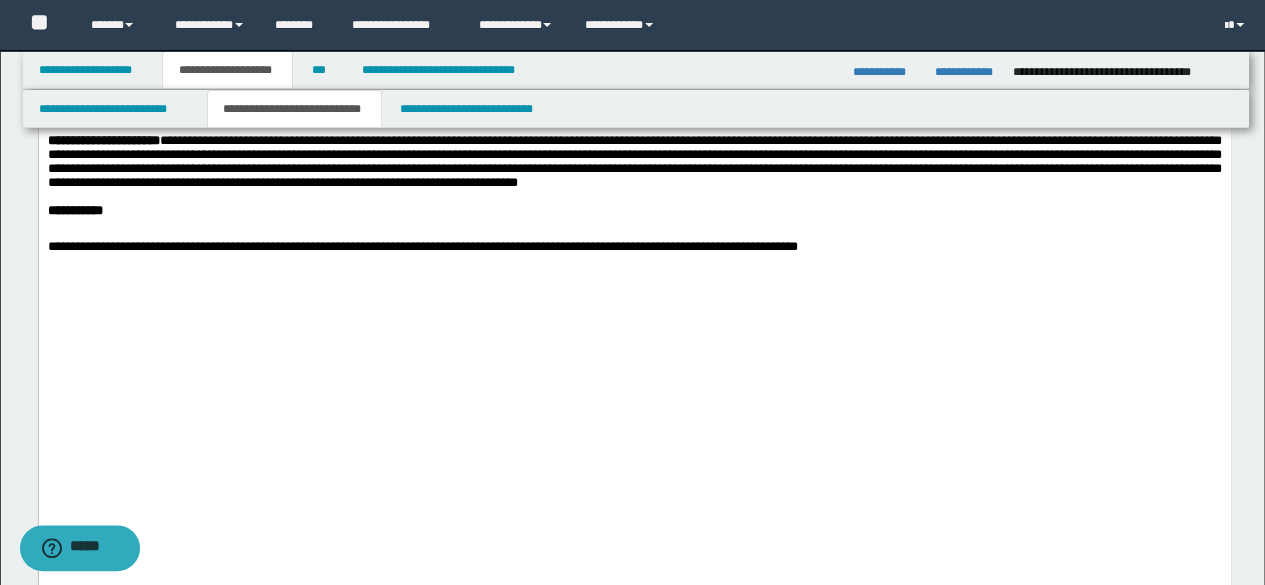 click on "**********" at bounding box center [634, -37] 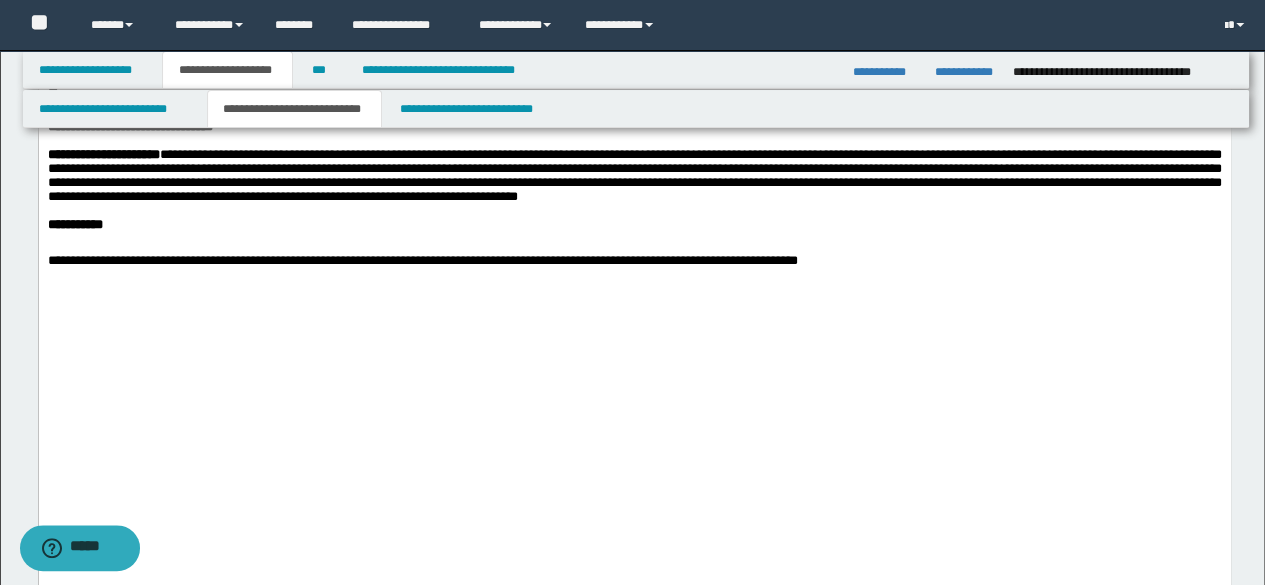 click on "**********" at bounding box center [634, -23] 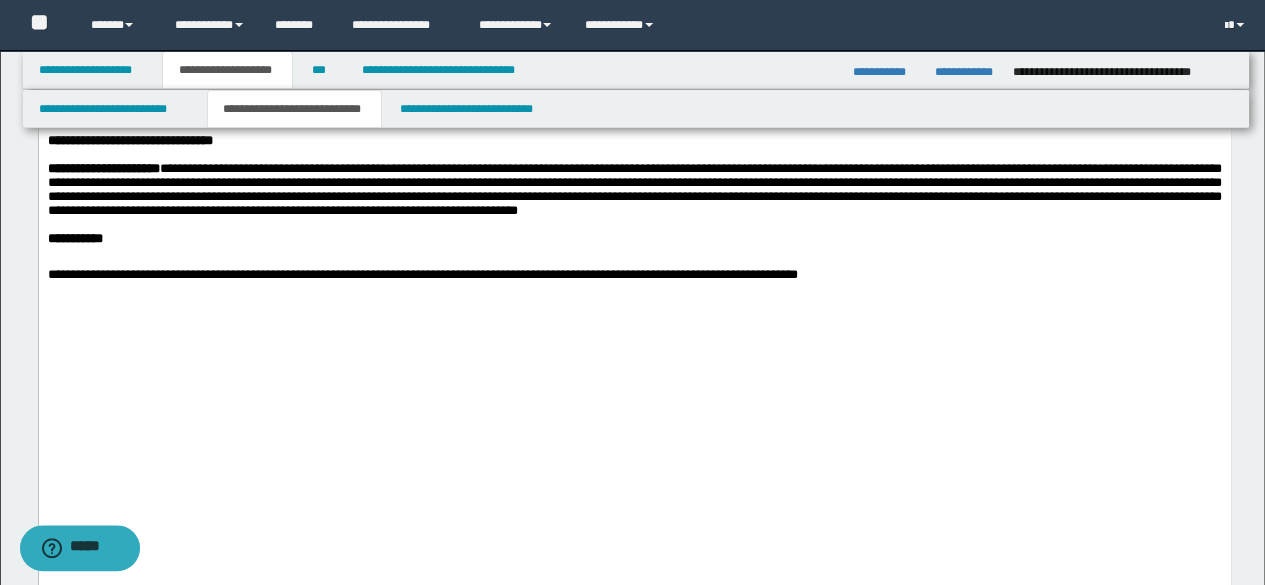 click on "**********" at bounding box center (634, 22) 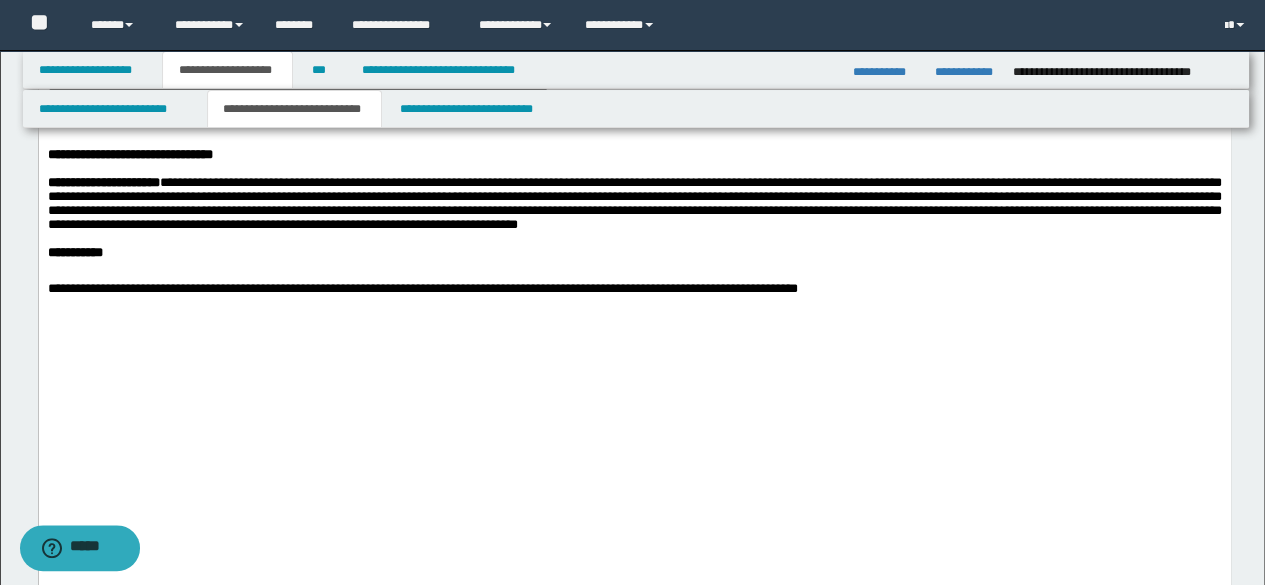click on "**********" at bounding box center [634, 75] 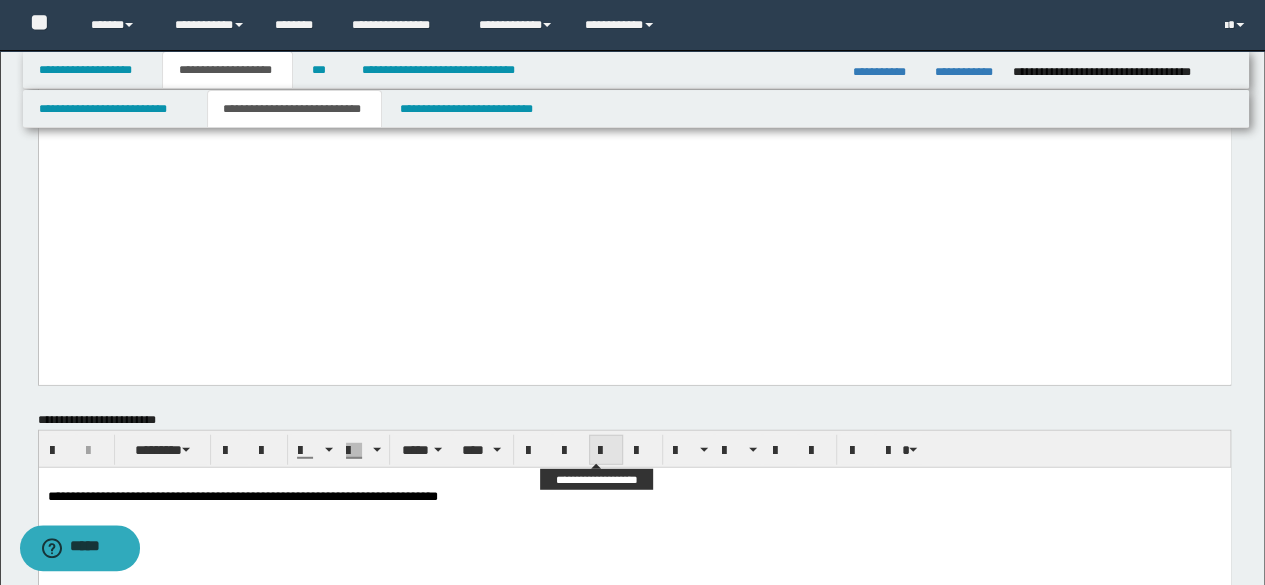 scroll, scrollTop: 2400, scrollLeft: 0, axis: vertical 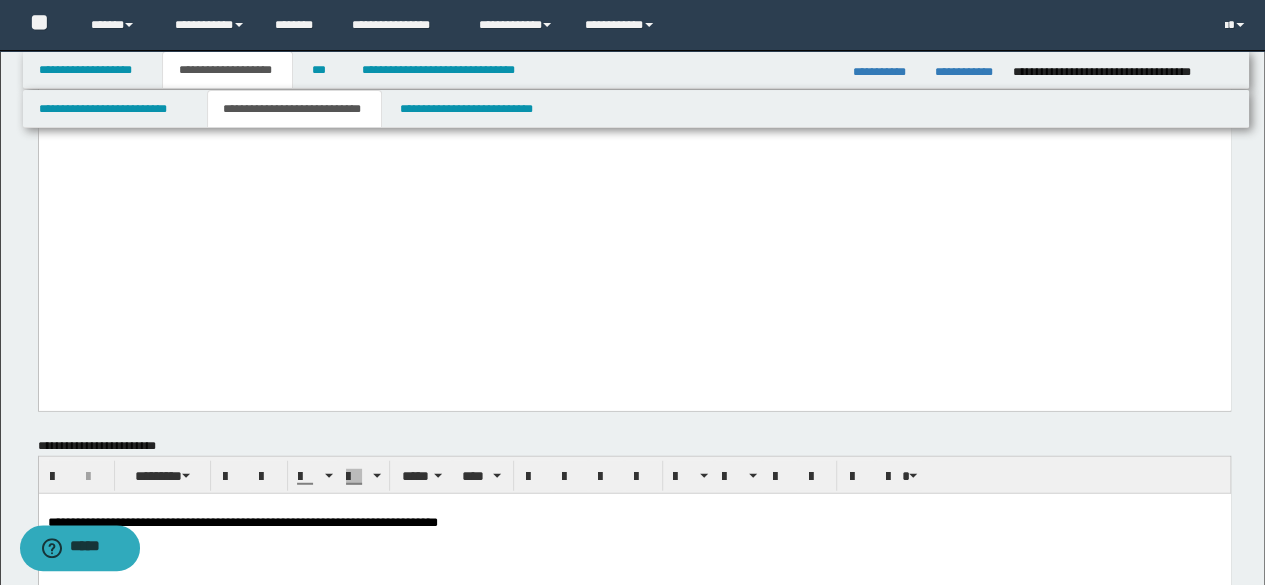 click on "**********" at bounding box center (634, -1083) 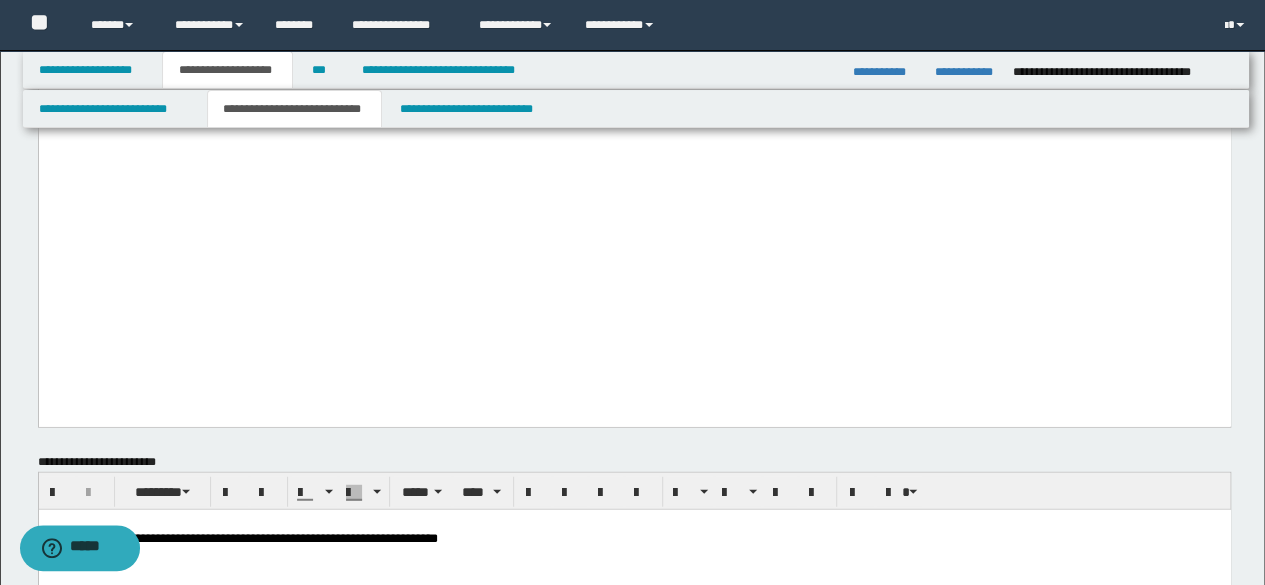 drag, startPoint x: 1006, startPoint y: 292, endPoint x: 1017, endPoint y: 306, distance: 17.804493 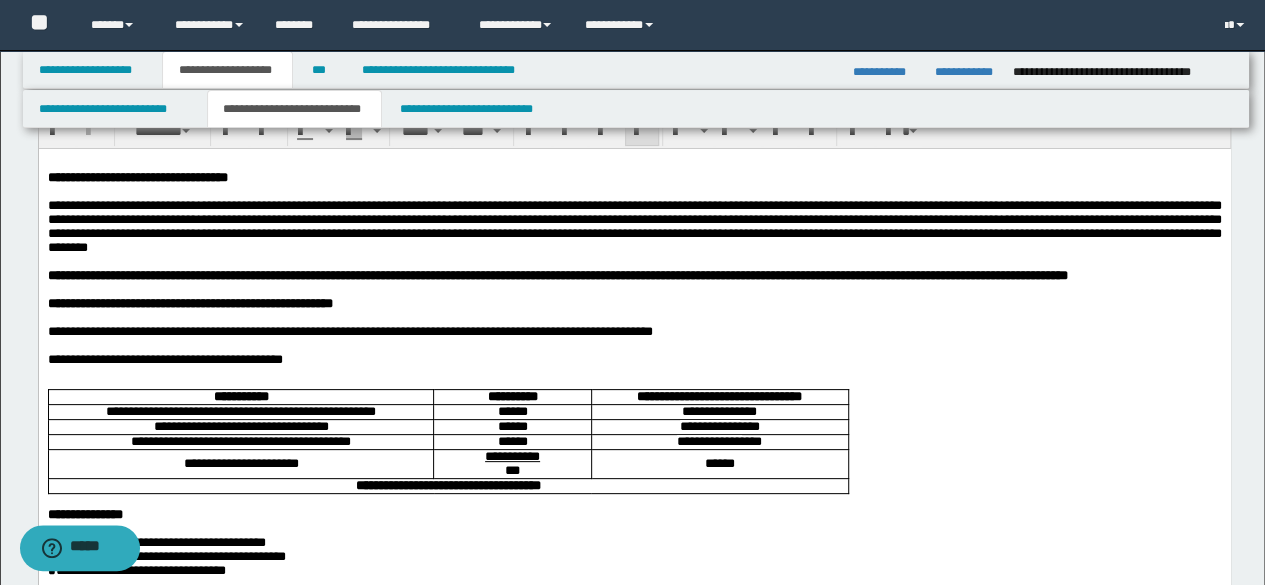 scroll, scrollTop: 0, scrollLeft: 0, axis: both 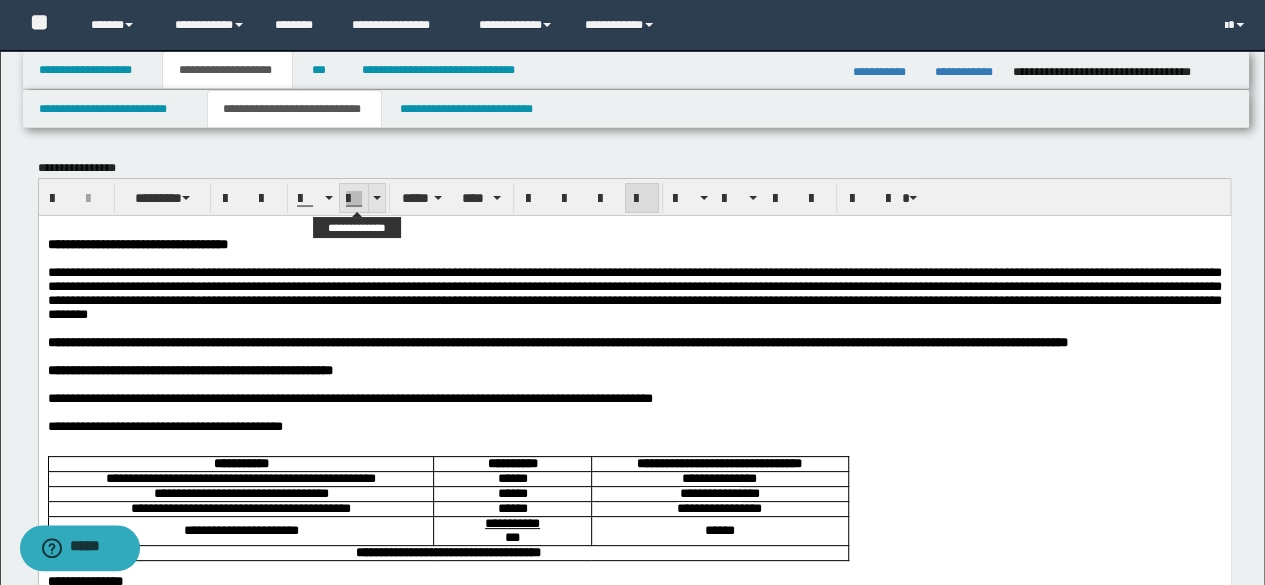 click at bounding box center (377, 198) 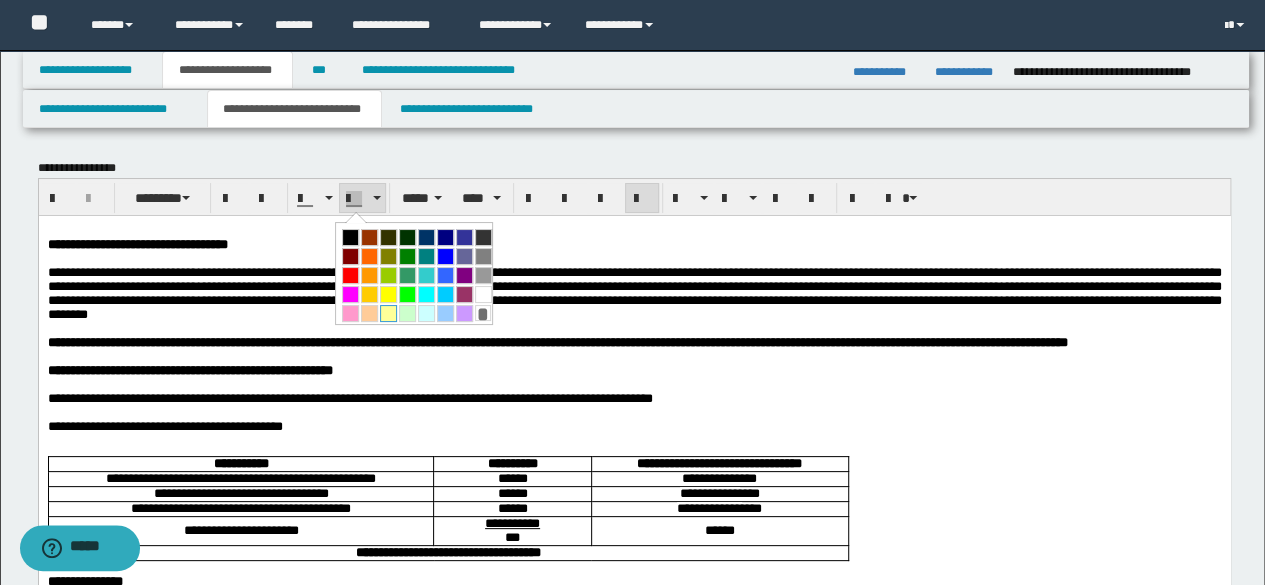 click at bounding box center (388, 313) 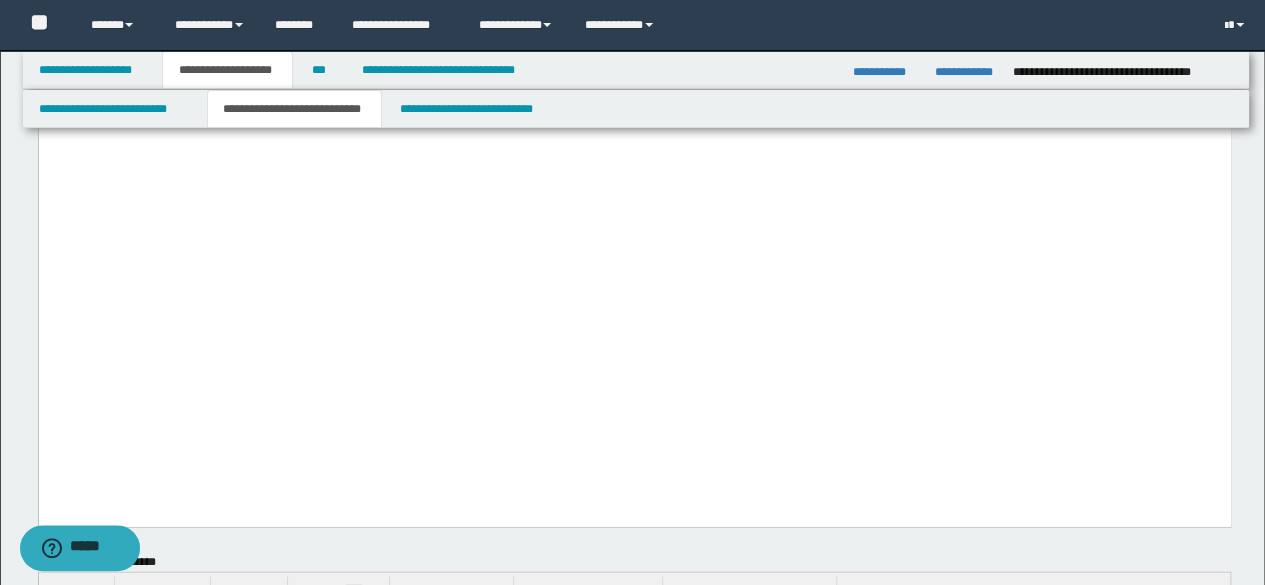 click on "**********" at bounding box center [634, -33] 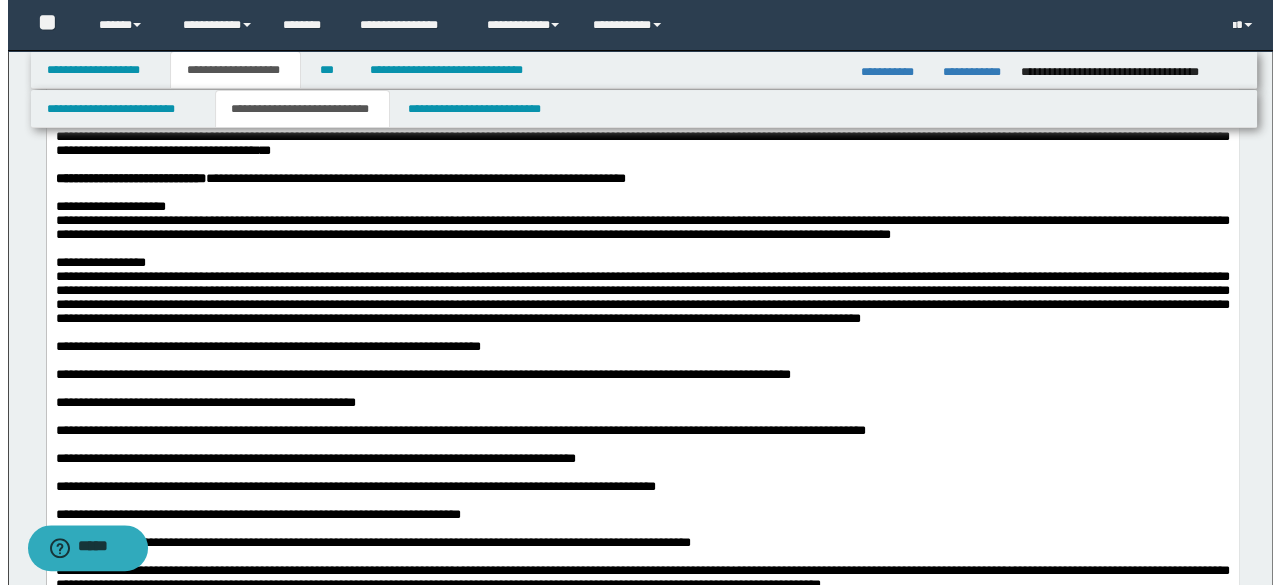 scroll, scrollTop: 1000, scrollLeft: 0, axis: vertical 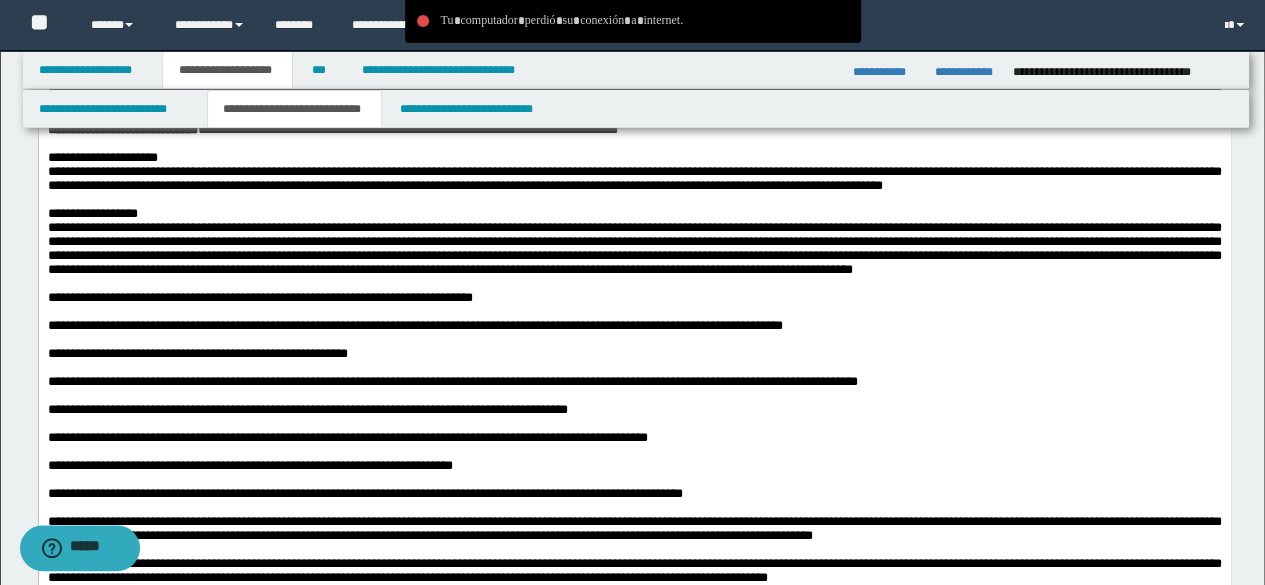 click on "**********" at bounding box center [634, 178] 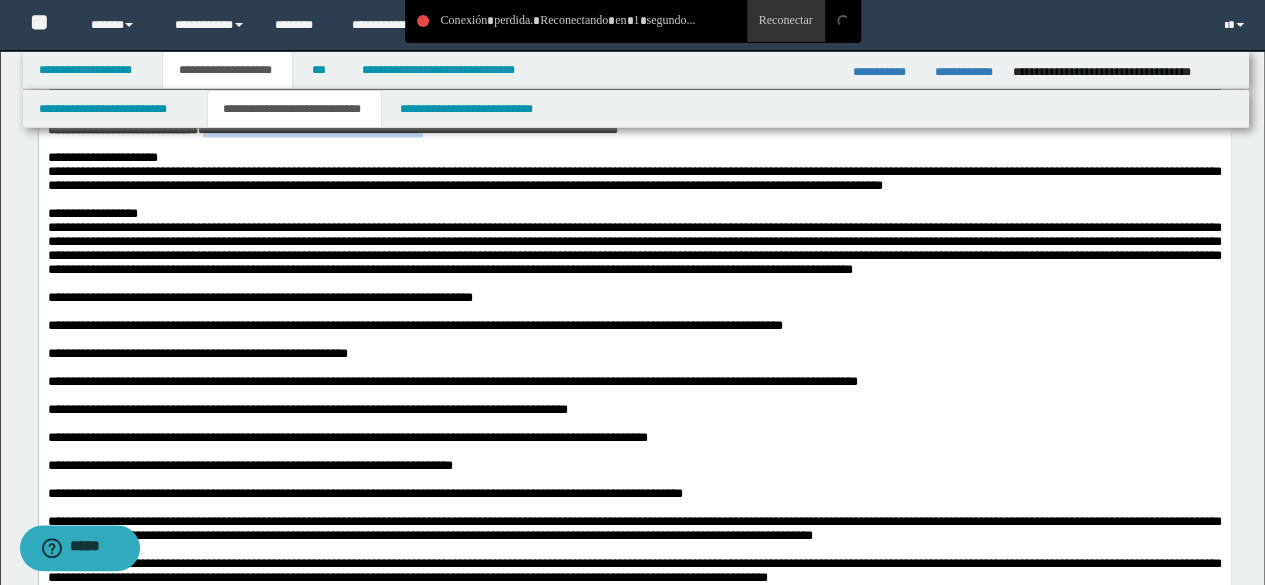 drag, startPoint x: 247, startPoint y: 276, endPoint x: 522, endPoint y: 276, distance: 275 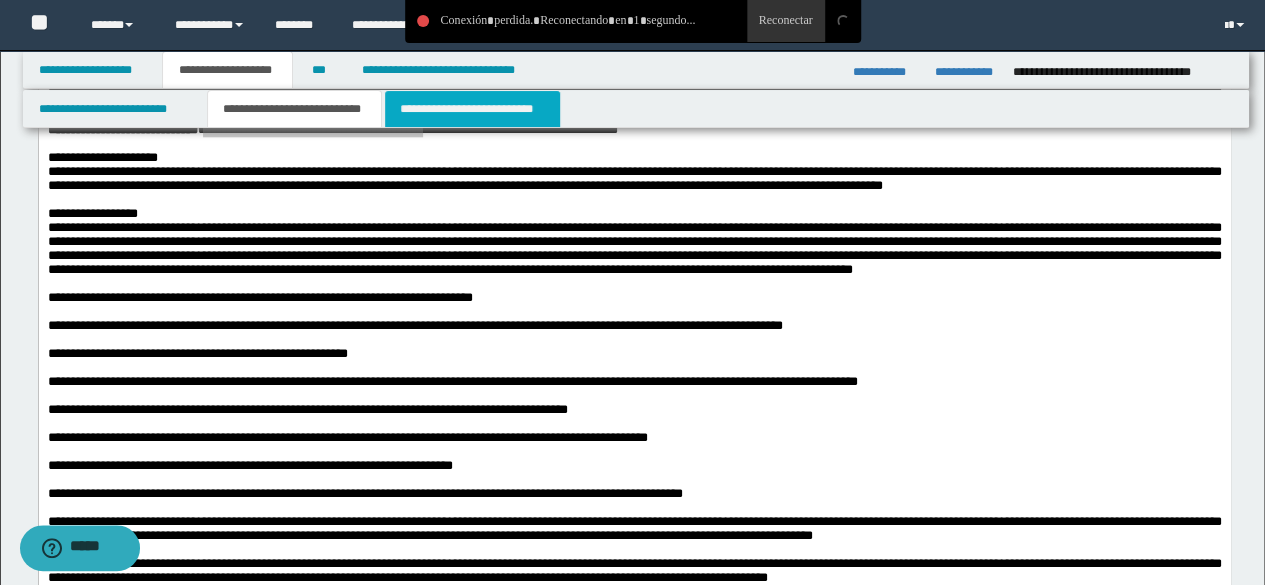 click on "**********" at bounding box center [472, 109] 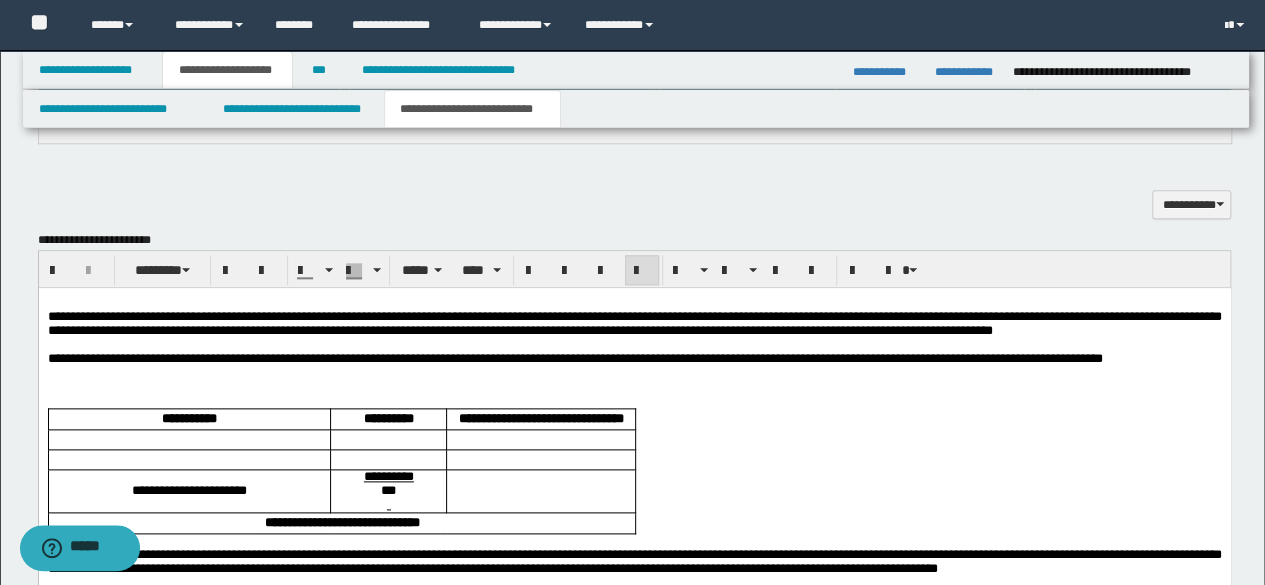 click on "**********" at bounding box center [634, 322] 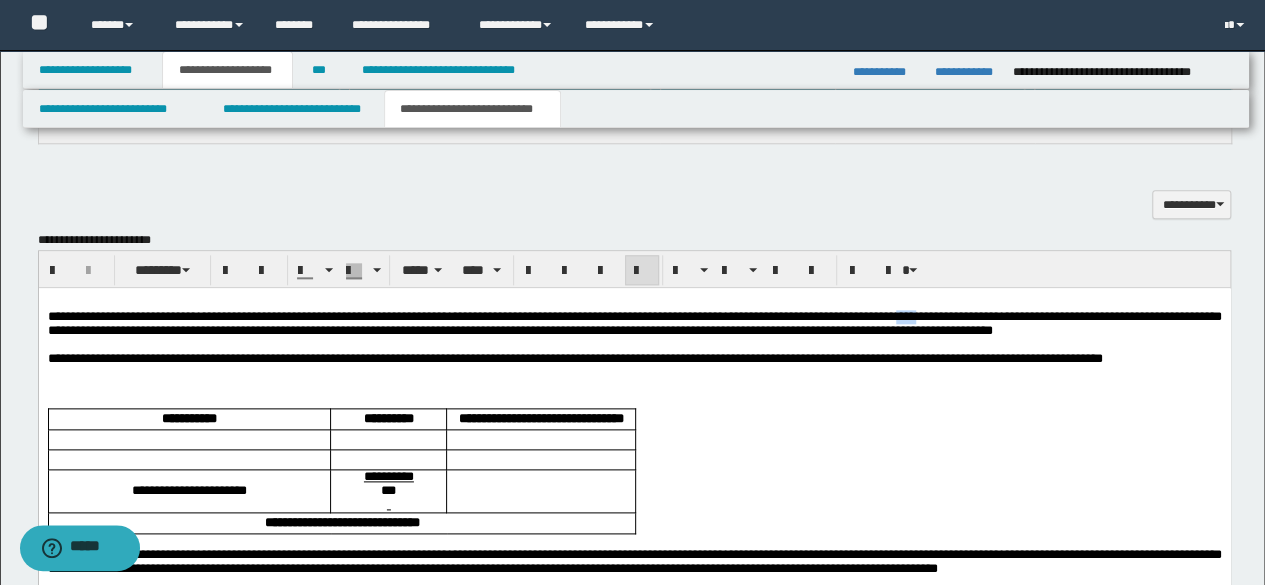 click on "**********" at bounding box center [634, 322] 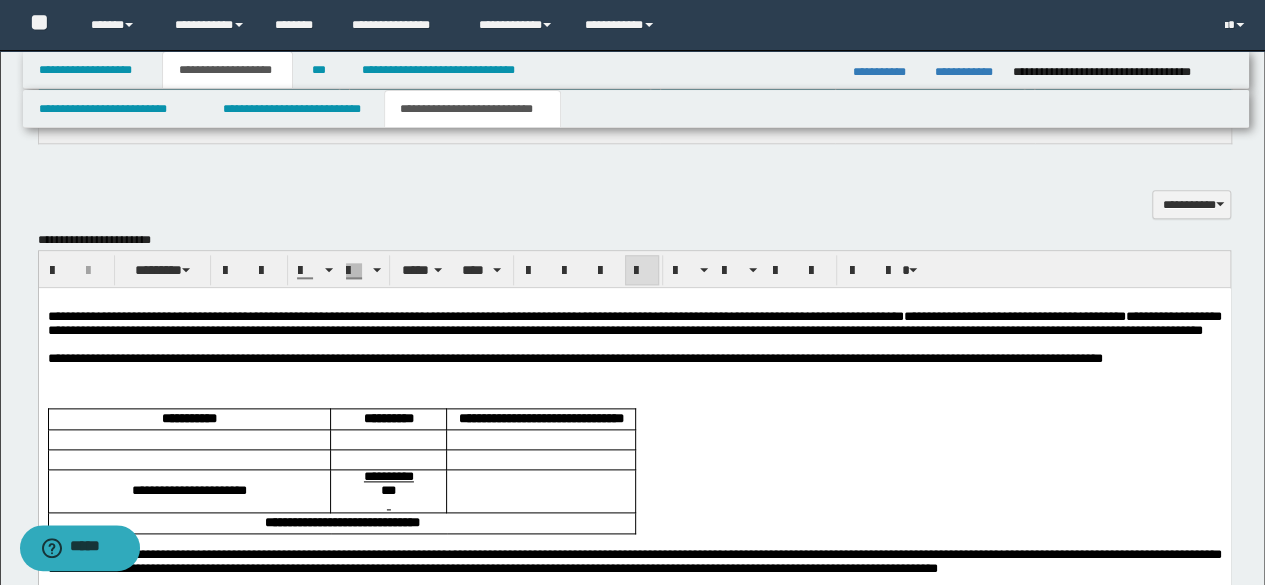 click on "**********" at bounding box center (1013, 315) 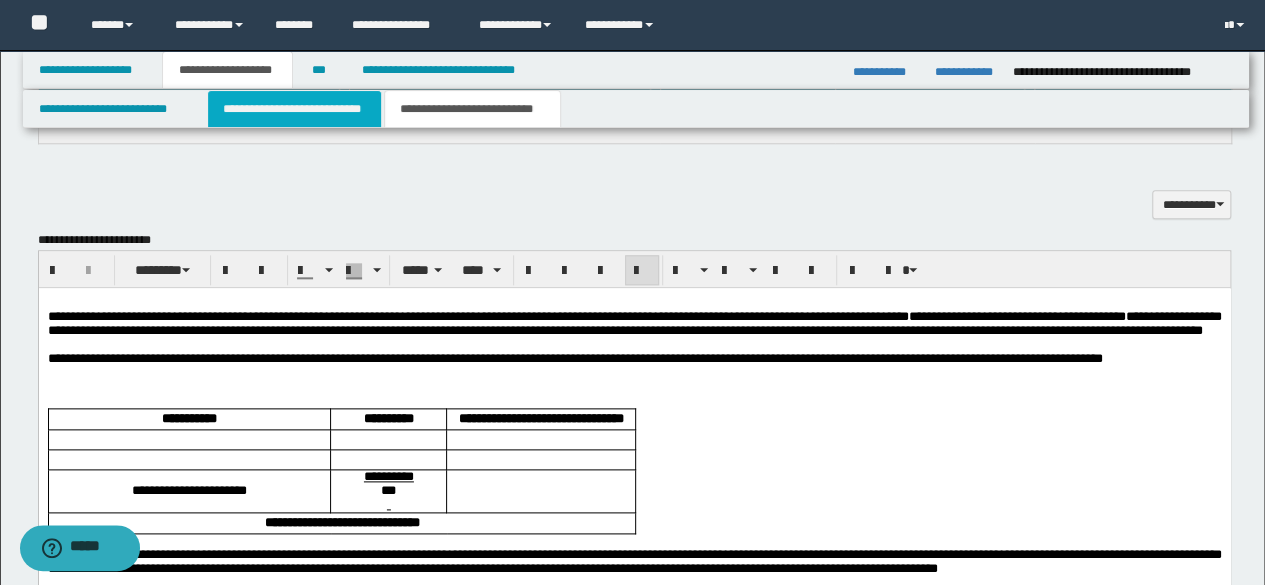 click on "**********" at bounding box center [294, 109] 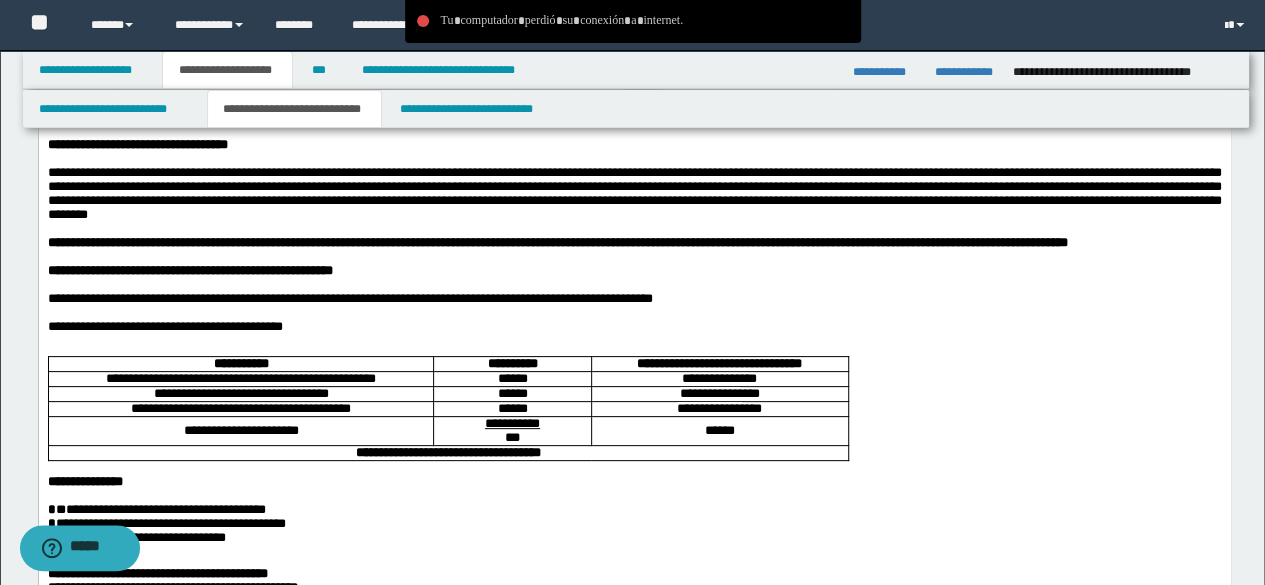 scroll, scrollTop: 200, scrollLeft: 0, axis: vertical 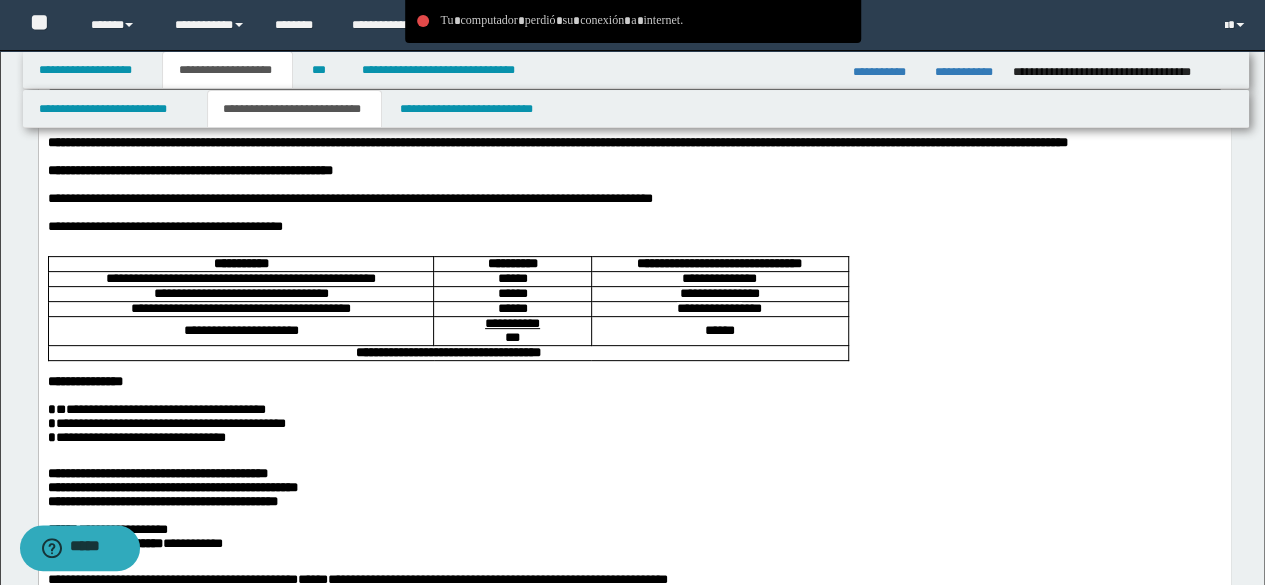 click on "**********" at bounding box center (349, 197) 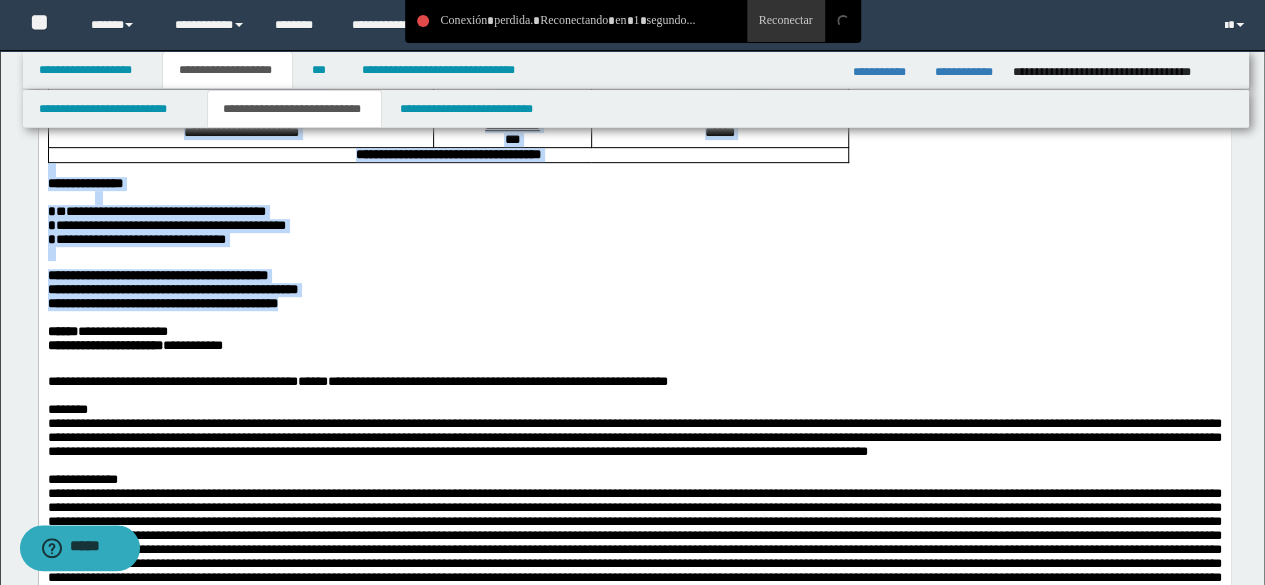 scroll, scrollTop: 400, scrollLeft: 0, axis: vertical 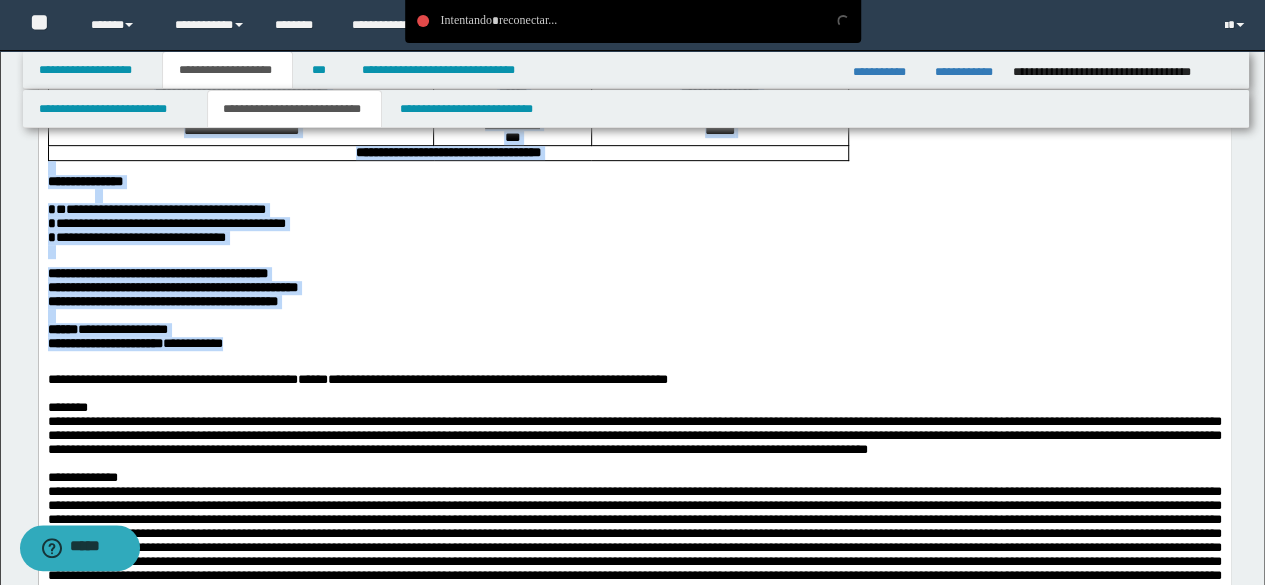 drag, startPoint x: 344, startPoint y: 30, endPoint x: 290, endPoint y: 402, distance: 375.89893 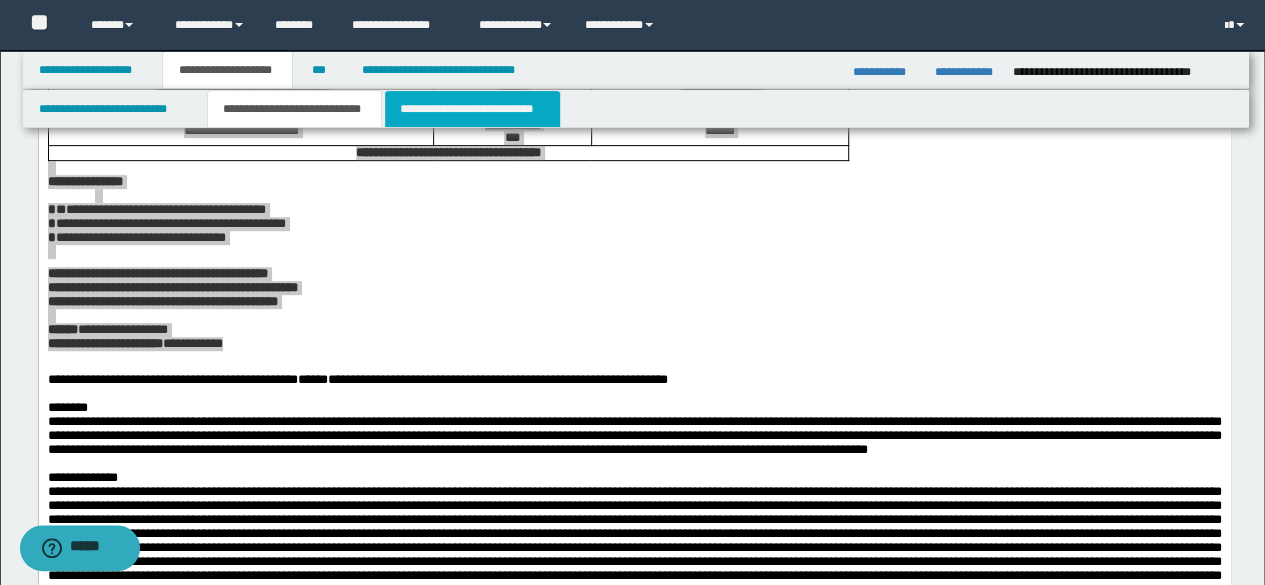 click on "**********" at bounding box center (472, 109) 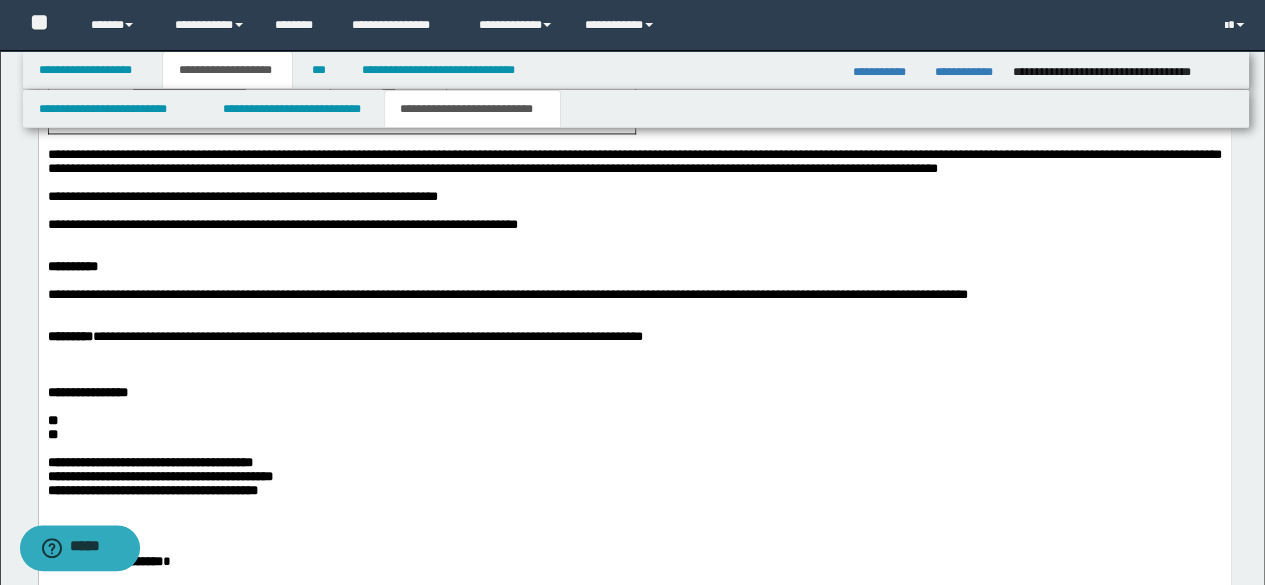 scroll, scrollTop: 1100, scrollLeft: 0, axis: vertical 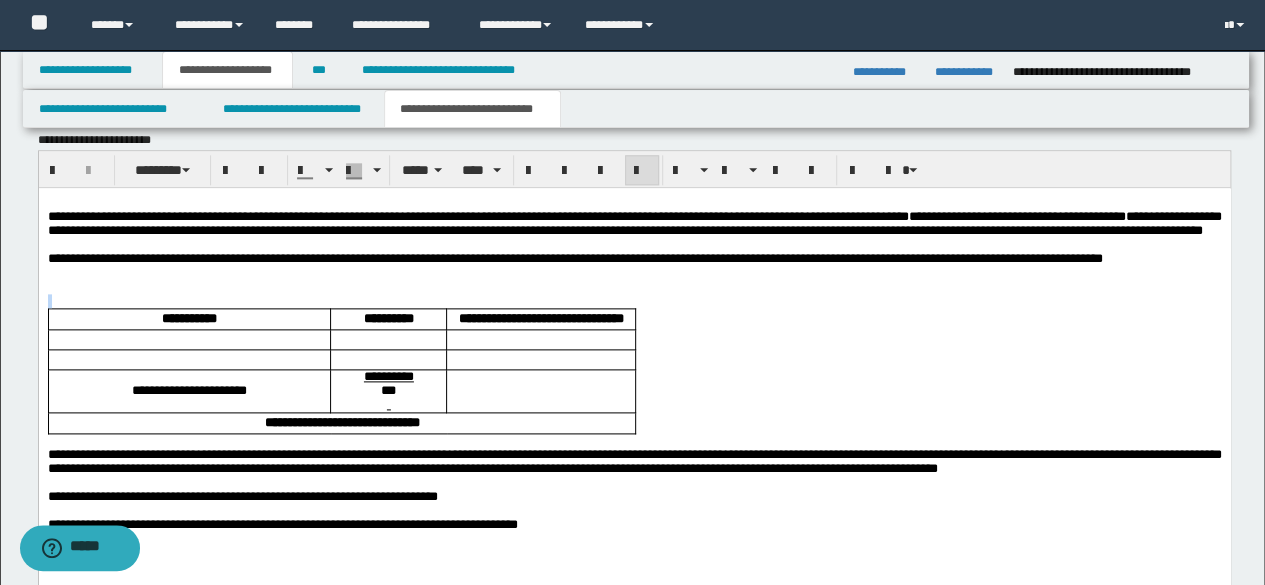 drag, startPoint x: 650, startPoint y: 473, endPoint x: 215, endPoint y: 321, distance: 460.79172 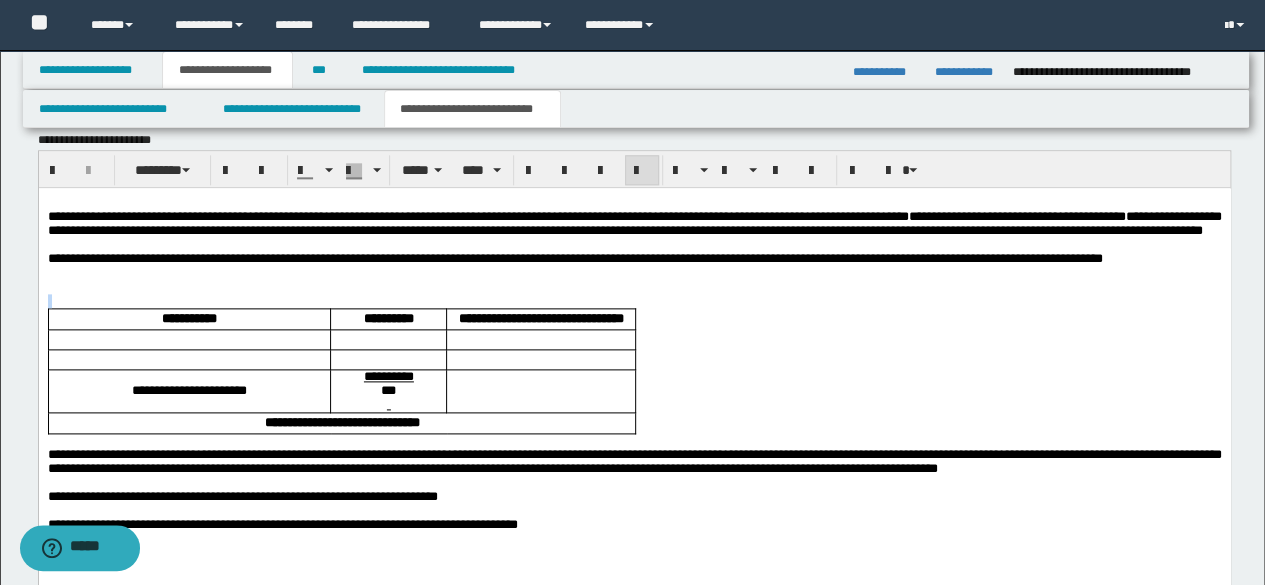 click on "**********" at bounding box center (634, 570) 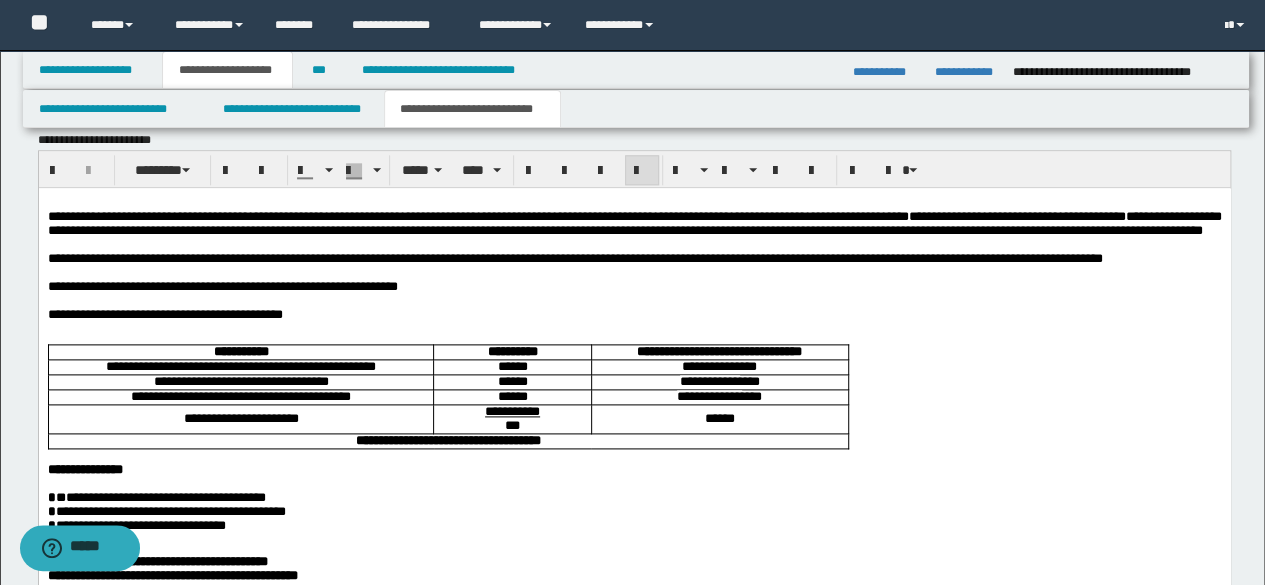 click on "**********" at bounding box center (222, 285) 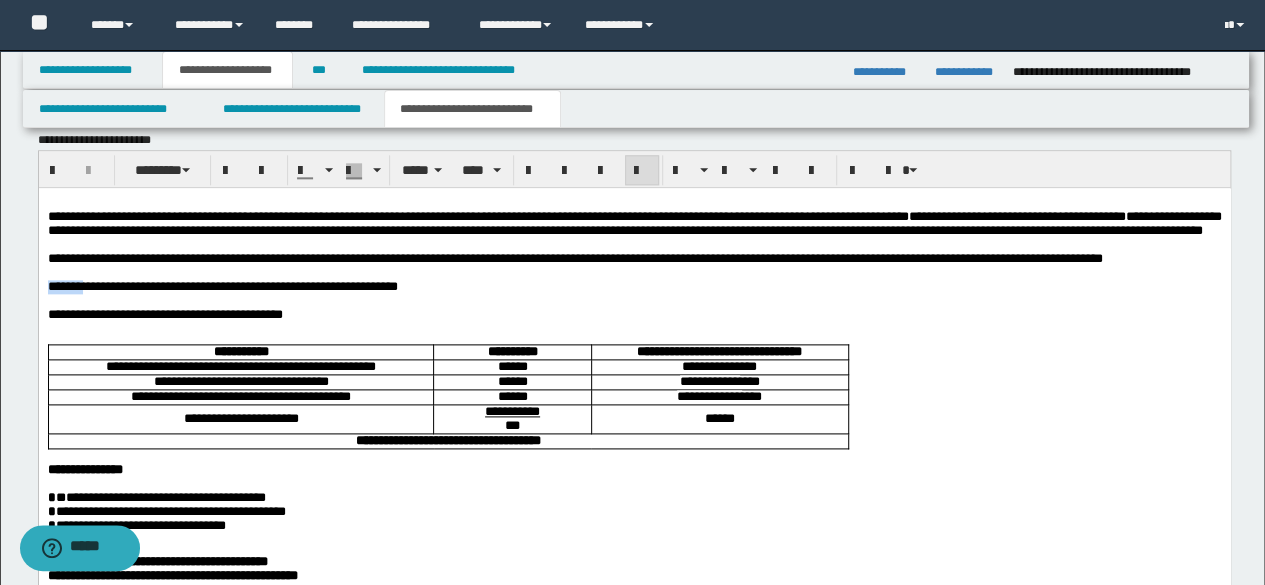 click on "**********" at bounding box center (222, 285) 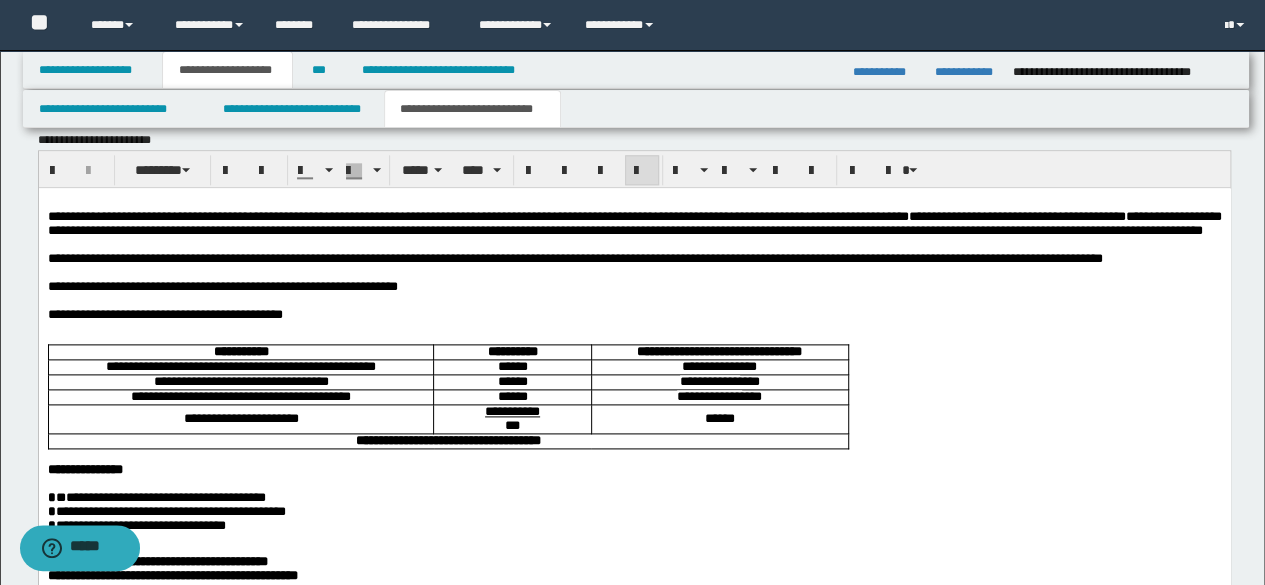click on "**********" at bounding box center (634, 222) 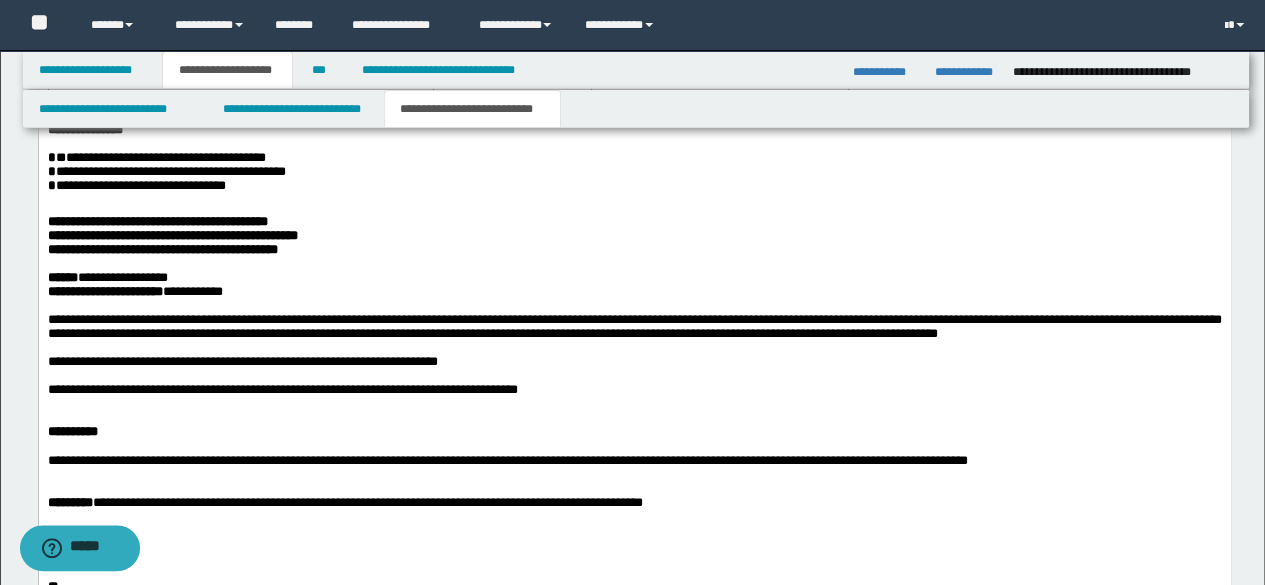 scroll, scrollTop: 1600, scrollLeft: 0, axis: vertical 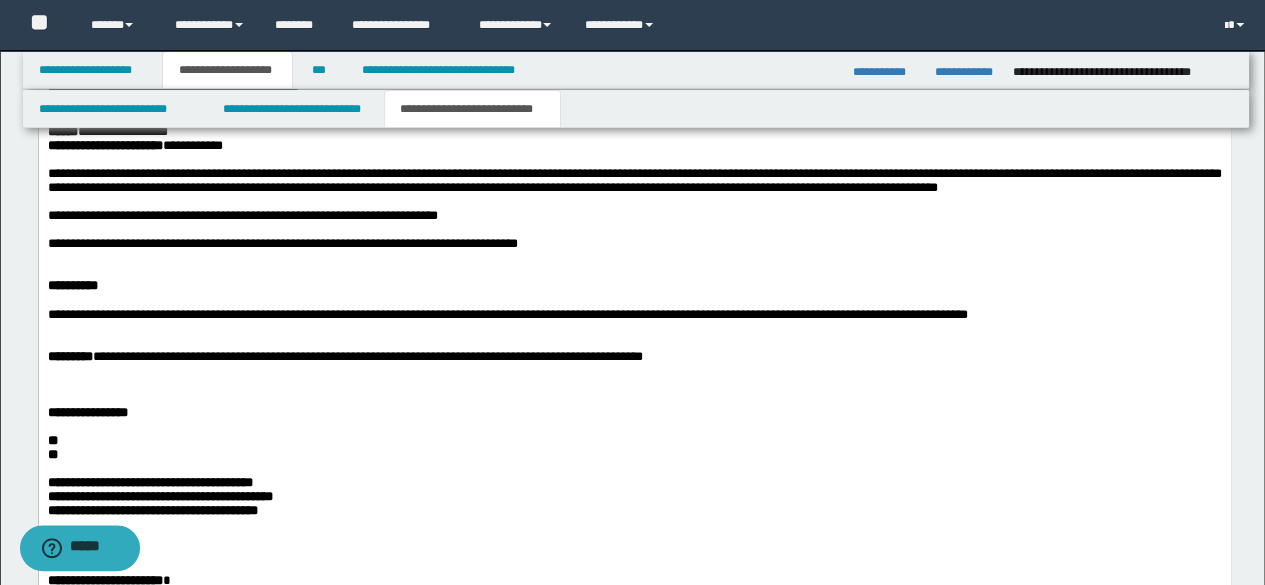 click on "**********" at bounding box center (367, 355) 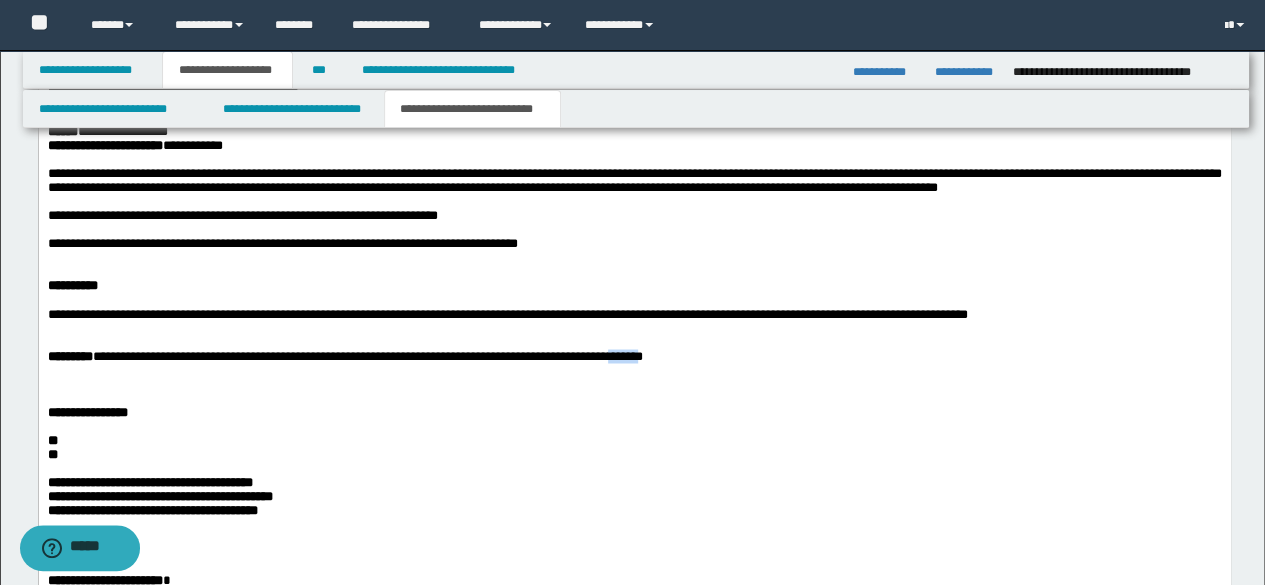 click on "**********" at bounding box center [367, 355] 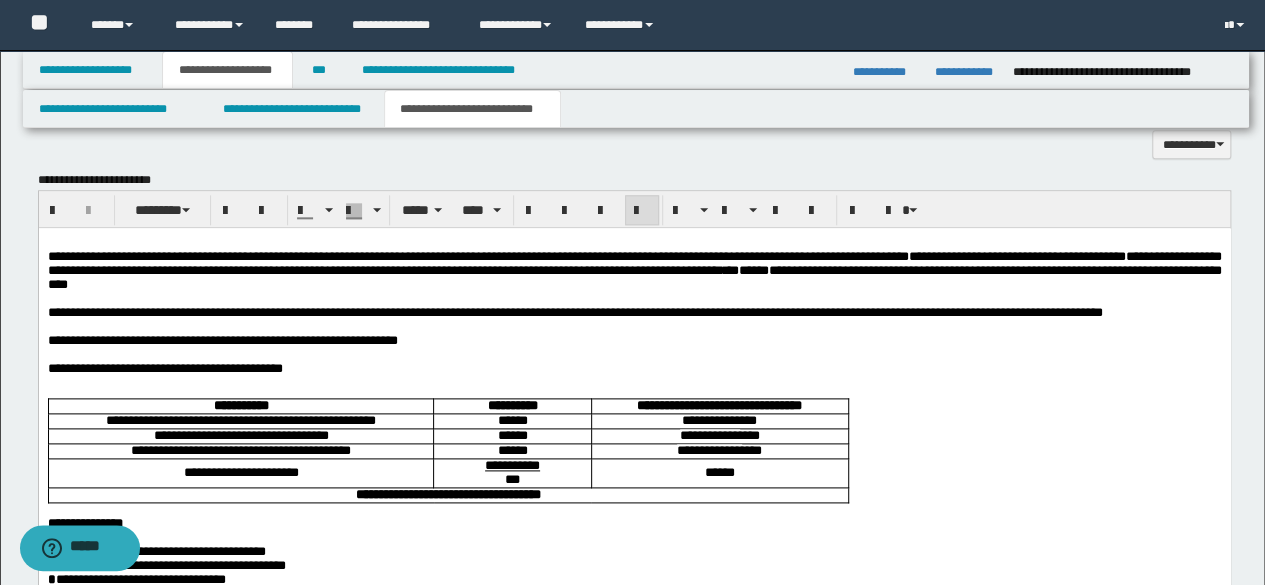 scroll, scrollTop: 1100, scrollLeft: 0, axis: vertical 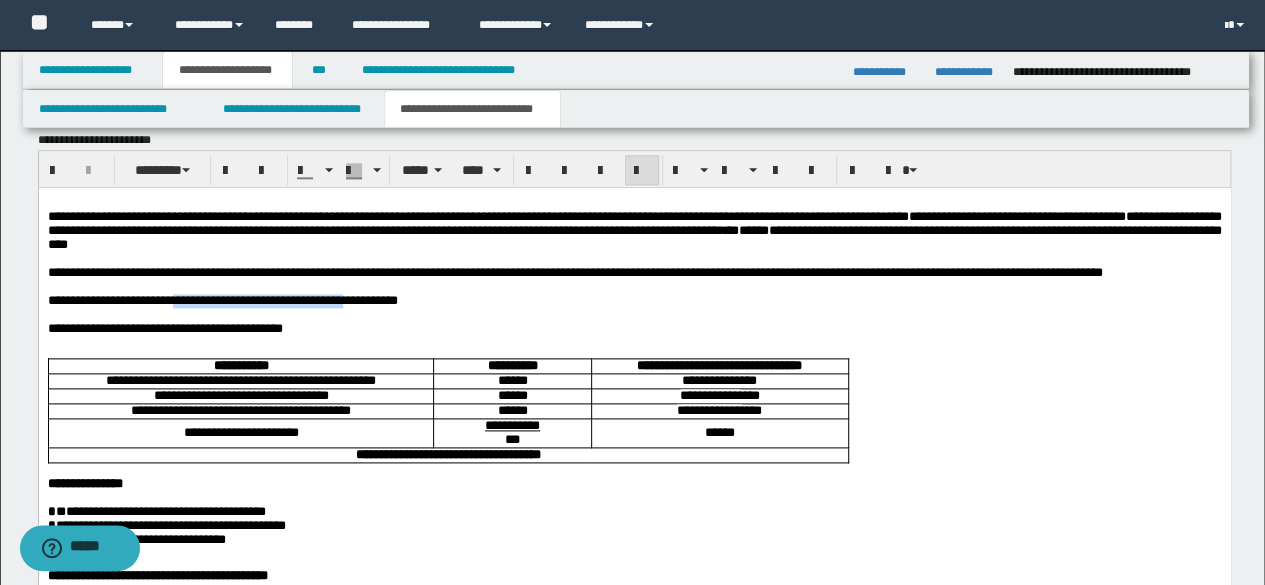 drag, startPoint x: 210, startPoint y: 323, endPoint x: 435, endPoint y: 320, distance: 225.02 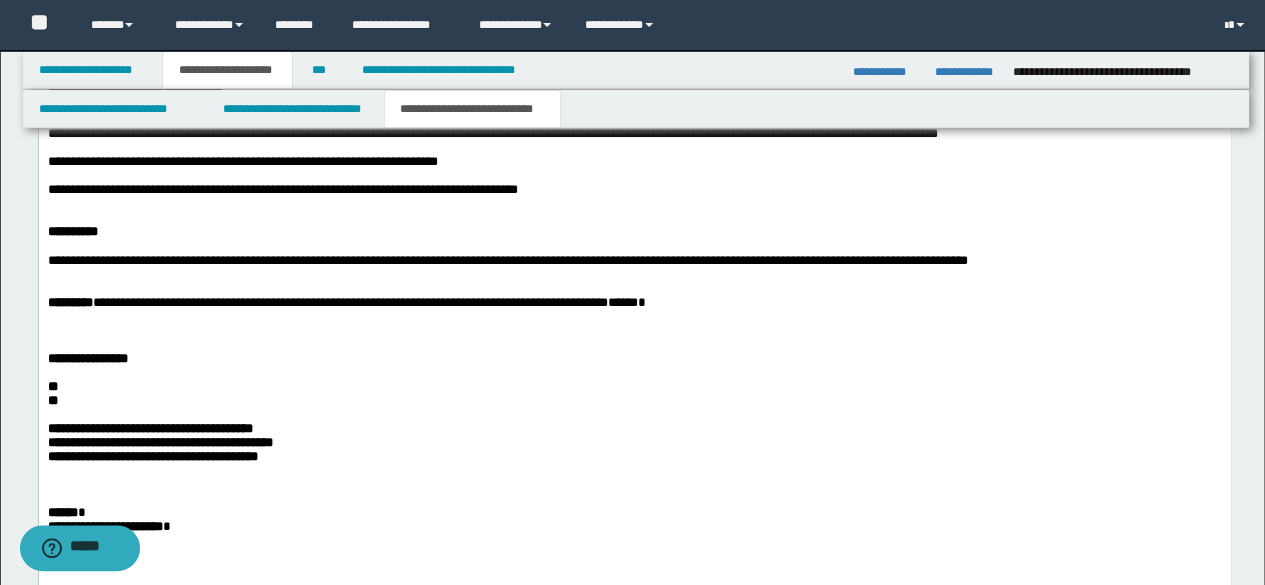 scroll, scrollTop: 1700, scrollLeft: 0, axis: vertical 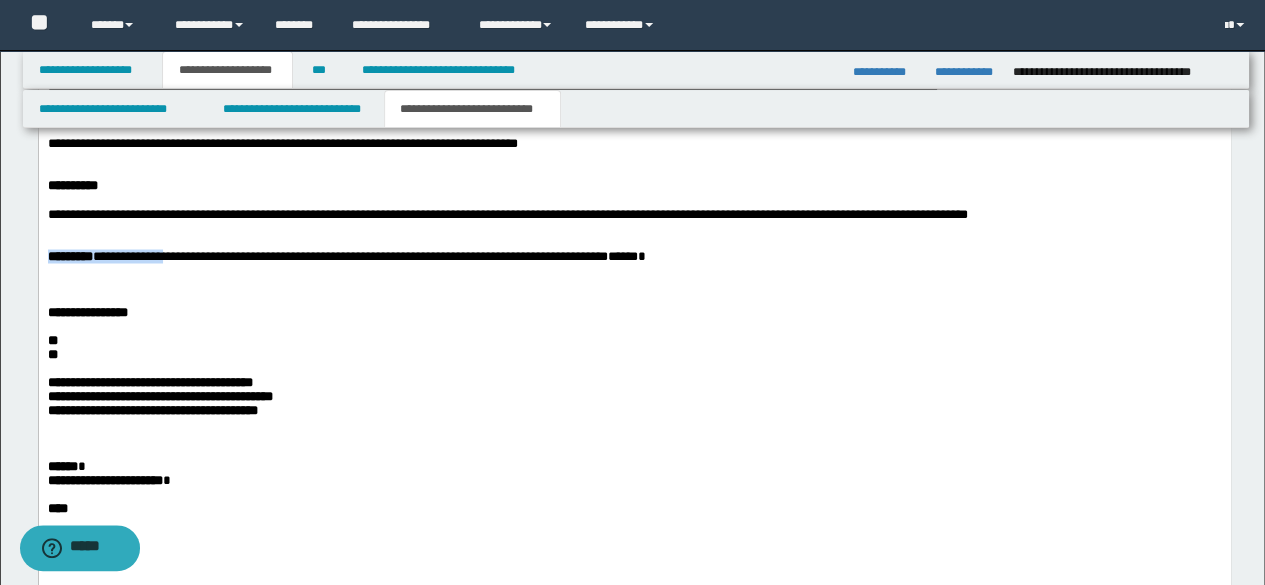 drag, startPoint x: 209, startPoint y: 350, endPoint x: 300, endPoint y: 368, distance: 92.76314 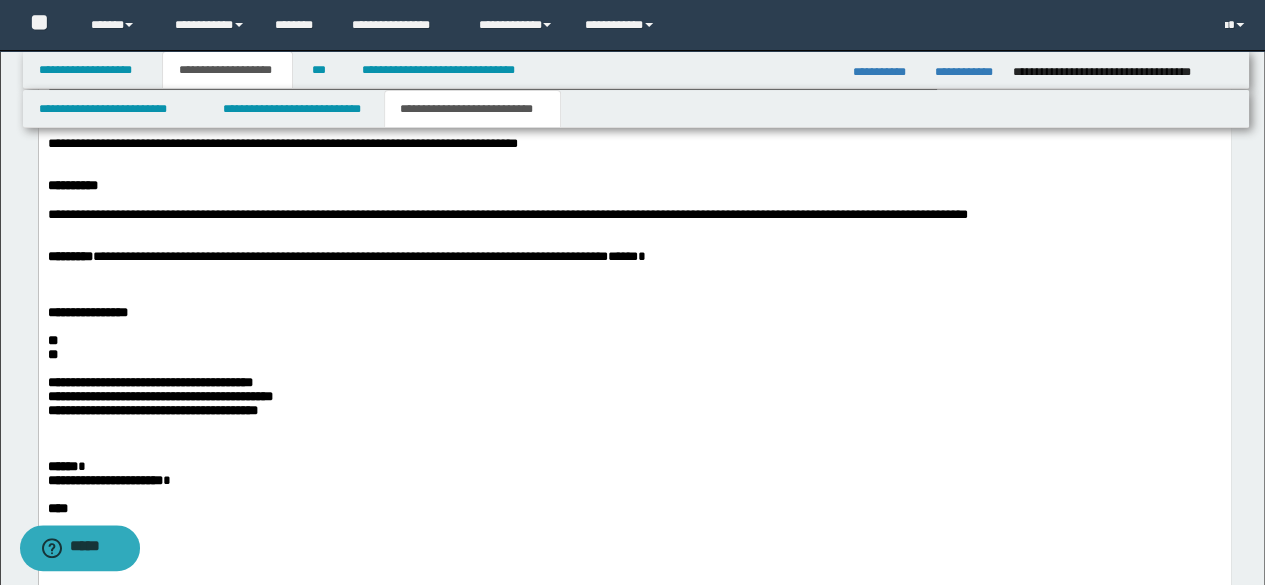 click at bounding box center (634, 284) 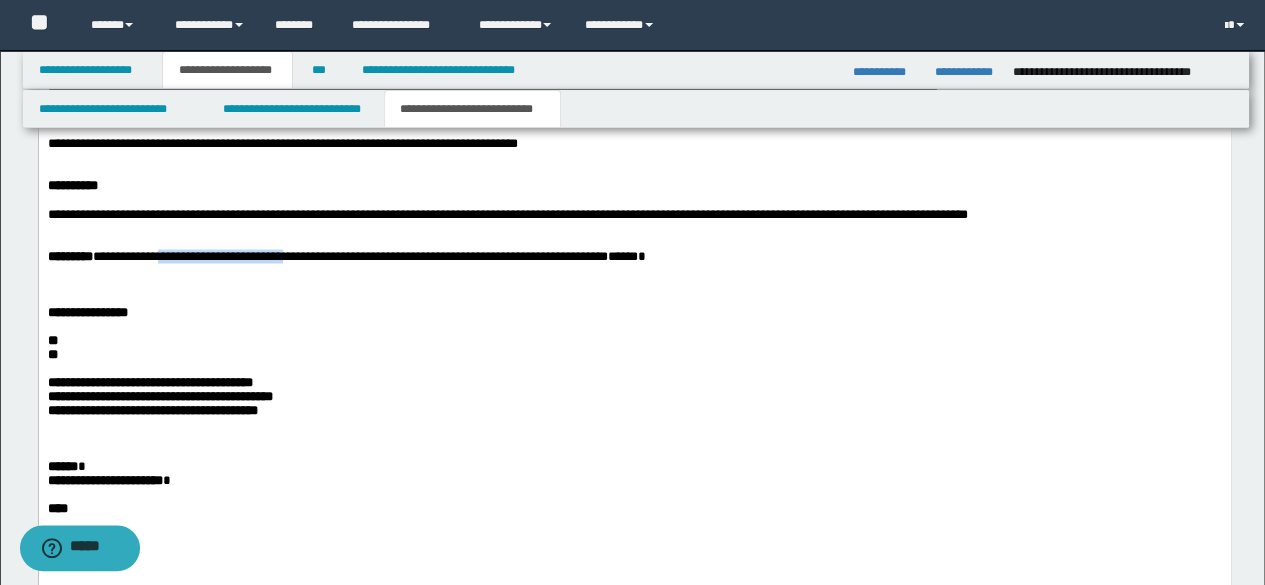 drag, startPoint x: 206, startPoint y: 350, endPoint x: 381, endPoint y: 348, distance: 175.01143 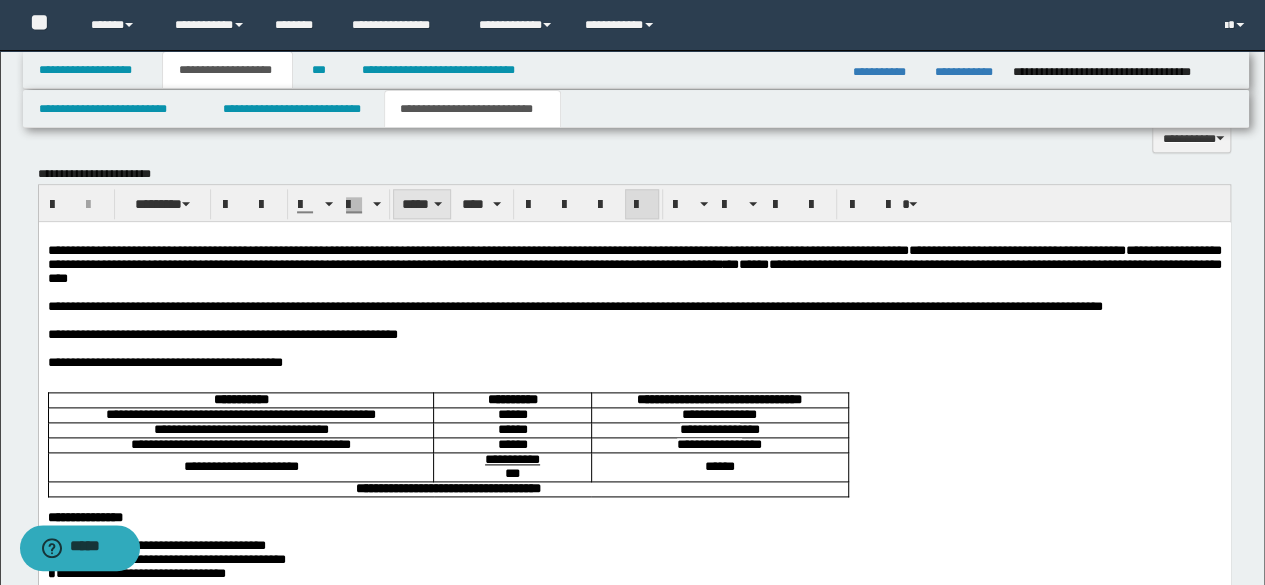 scroll, scrollTop: 1000, scrollLeft: 0, axis: vertical 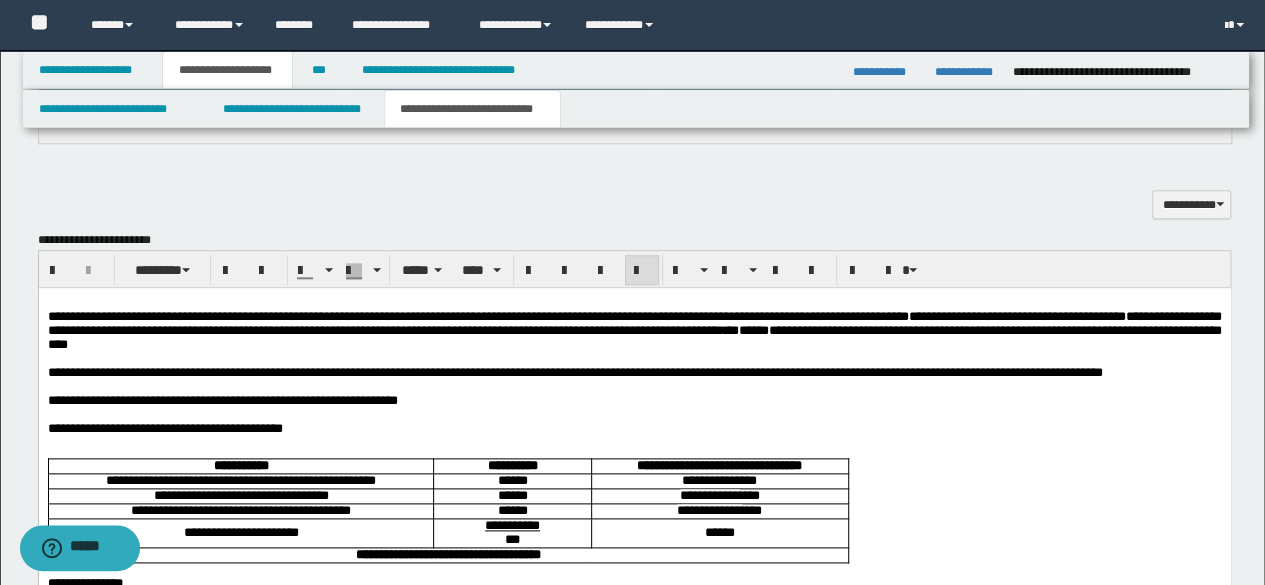 drag, startPoint x: 353, startPoint y: 447, endPoint x: 151, endPoint y: 468, distance: 203.08865 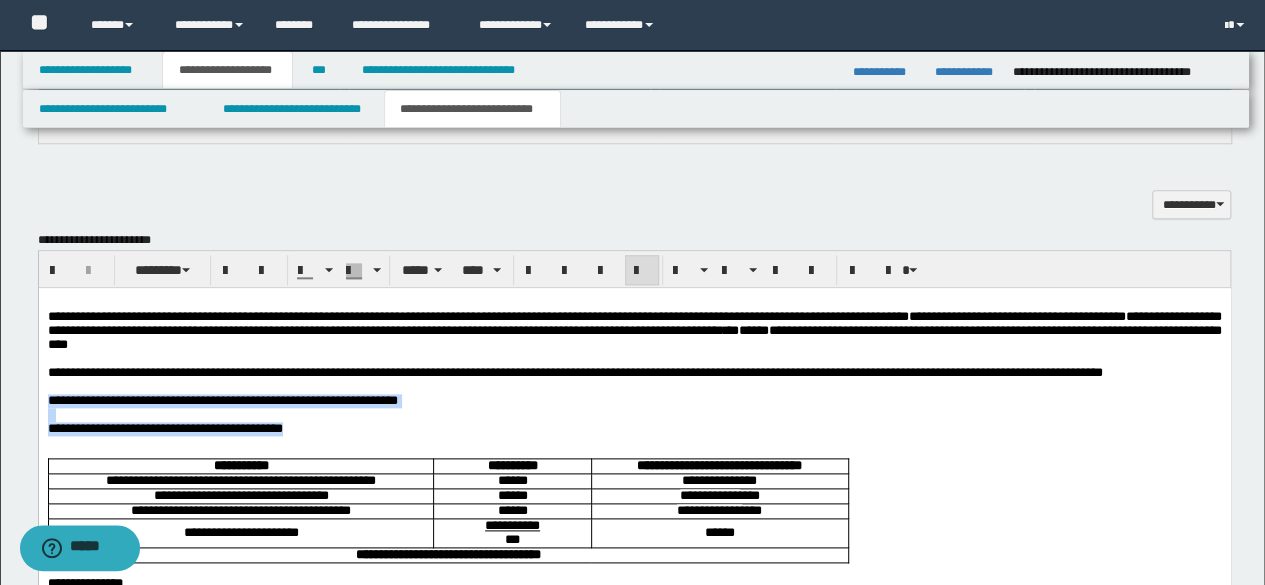 drag, startPoint x: 332, startPoint y: 455, endPoint x: 0, endPoint y: 432, distance: 332.79575 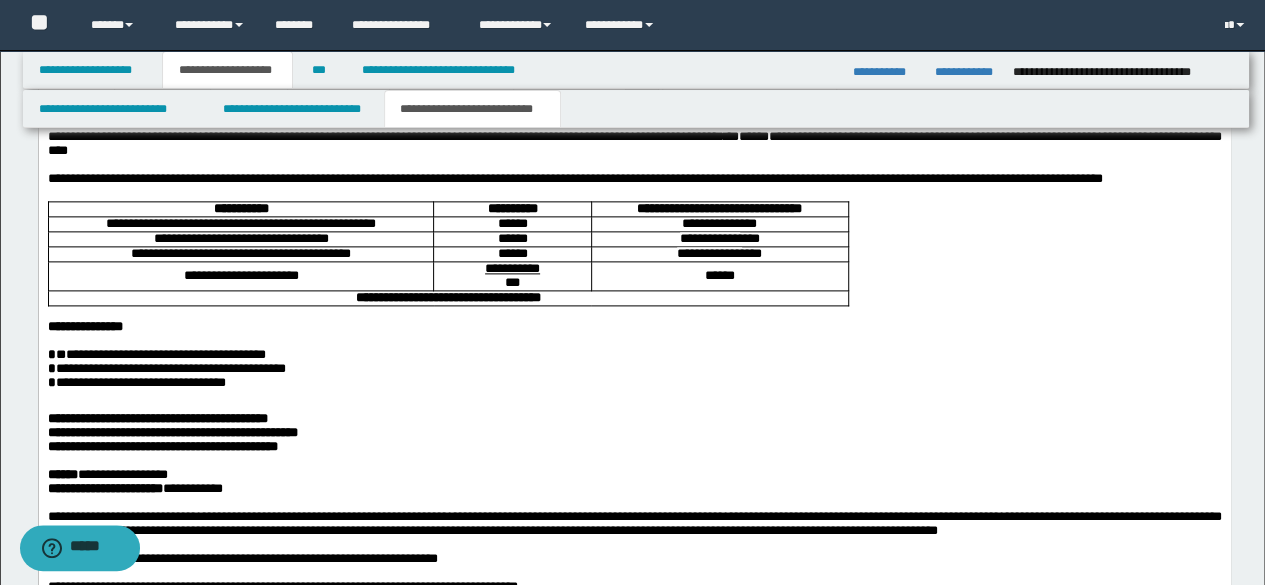 scroll, scrollTop: 1300, scrollLeft: 0, axis: vertical 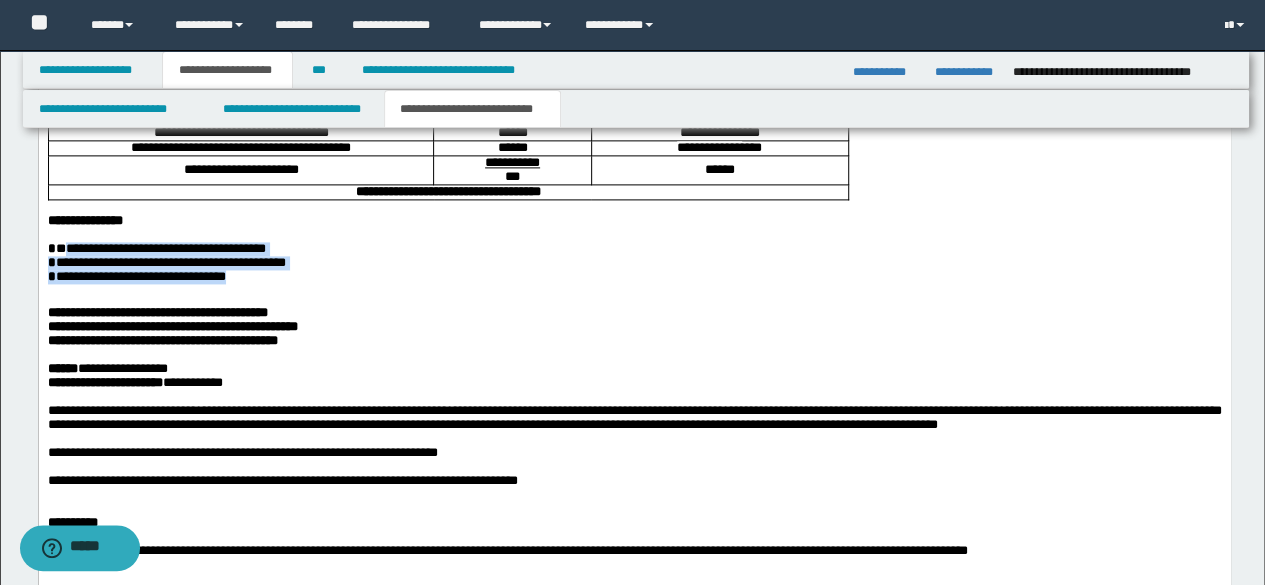 drag, startPoint x: 64, startPoint y: 287, endPoint x: 304, endPoint y: 319, distance: 242.12393 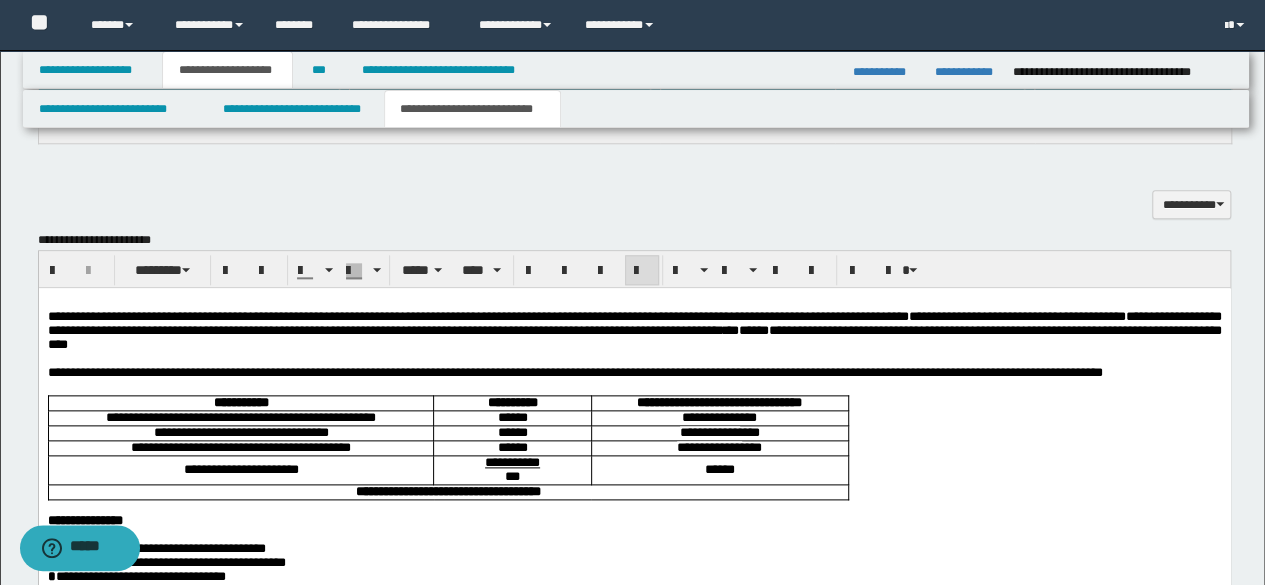 click on "**********" at bounding box center (634, 329) 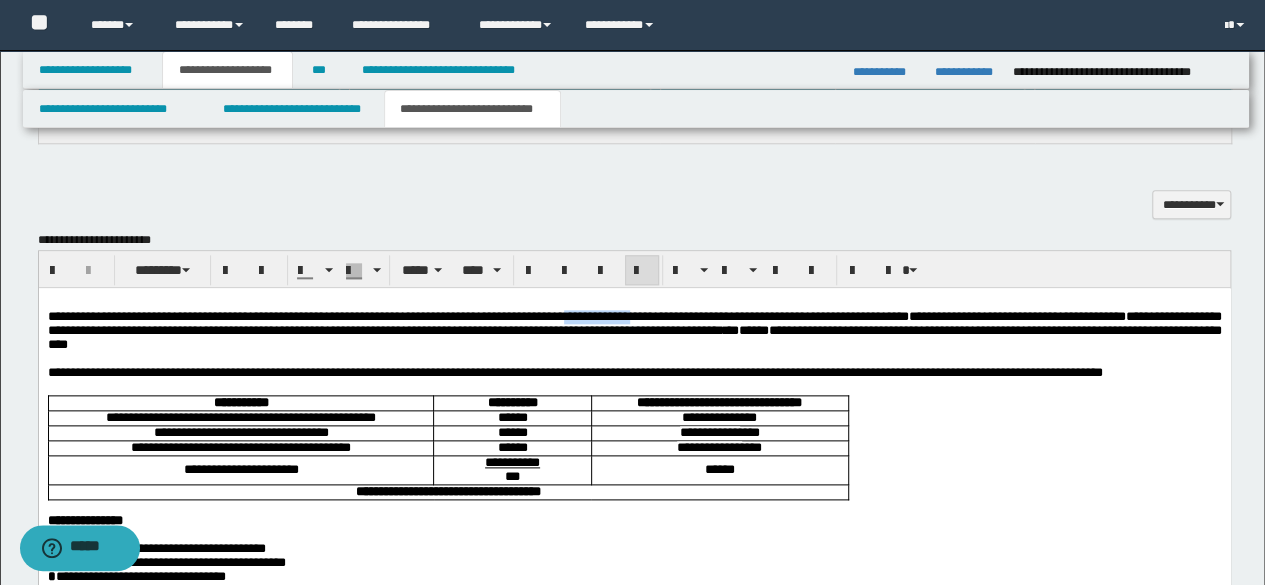 click on "**********" at bounding box center [634, 329] 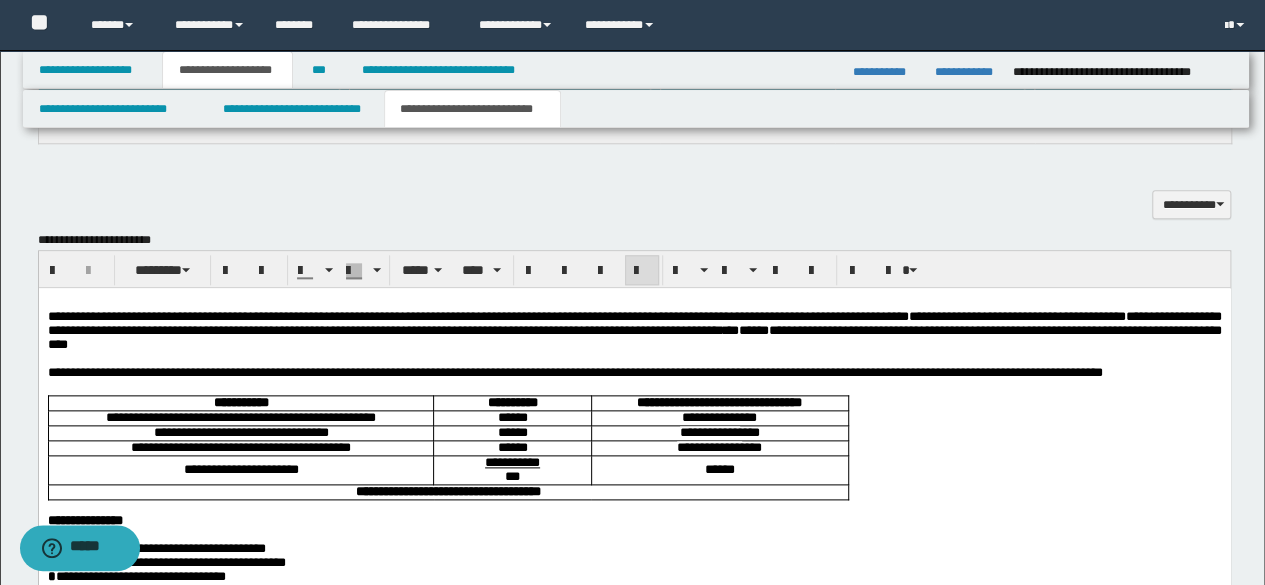 click on "**********" at bounding box center (634, 329) 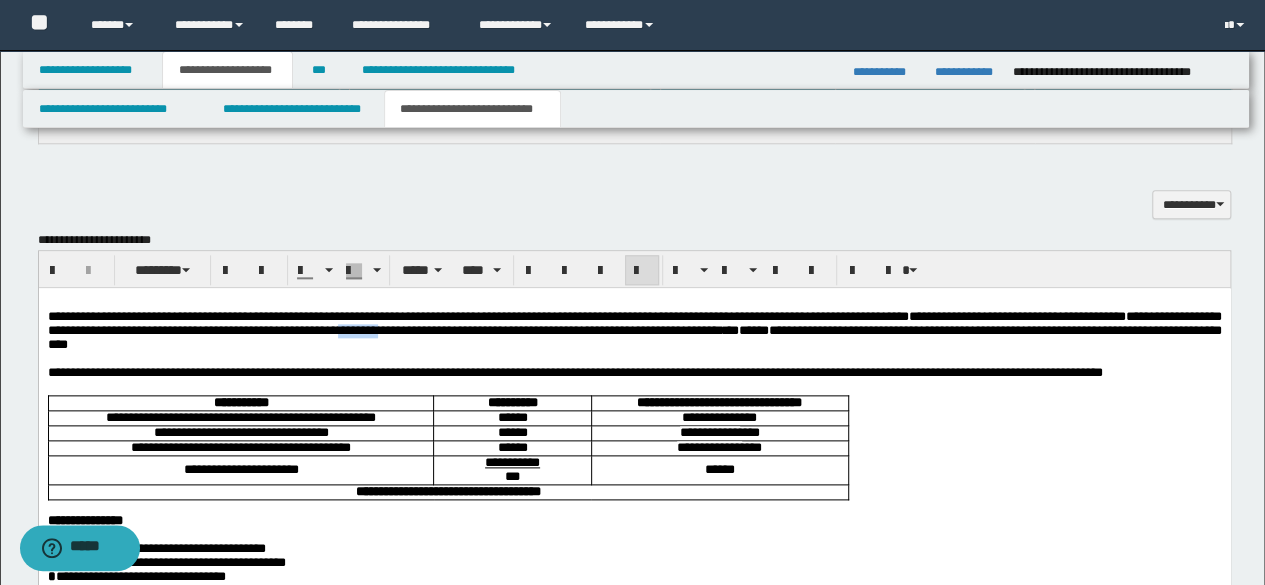 click on "**********" at bounding box center [634, 329] 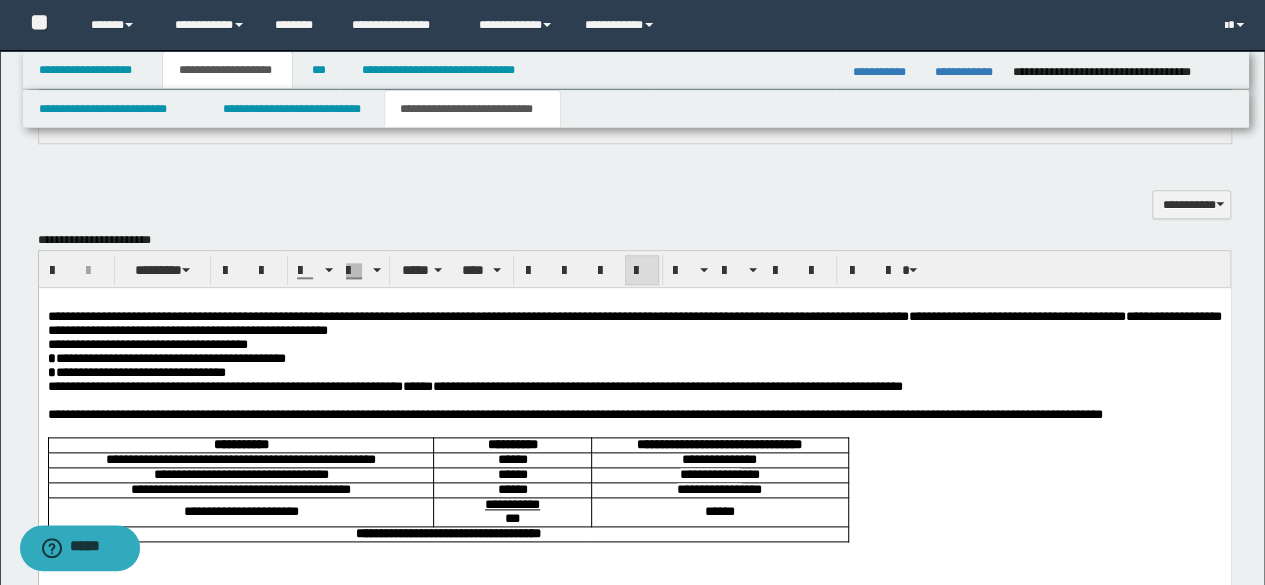 click on "**********" at bounding box center (634, 323) 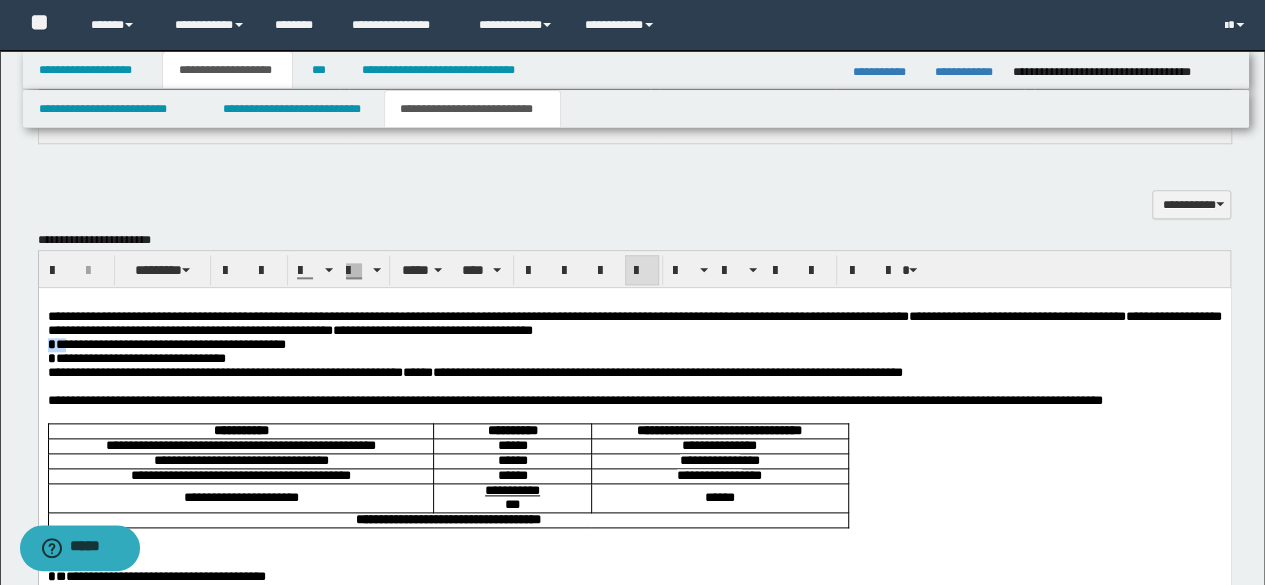 drag, startPoint x: 63, startPoint y: 349, endPoint x: 12, endPoint y: 349, distance: 51 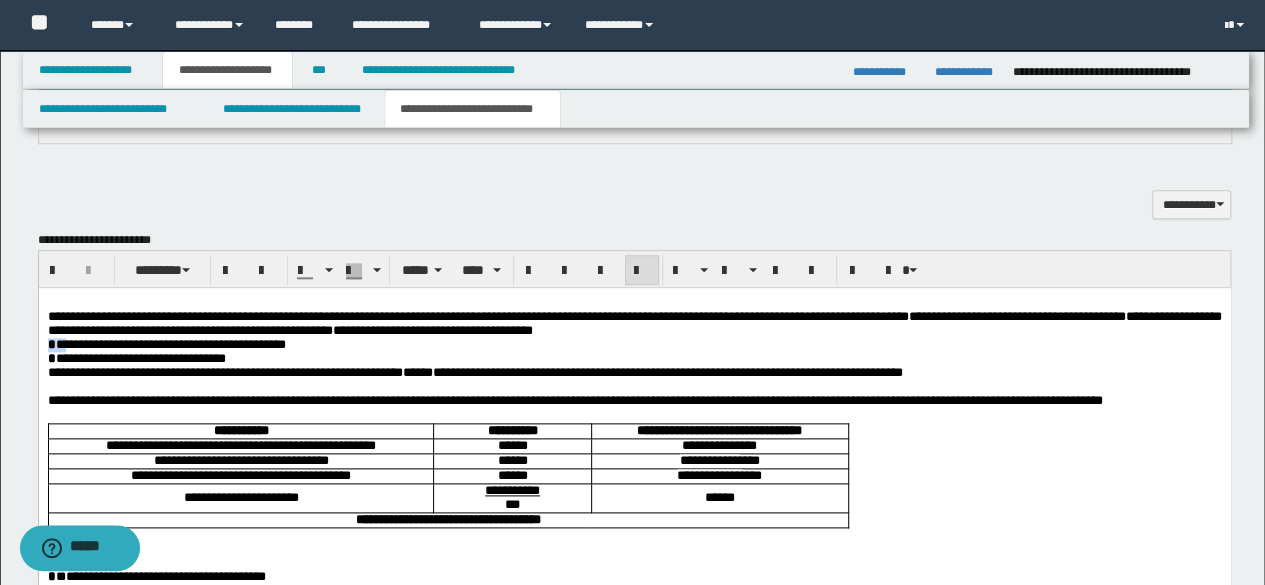 click on "**********" at bounding box center (634, 762) 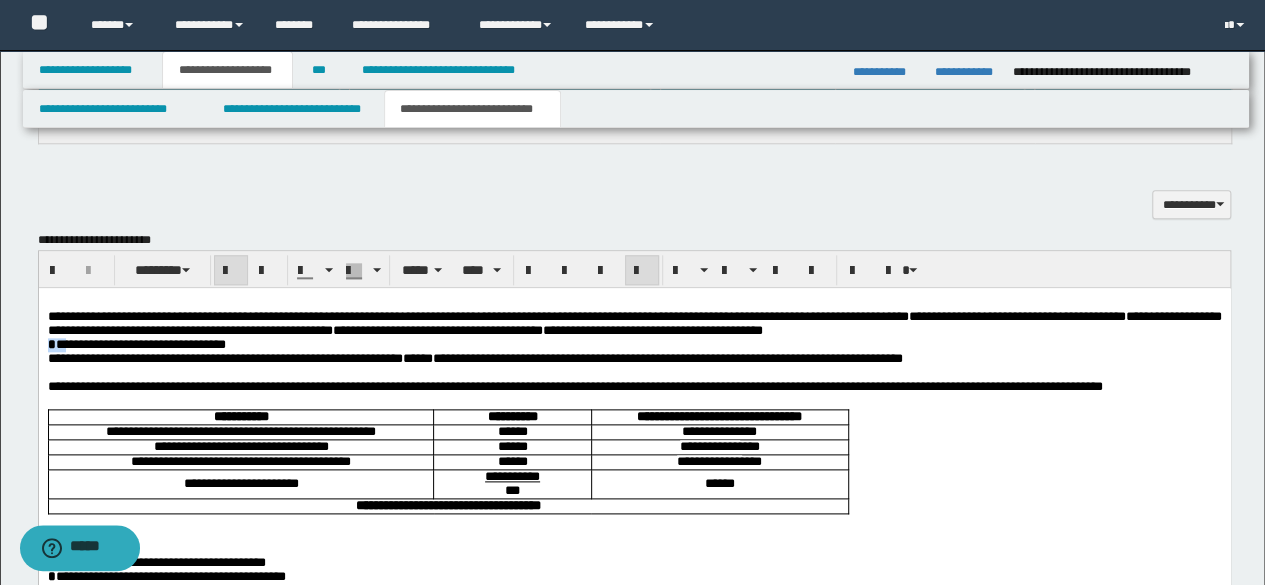 drag, startPoint x: 62, startPoint y: 347, endPoint x: 44, endPoint y: 347, distance: 18 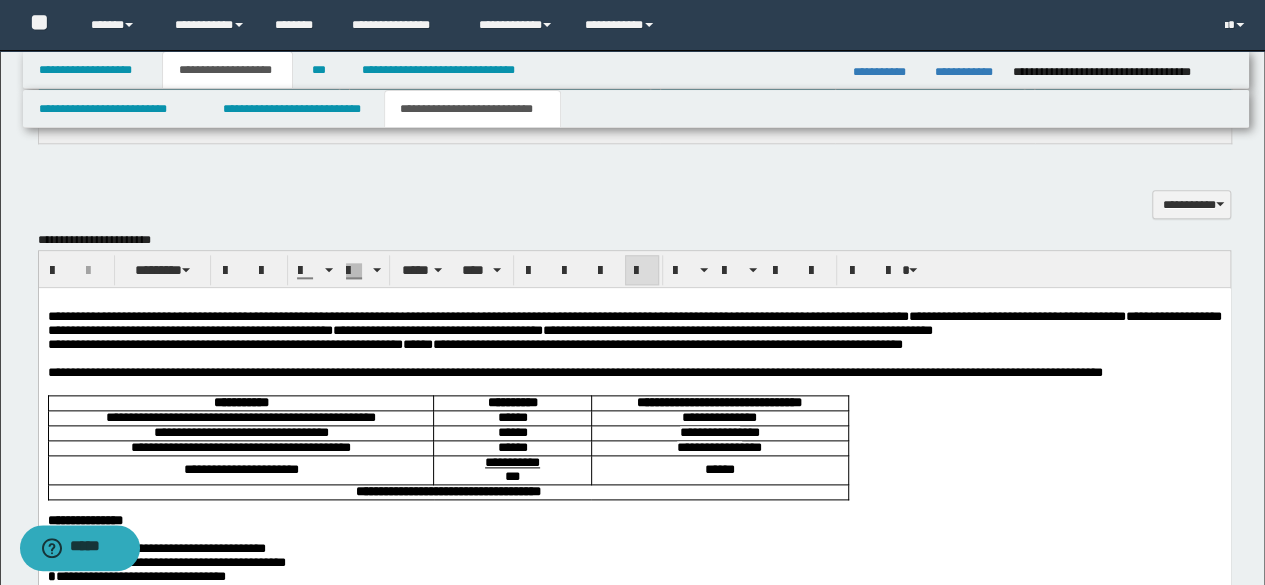 click on "**********" at bounding box center [474, 343] 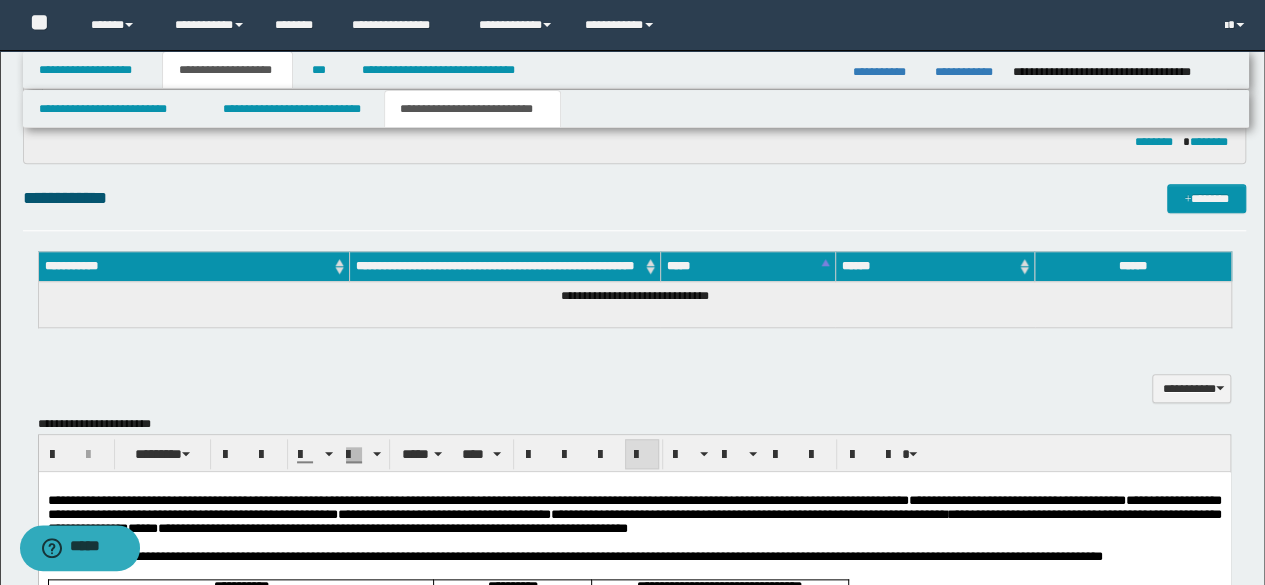 scroll, scrollTop: 800, scrollLeft: 0, axis: vertical 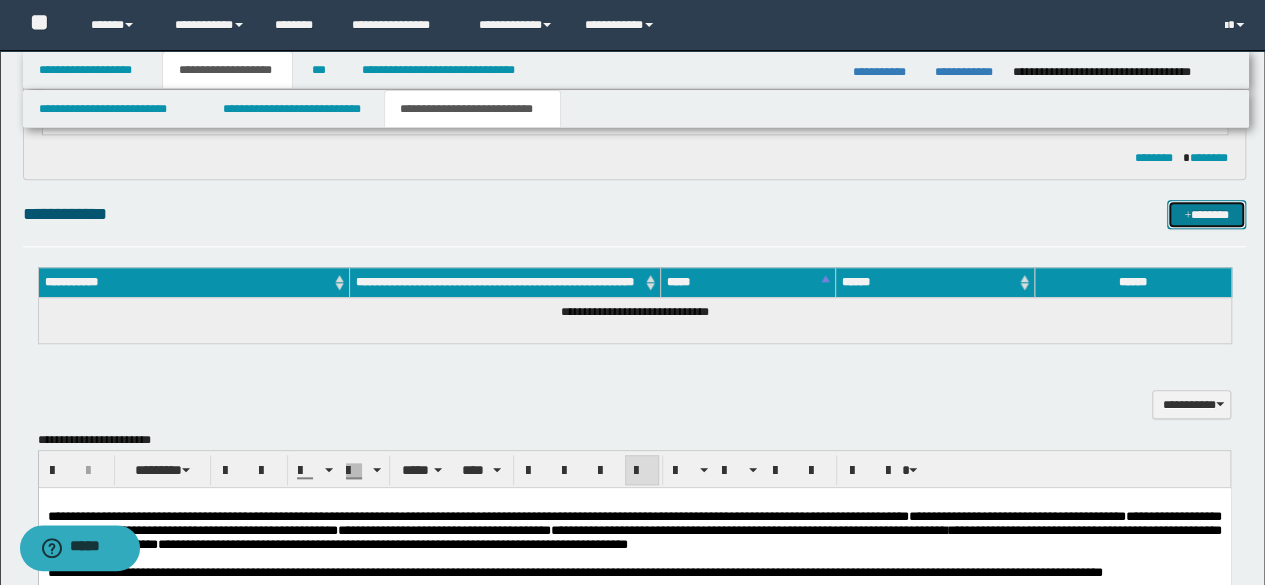 click on "*******" at bounding box center [1206, 214] 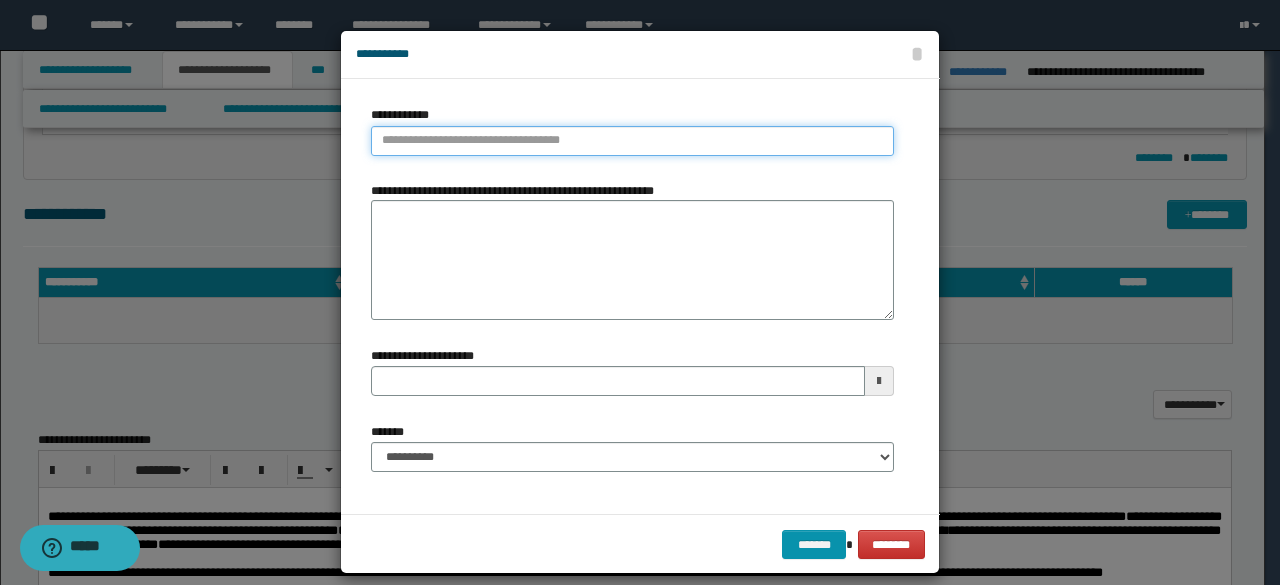 type on "**********" 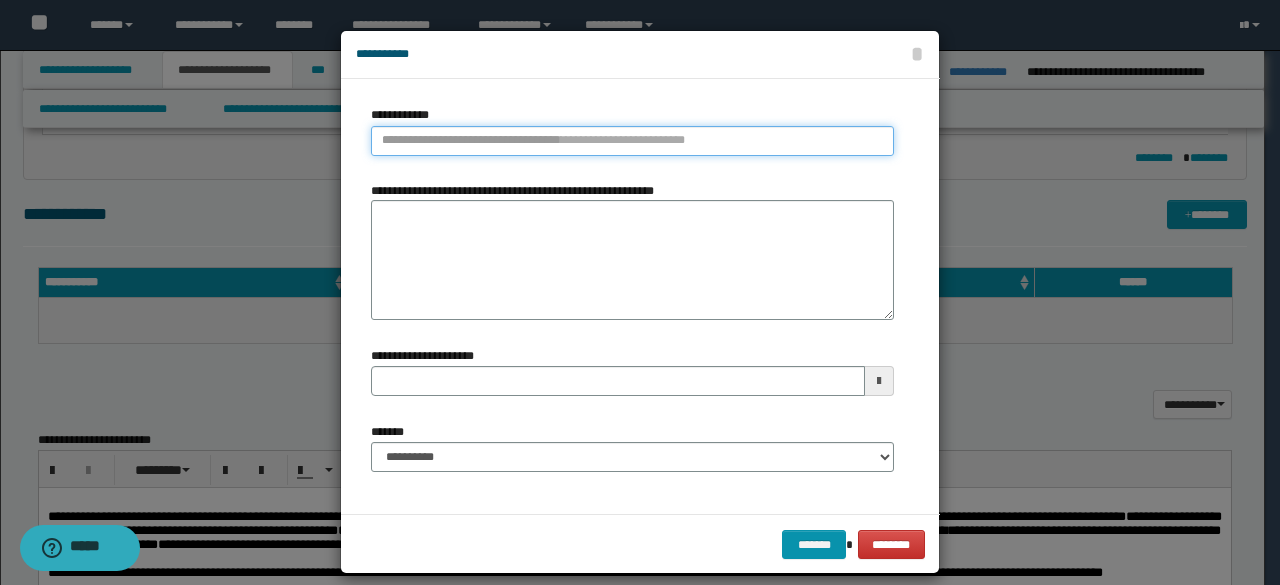 click on "**********" at bounding box center (632, 141) 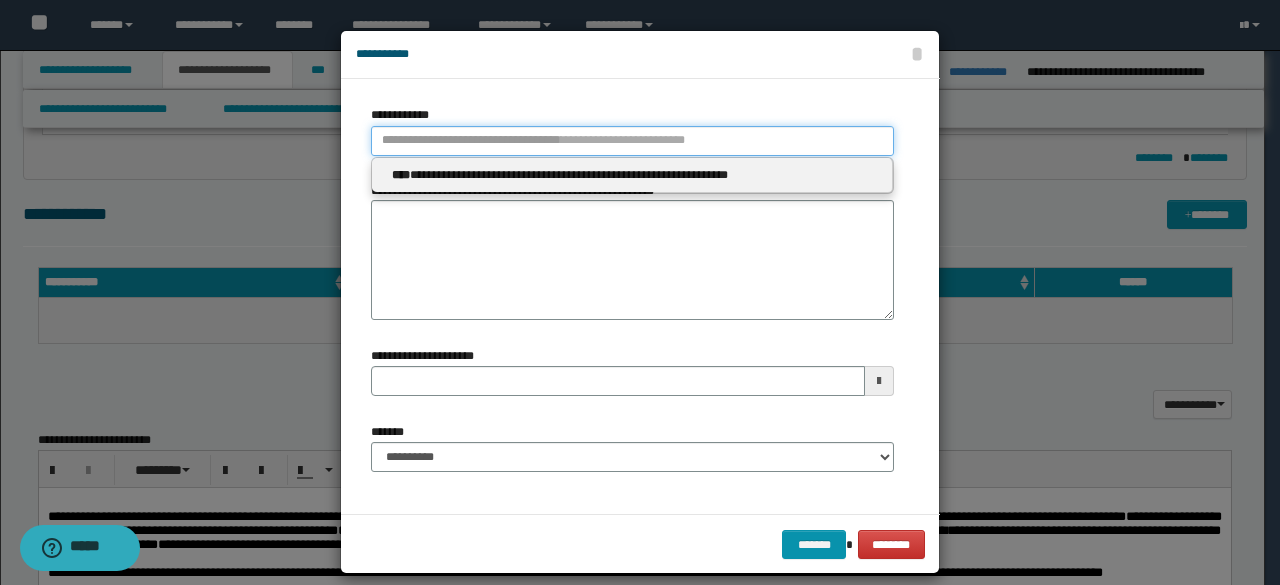 type 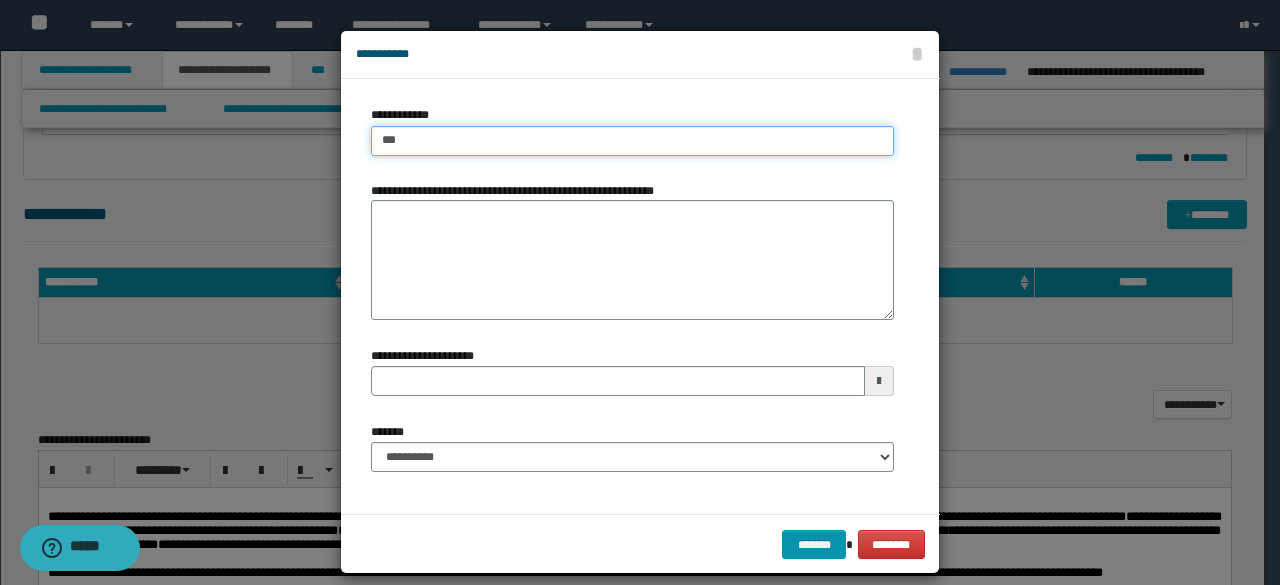 type on "****" 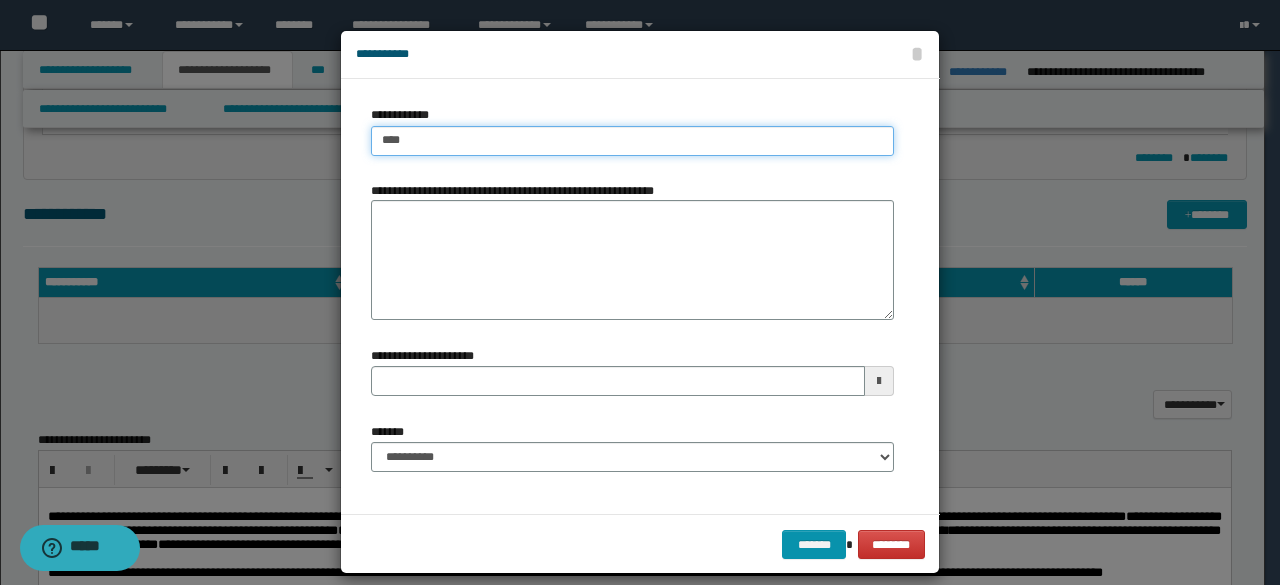 type on "****" 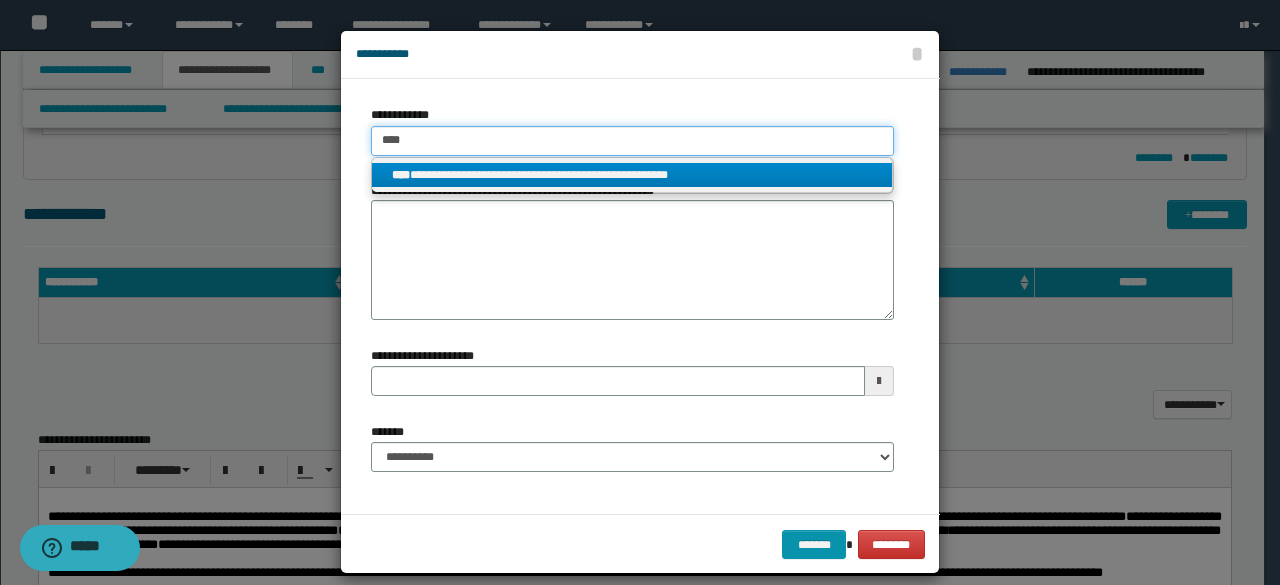 type on "****" 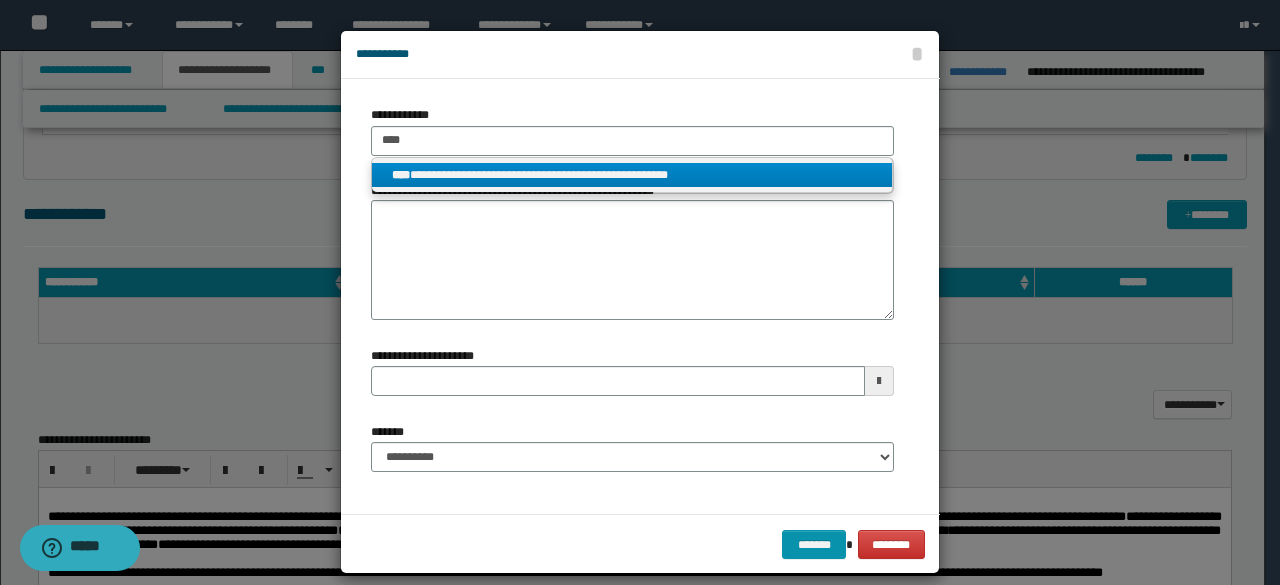 click on "**********" at bounding box center [632, 175] 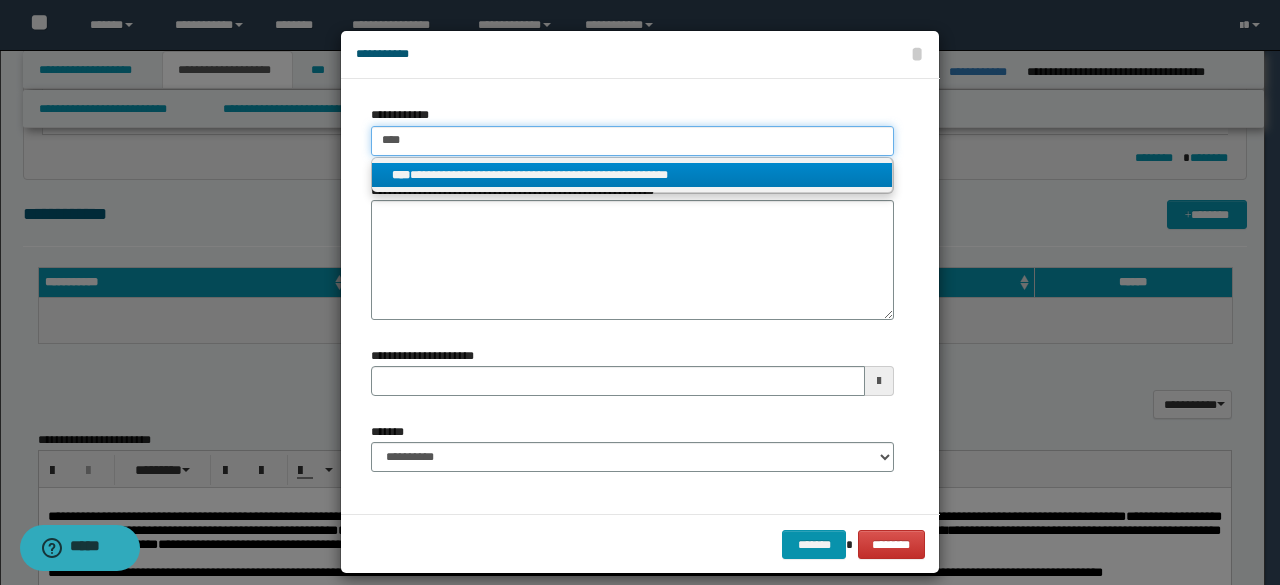 type 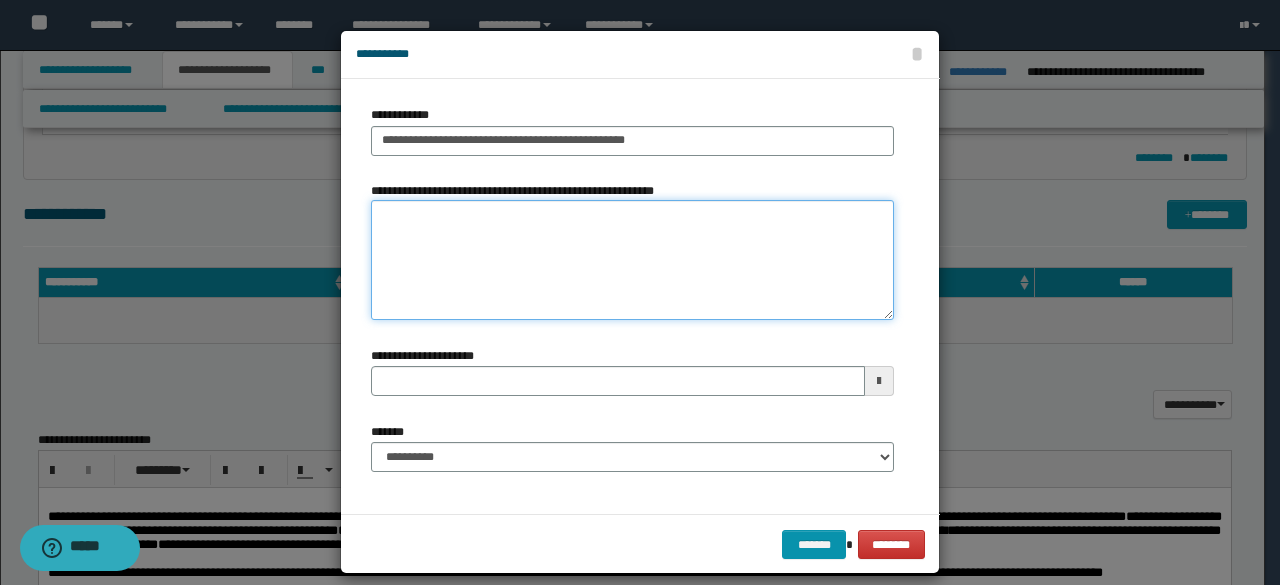 click on "**********" at bounding box center [632, 260] 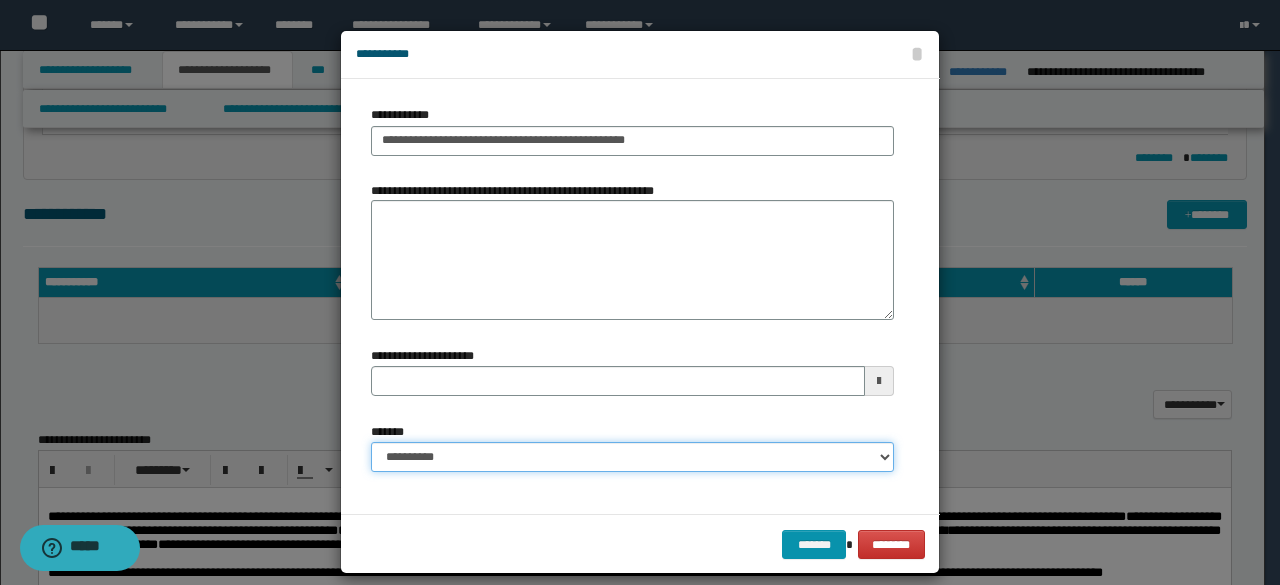 click on "**********" at bounding box center (632, 457) 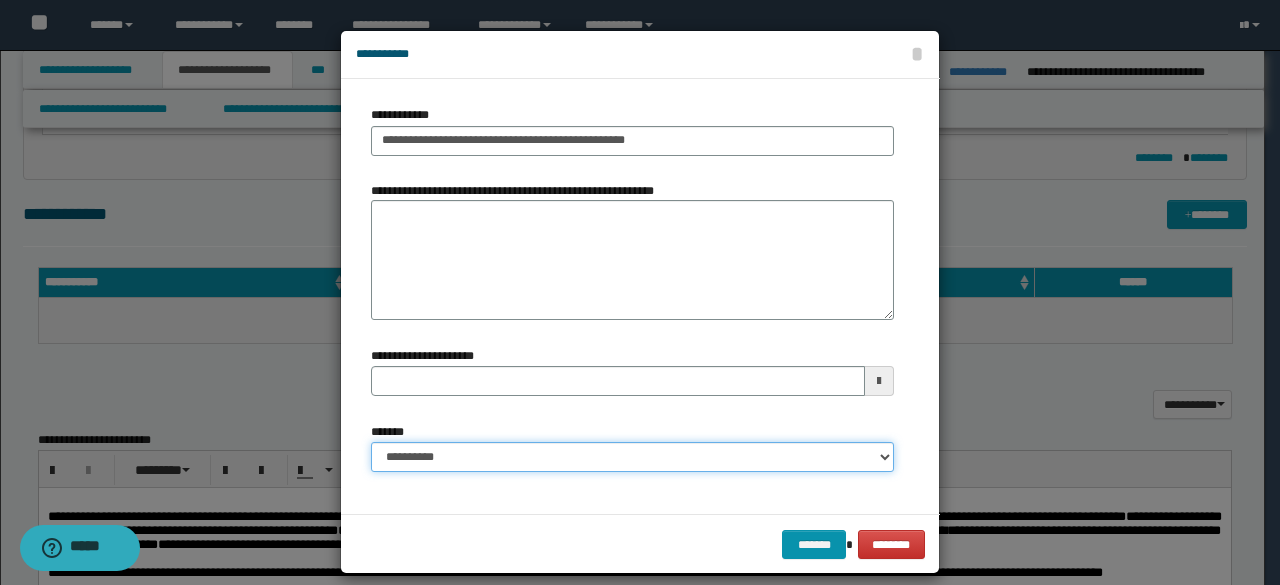 select on "*" 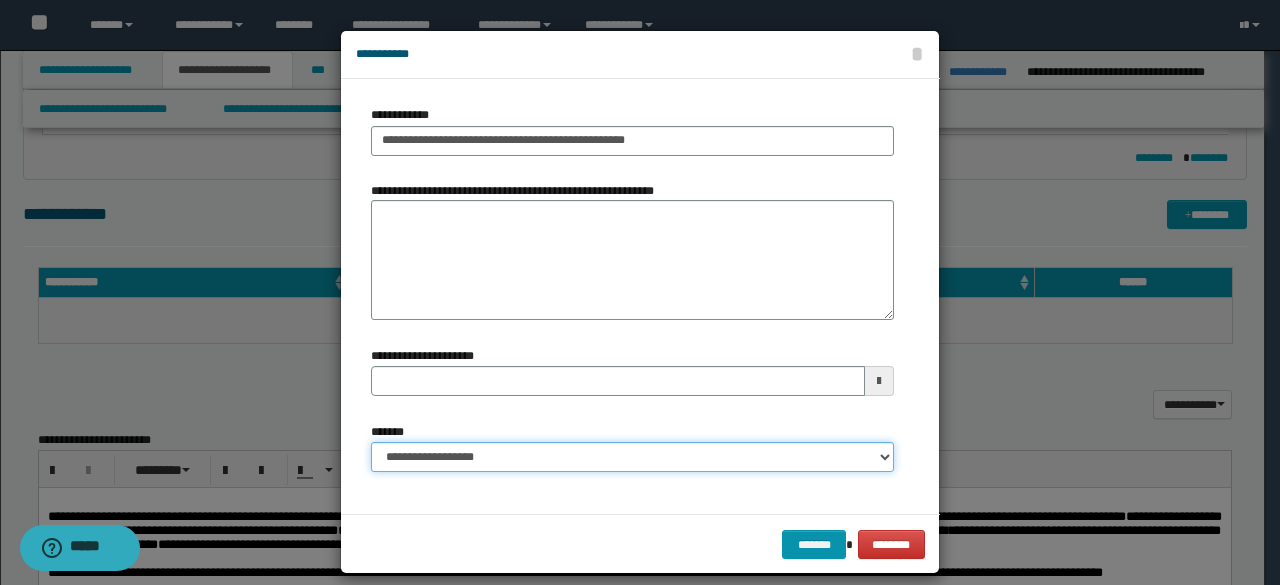 click on "**********" at bounding box center (632, 457) 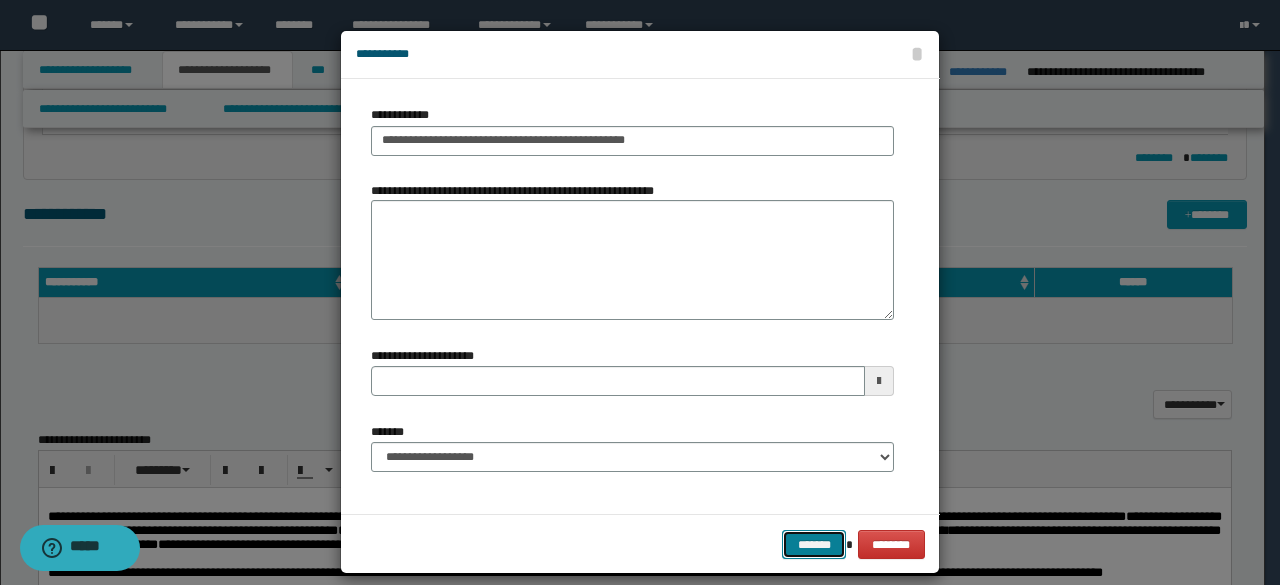click on "*******" at bounding box center [814, 544] 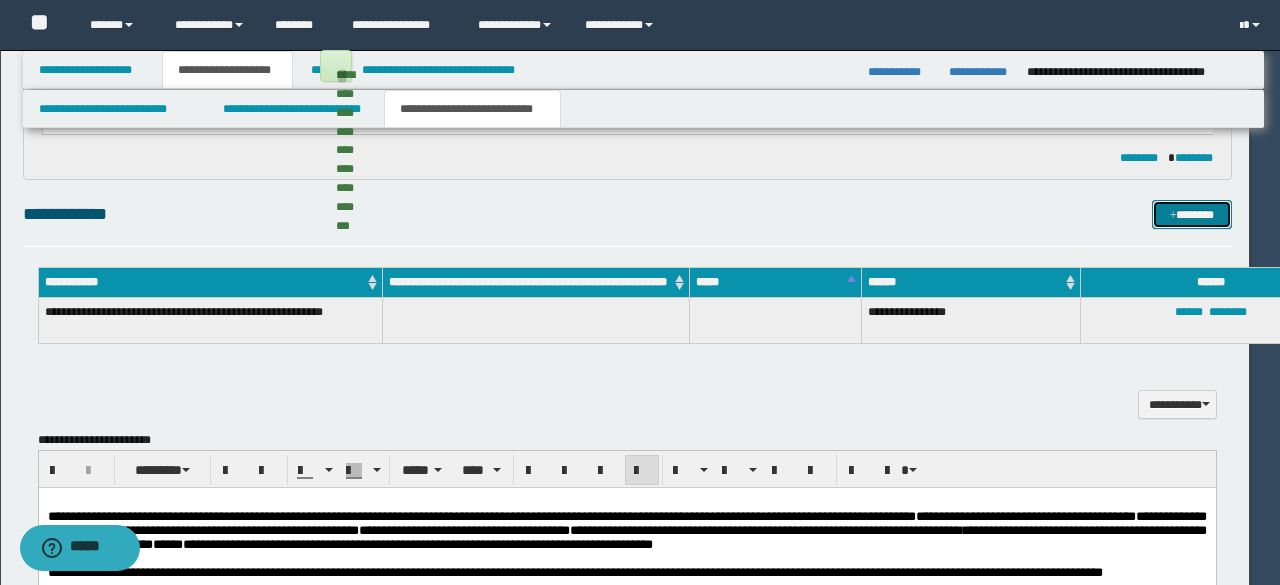 type 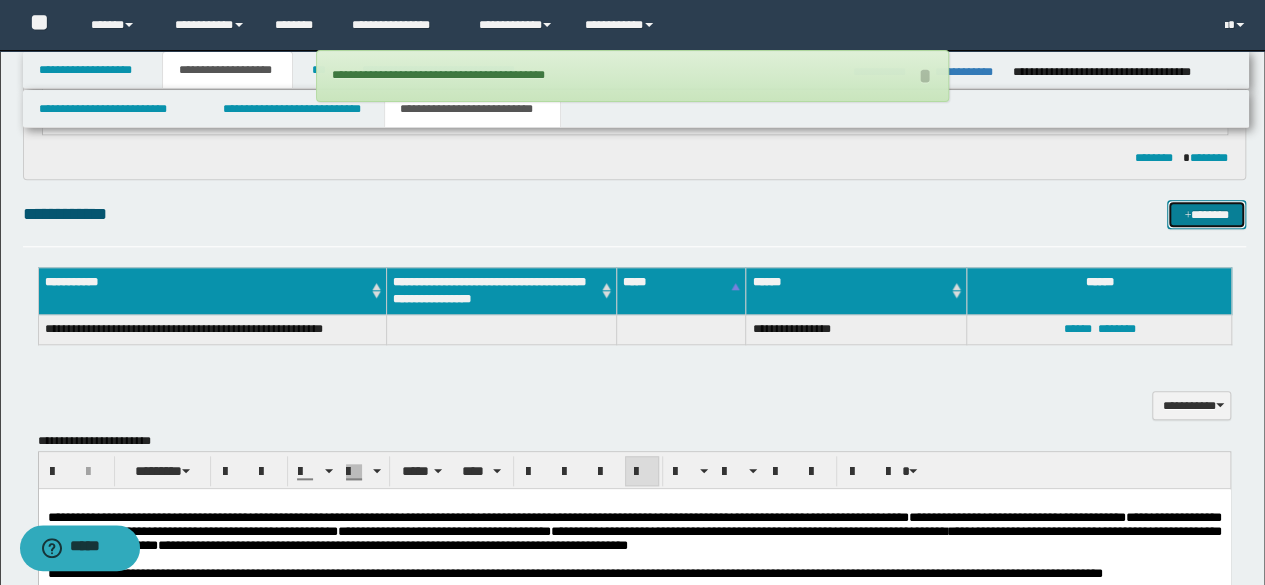 click on "*******" at bounding box center [1206, 214] 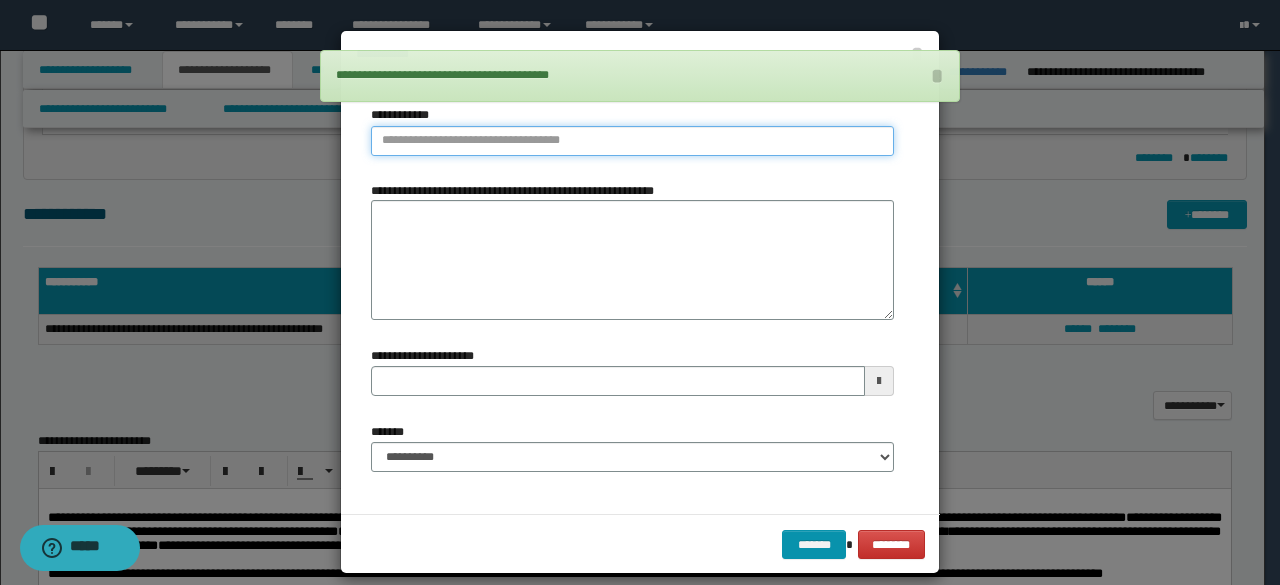 type on "**********" 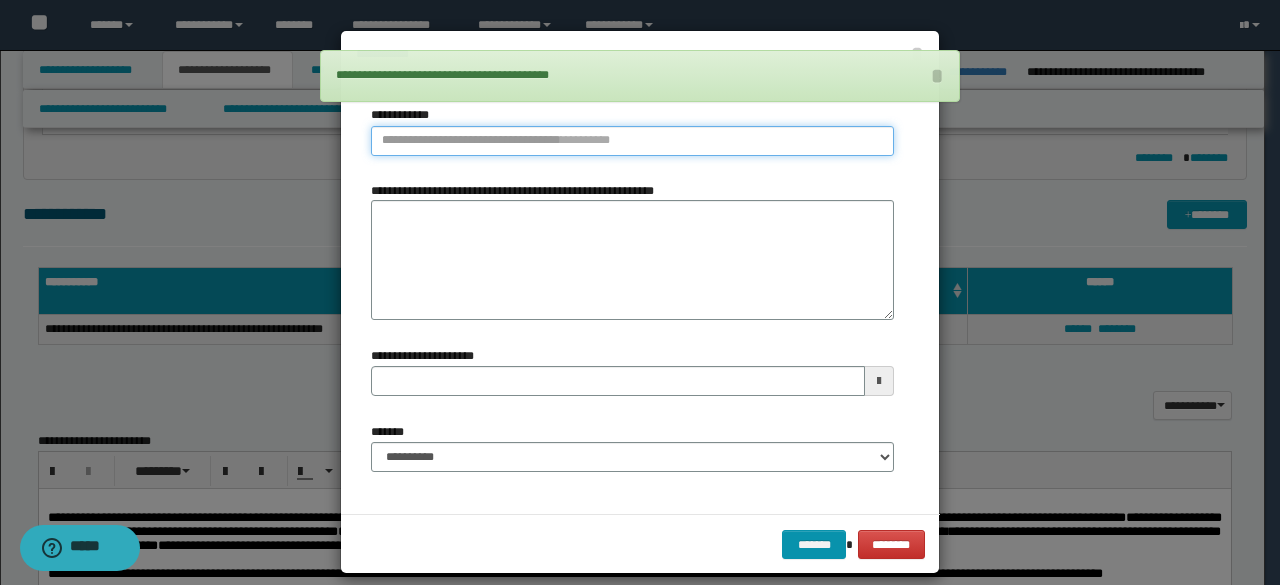 click on "**********" at bounding box center (632, 141) 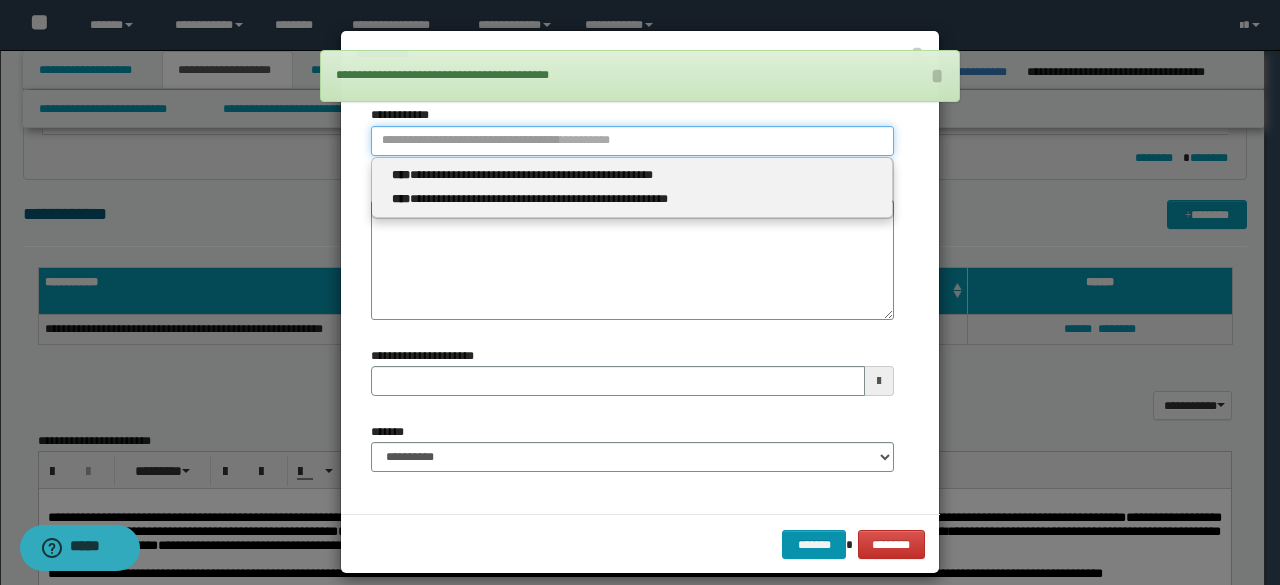 type 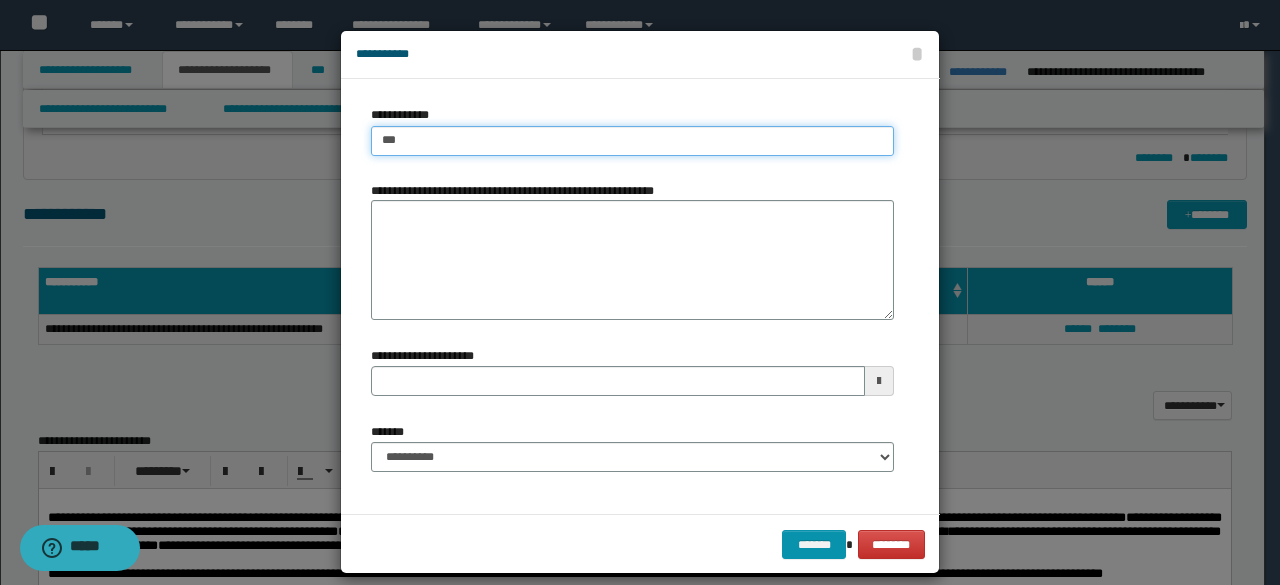 type on "****" 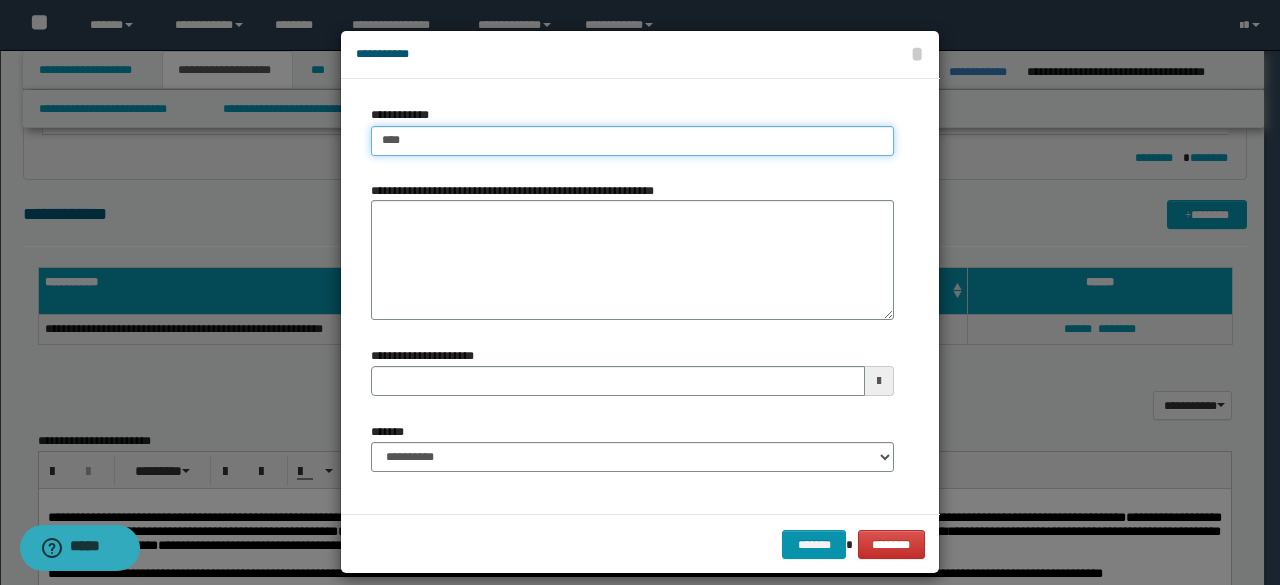 type on "****" 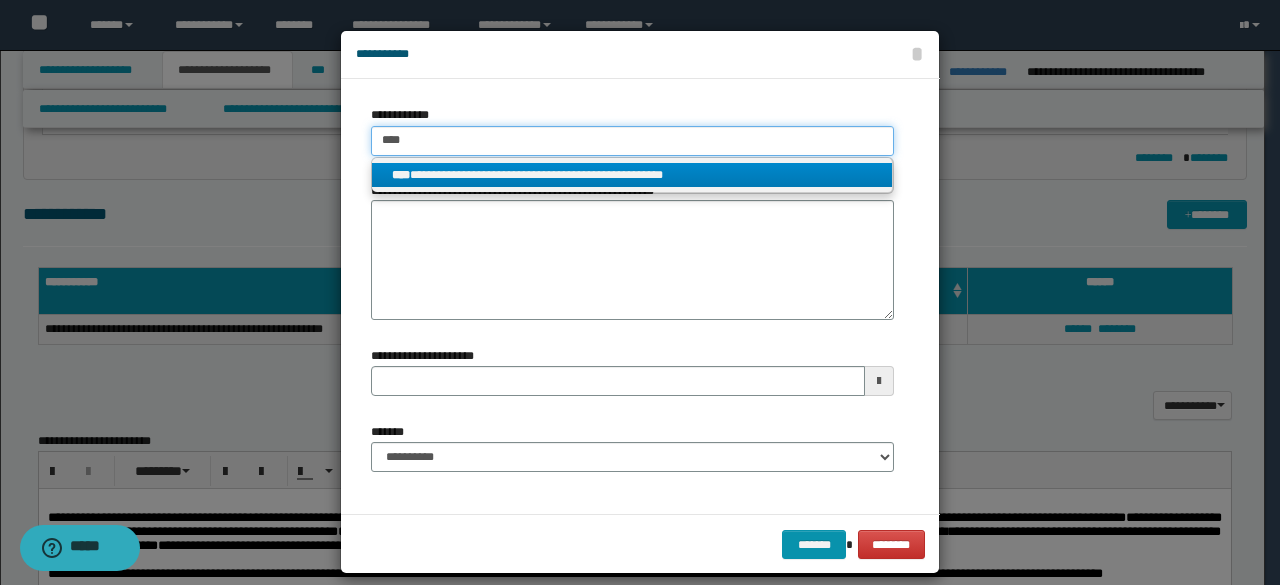 type on "****" 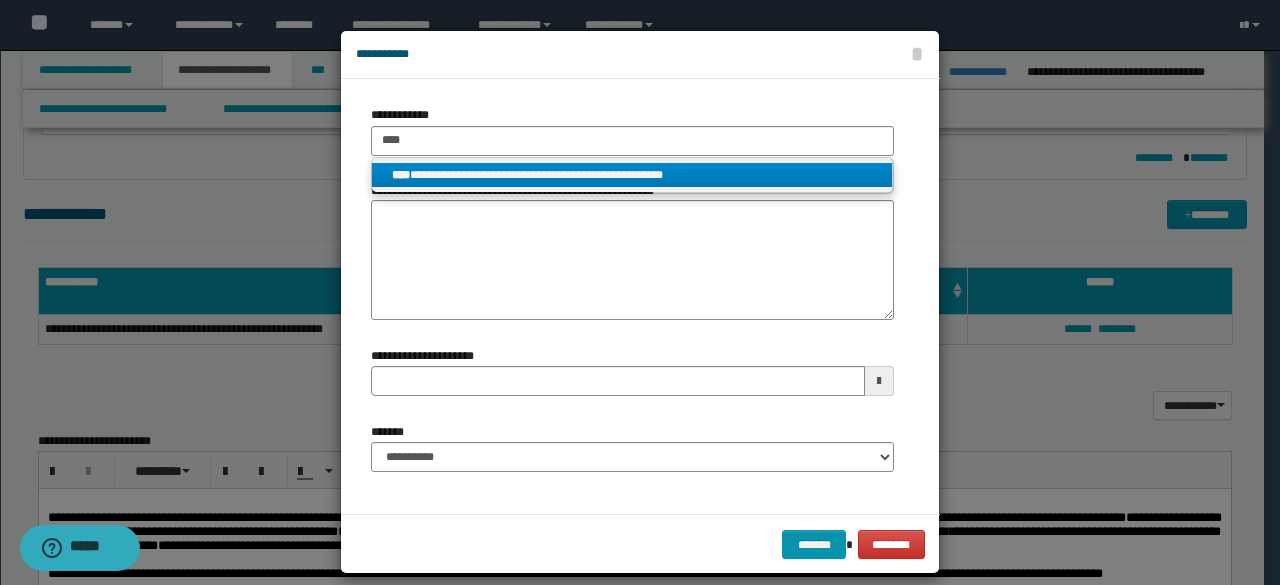 click on "**********" at bounding box center (632, 175) 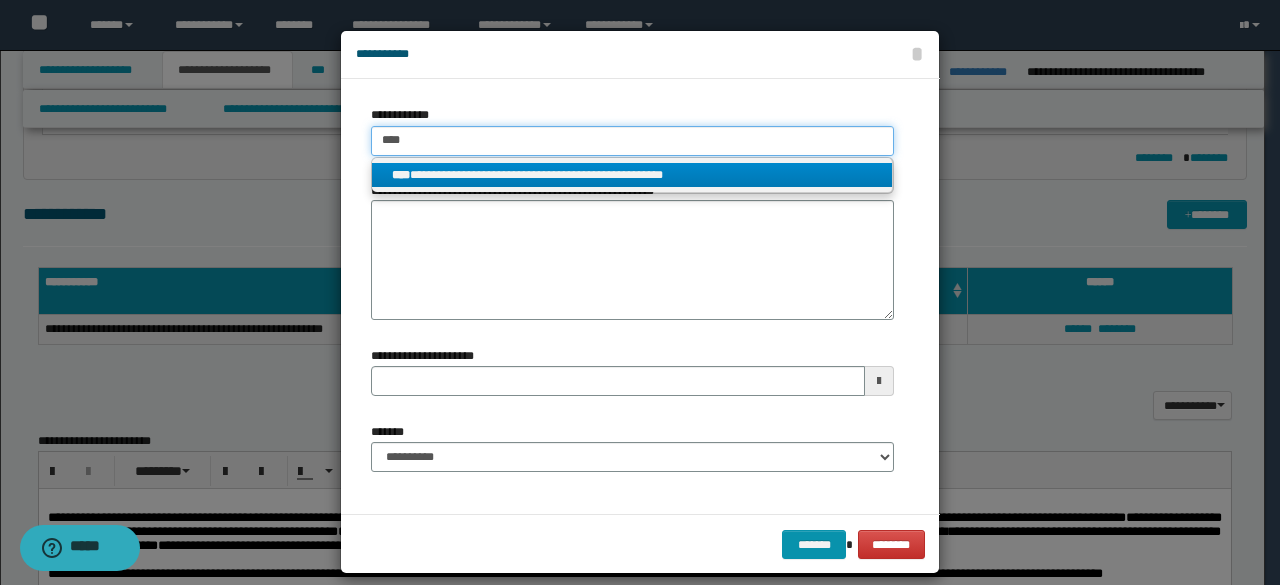 type 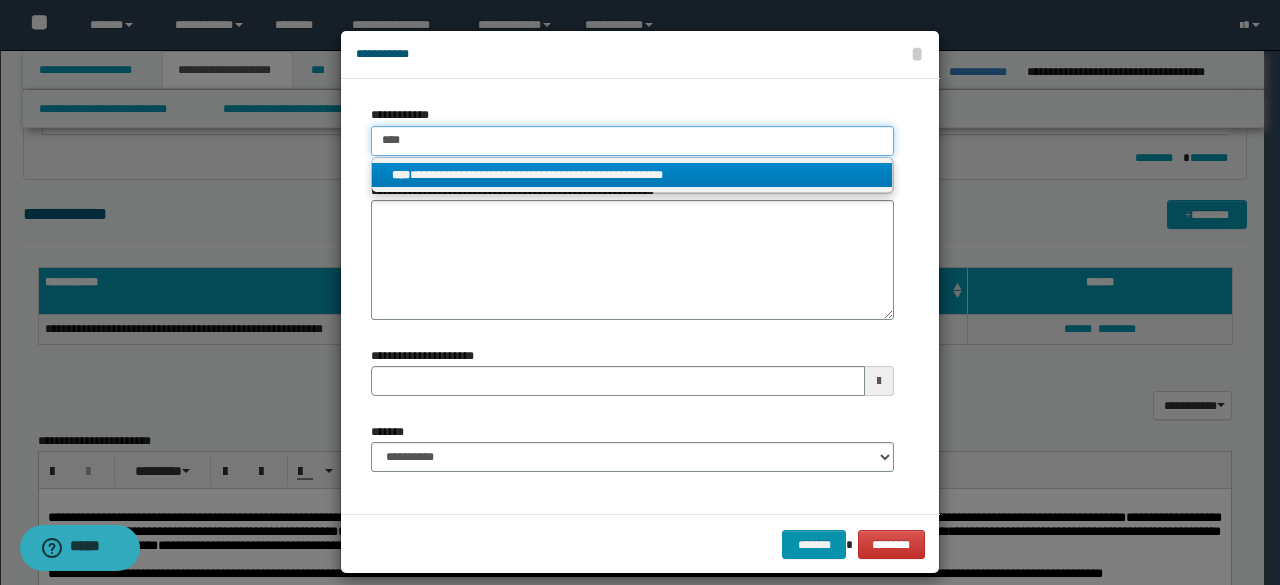 type on "**********" 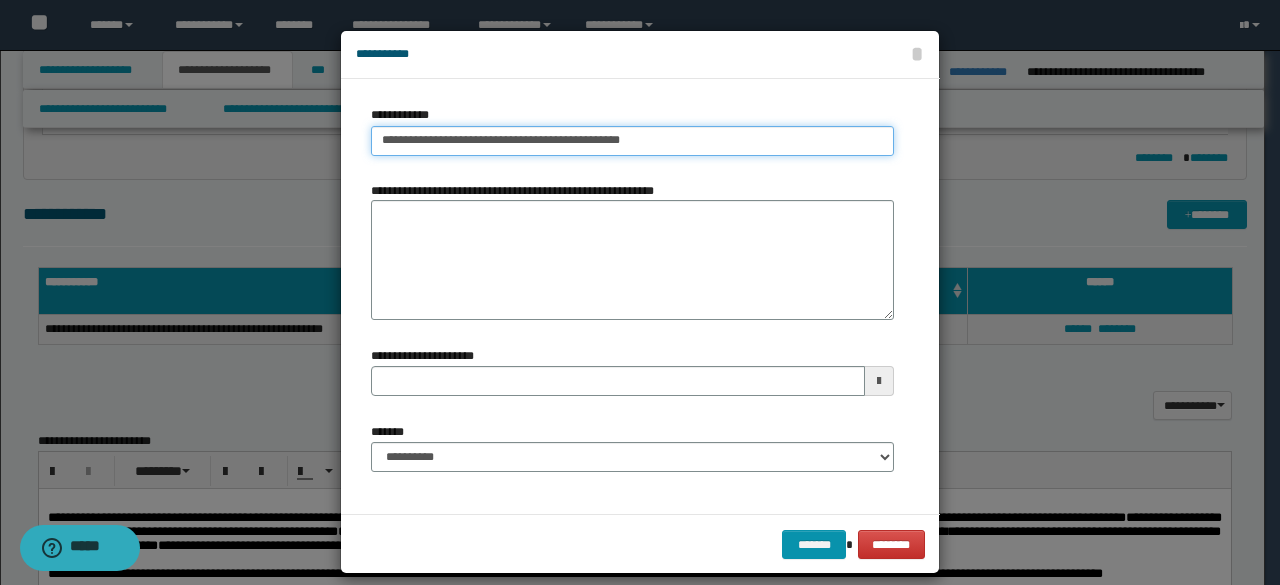 type 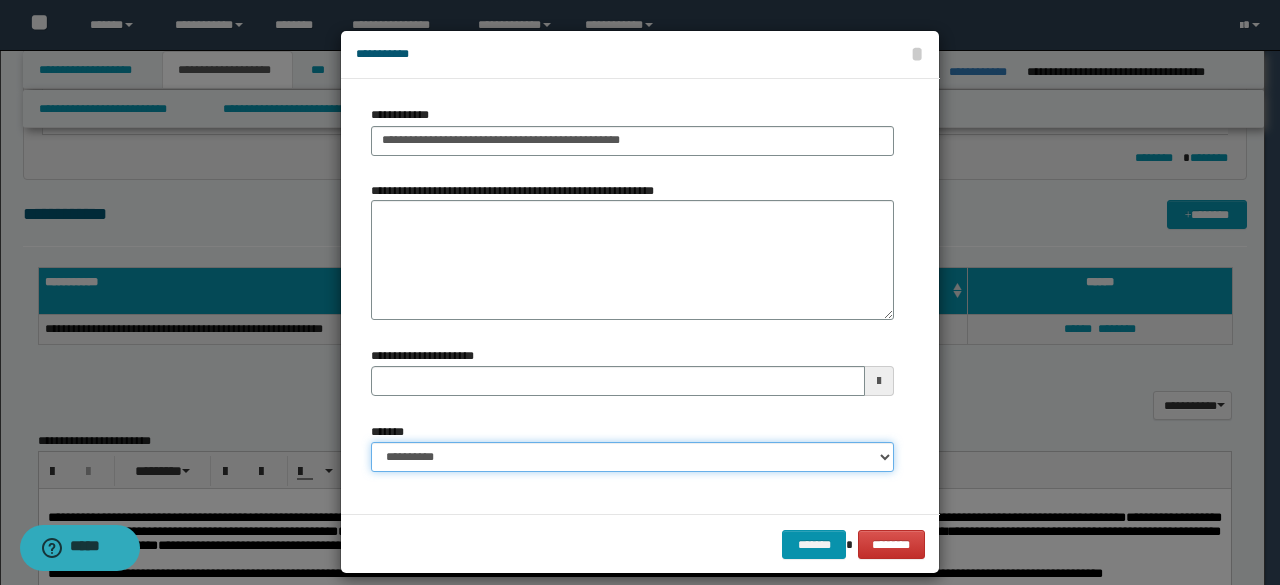 click on "**********" at bounding box center [632, 457] 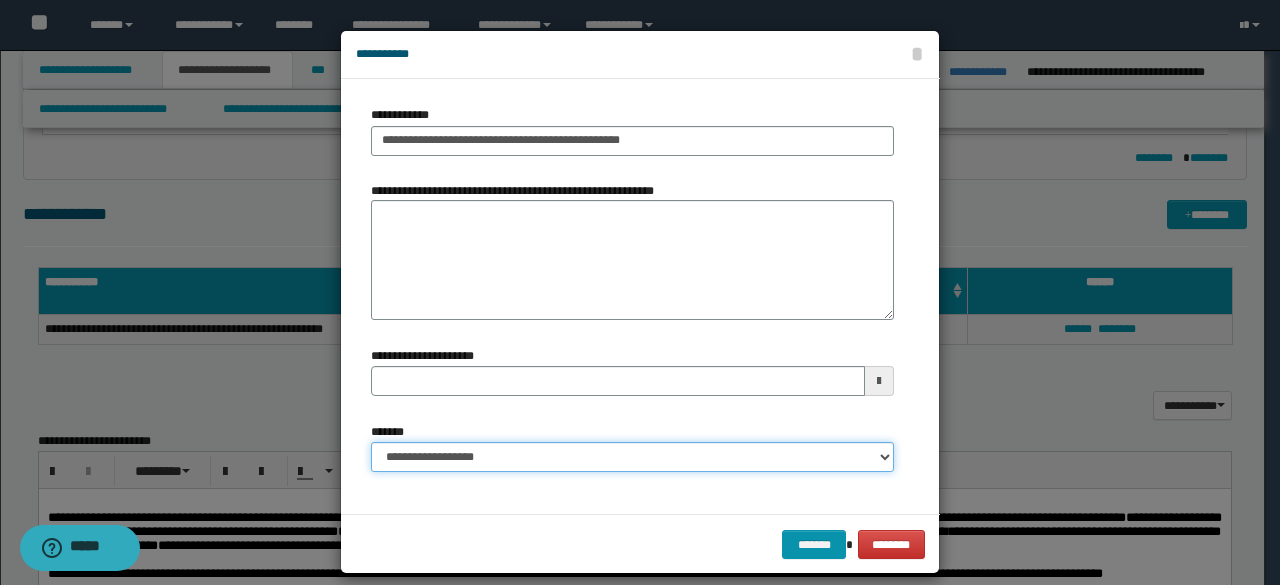 click on "**********" at bounding box center (632, 457) 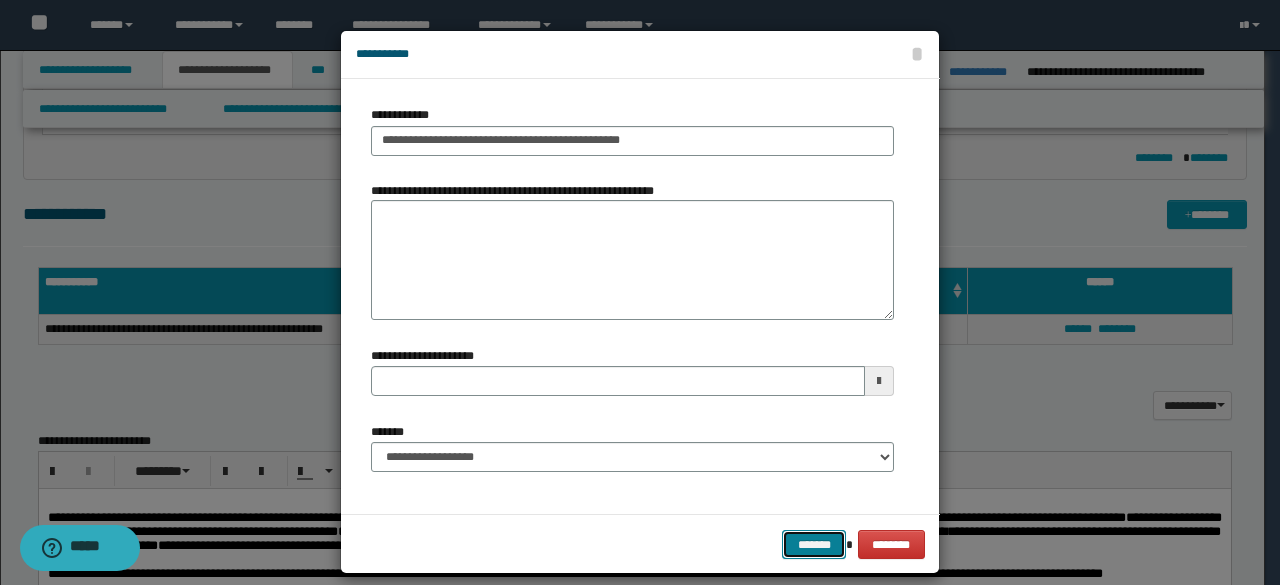 click on "*******" at bounding box center [814, 544] 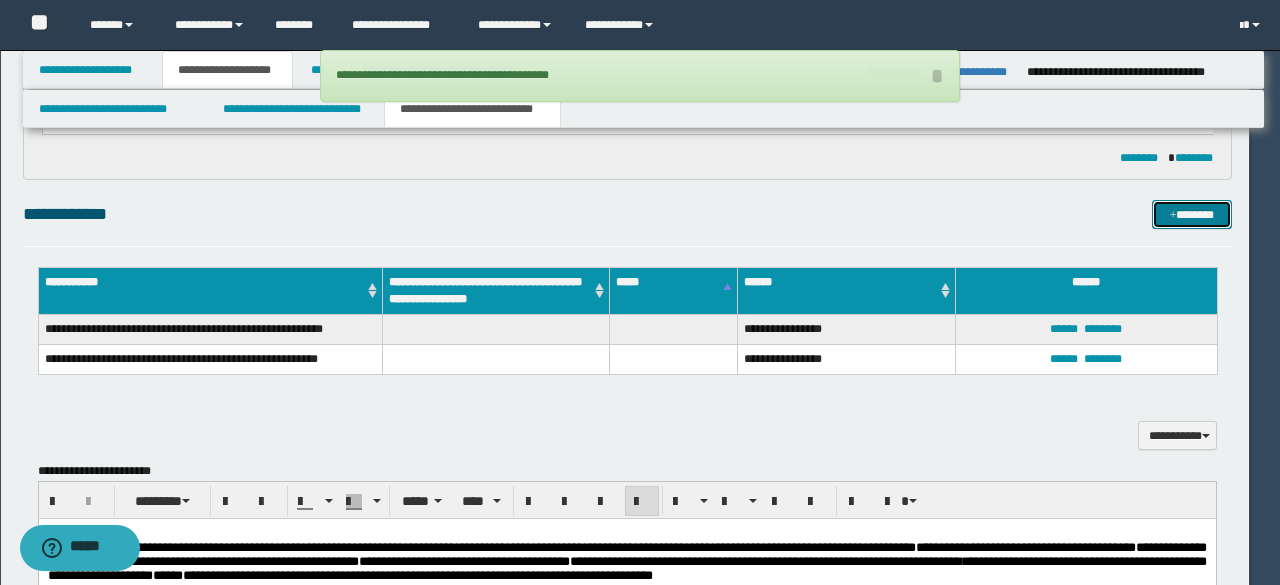 type 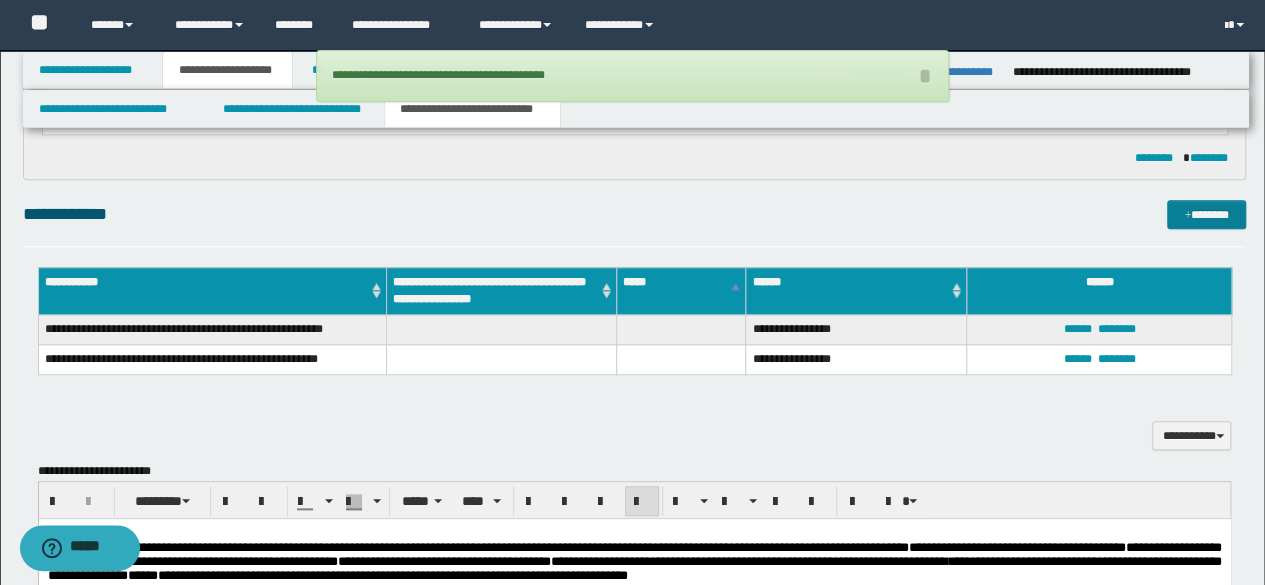 click on "**********" at bounding box center (635, 677) 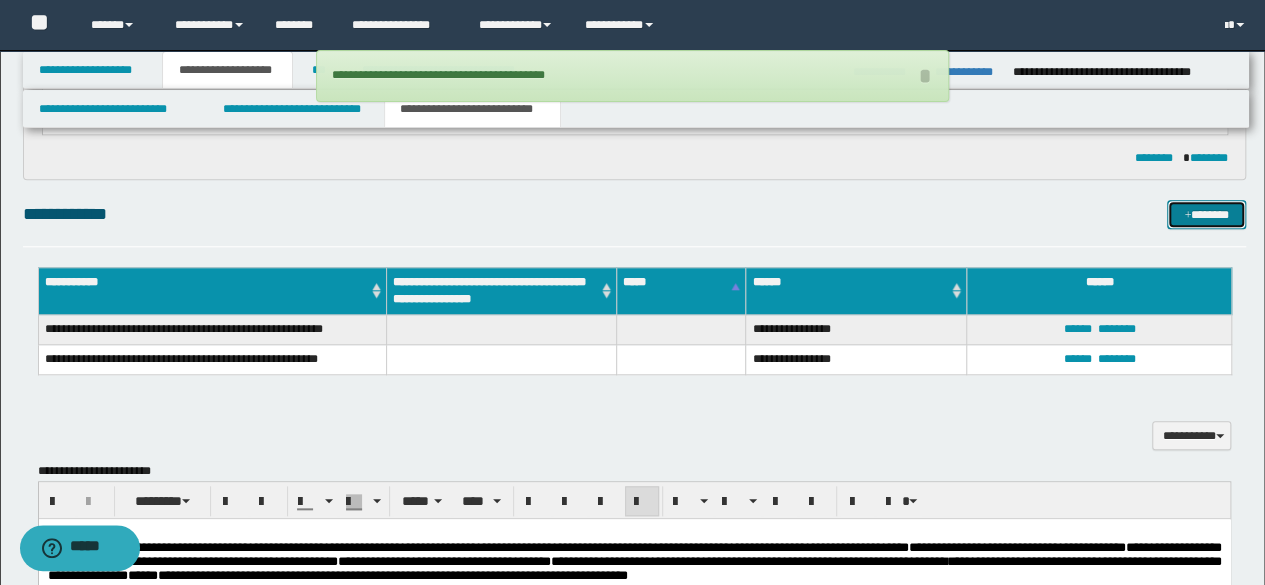 click on "*******" at bounding box center (1206, 214) 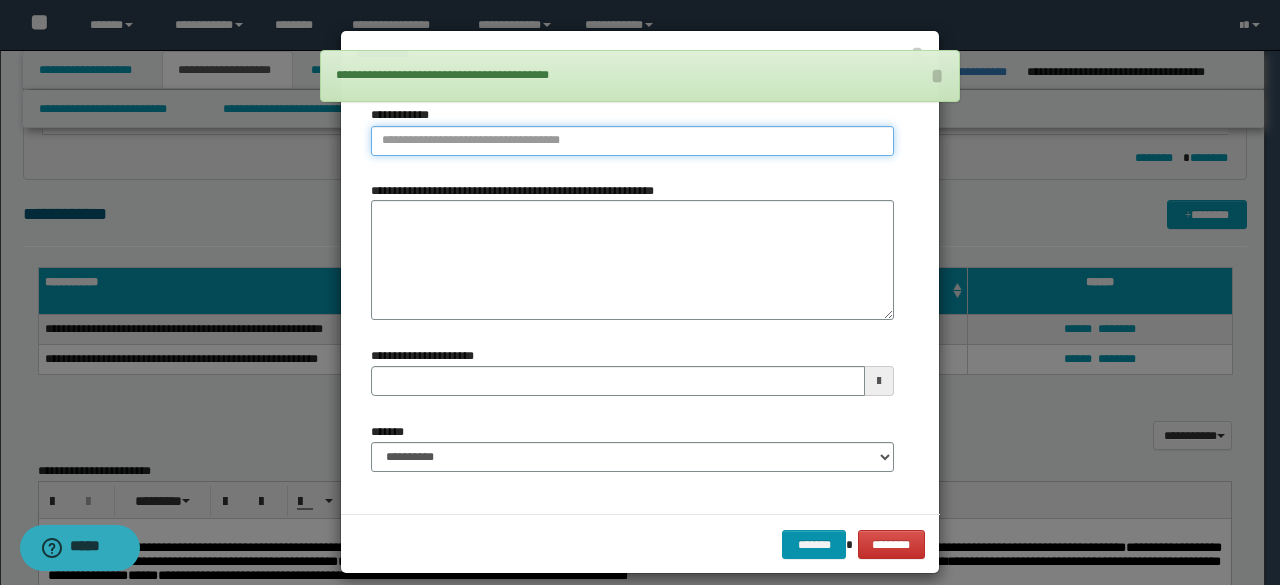 type on "**********" 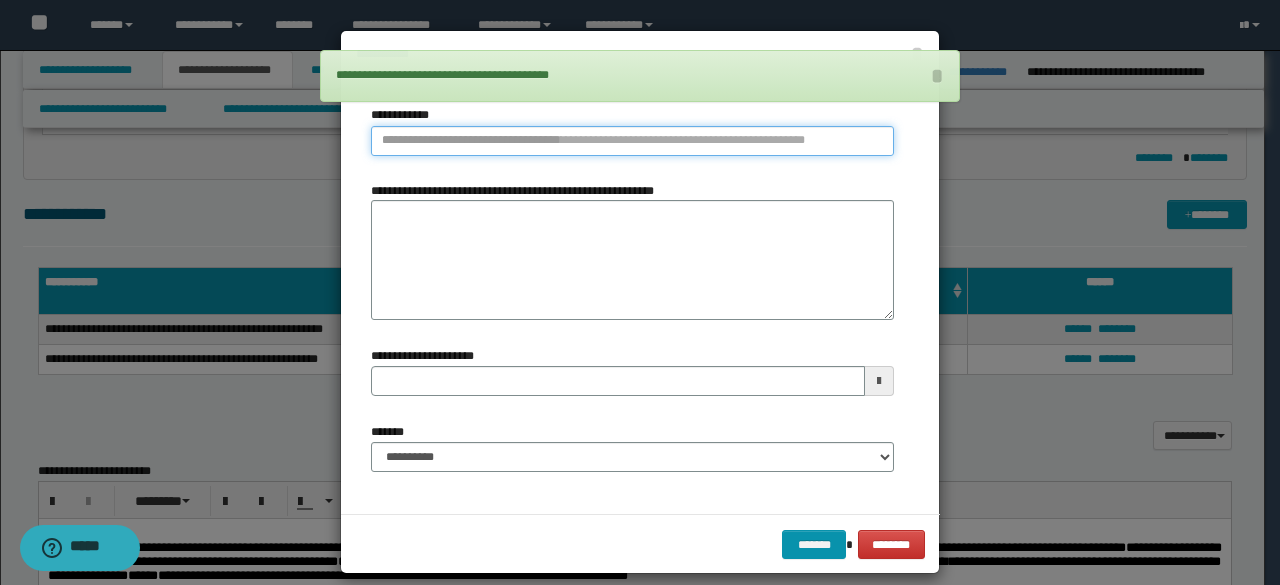 click on "**********" at bounding box center [632, 141] 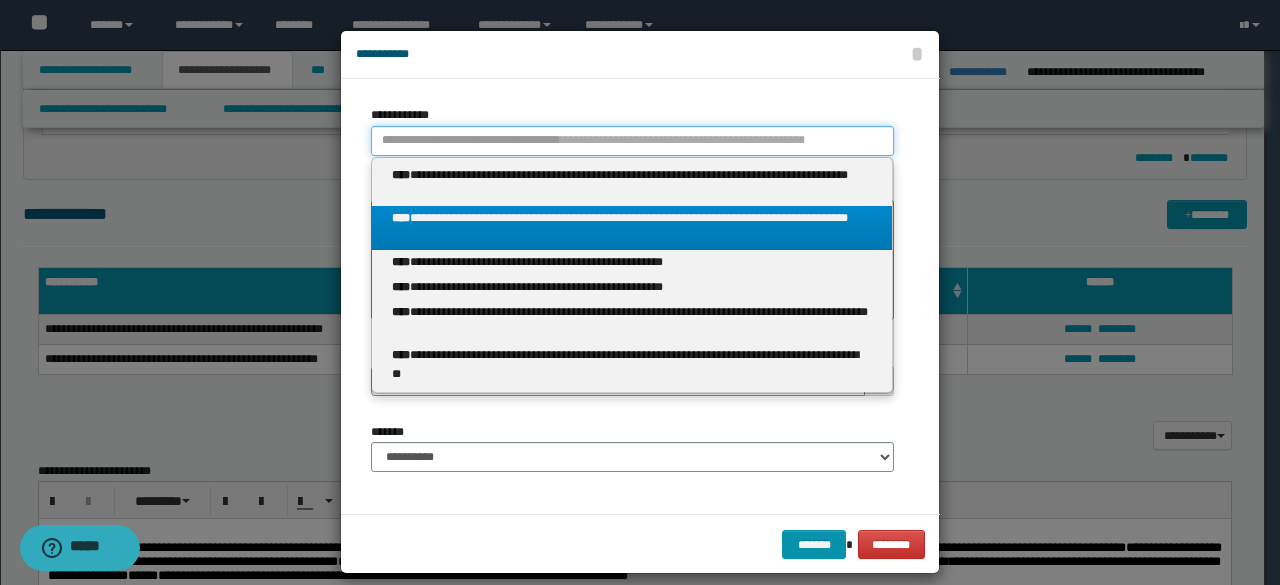 type 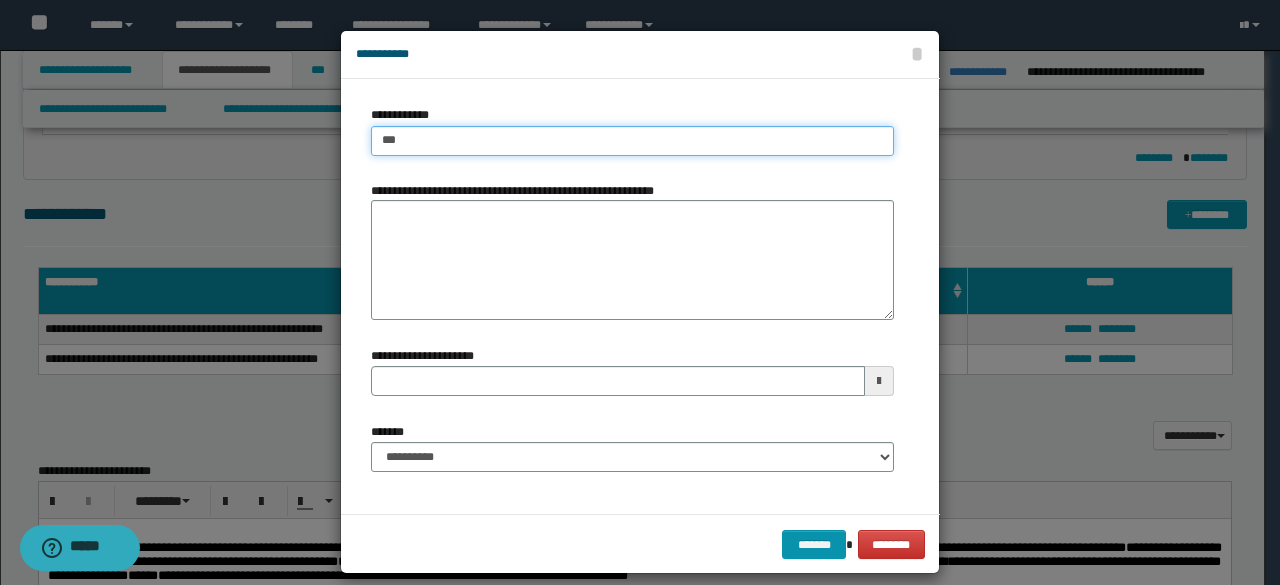 type on "****" 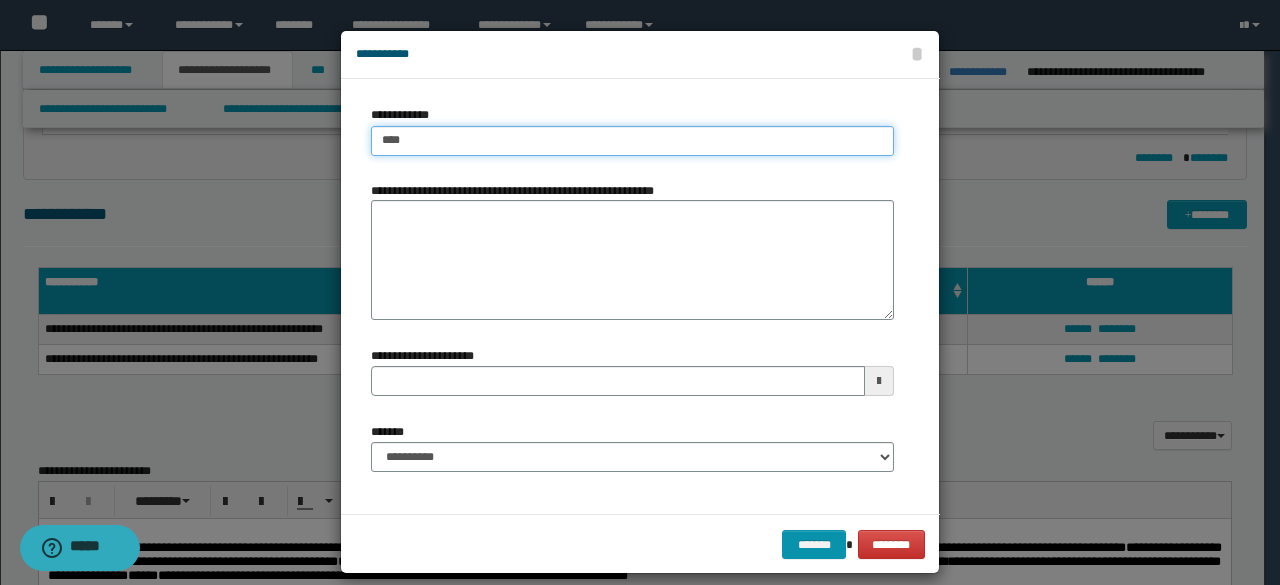 type on "****" 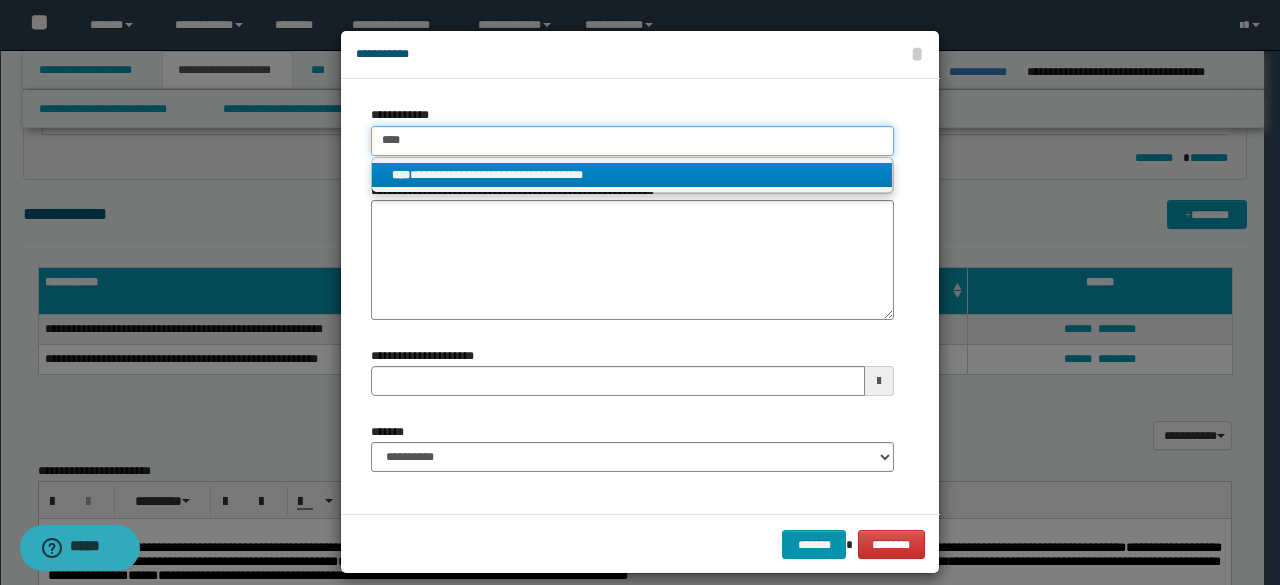 type on "****" 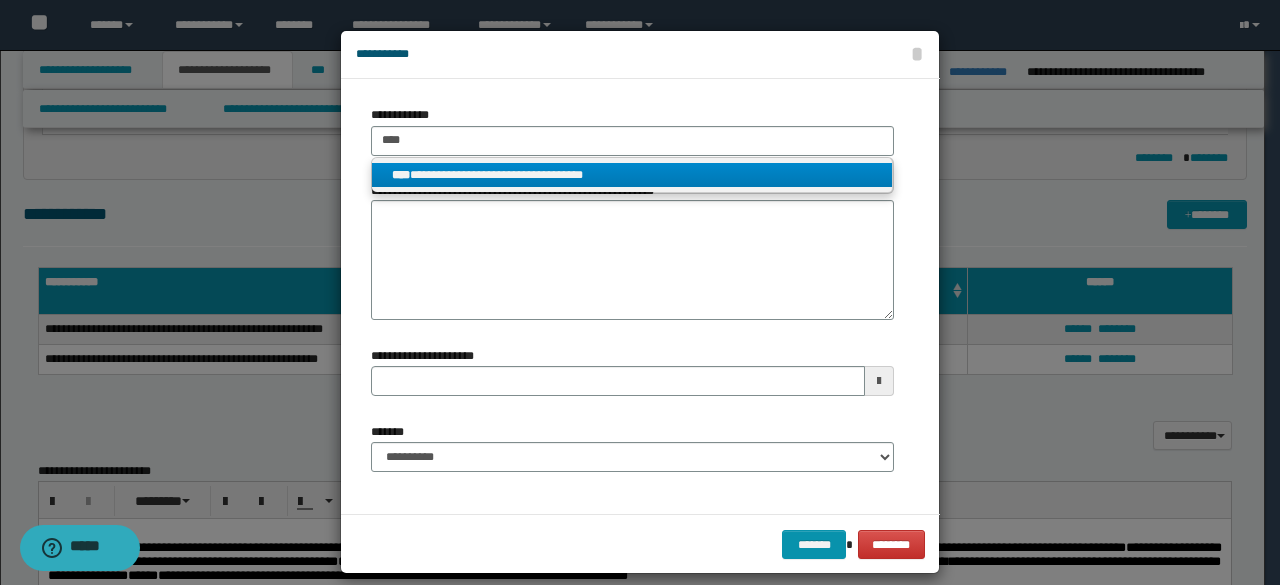 click on "**********" at bounding box center (632, 175) 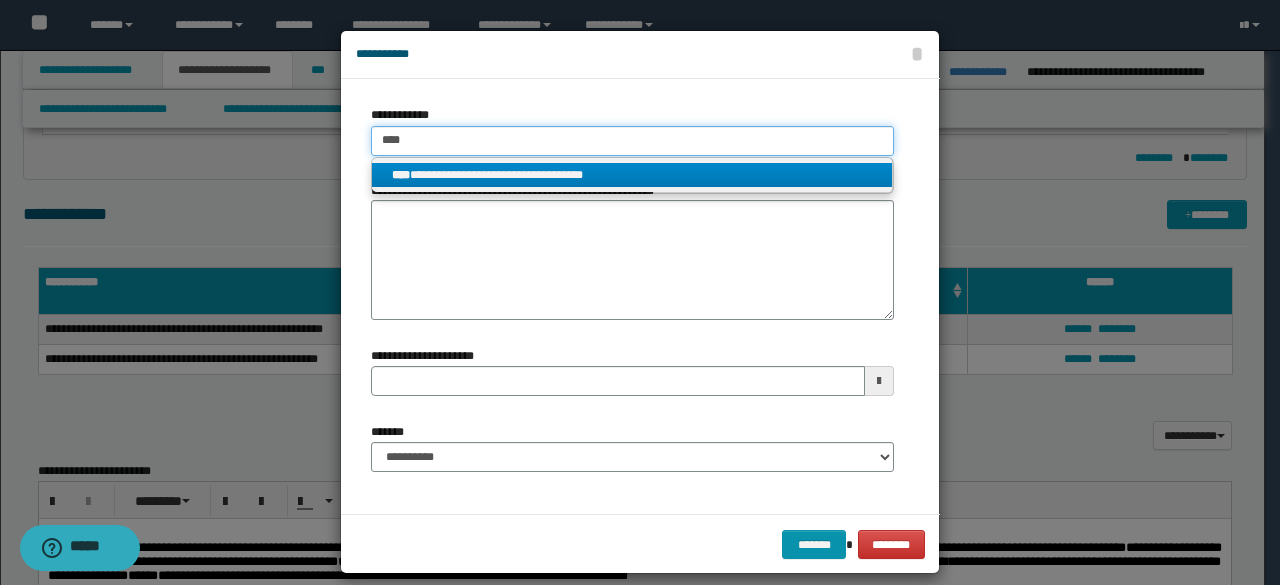 type 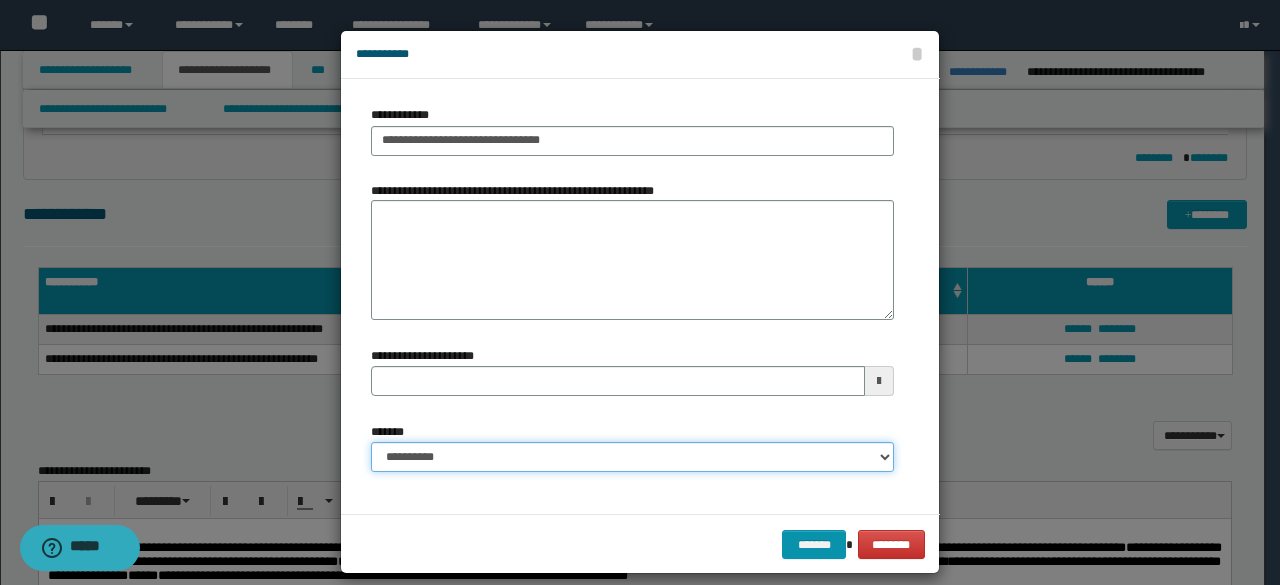 click on "**********" at bounding box center (632, 457) 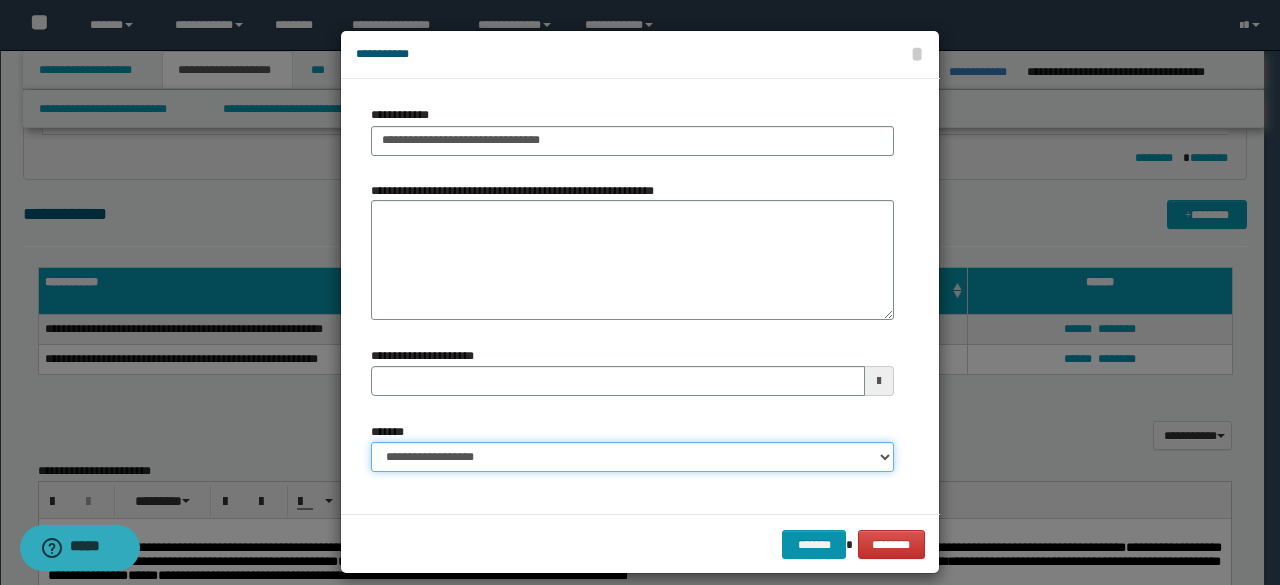 click on "**********" at bounding box center [632, 457] 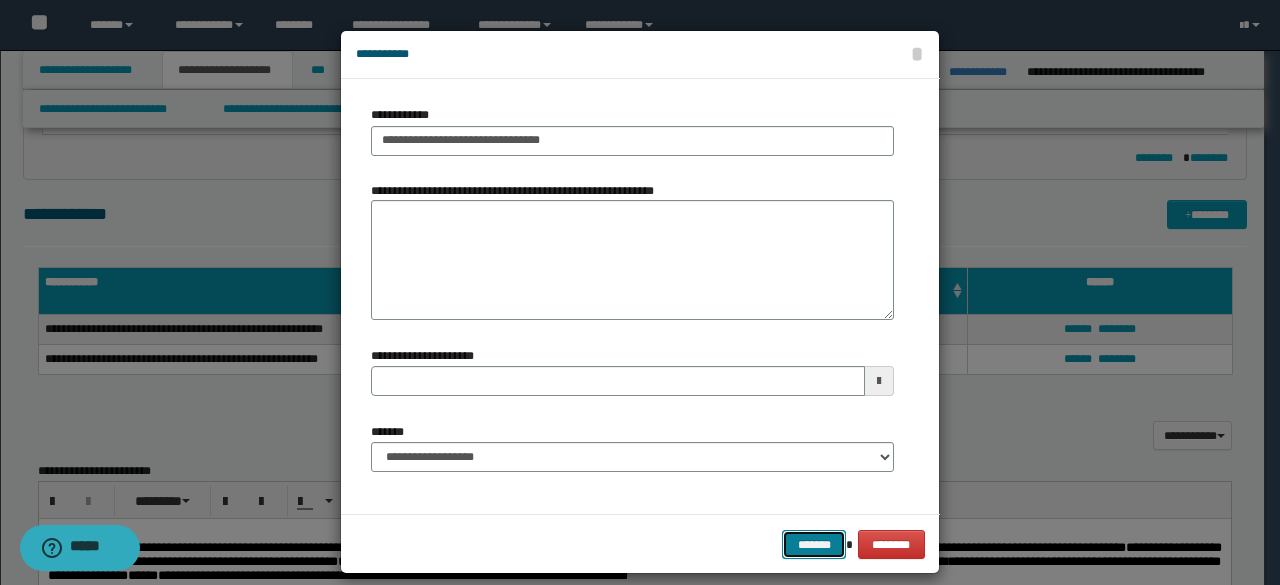 click on "*******" at bounding box center [814, 544] 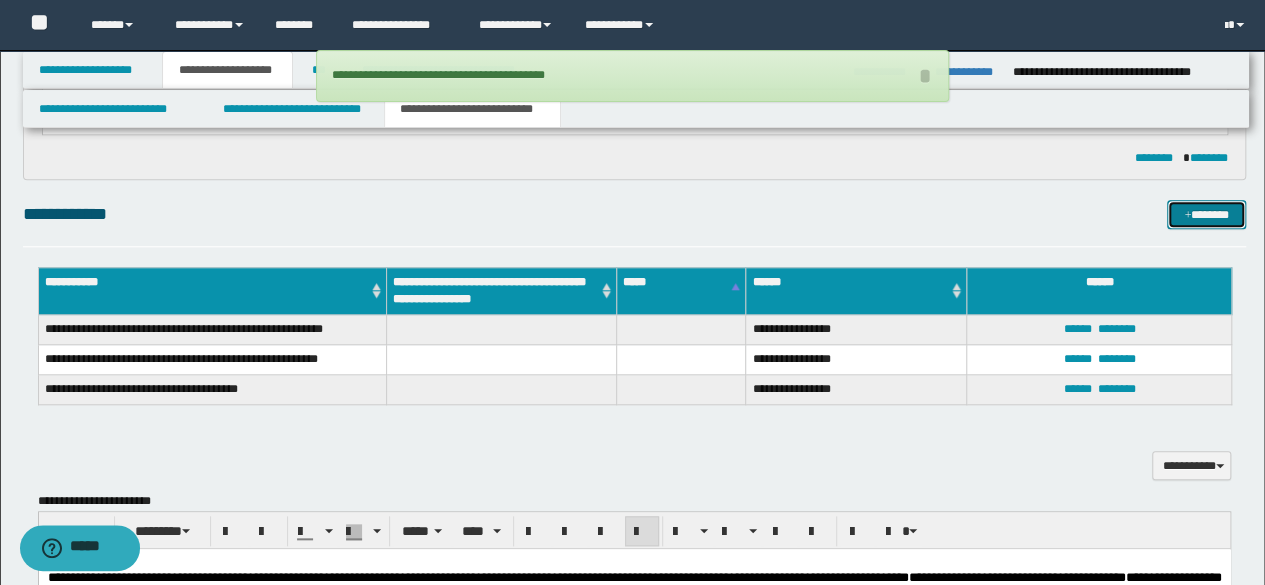 type 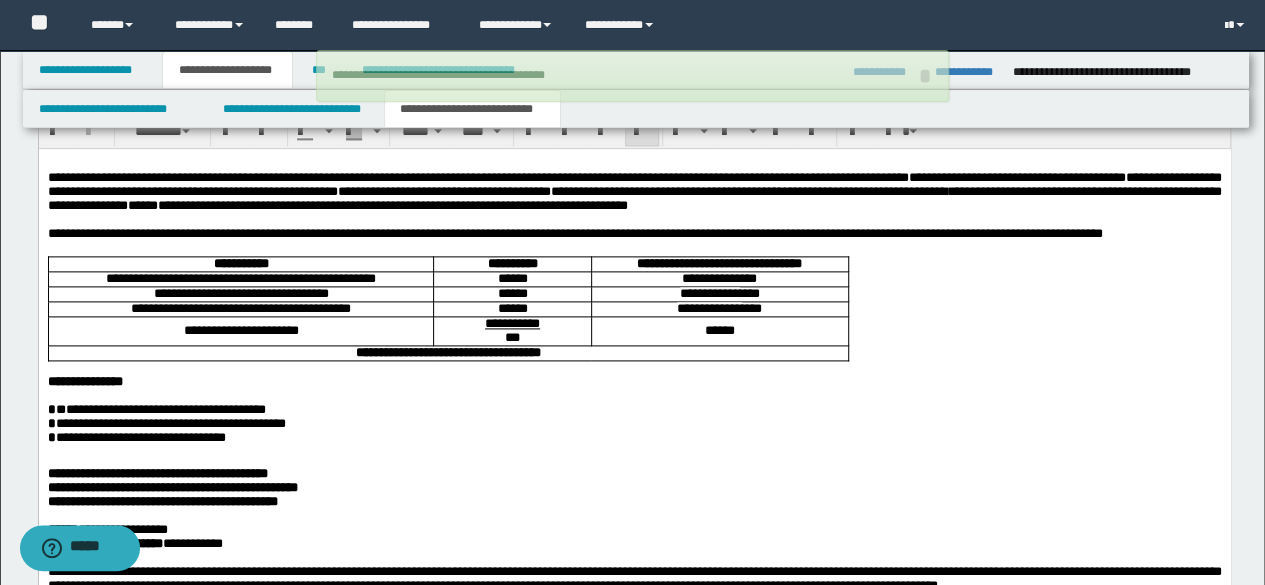 scroll, scrollTop: 1400, scrollLeft: 0, axis: vertical 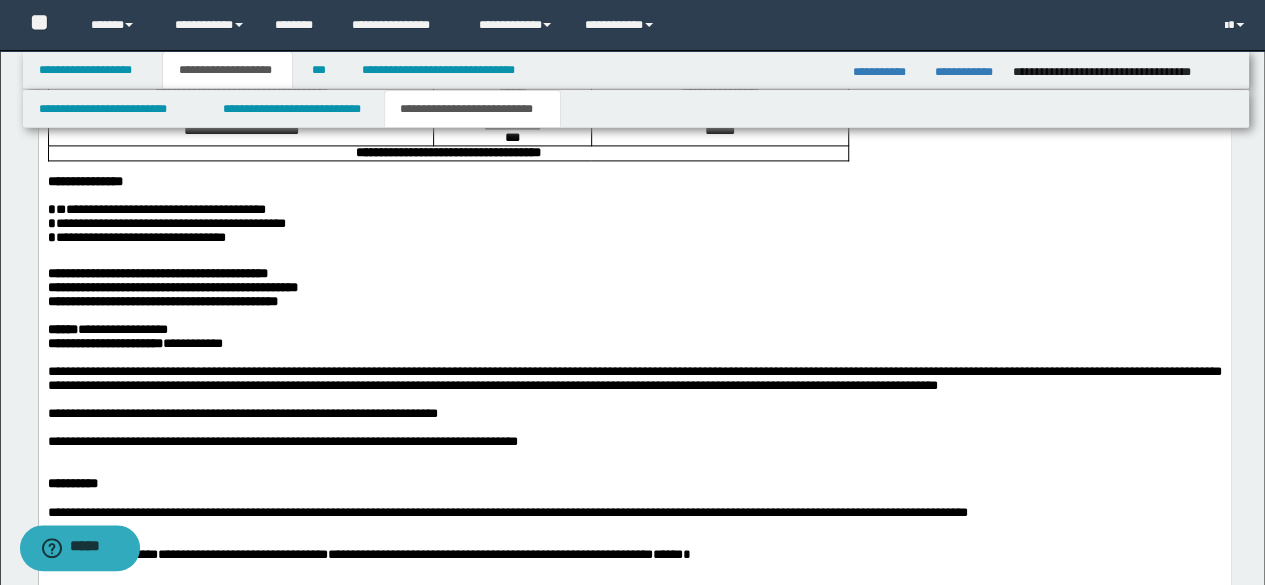 click on "**********" at bounding box center (162, 302) 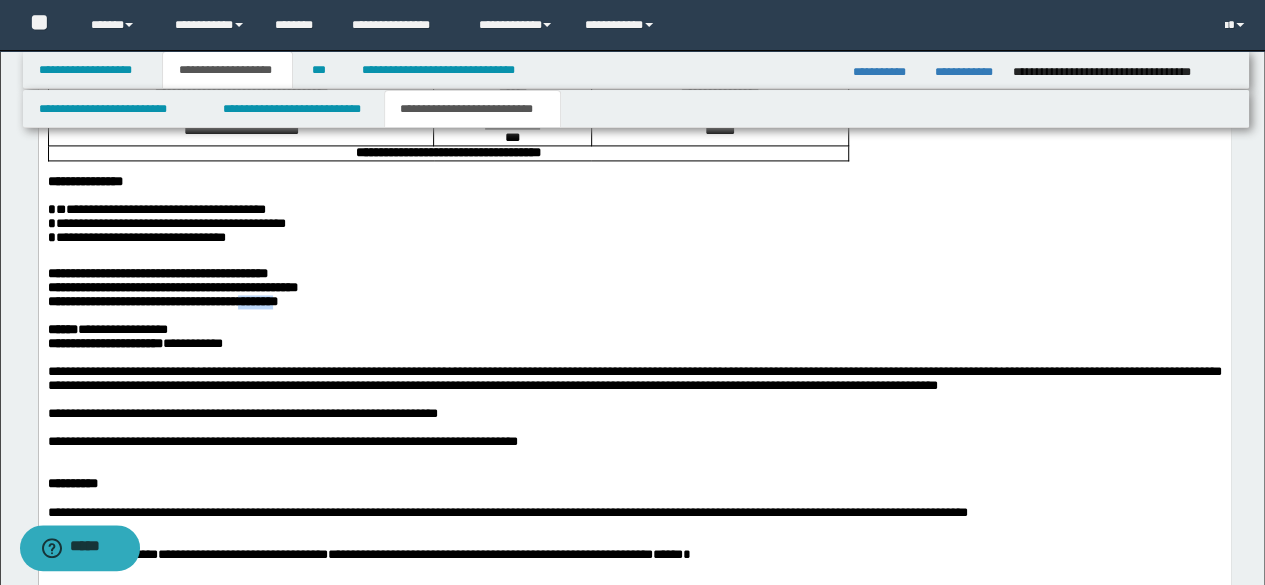 drag, startPoint x: 228, startPoint y: 353, endPoint x: 267, endPoint y: 350, distance: 39.115215 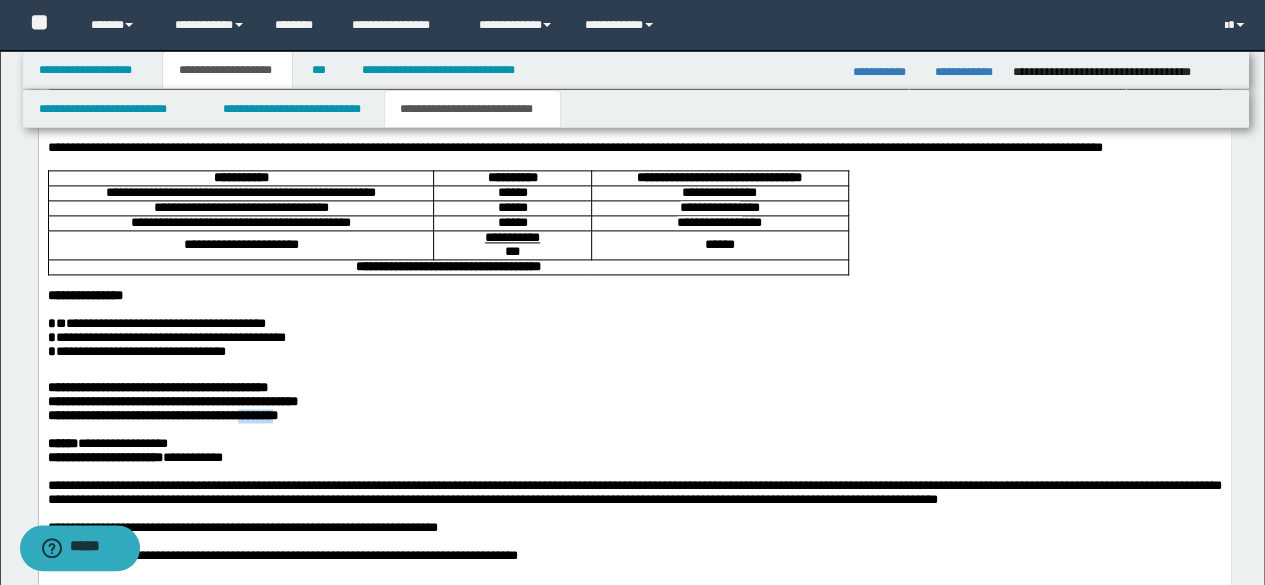 scroll, scrollTop: 1200, scrollLeft: 0, axis: vertical 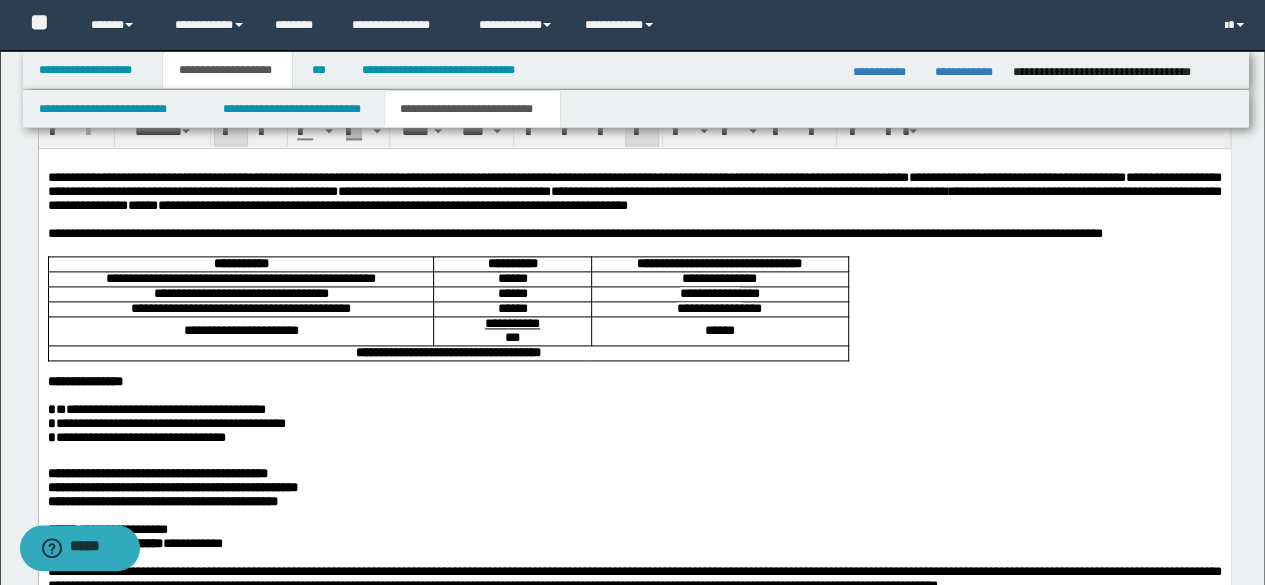 click on "**********" at bounding box center (633, 198) 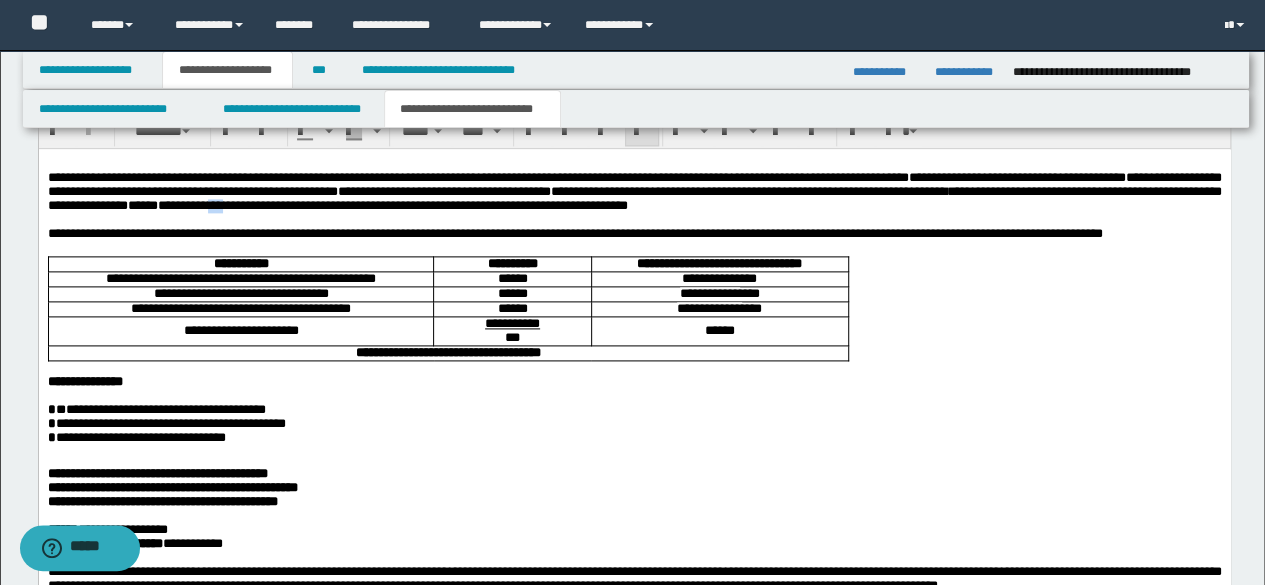 click on "**********" at bounding box center [633, 198] 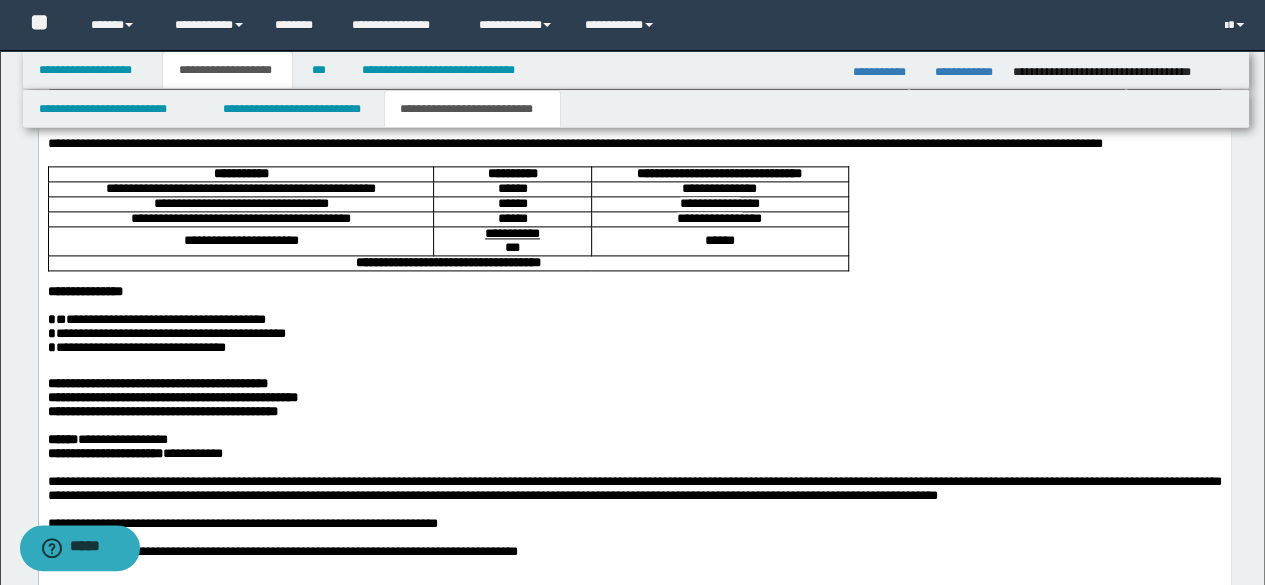 scroll, scrollTop: 1400, scrollLeft: 0, axis: vertical 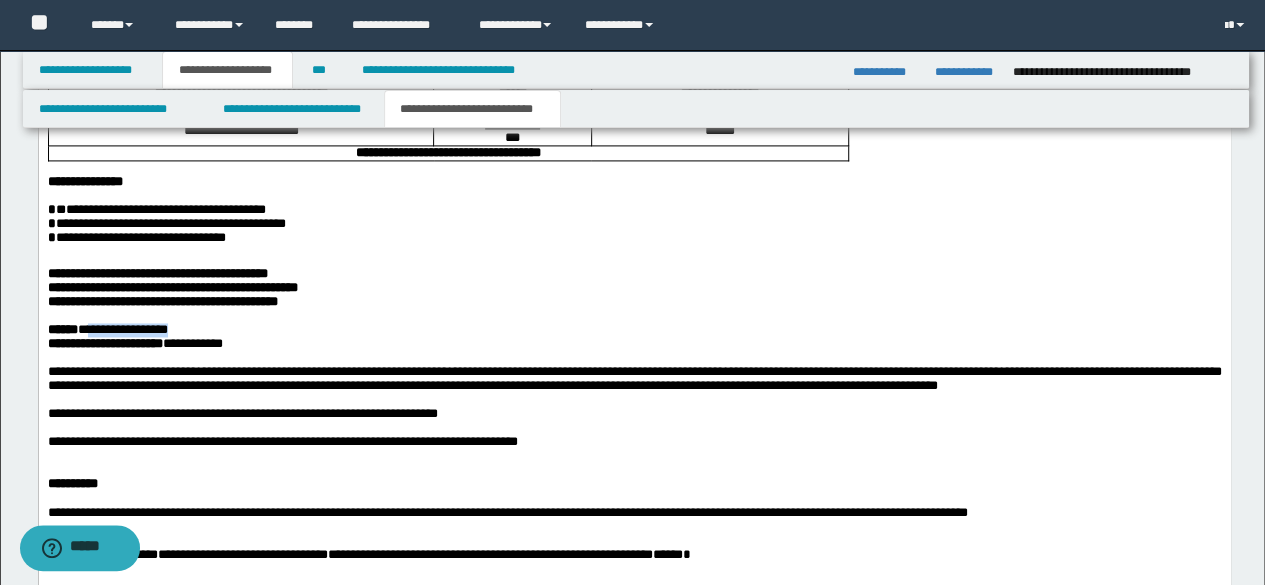 drag, startPoint x: 98, startPoint y: 399, endPoint x: 226, endPoint y: 396, distance: 128.03516 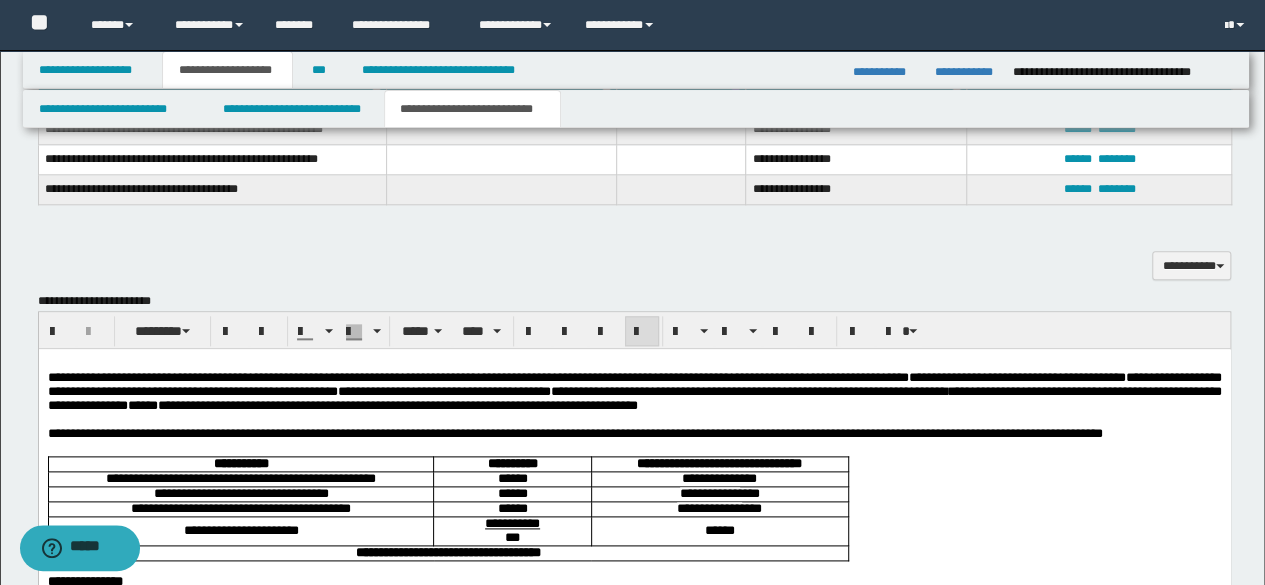 click on "**********" at bounding box center (633, 398) 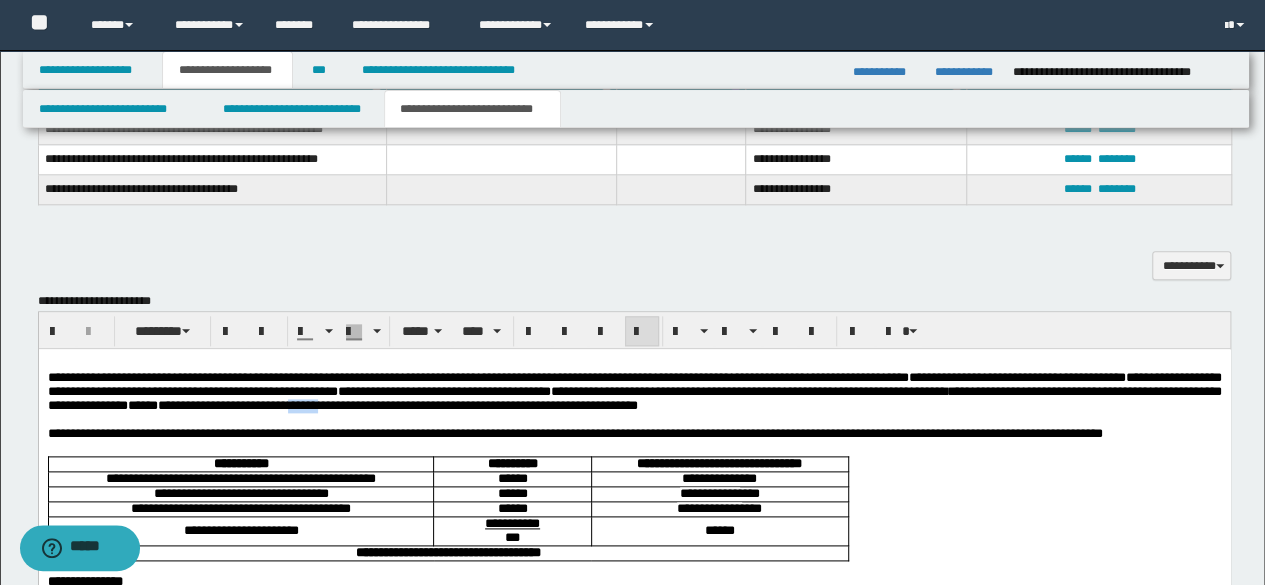 click on "**********" at bounding box center [633, 398] 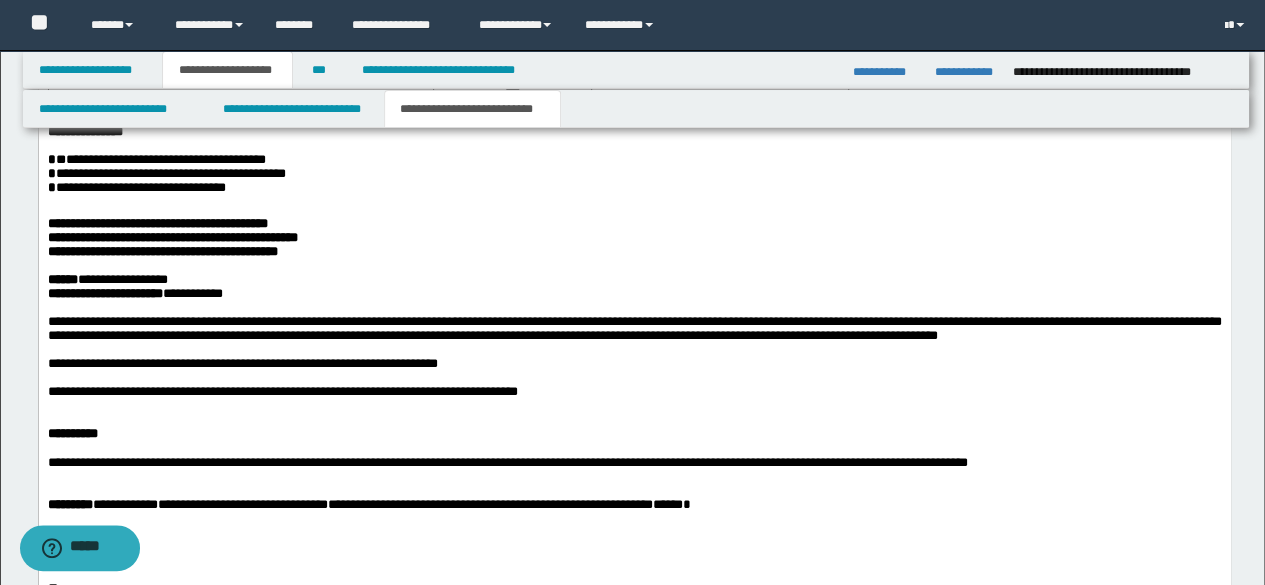 scroll, scrollTop: 1500, scrollLeft: 0, axis: vertical 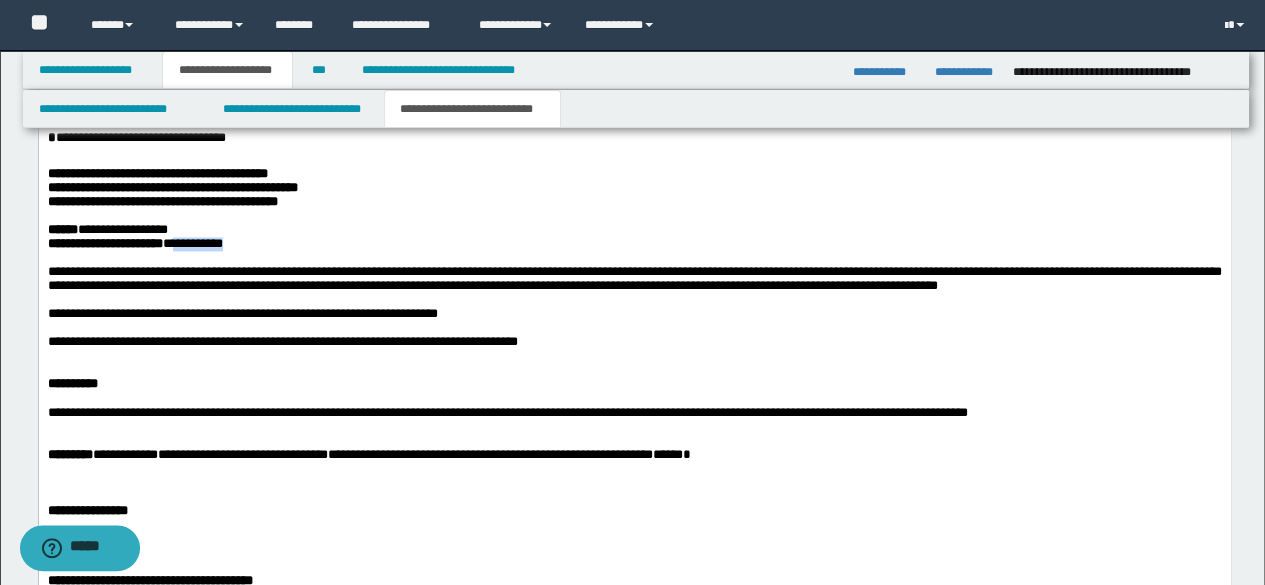 drag, startPoint x: 210, startPoint y: 315, endPoint x: 316, endPoint y: 317, distance: 106.01887 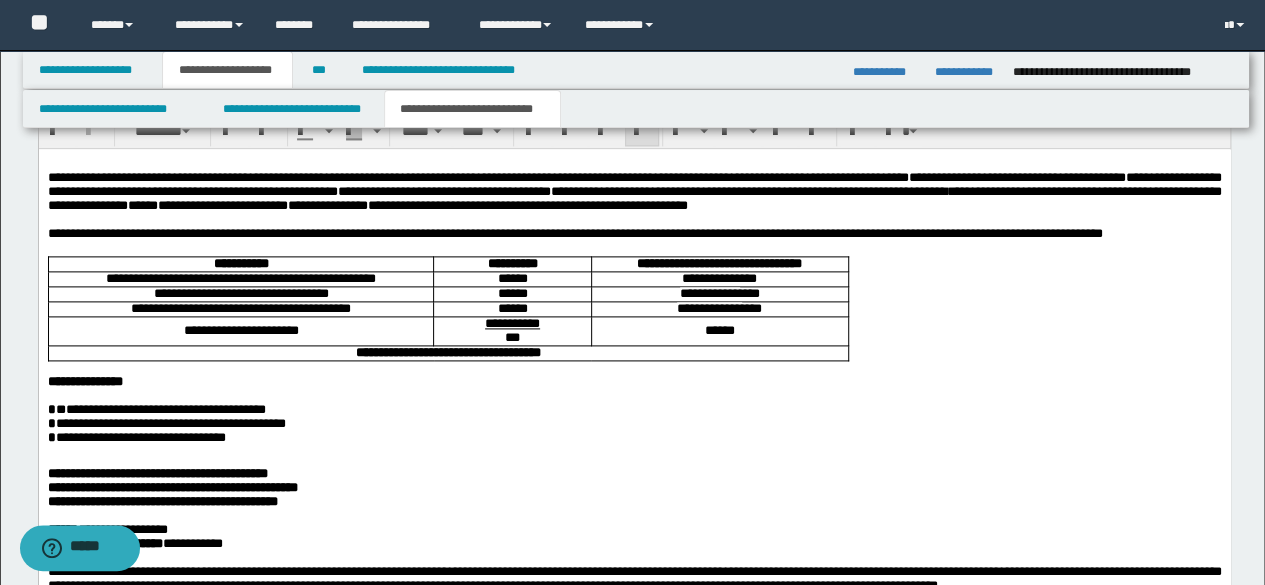 click on "**********" at bounding box center [633, 198] 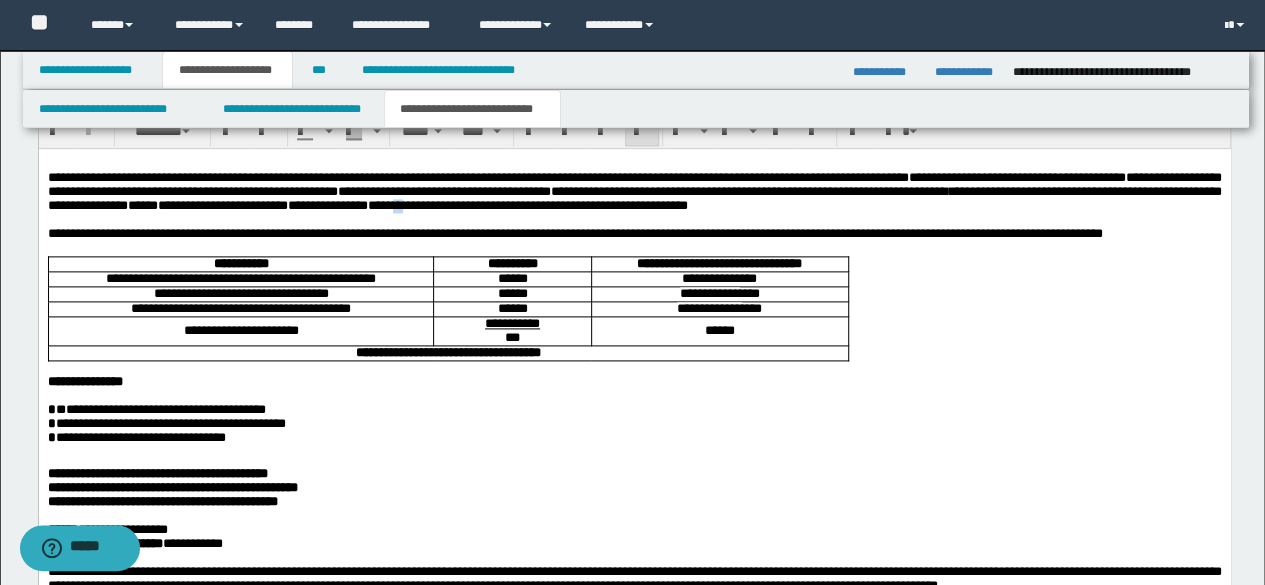 click on "**********" at bounding box center (633, 198) 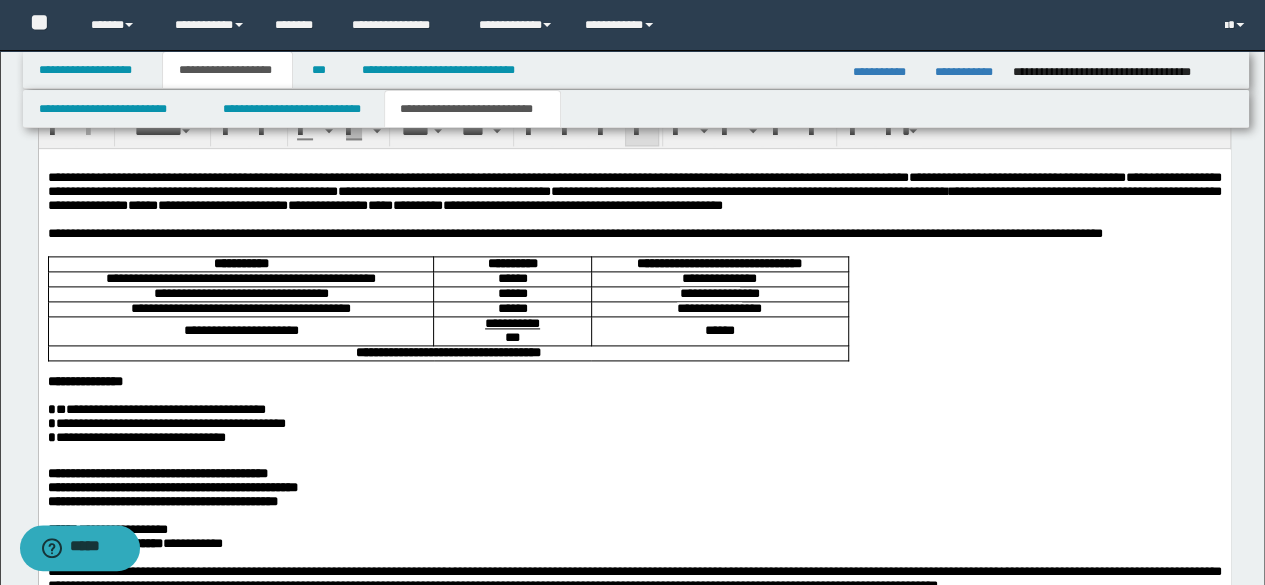 click on "**********" at bounding box center (633, 198) 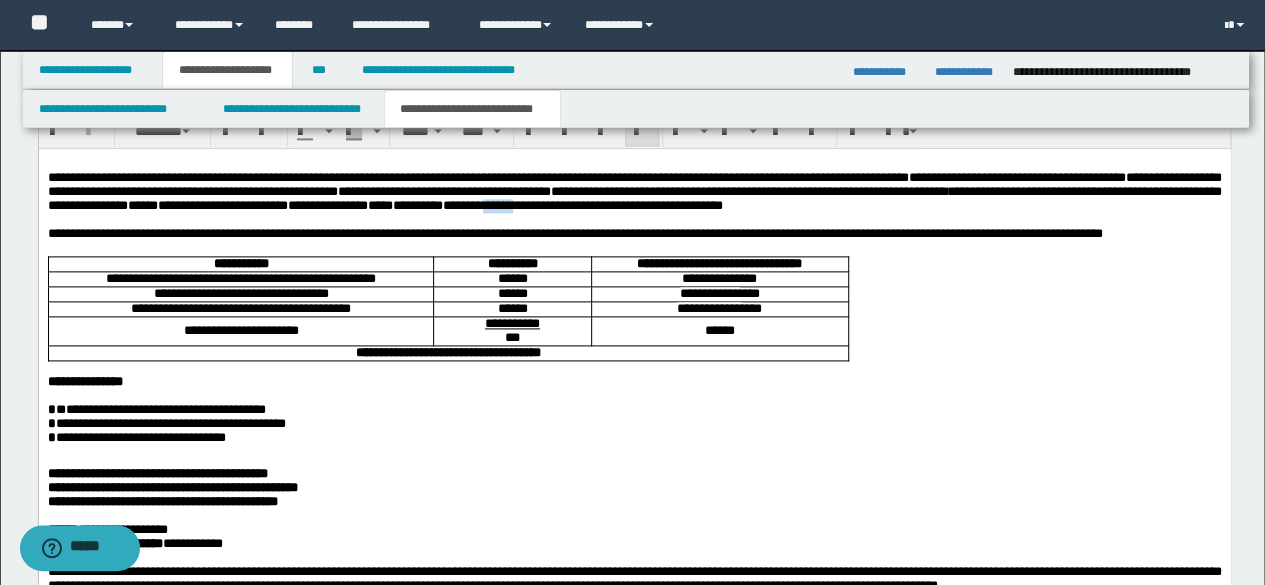 click on "**********" at bounding box center (633, 198) 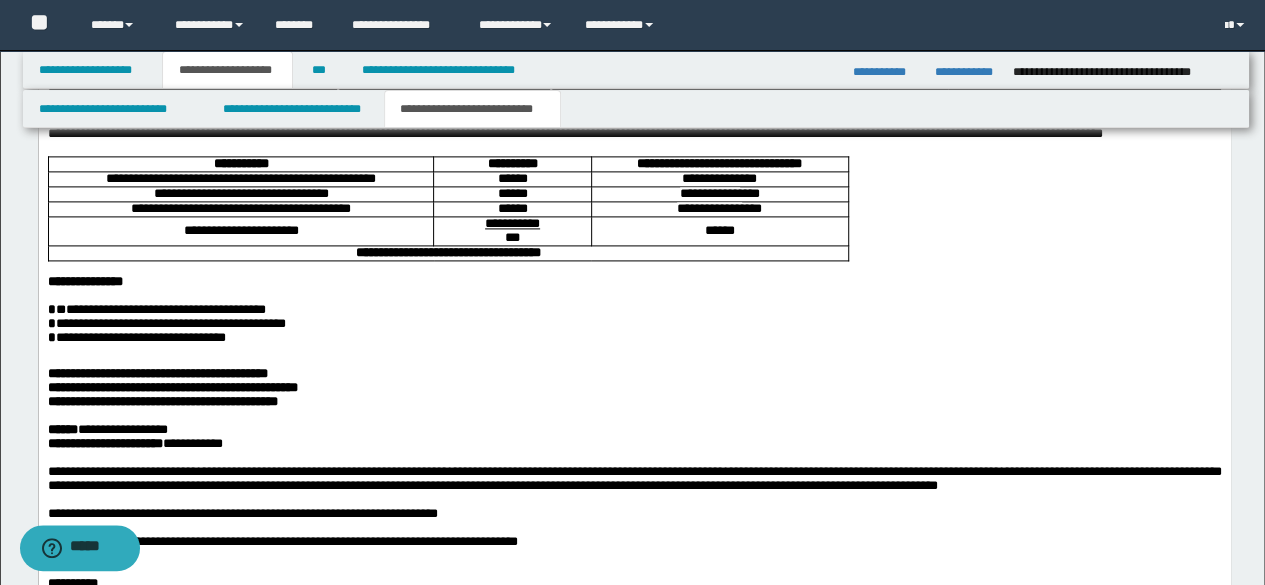 scroll, scrollTop: 1400, scrollLeft: 0, axis: vertical 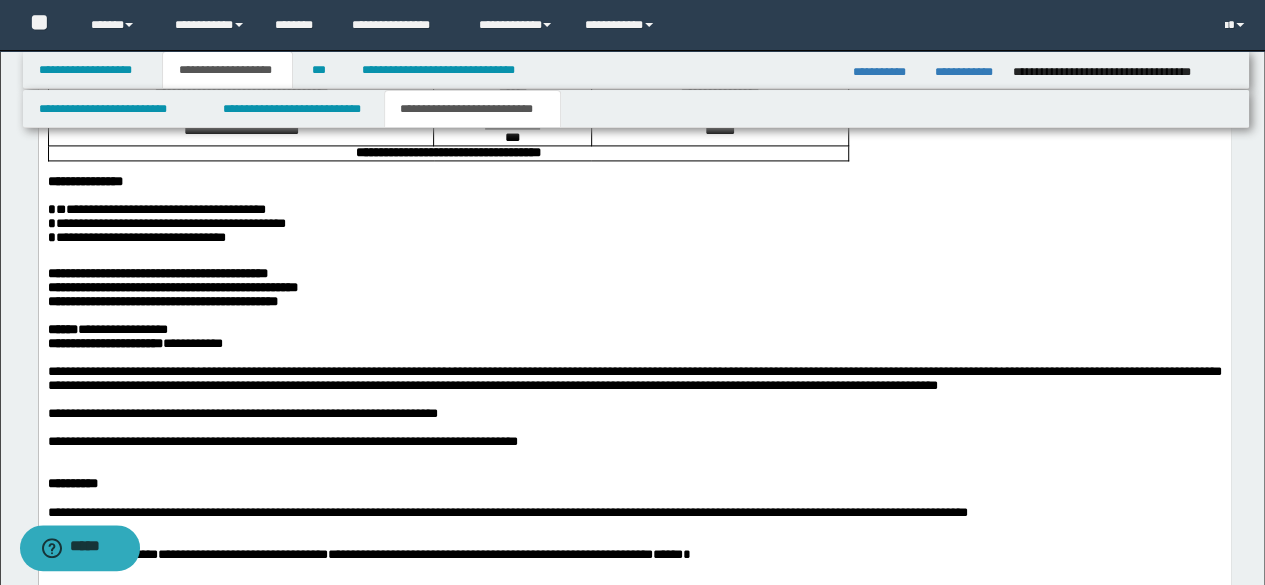 click on "**********" at bounding box center (634, 411) 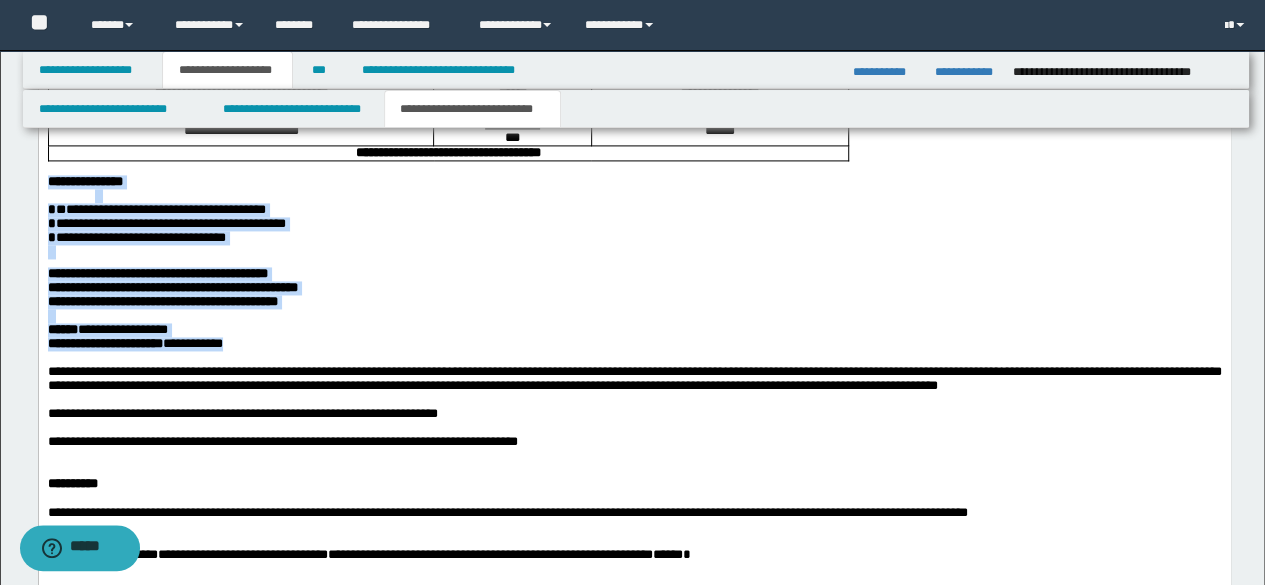 drag, startPoint x: 66, startPoint y: 241, endPoint x: 280, endPoint y: 407, distance: 270.83575 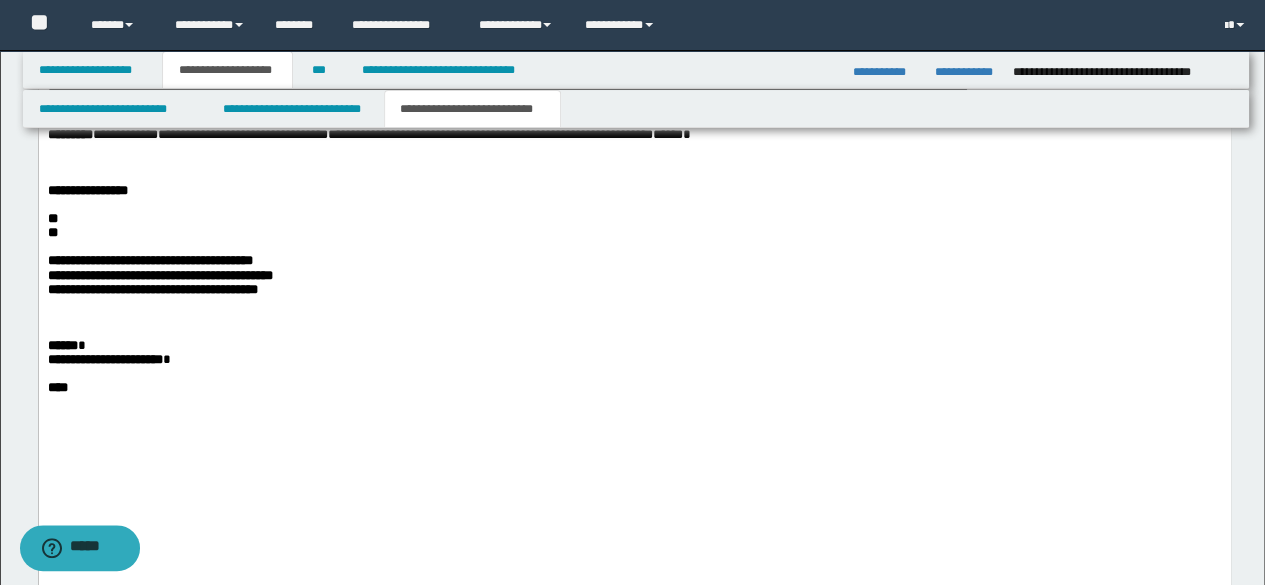 scroll, scrollTop: 1600, scrollLeft: 0, axis: vertical 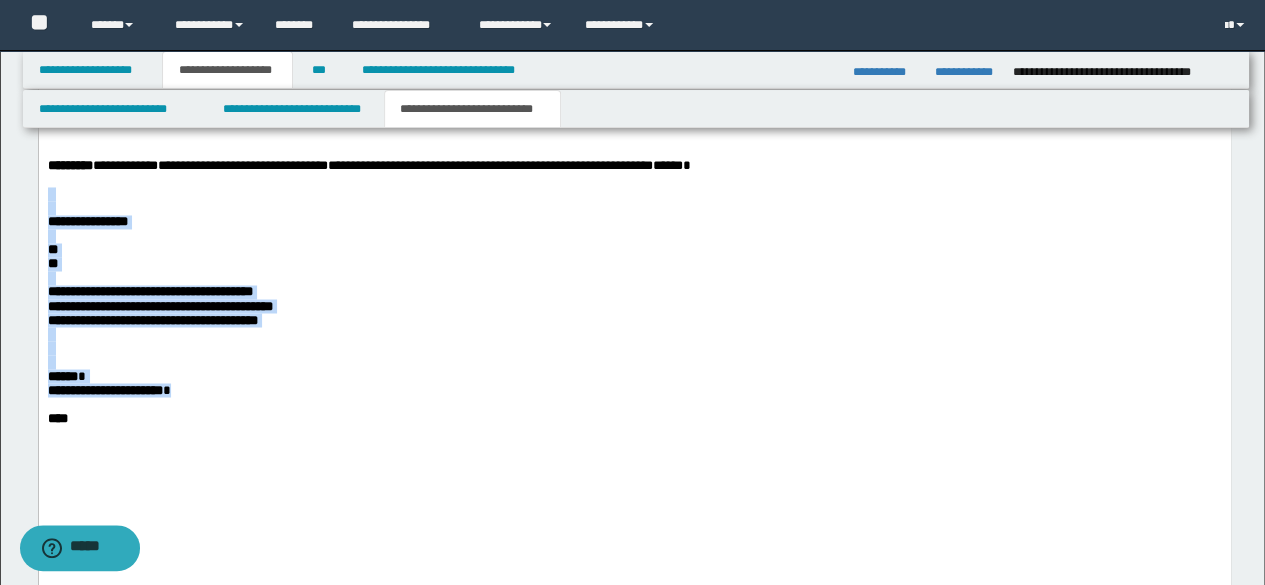 drag, startPoint x: 46, startPoint y: 275, endPoint x: 226, endPoint y: 500, distance: 288.1406 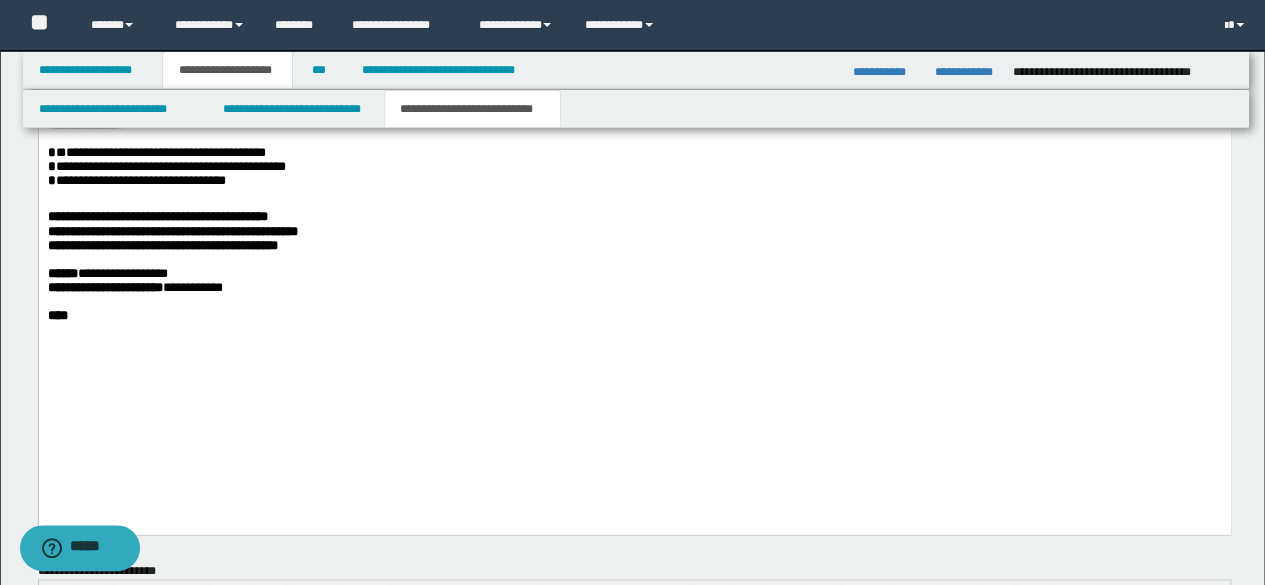 scroll, scrollTop: 1700, scrollLeft: 0, axis: vertical 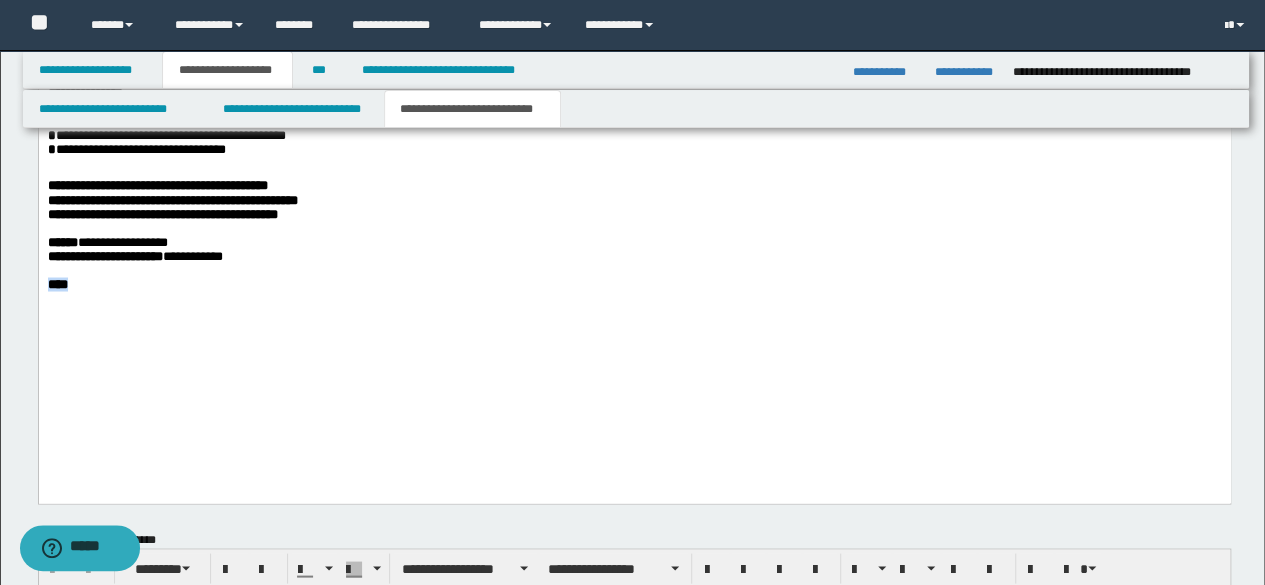 drag, startPoint x: 22, startPoint y: 419, endPoint x: 0, endPoint y: 425, distance: 22.803509 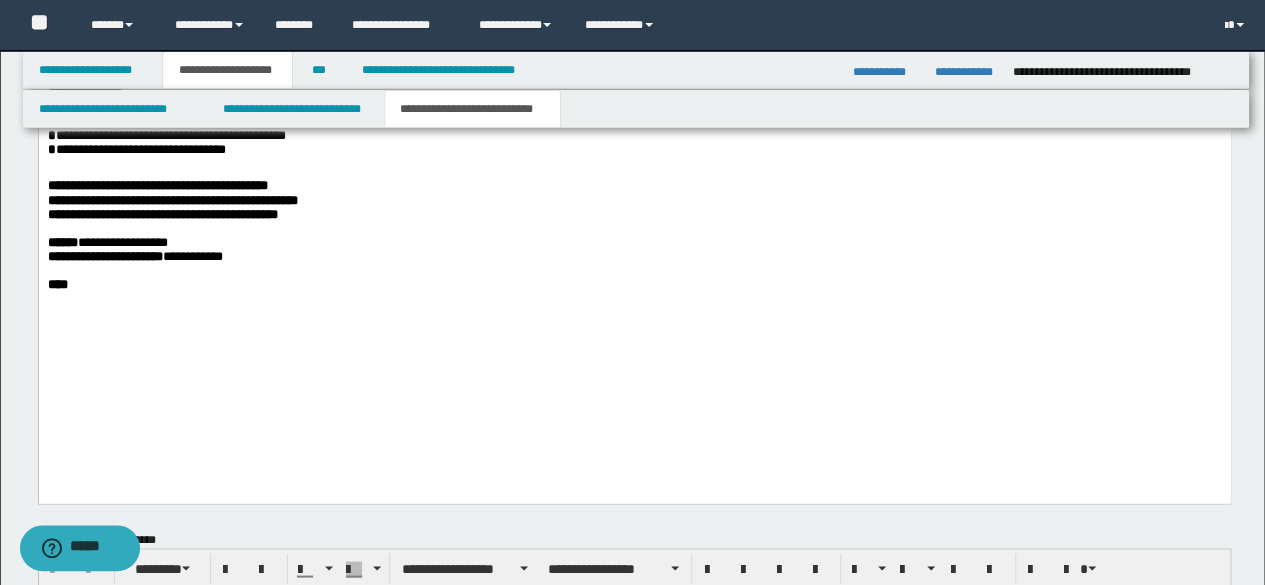 scroll, scrollTop: 1500, scrollLeft: 0, axis: vertical 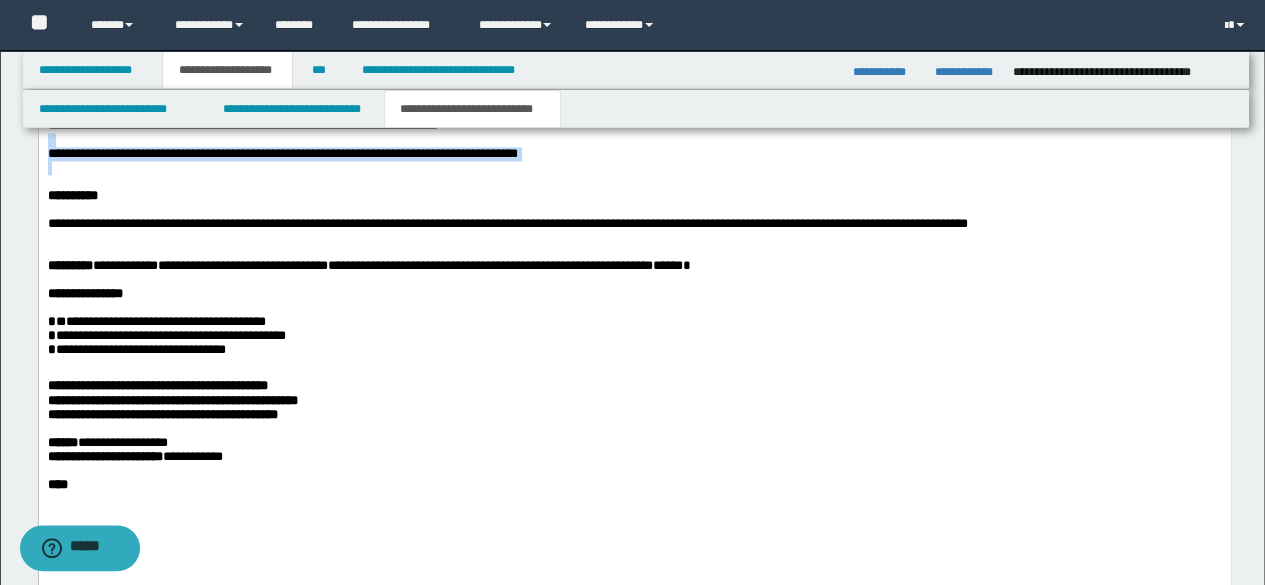drag, startPoint x: 56, startPoint y: 225, endPoint x: 66, endPoint y: 239, distance: 17.20465 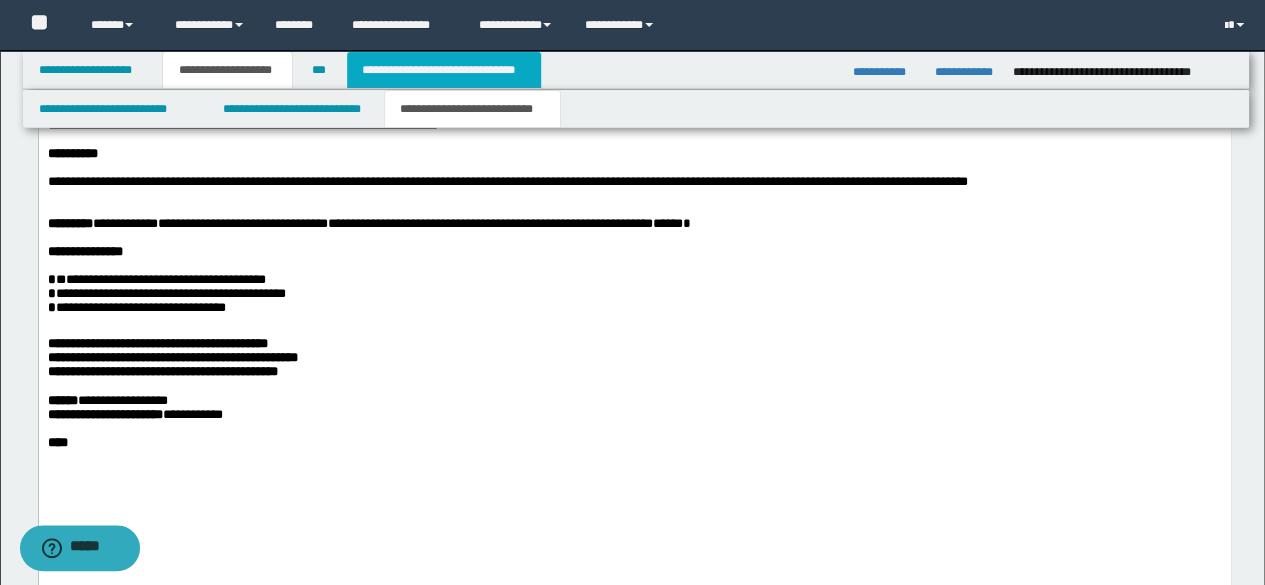 click on "**********" at bounding box center [444, 70] 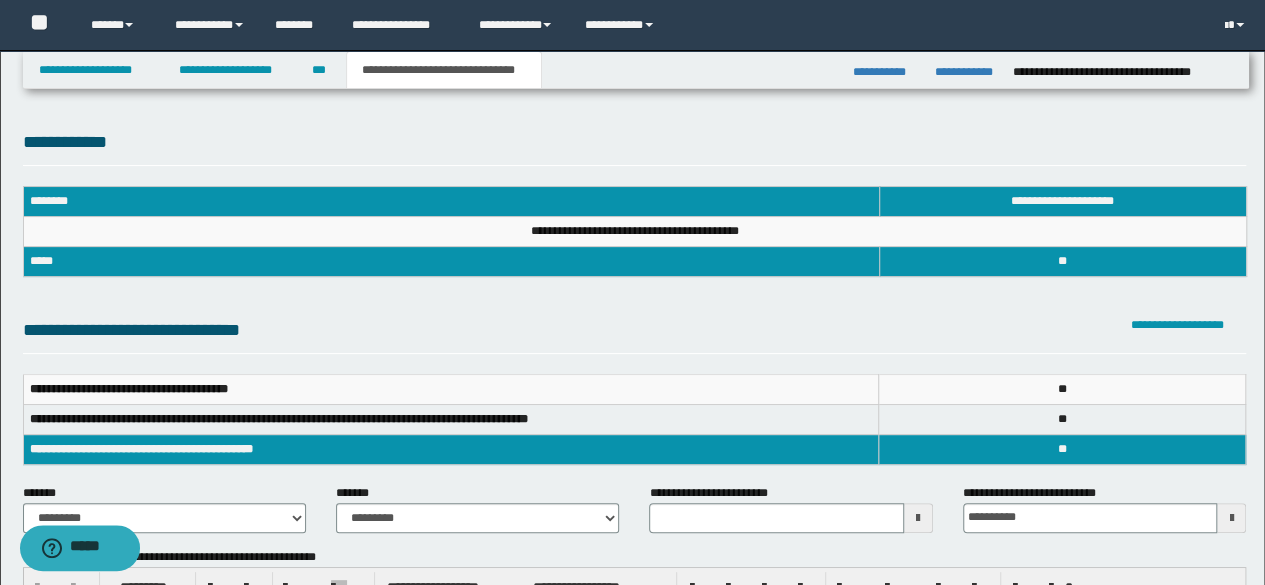 scroll, scrollTop: 400, scrollLeft: 0, axis: vertical 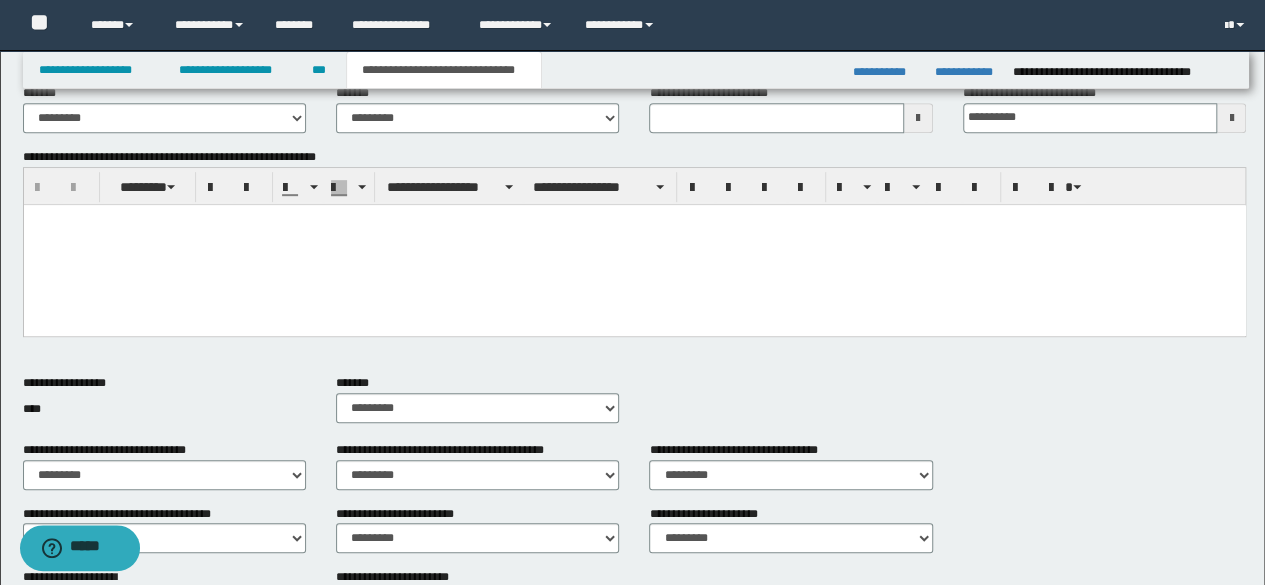 click at bounding box center (634, 244) 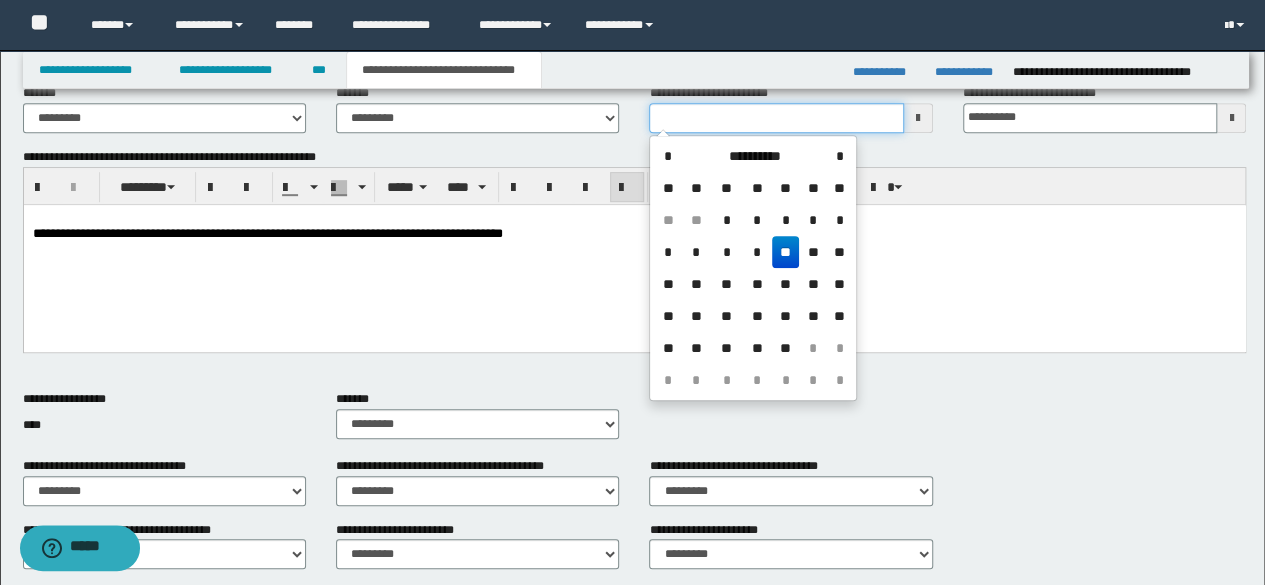 click on "**********" at bounding box center (776, 118) 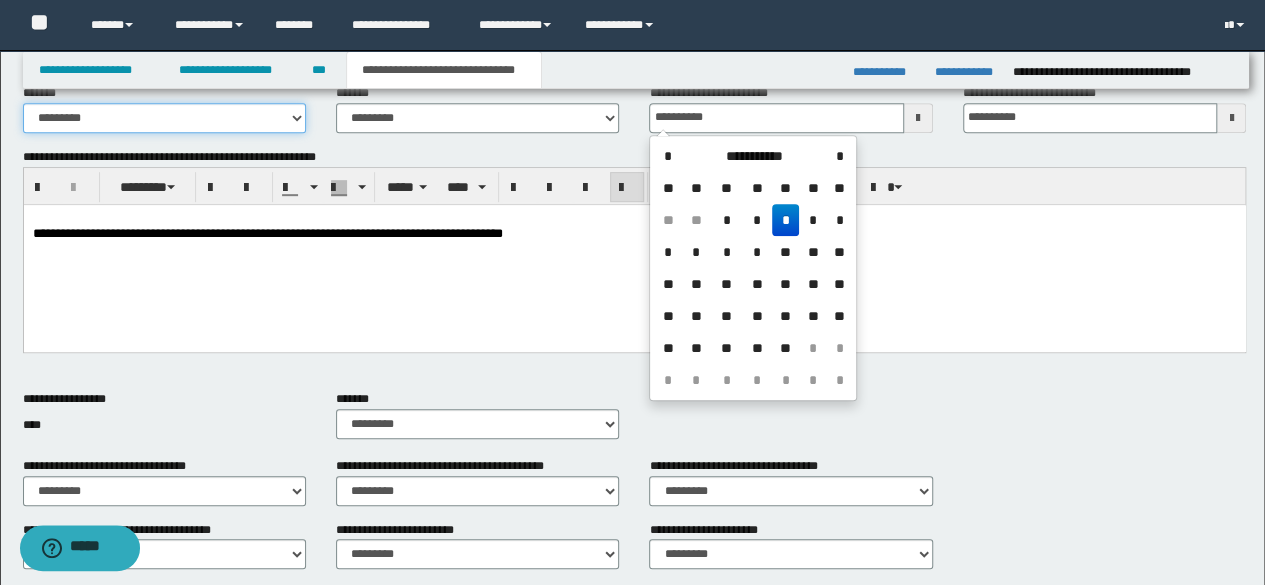 type on "**********" 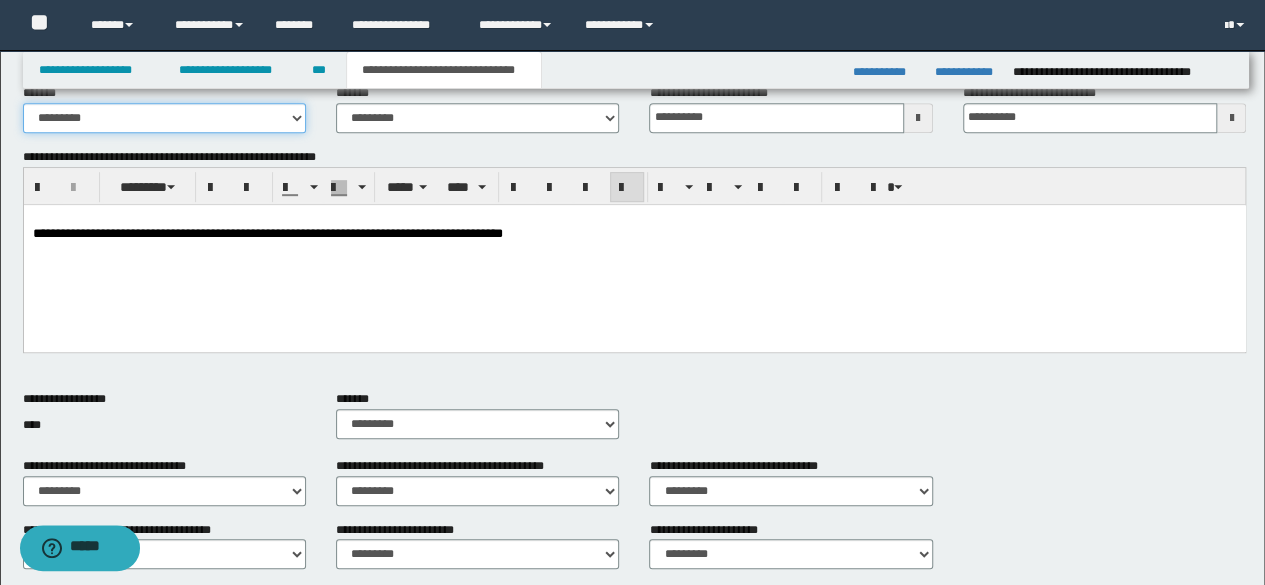 click on "**********" at bounding box center [164, 118] 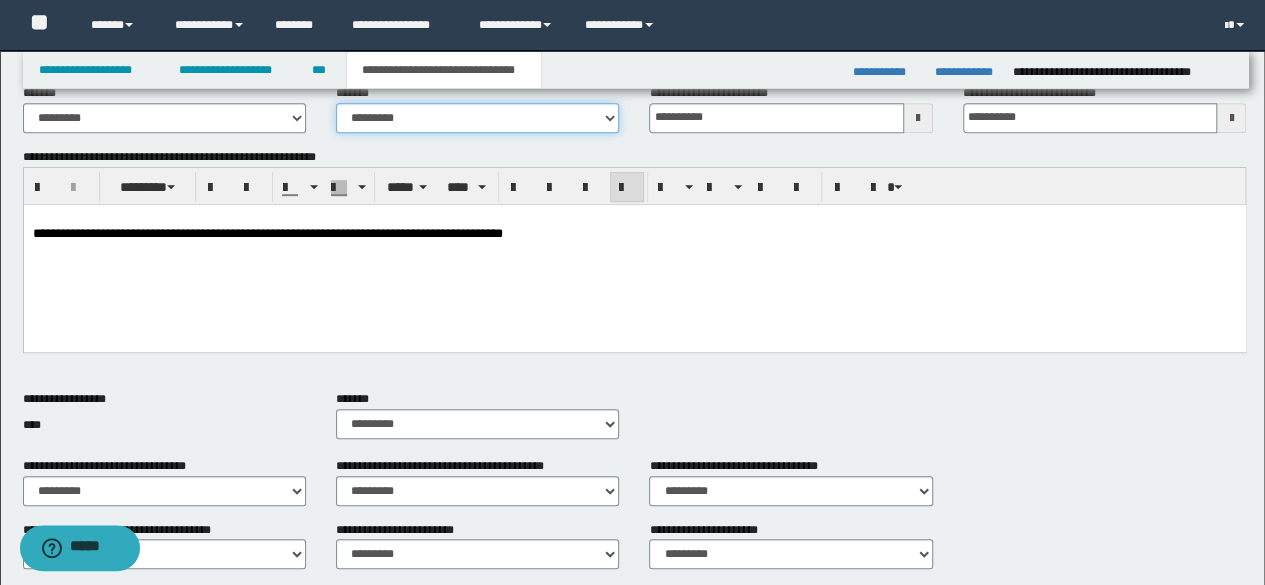 click on "**********" at bounding box center (477, 118) 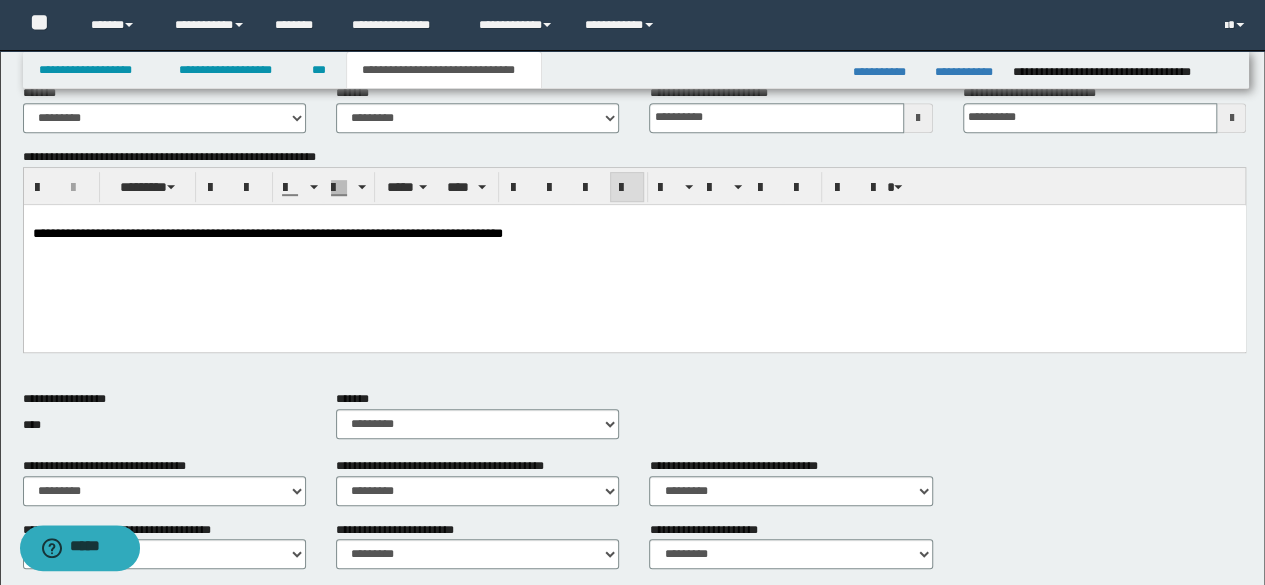 click on "**********" at bounding box center [634, 251] 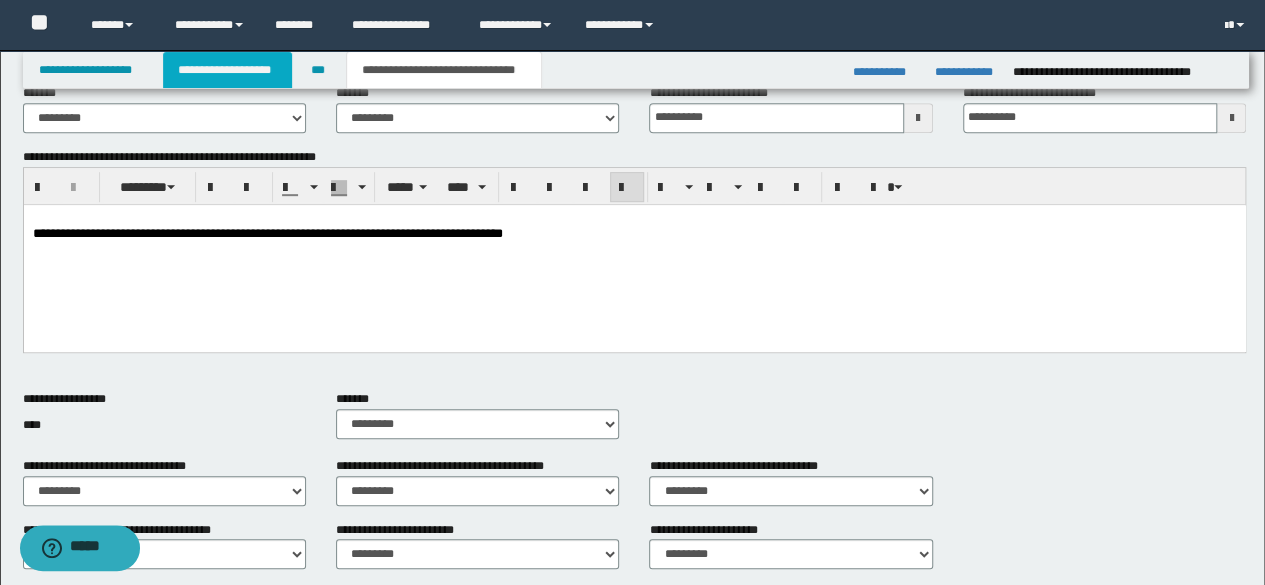 click on "**********" at bounding box center (227, 70) 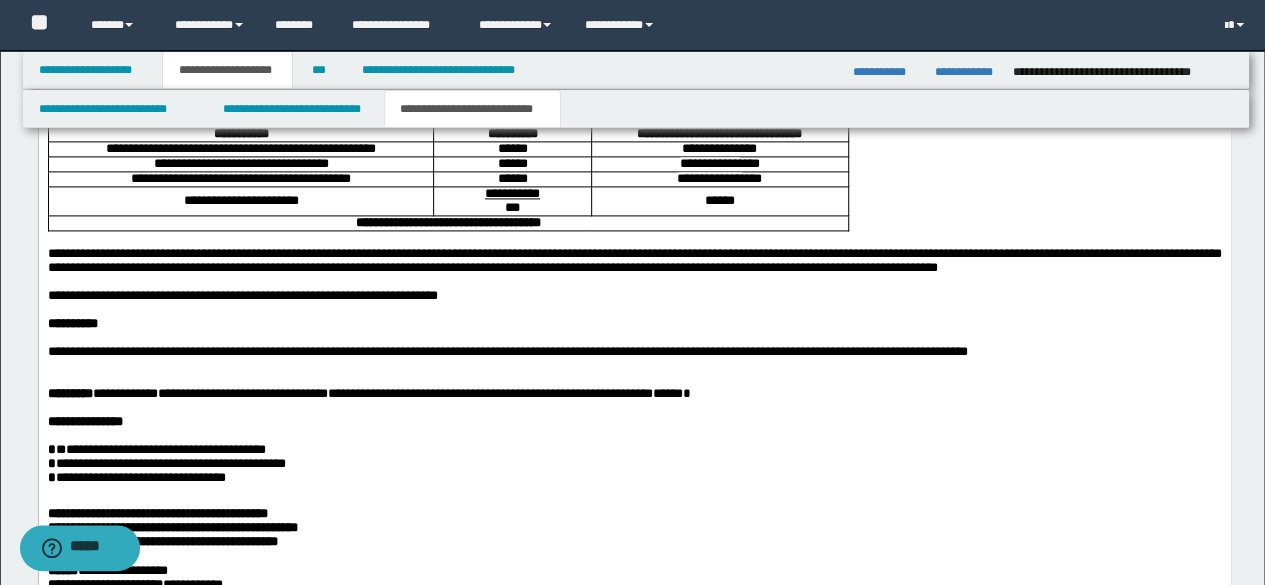 scroll, scrollTop: 1430, scrollLeft: 0, axis: vertical 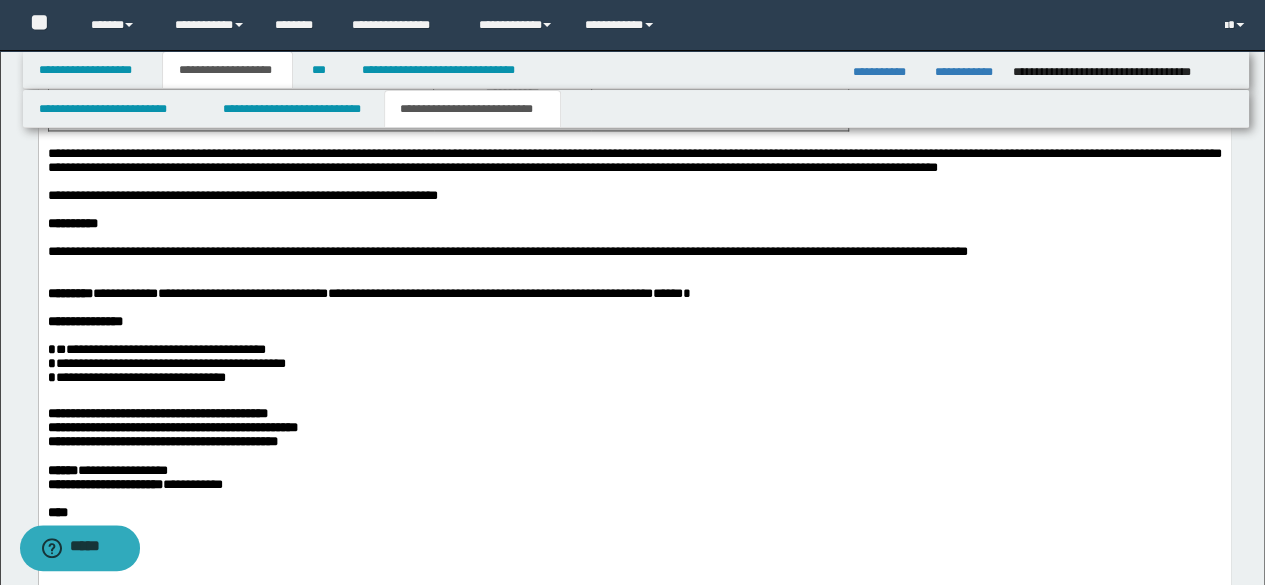 click on "**********" at bounding box center (634, 197) 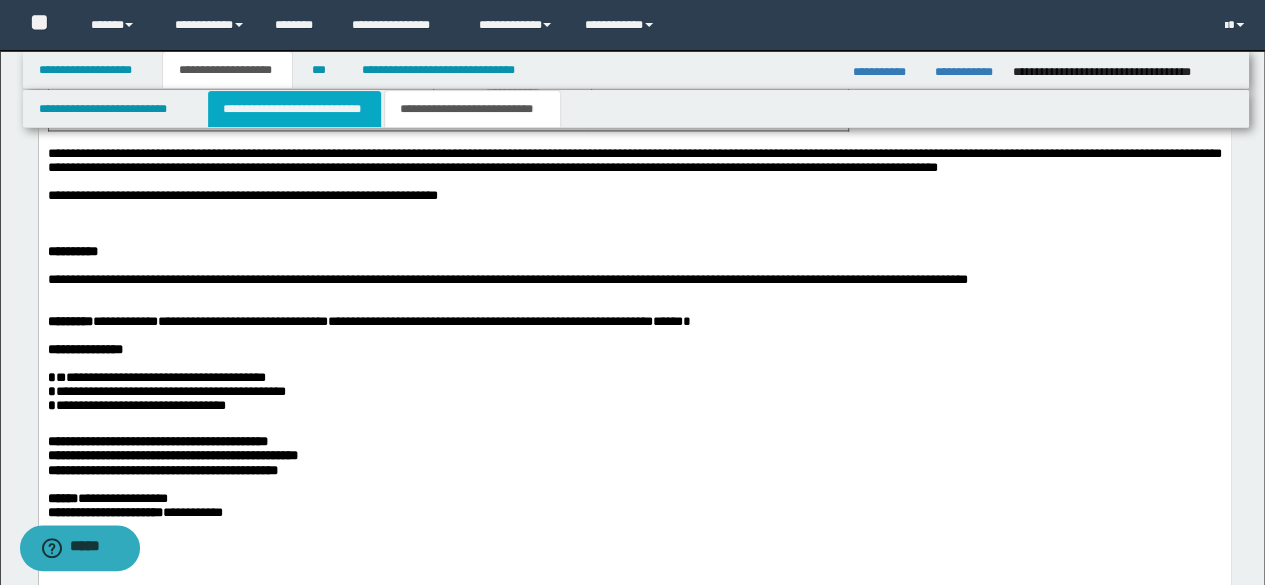 click on "**********" at bounding box center (294, 109) 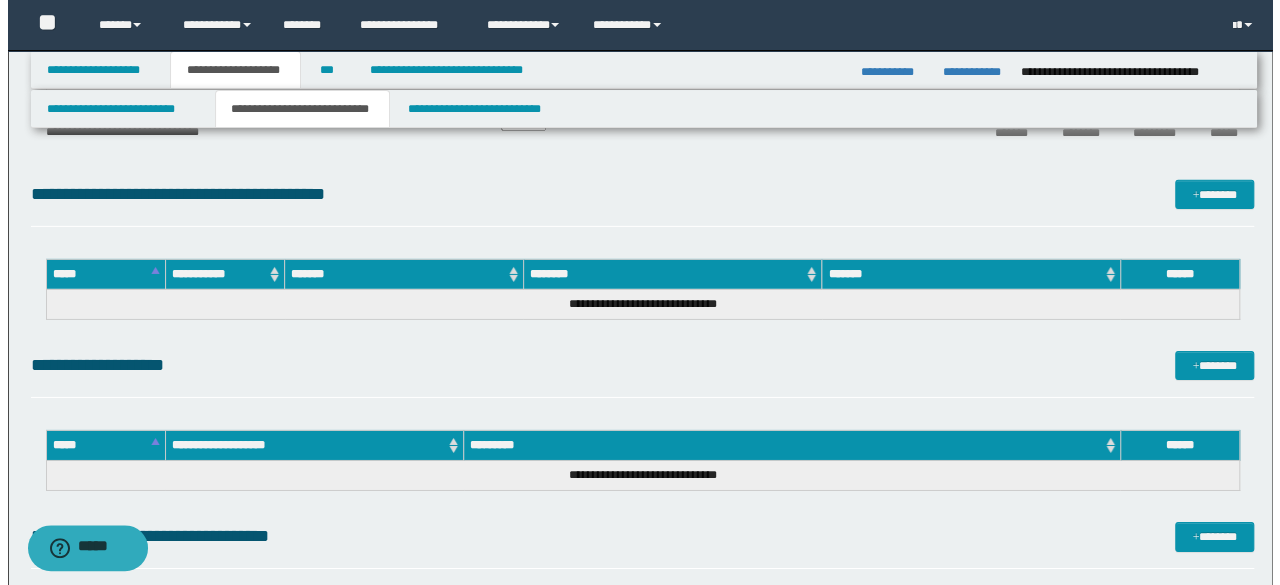 scroll, scrollTop: 2830, scrollLeft: 0, axis: vertical 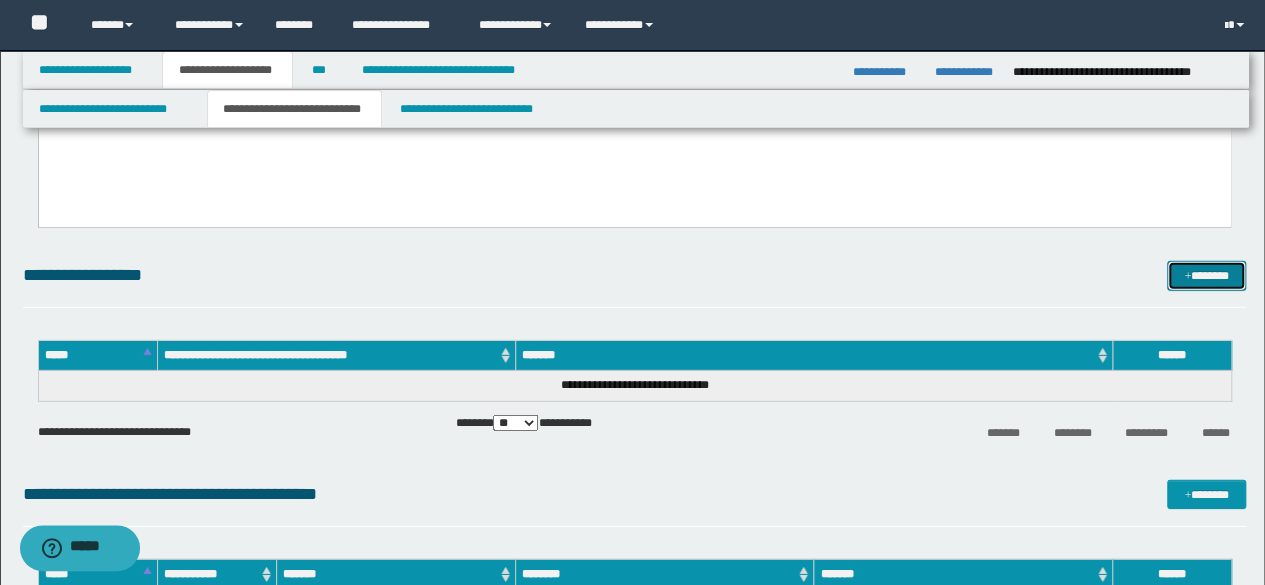 click on "*******" at bounding box center [1206, 275] 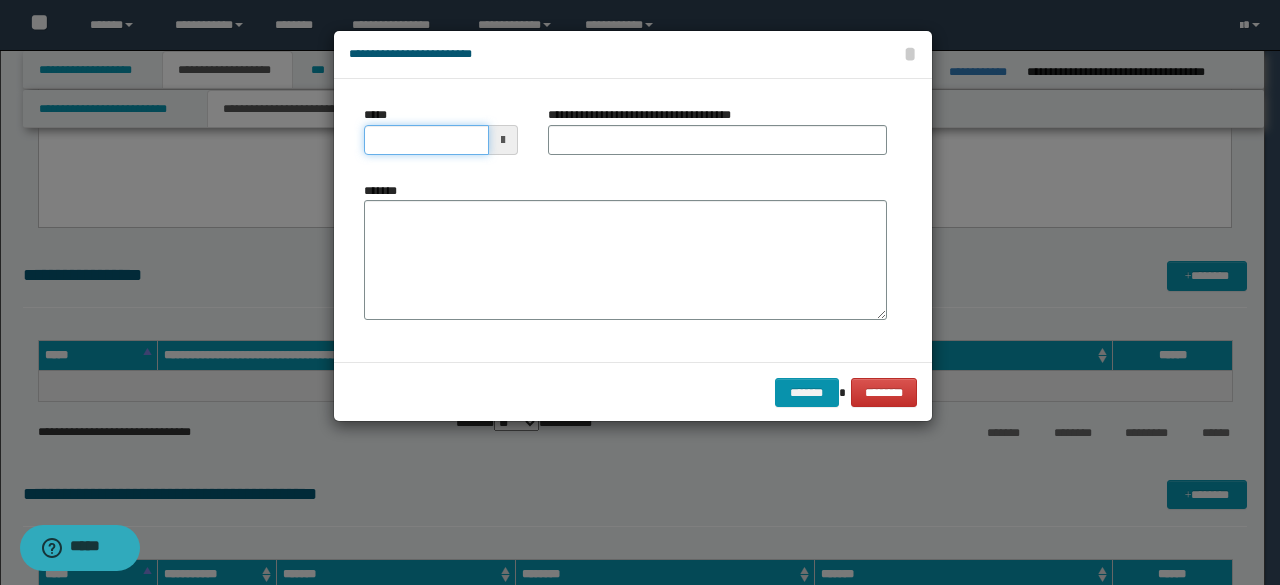 click on "*****" at bounding box center (426, 140) 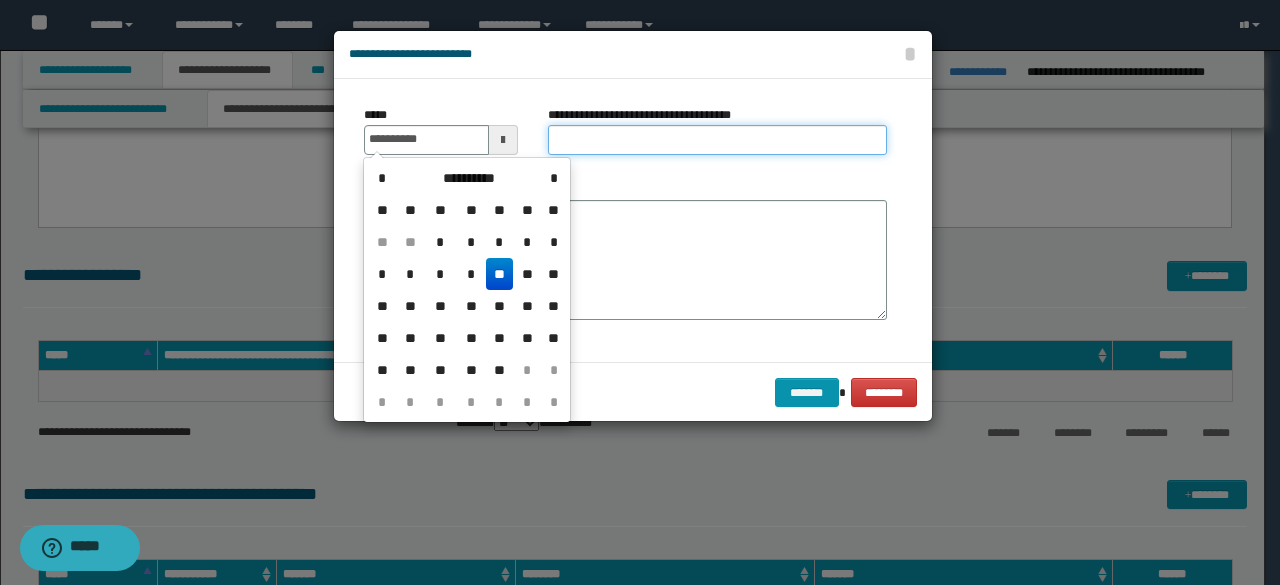 type on "**********" 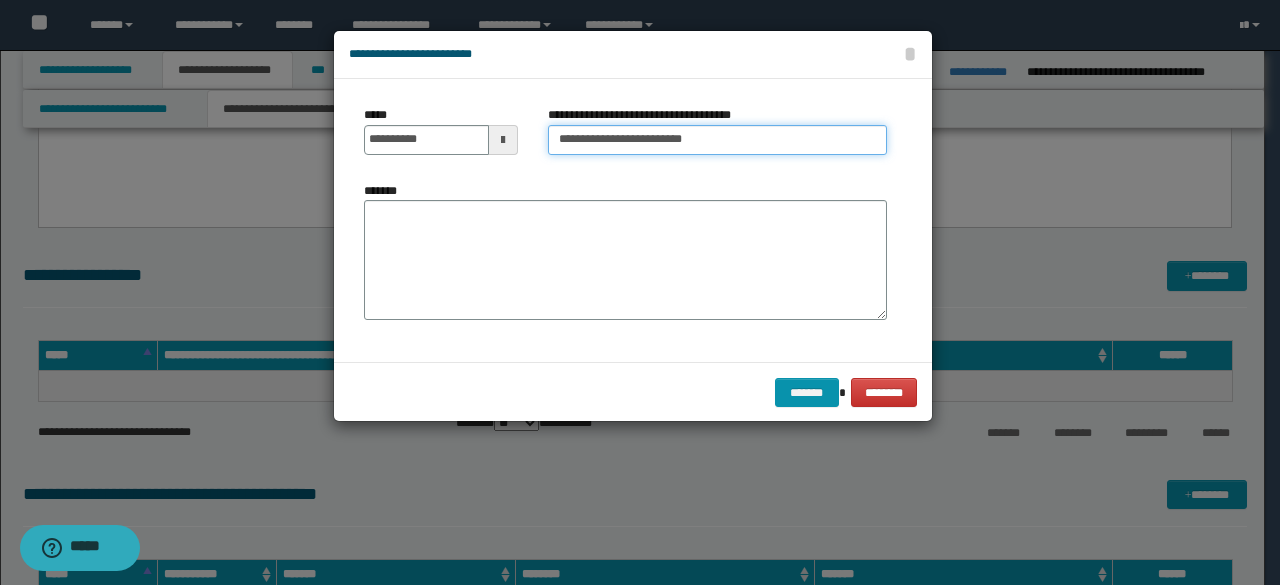 click on "**********" at bounding box center [717, 140] 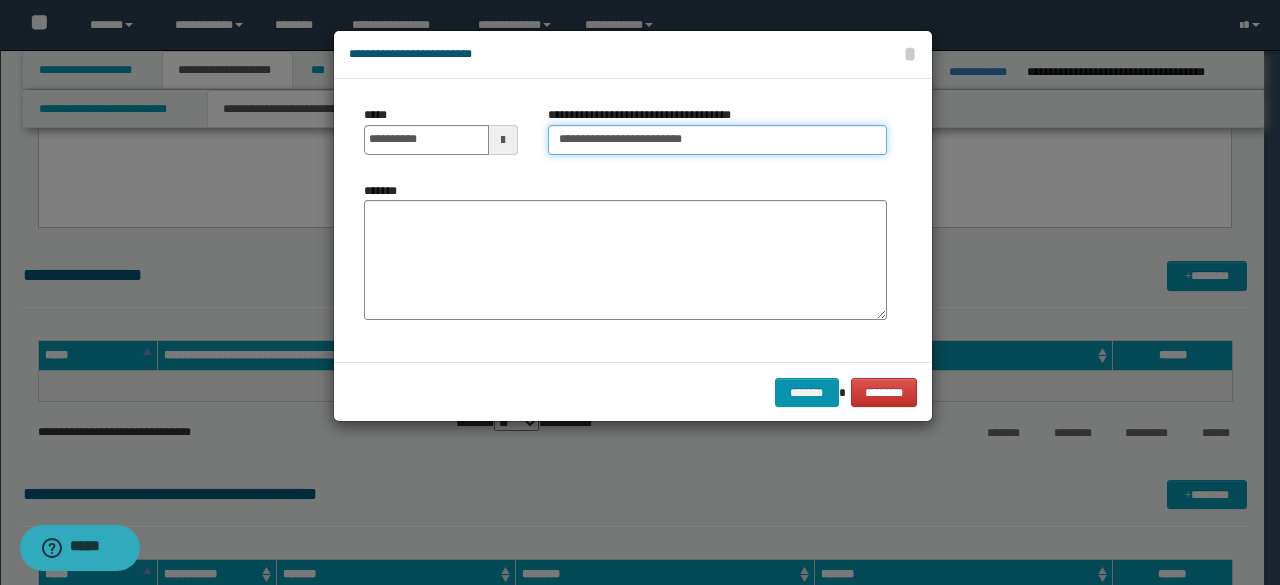 type on "**********" 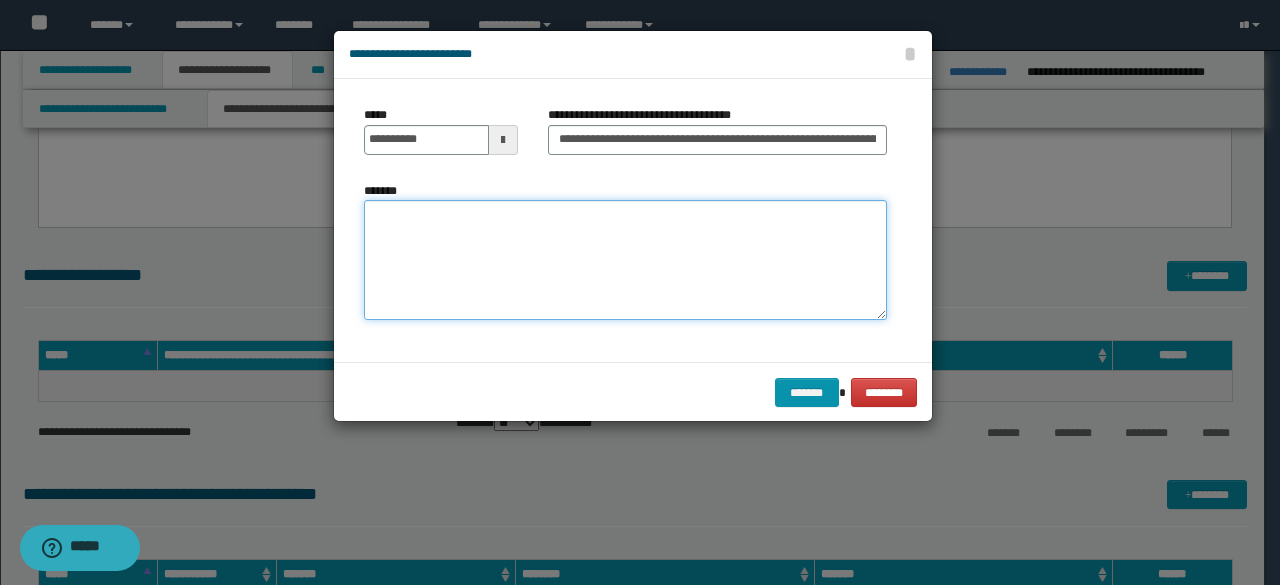click on "*******" at bounding box center (625, 260) 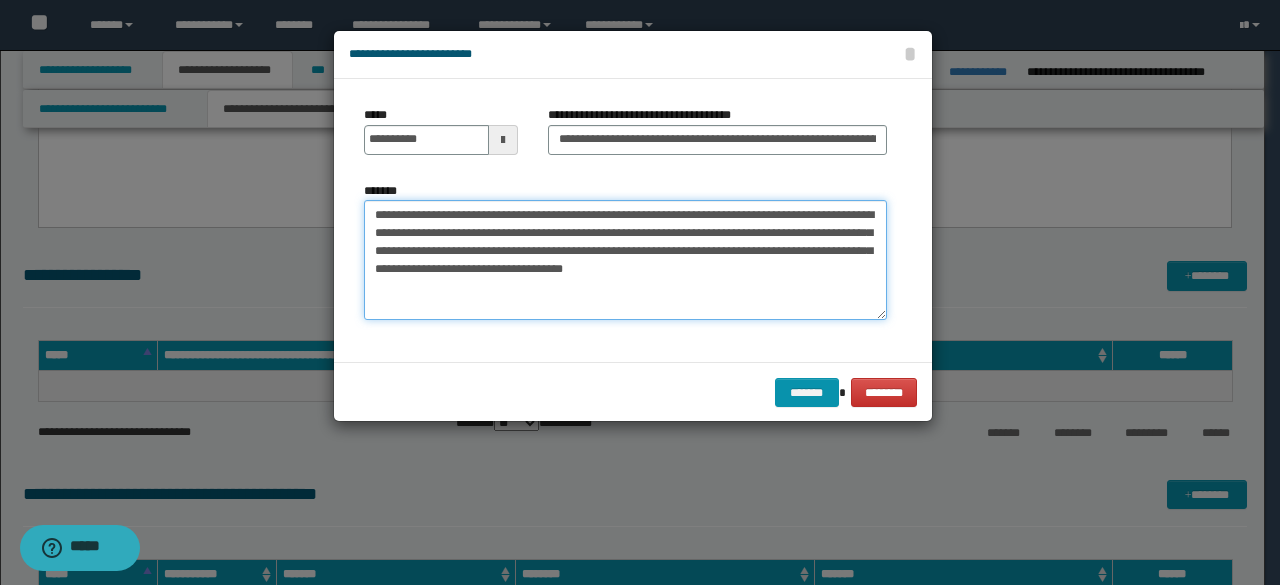 type on "**********" 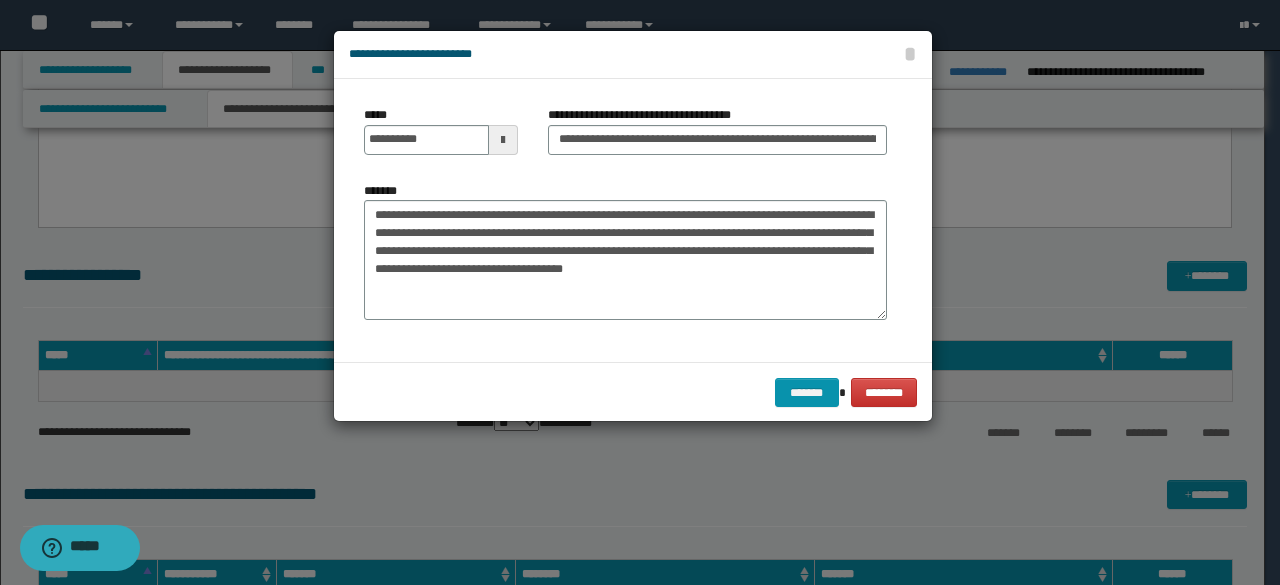 click on "*******
********" at bounding box center [633, 392] 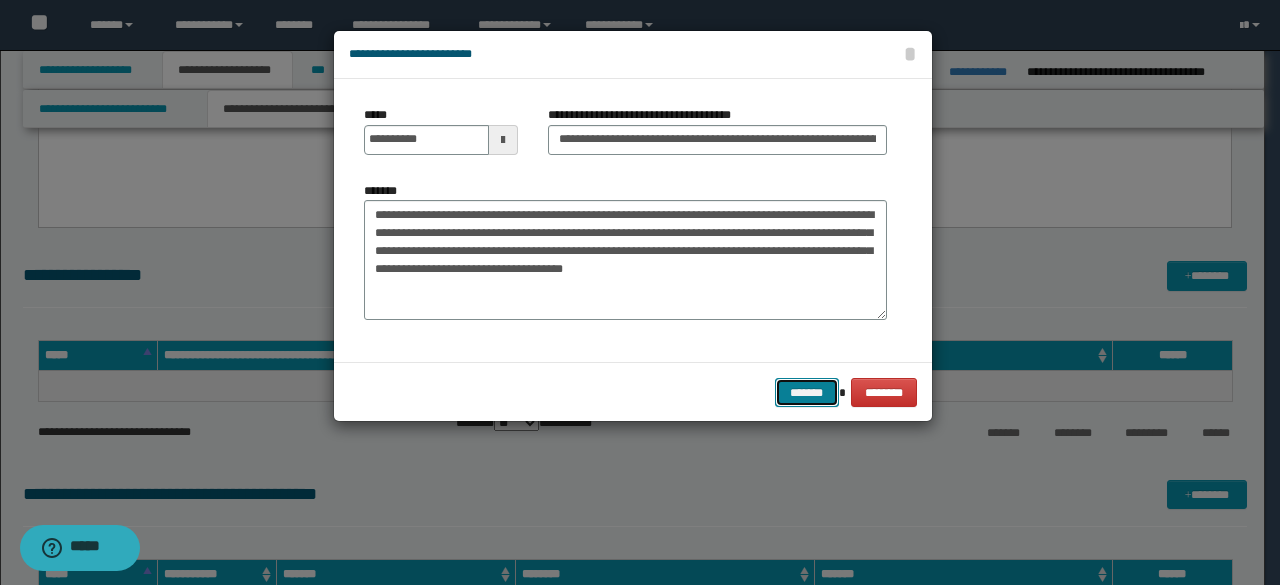 click on "*******" at bounding box center [807, 392] 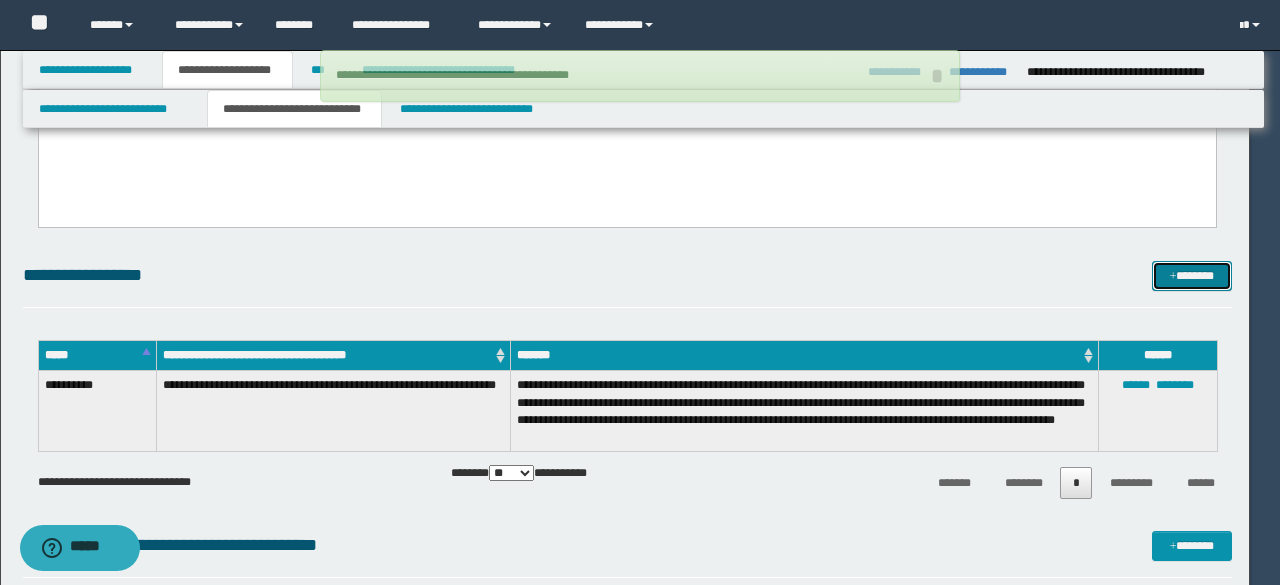 type 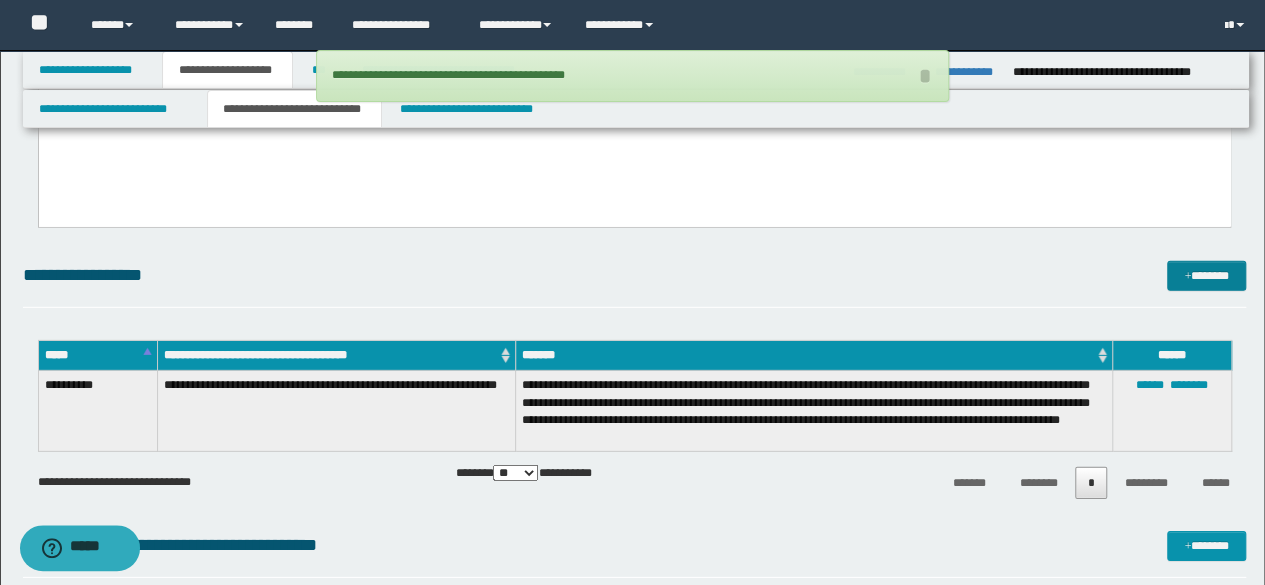 drag, startPoint x: 1188, startPoint y: 254, endPoint x: 1192, endPoint y: 270, distance: 16.492422 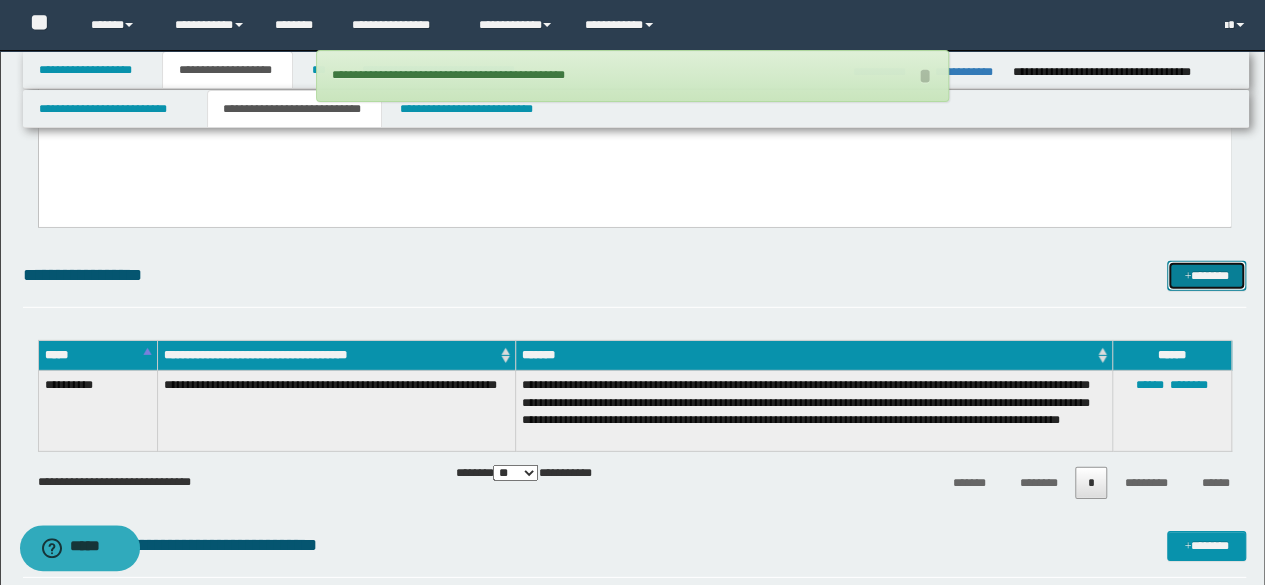 click on "*******" at bounding box center (1206, 275) 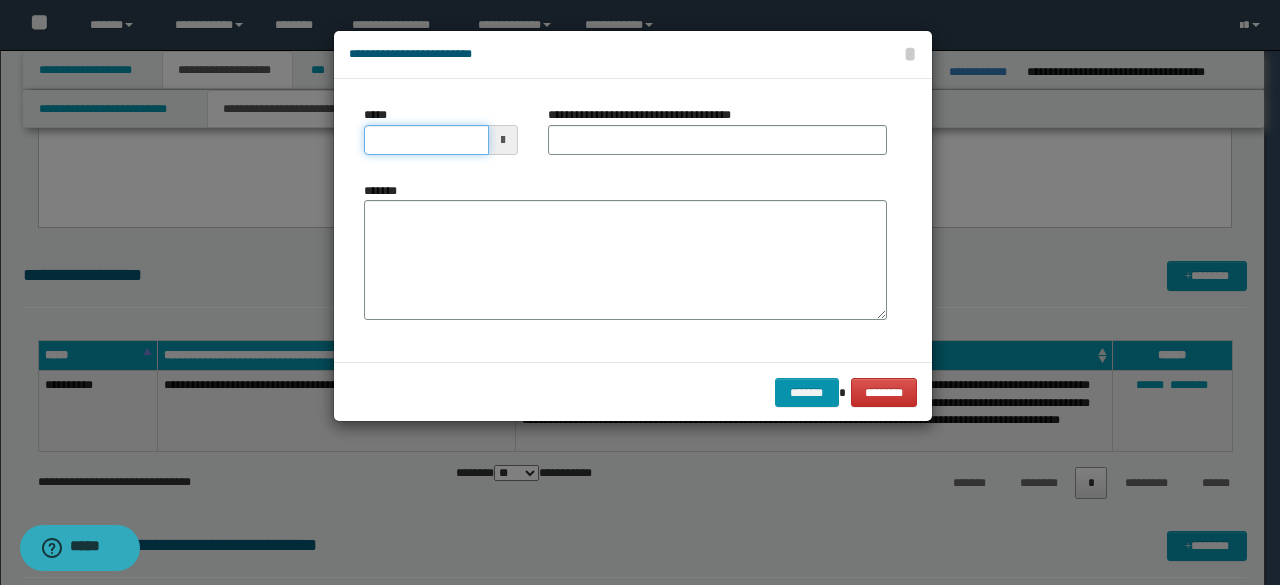 click on "*****" at bounding box center [426, 140] 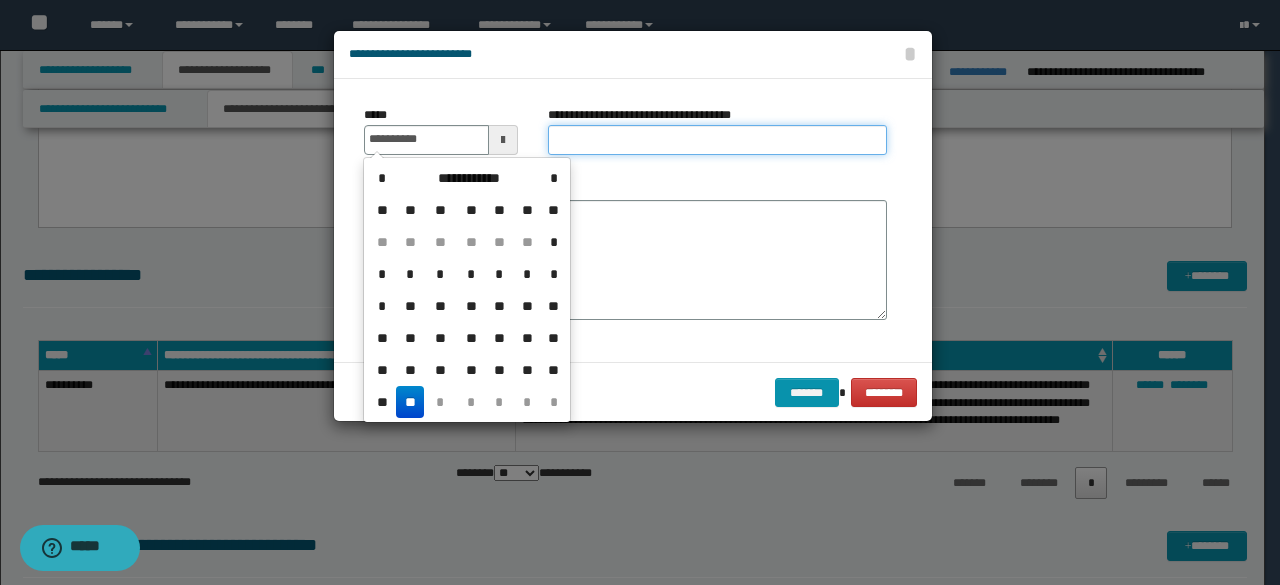 type on "**********" 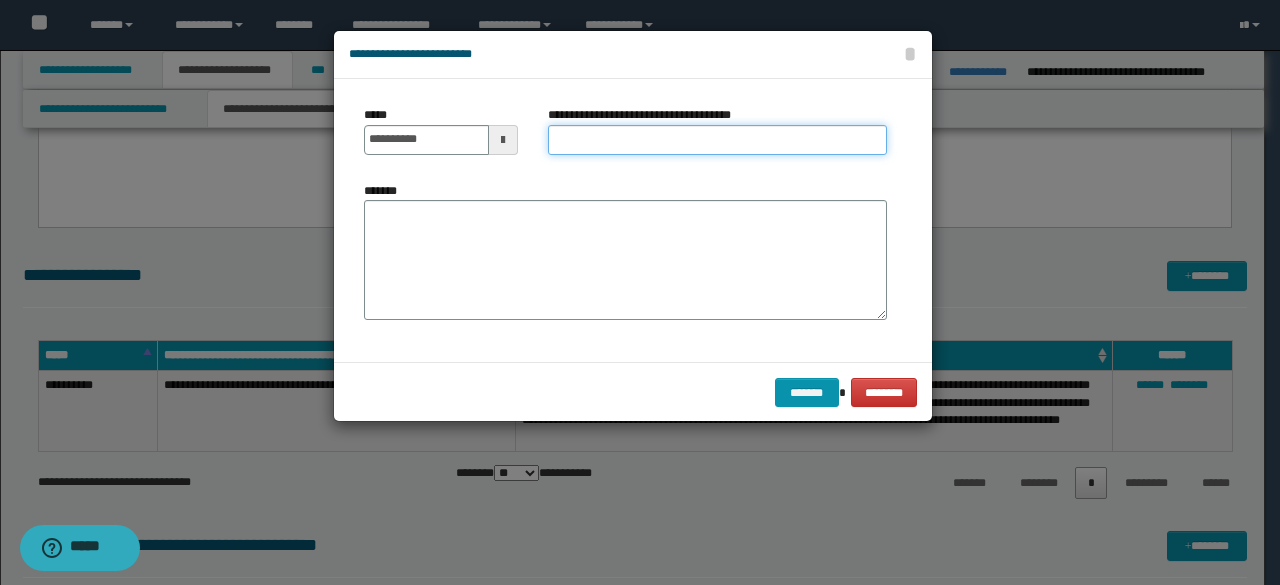 click on "**********" at bounding box center (717, 140) 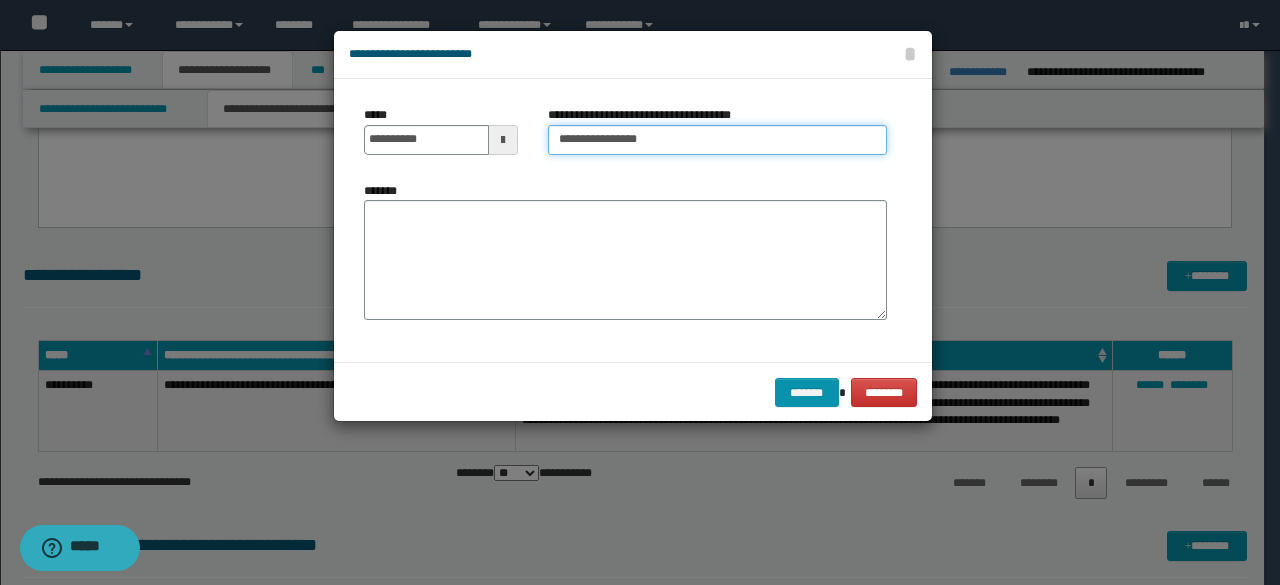 click on "**********" at bounding box center (717, 138) 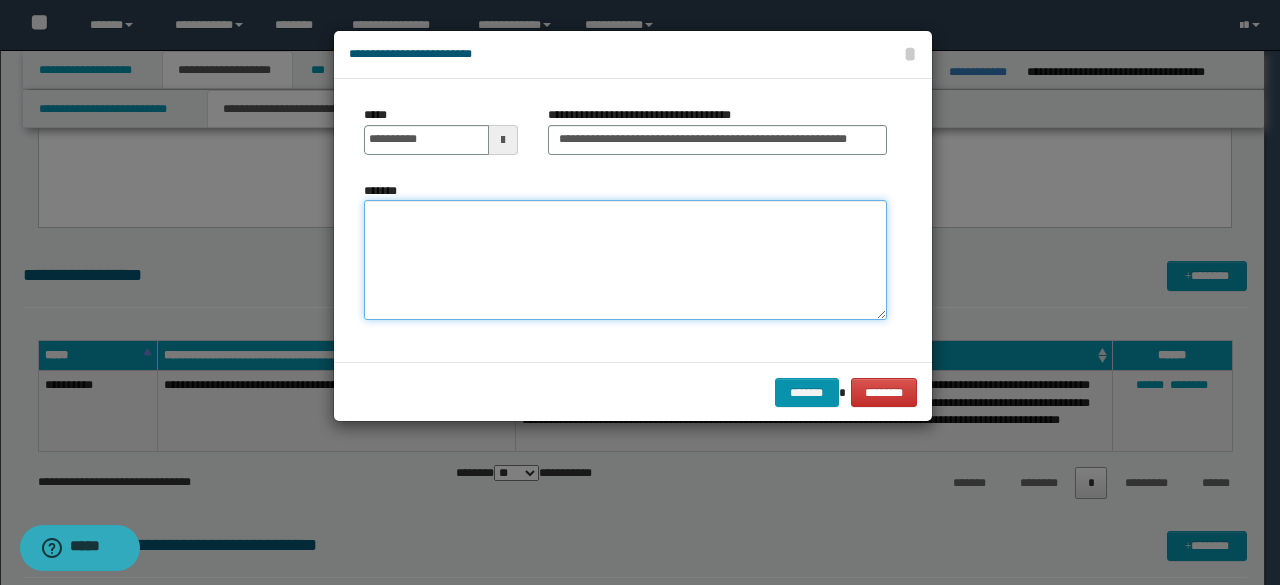 click on "*******" at bounding box center (625, 260) 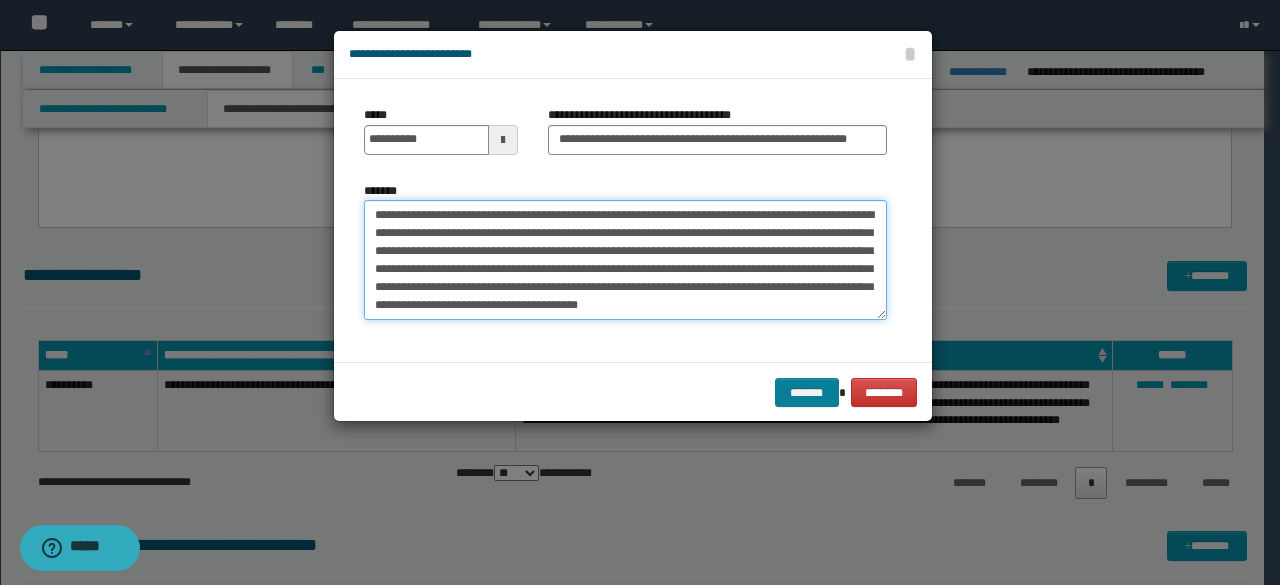 type on "**********" 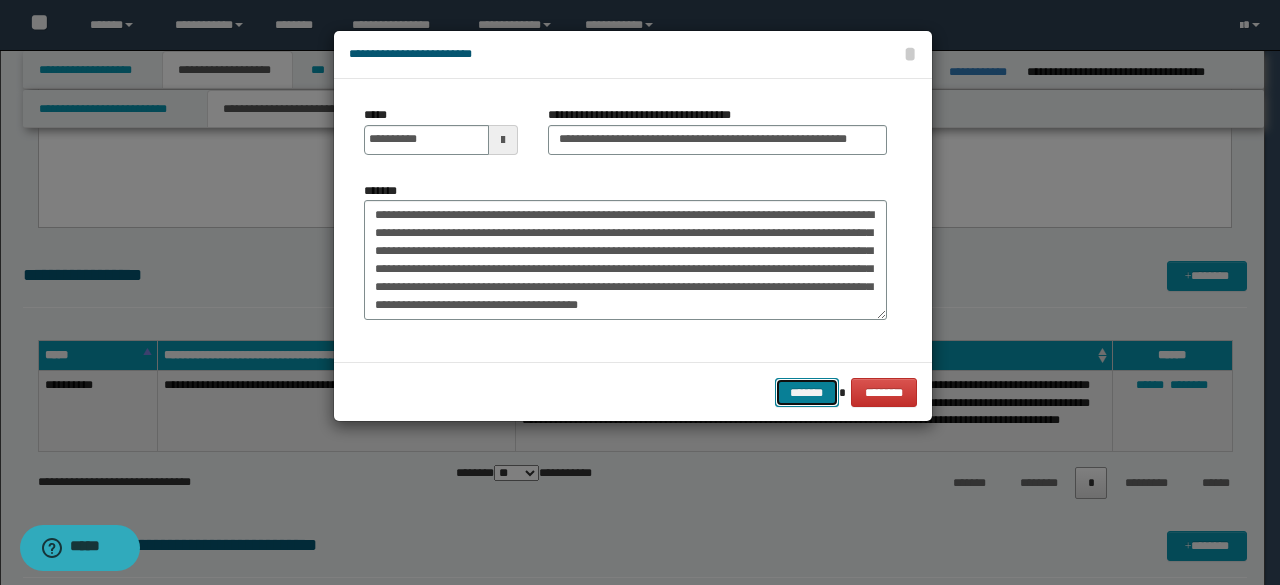 click on "*******" at bounding box center [807, 392] 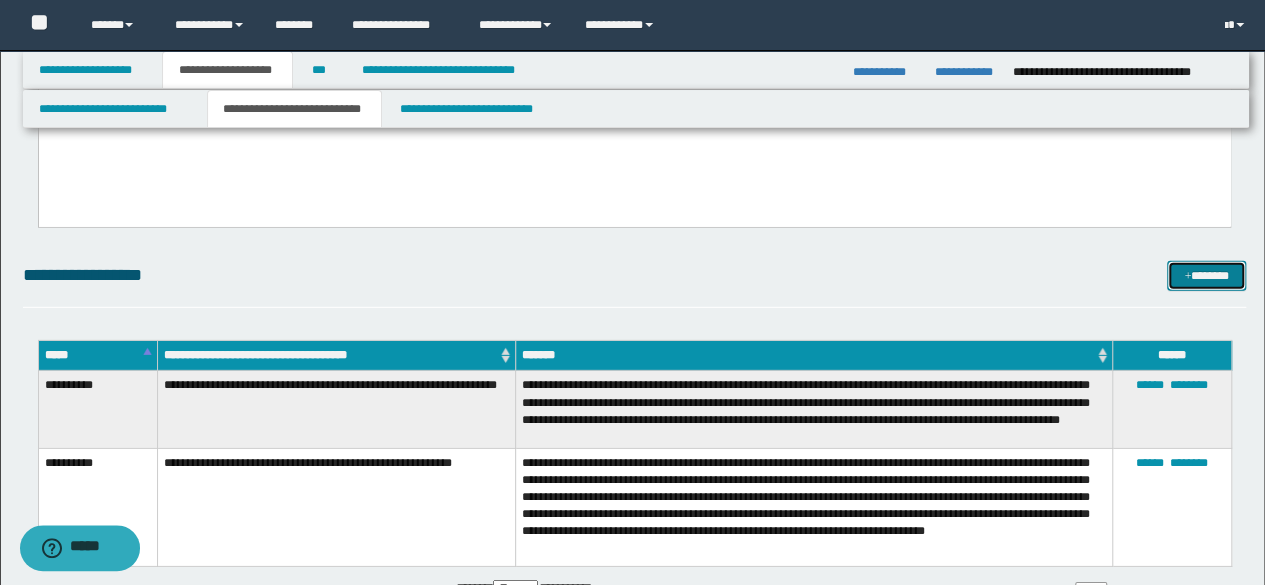 click on "*******" at bounding box center [1206, 275] 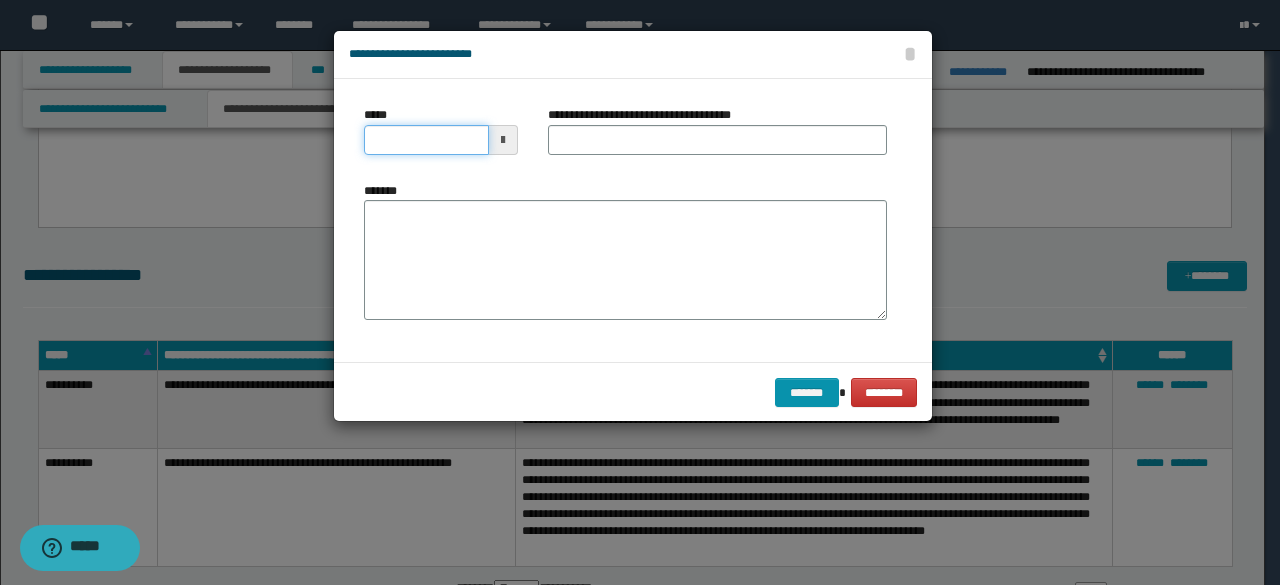 click on "*****" at bounding box center [426, 140] 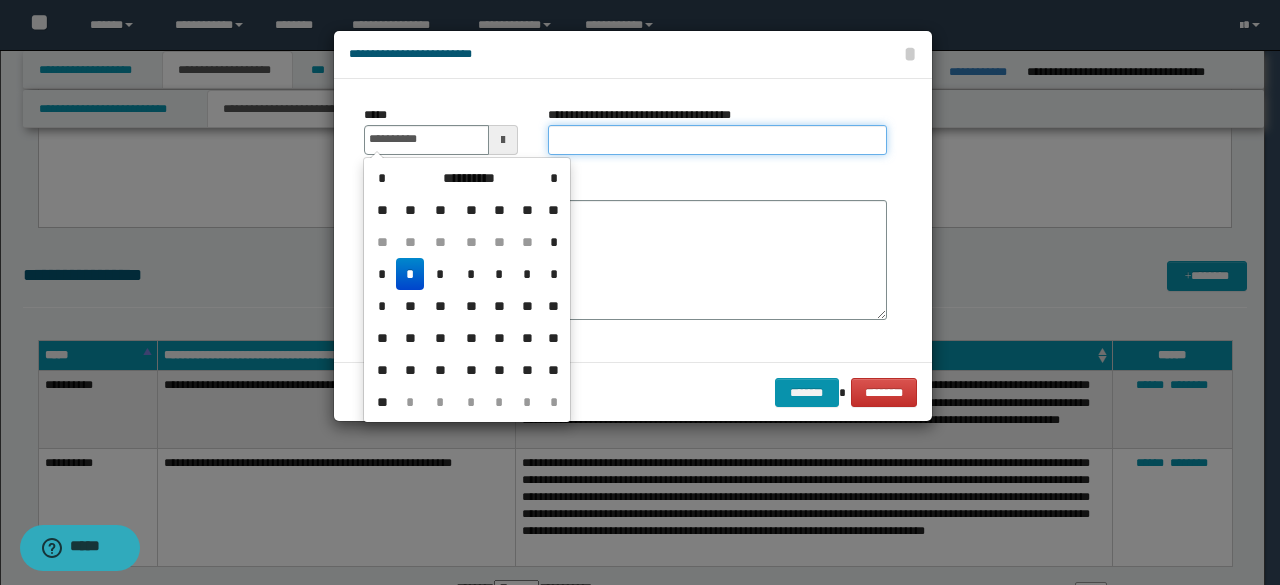 type on "**********" 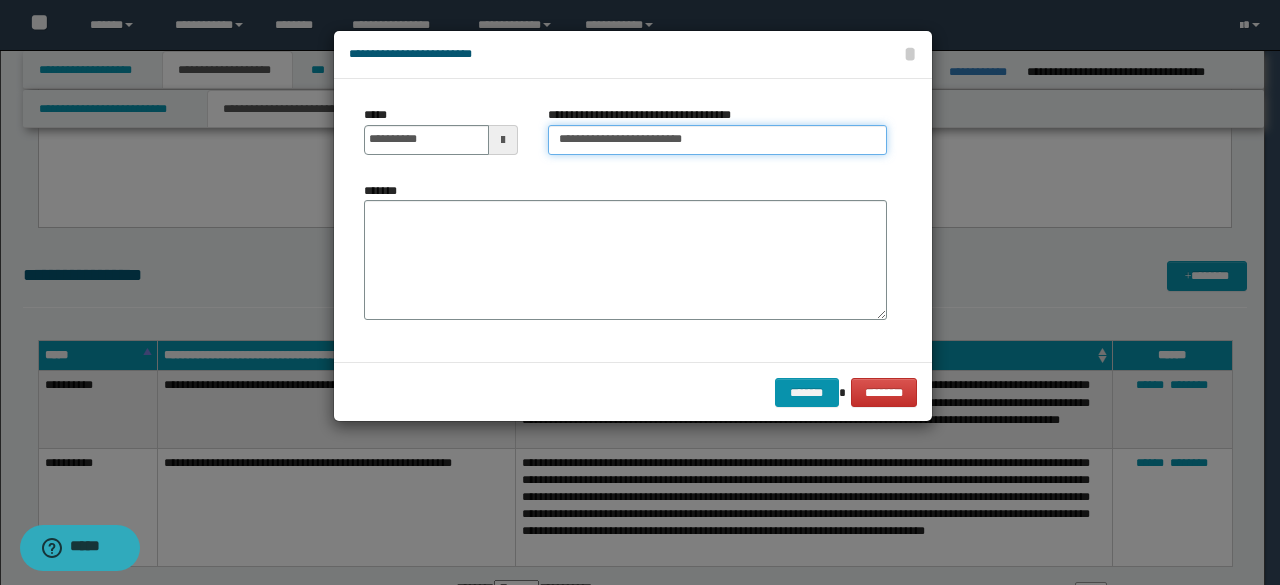 drag, startPoint x: 749, startPoint y: 135, endPoint x: 758, endPoint y: 152, distance: 19.235384 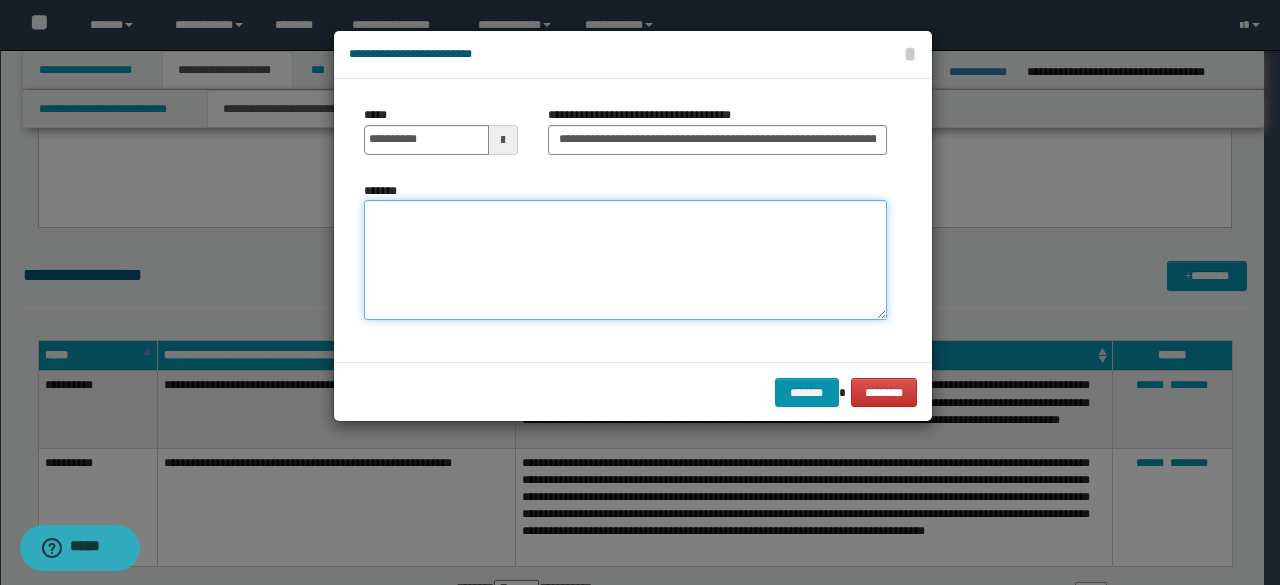 click on "*******" at bounding box center (625, 260) 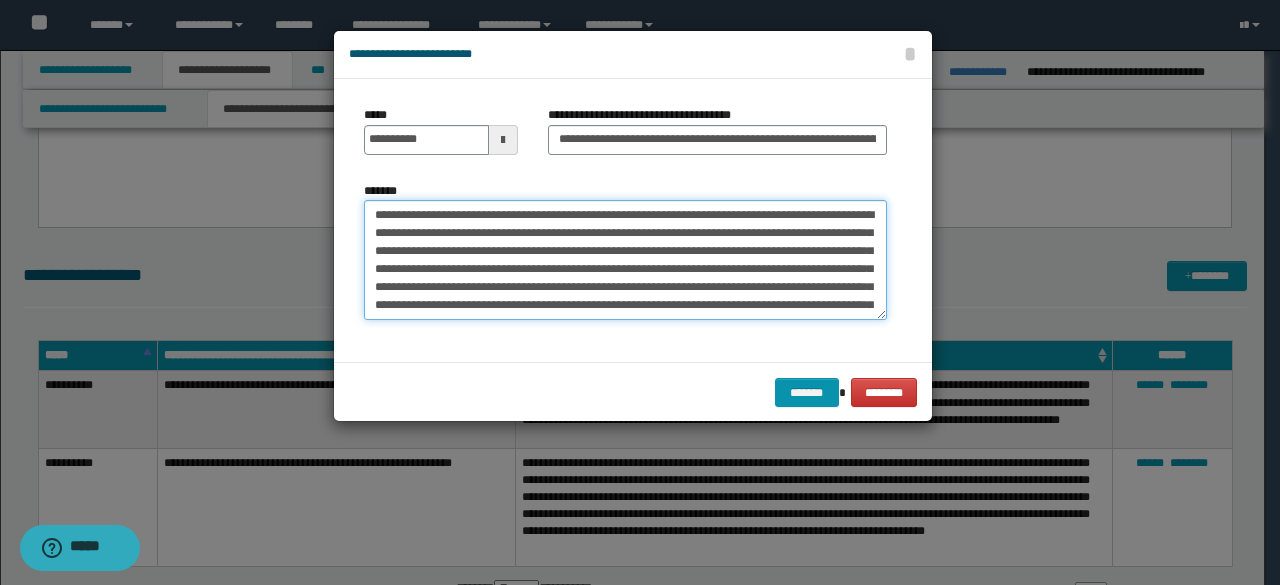 scroll, scrollTop: 120, scrollLeft: 0, axis: vertical 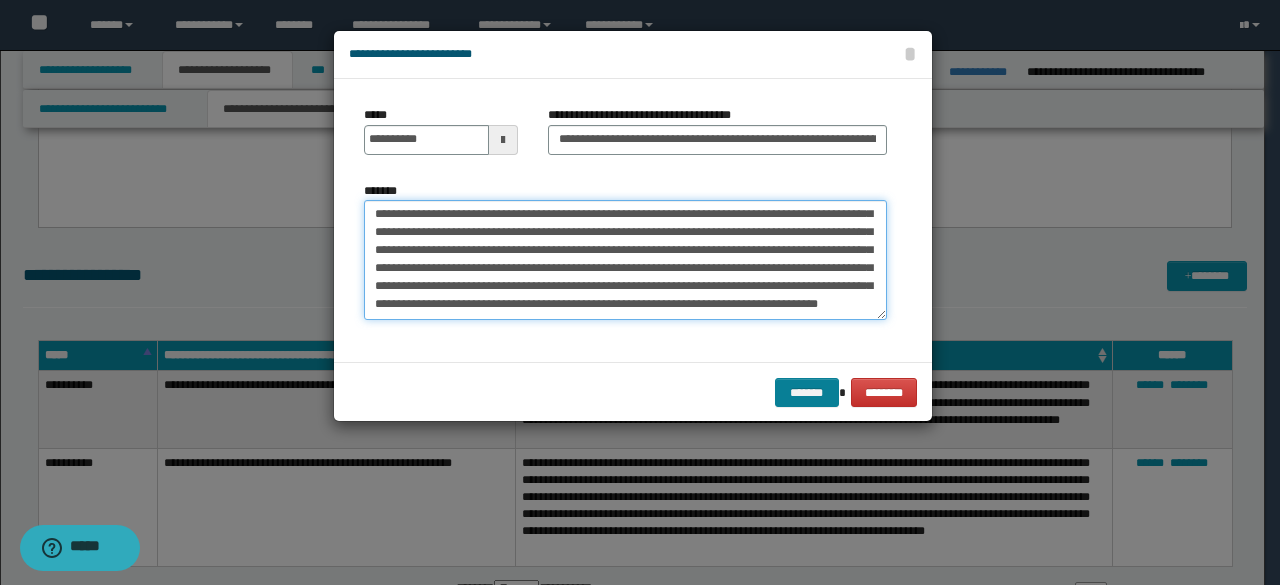 type on "**********" 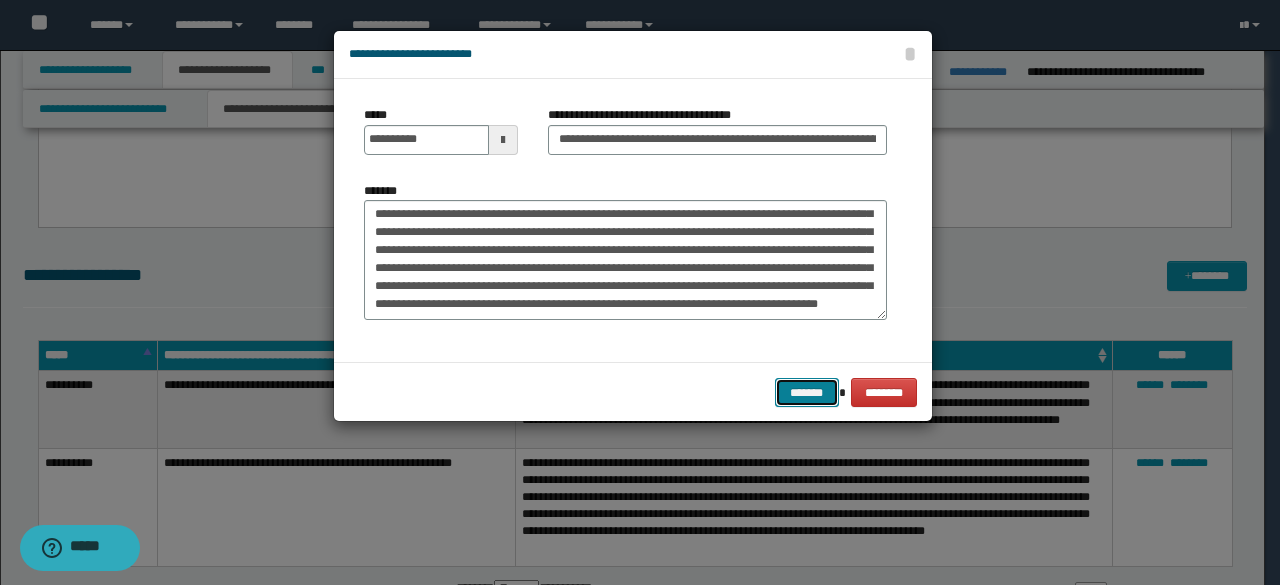 click on "*******" at bounding box center [807, 392] 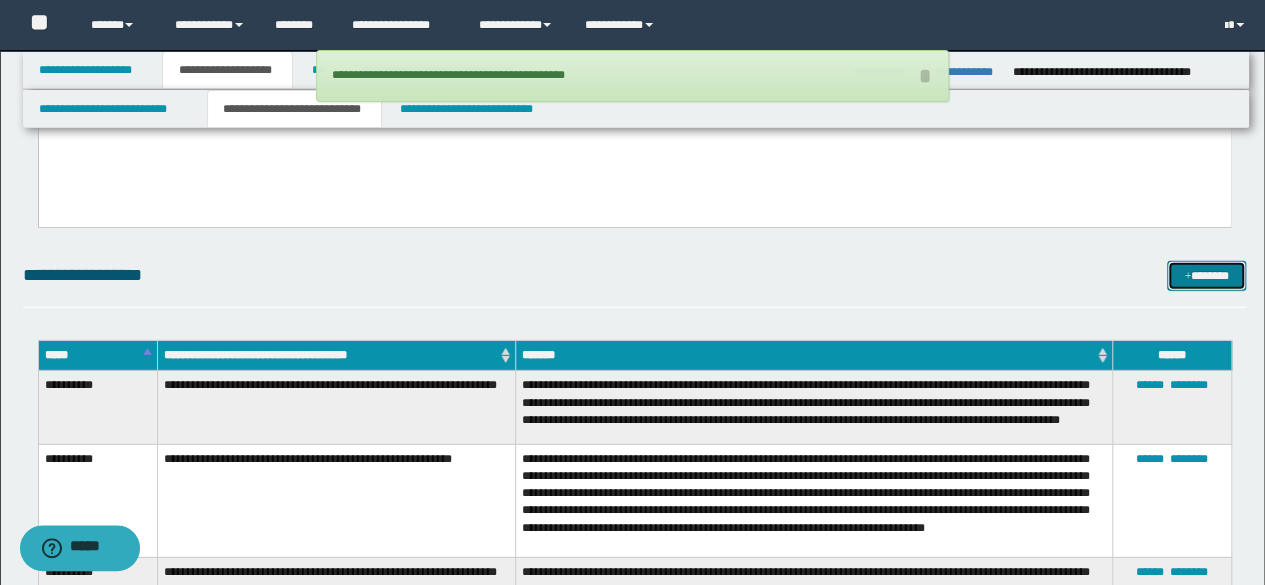 click on "*******" at bounding box center [1206, 275] 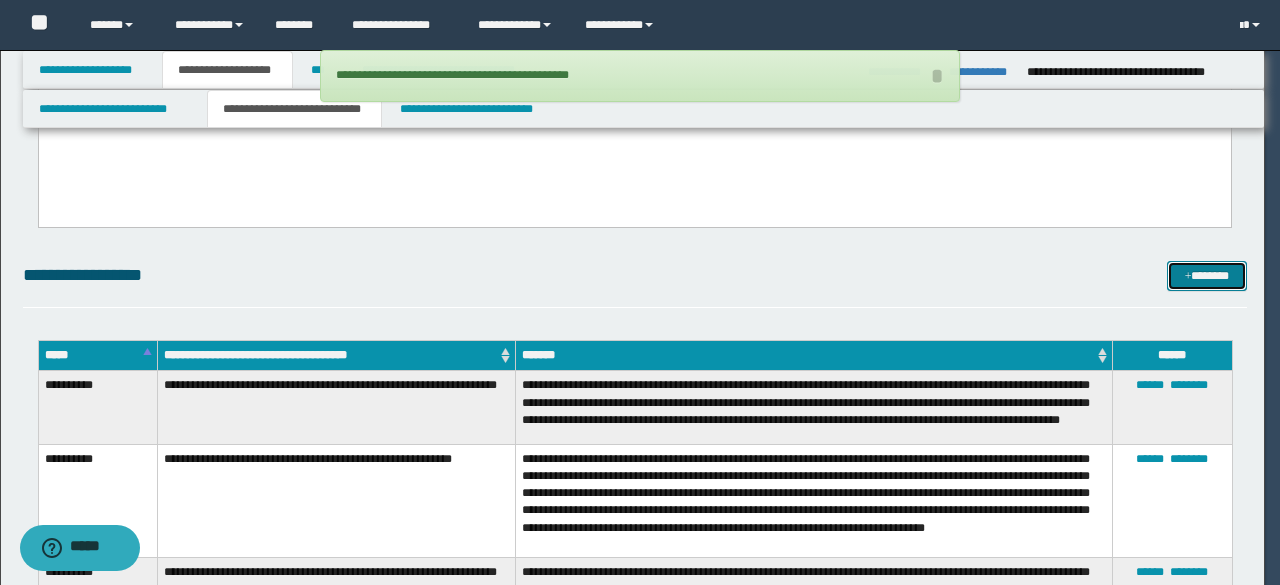 scroll, scrollTop: 0, scrollLeft: 0, axis: both 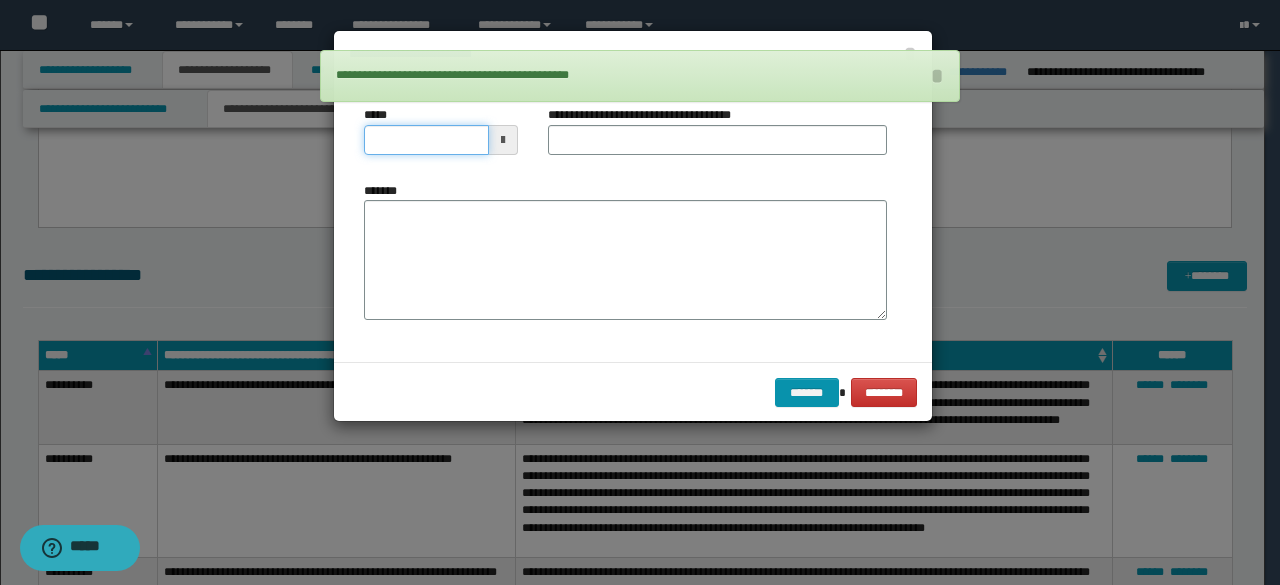 click on "*****" at bounding box center [426, 140] 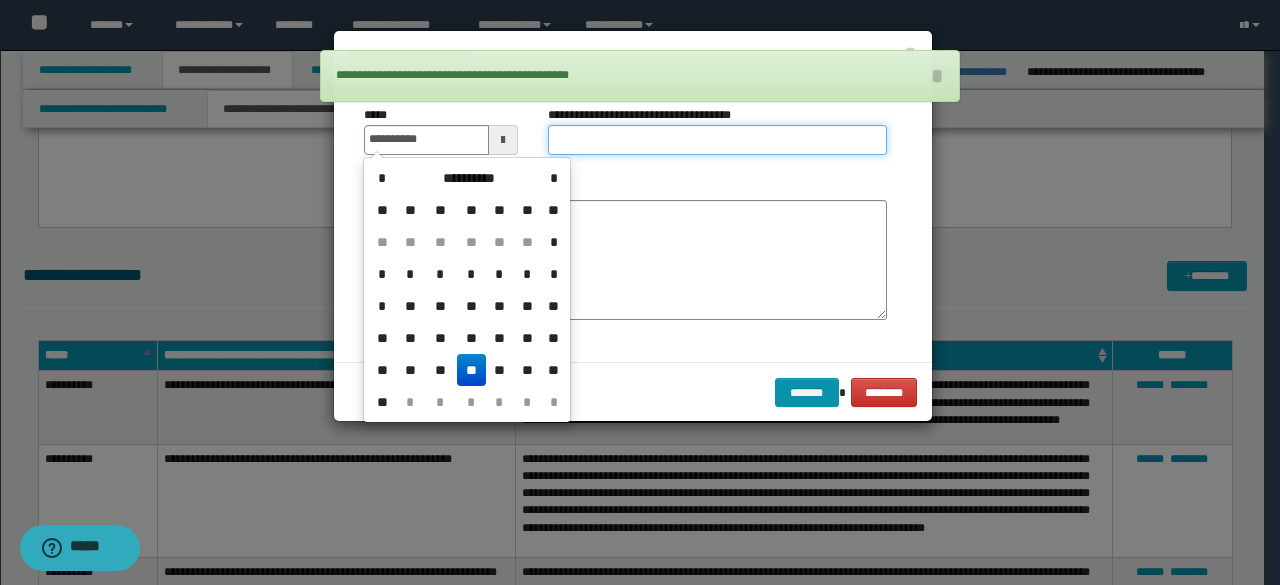 type on "**********" 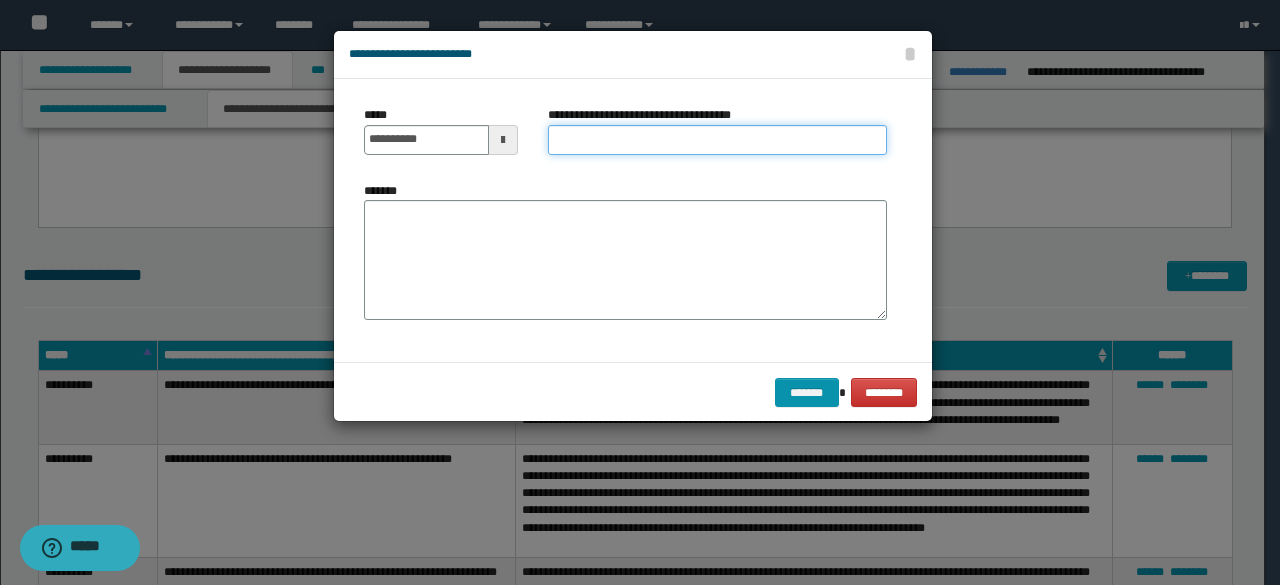 type on "*" 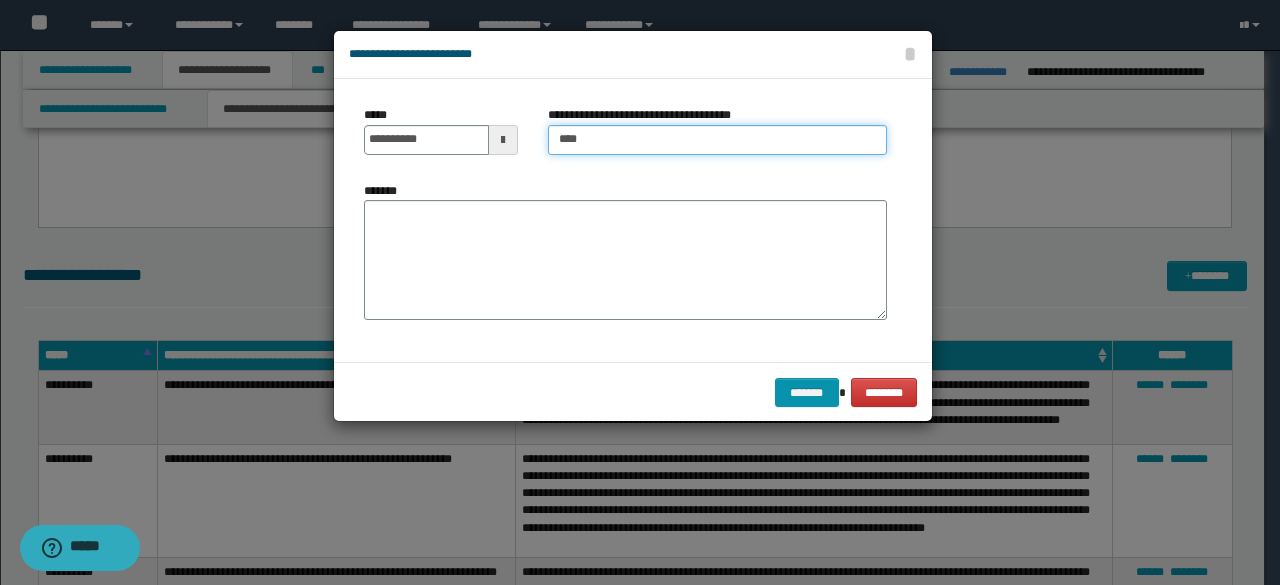 type on "**********" 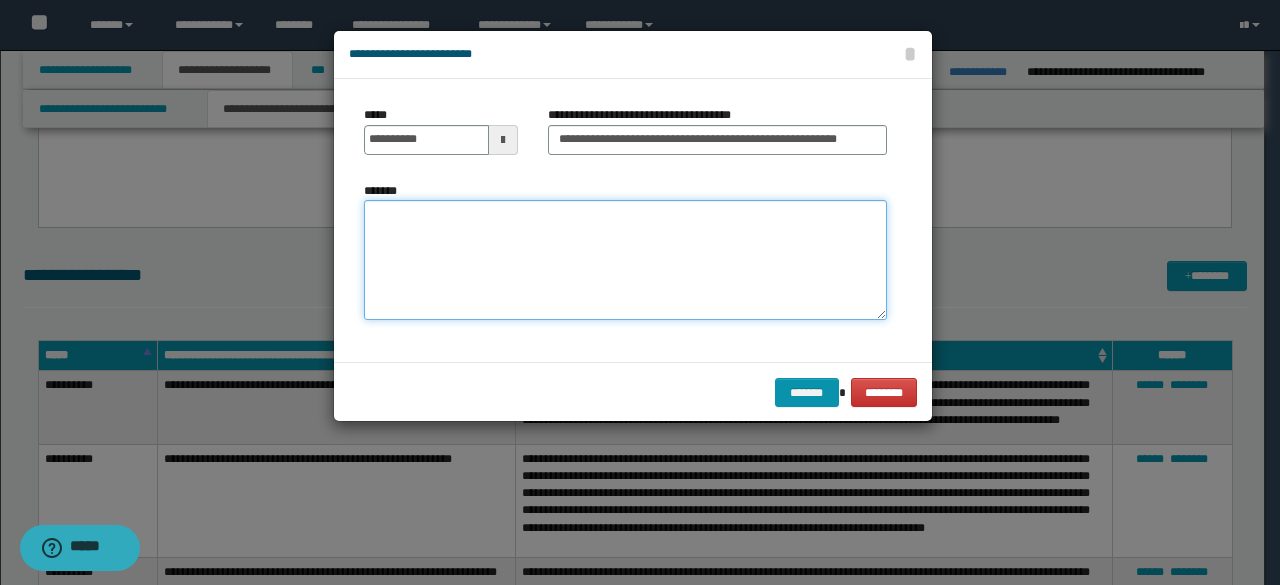 click on "*******" at bounding box center (625, 259) 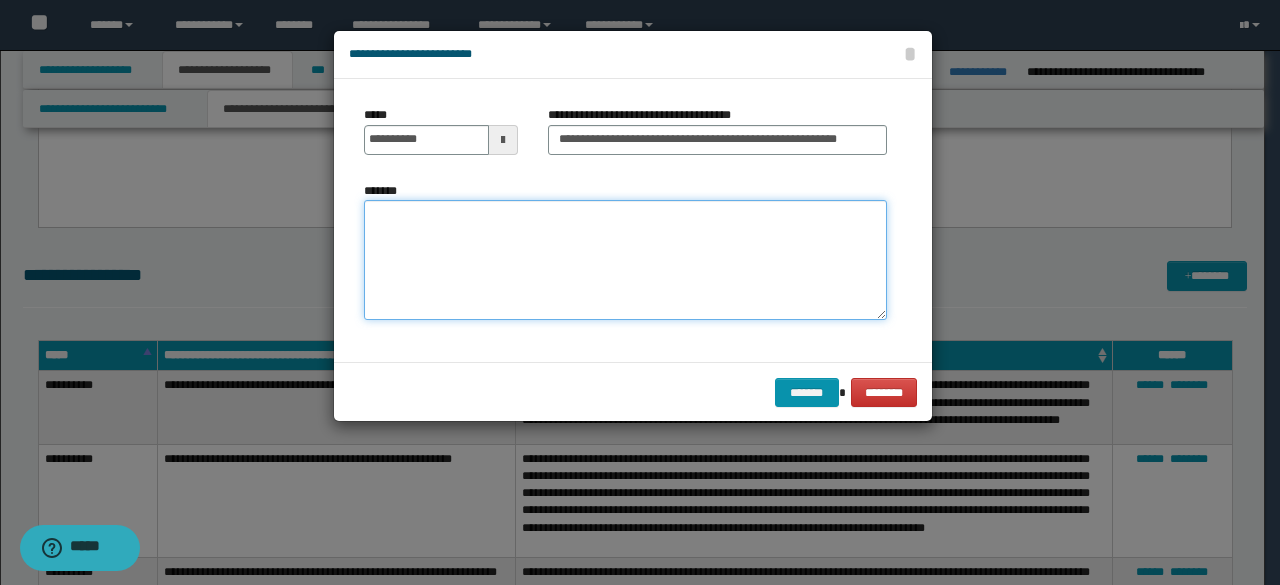 paste on "**********" 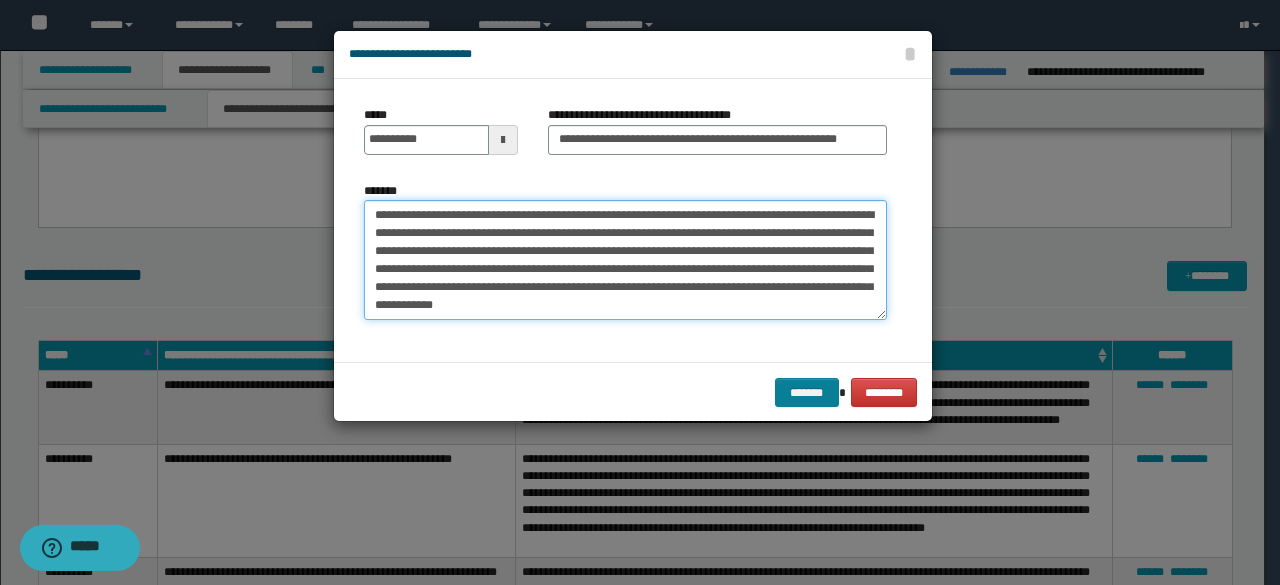 type on "**********" 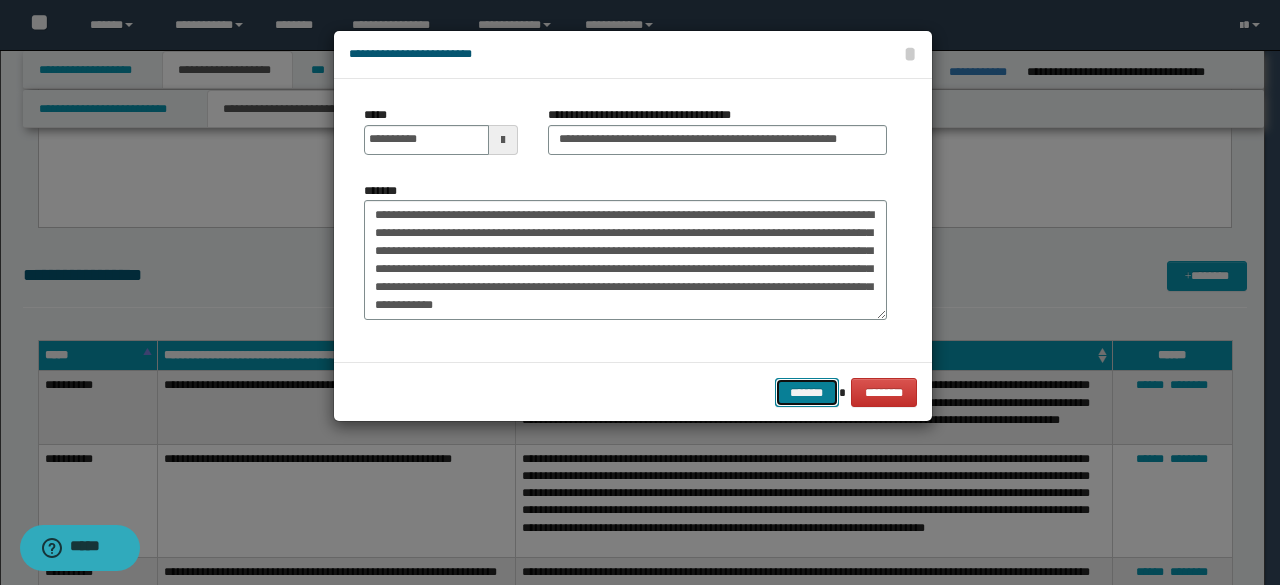 click on "*******" at bounding box center [807, 392] 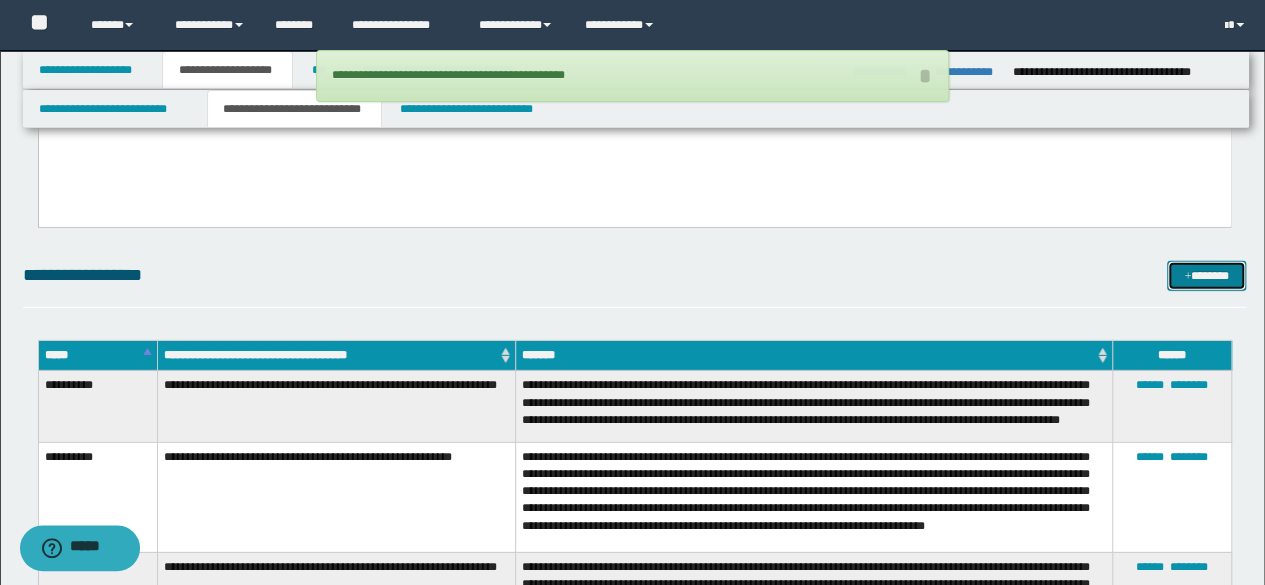 click on "*******" at bounding box center [1206, 275] 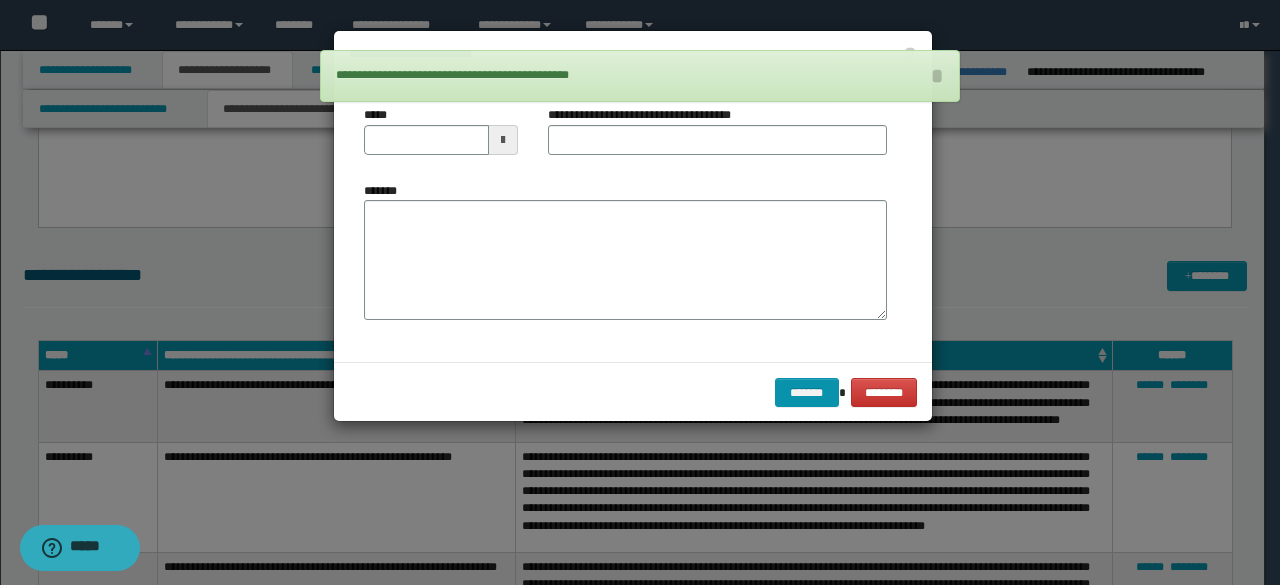 click at bounding box center [503, 140] 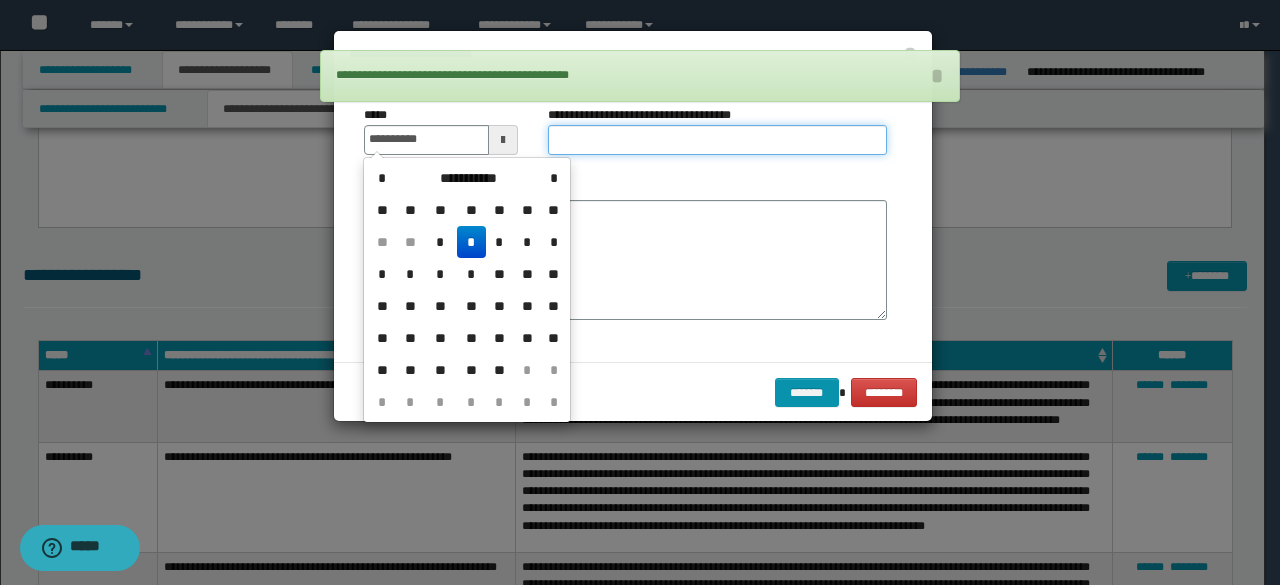 type on "**********" 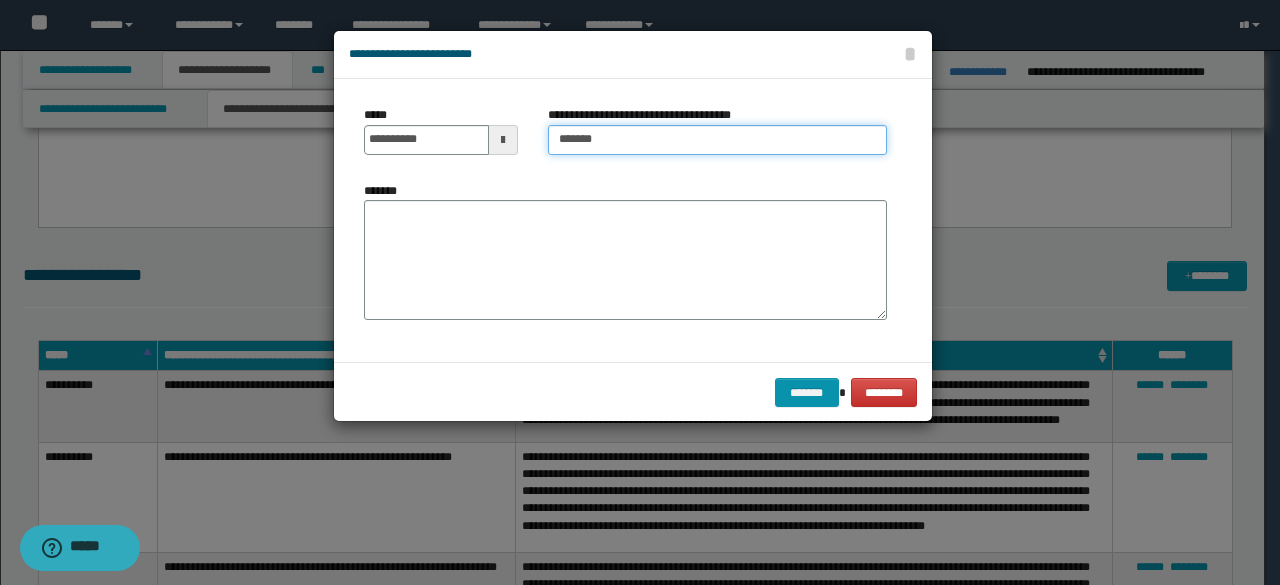 type on "**********" 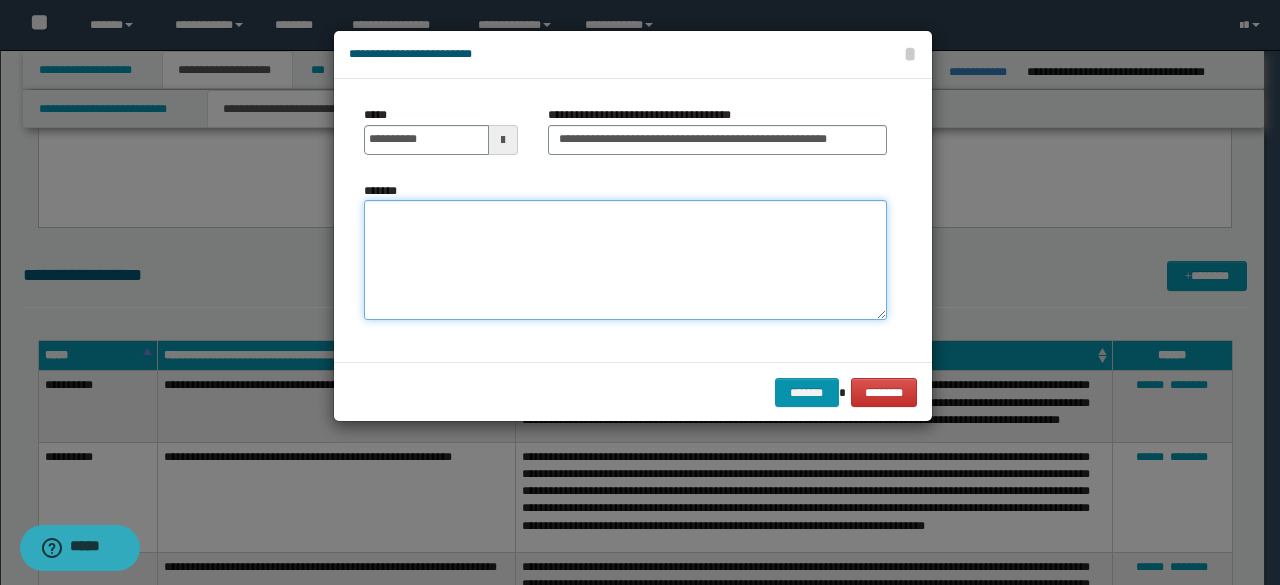 click on "*******" at bounding box center (625, 259) 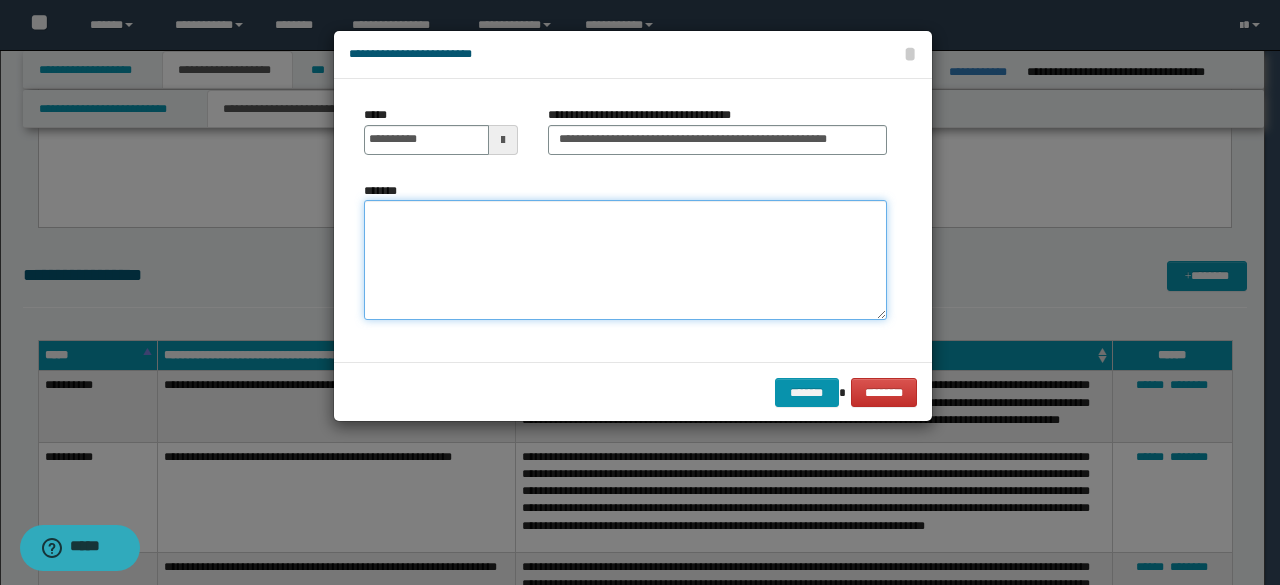 paste on "**********" 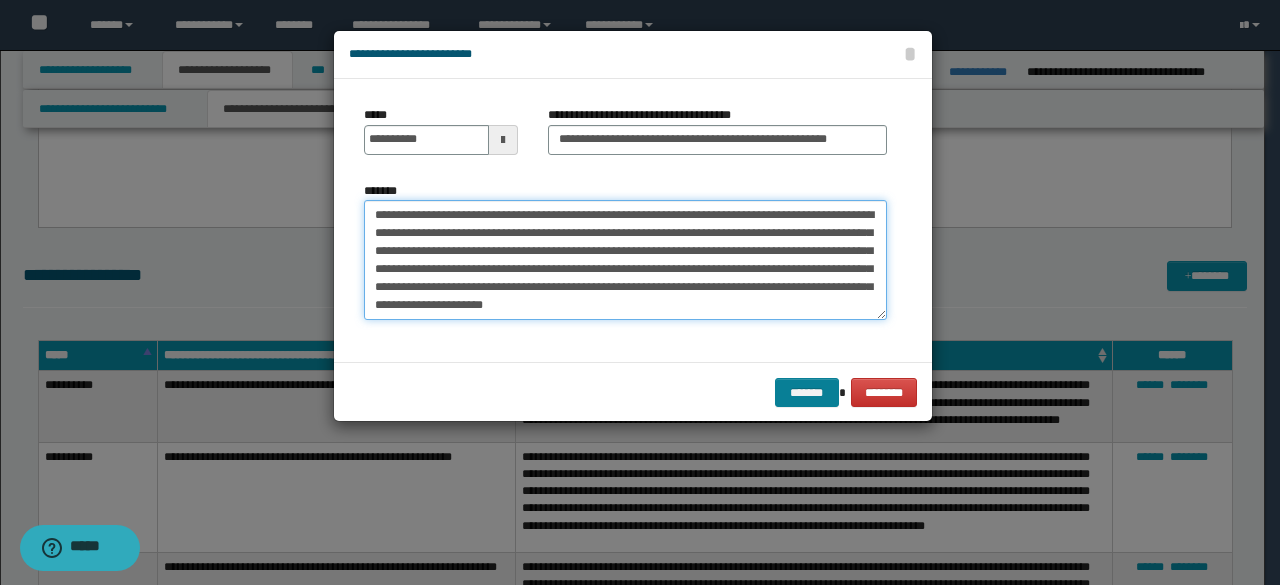 type on "**********" 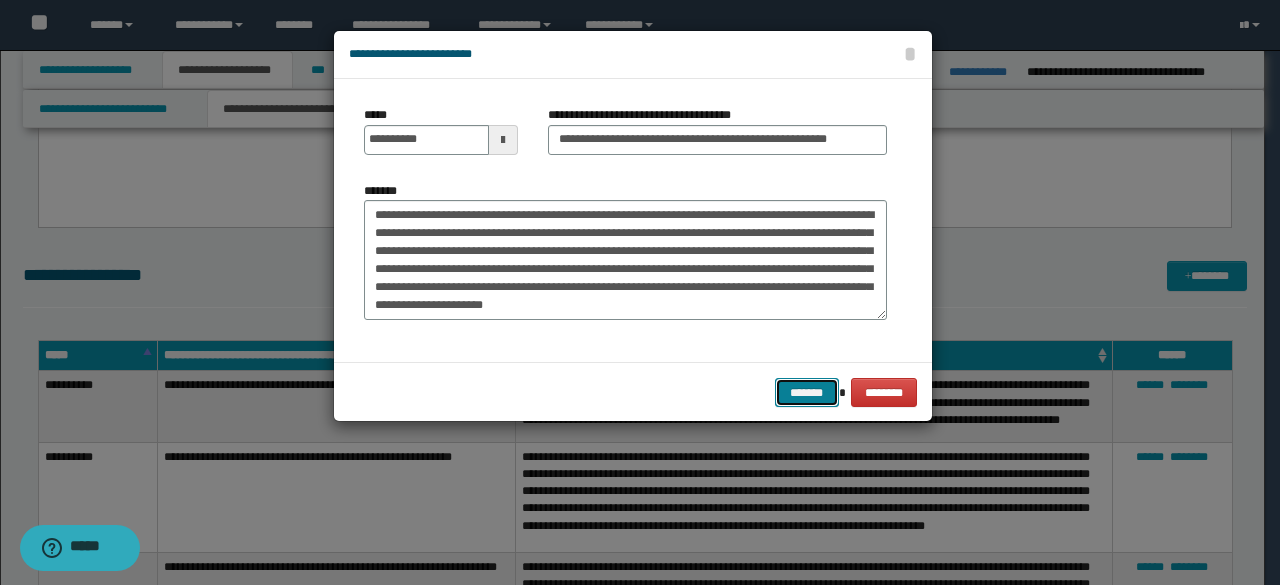 click on "*******" at bounding box center (807, 392) 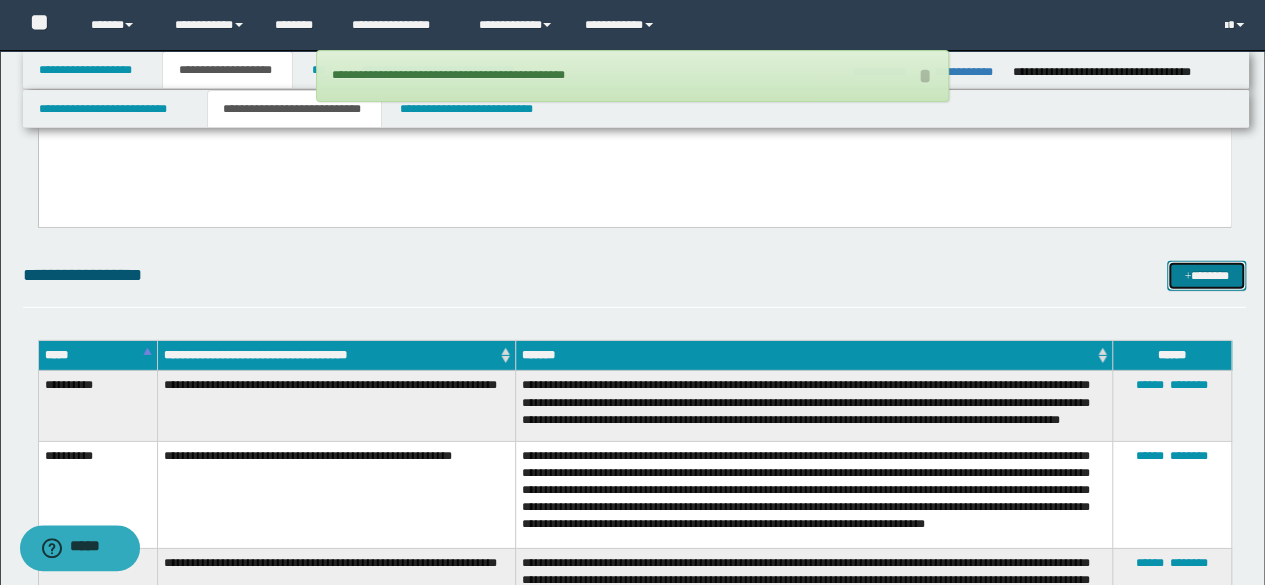 click on "*******" at bounding box center [1206, 275] 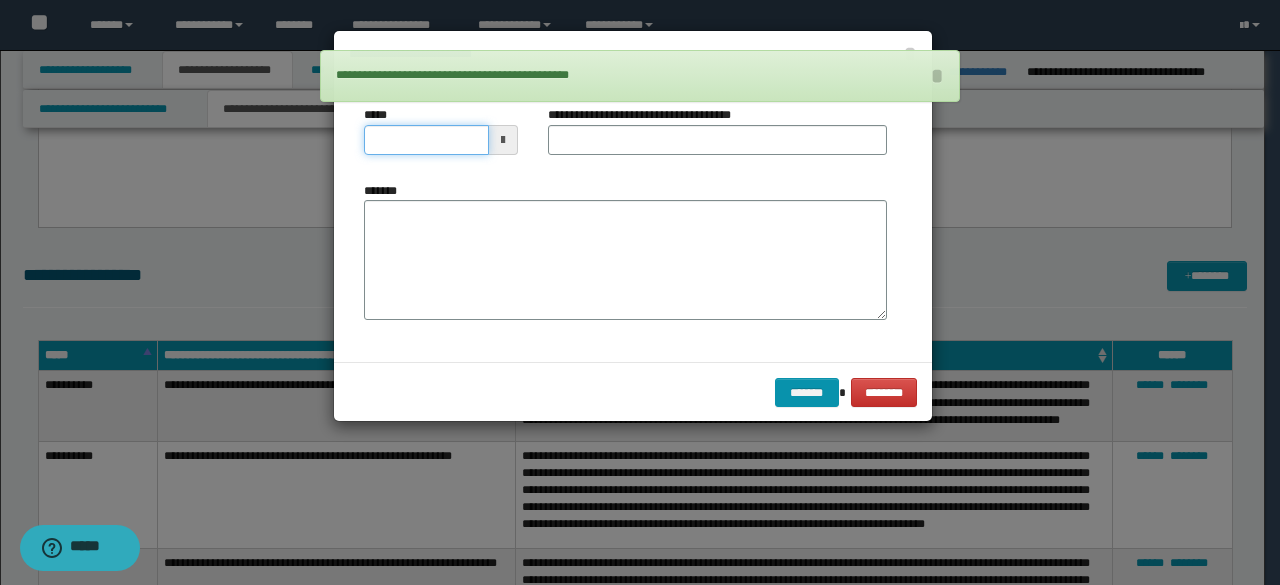 click on "*****" at bounding box center [426, 140] 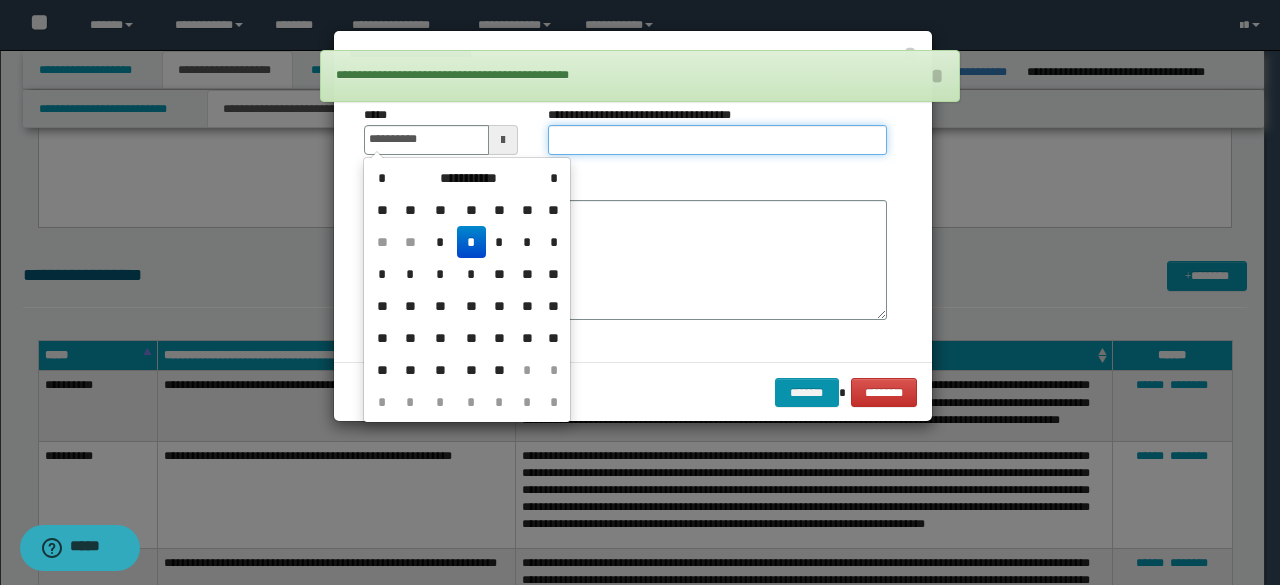 type on "**********" 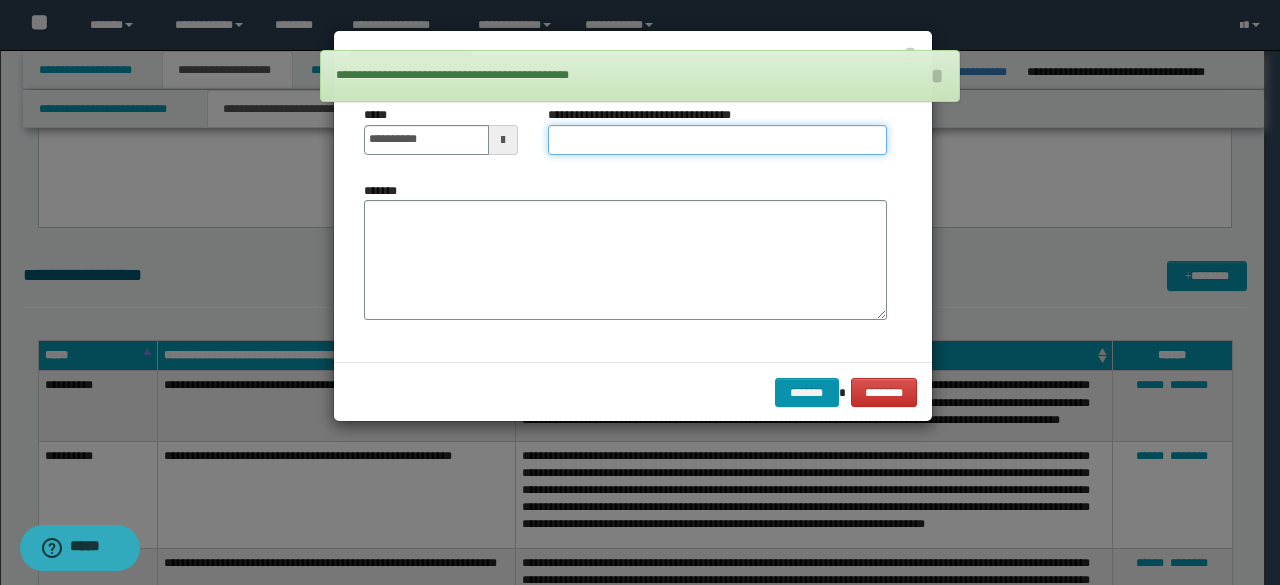 click on "**********" at bounding box center [717, 140] 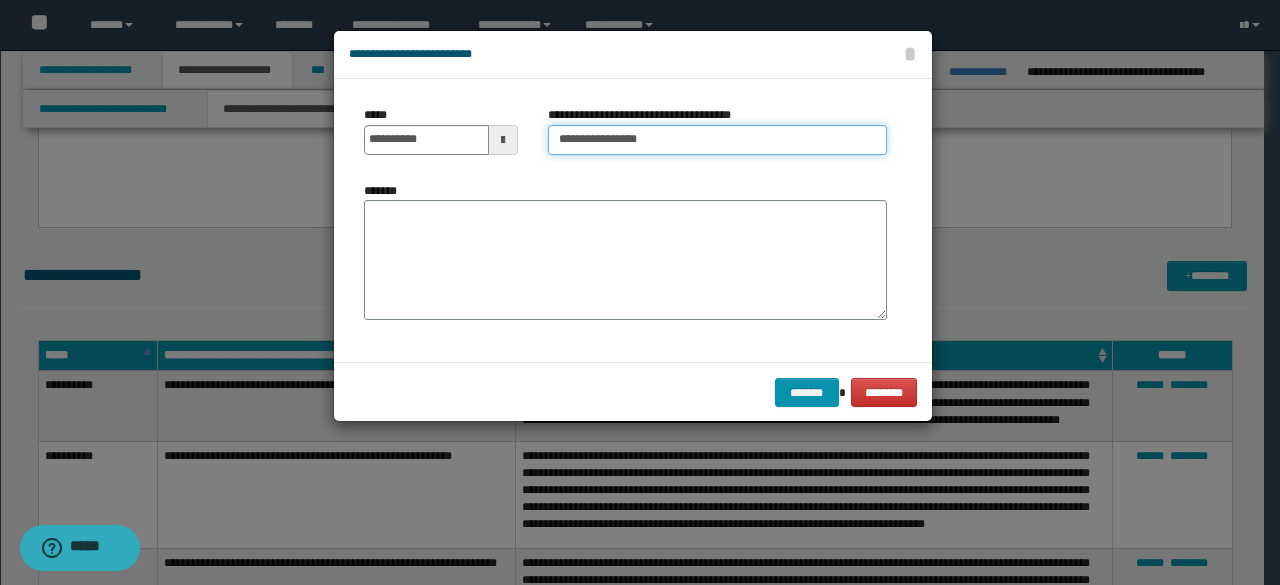 type on "**********" 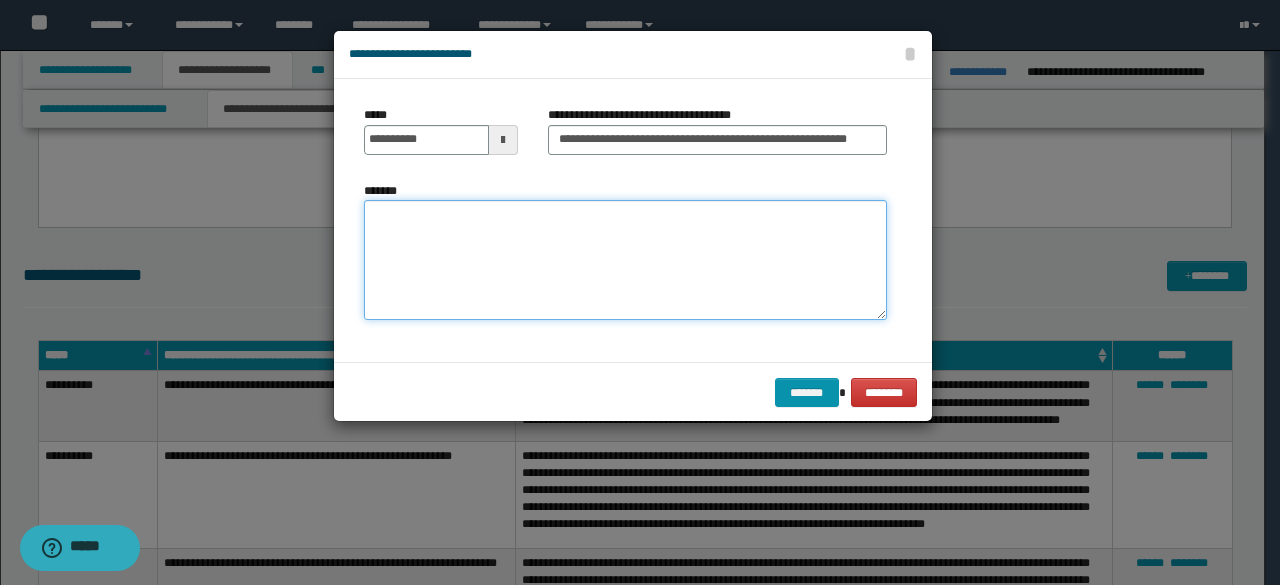 click on "*******" at bounding box center [625, 259] 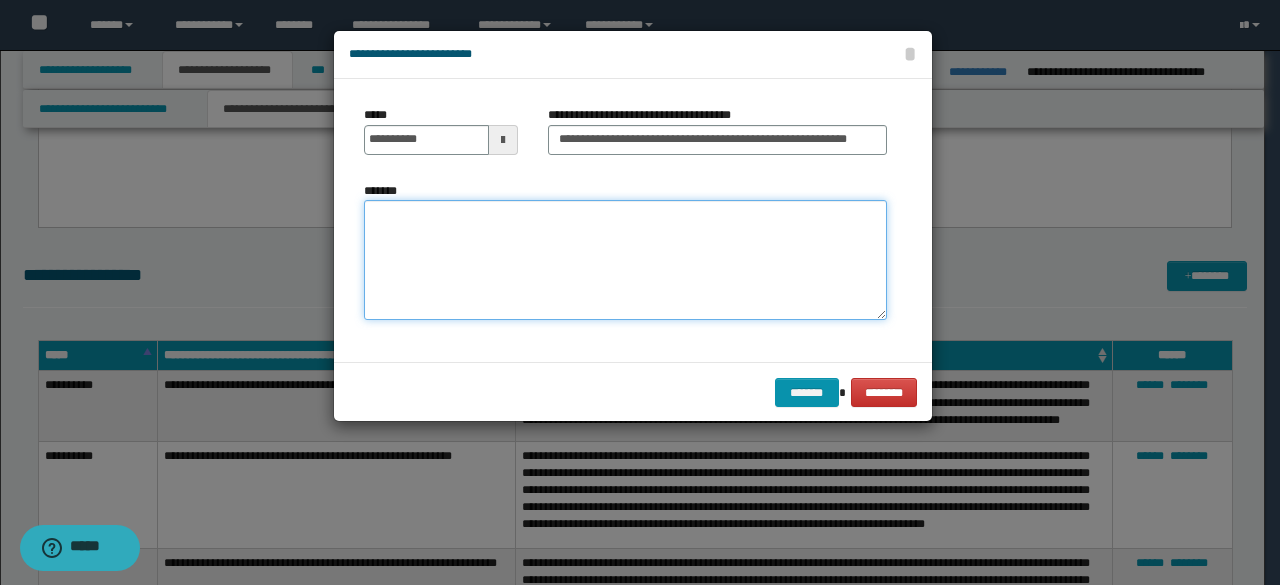 paste on "**********" 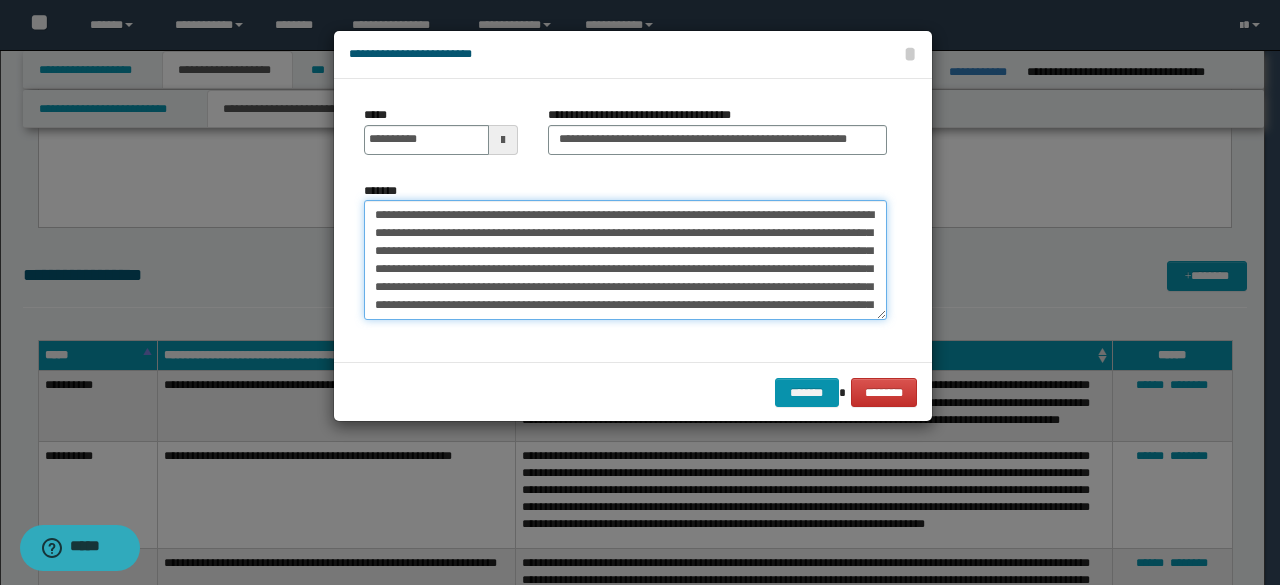 scroll, scrollTop: 30, scrollLeft: 0, axis: vertical 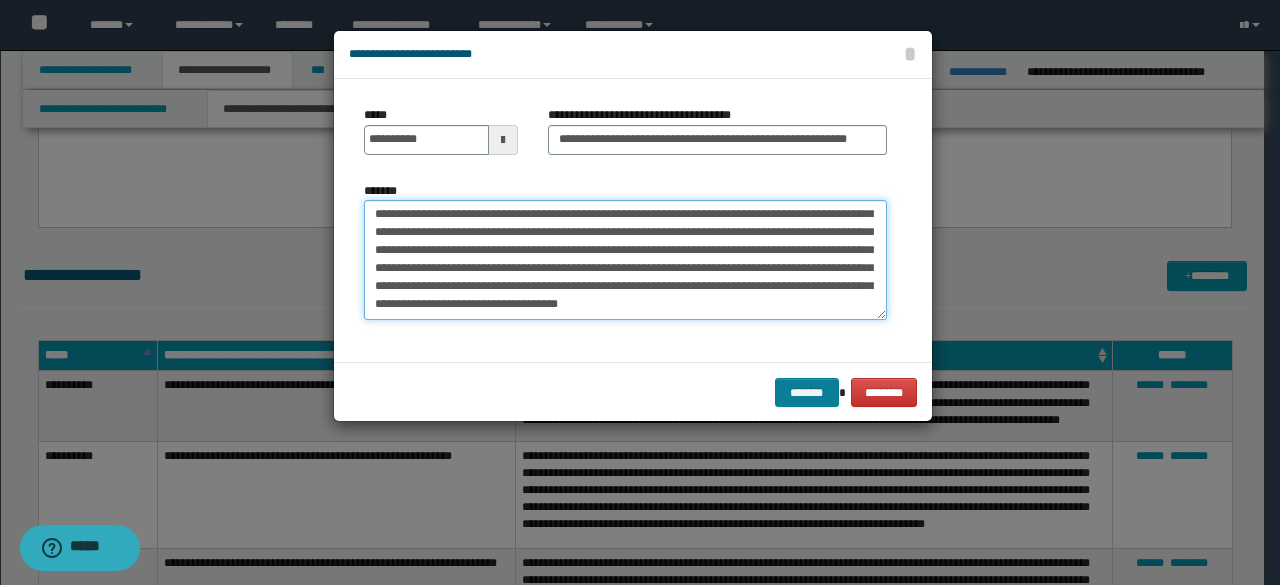 type on "**********" 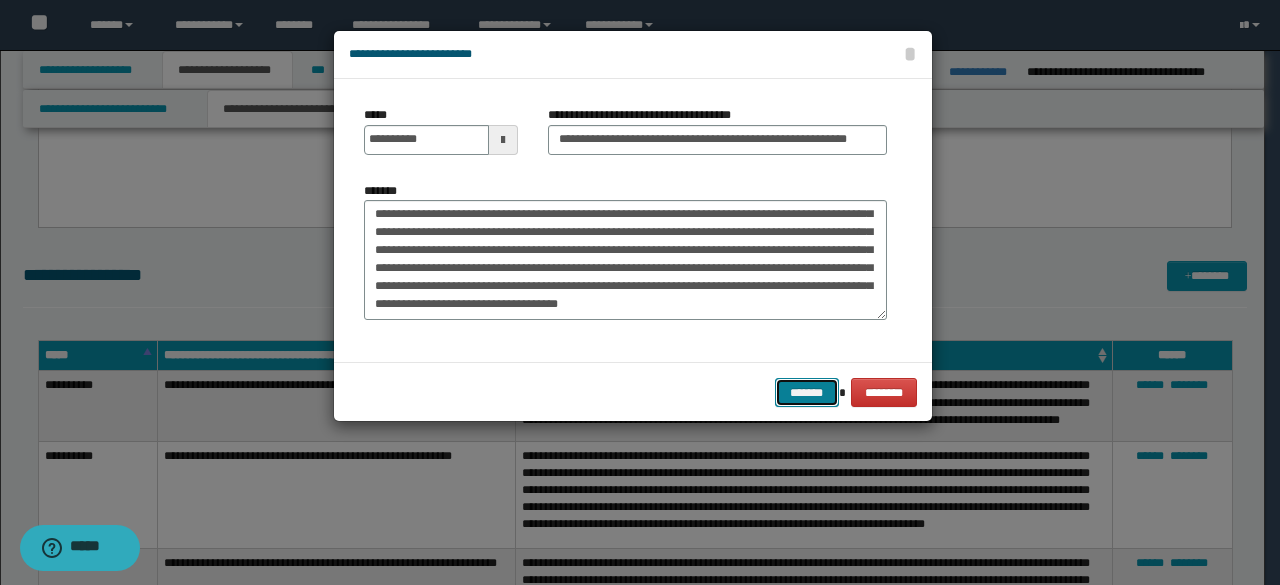 click on "*******" at bounding box center (807, 392) 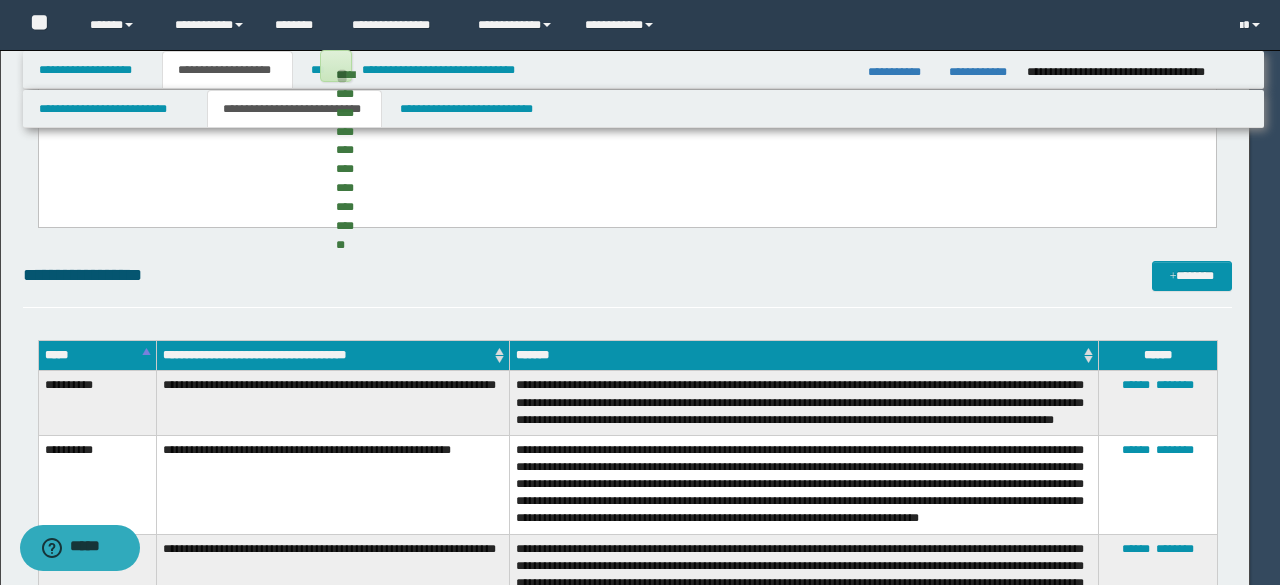 type 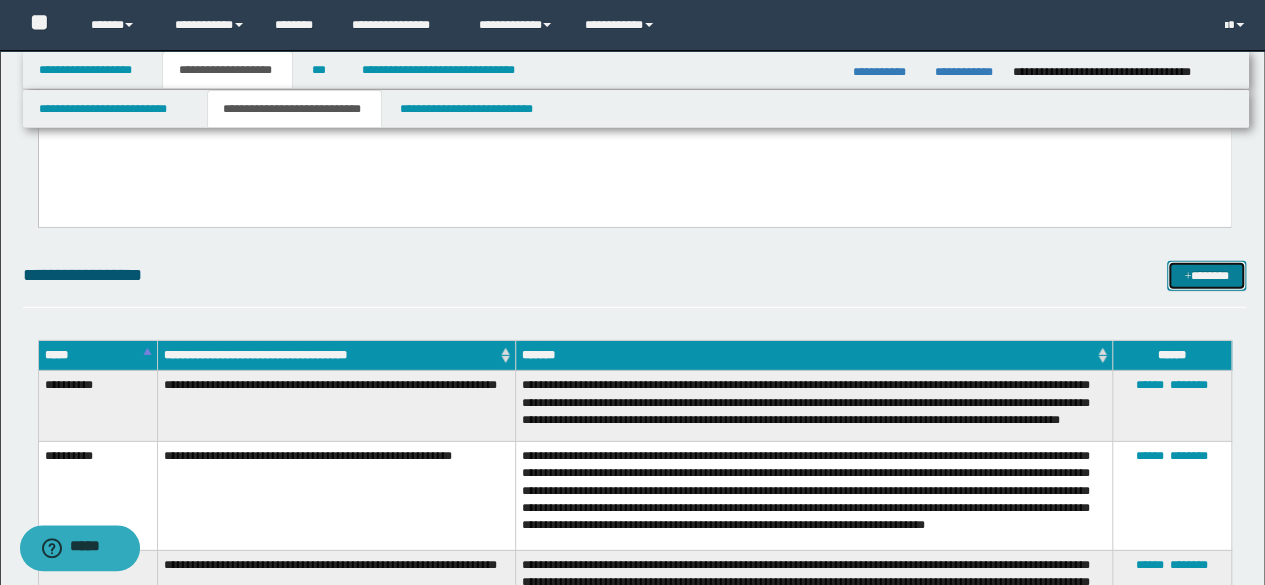 click on "*******" at bounding box center [1206, 275] 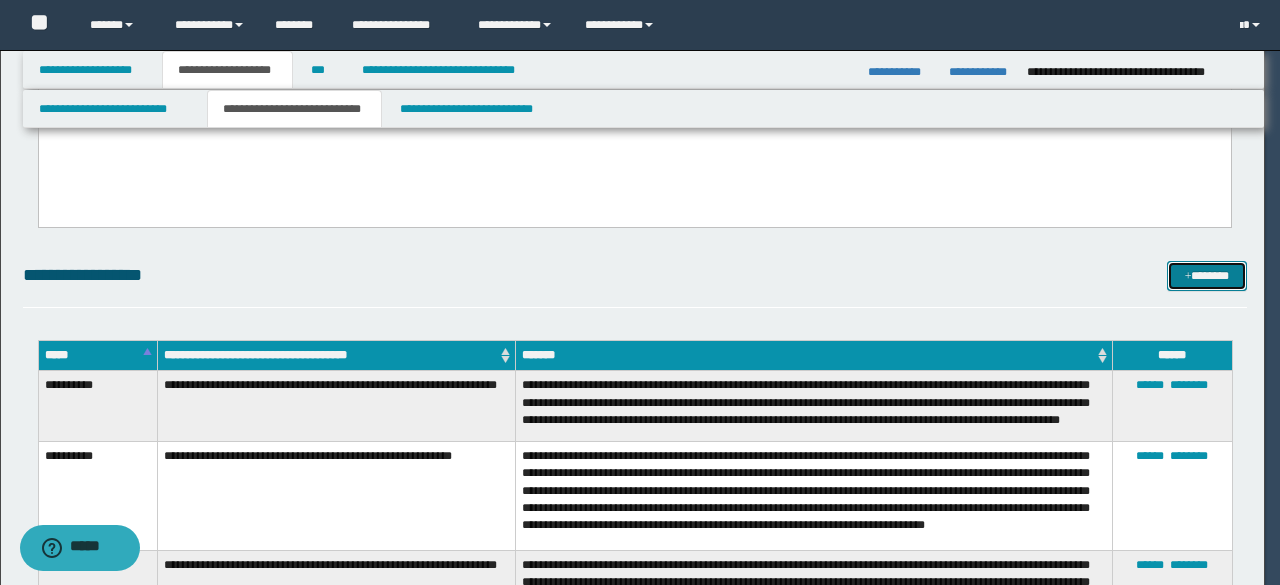 scroll, scrollTop: 0, scrollLeft: 0, axis: both 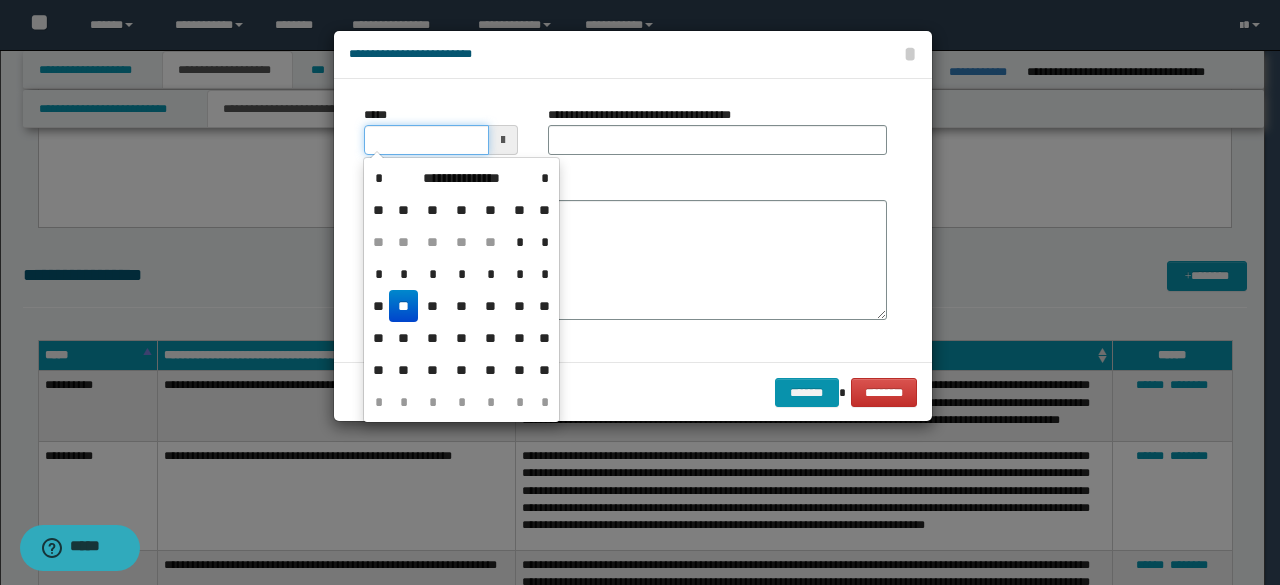 click on "*****" at bounding box center (426, 140) 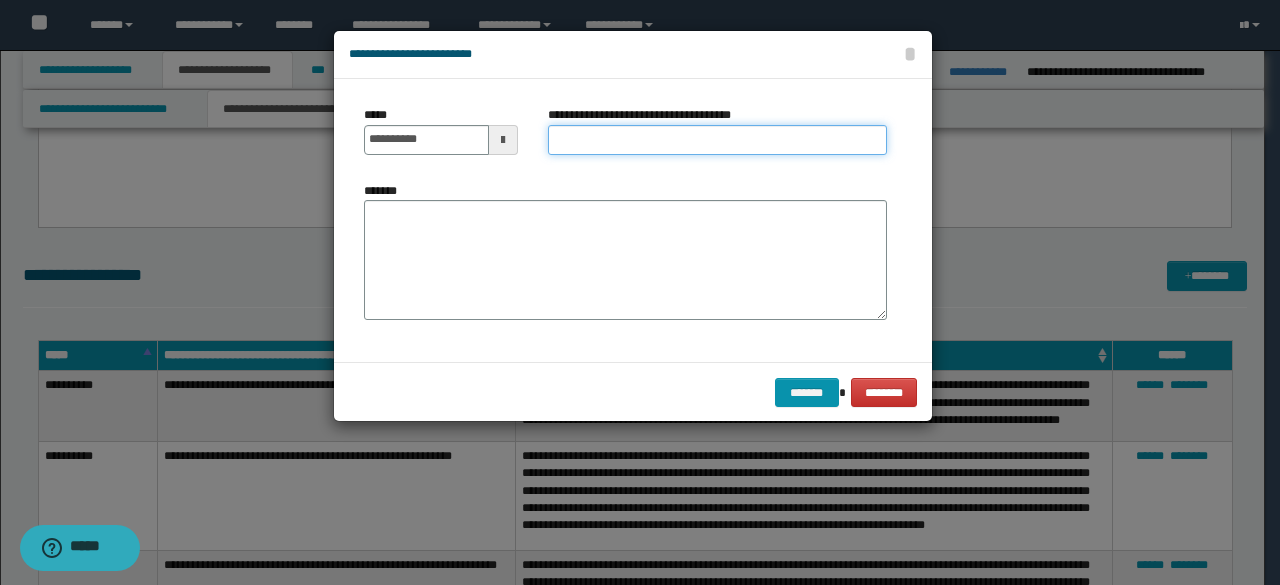type on "**********" 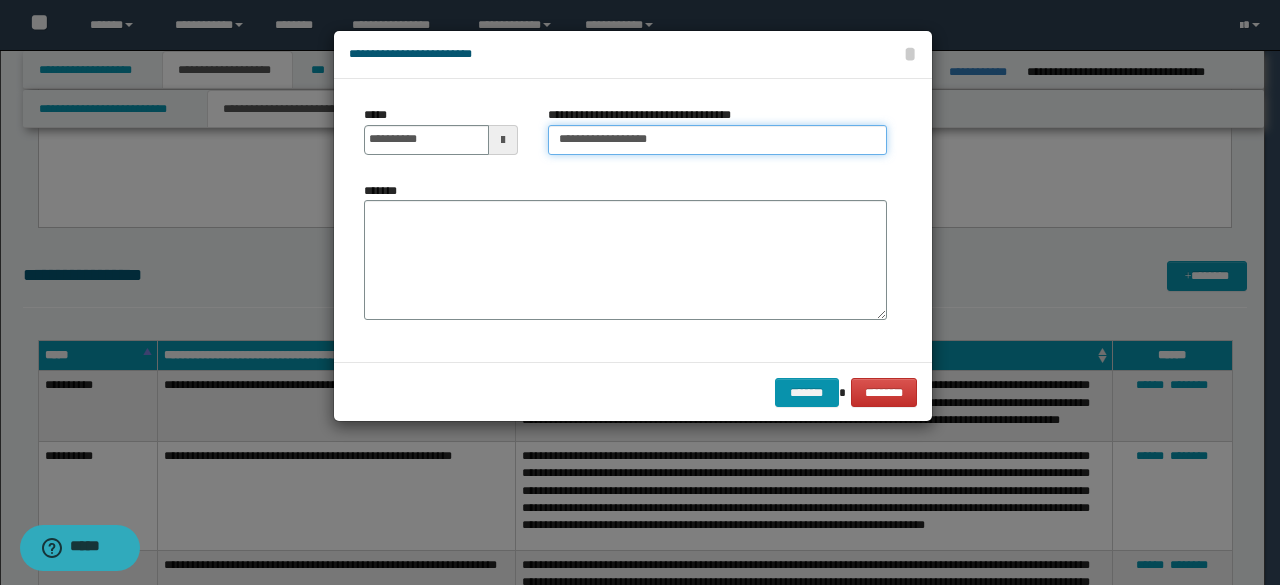 type on "**********" 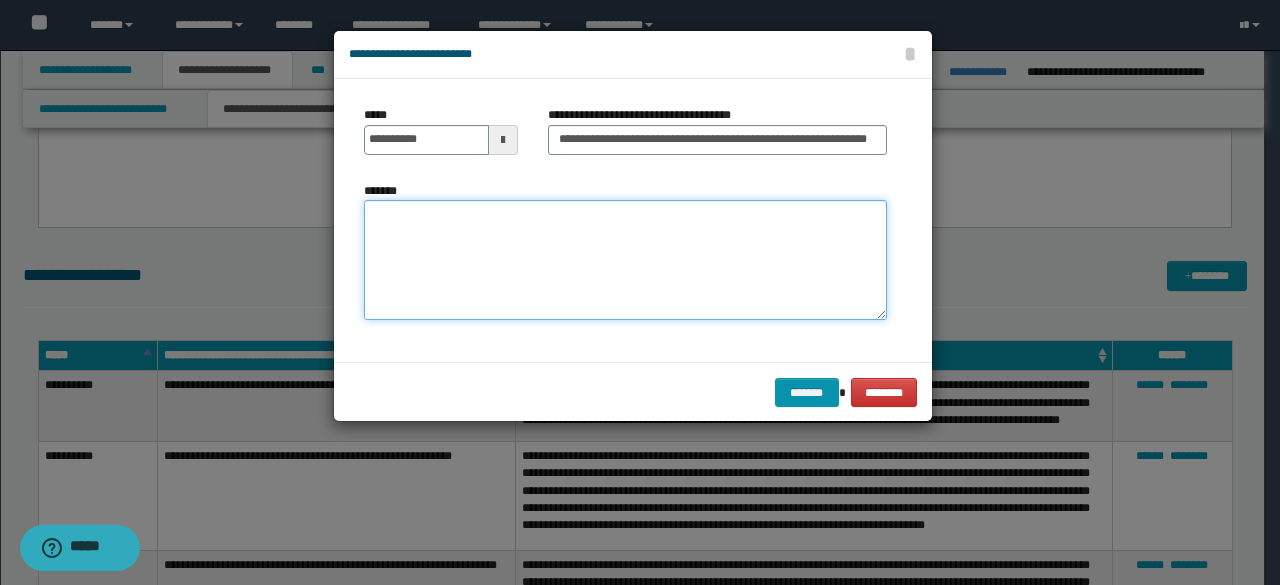 click on "*******" at bounding box center (625, 259) 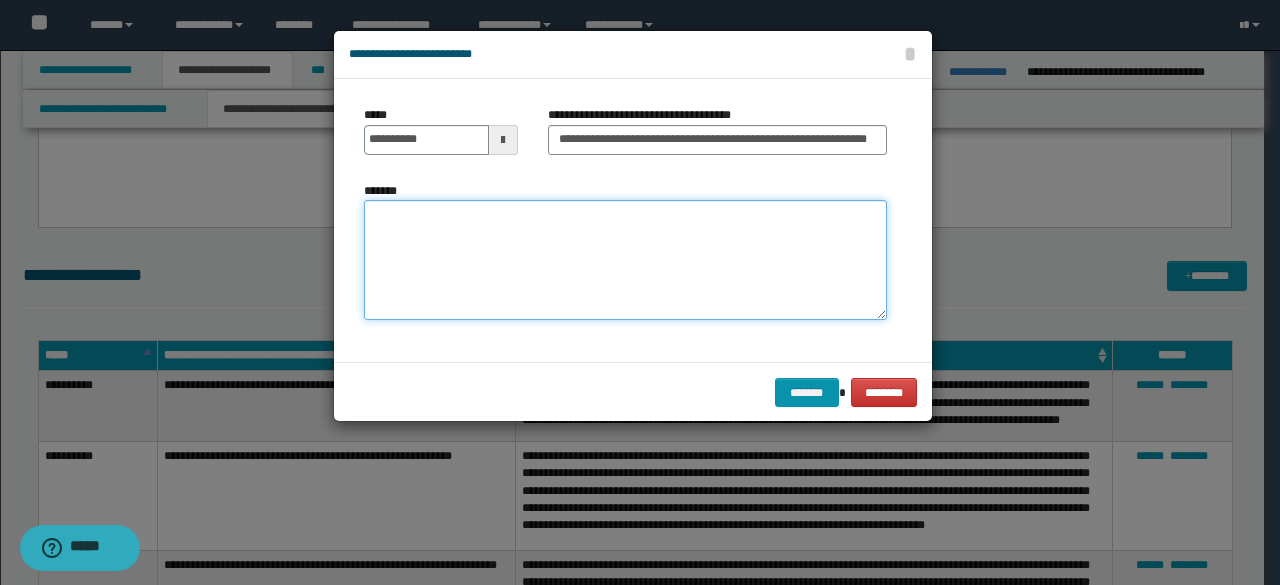 paste on "**********" 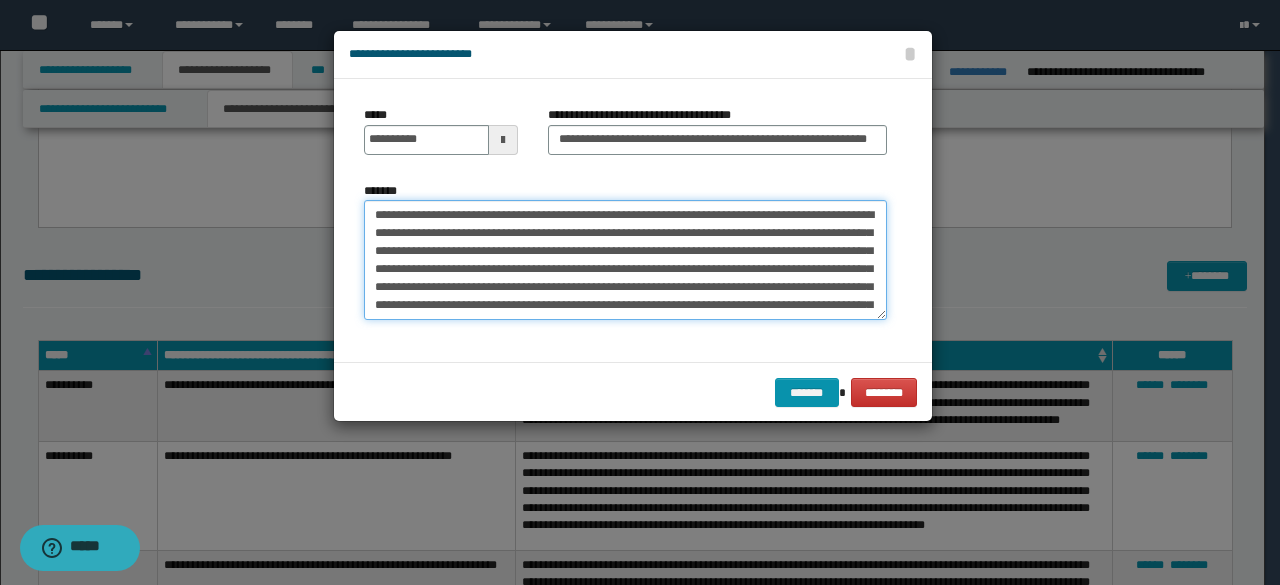 scroll, scrollTop: 48, scrollLeft: 0, axis: vertical 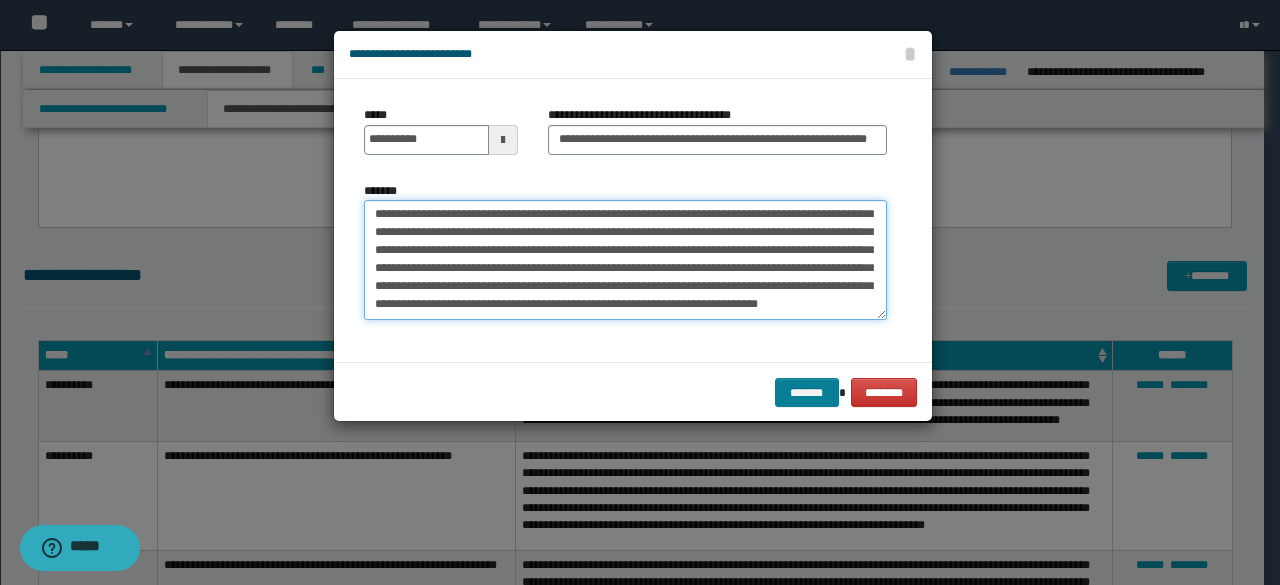 type on "**********" 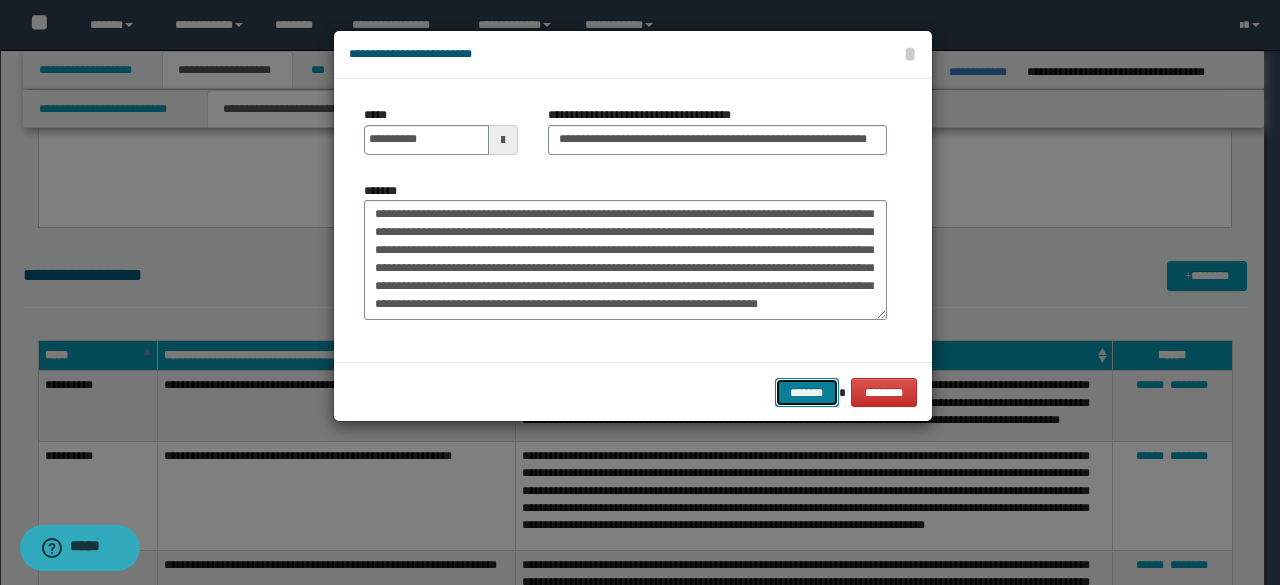 click on "*******" at bounding box center [807, 392] 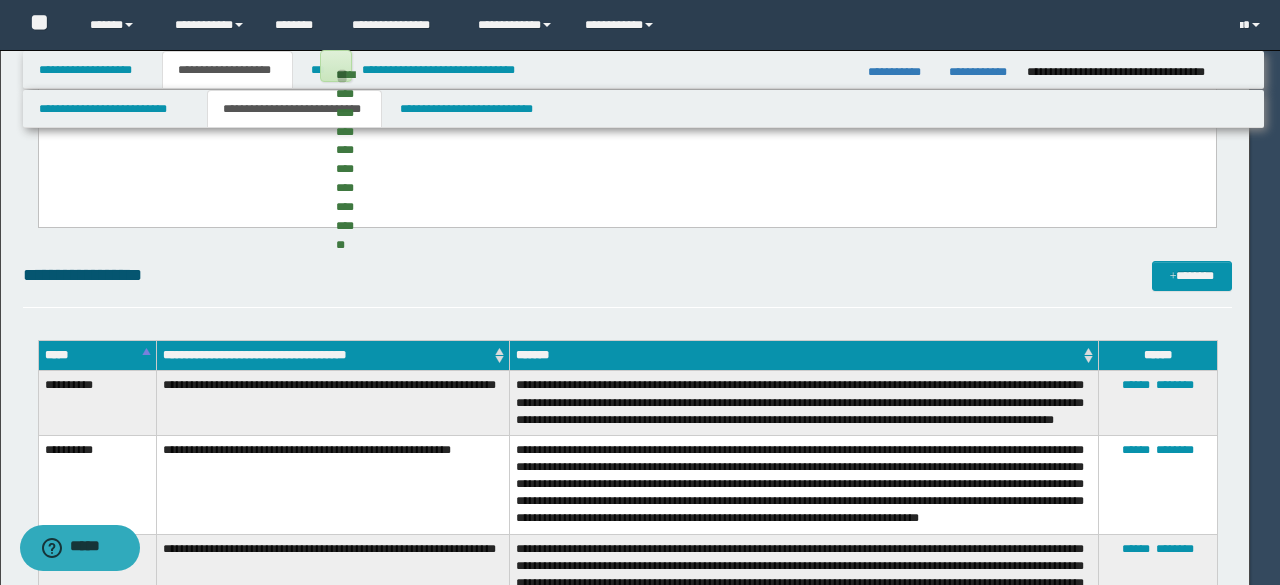 type 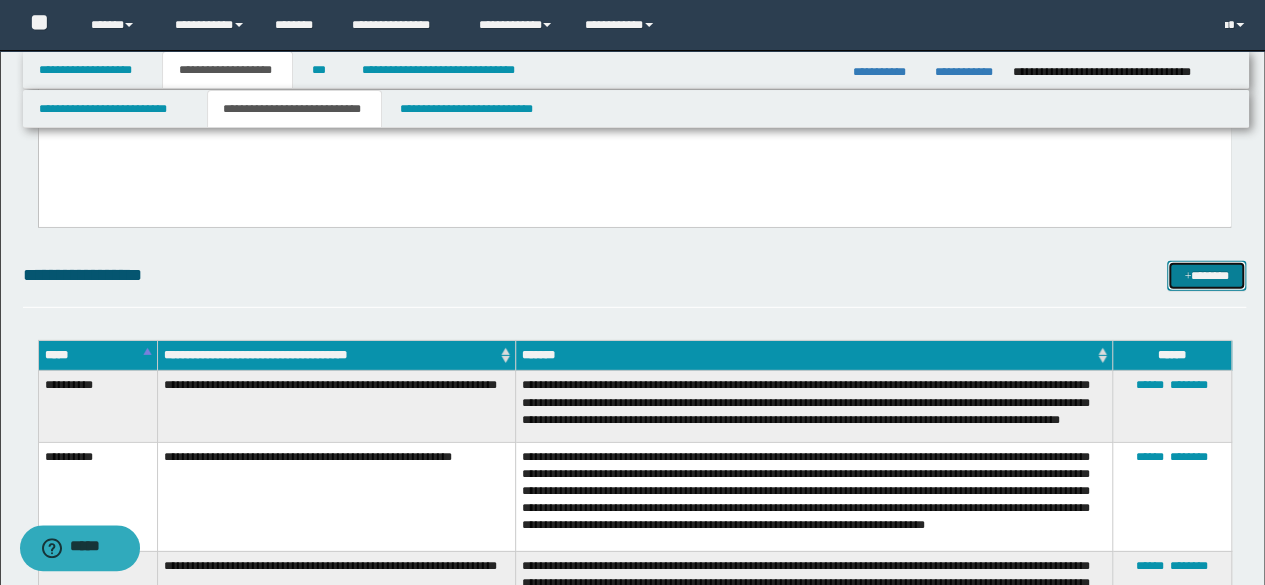 click on "*******" at bounding box center (1206, 275) 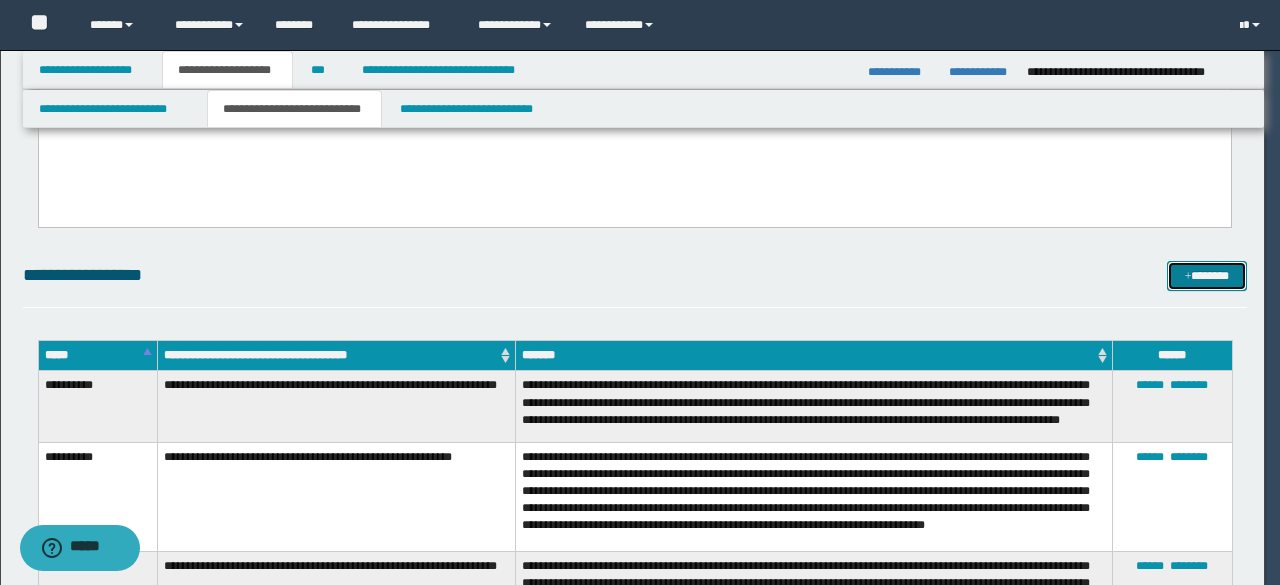 scroll, scrollTop: 0, scrollLeft: 0, axis: both 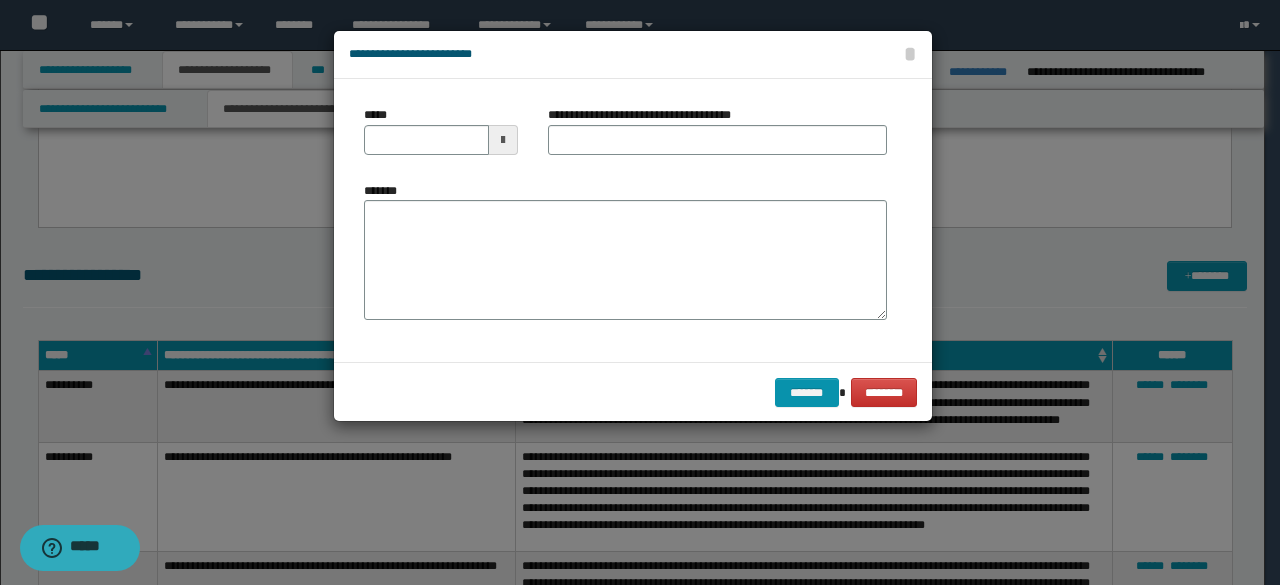 click on "*****" at bounding box center (379, 115) 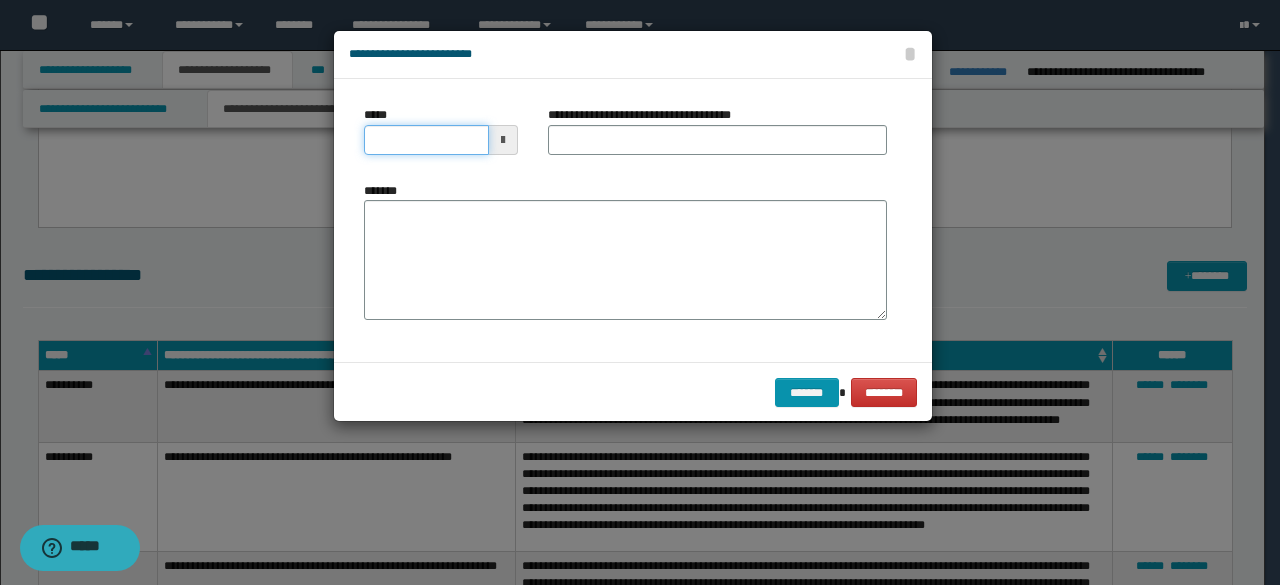 click on "*****" at bounding box center [426, 140] 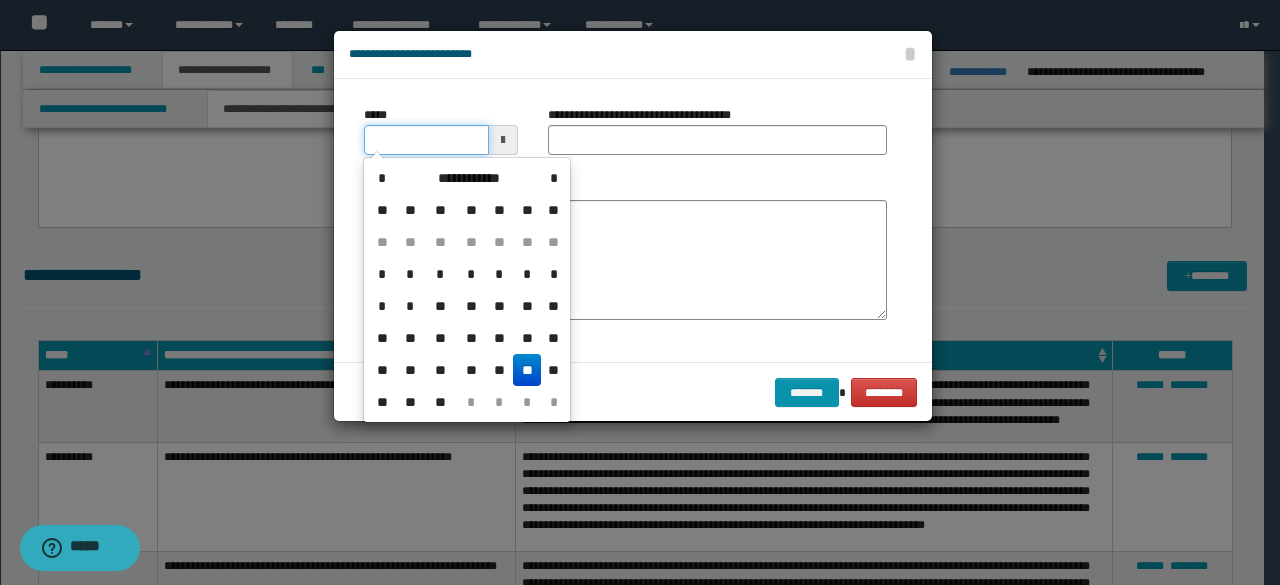 click on "*****" at bounding box center (426, 140) 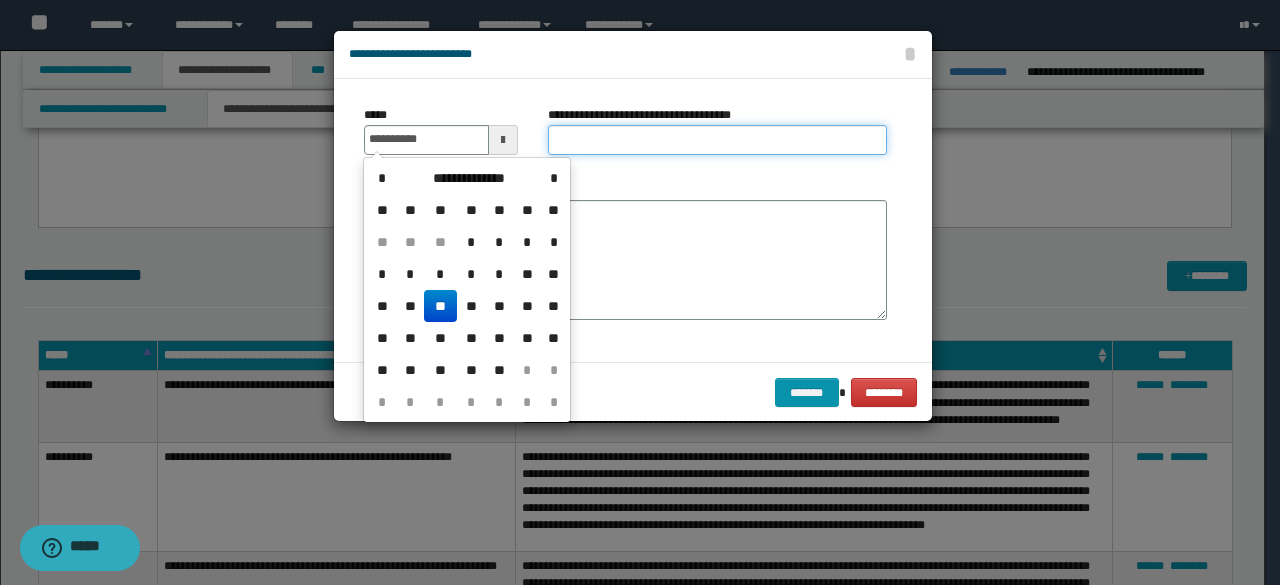 type on "**********" 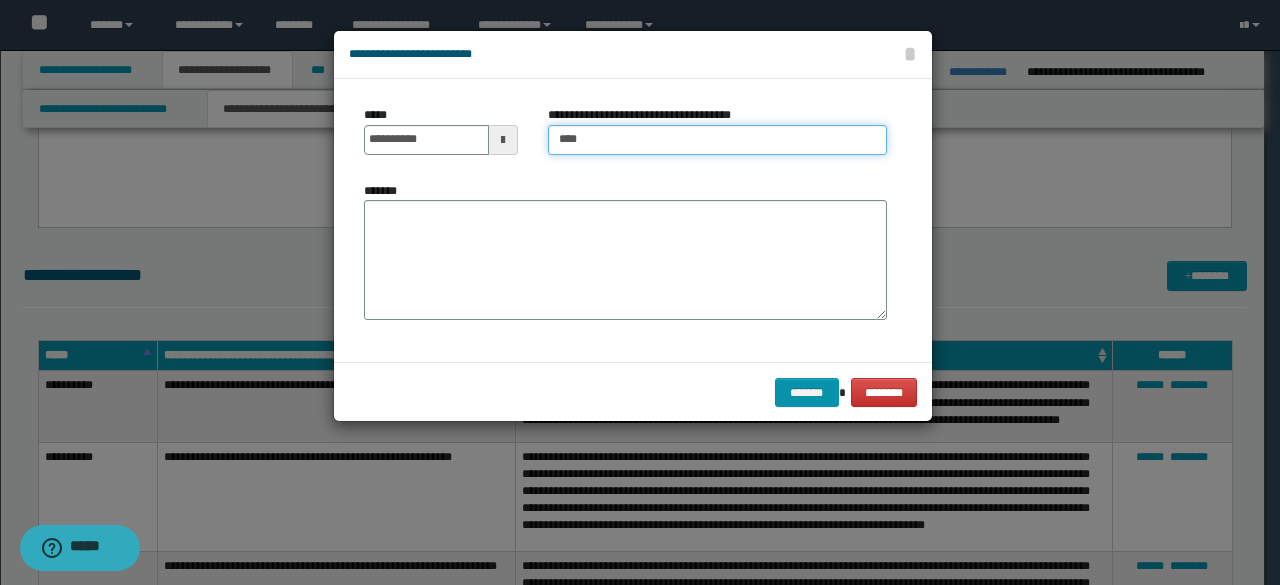 type on "**********" 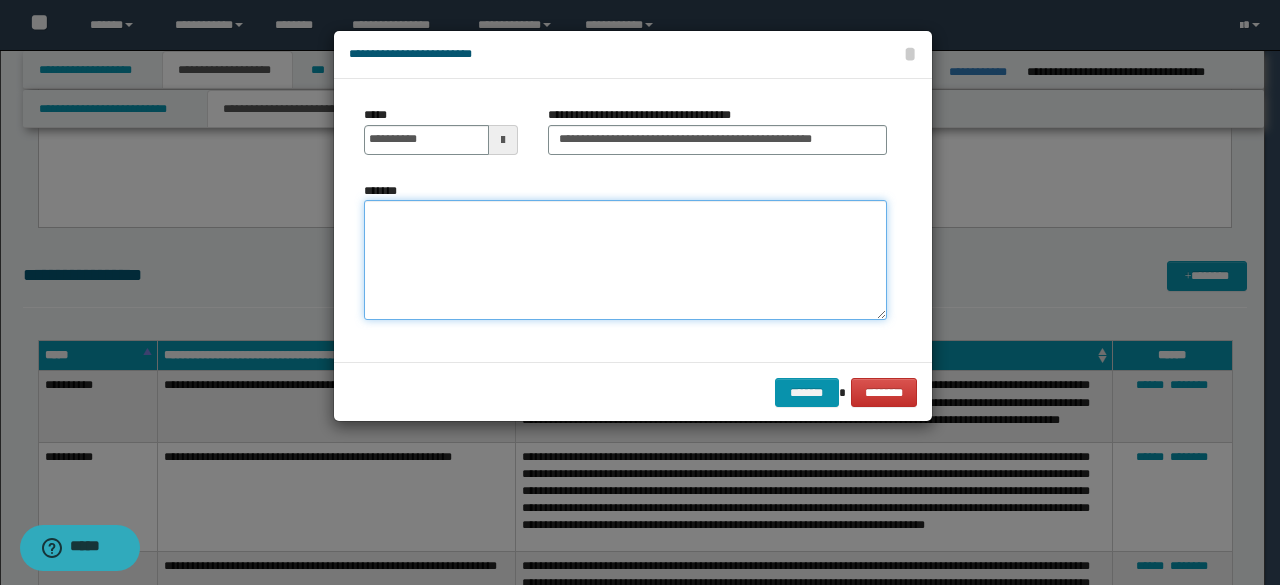 click on "*******" at bounding box center [625, 259] 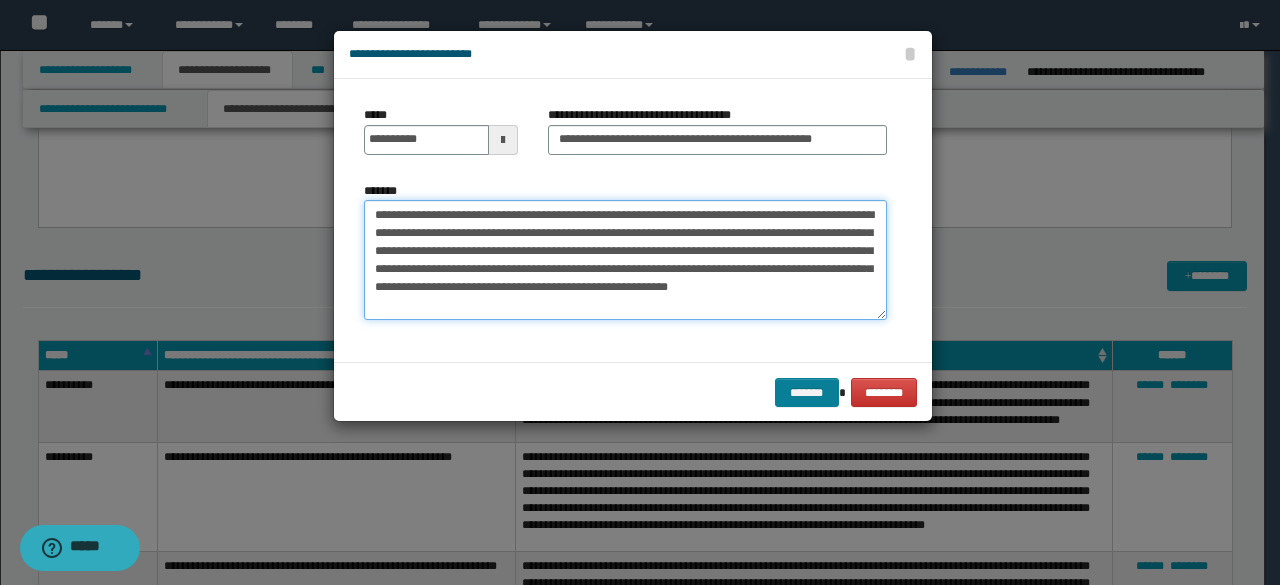 type on "**********" 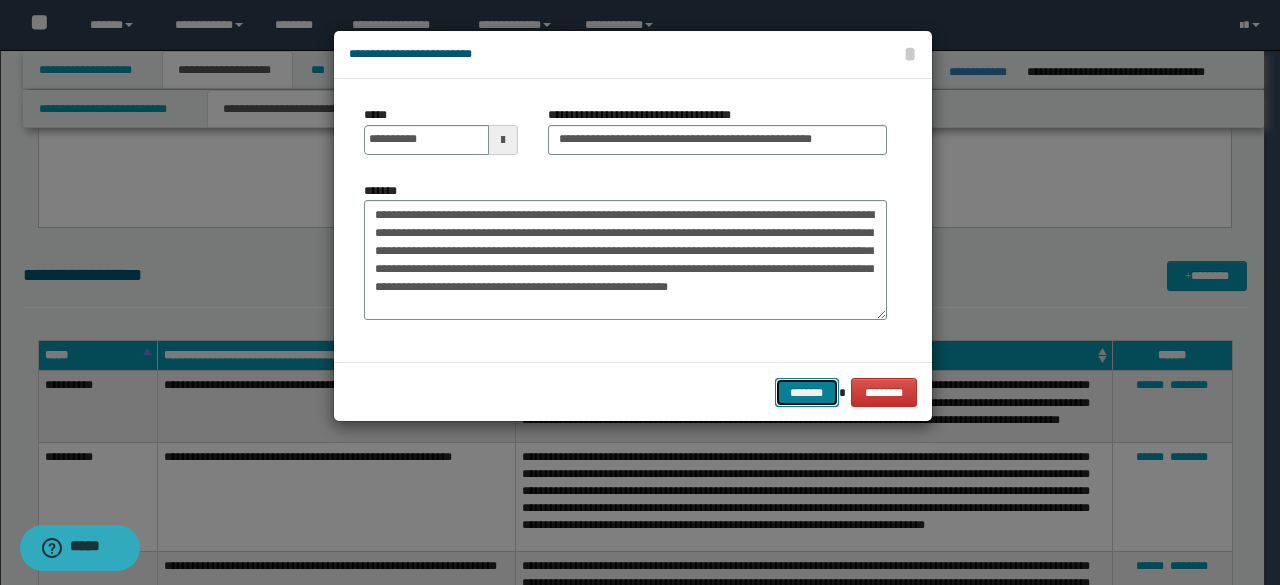 click on "*******" at bounding box center (807, 392) 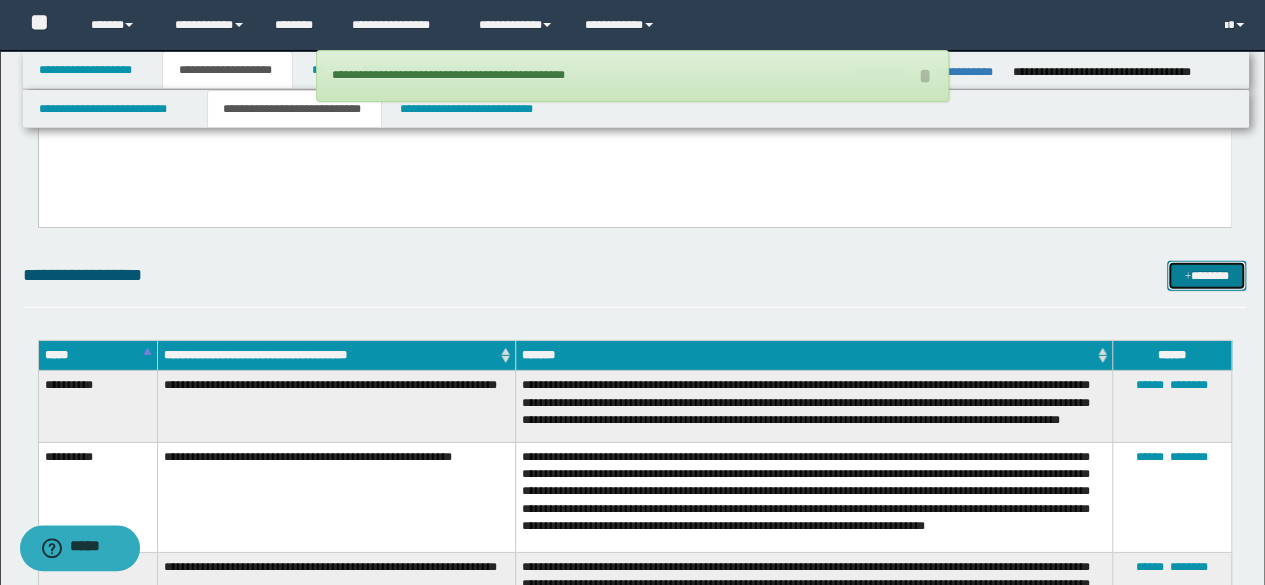 click on "*******" at bounding box center (1206, 275) 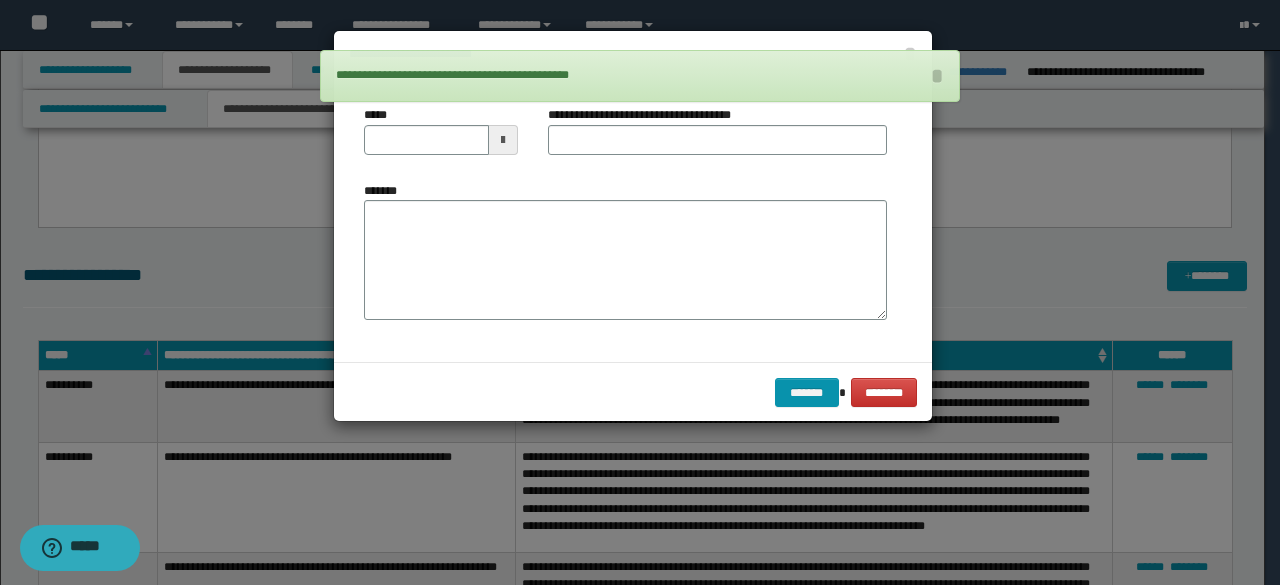 click on "*****" at bounding box center [441, 138] 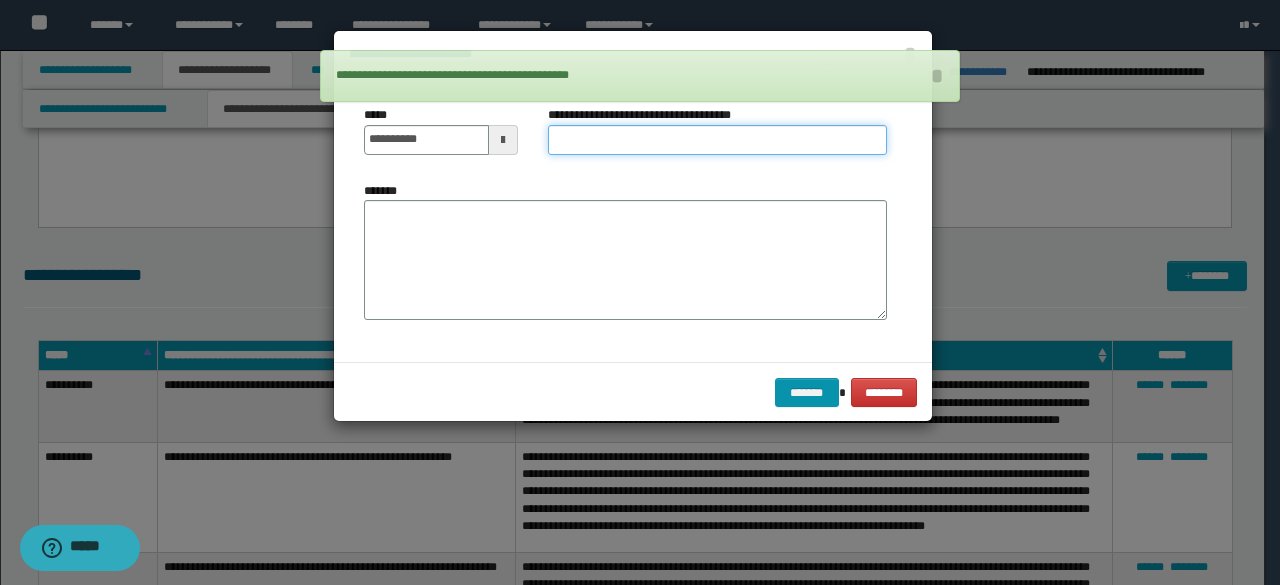 click on "**********" at bounding box center (717, 140) 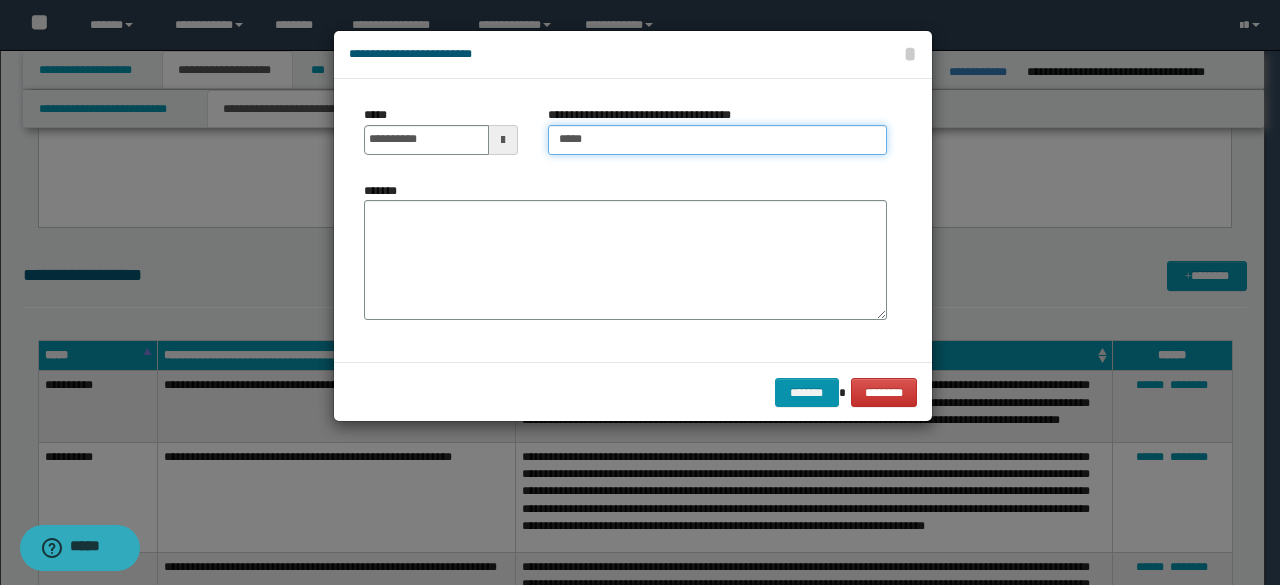 type on "**********" 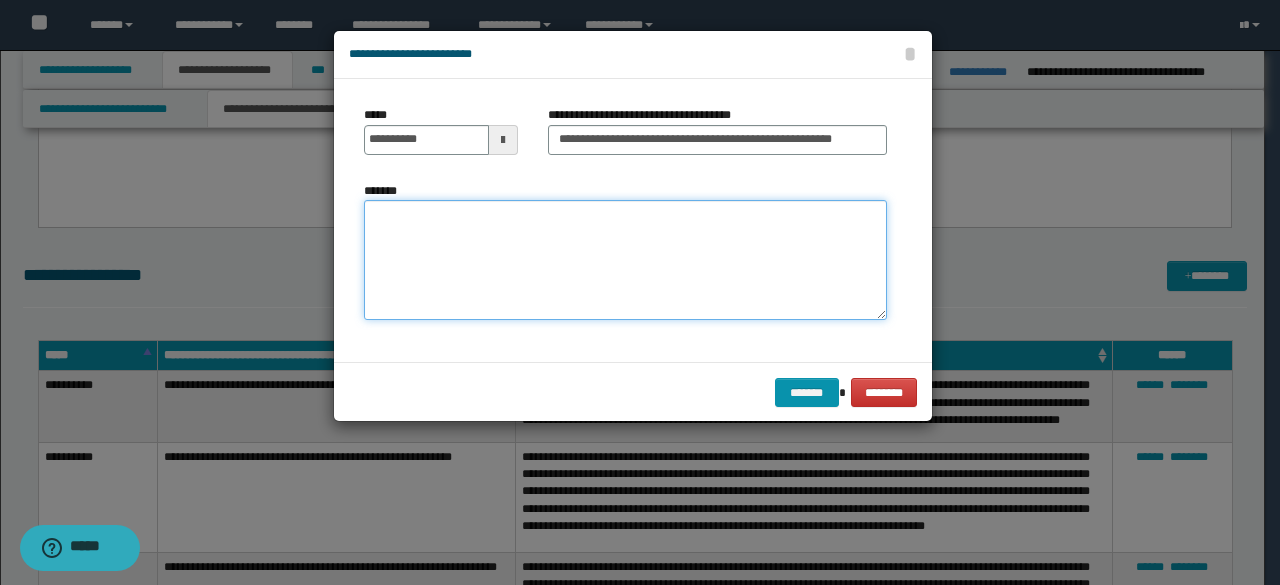 click on "*******" at bounding box center (625, 259) 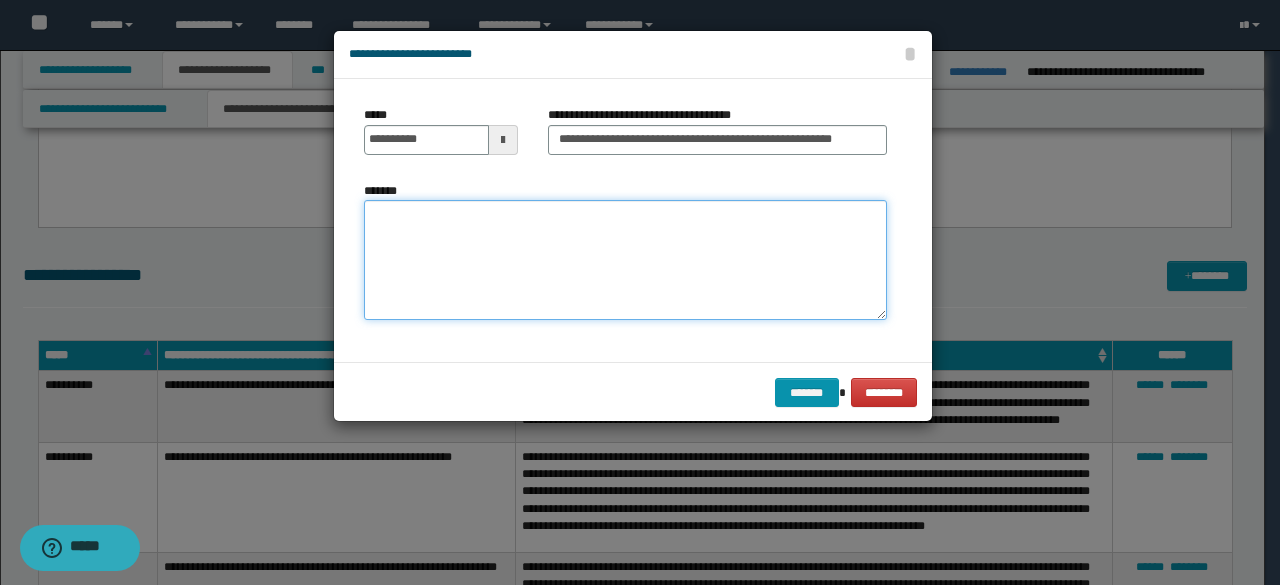 paste on "**********" 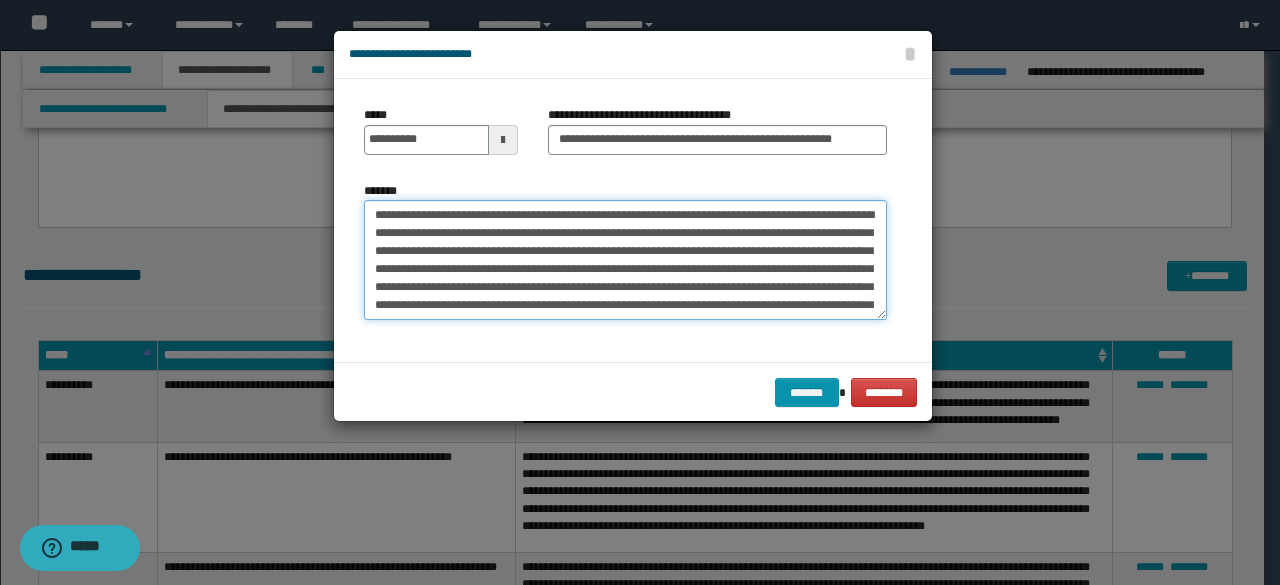 scroll, scrollTop: 66, scrollLeft: 0, axis: vertical 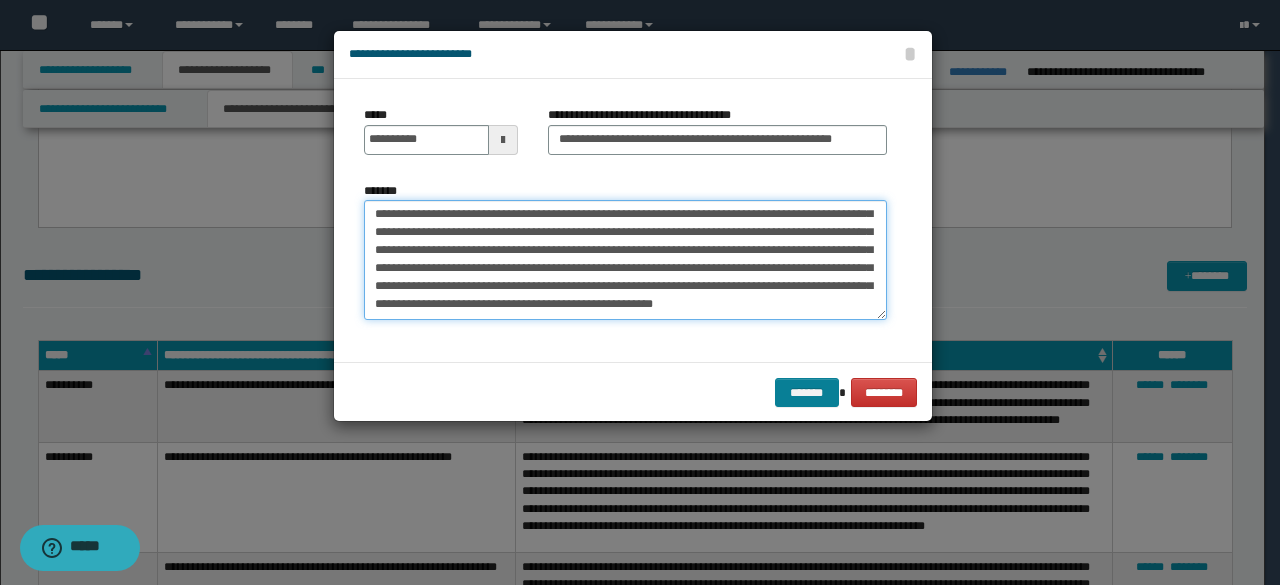 type on "**********" 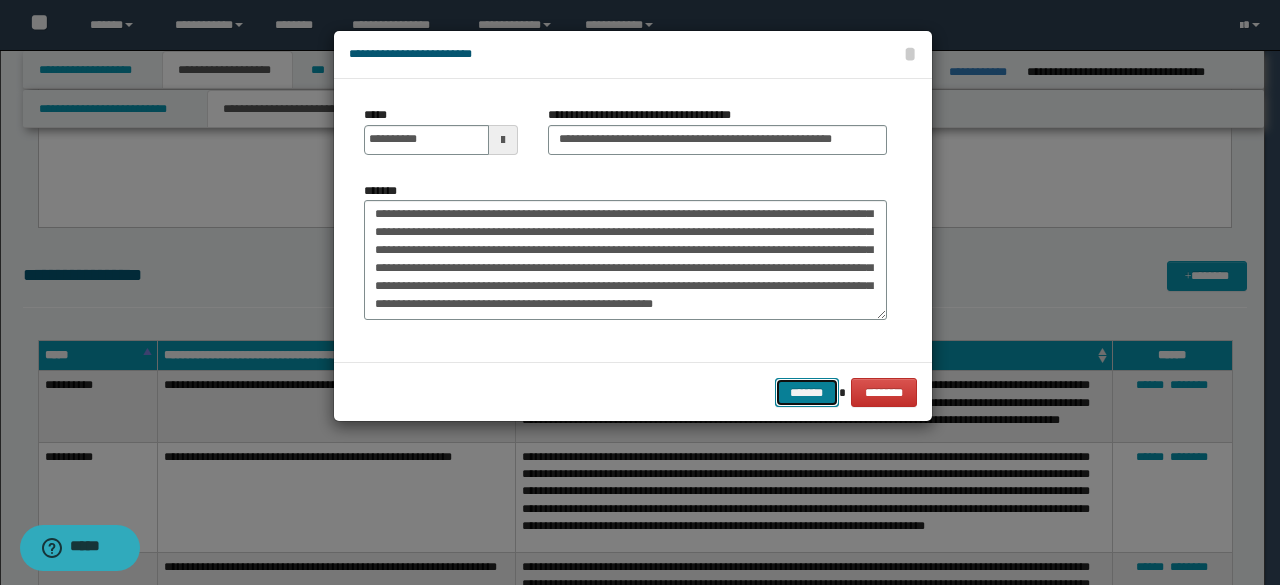 click on "*******" at bounding box center [807, 392] 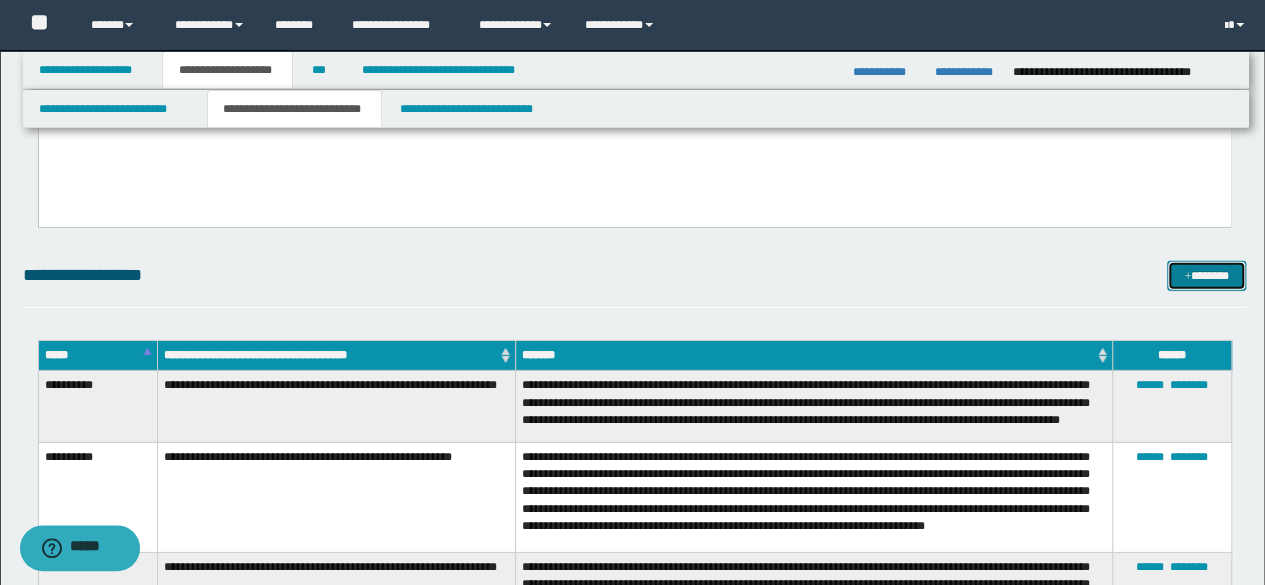 click on "*******" at bounding box center (1206, 275) 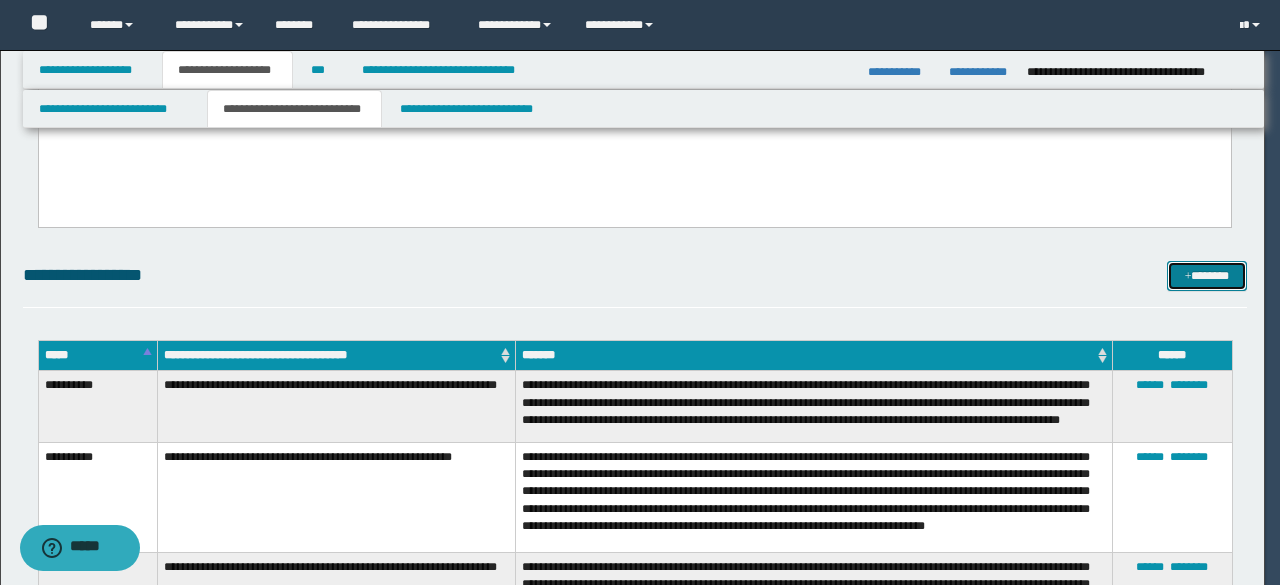 scroll, scrollTop: 0, scrollLeft: 0, axis: both 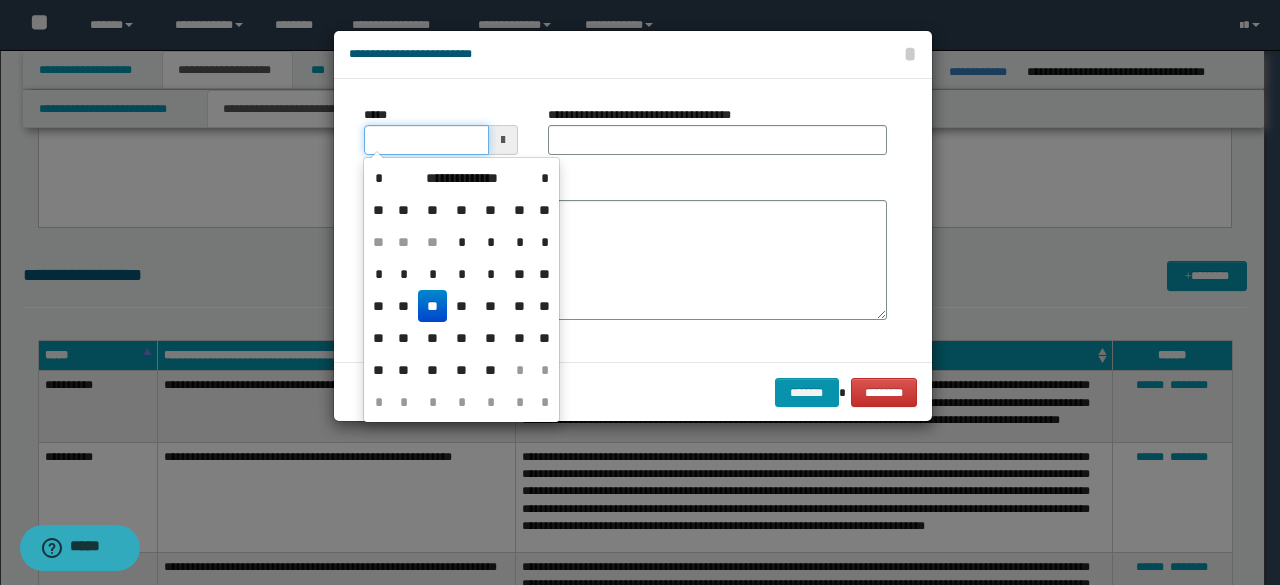 click on "*****" at bounding box center (426, 140) 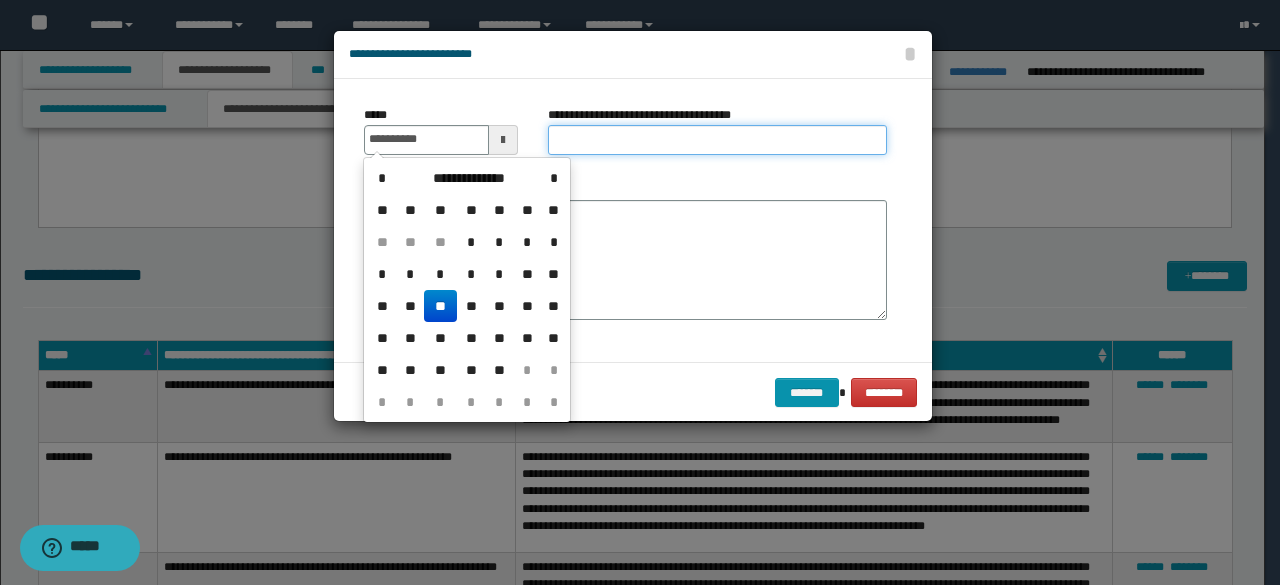 type on "**********" 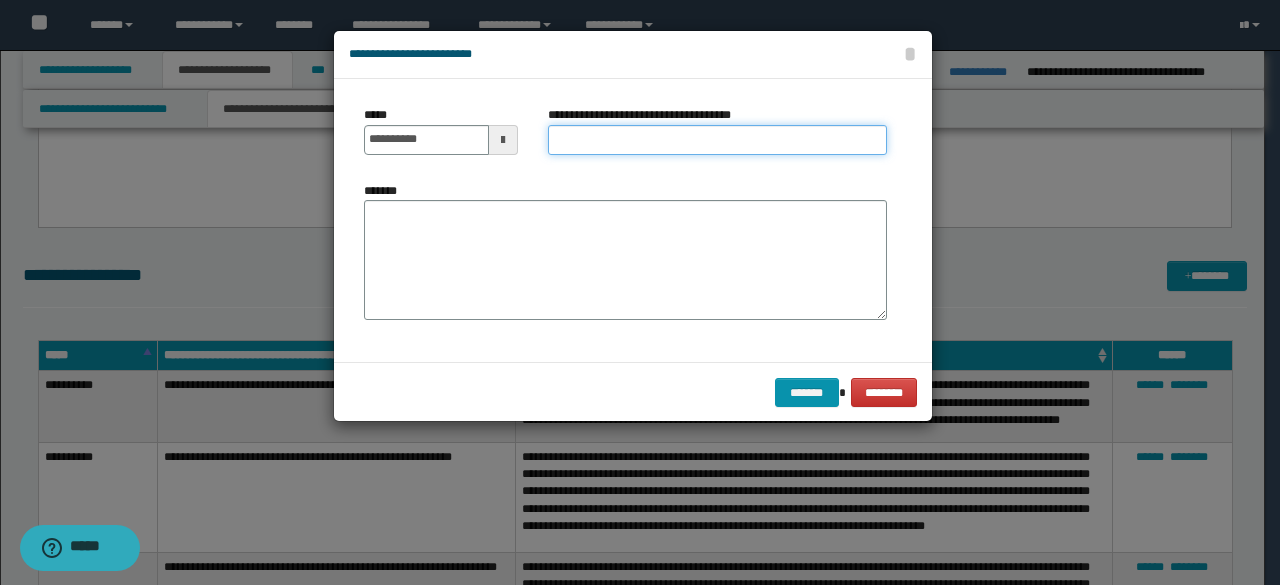 click on "**********" at bounding box center (717, 140) 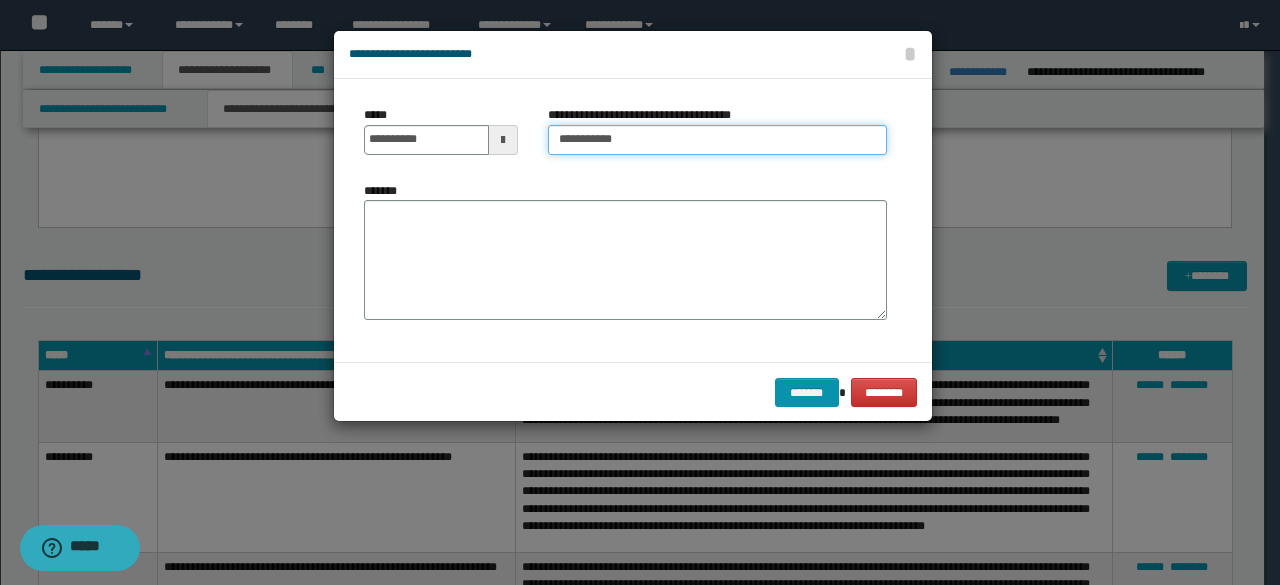 drag, startPoint x: 634, startPoint y: 128, endPoint x: 646, endPoint y: 143, distance: 19.209373 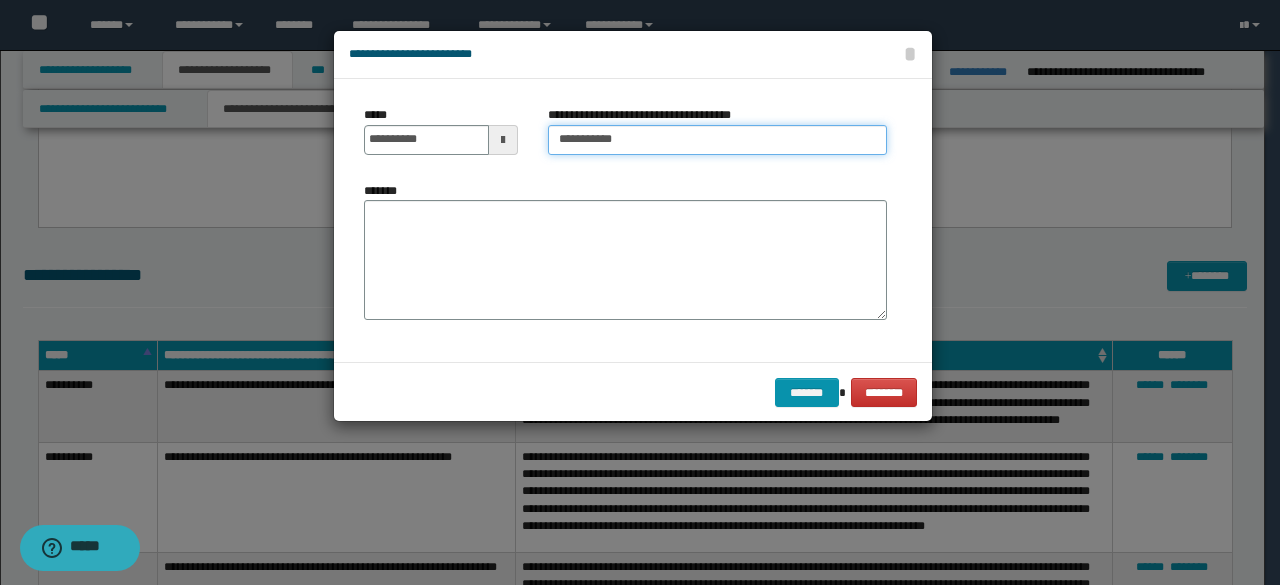 type on "**********" 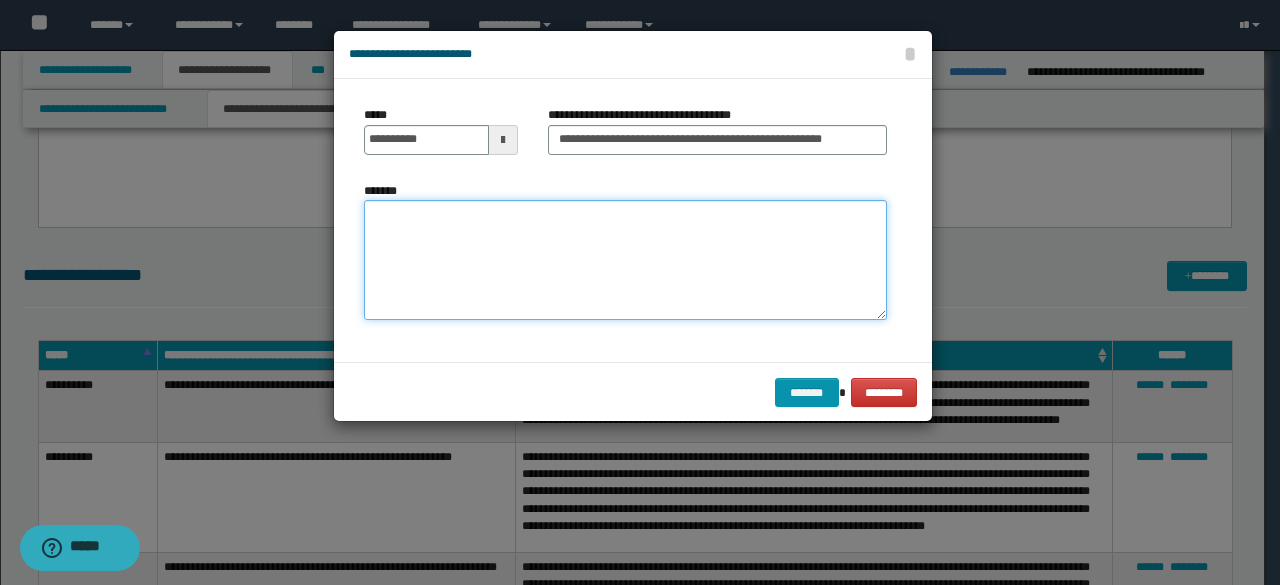 click on "*******" at bounding box center (625, 259) 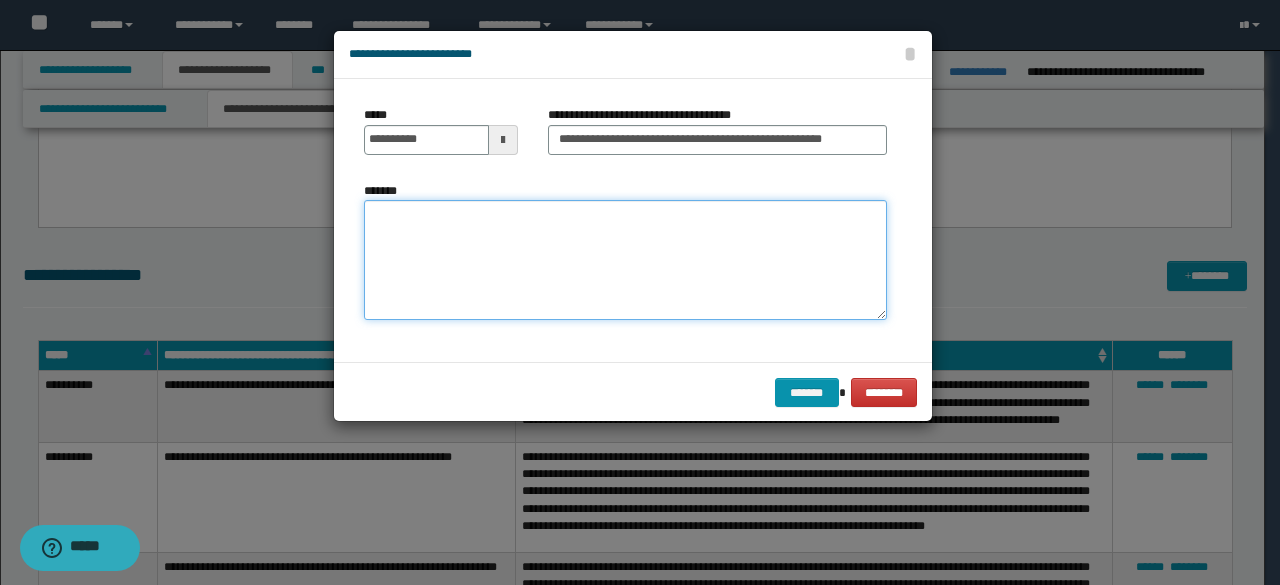 paste on "**********" 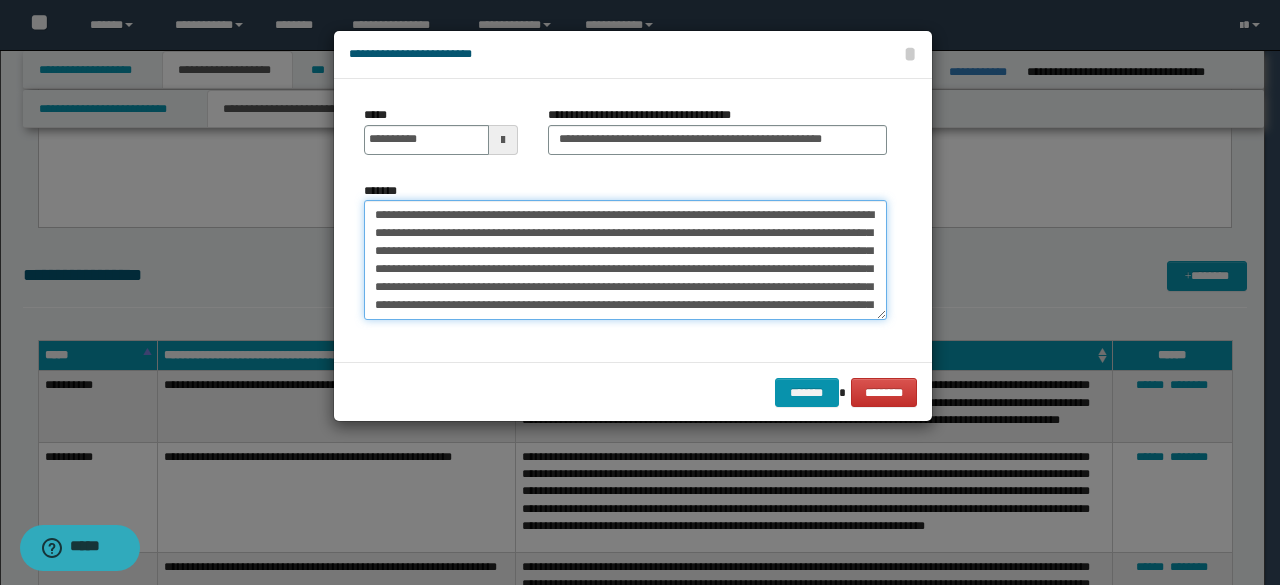 scroll, scrollTop: 300, scrollLeft: 0, axis: vertical 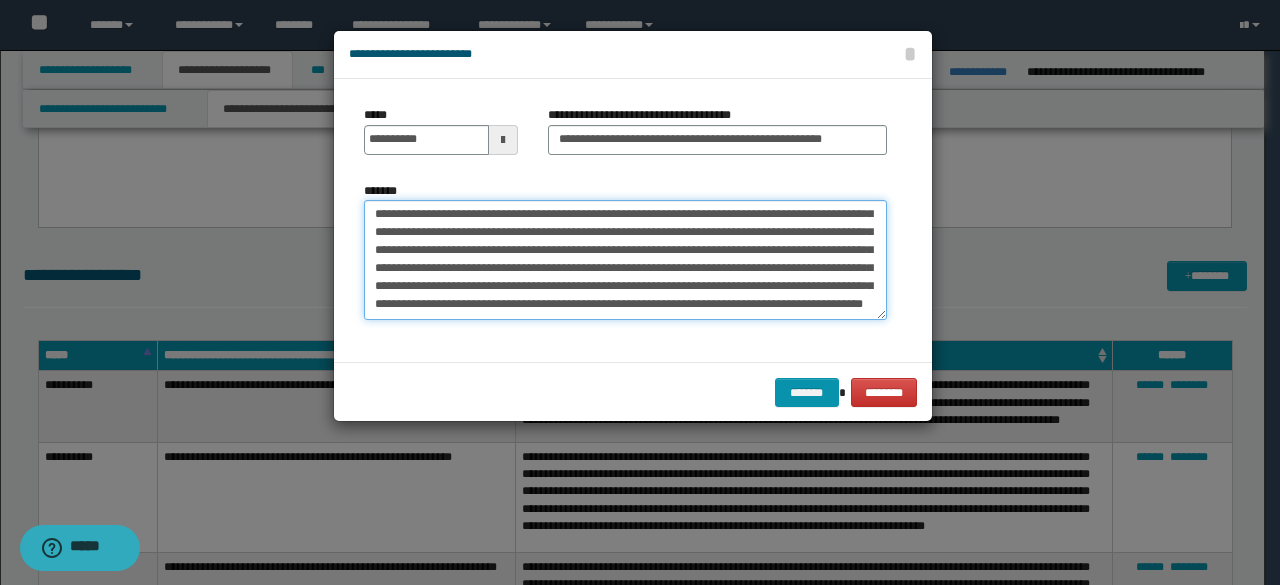 type on "**********" 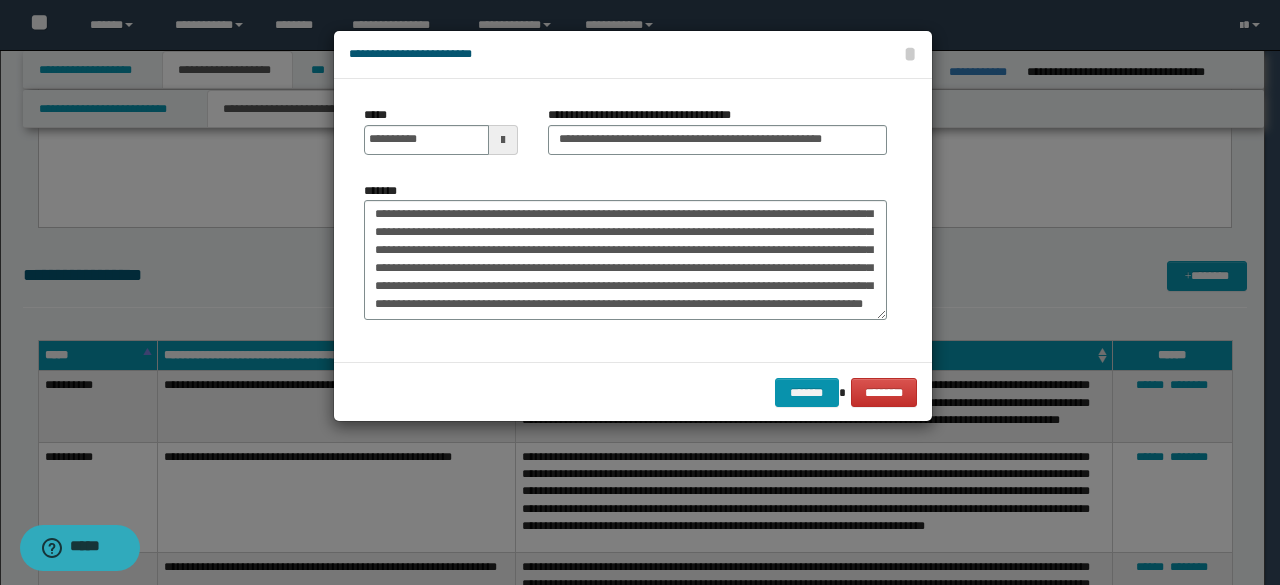 click on "*******
********" at bounding box center [633, 392] 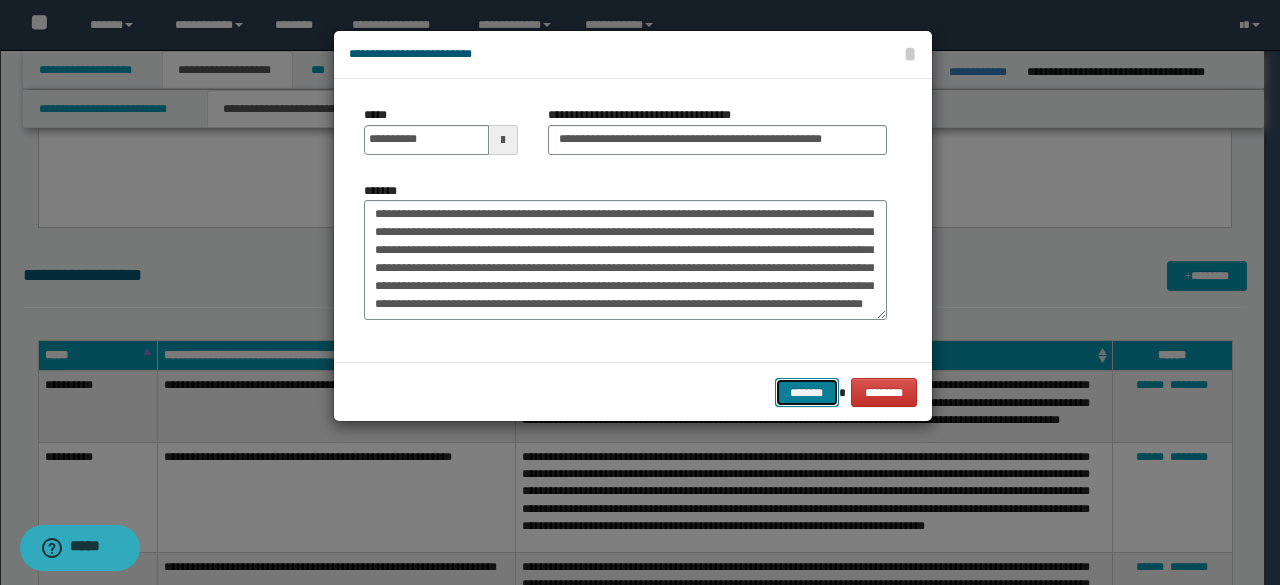 click on "*******" at bounding box center (807, 392) 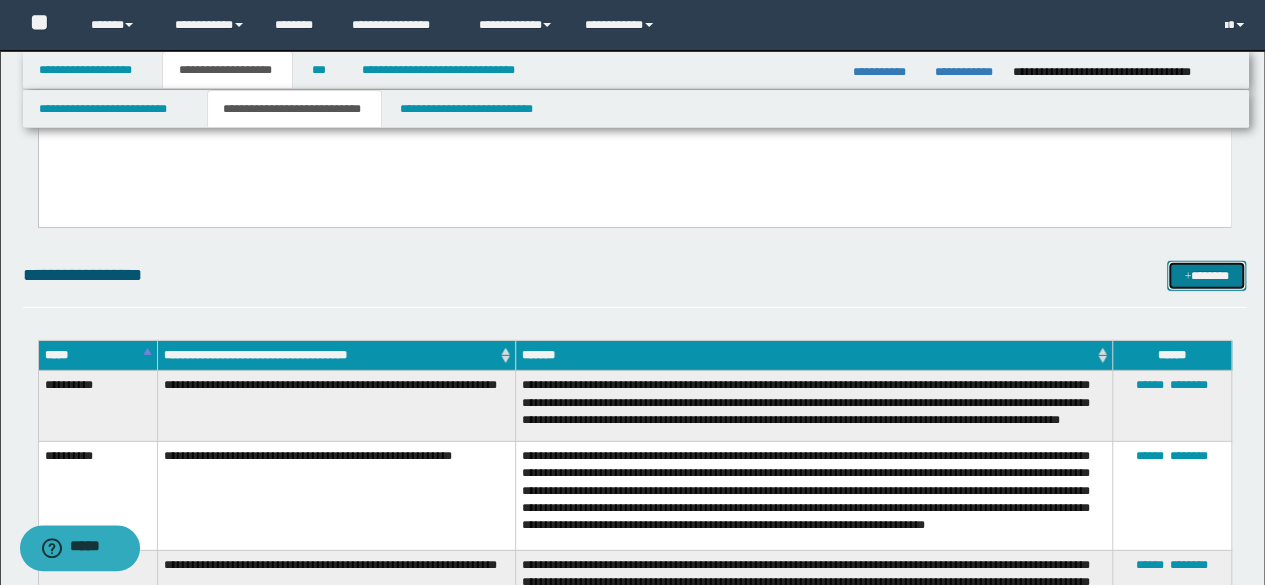 click on "*******" at bounding box center (1206, 275) 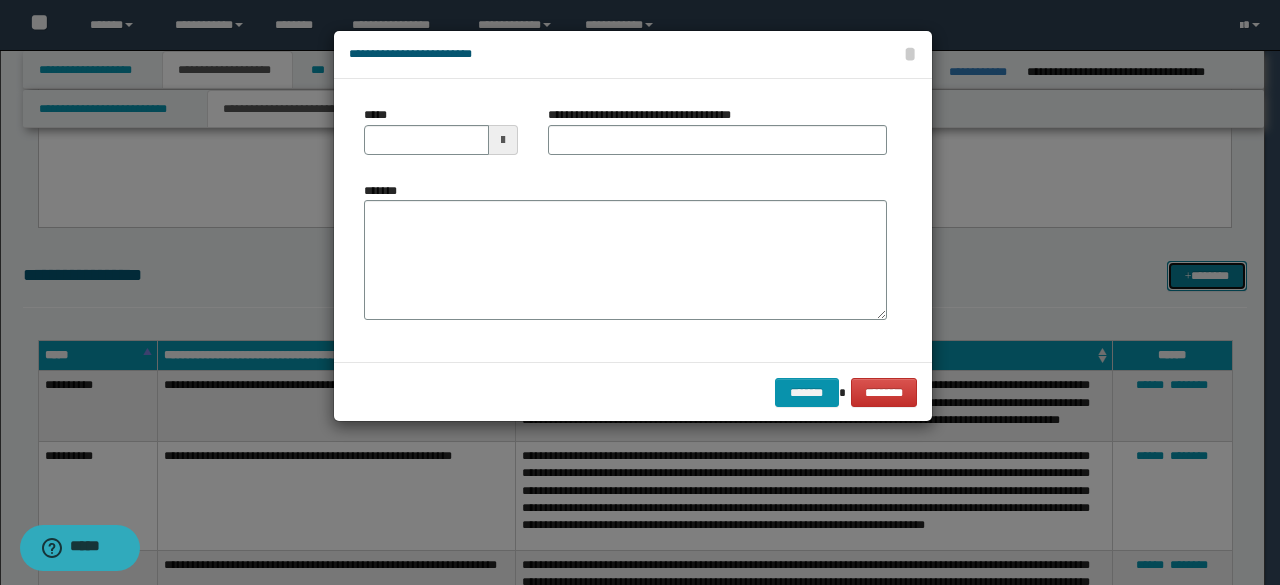 scroll, scrollTop: 0, scrollLeft: 0, axis: both 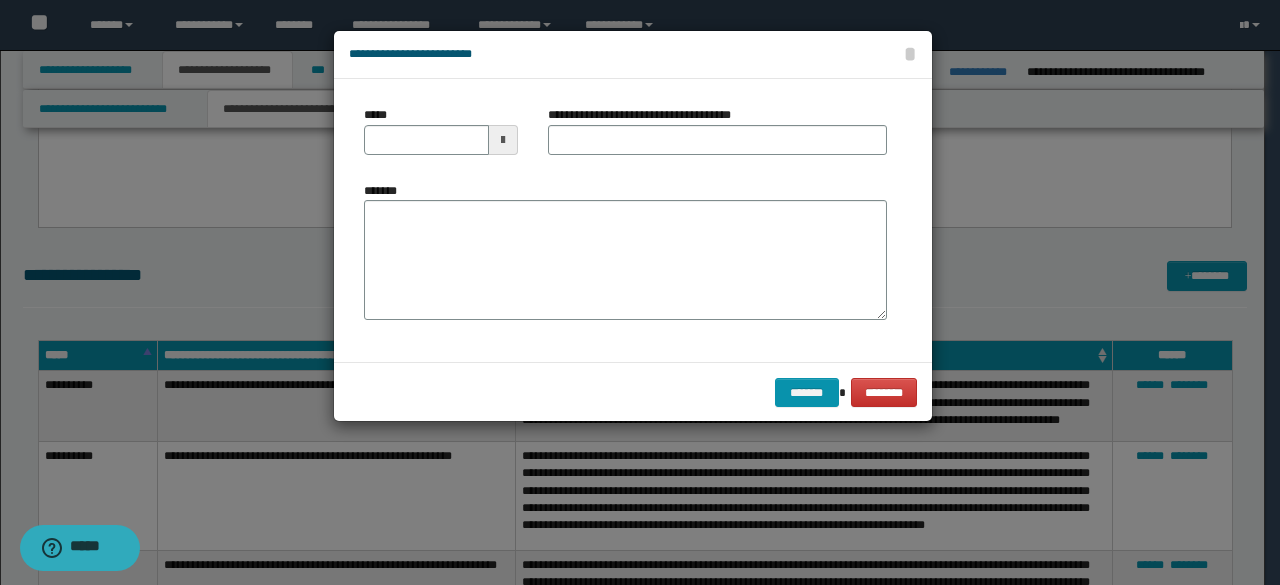 click on "*****" at bounding box center [441, 138] 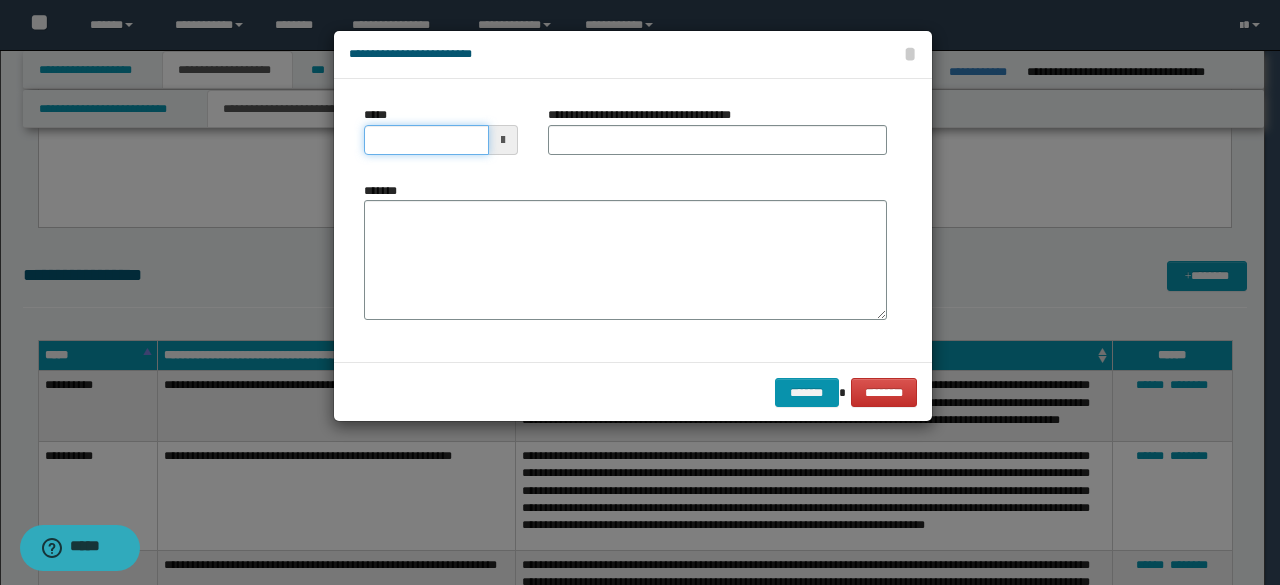 click on "*****" at bounding box center (426, 140) 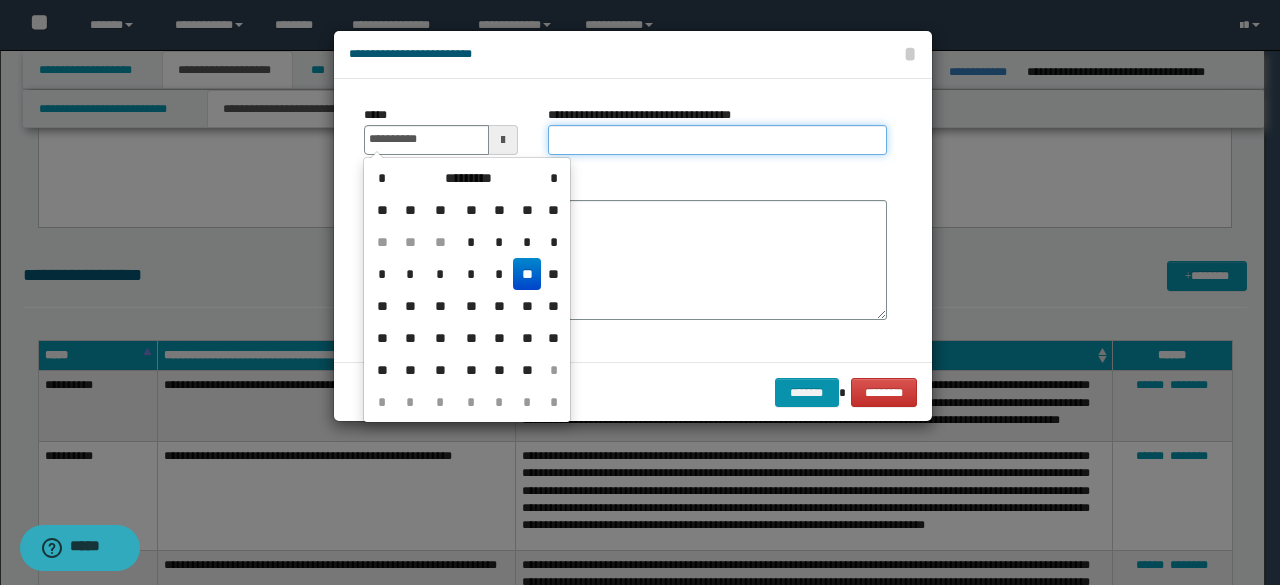 type on "**********" 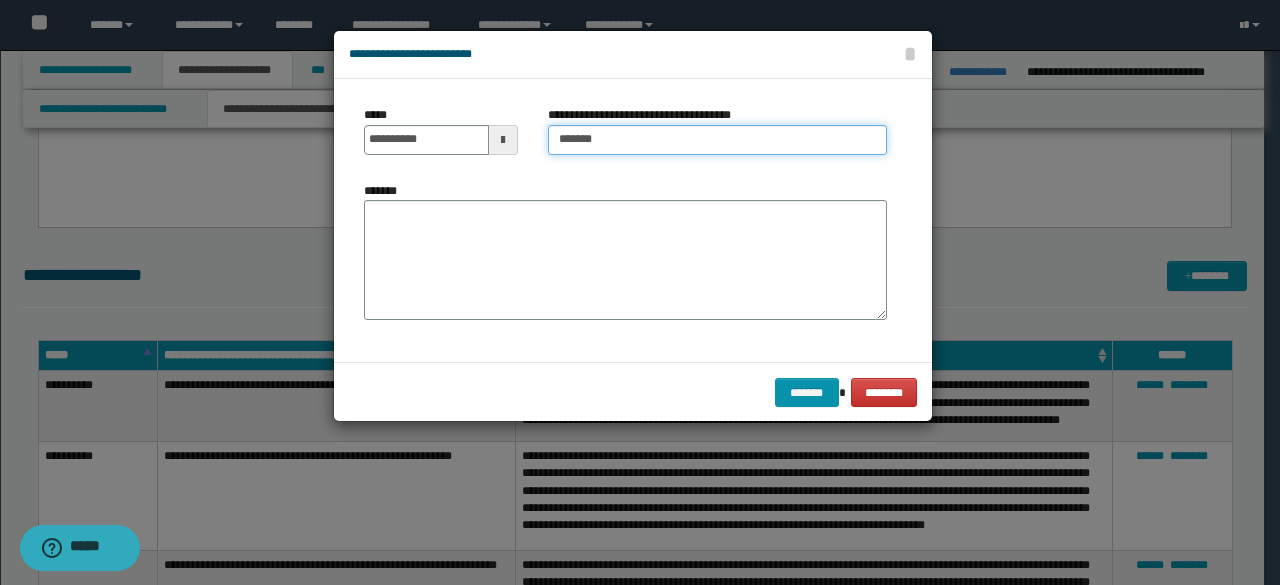 type on "**********" 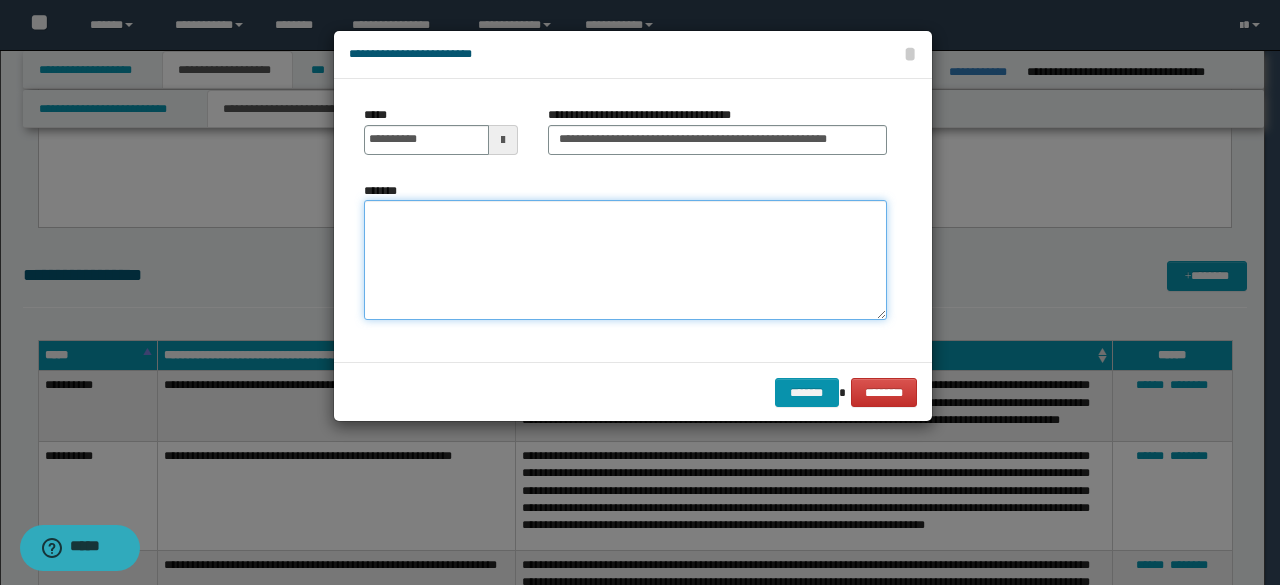 click on "*******" at bounding box center (625, 259) 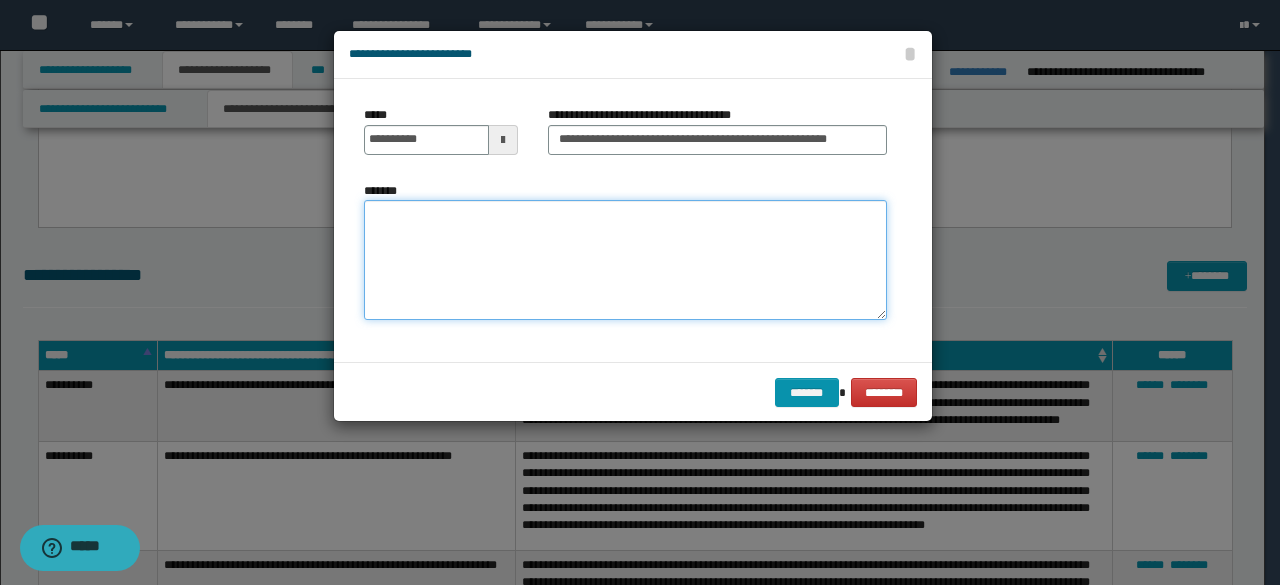paste on "**********" 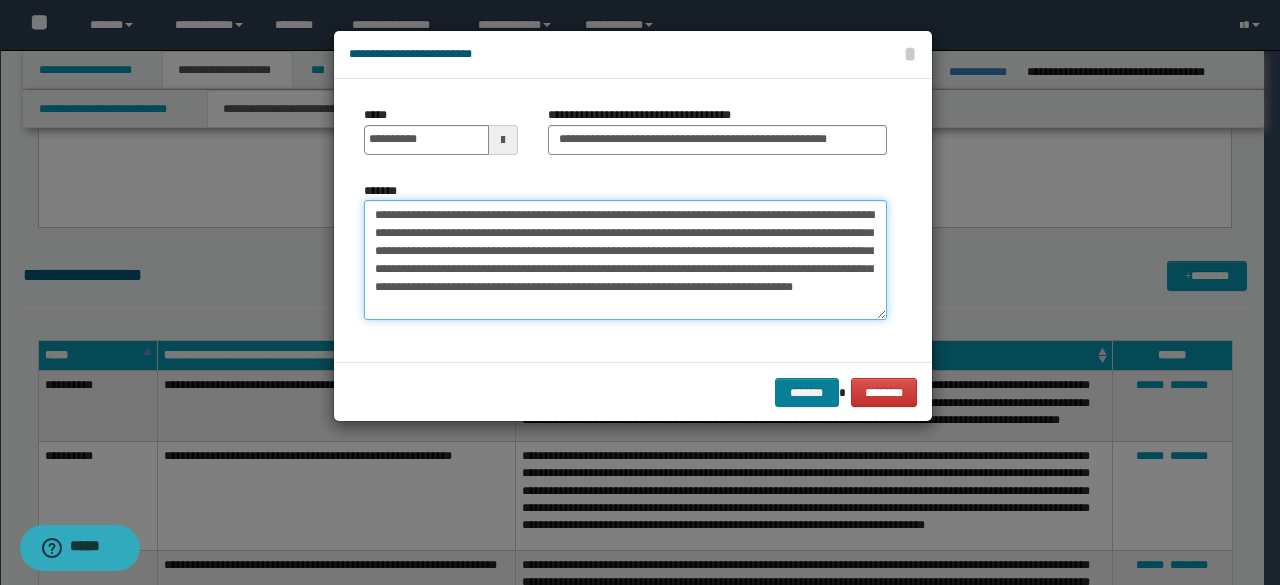 type on "**********" 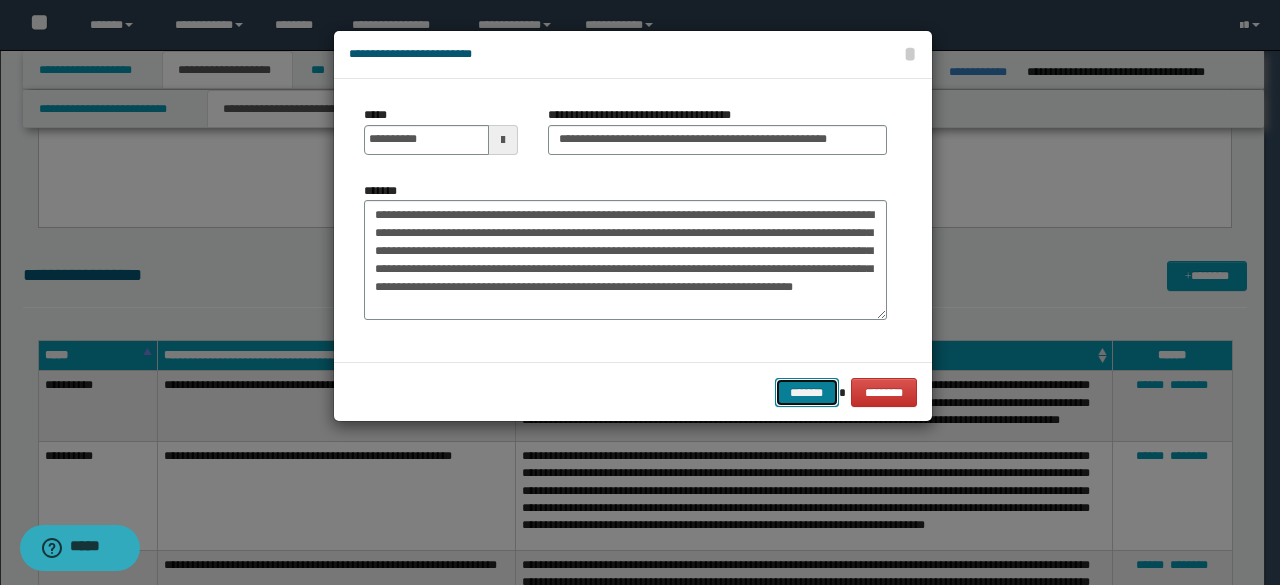 click on "*******" at bounding box center [807, 392] 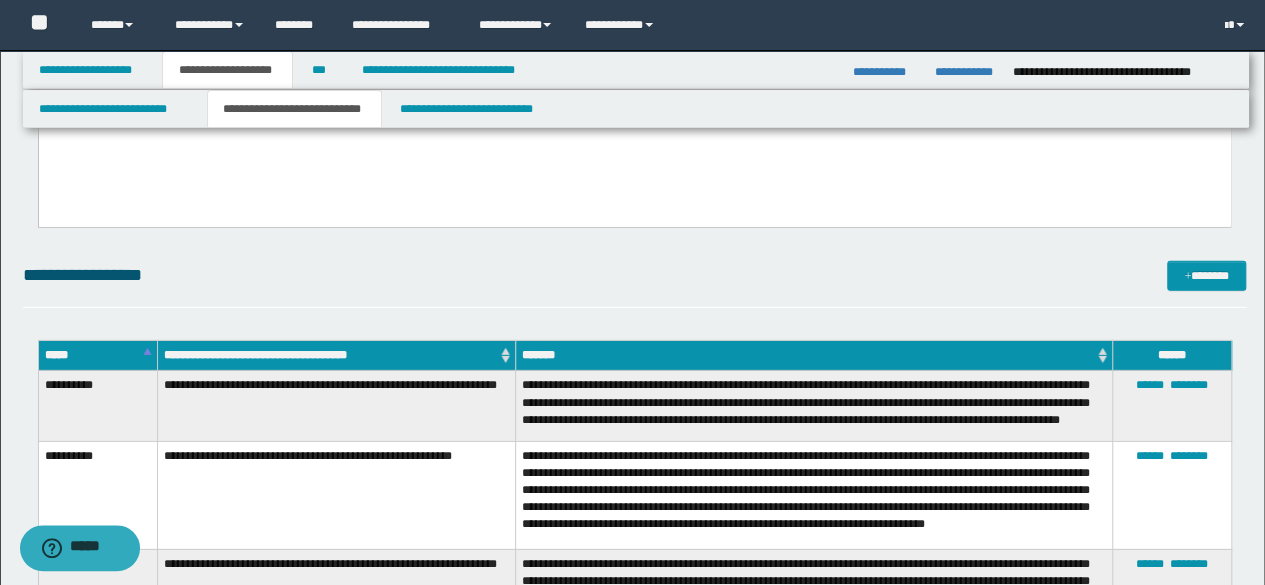 click on "**********" at bounding box center (635, 51) 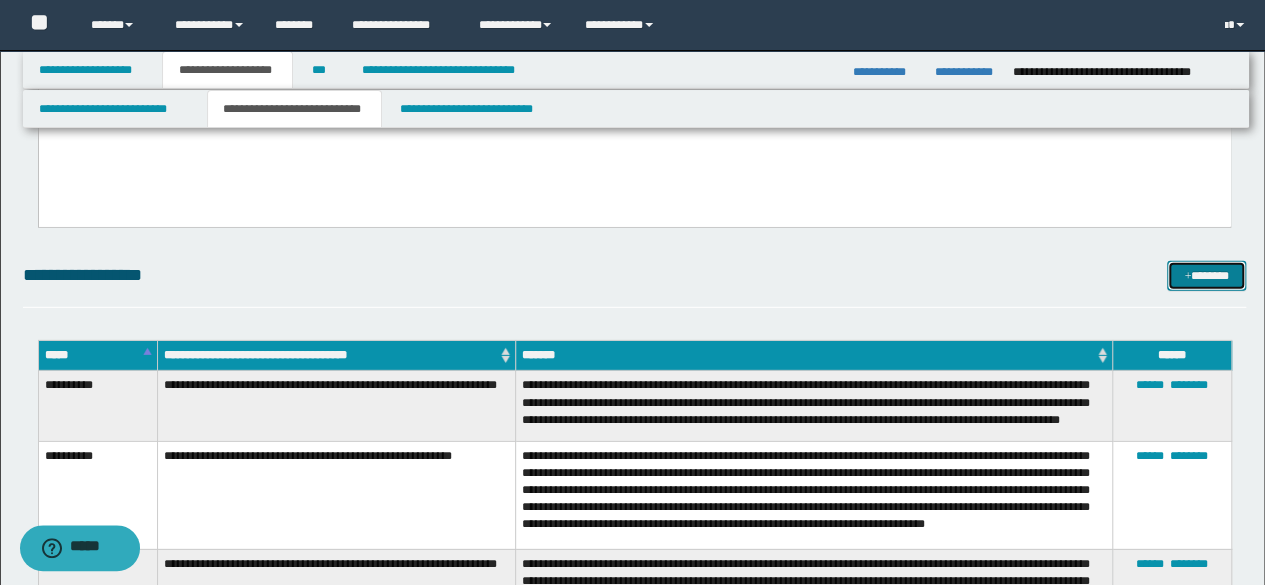 click on "*******" at bounding box center [1206, 275] 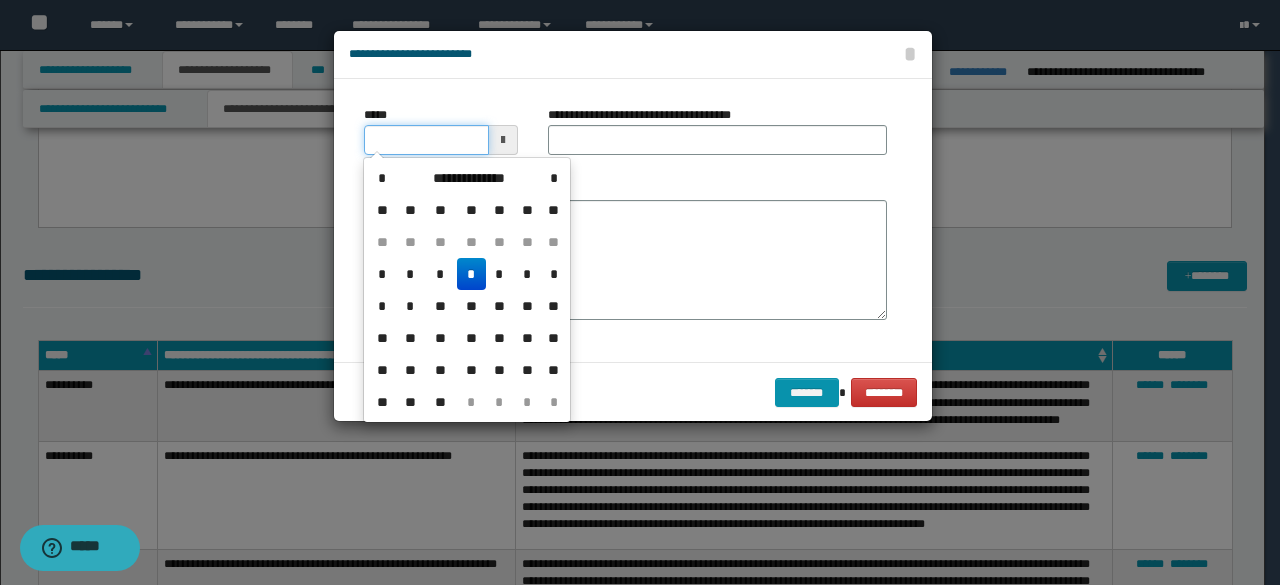click on "*****" at bounding box center [426, 140] 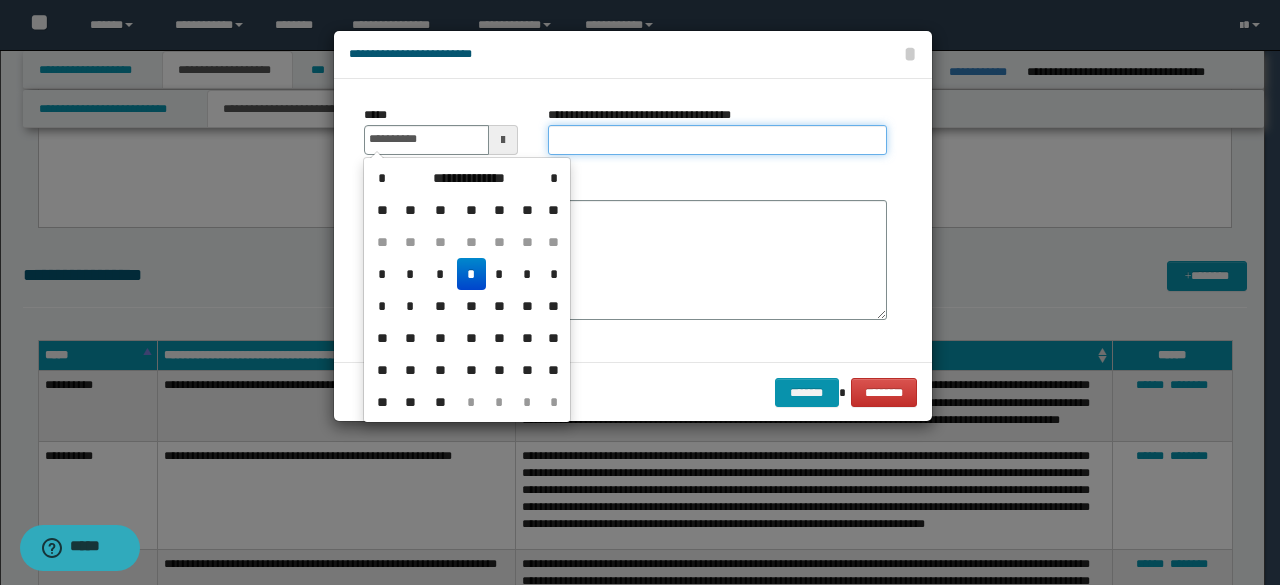 type on "**********" 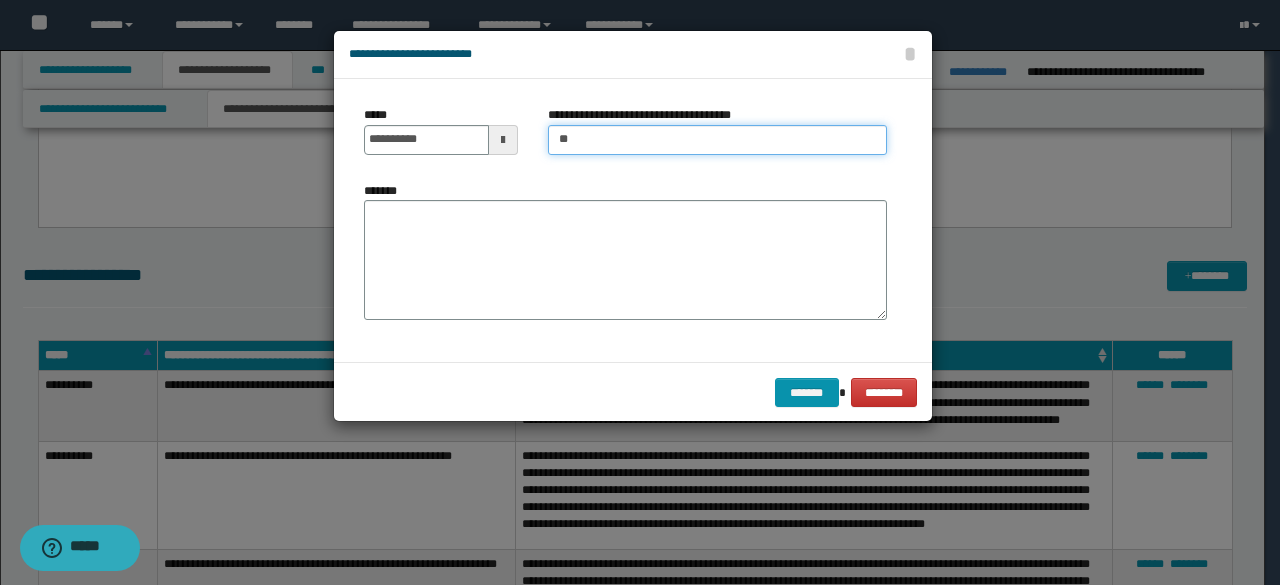 type on "**********" 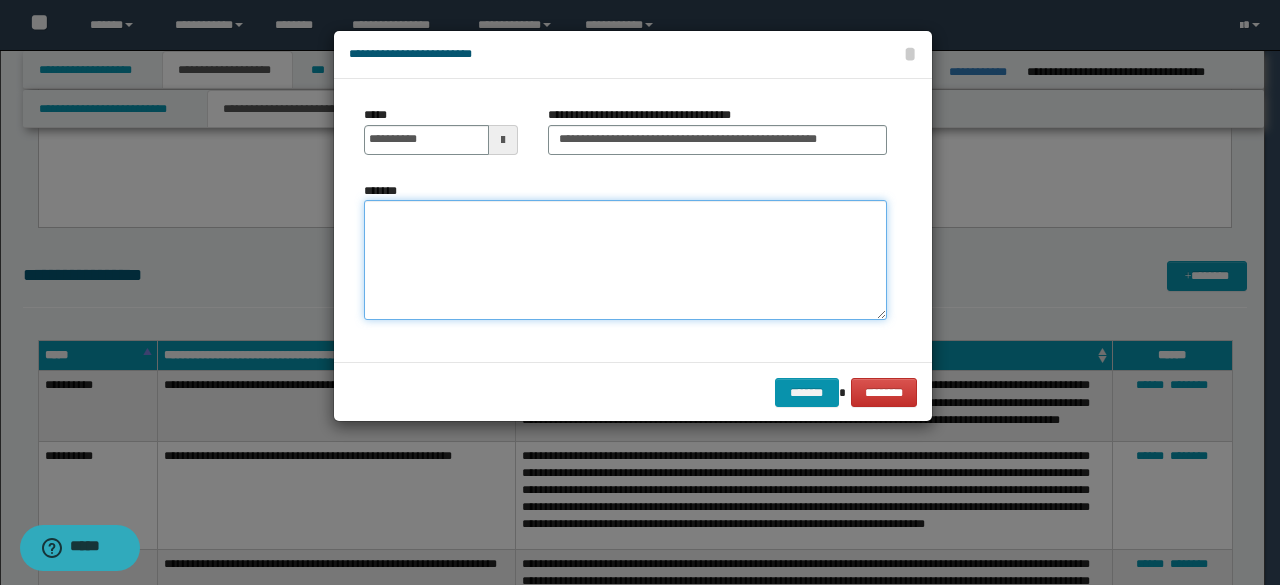 click on "*******" at bounding box center (625, 259) 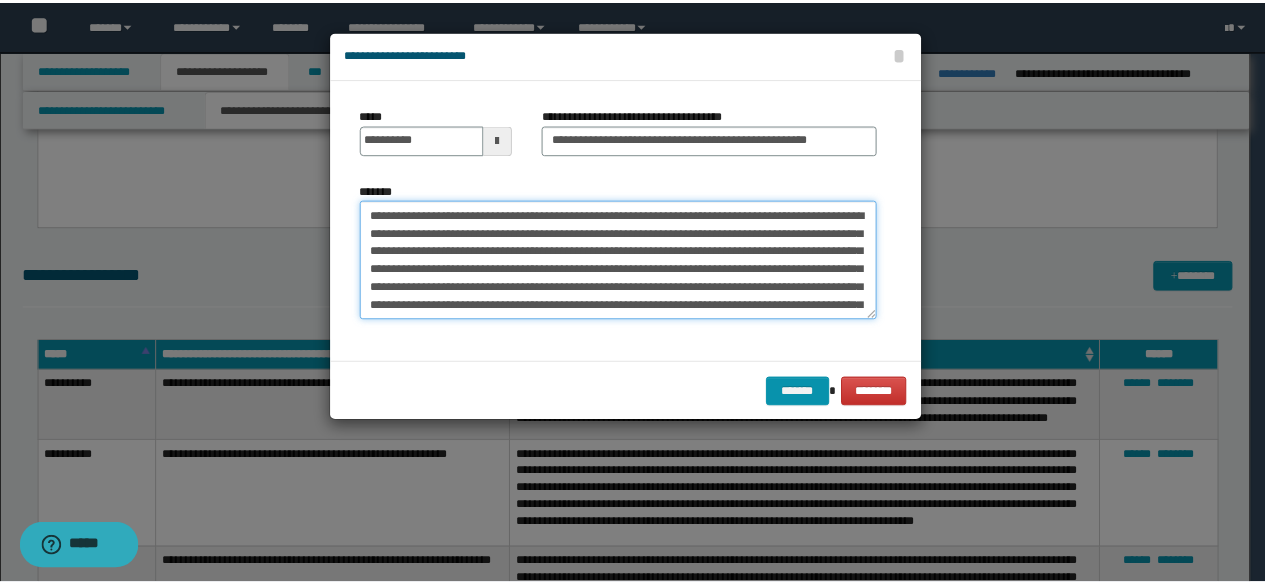 scroll, scrollTop: 192, scrollLeft: 0, axis: vertical 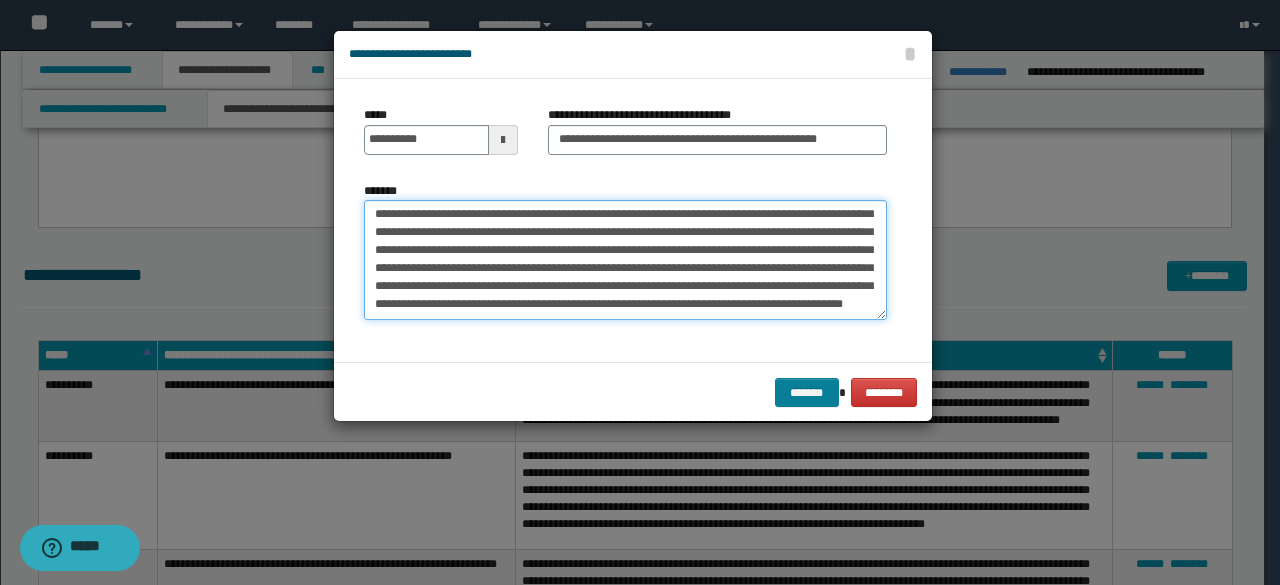 type on "**********" 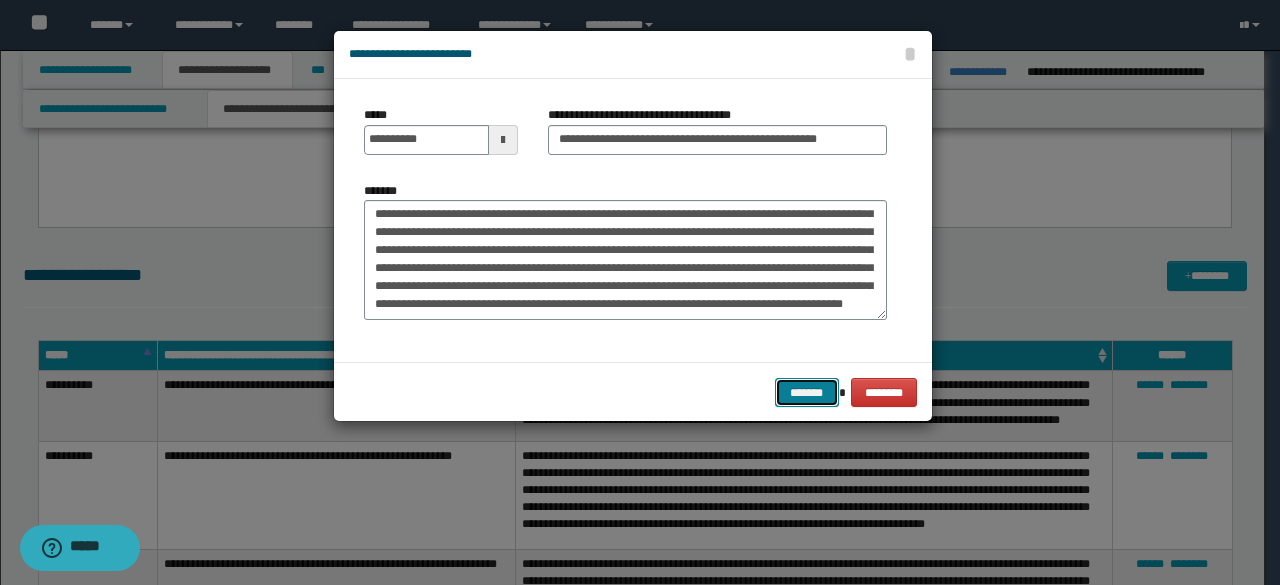 click on "*******" at bounding box center [807, 392] 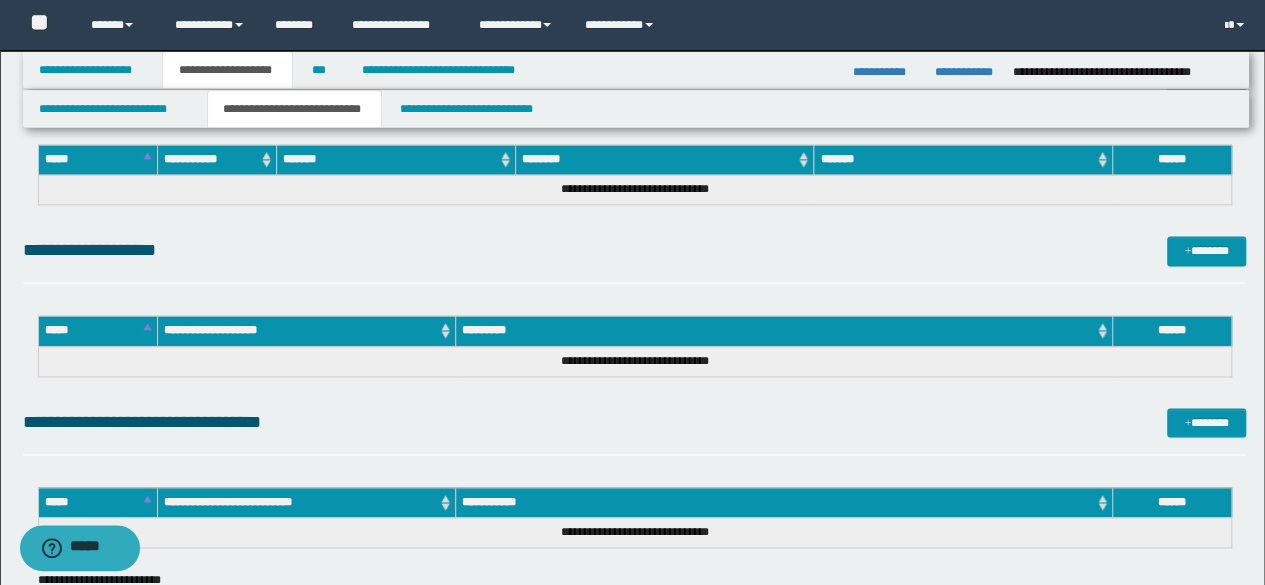 scroll, scrollTop: 5104, scrollLeft: 0, axis: vertical 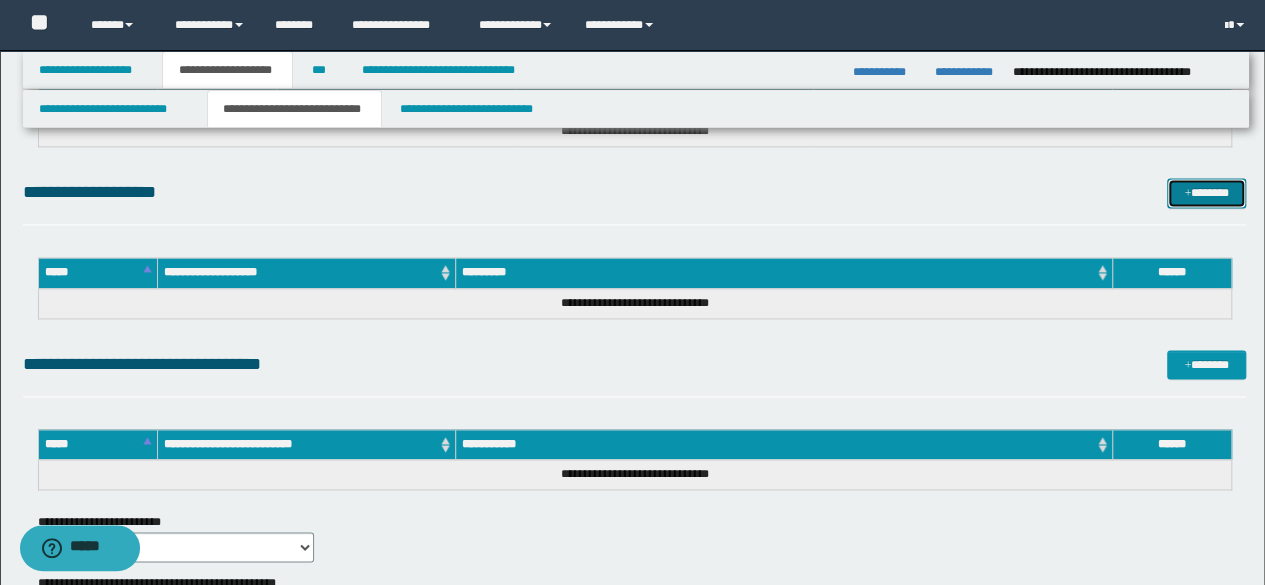 click on "*******" at bounding box center [1206, 192] 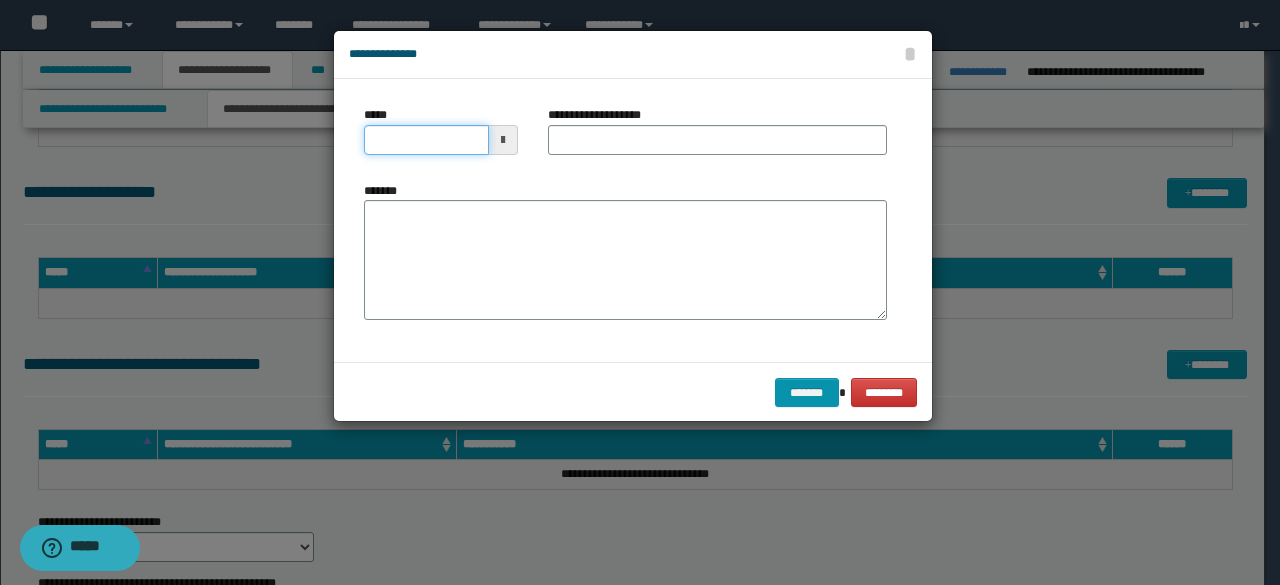 click on "*****" at bounding box center (426, 140) 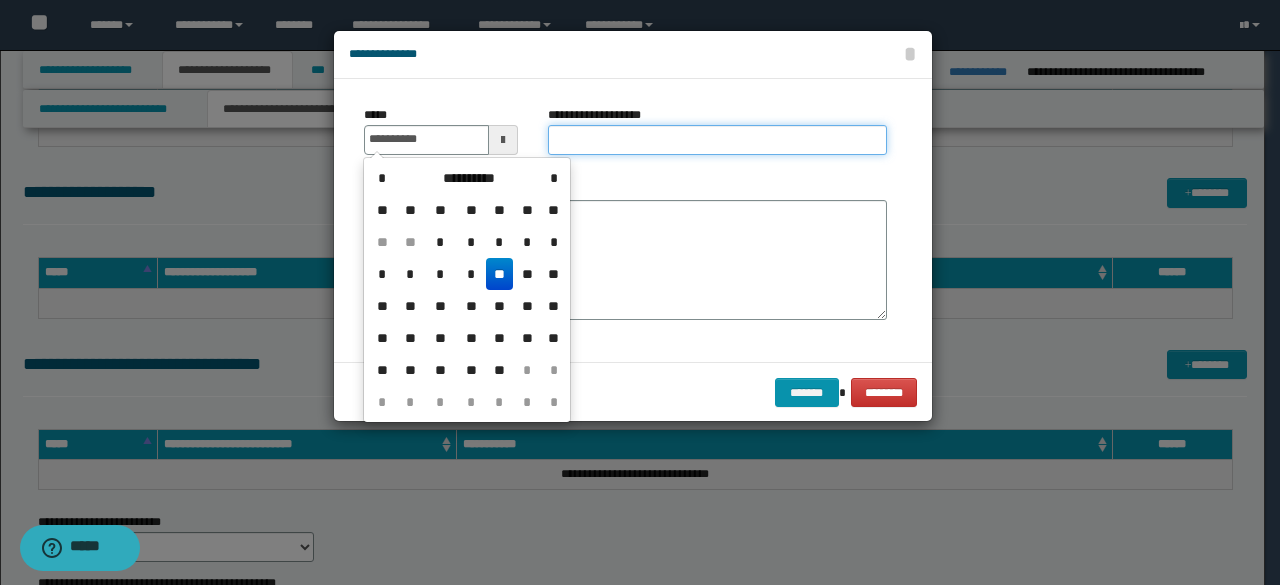 type on "**********" 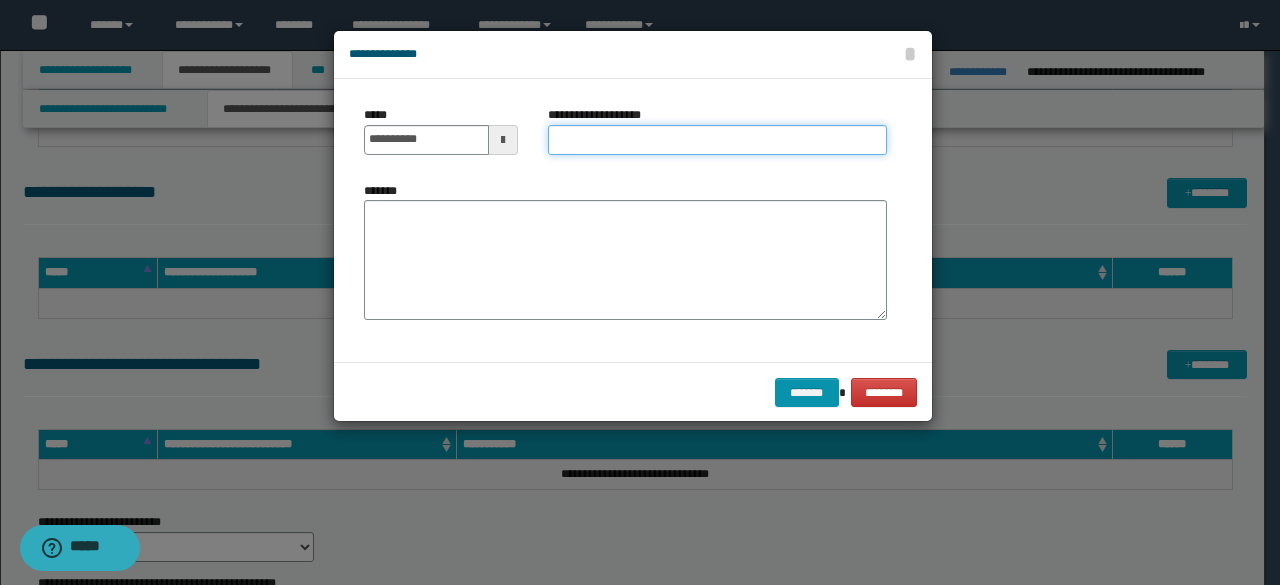 paste on "**********" 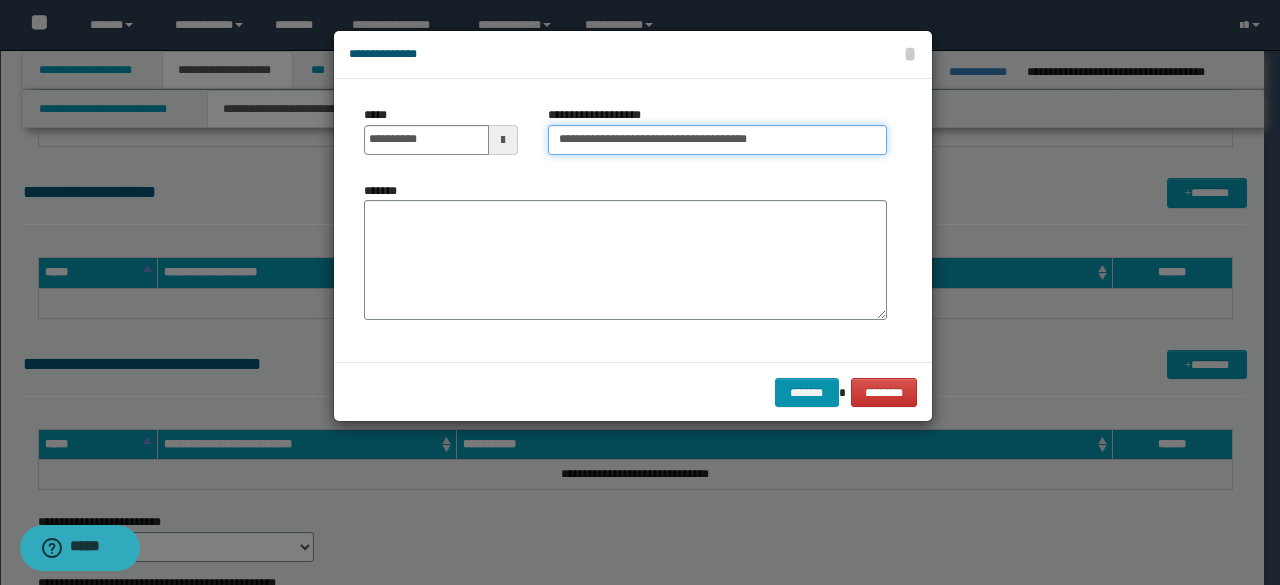 type on "**********" 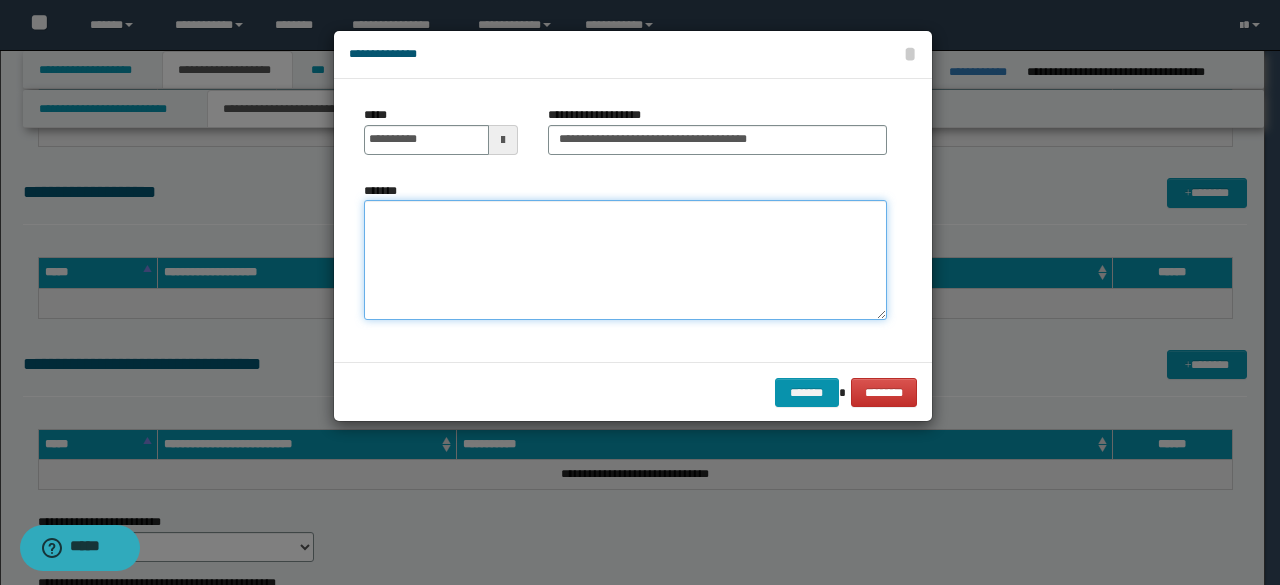 paste on "**********" 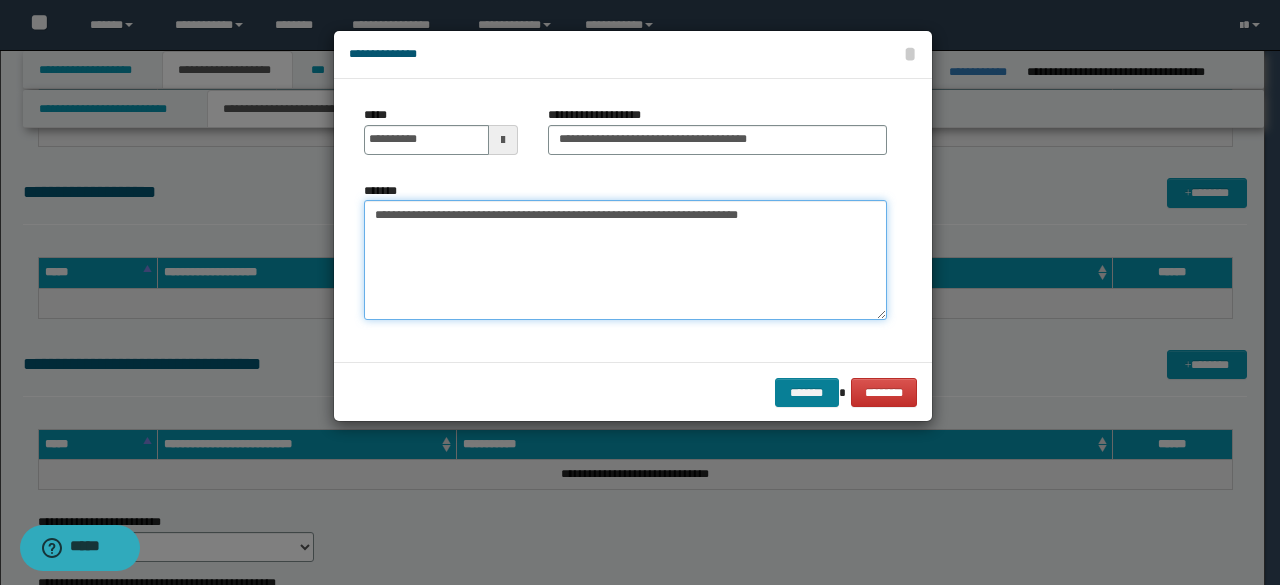 type on "**********" 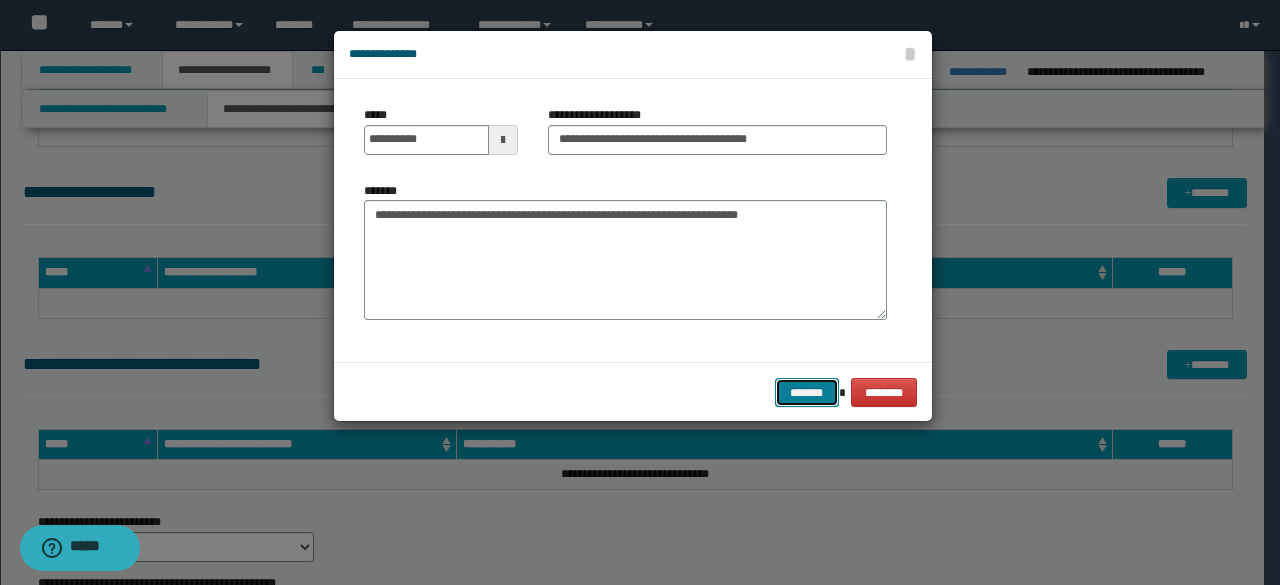 click on "*******" at bounding box center (807, 392) 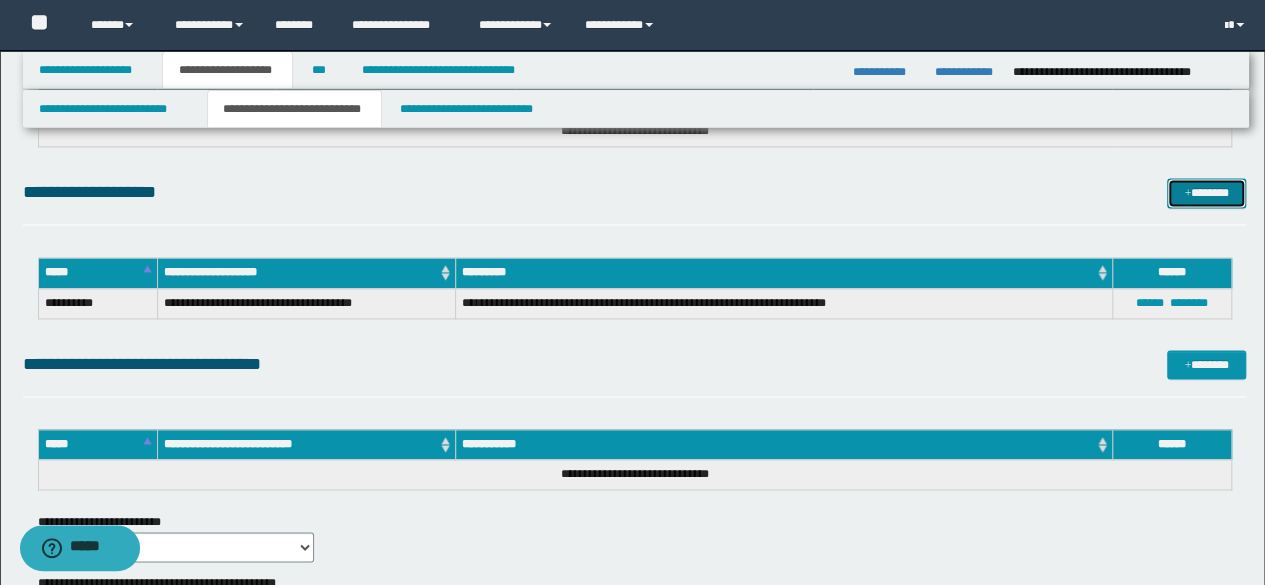click on "*******" at bounding box center [1206, 192] 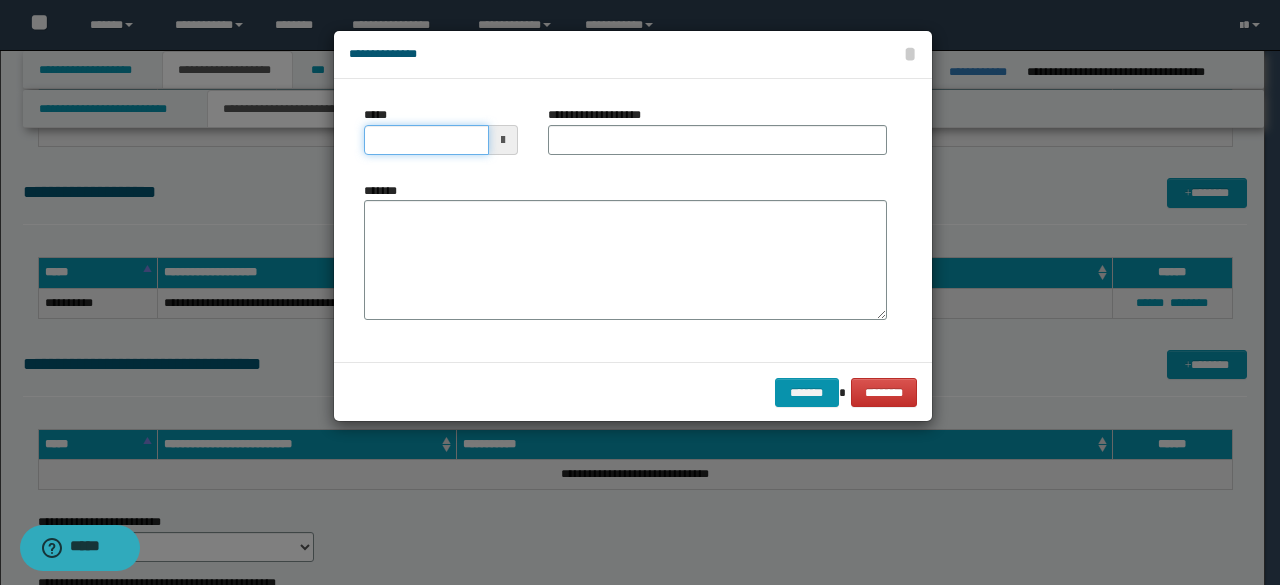 click on "*****" at bounding box center (426, 140) 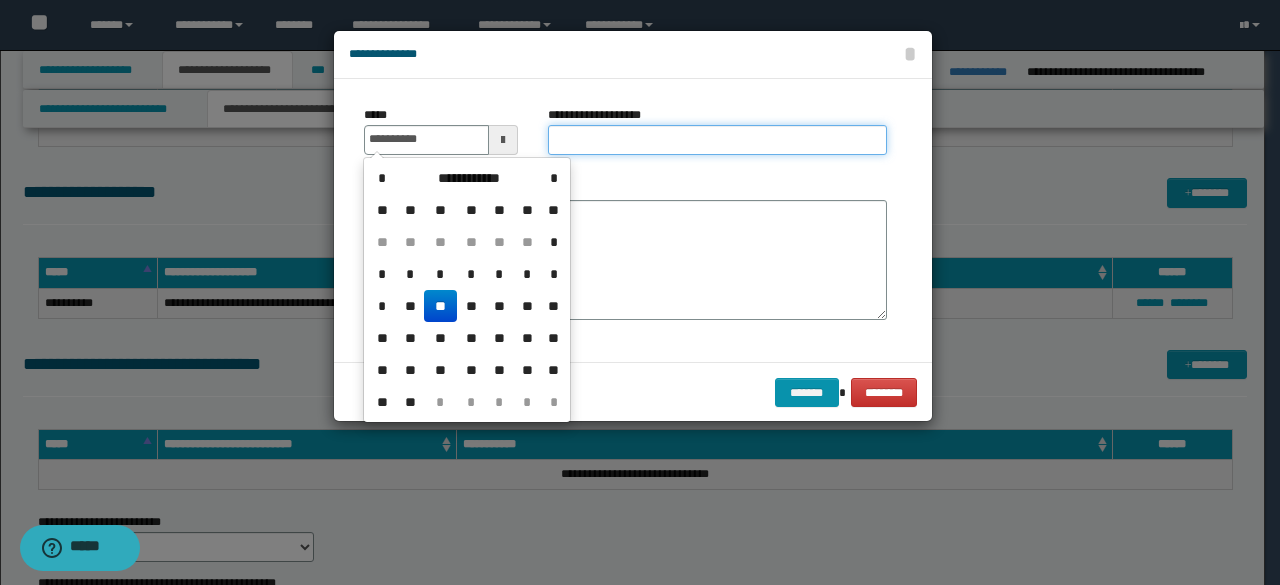 type on "**********" 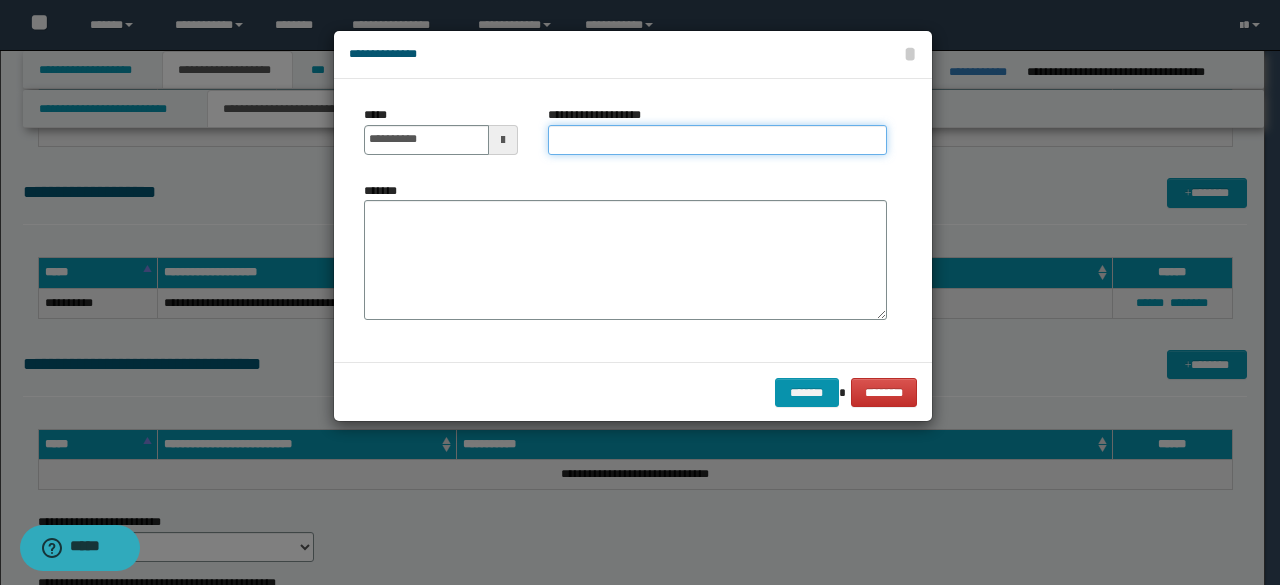 paste on "**********" 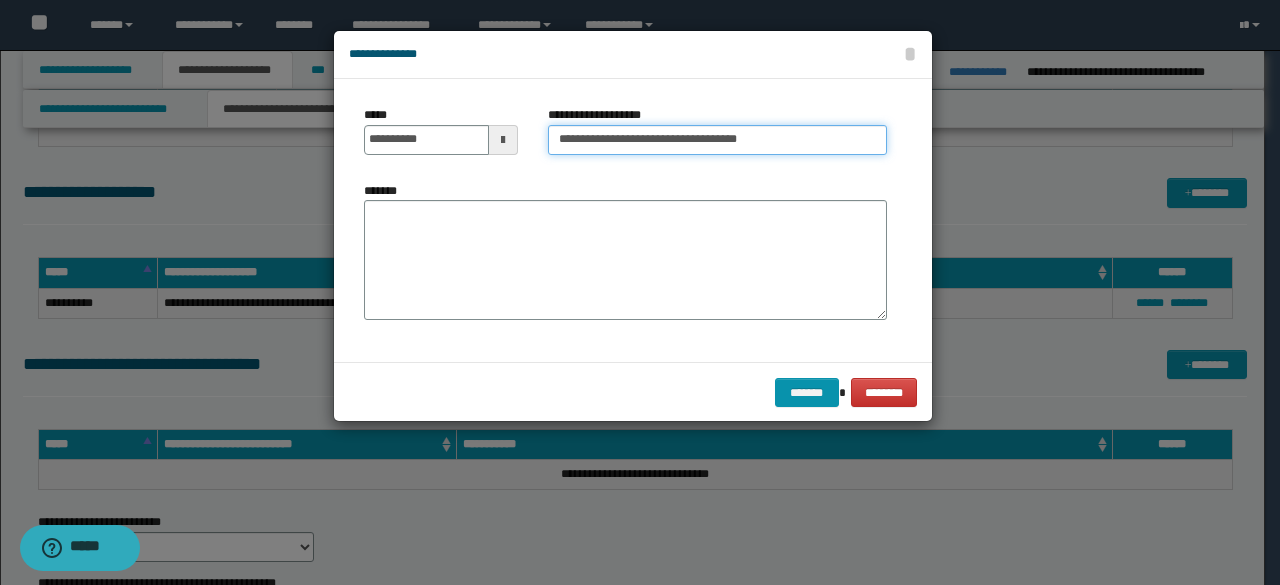 type on "**********" 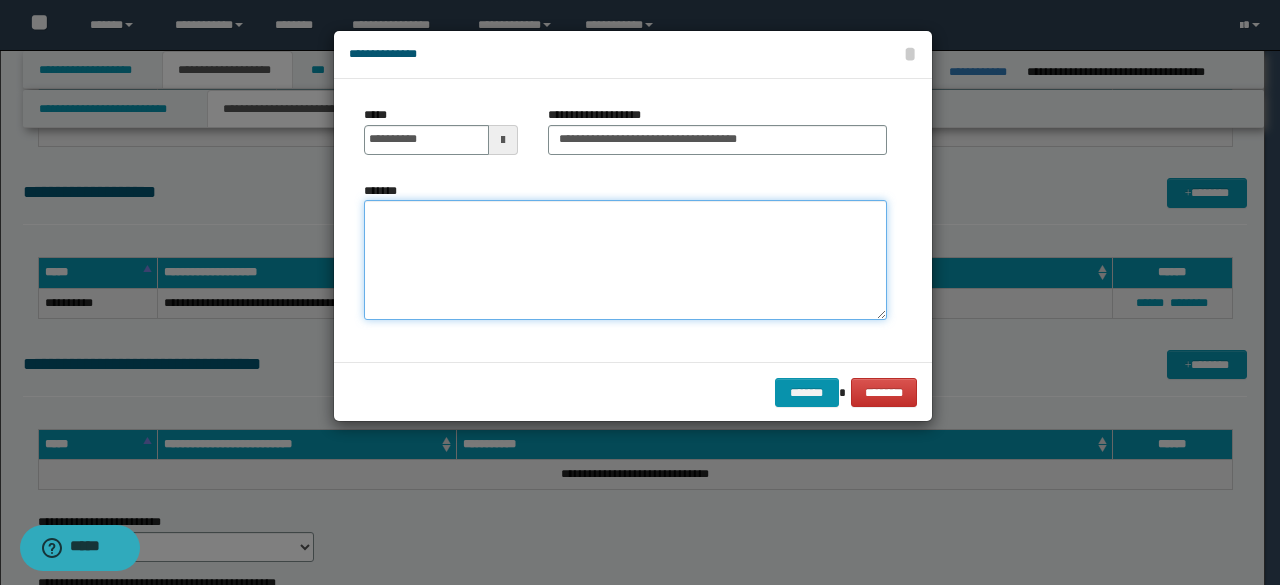 paste on "**********" 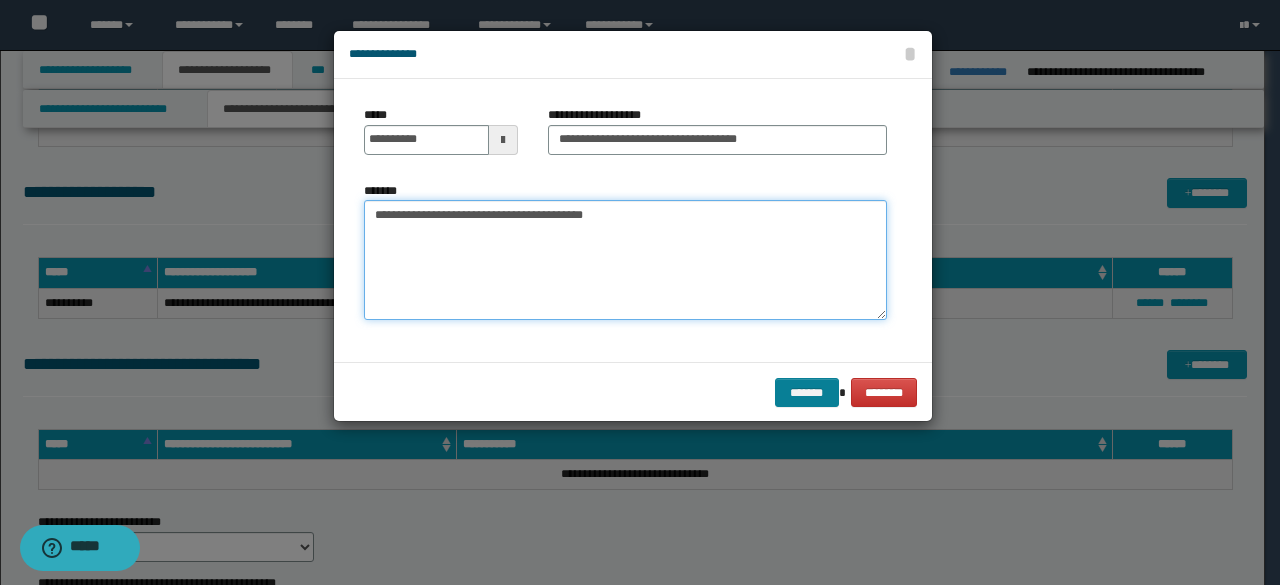 type on "**********" 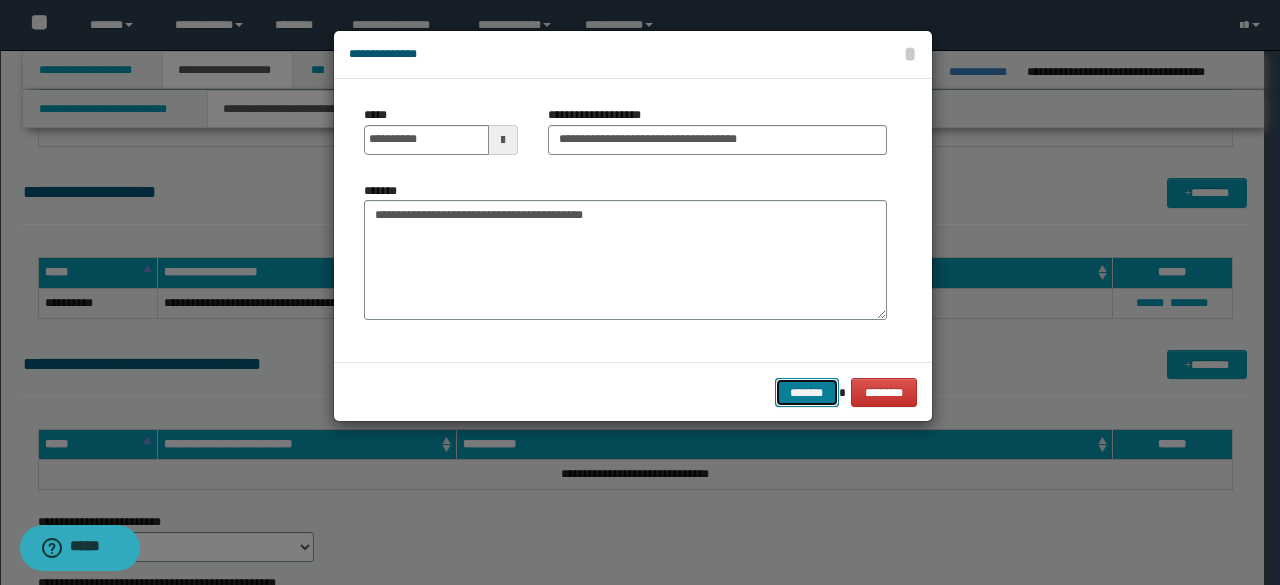 click on "*******" at bounding box center (807, 392) 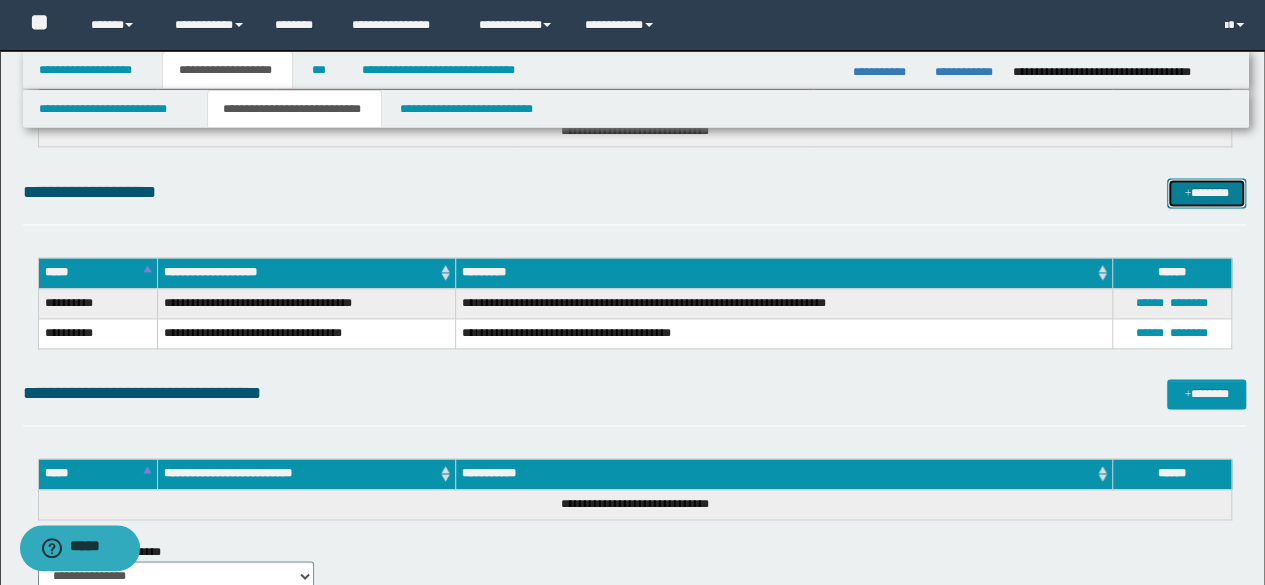 drag, startPoint x: 1219, startPoint y: 191, endPoint x: 848, endPoint y: 153, distance: 372.941 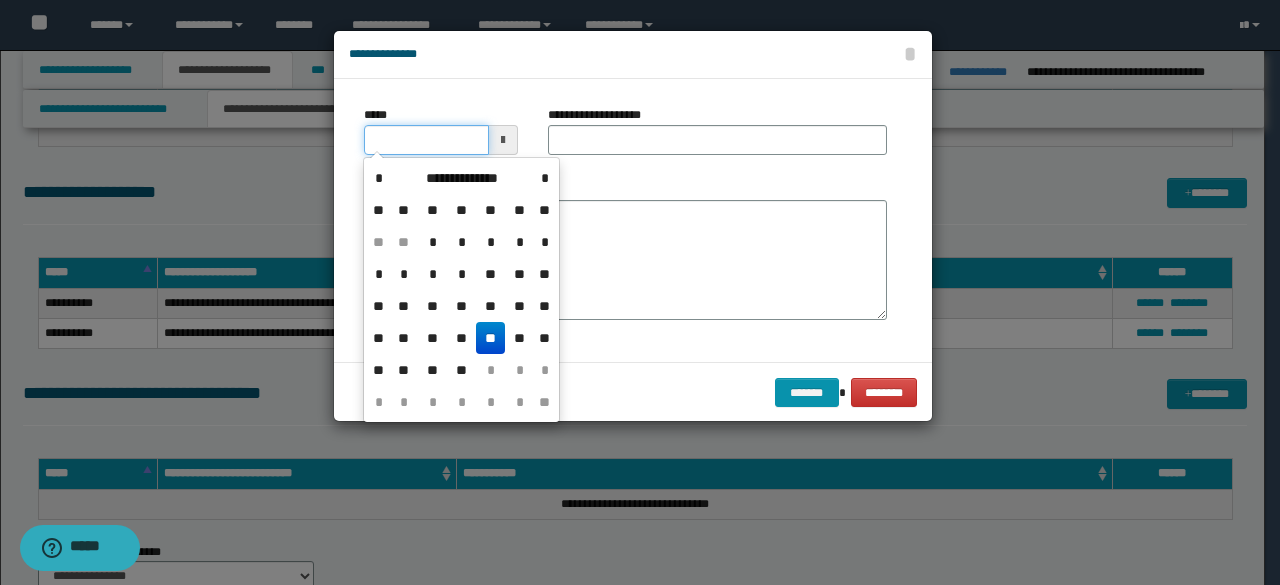 click on "*****" at bounding box center [426, 140] 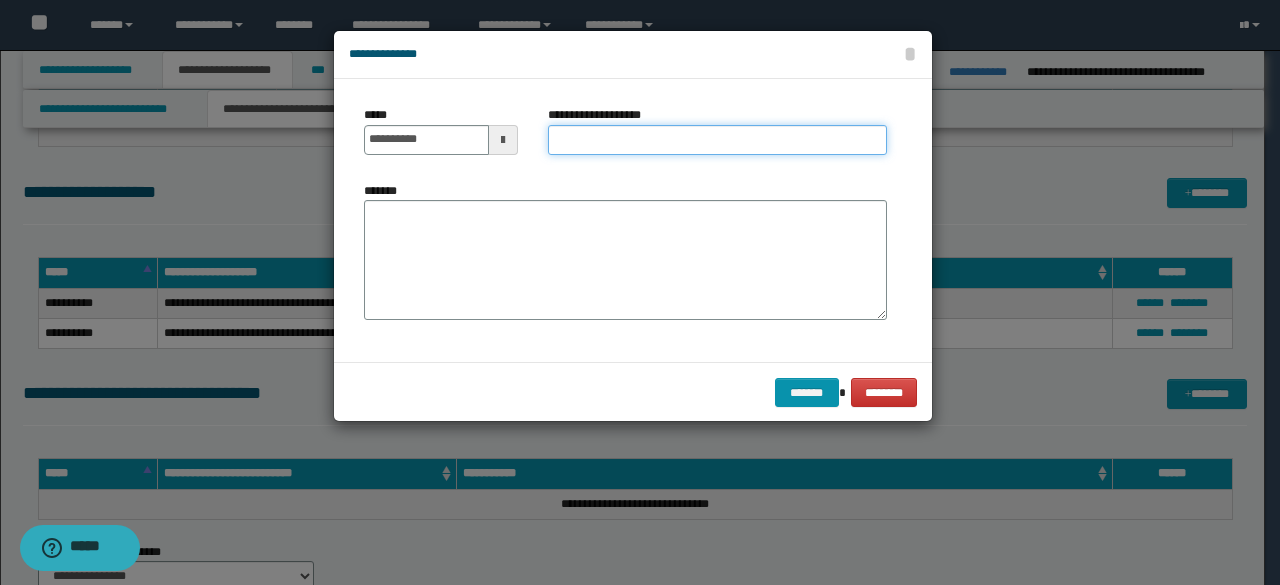type on "**********" 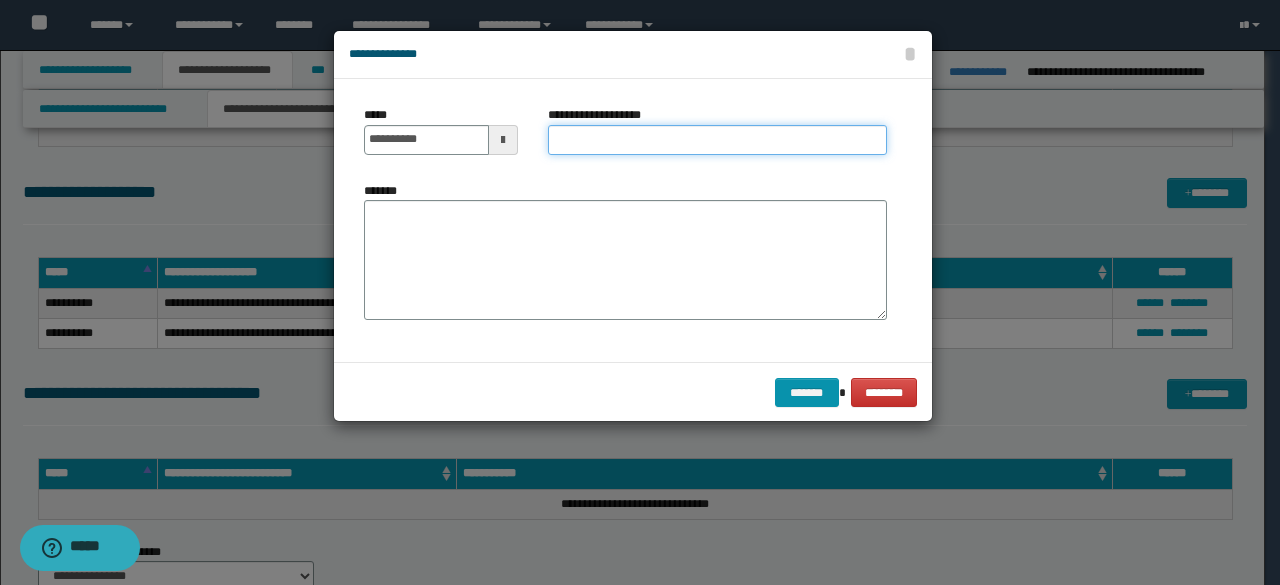 paste on "**********" 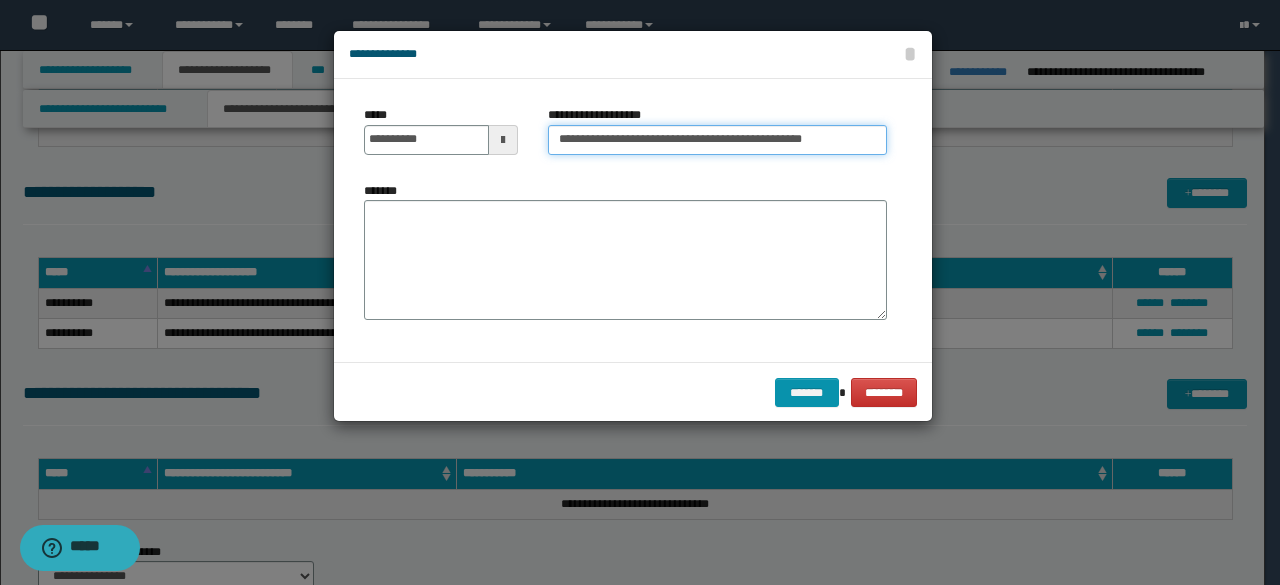 type on "**********" 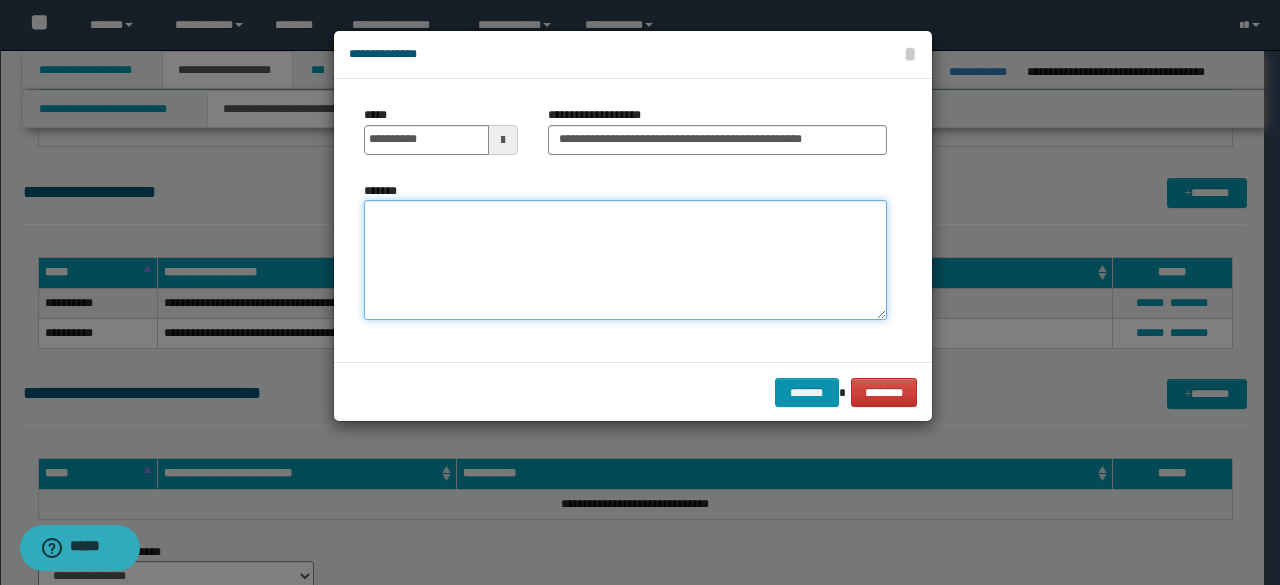 paste on "**********" 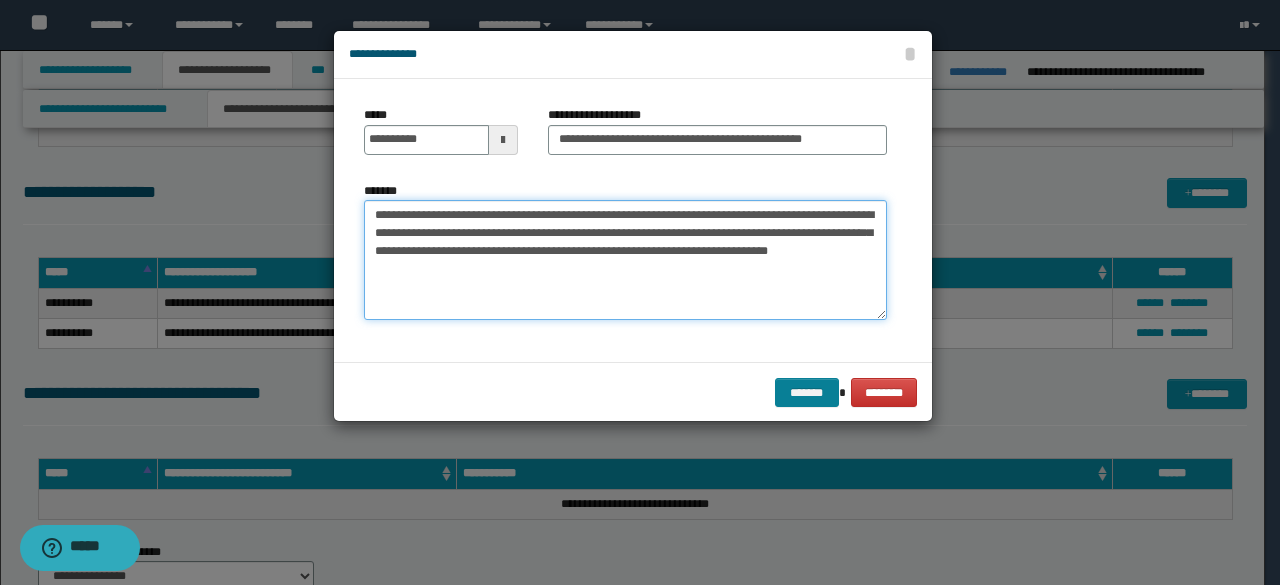 type on "**********" 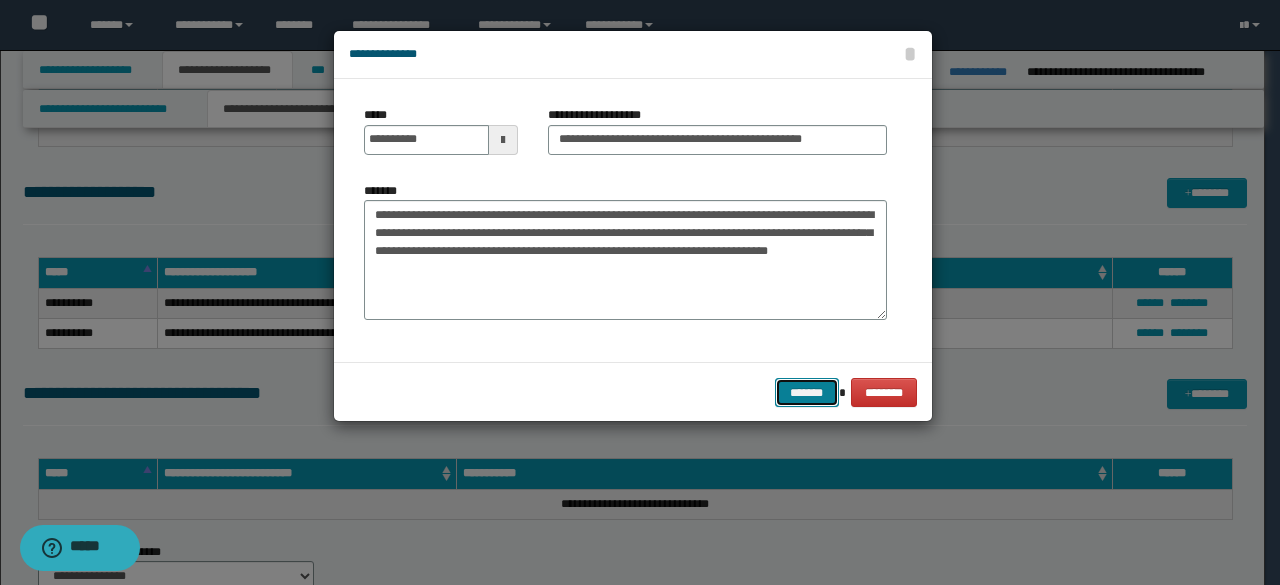 click on "*******" at bounding box center (807, 392) 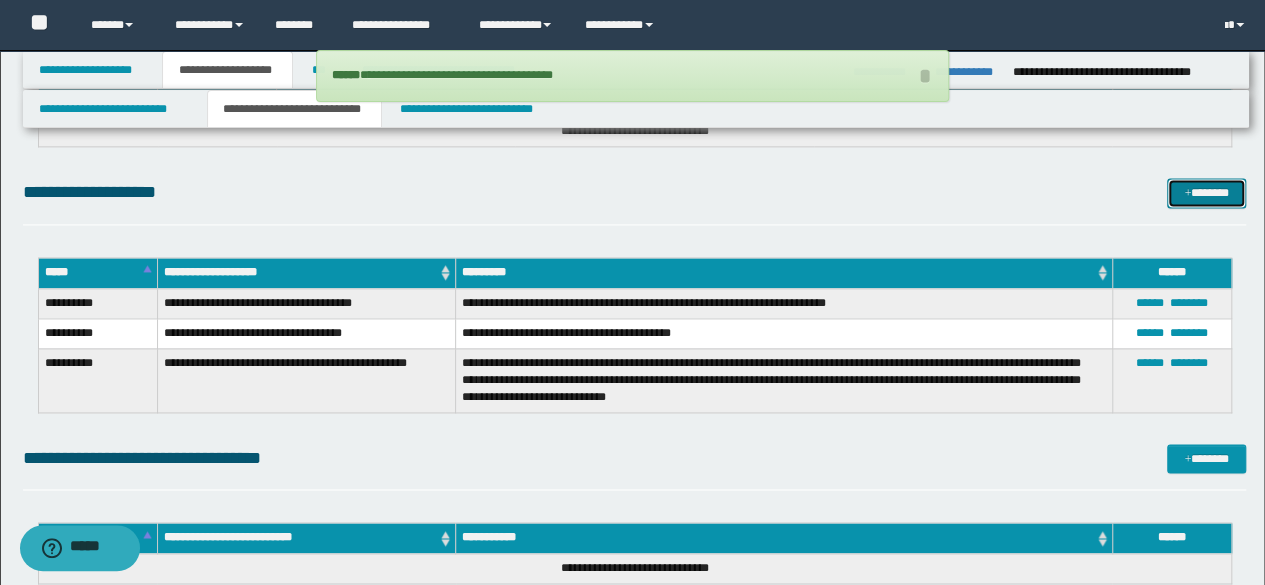 click on "*******" at bounding box center (1206, 192) 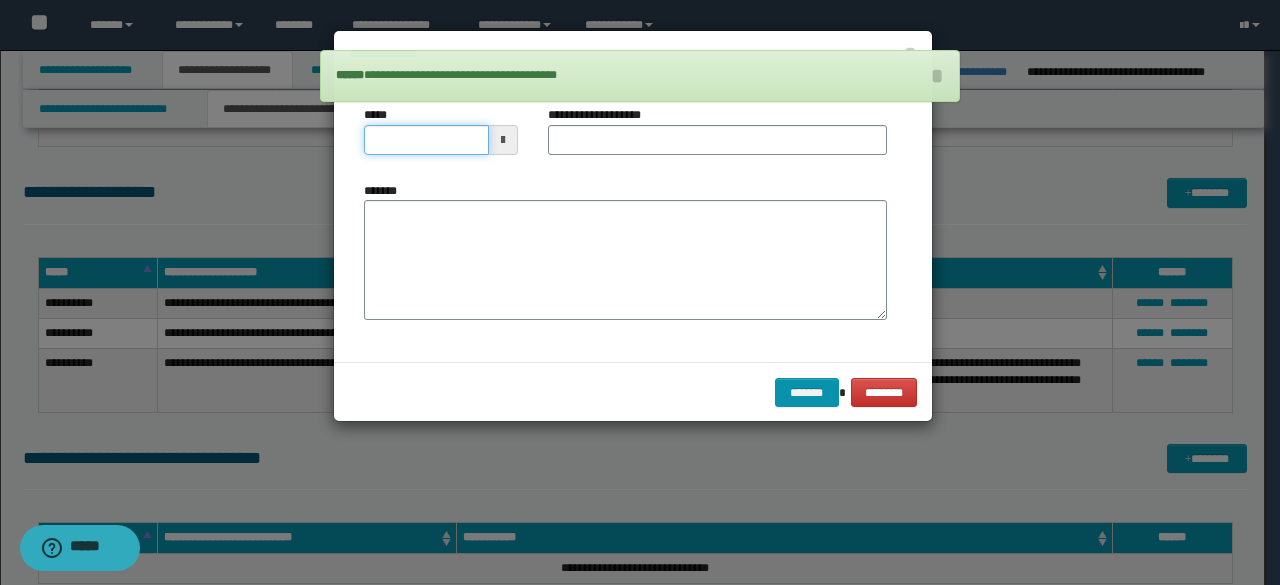 click on "*****" at bounding box center [426, 140] 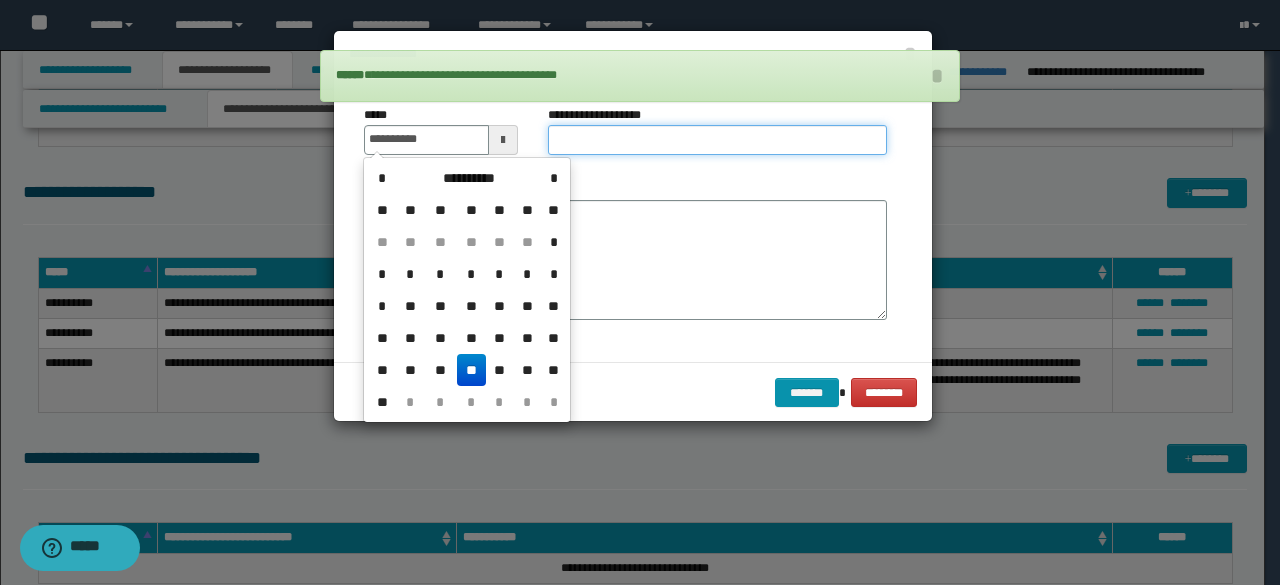 type on "**********" 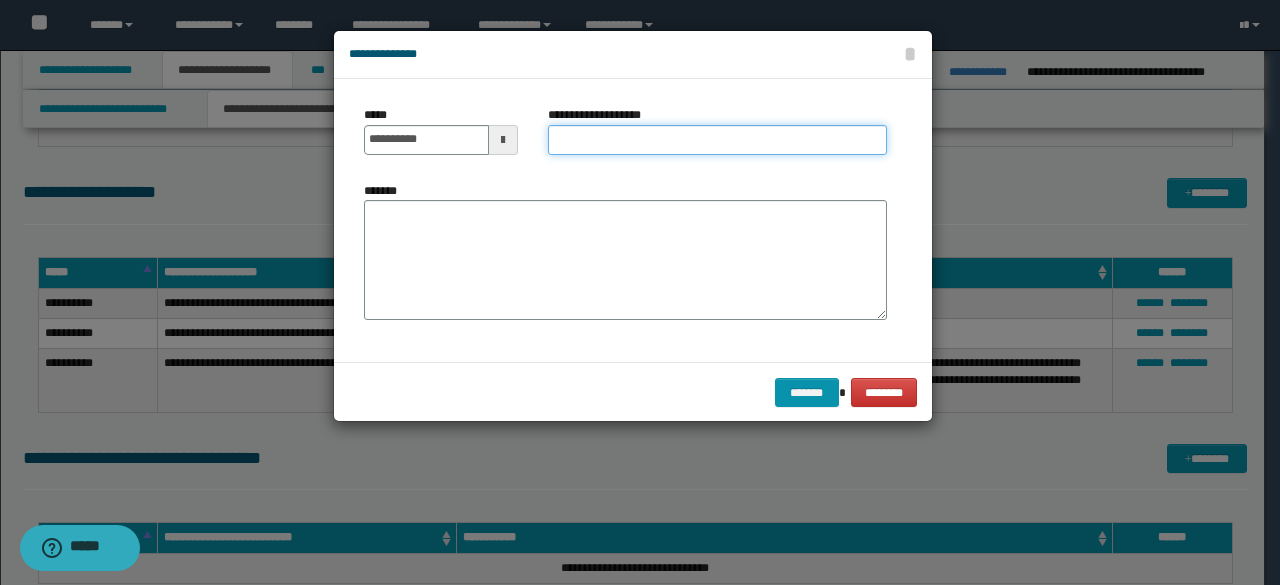paste on "**********" 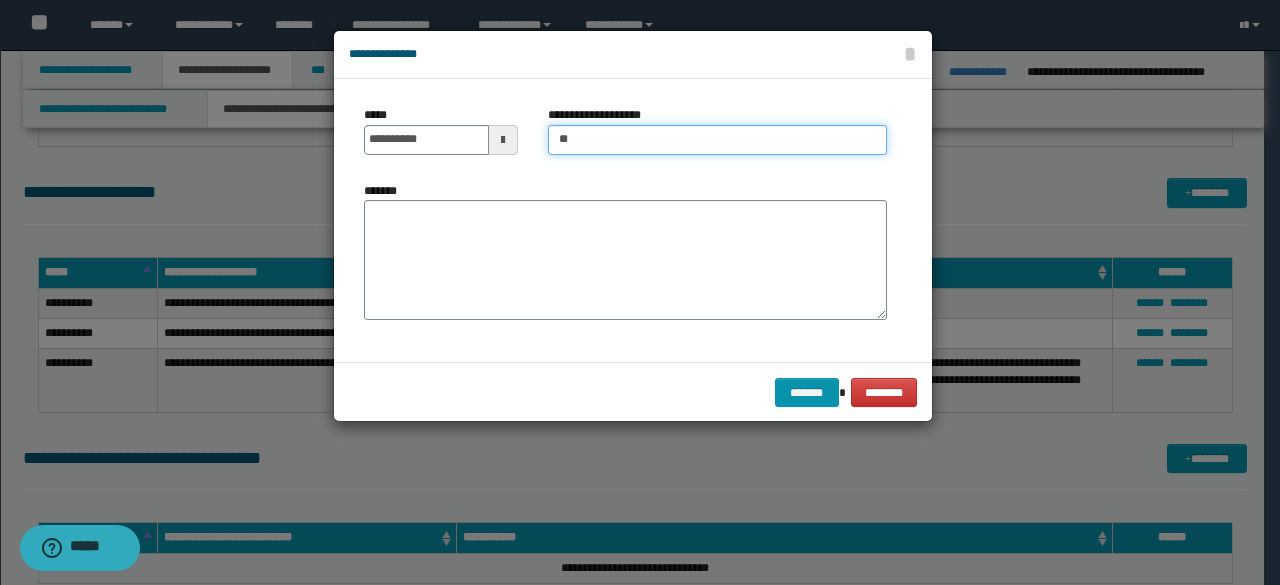 type on "*" 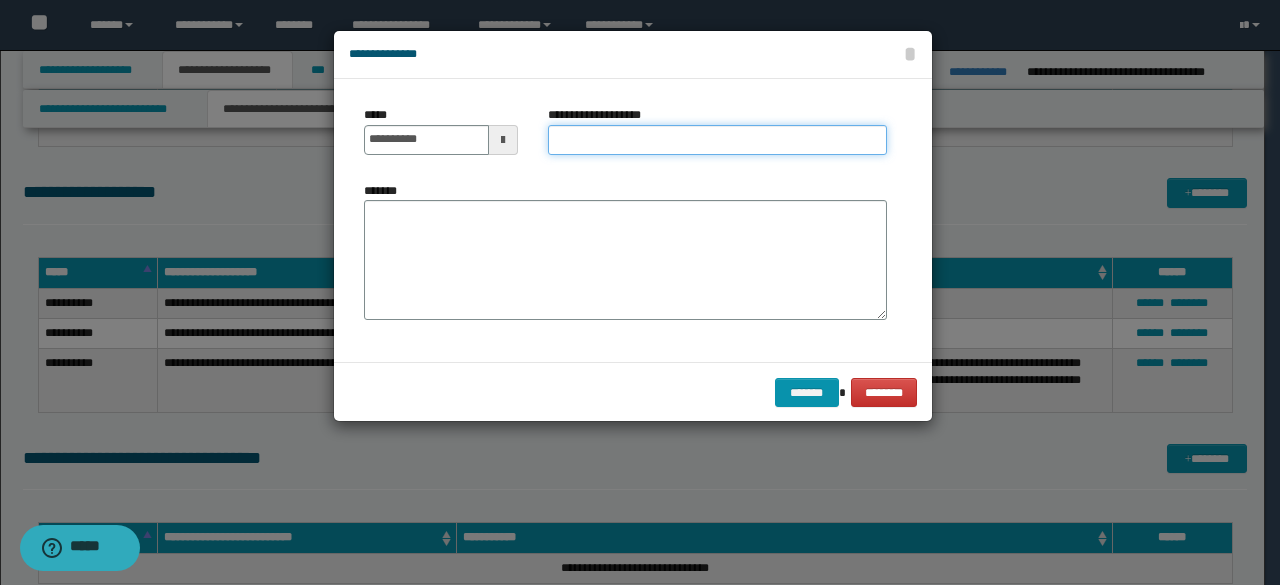 paste on "**********" 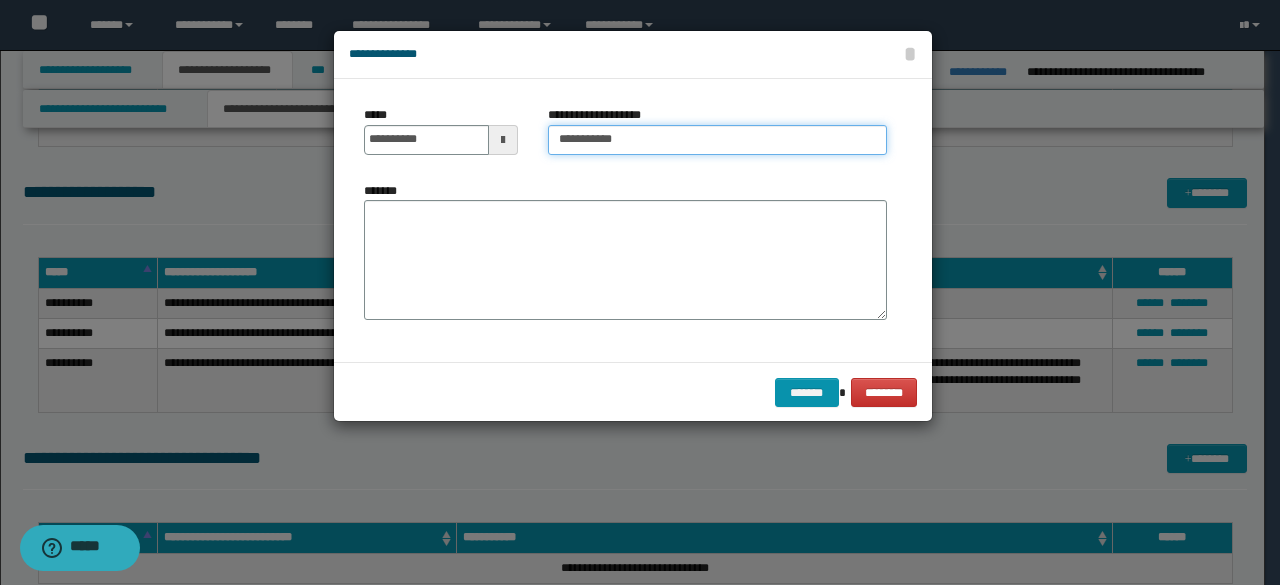 type on "**********" 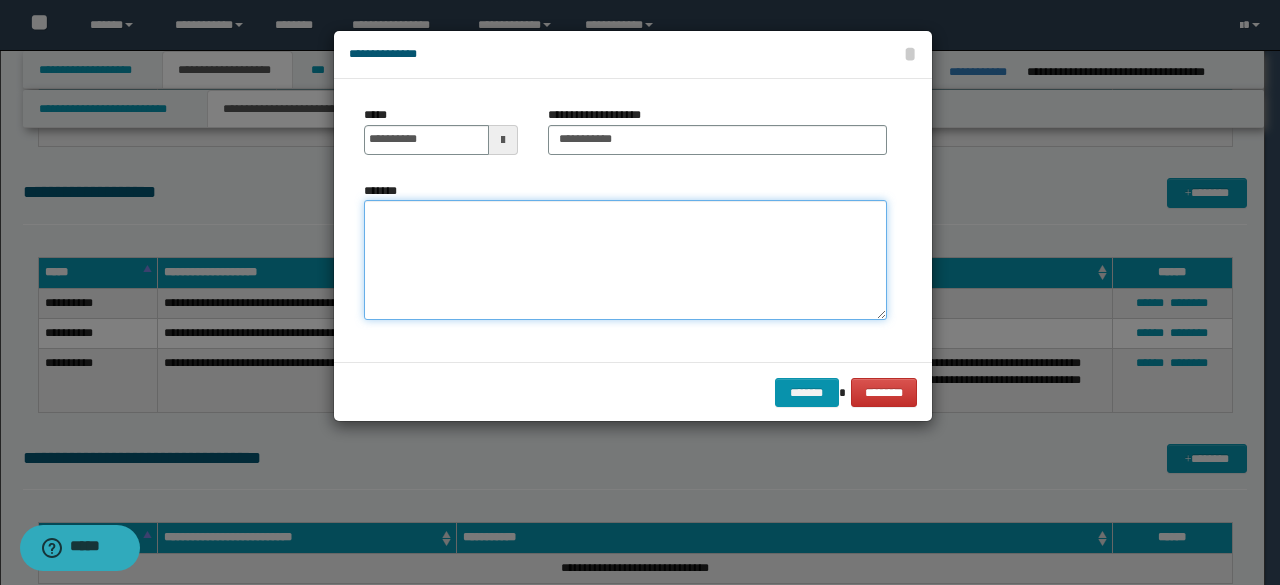 click on "*******" at bounding box center (625, 260) 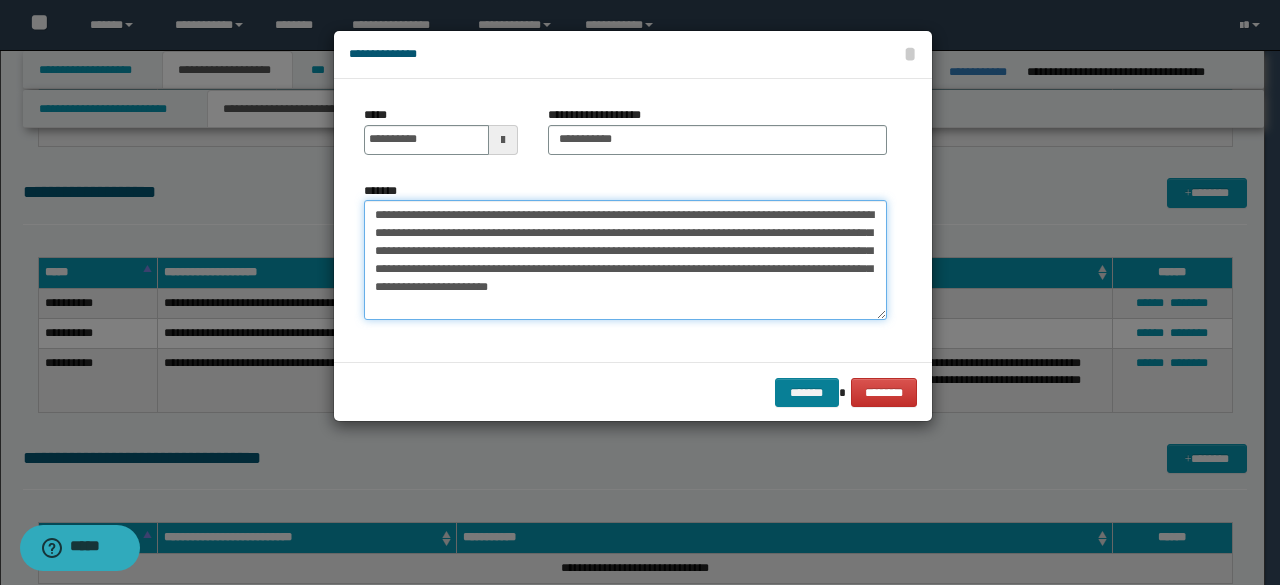 type on "**********" 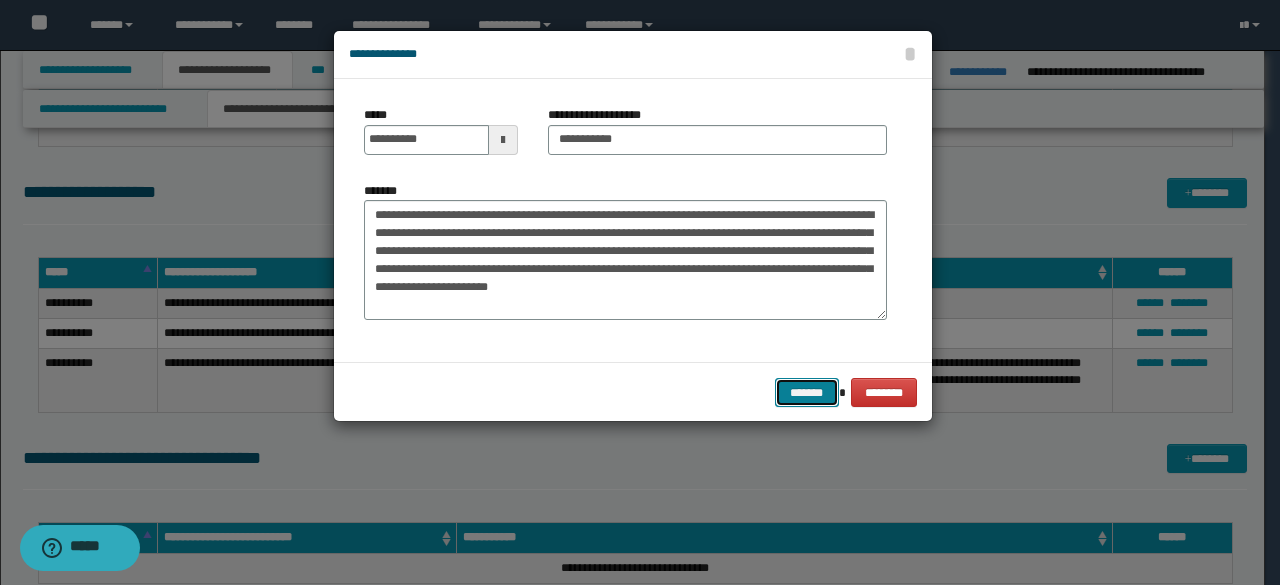 click on "*******" at bounding box center [807, 392] 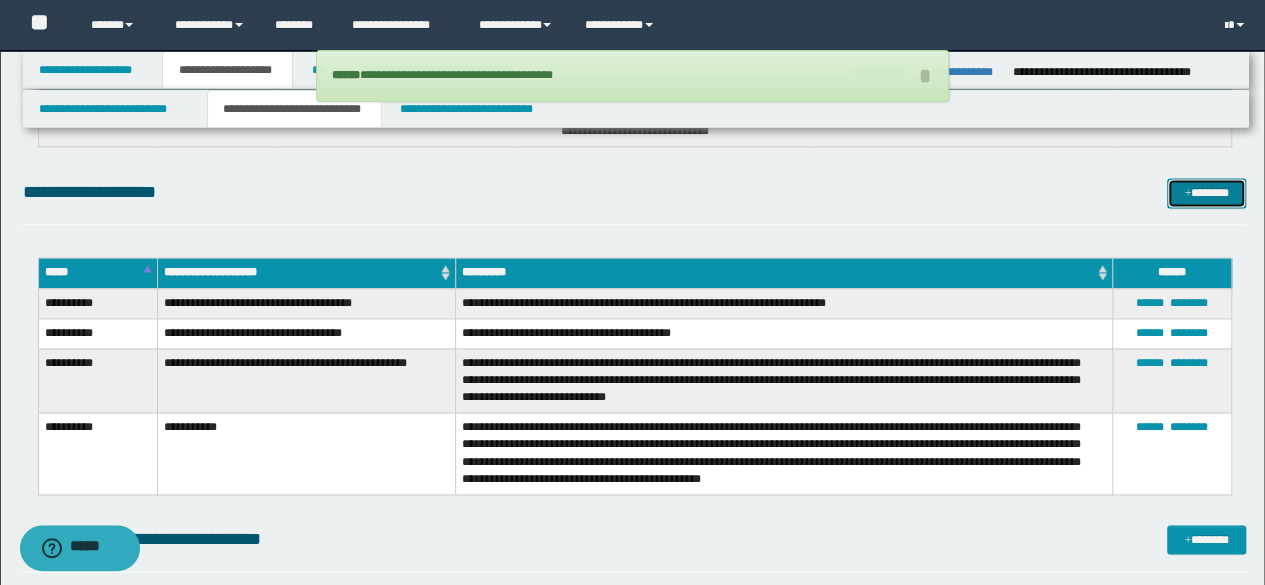 click on "*******" at bounding box center [1206, 192] 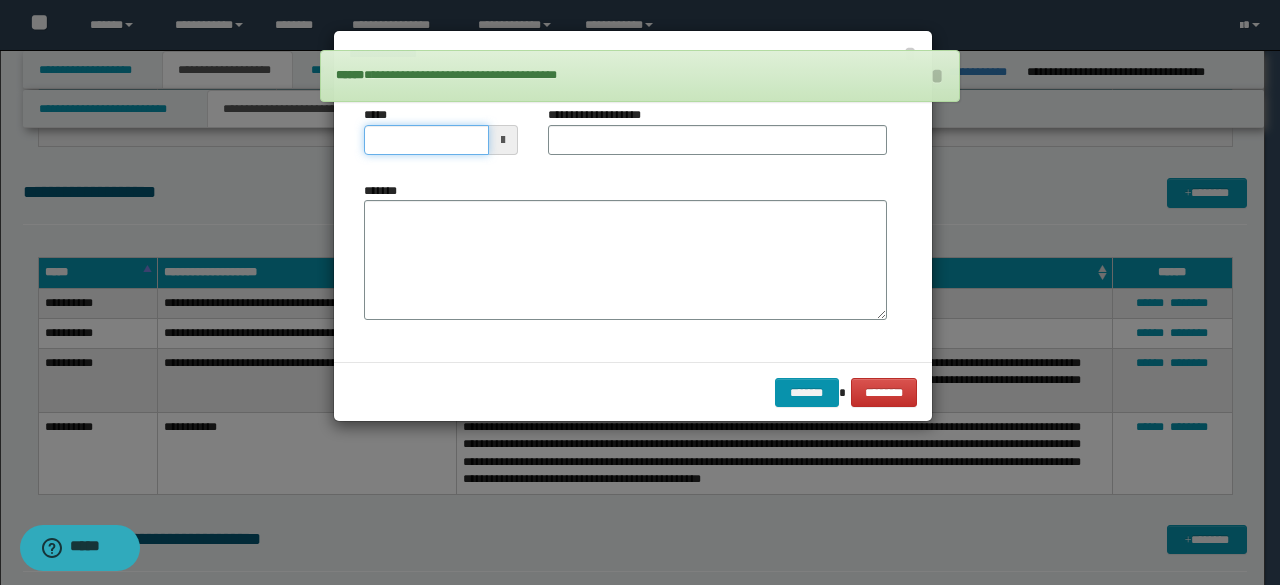 click on "*****" at bounding box center [426, 140] 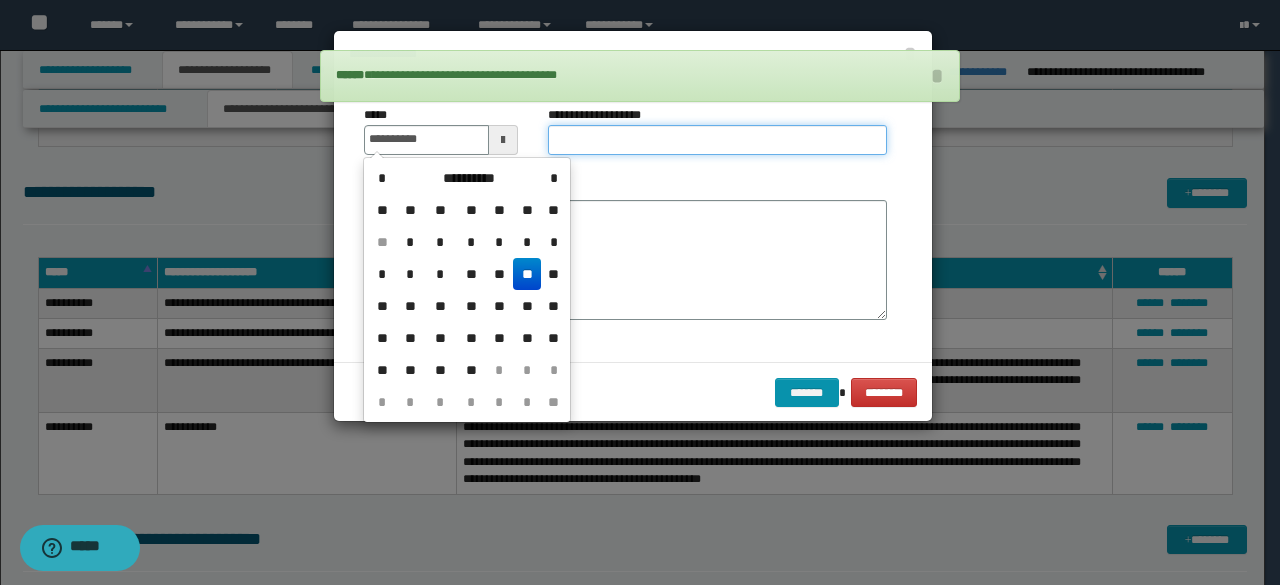 type on "**********" 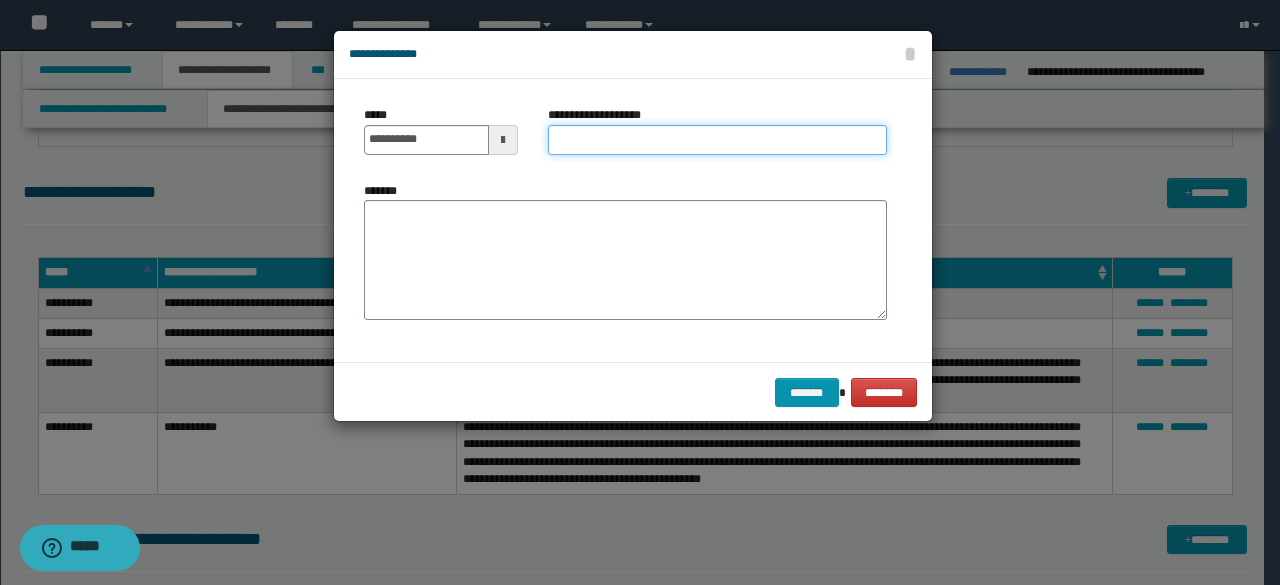 paste on "**********" 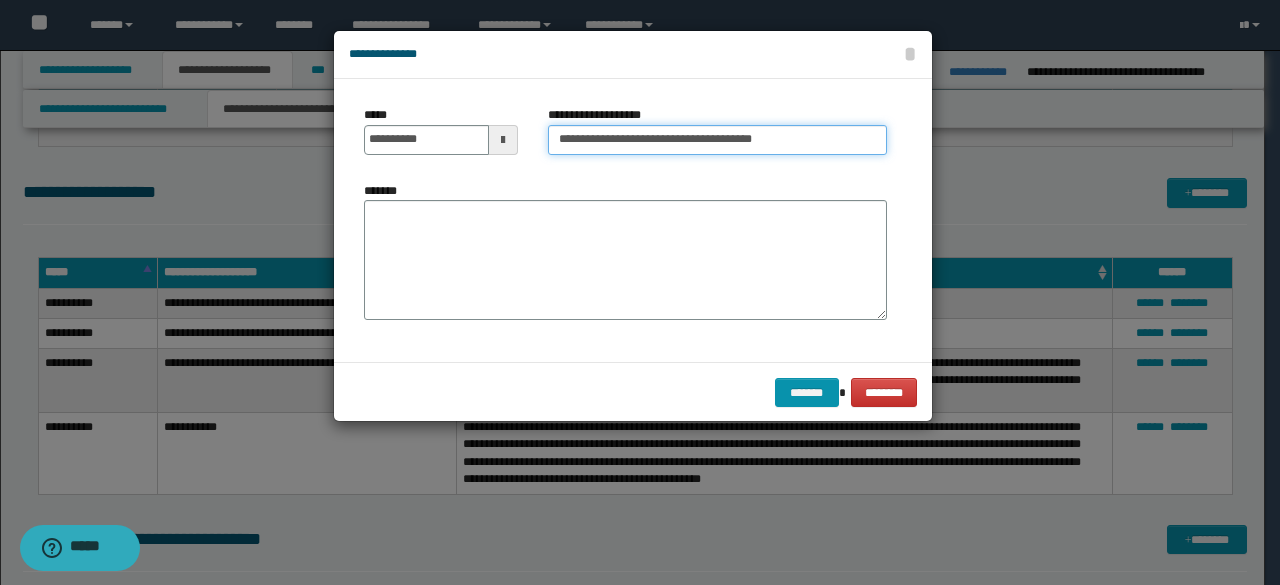 type on "**********" 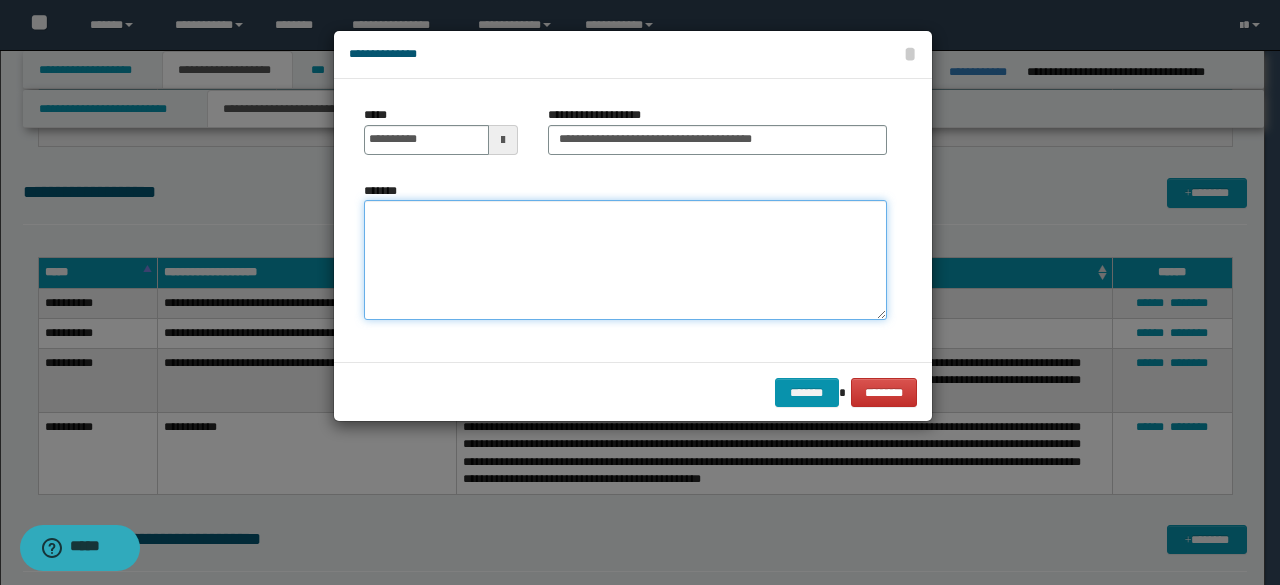 click on "*******" at bounding box center [625, 260] 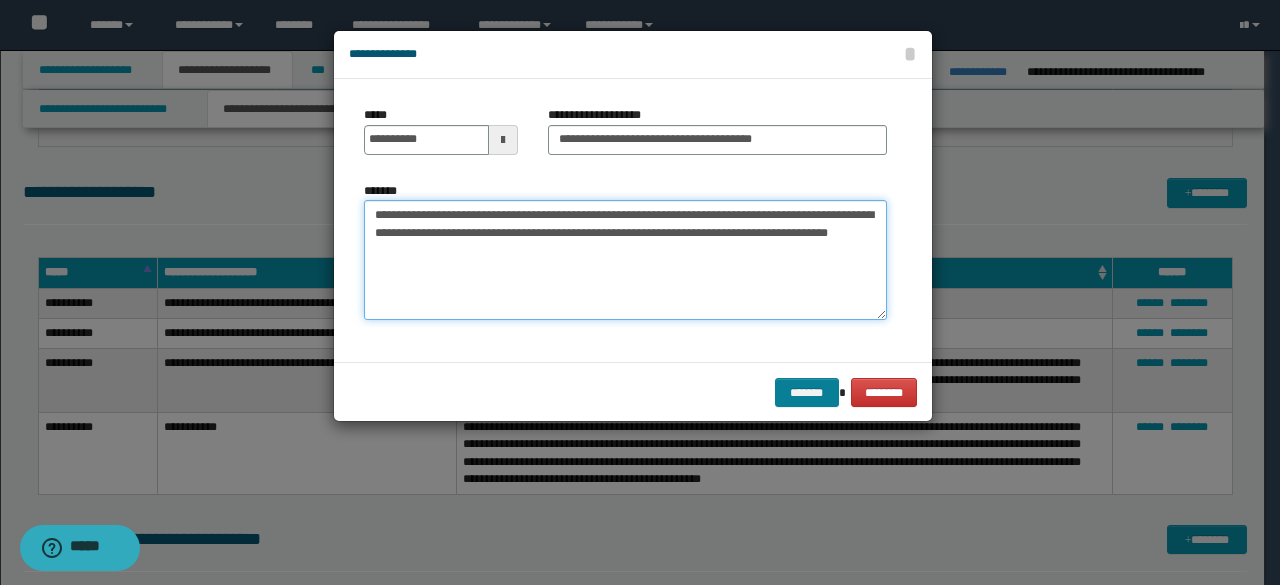 type on "**********" 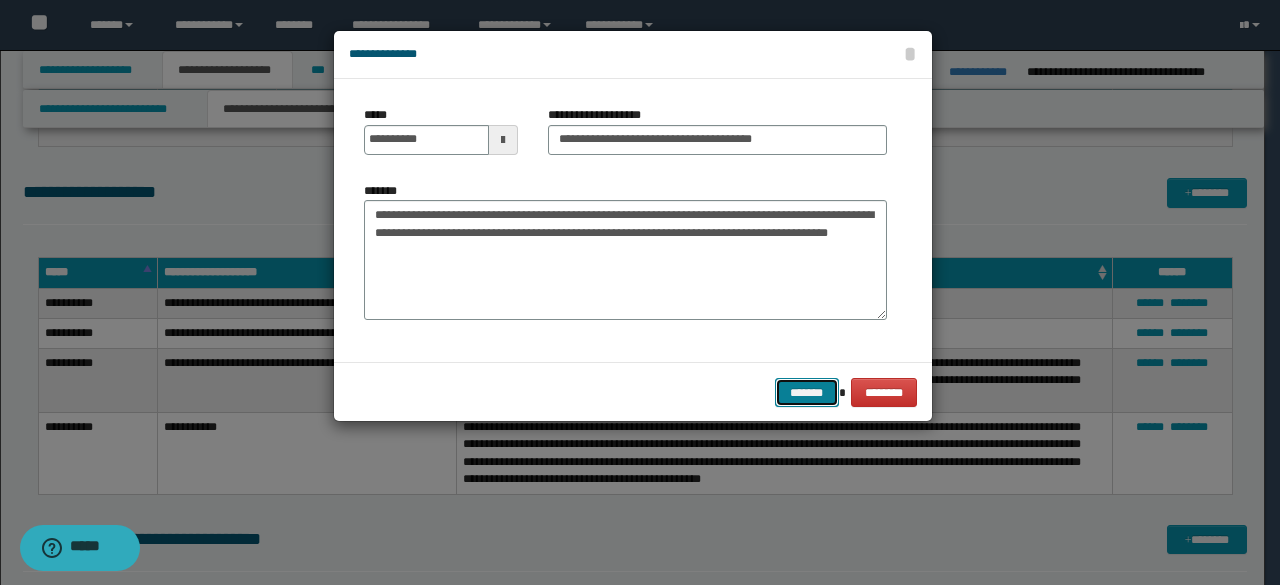 click on "*******" at bounding box center (807, 392) 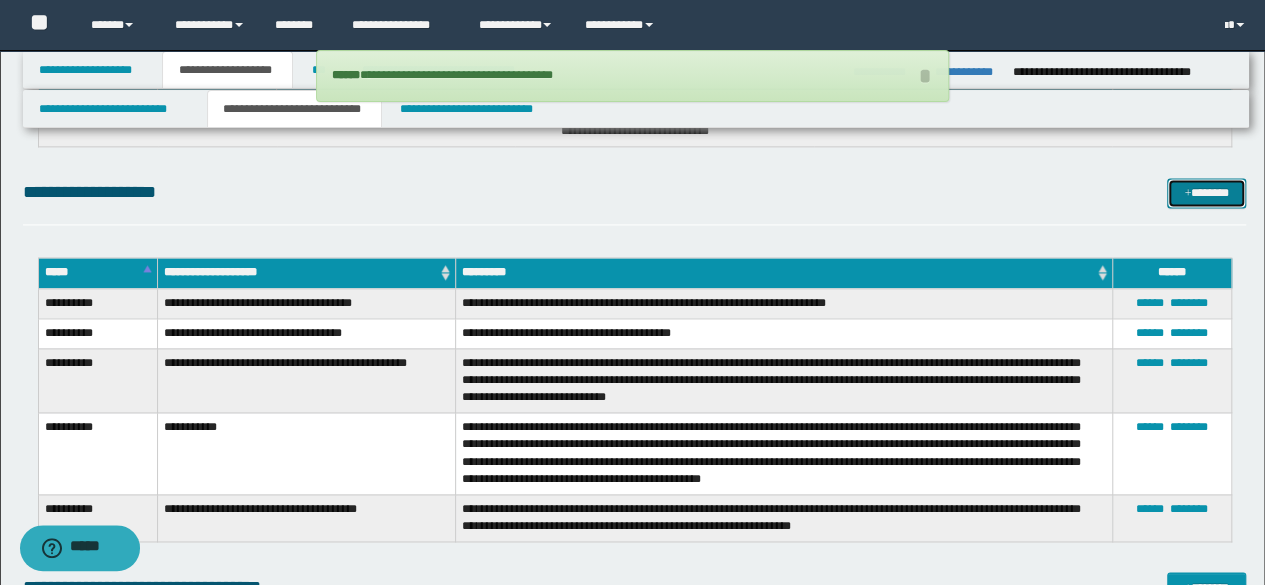 click on "*******" at bounding box center [1206, 192] 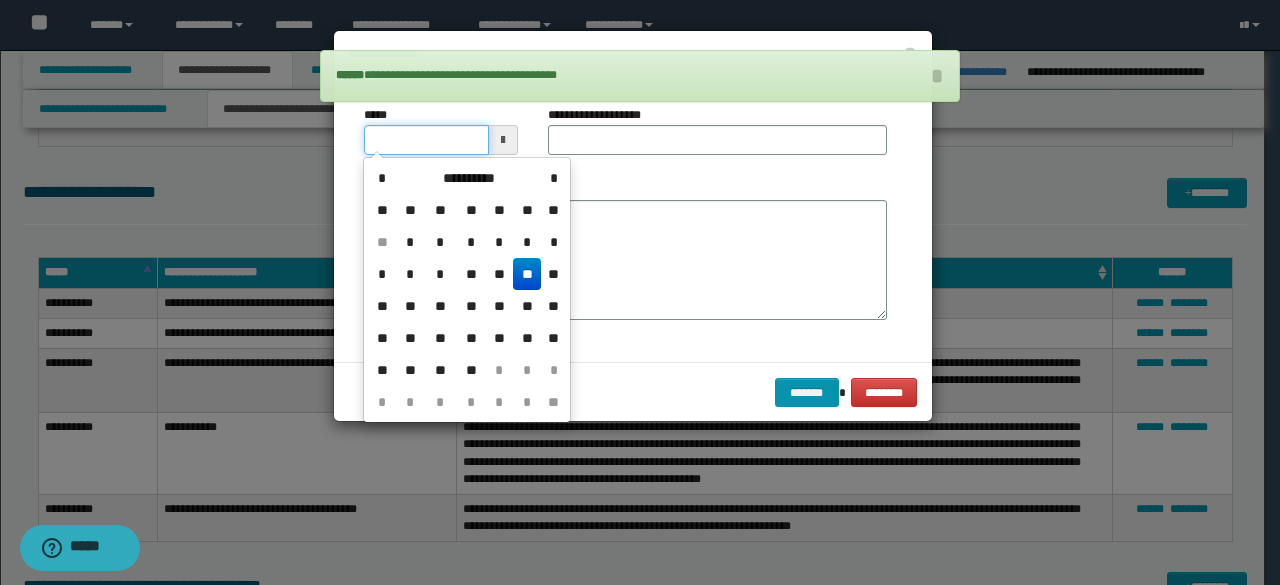 click on "*****" at bounding box center (426, 140) 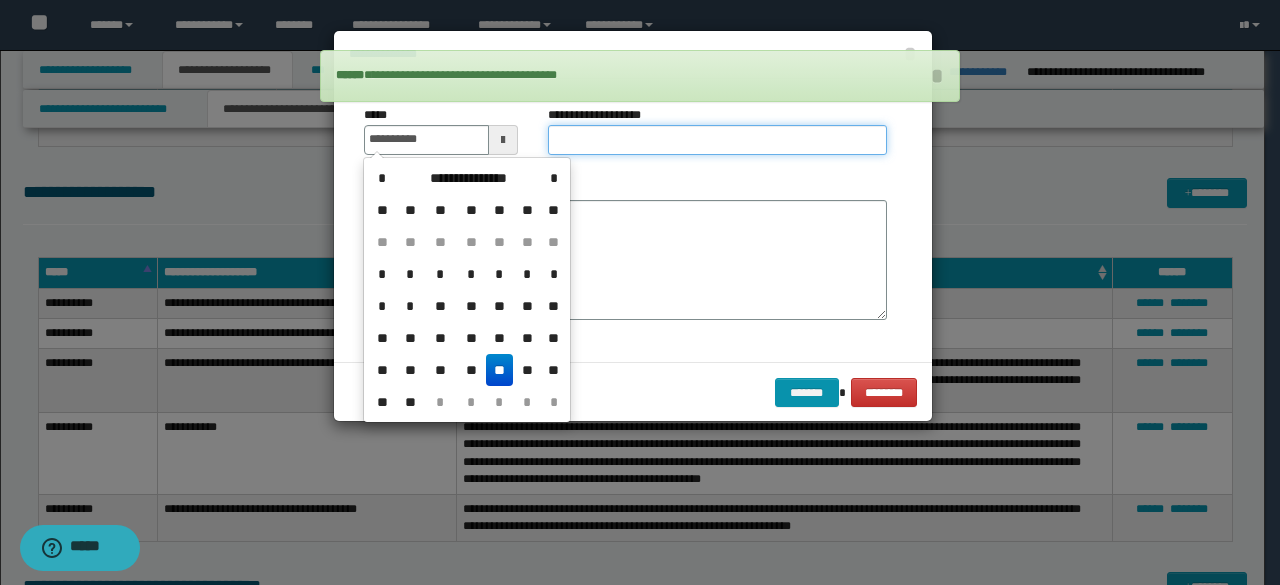 type on "**********" 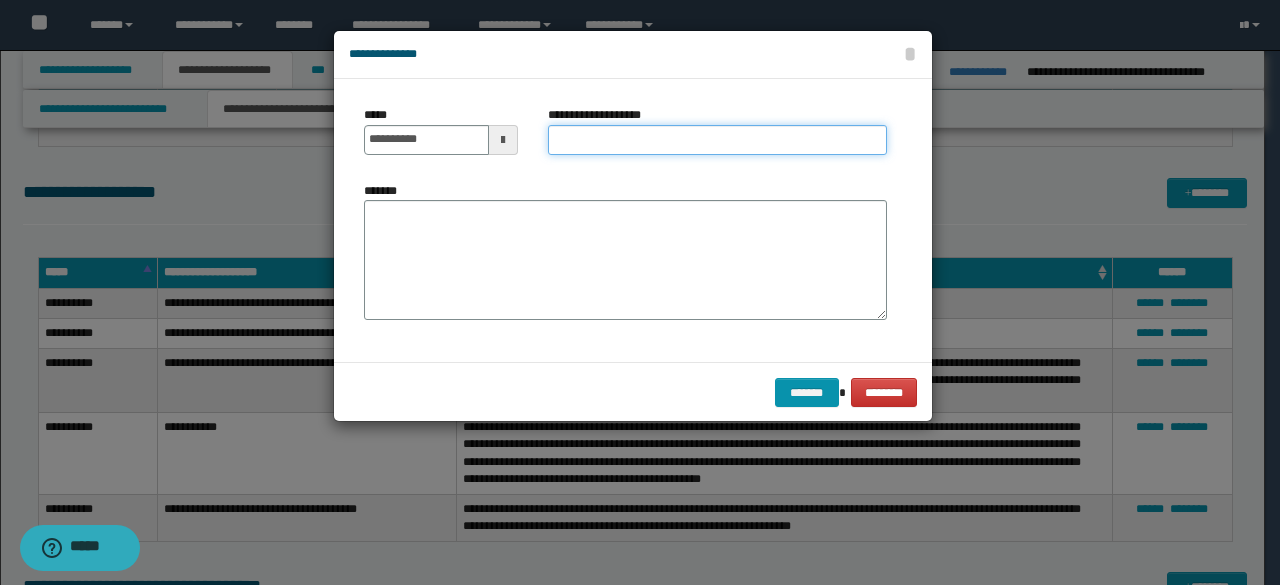 paste on "**********" 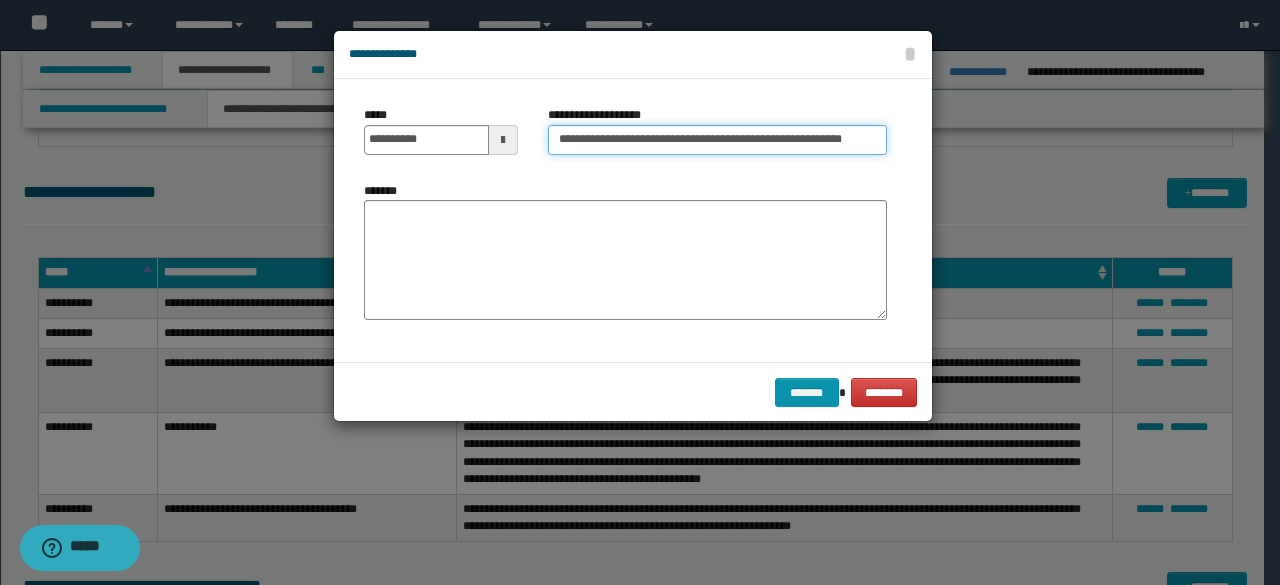 type on "**********" 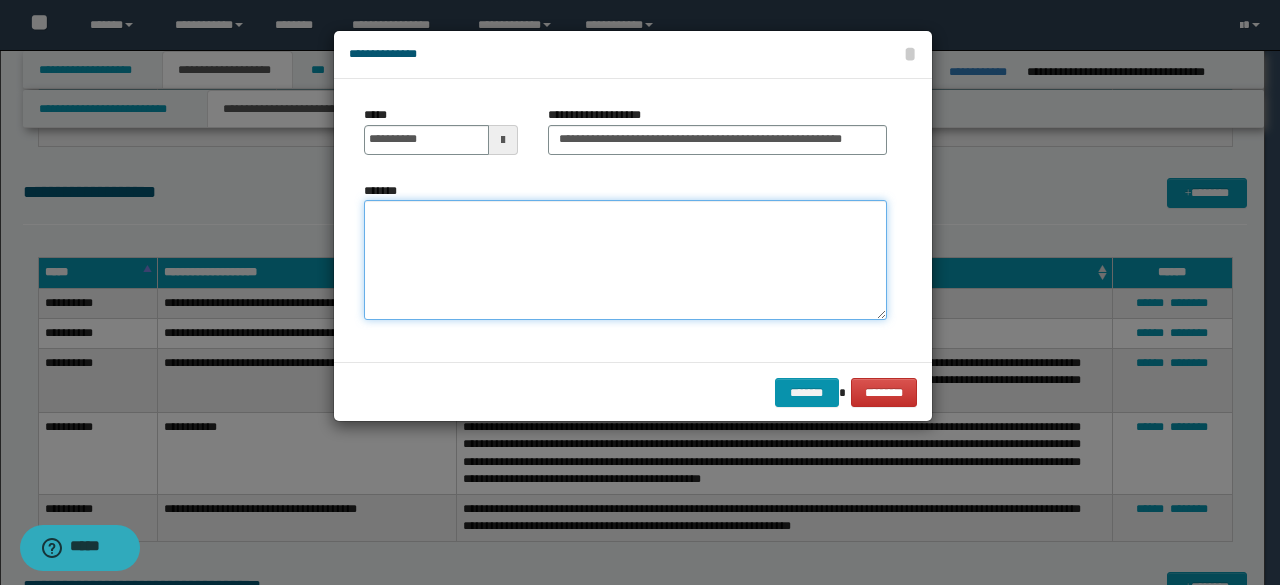 click on "*******" at bounding box center (625, 260) 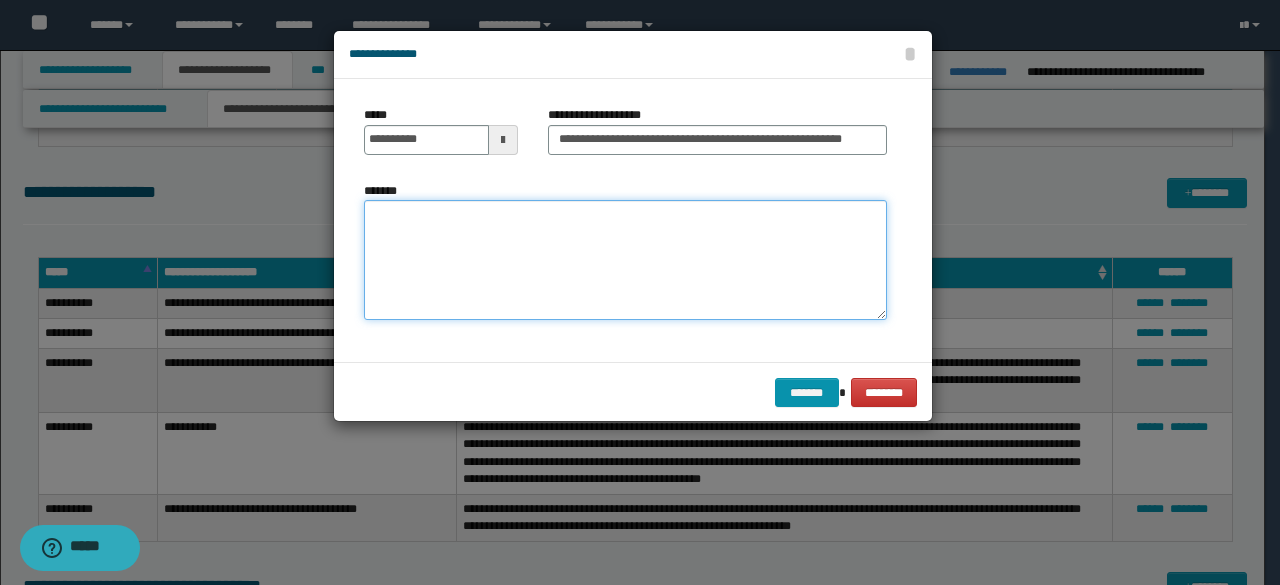 paste on "**********" 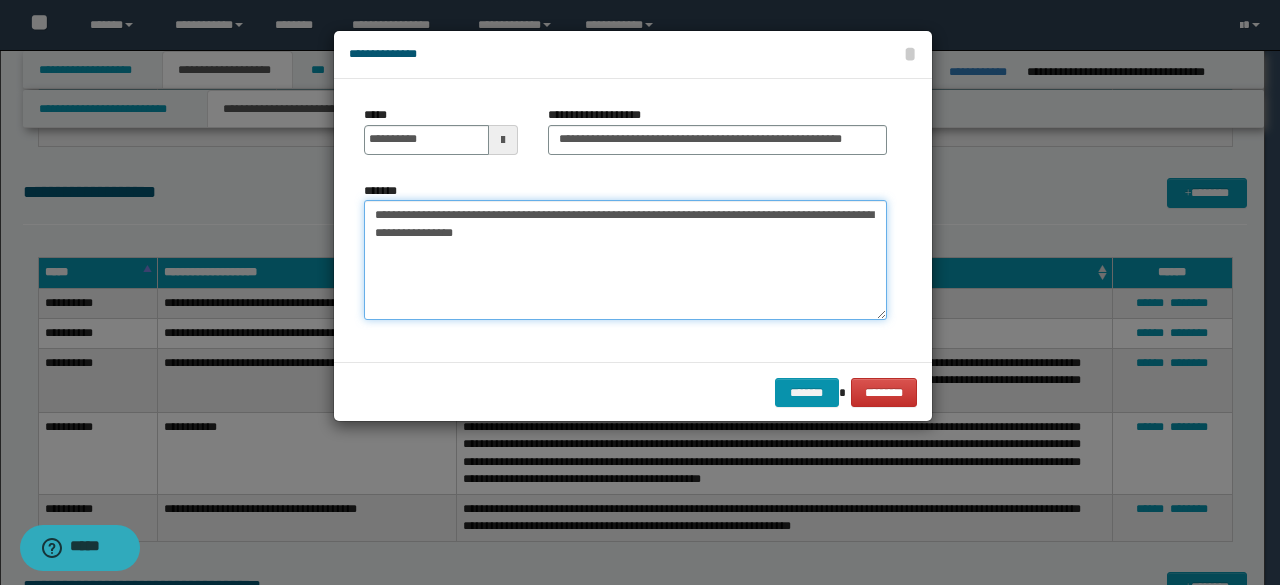 type on "**********" 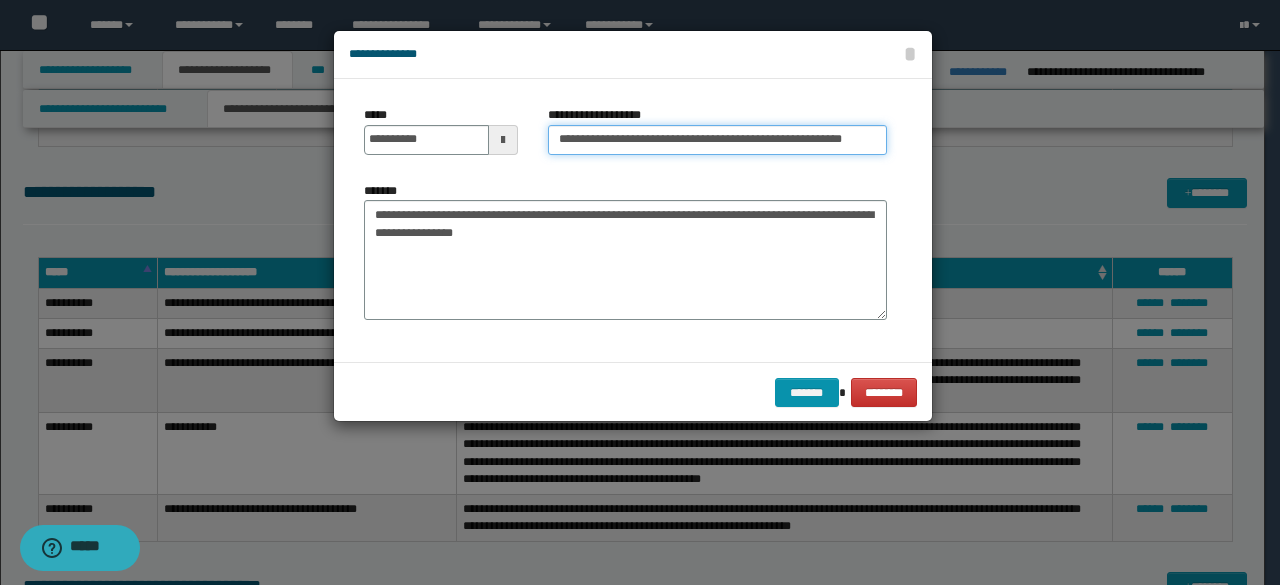 click on "**********" at bounding box center (717, 140) 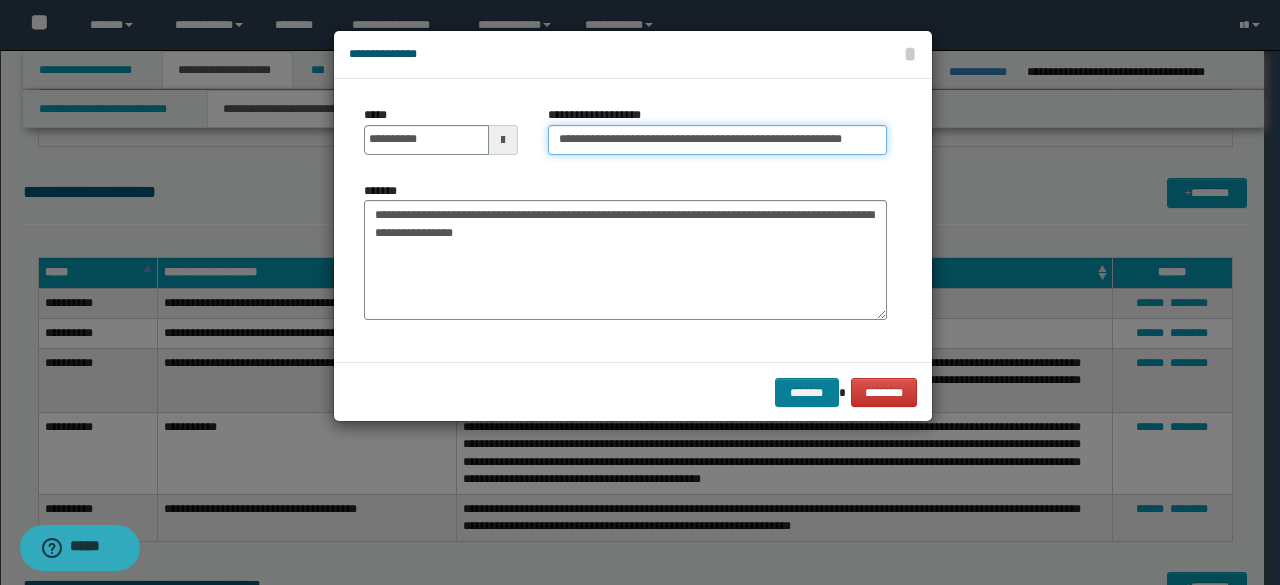 type on "**********" 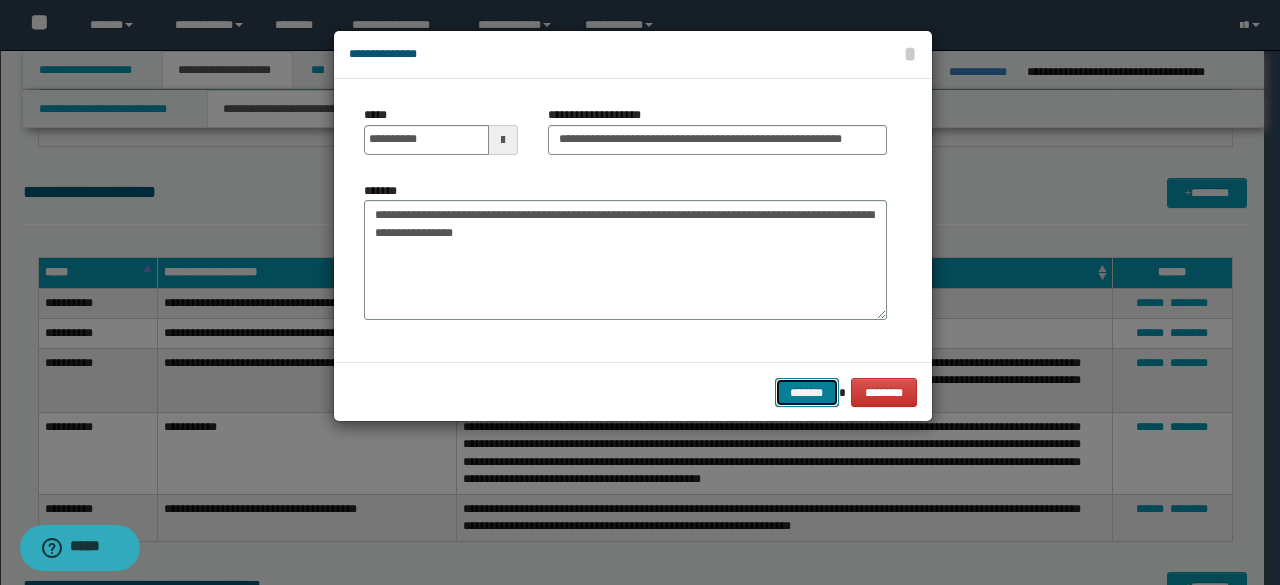 click on "*******" at bounding box center [807, 392] 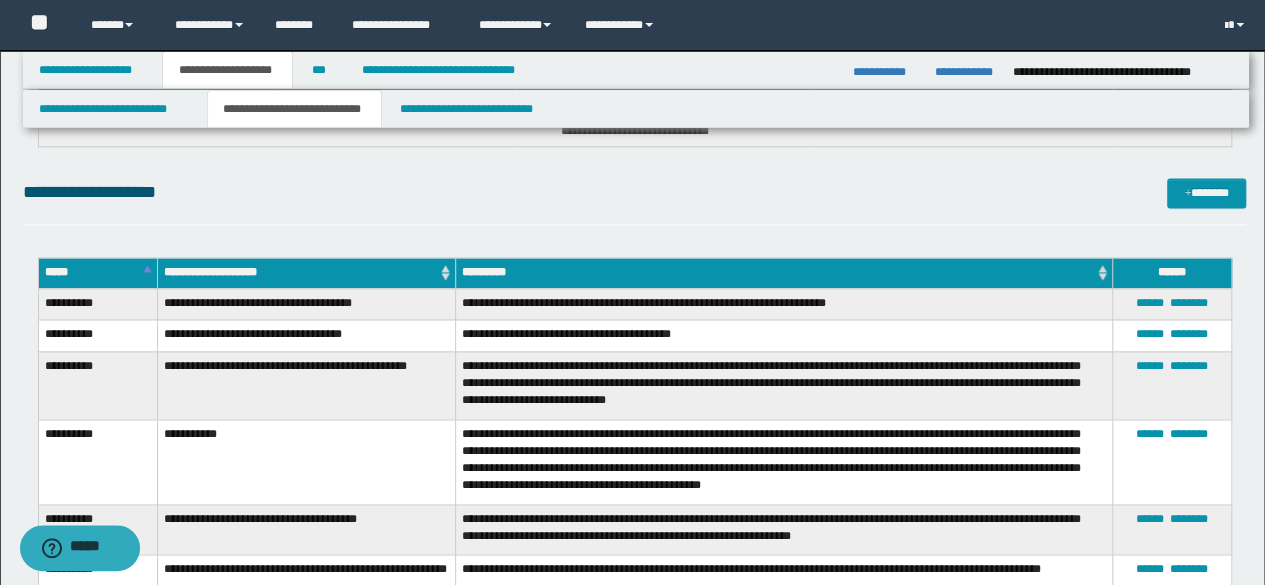 click on "**********" at bounding box center [635, 201] 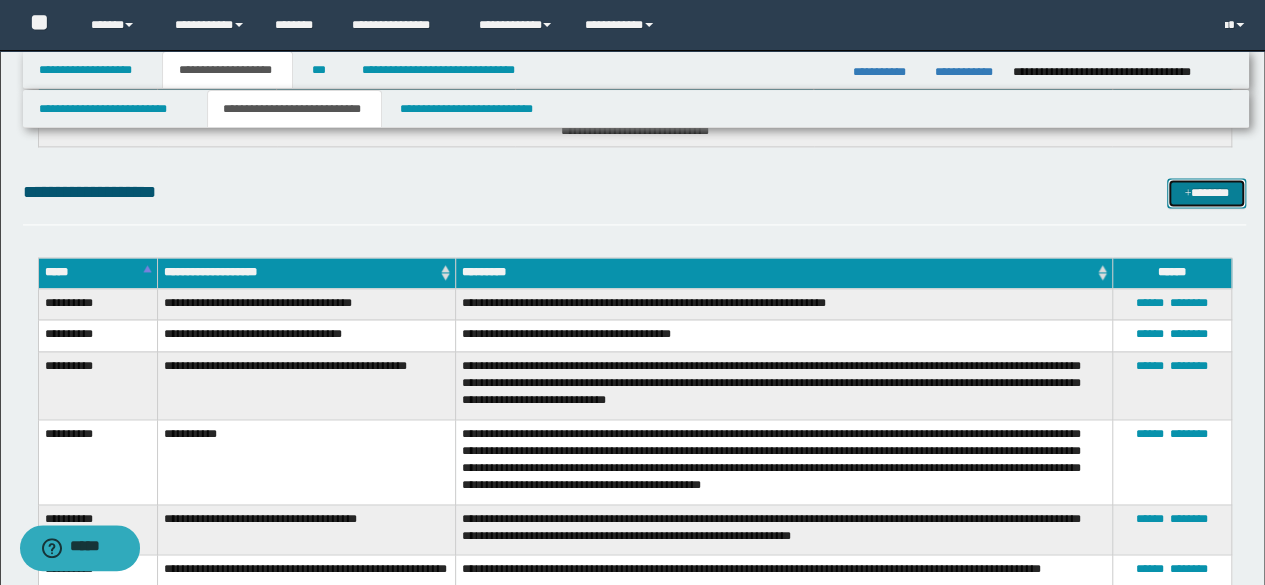 click on "*******" at bounding box center (1206, 192) 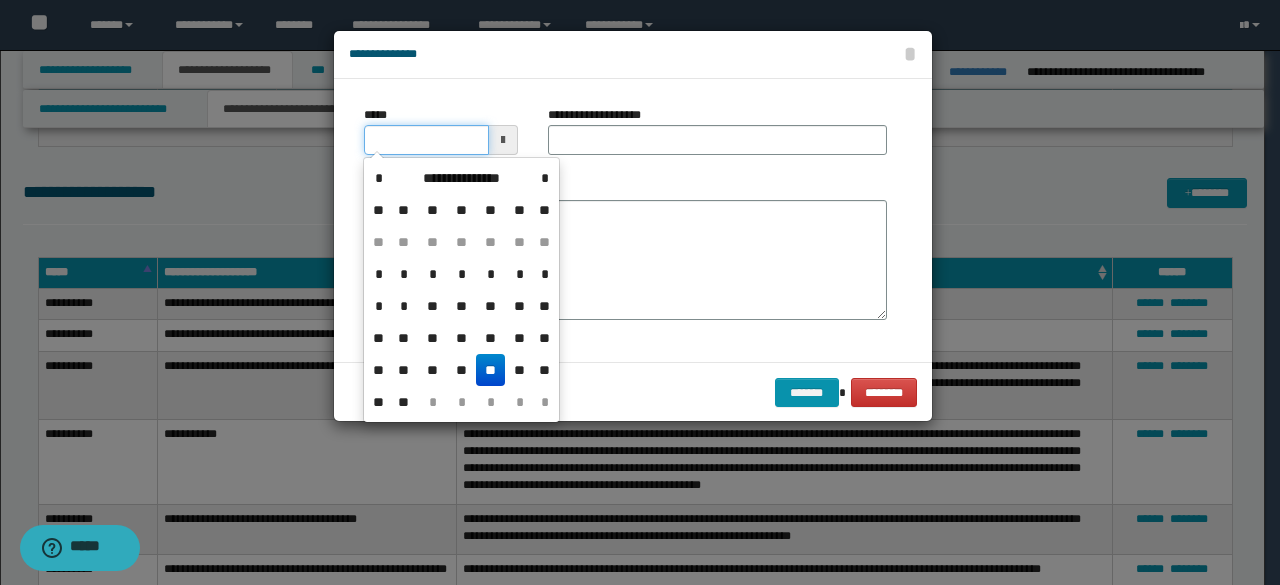 click on "*****" at bounding box center [426, 140] 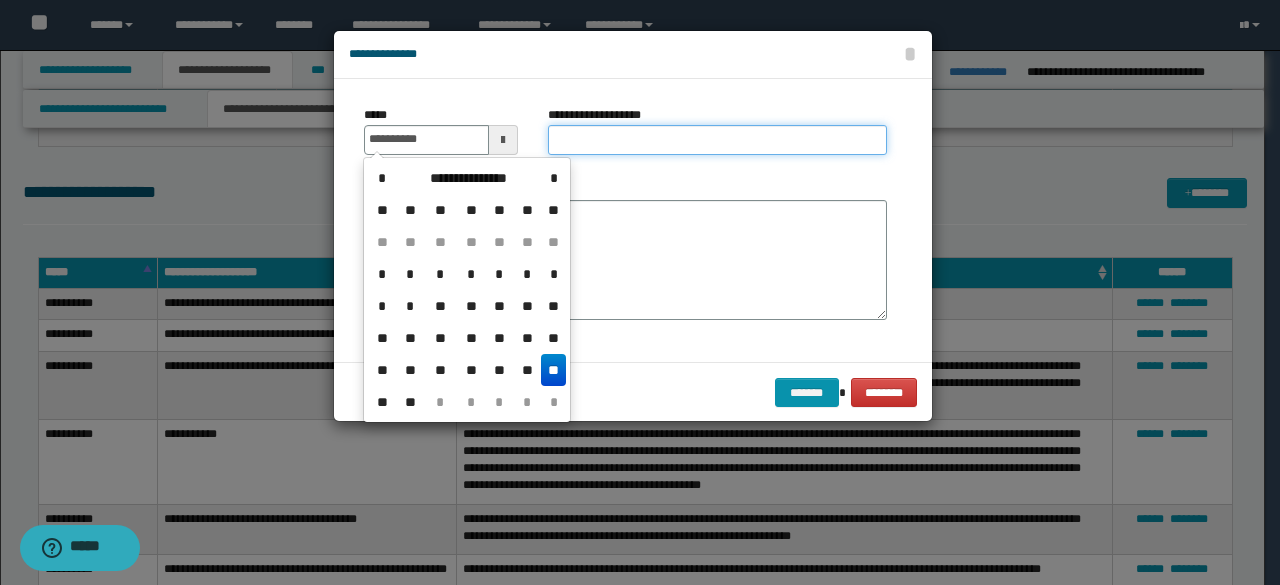 type on "**********" 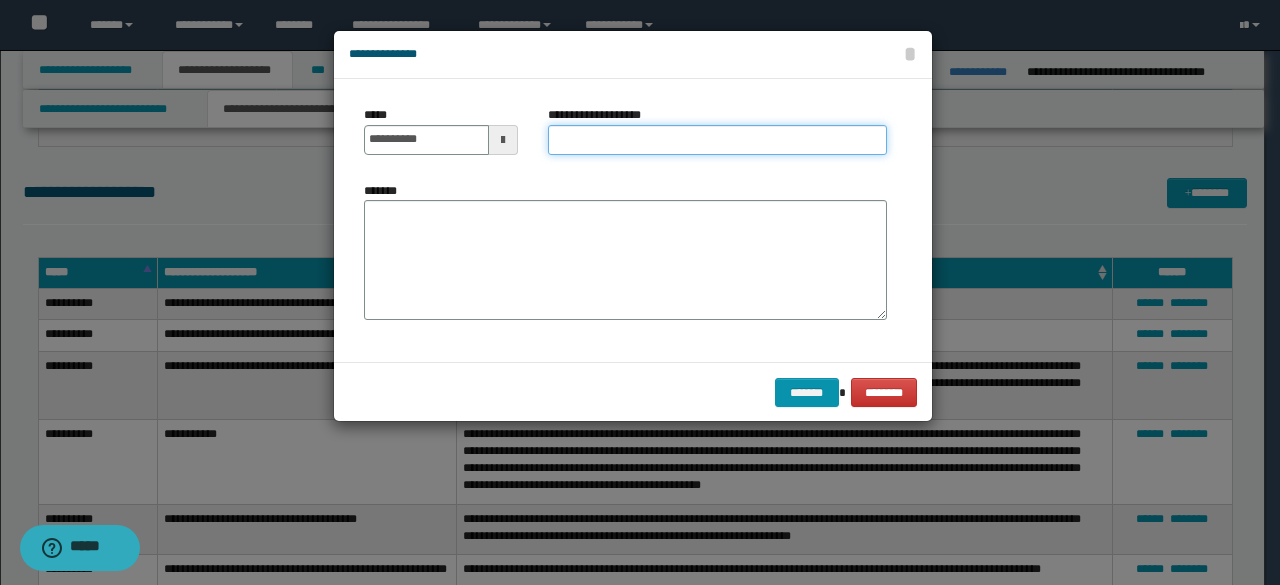 paste on "**********" 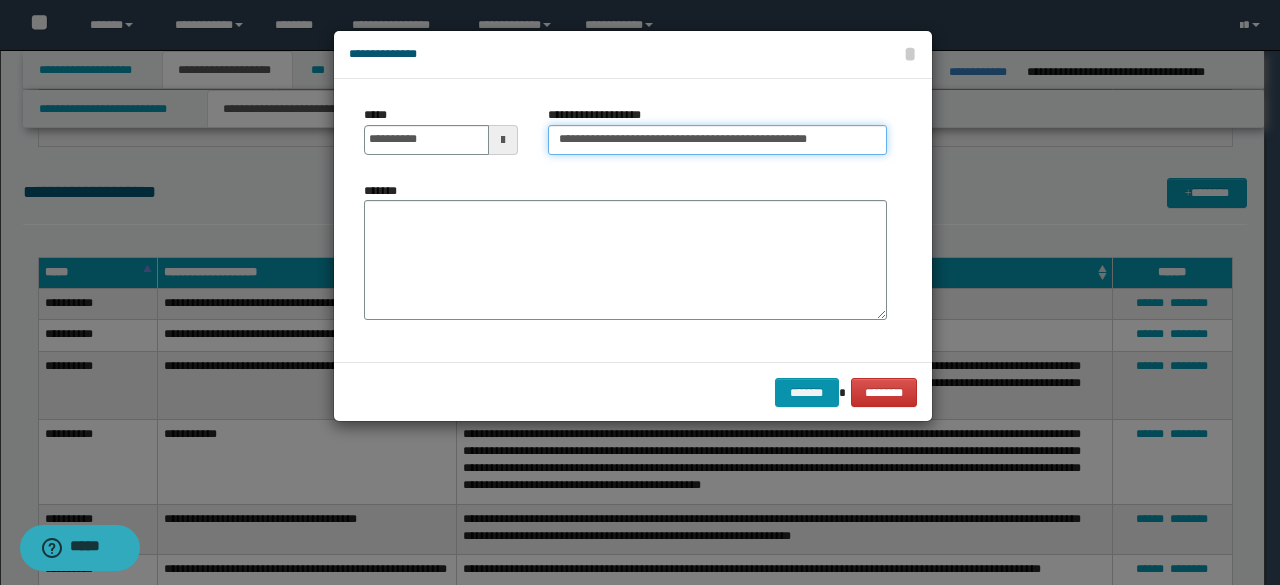 type on "**********" 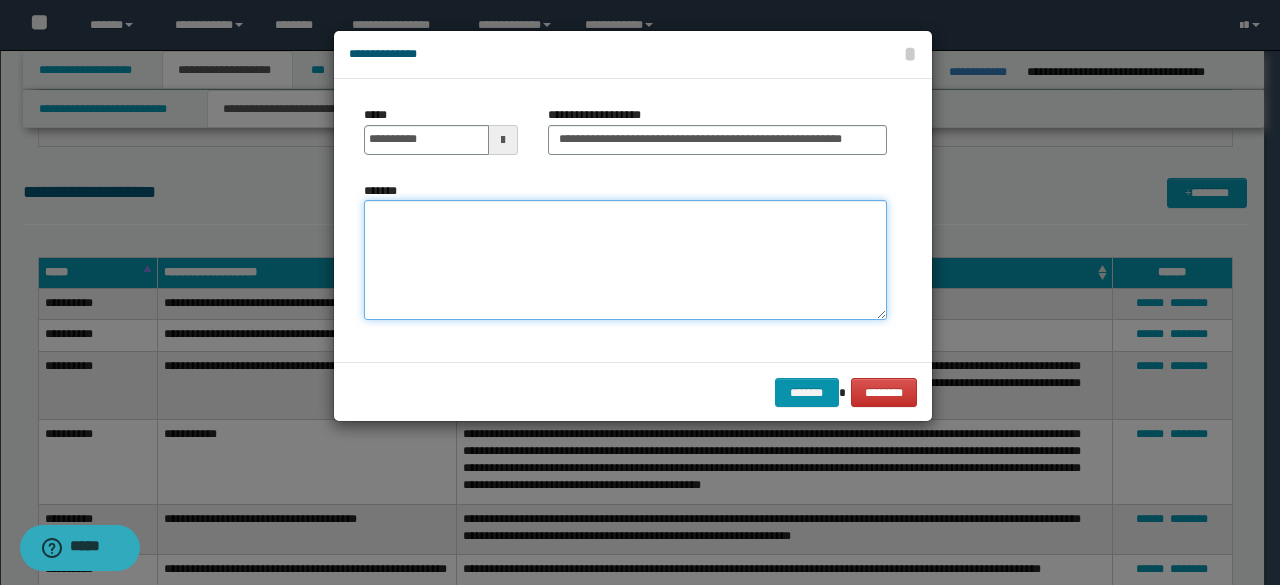 click on "*******" at bounding box center (625, 260) 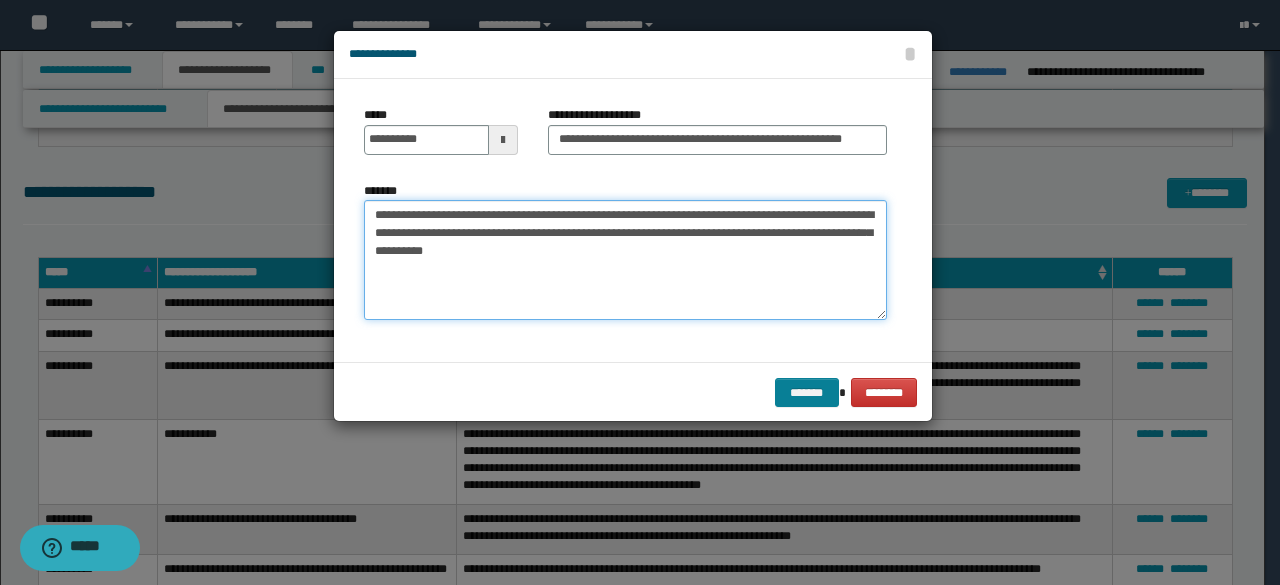 type on "**********" 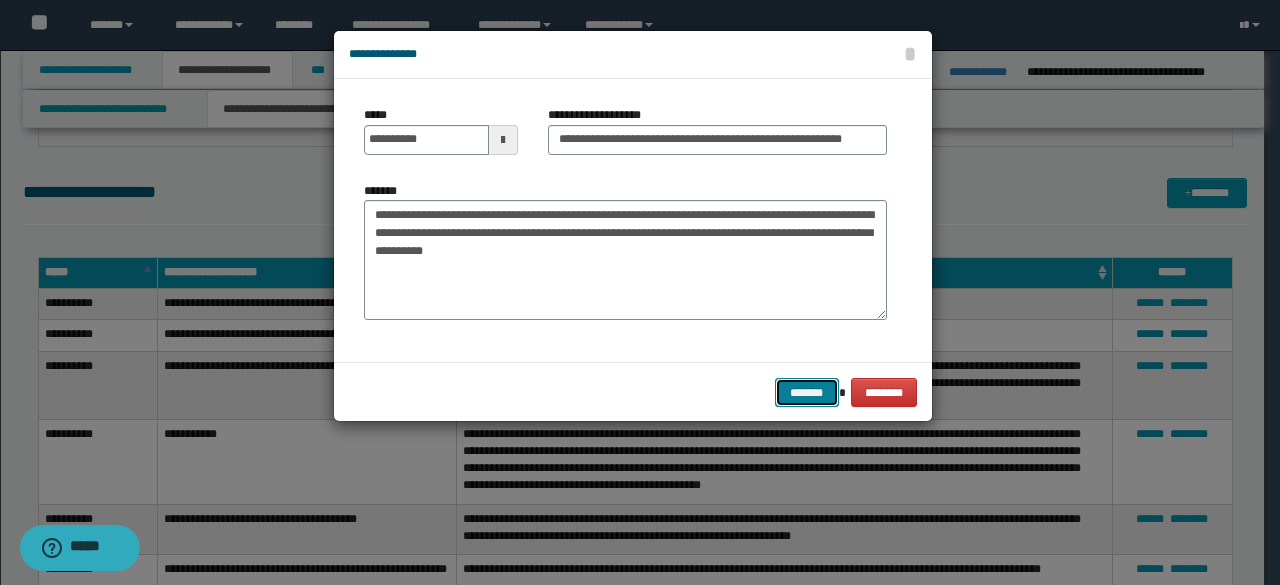 click on "*******" at bounding box center [807, 392] 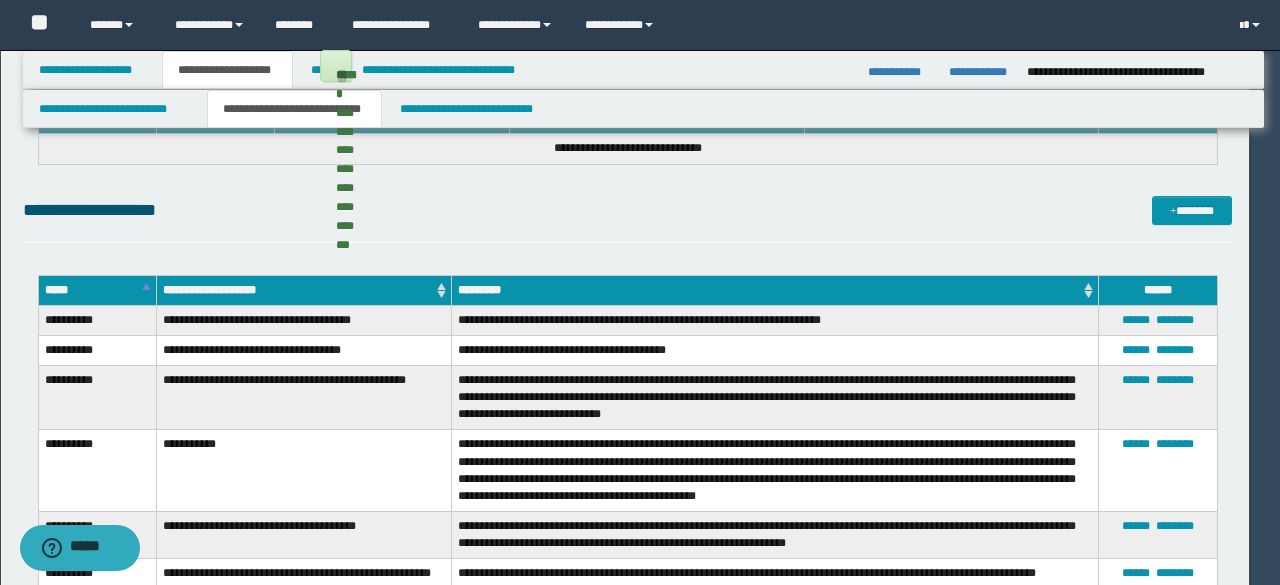 type 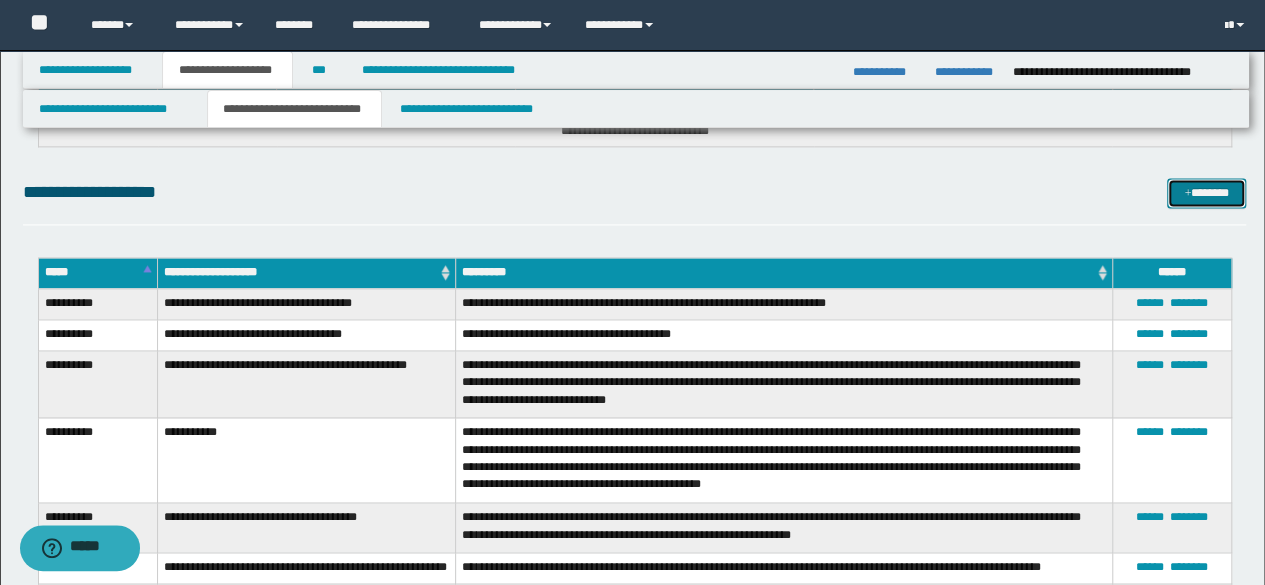 click on "*******" at bounding box center (1206, 192) 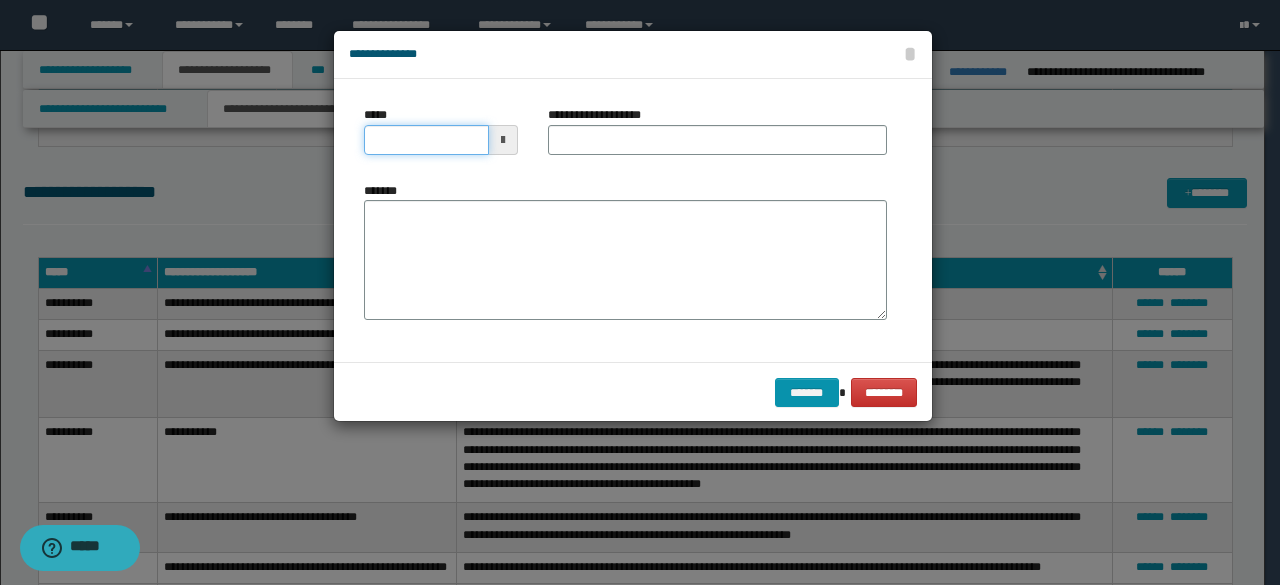 click on "*****" at bounding box center [426, 140] 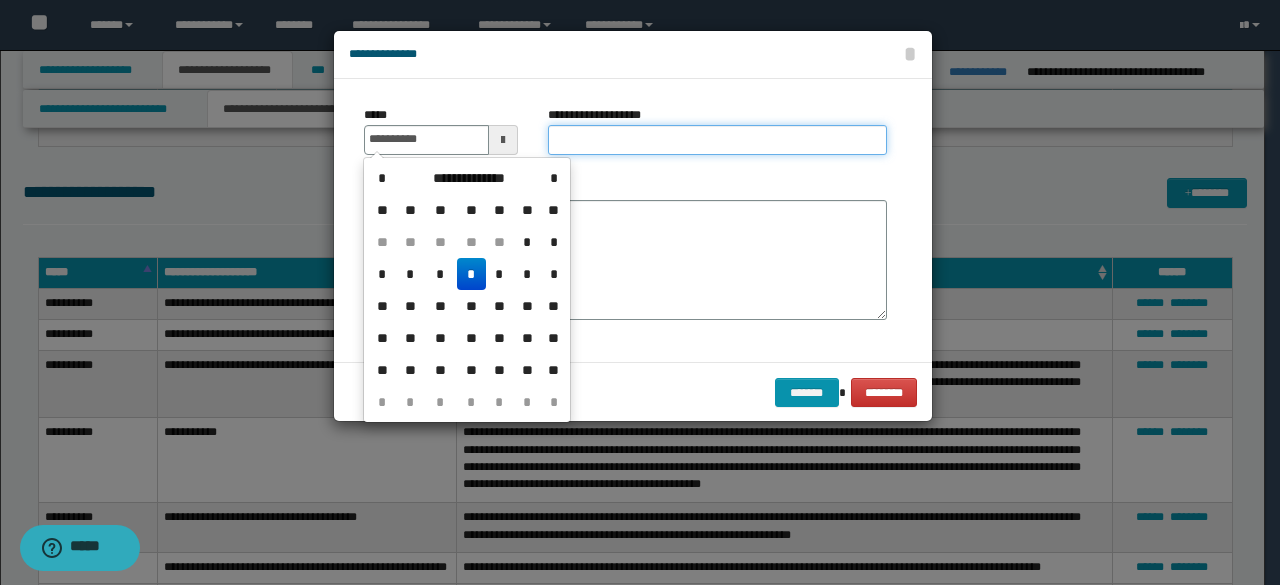 type 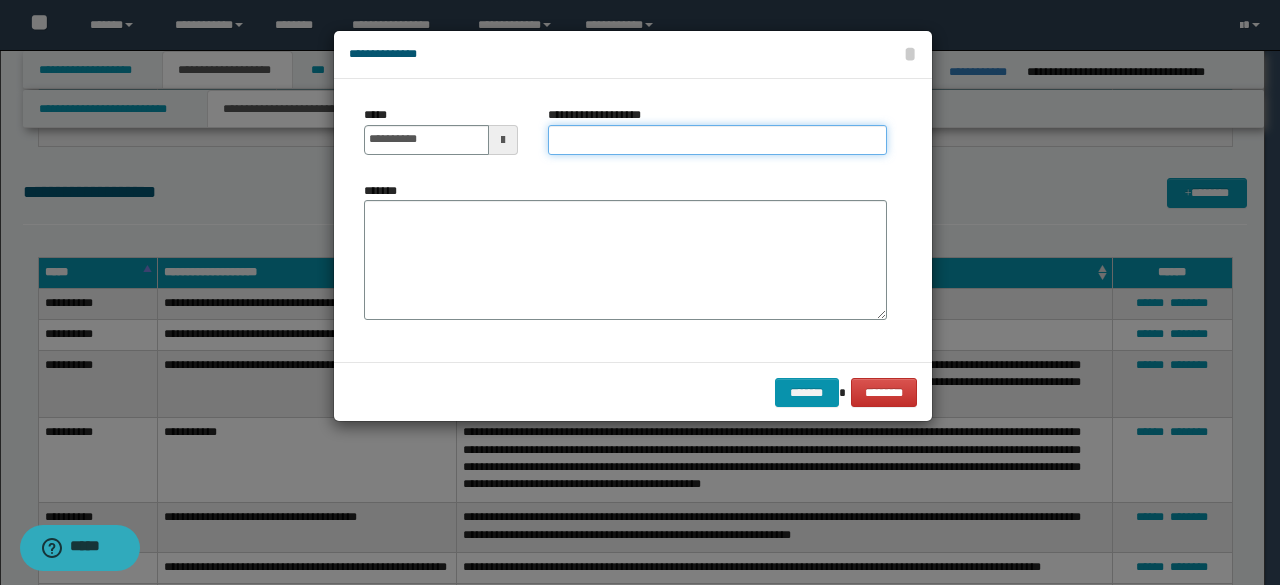 paste on "**********" 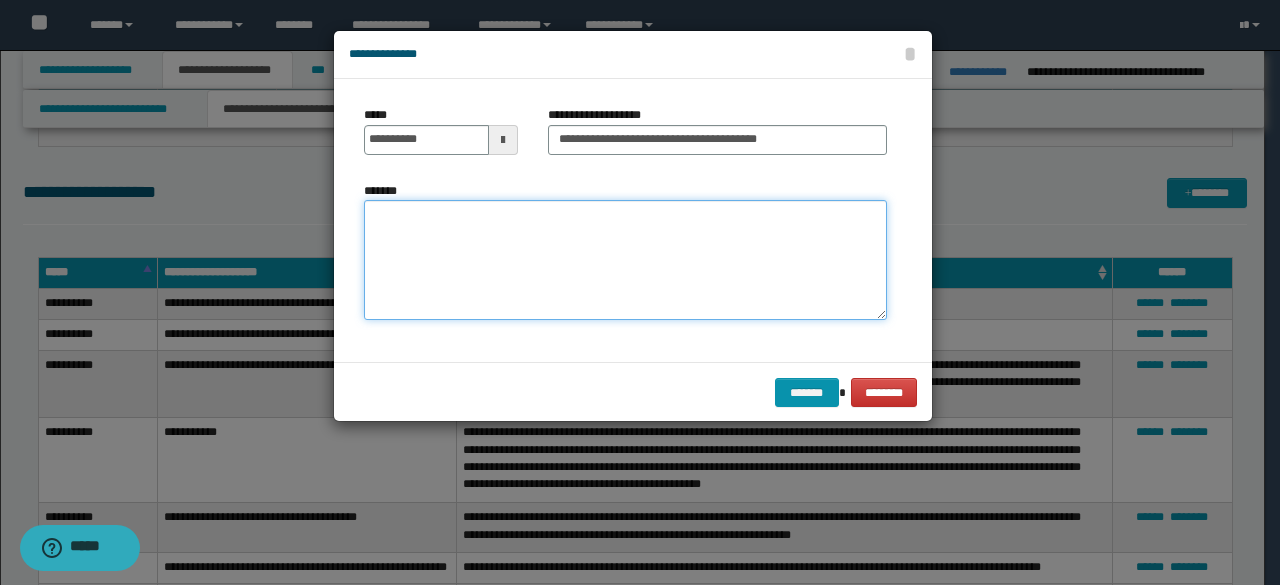 click on "*******" at bounding box center [625, 260] 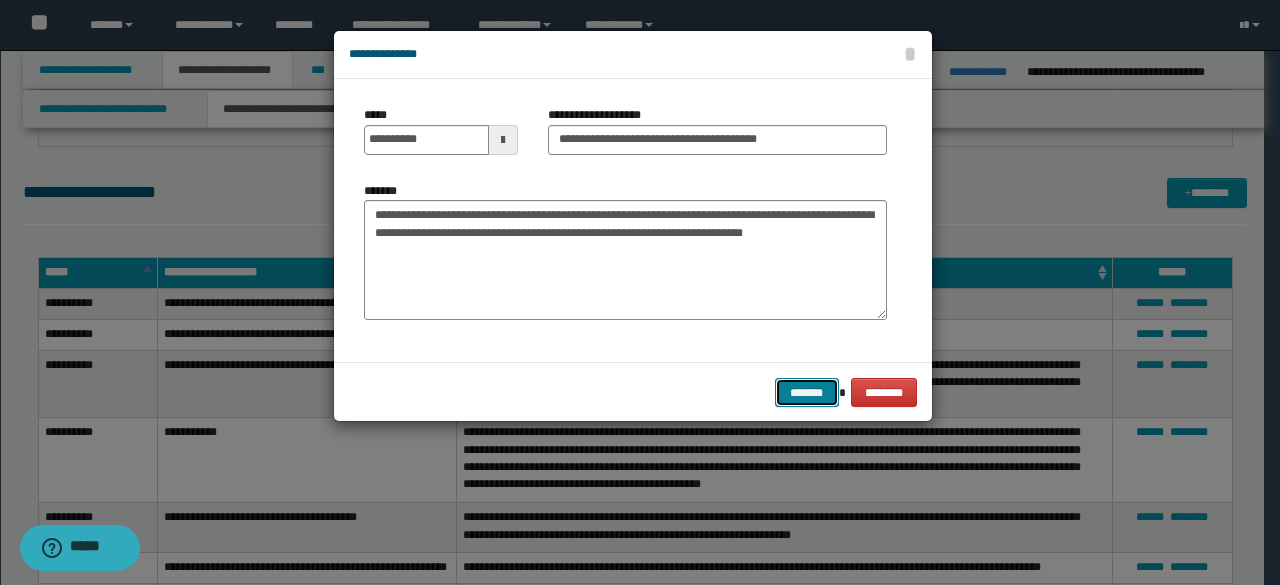 click on "*******" at bounding box center [807, 392] 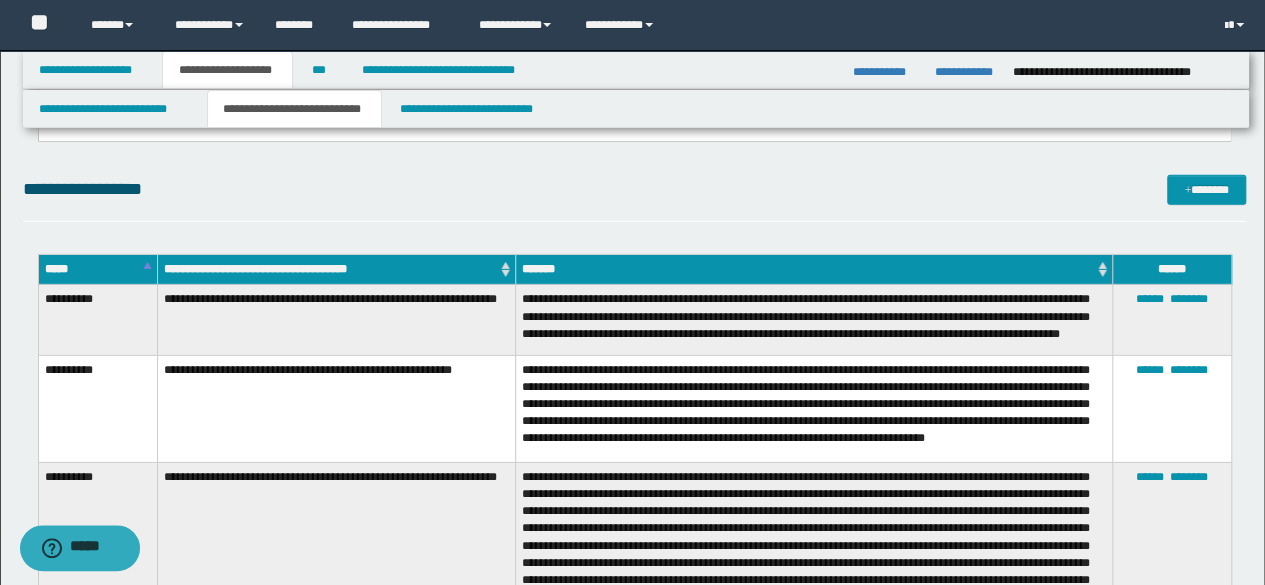 scroll, scrollTop: 2804, scrollLeft: 0, axis: vertical 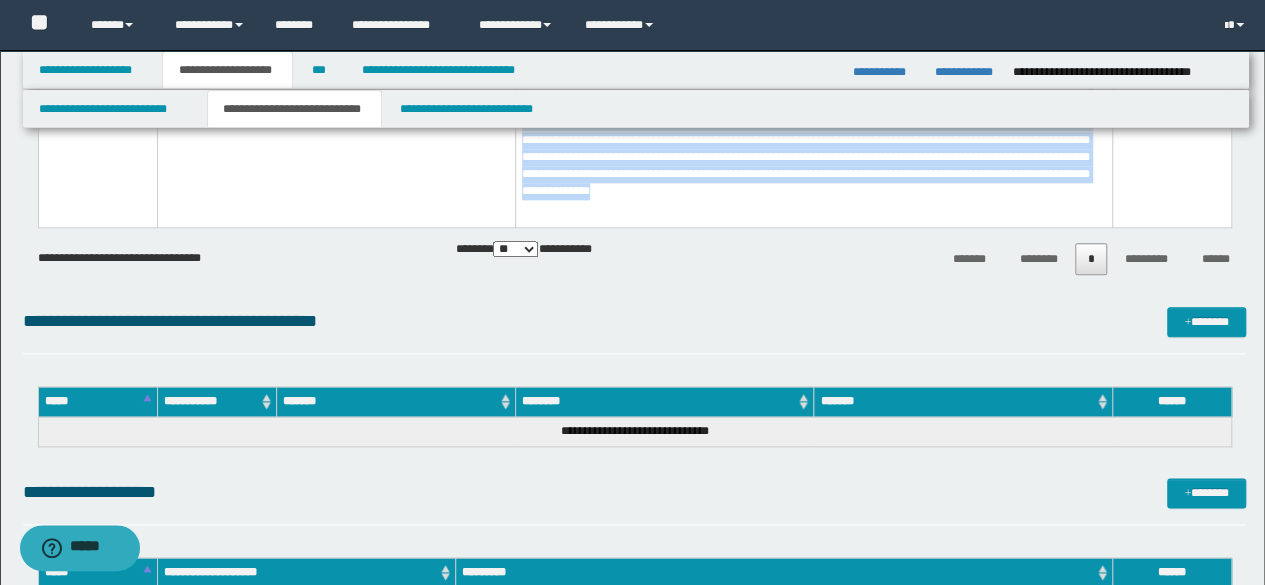 drag, startPoint x: 43, startPoint y: 411, endPoint x: 886, endPoint y: 209, distance: 866.8639 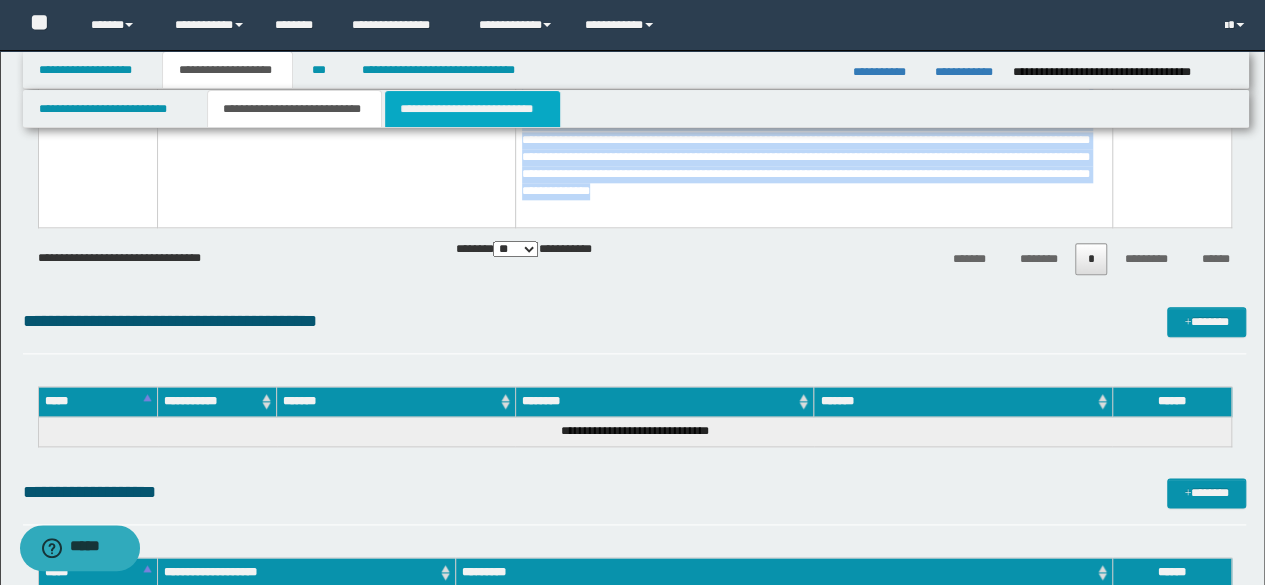 drag, startPoint x: 426, startPoint y: 111, endPoint x: 383, endPoint y: 7, distance: 112.53888 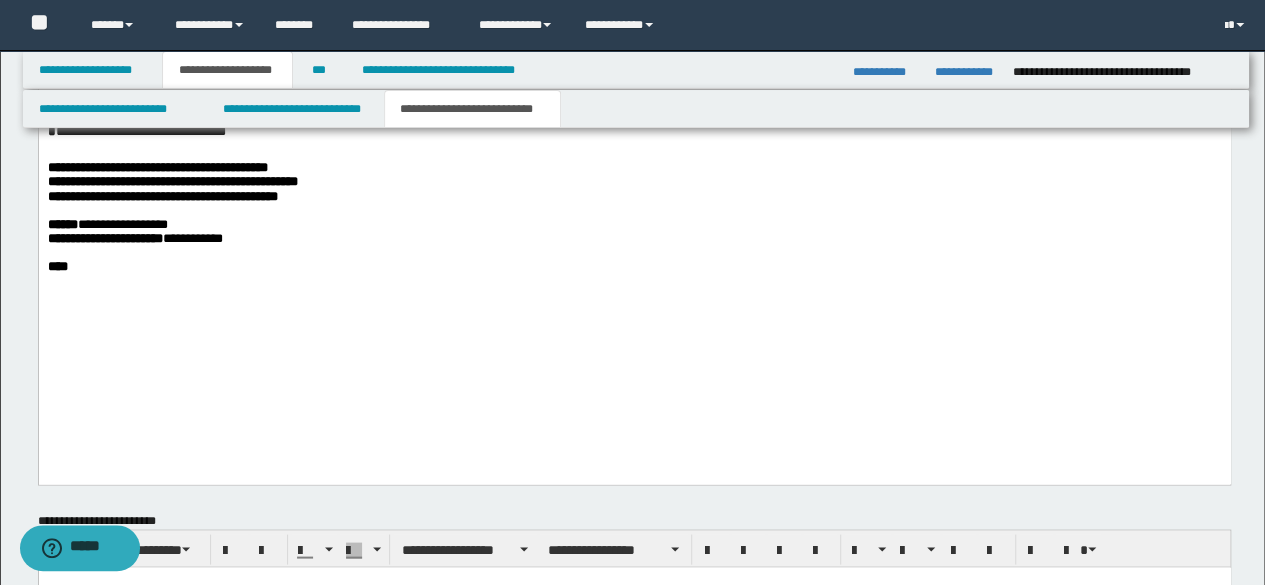 scroll, scrollTop: 1404, scrollLeft: 0, axis: vertical 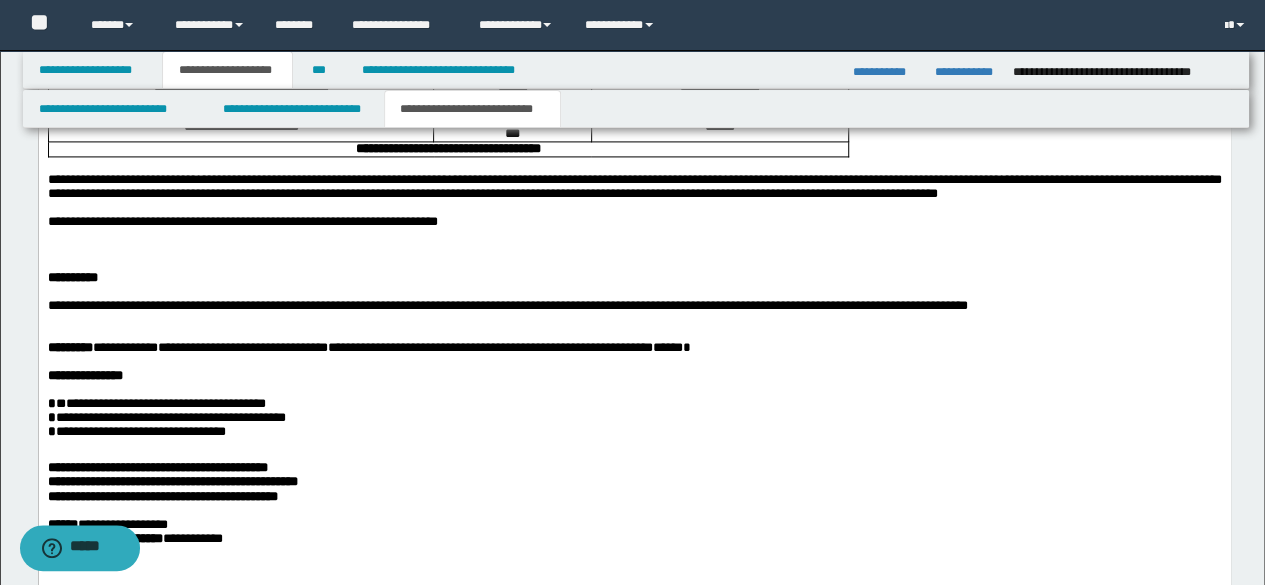 click at bounding box center [634, 251] 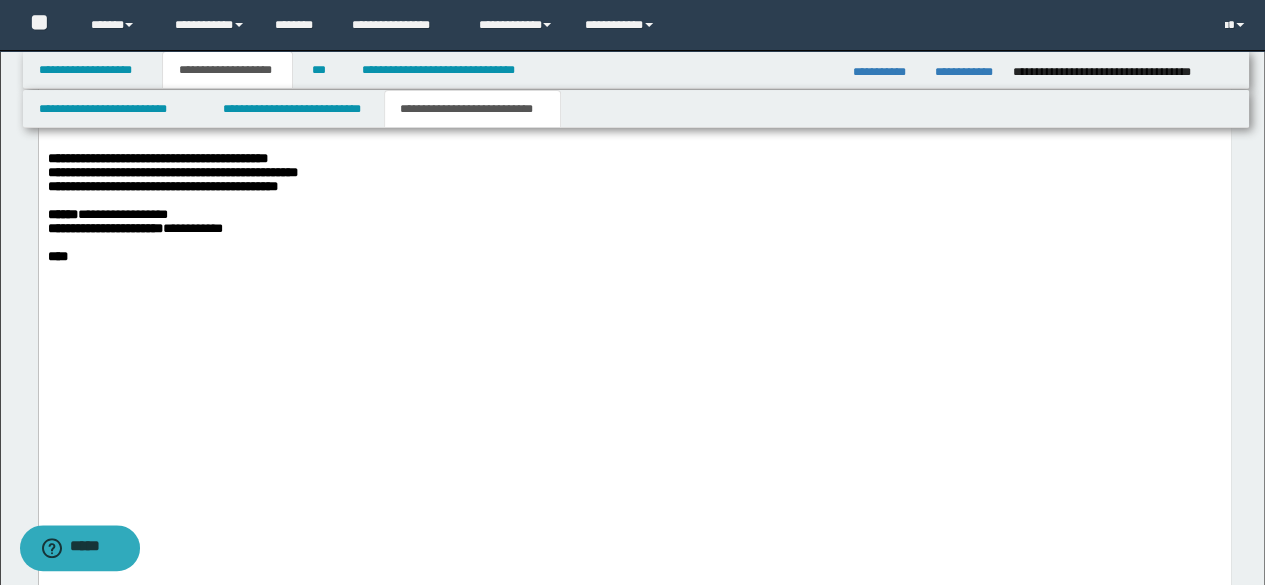 scroll, scrollTop: 2504, scrollLeft: 0, axis: vertical 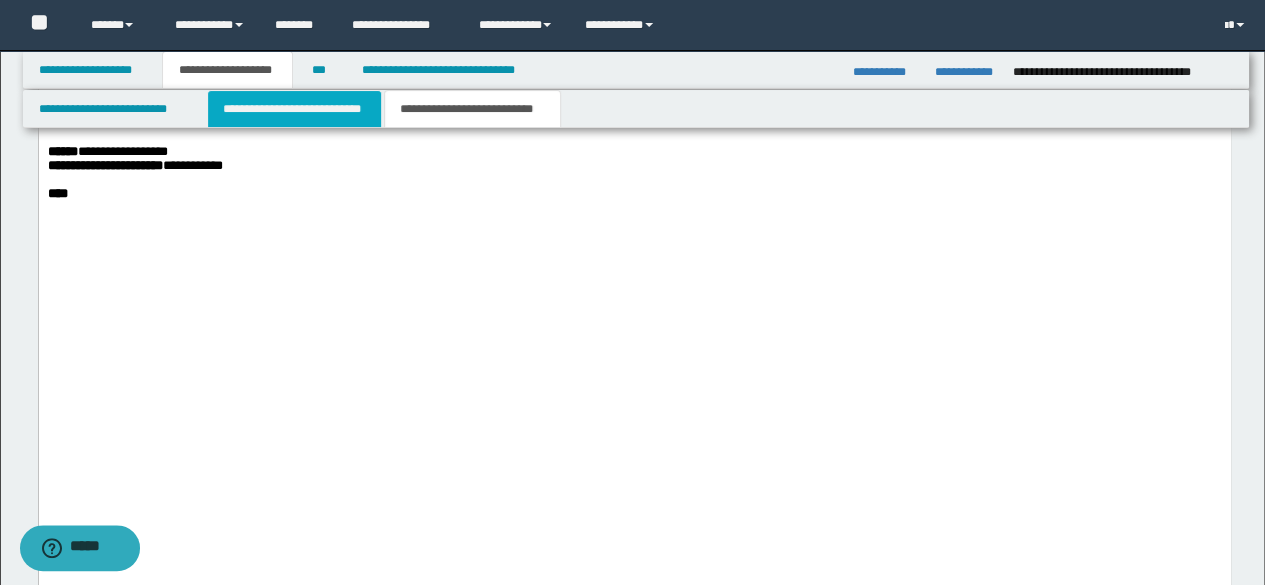 click on "**********" at bounding box center (294, 109) 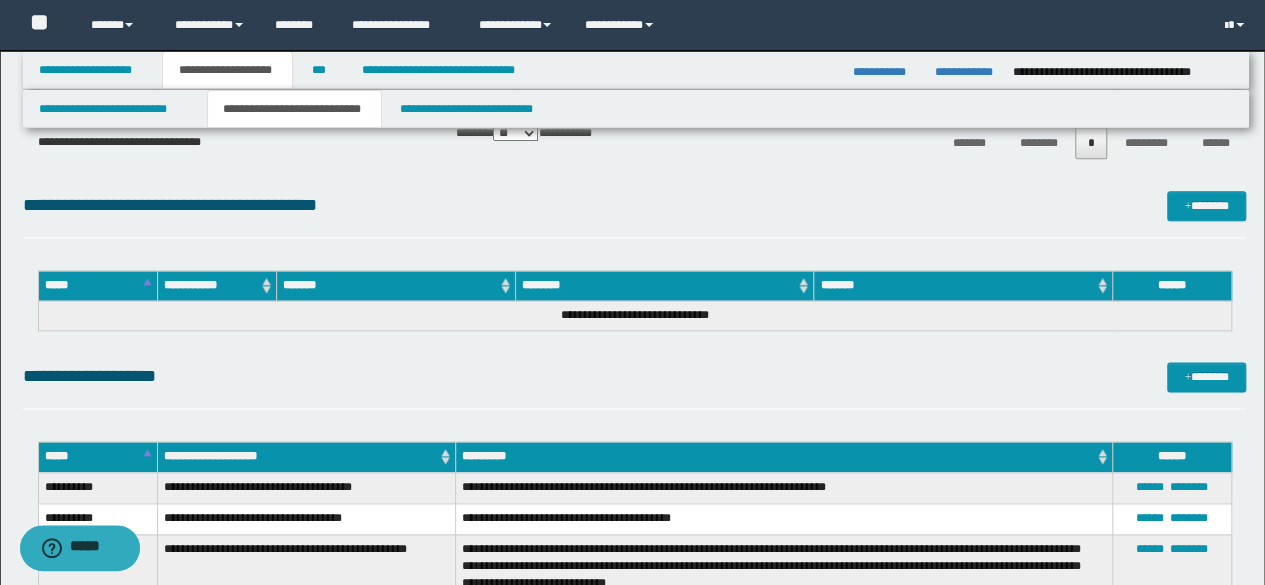 scroll, scrollTop: 5004, scrollLeft: 0, axis: vertical 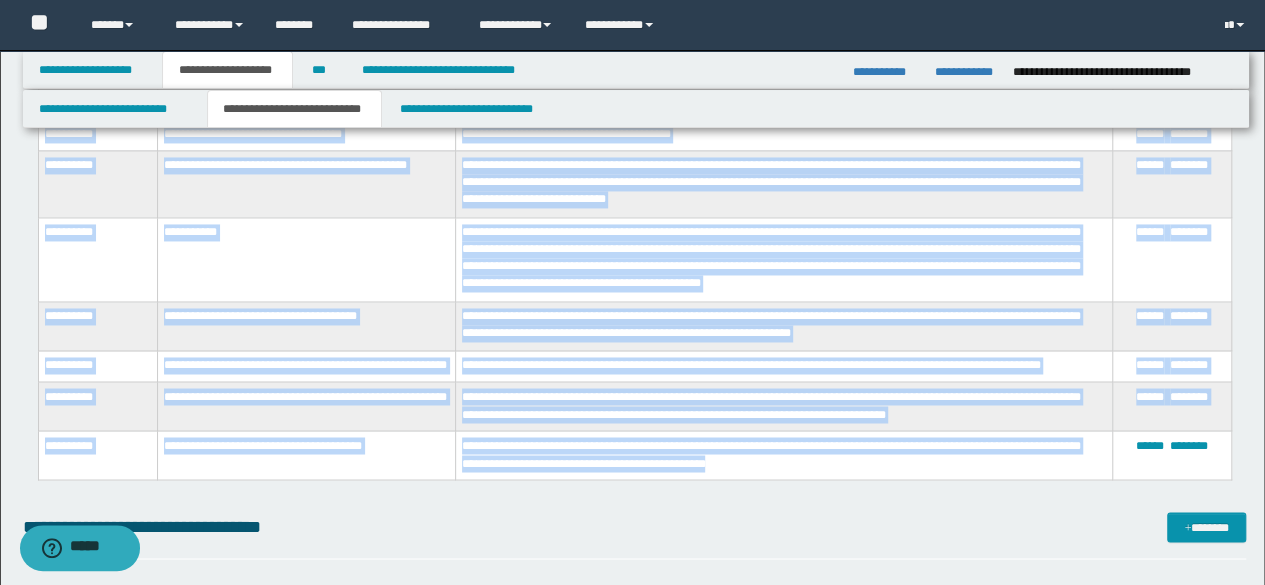 drag, startPoint x: 38, startPoint y: 403, endPoint x: 744, endPoint y: 465, distance: 708.71716 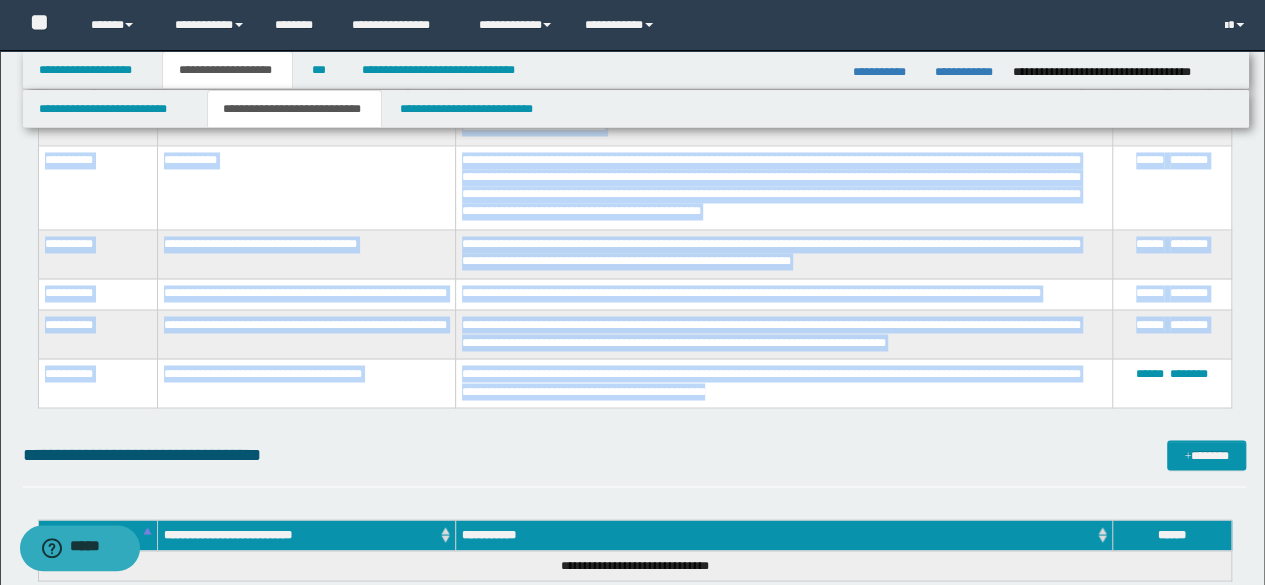 scroll, scrollTop: 5404, scrollLeft: 0, axis: vertical 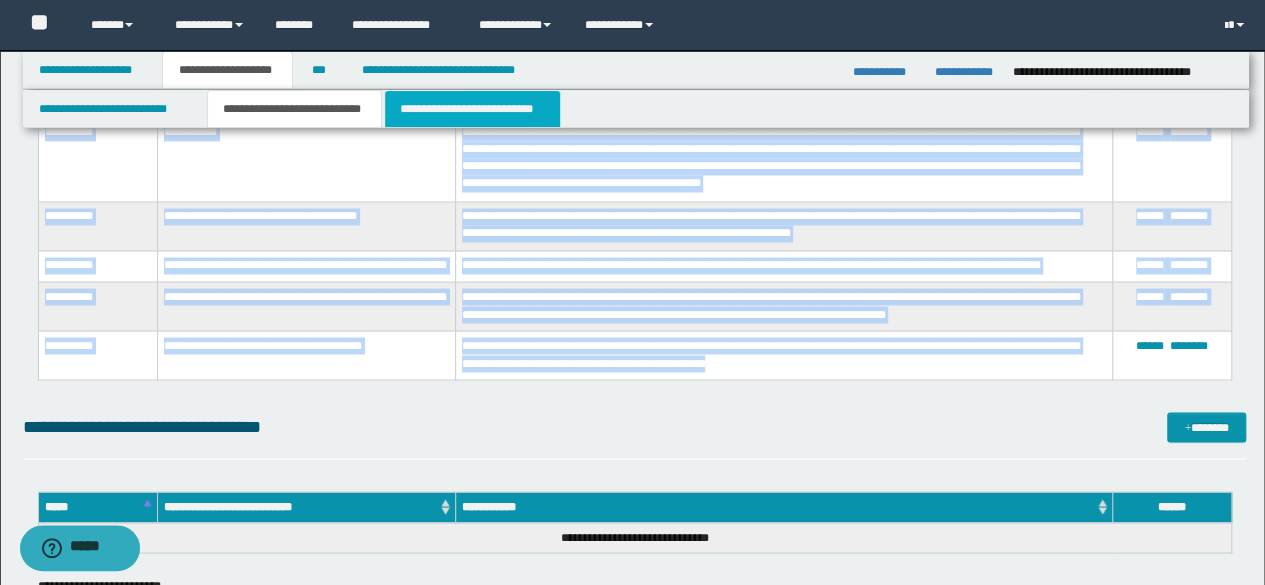 click on "**********" at bounding box center [472, 109] 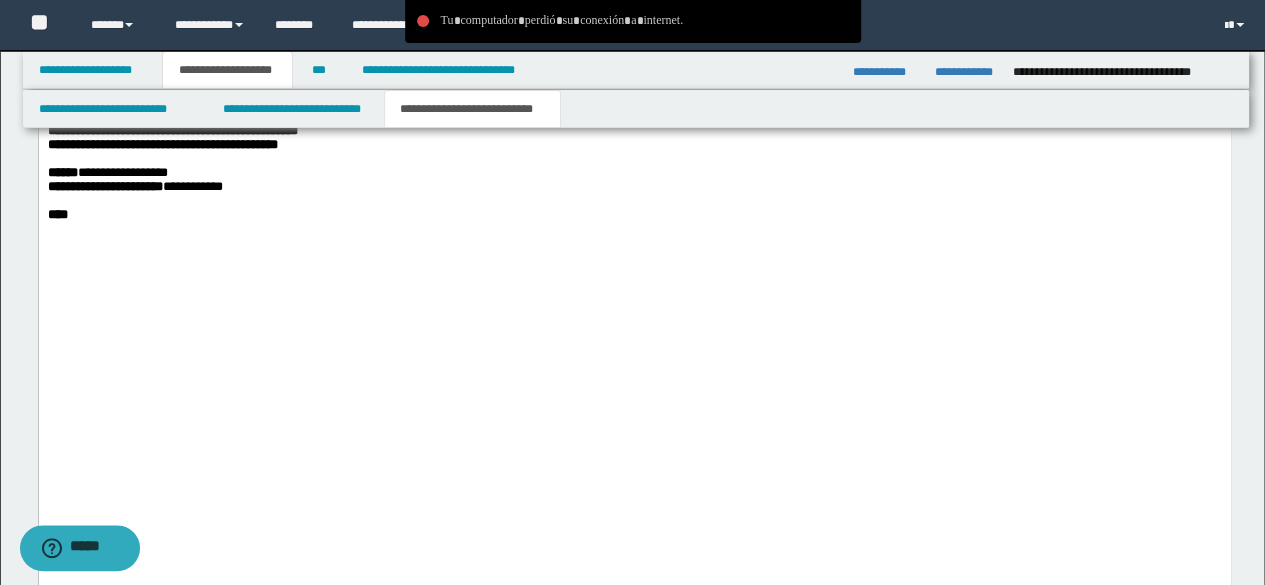 scroll, scrollTop: 2454, scrollLeft: 0, axis: vertical 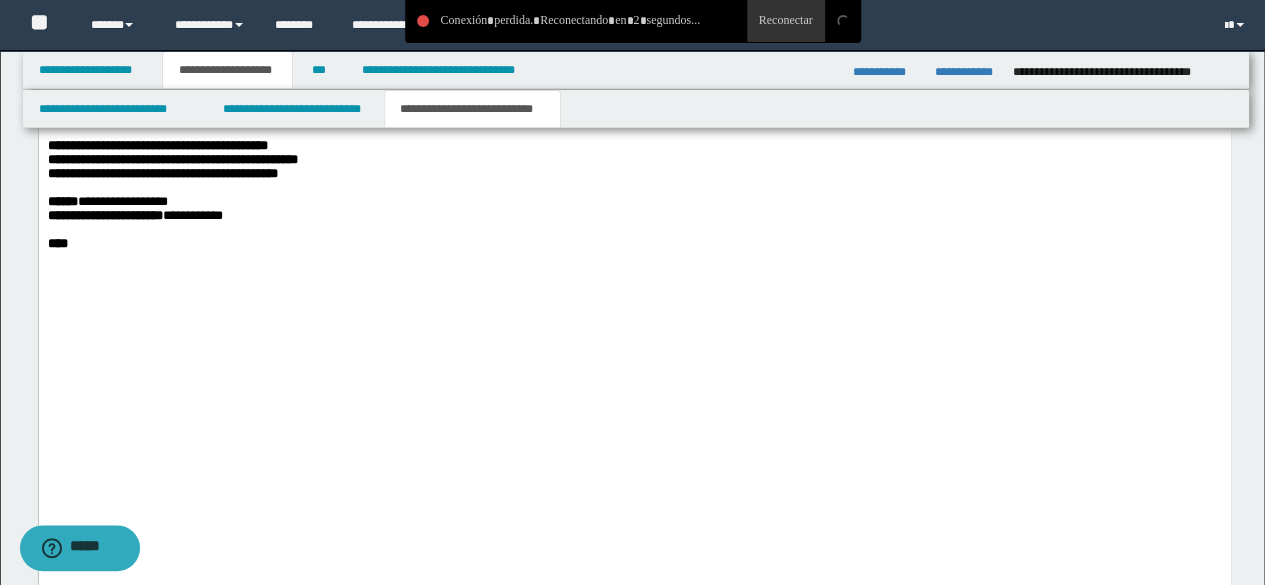 click at bounding box center [634, -72] 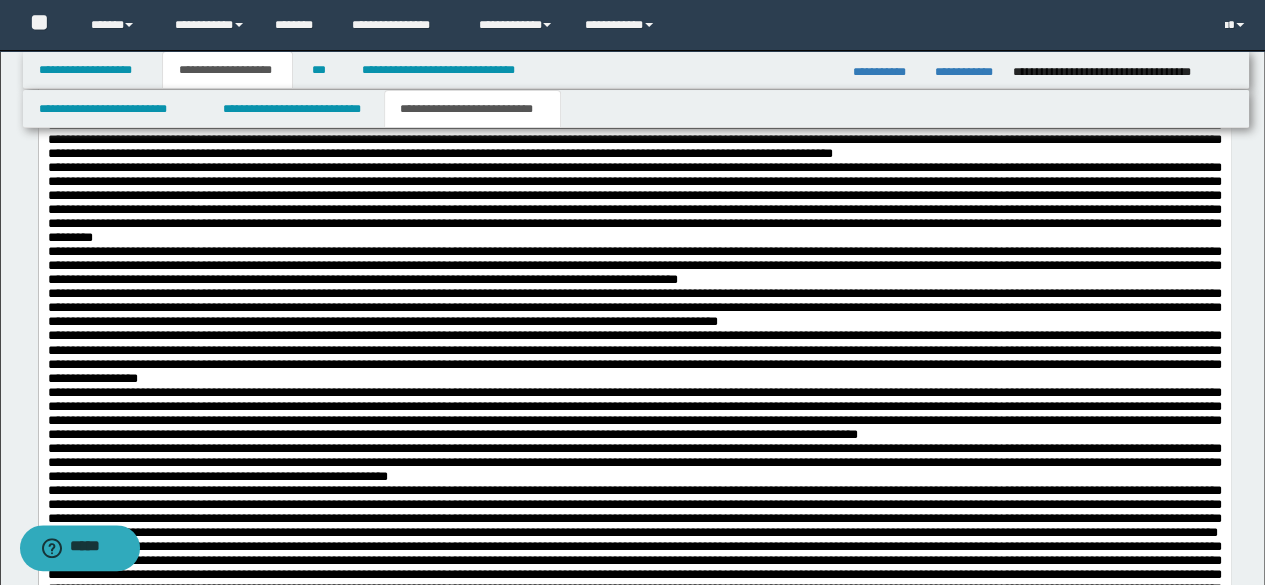 scroll, scrollTop: 1368, scrollLeft: 0, axis: vertical 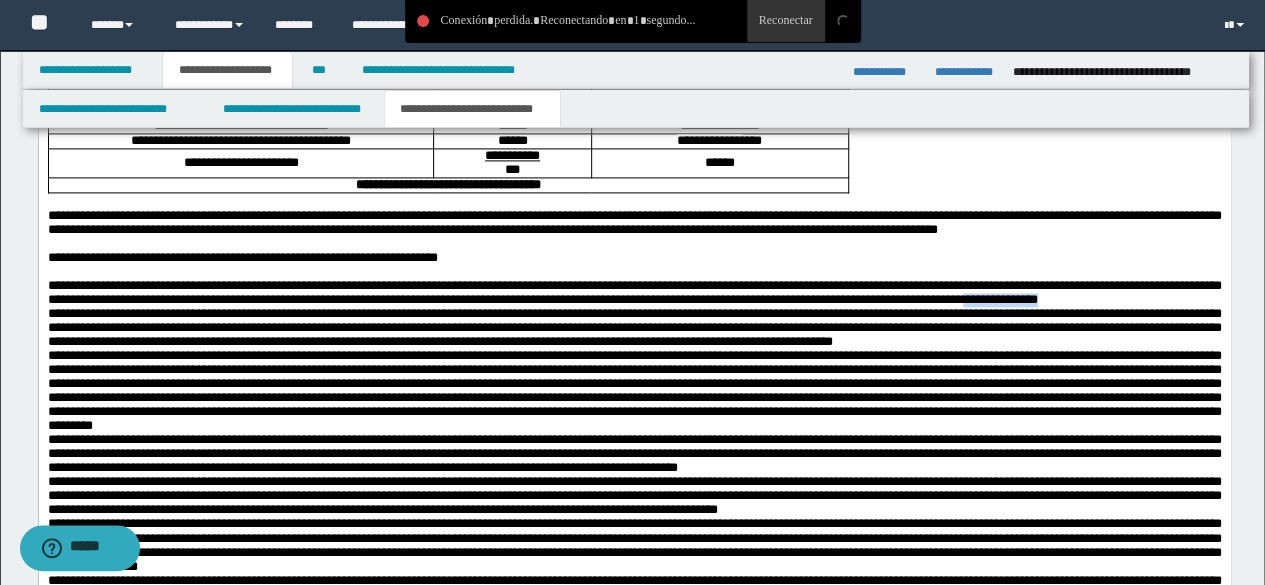 drag, startPoint x: 261, startPoint y: 387, endPoint x: 378, endPoint y: 386, distance: 117.00427 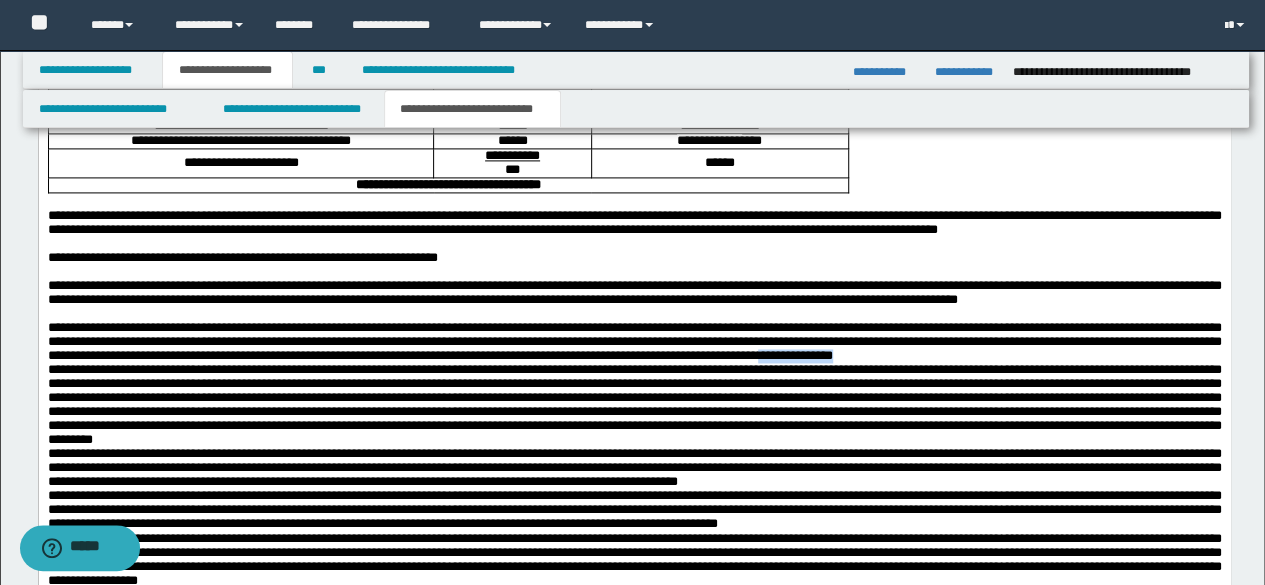 drag, startPoint x: 238, startPoint y: 461, endPoint x: 377, endPoint y: 463, distance: 139.01439 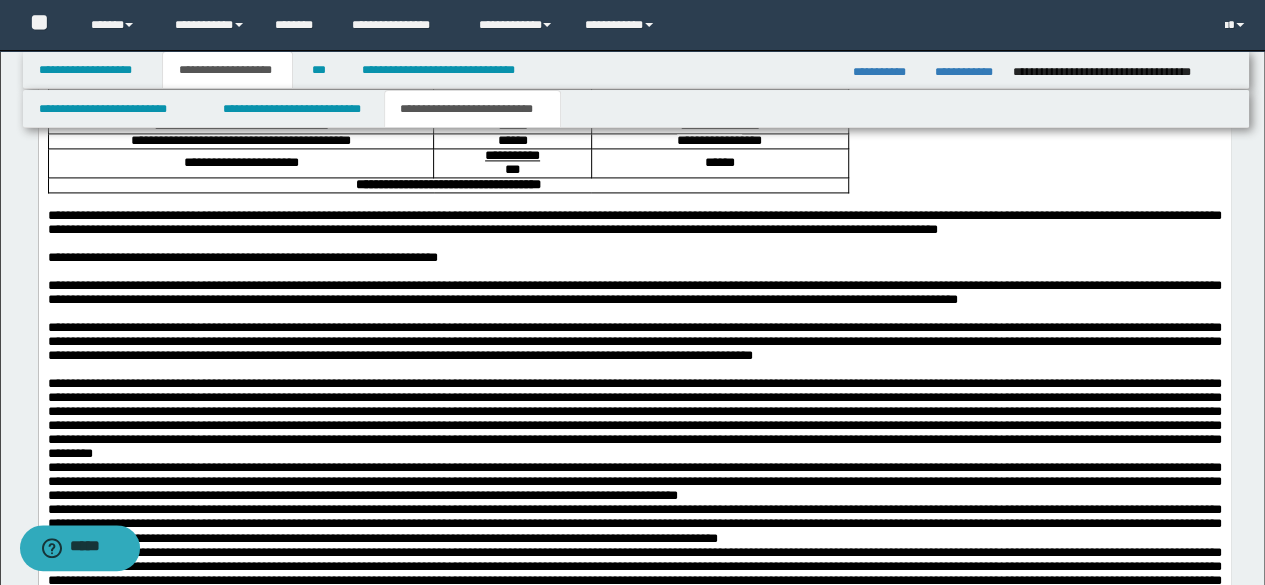 scroll, scrollTop: 1468, scrollLeft: 0, axis: vertical 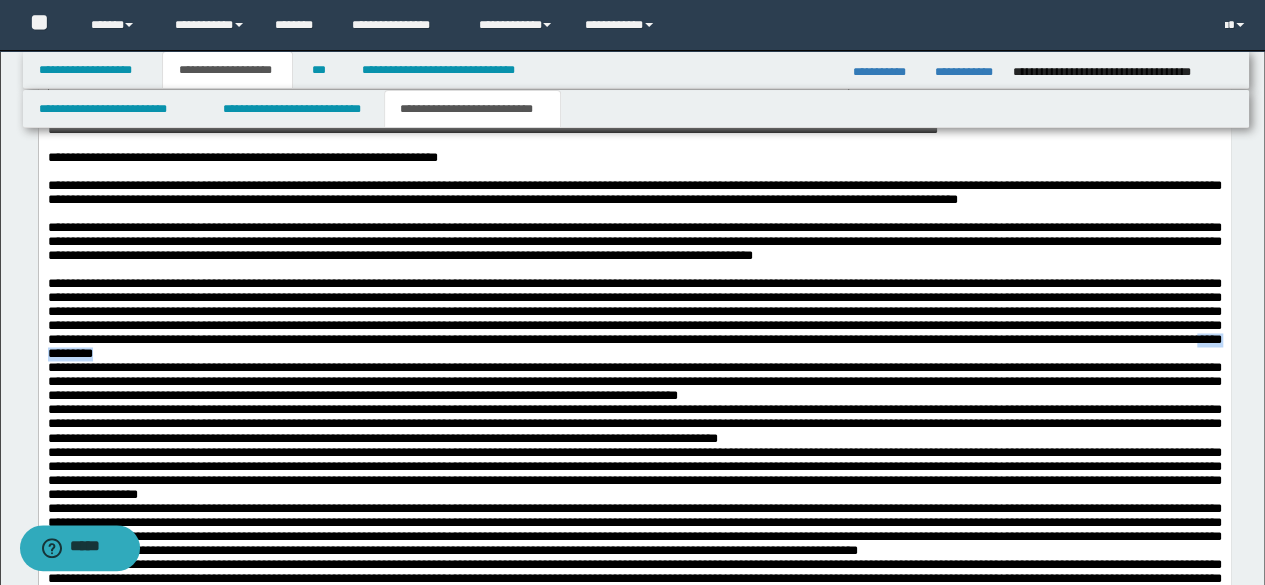 drag, startPoint x: 286, startPoint y: 485, endPoint x: 430, endPoint y: 484, distance: 144.00348 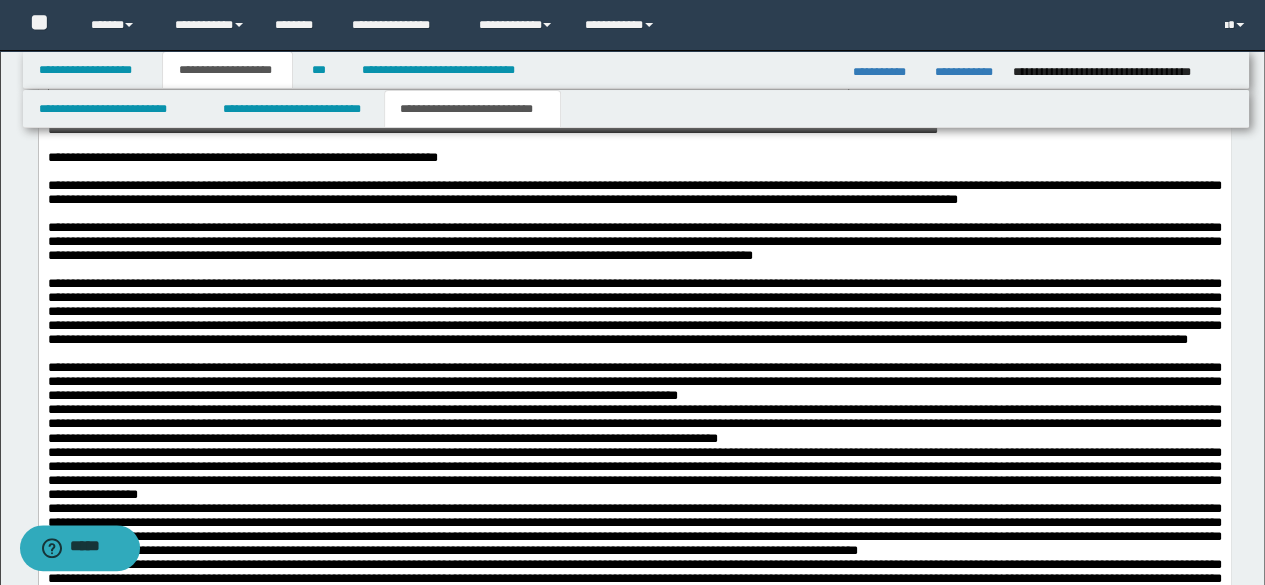scroll, scrollTop: 1768, scrollLeft: 0, axis: vertical 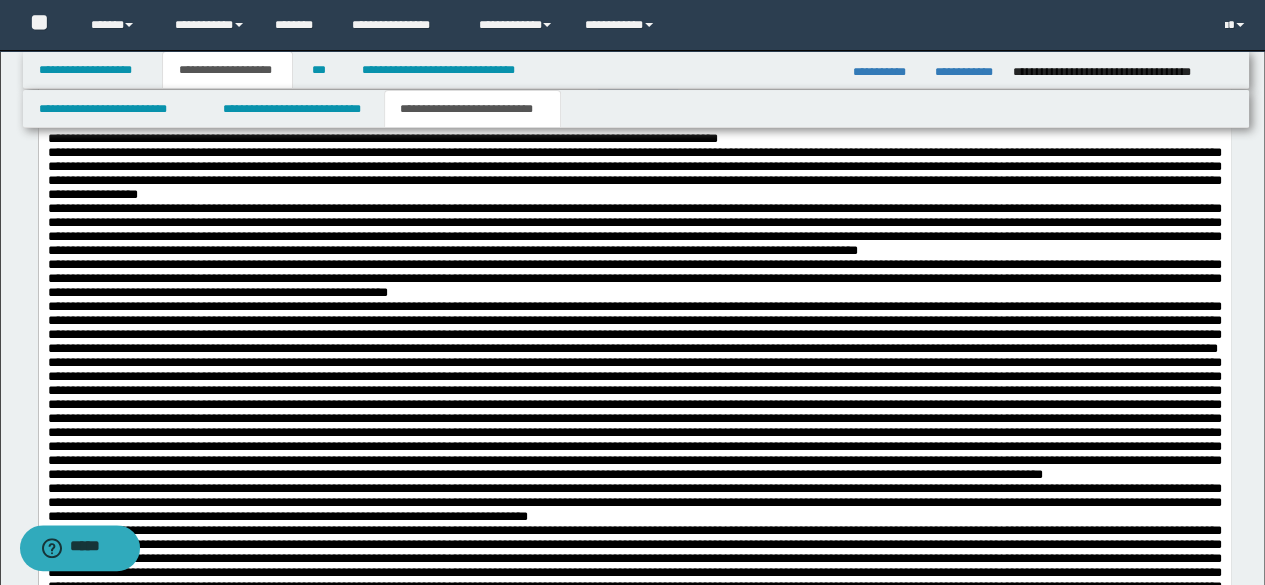 drag, startPoint x: 92, startPoint y: 261, endPoint x: 202, endPoint y: 269, distance: 110.29053 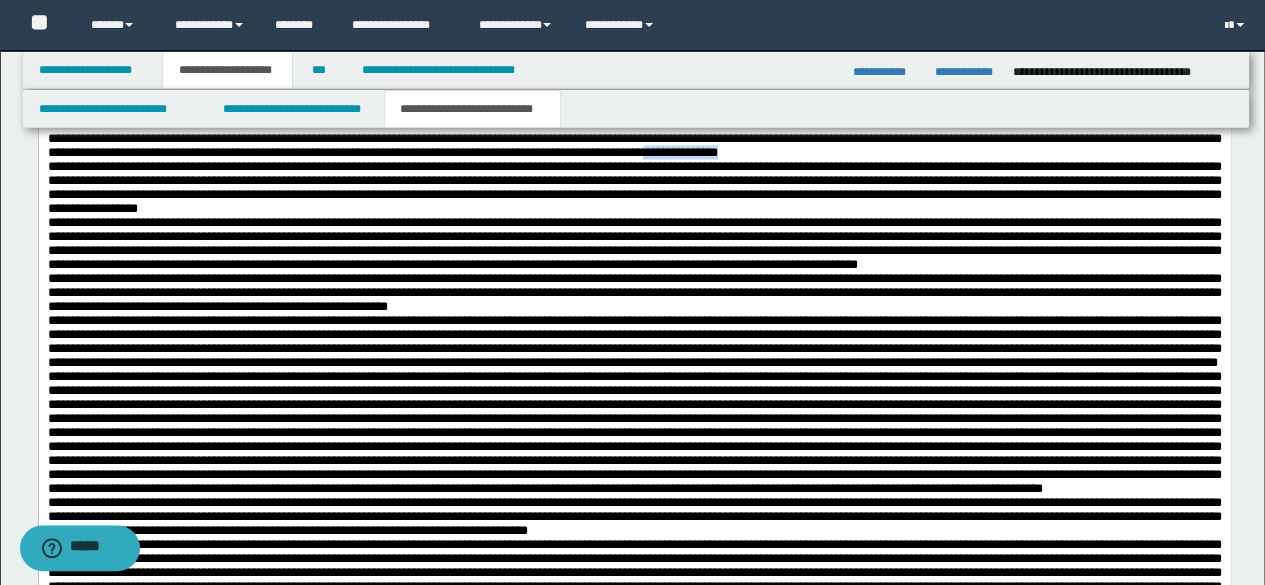drag, startPoint x: 174, startPoint y: 343, endPoint x: 273, endPoint y: 339, distance: 99.08077 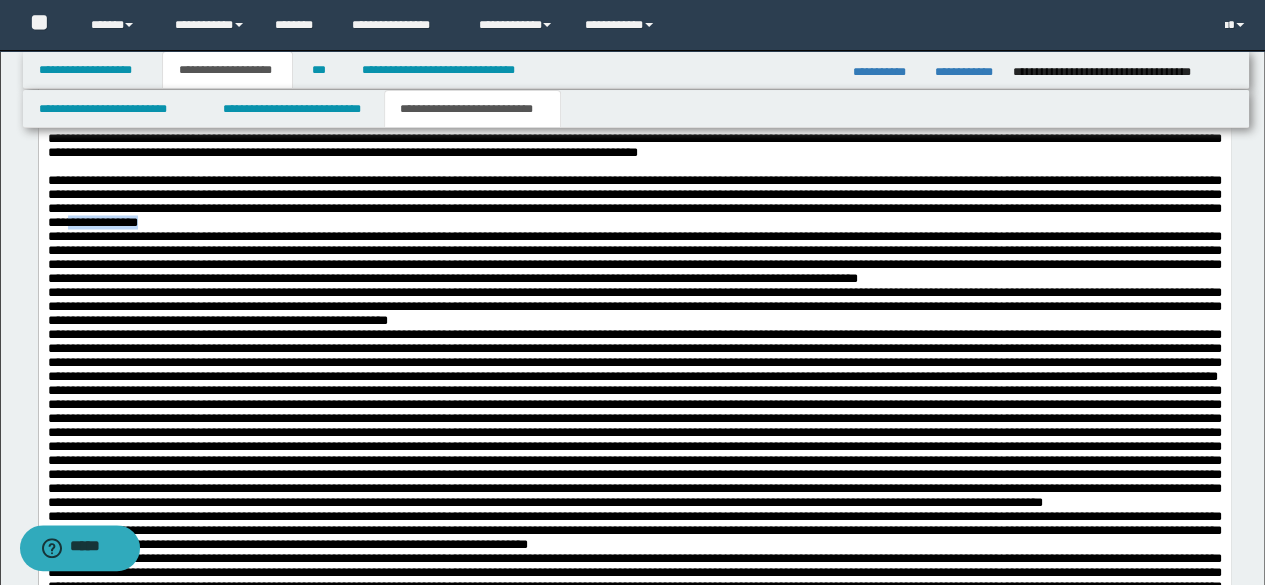 drag, startPoint x: 944, startPoint y: 417, endPoint x: 1037, endPoint y: 418, distance: 93.00538 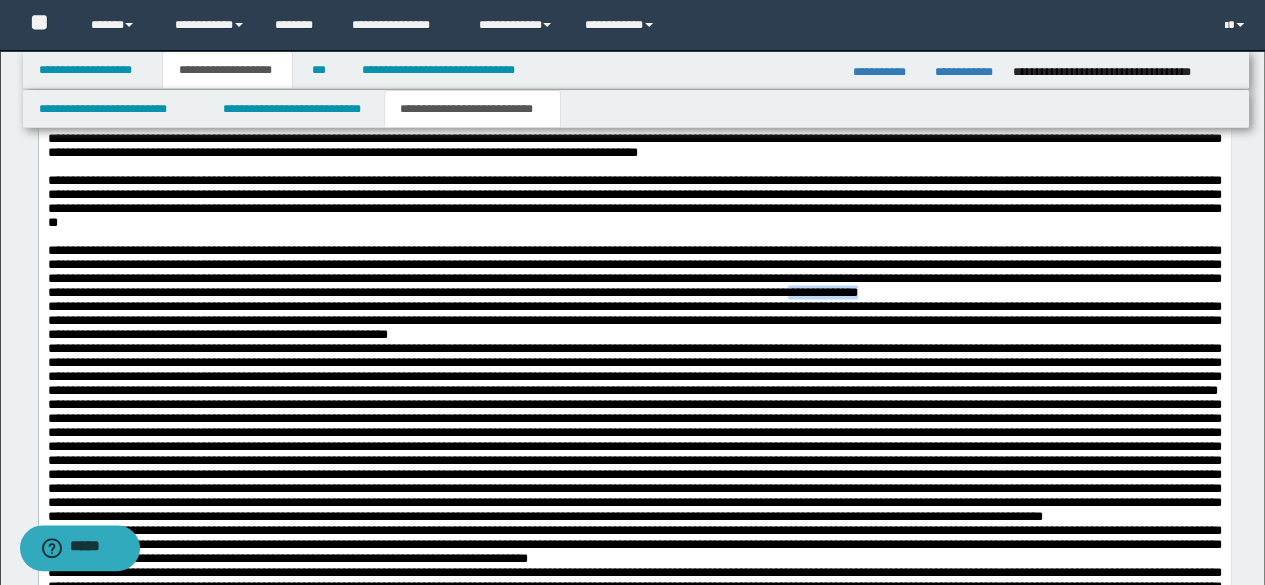 drag, startPoint x: 609, startPoint y: 513, endPoint x: 708, endPoint y: 507, distance: 99.18165 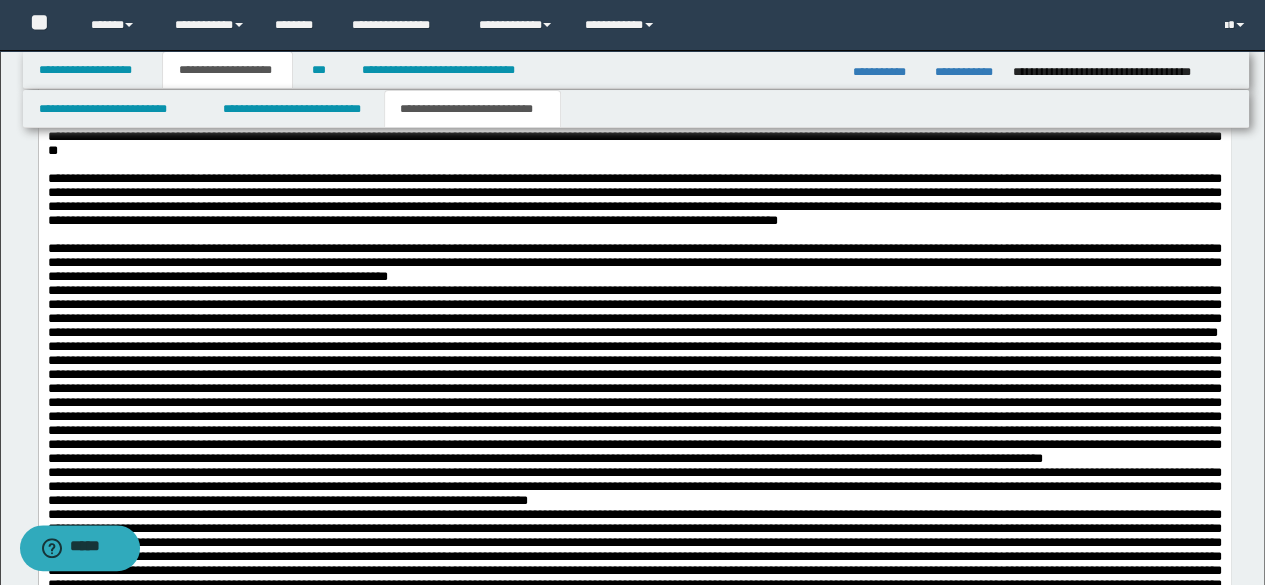 scroll, scrollTop: 1868, scrollLeft: 0, axis: vertical 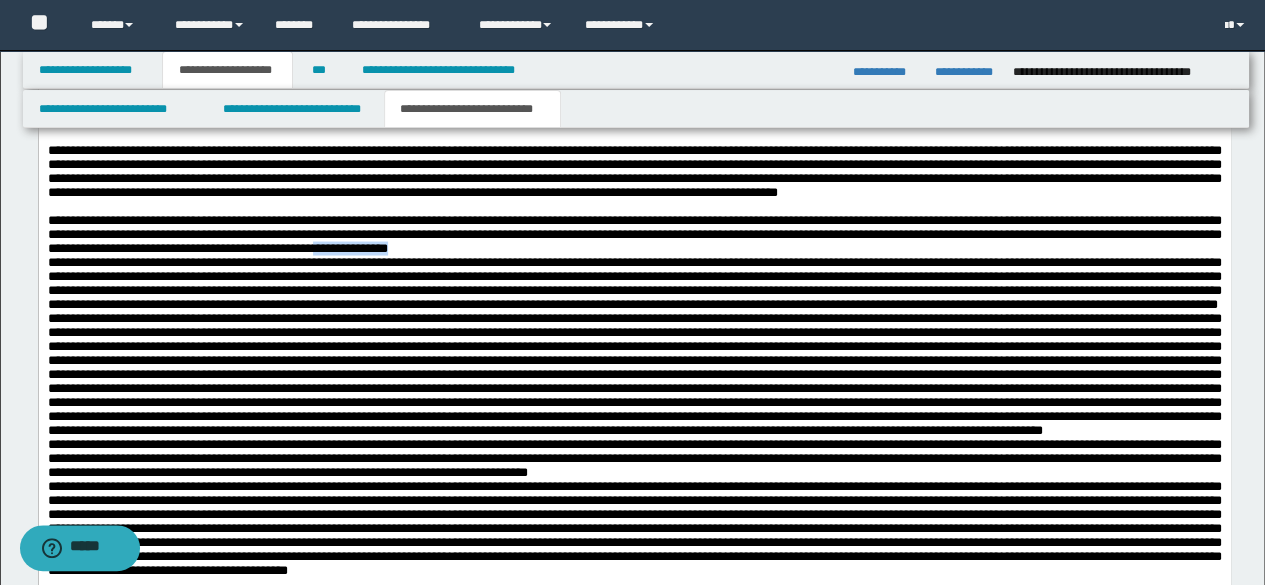 drag, startPoint x: 940, startPoint y: 477, endPoint x: 1036, endPoint y: 470, distance: 96.25487 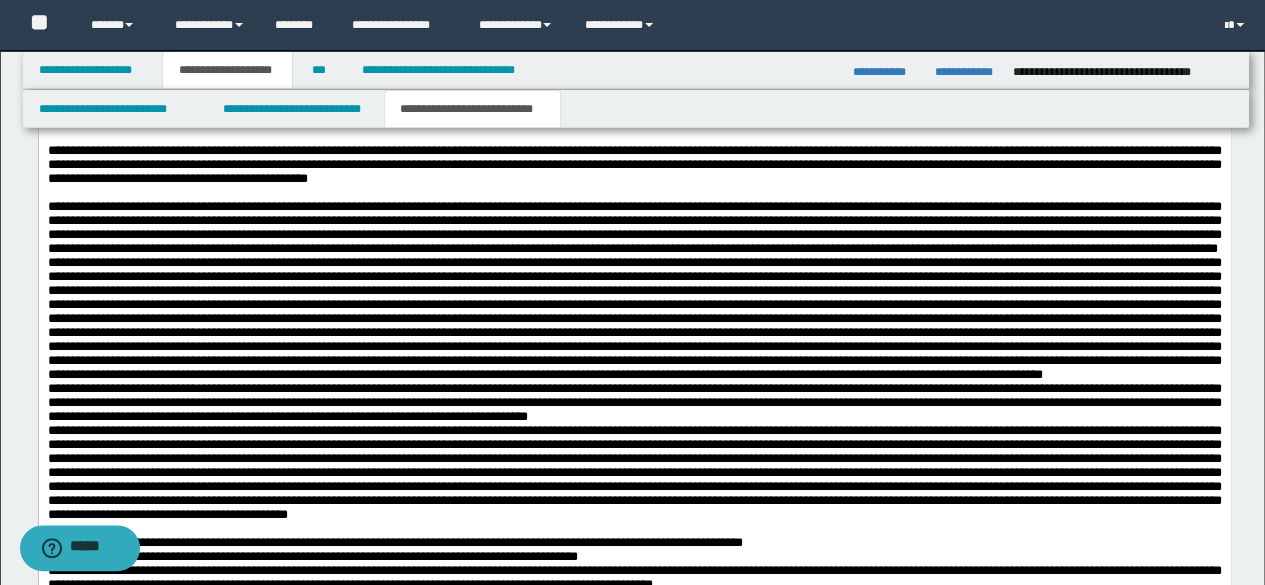 scroll, scrollTop: 1968, scrollLeft: 0, axis: vertical 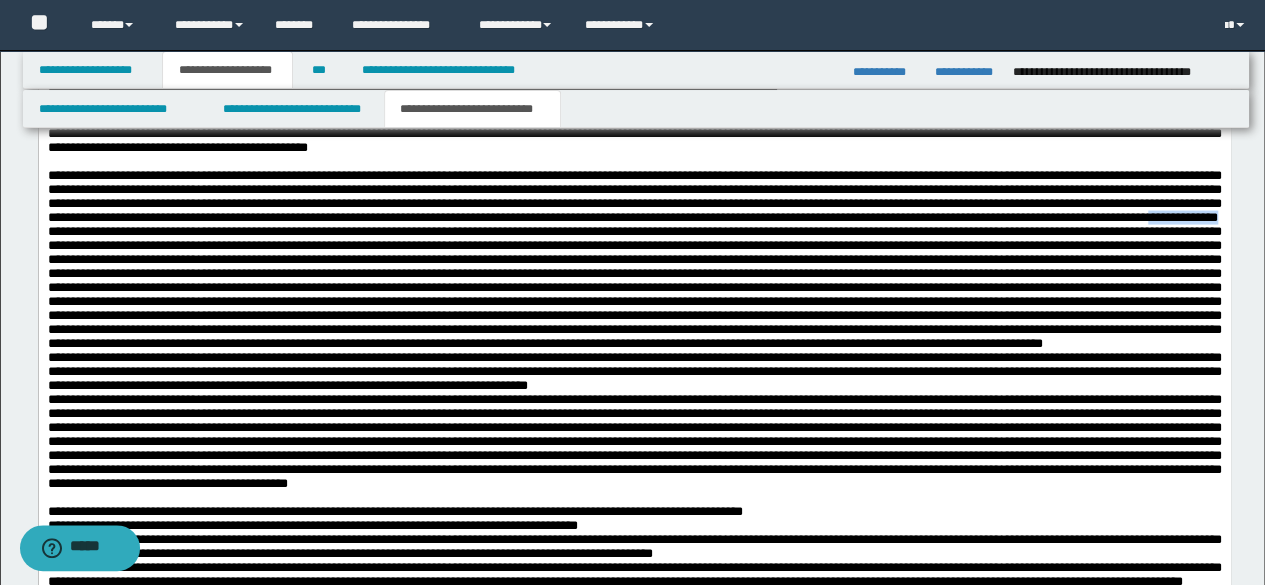 drag, startPoint x: 1112, startPoint y: 465, endPoint x: 1206, endPoint y: 461, distance: 94.08507 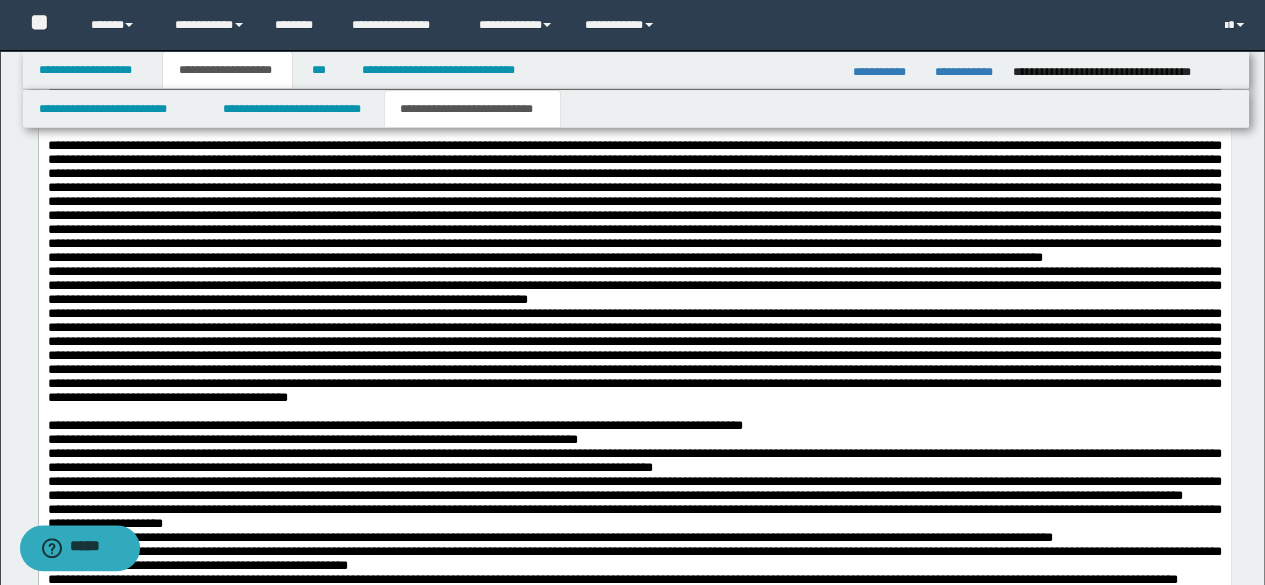 scroll, scrollTop: 2268, scrollLeft: 0, axis: vertical 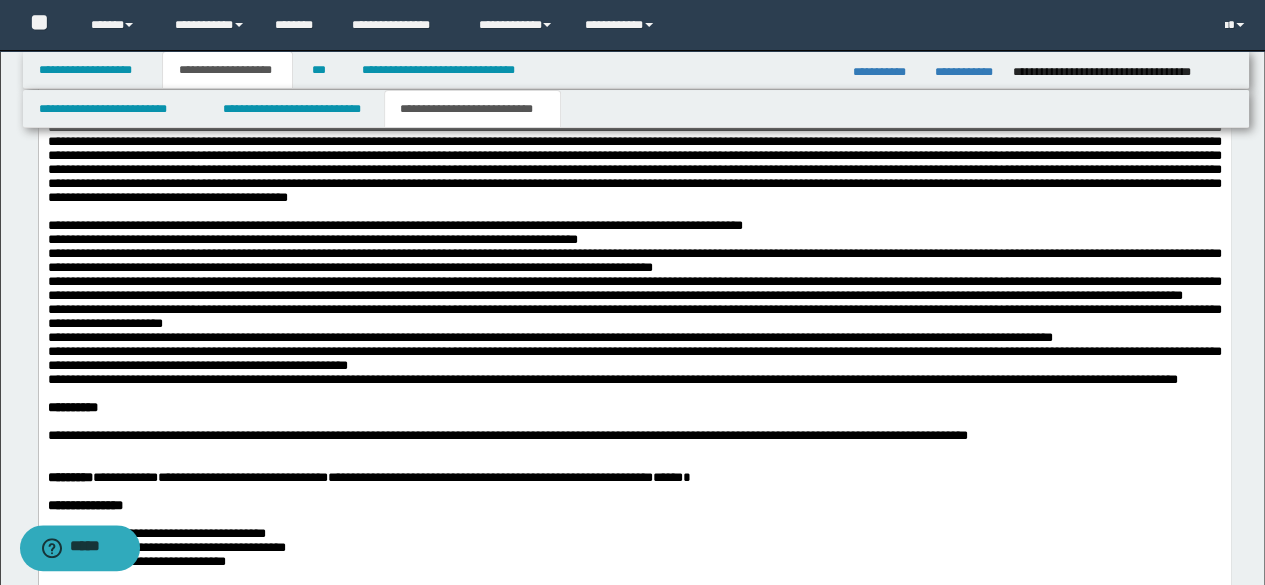 drag, startPoint x: 861, startPoint y: 344, endPoint x: 794, endPoint y: 358, distance: 68.44706 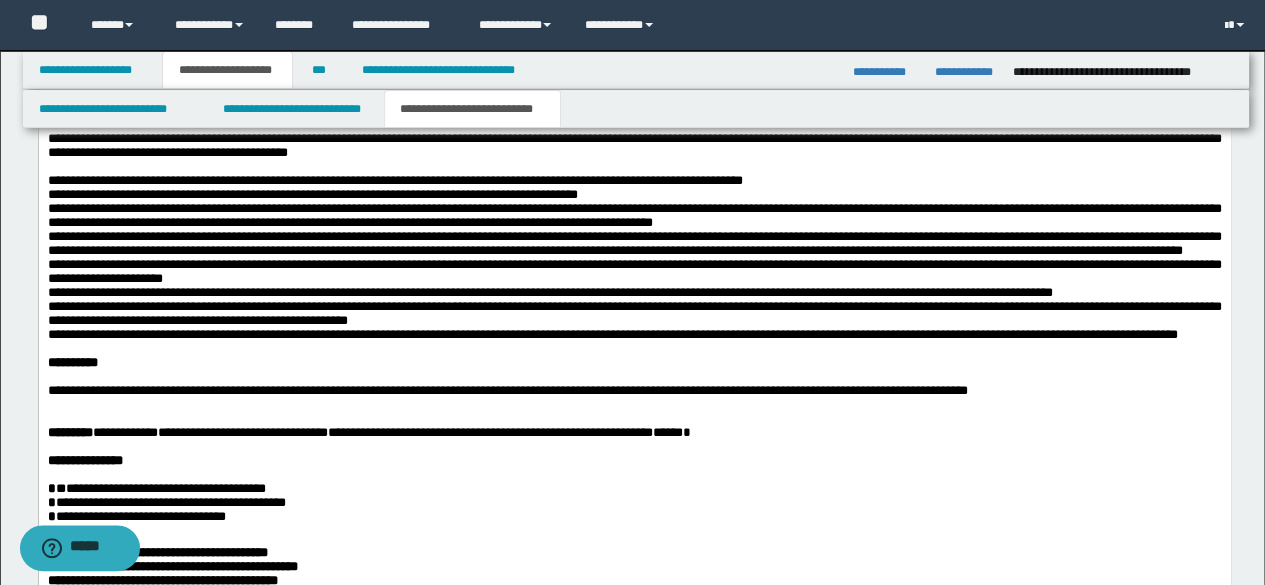 scroll, scrollTop: 2368, scrollLeft: 0, axis: vertical 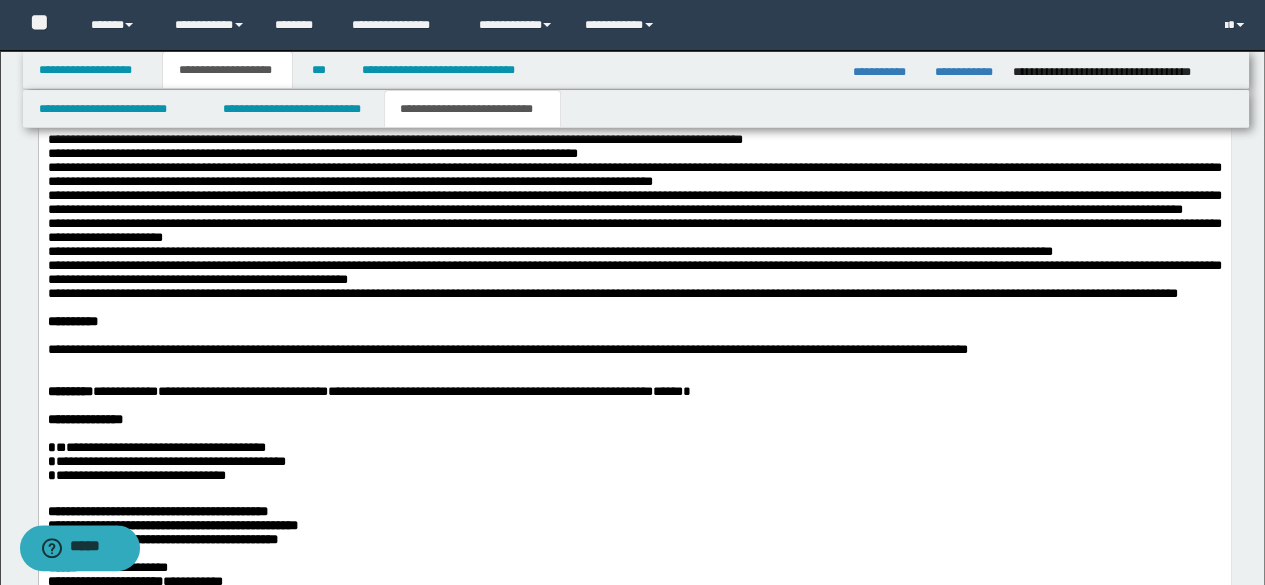 drag, startPoint x: 1082, startPoint y: 310, endPoint x: 1209, endPoint y: 312, distance: 127.01575 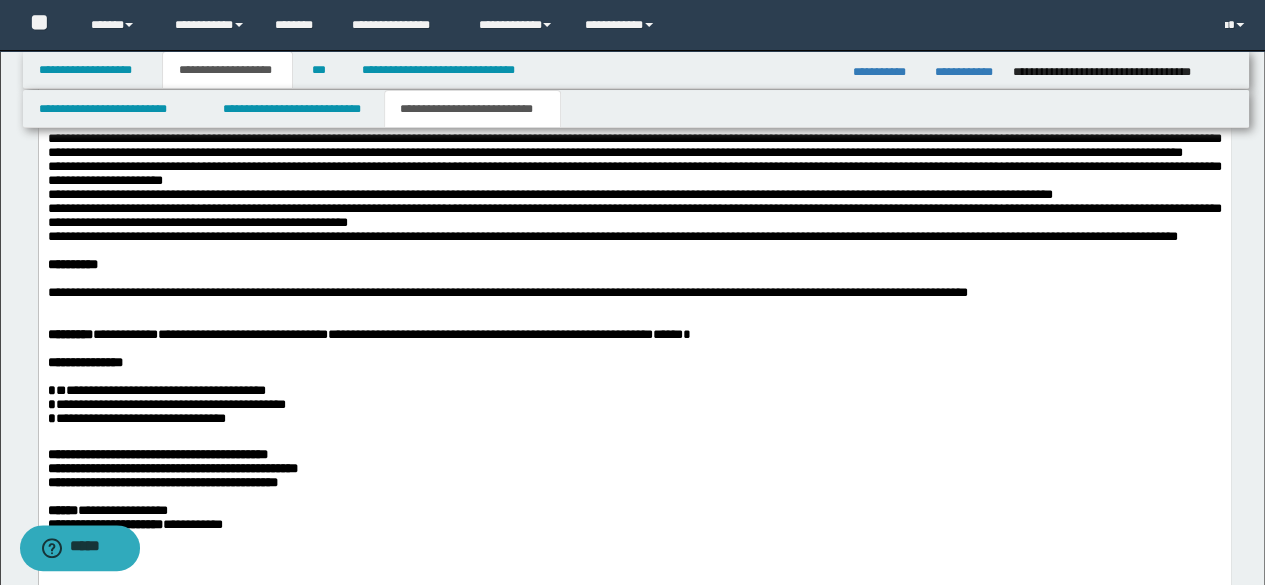 scroll, scrollTop: 2468, scrollLeft: 0, axis: vertical 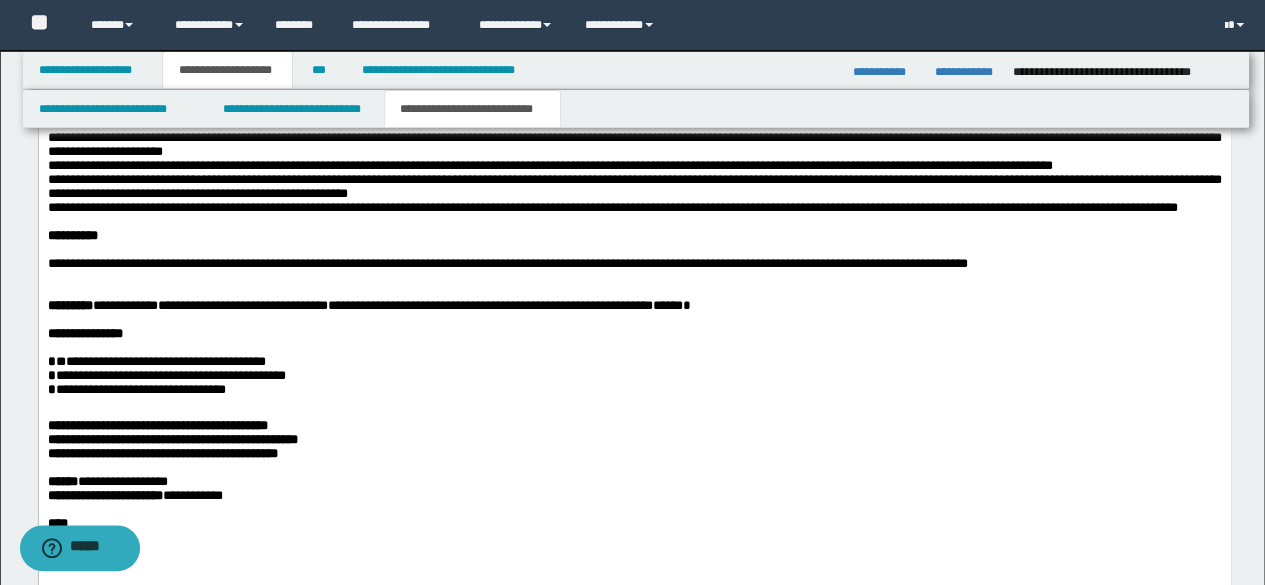 drag, startPoint x: 808, startPoint y: 374, endPoint x: 942, endPoint y: 377, distance: 134.03358 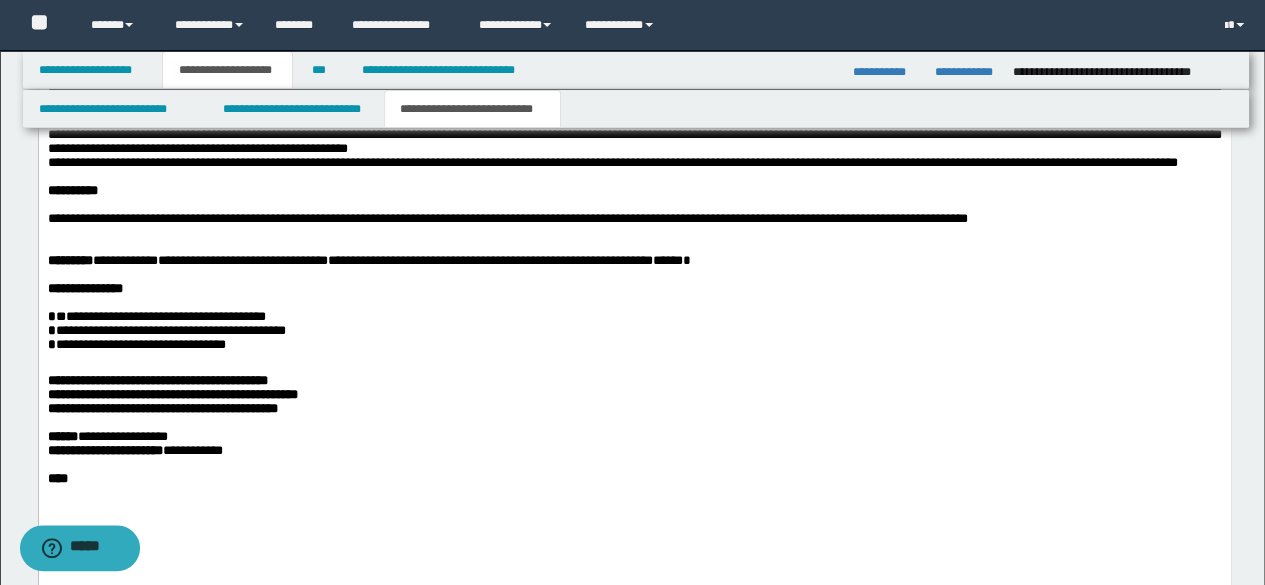 scroll, scrollTop: 2568, scrollLeft: 0, axis: vertical 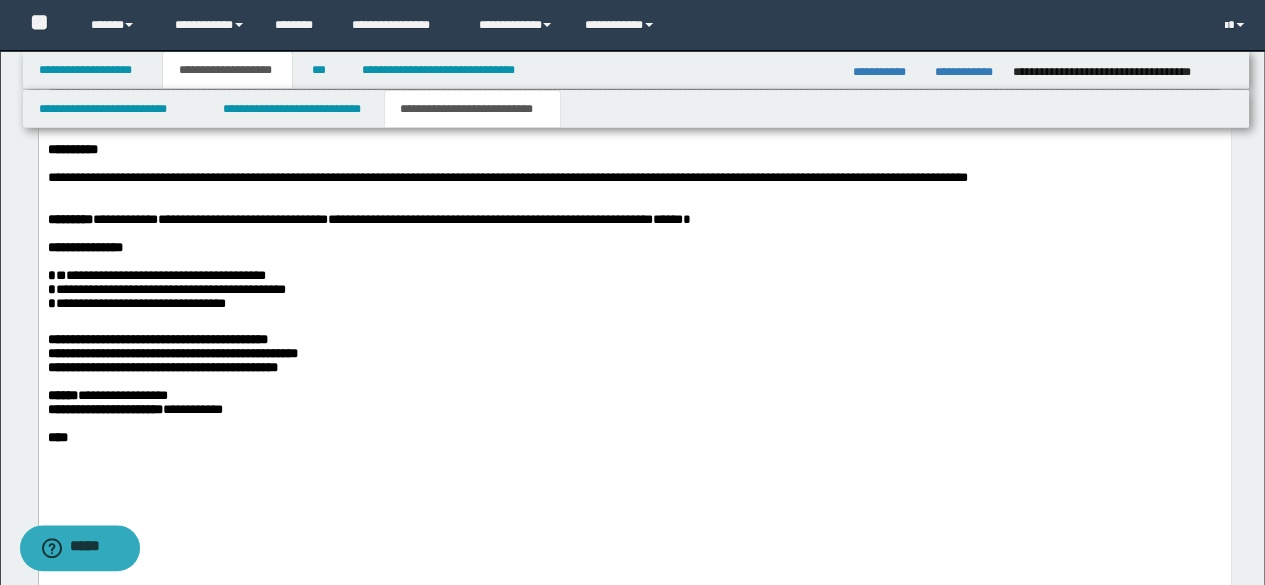 drag, startPoint x: 613, startPoint y: 300, endPoint x: 723, endPoint y: 308, distance: 110.29053 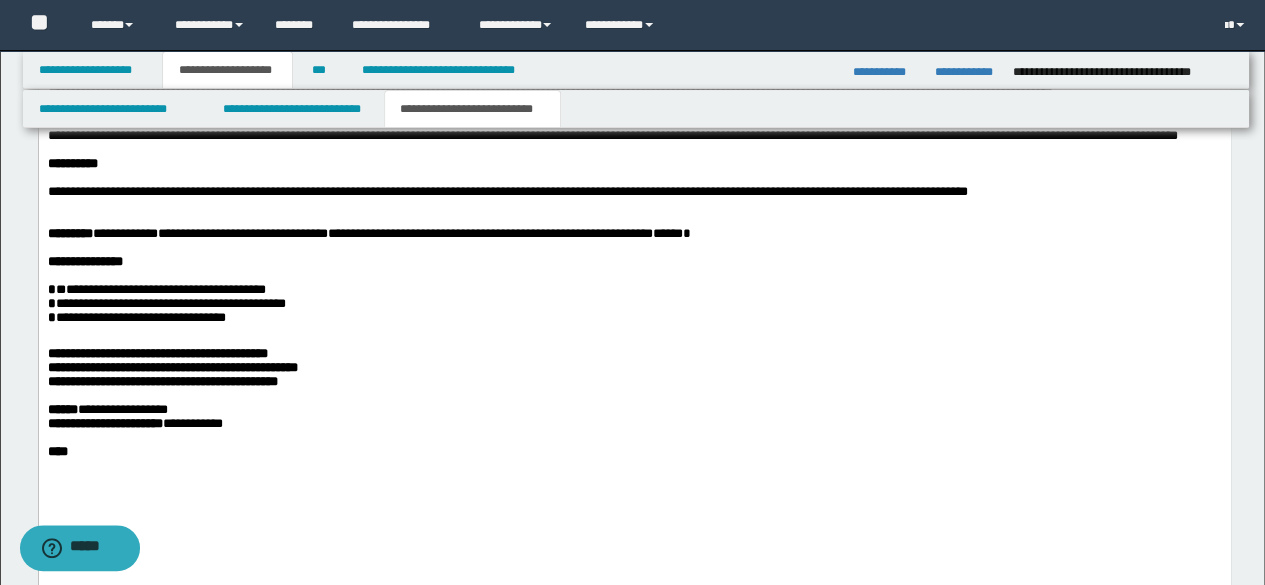 drag, startPoint x: 1006, startPoint y: 356, endPoint x: 1166, endPoint y: 356, distance: 160 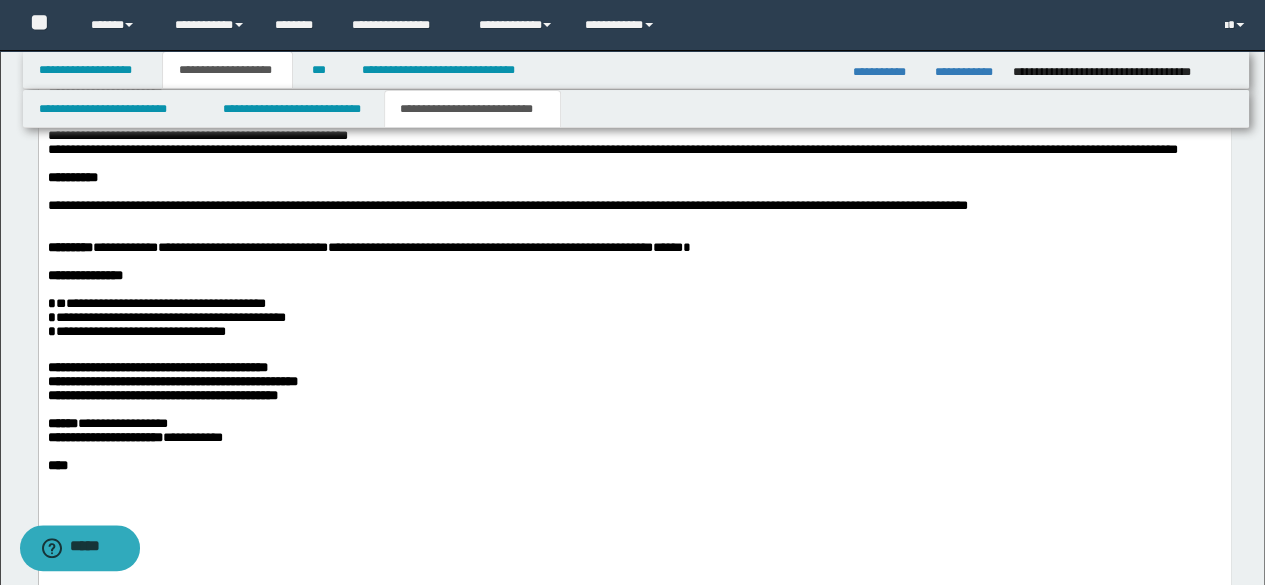 drag, startPoint x: 468, startPoint y: 415, endPoint x: 585, endPoint y: 409, distance: 117.15375 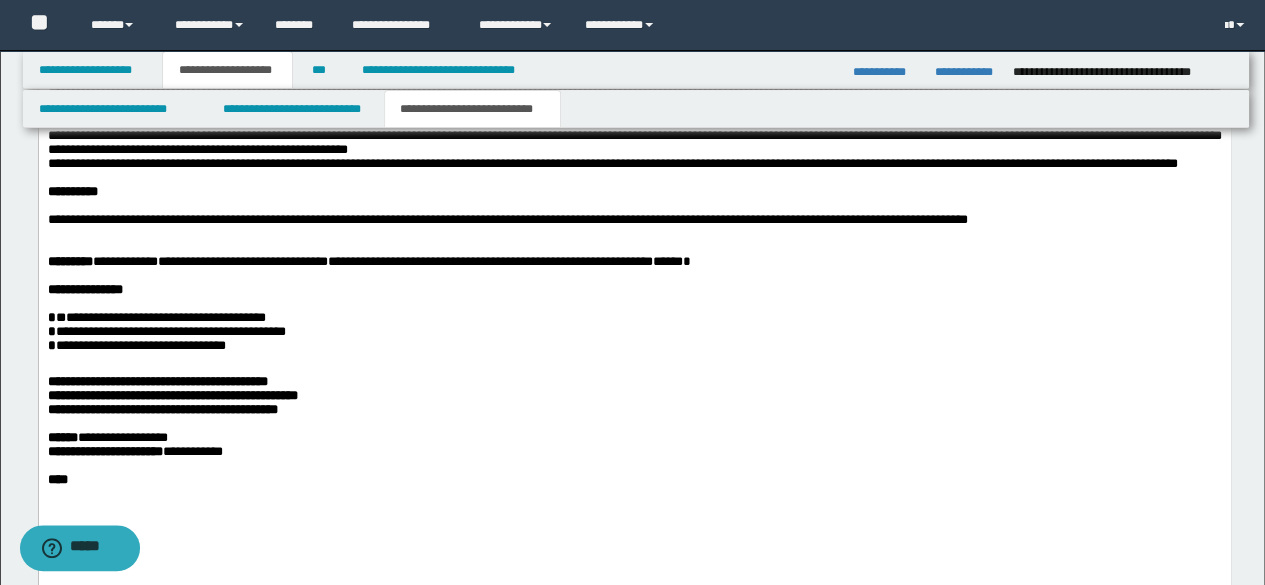 drag, startPoint x: 396, startPoint y: 462, endPoint x: 486, endPoint y: 464, distance: 90.02222 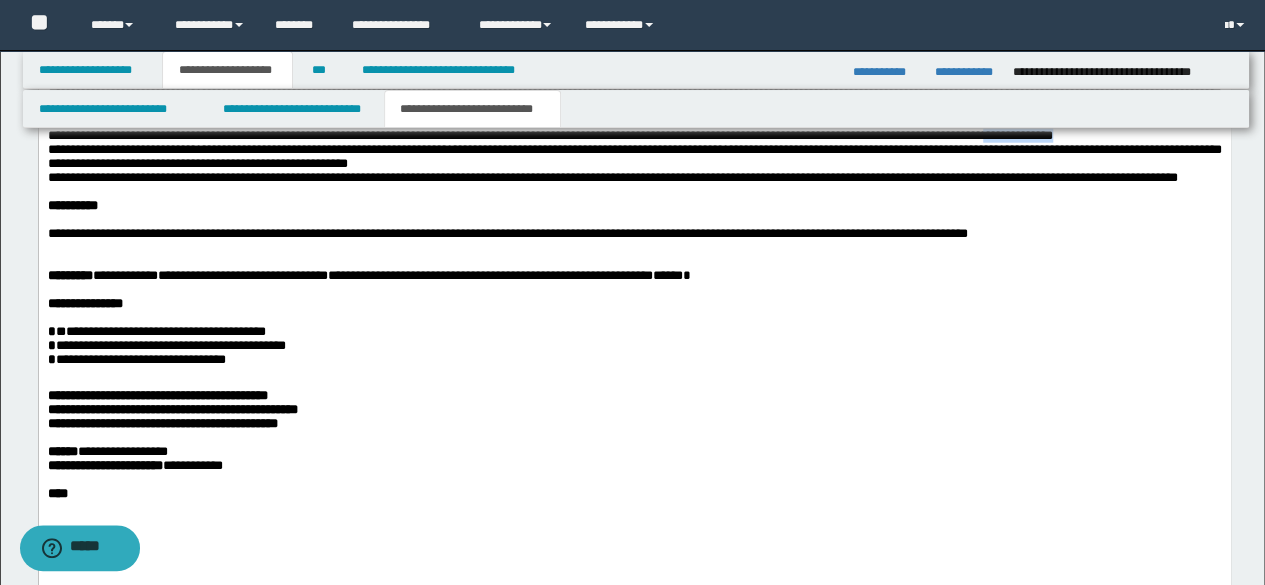 drag, startPoint x: 1192, startPoint y: 492, endPoint x: 1201, endPoint y: 501, distance: 12.727922 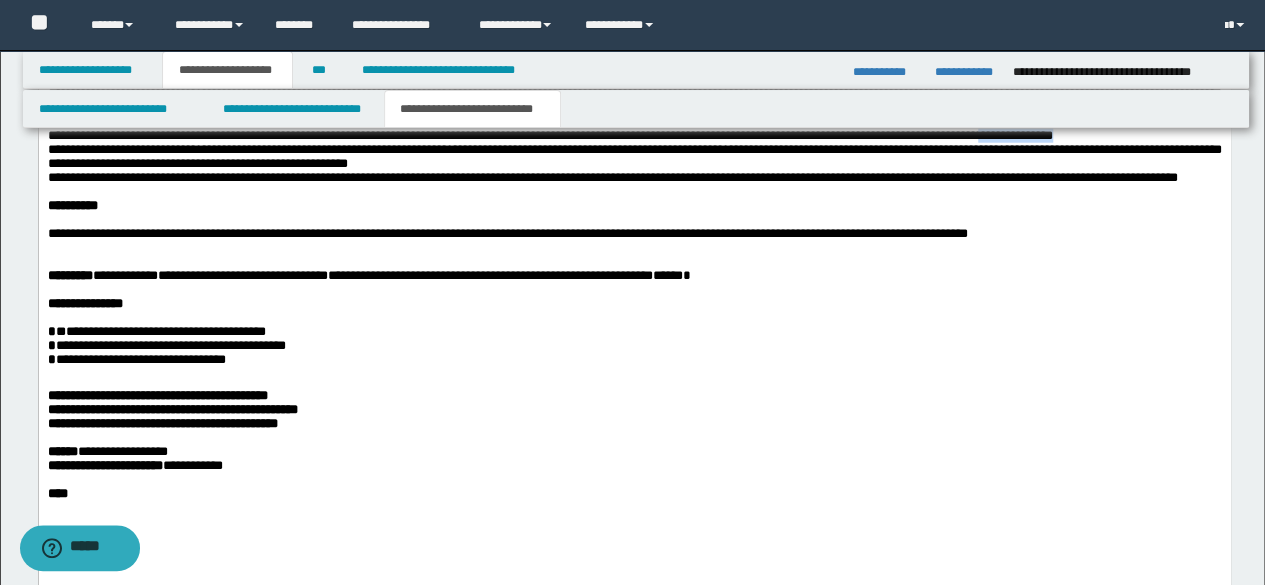 drag, startPoint x: 1189, startPoint y: 496, endPoint x: 1198, endPoint y: 504, distance: 12.0415945 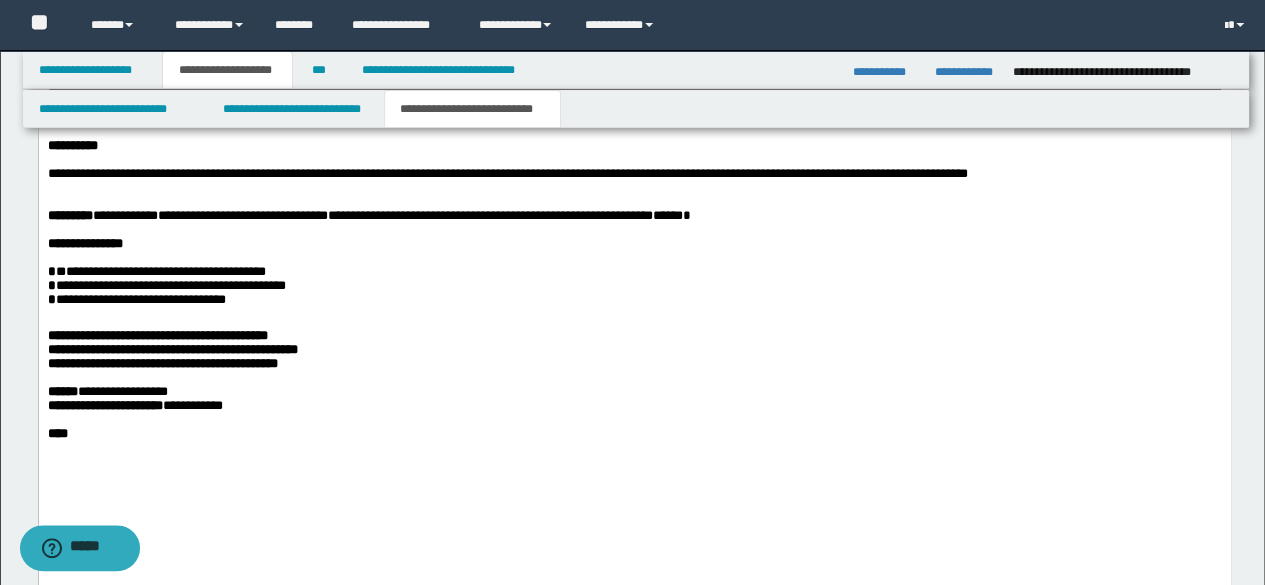 scroll, scrollTop: 2668, scrollLeft: 0, axis: vertical 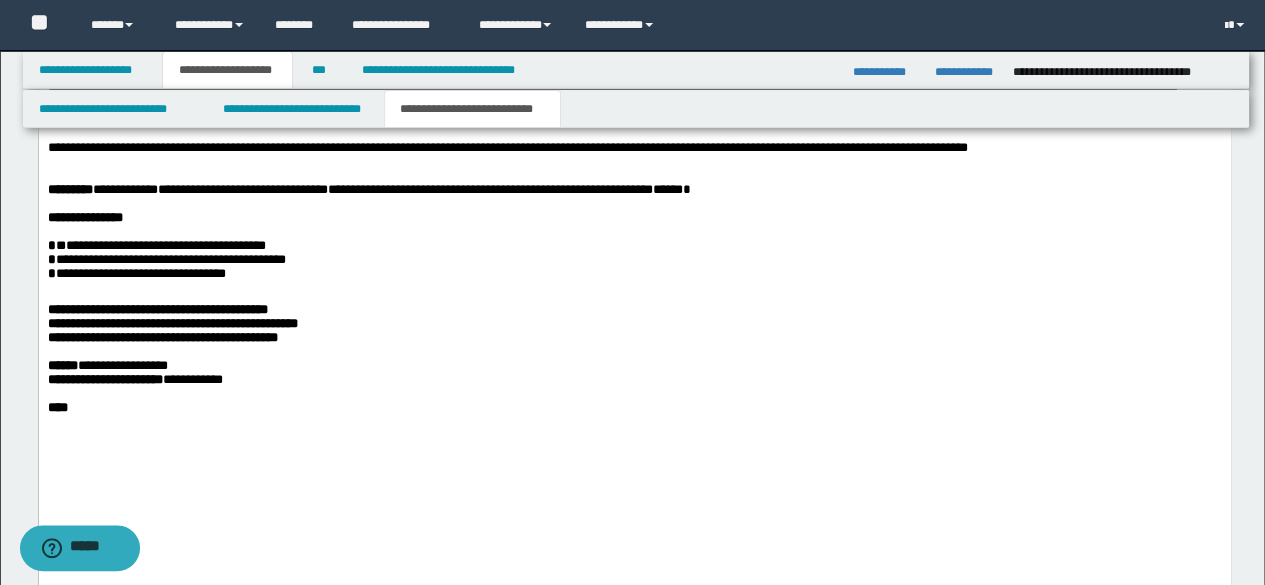 drag, startPoint x: 586, startPoint y: 439, endPoint x: 698, endPoint y: 438, distance: 112.00446 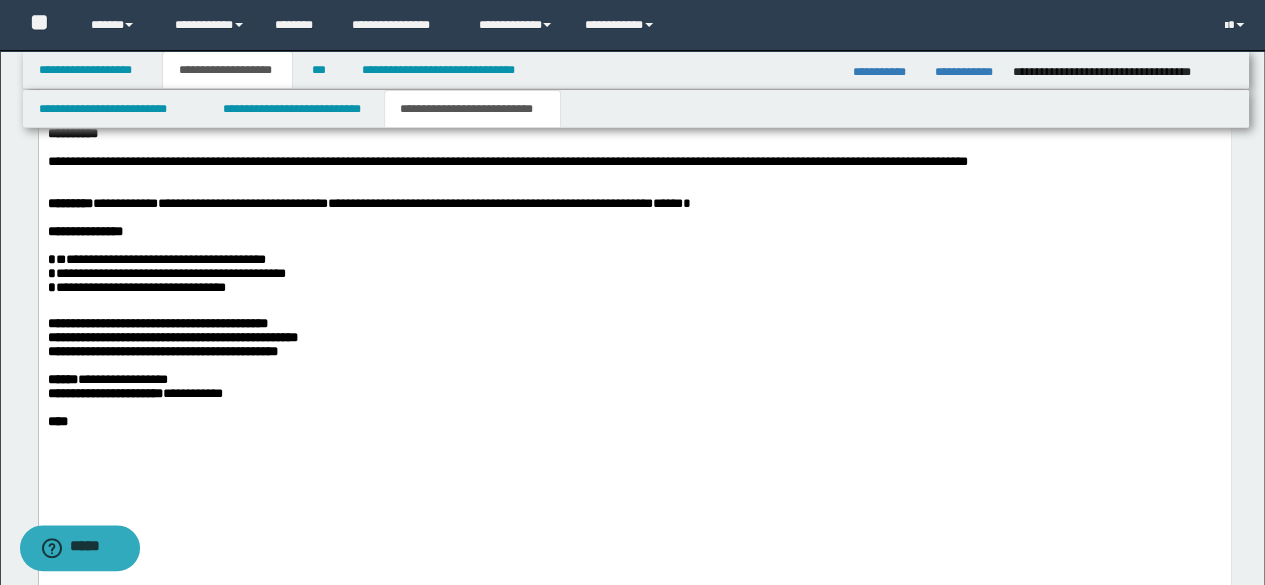 scroll, scrollTop: 2868, scrollLeft: 0, axis: vertical 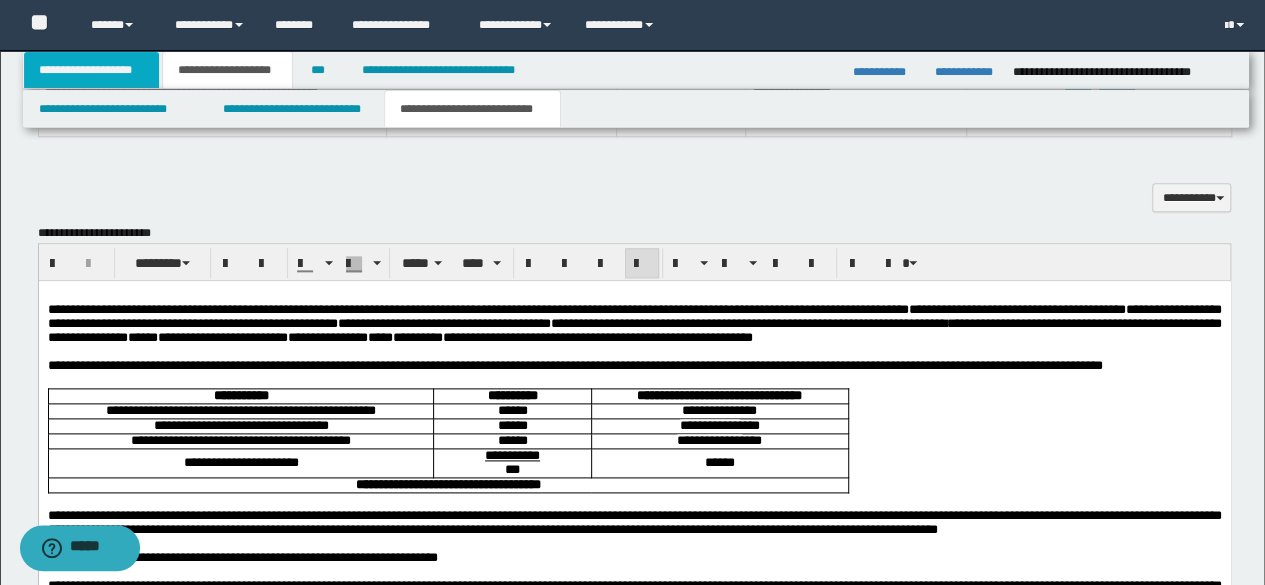 click on "**********" at bounding box center (92, 70) 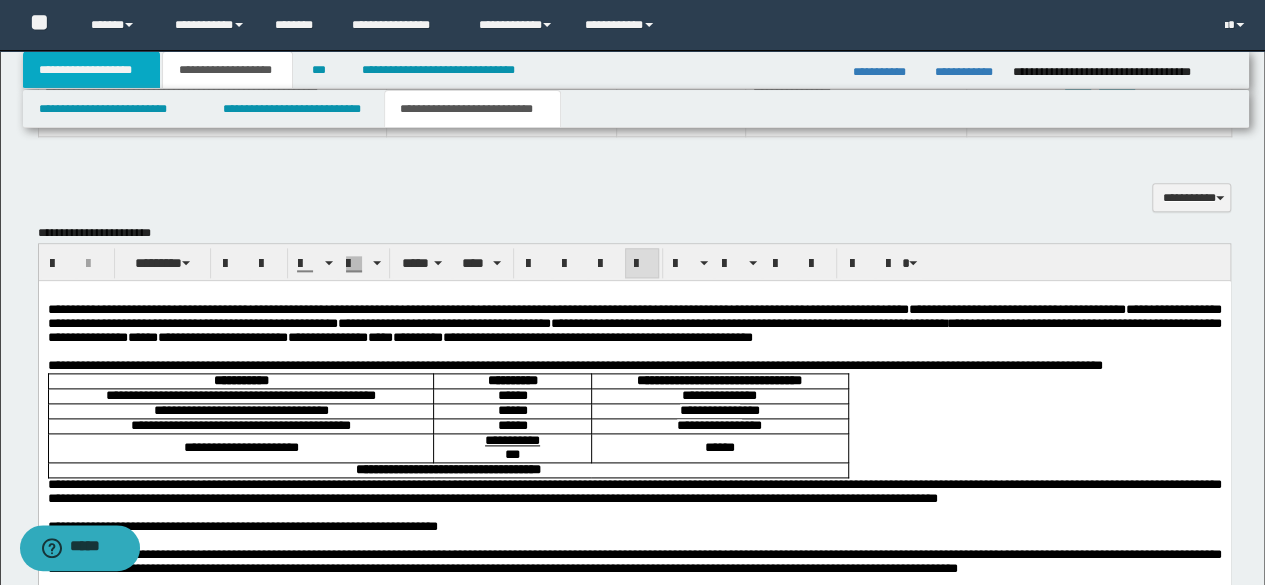 scroll, scrollTop: 520, scrollLeft: 0, axis: vertical 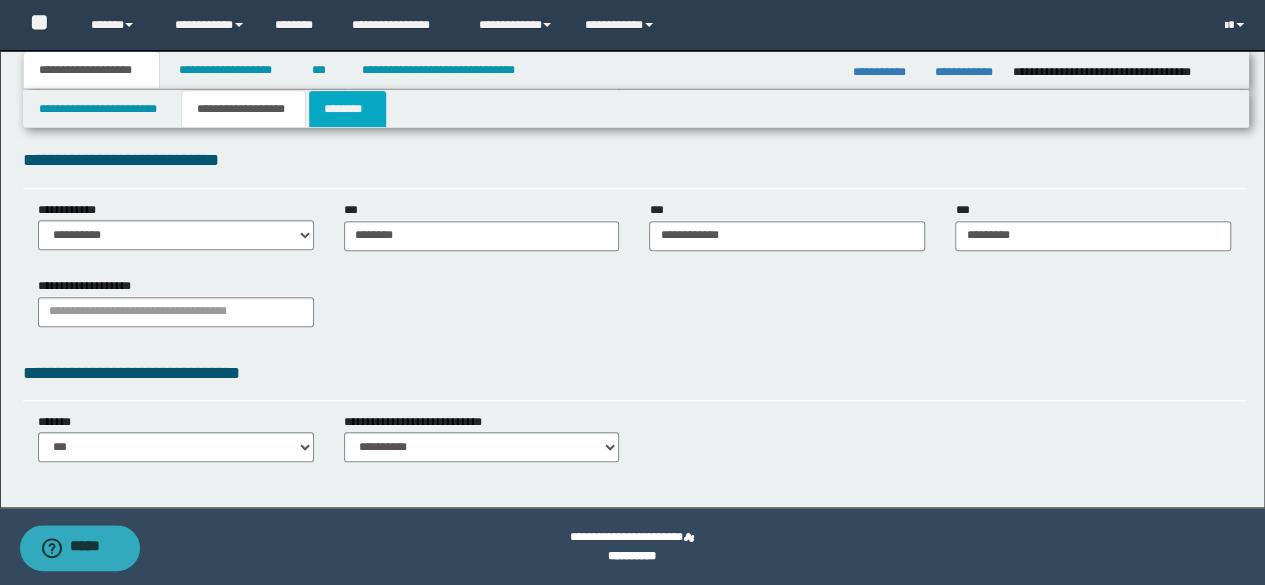 click on "********" at bounding box center (347, 109) 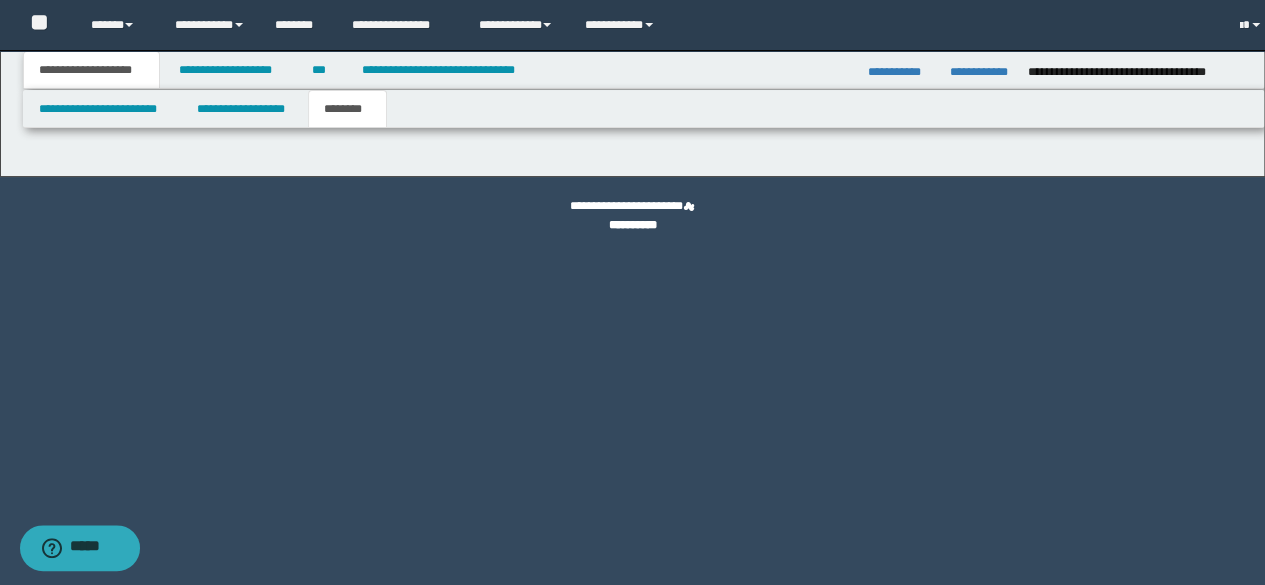 scroll, scrollTop: 0, scrollLeft: 0, axis: both 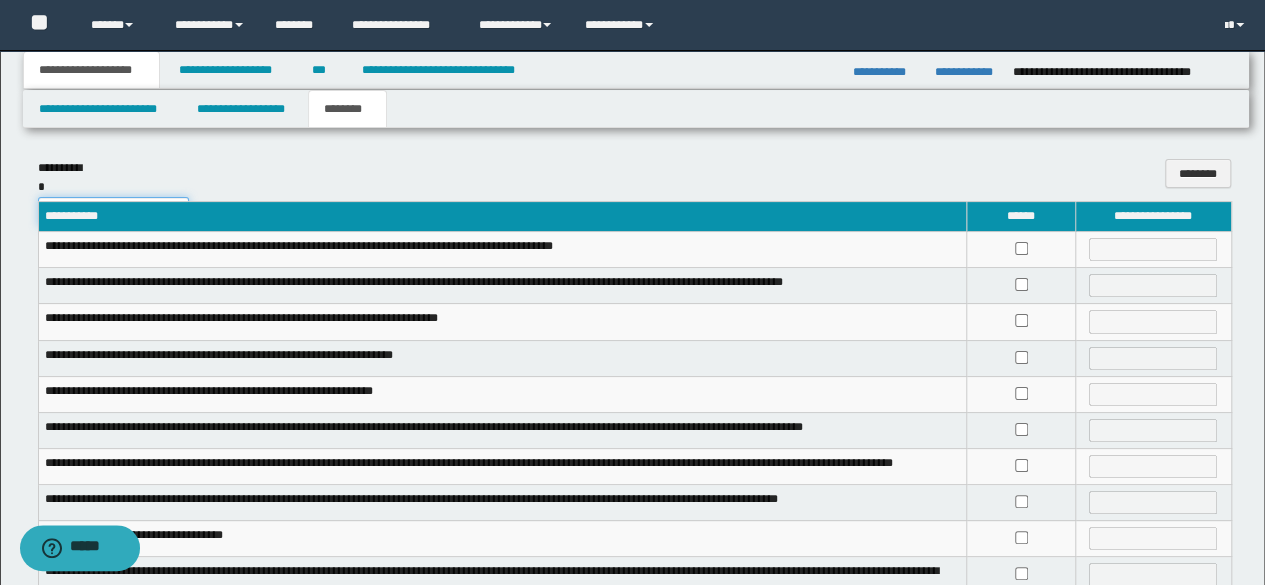 click on "**********" at bounding box center (113, 212) 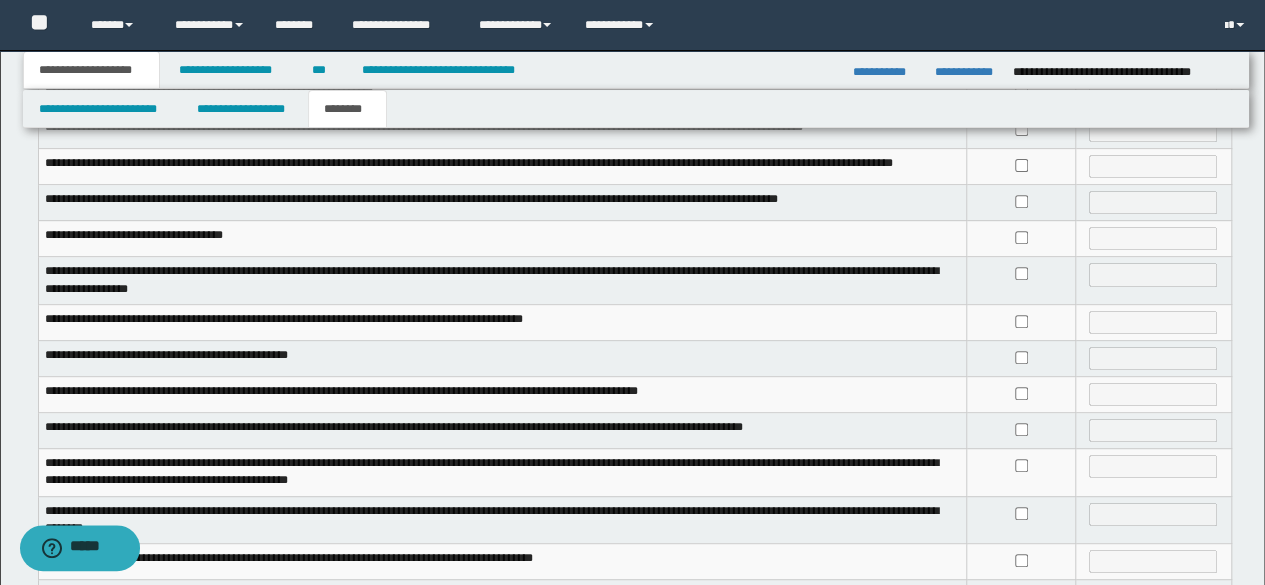 scroll, scrollTop: 400, scrollLeft: 0, axis: vertical 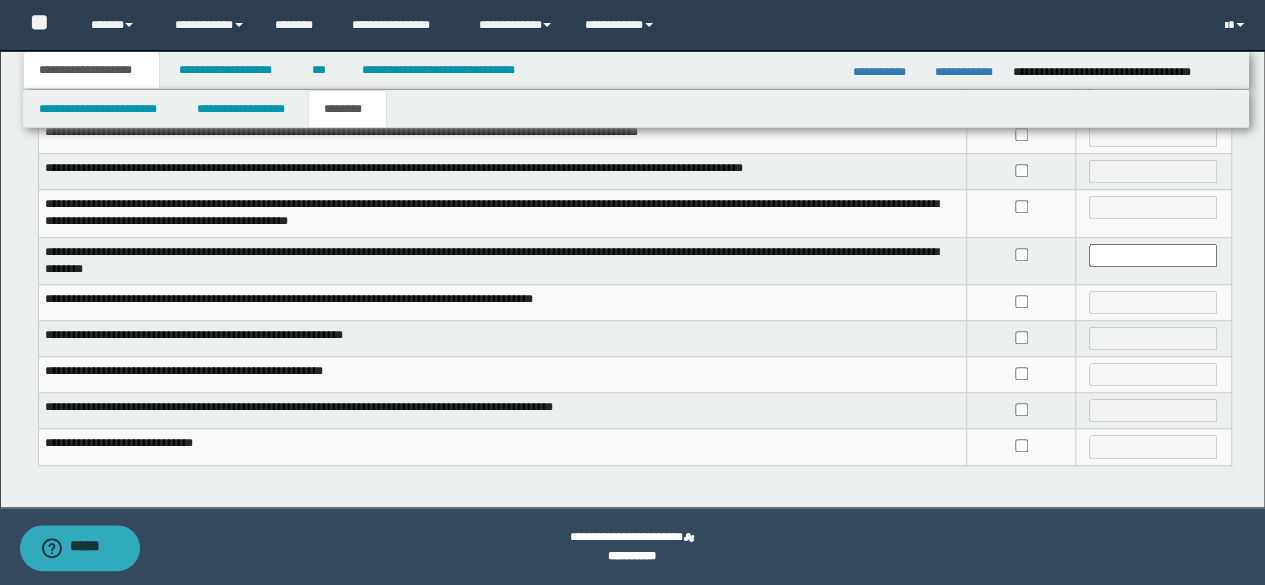 click at bounding box center (1021, 447) 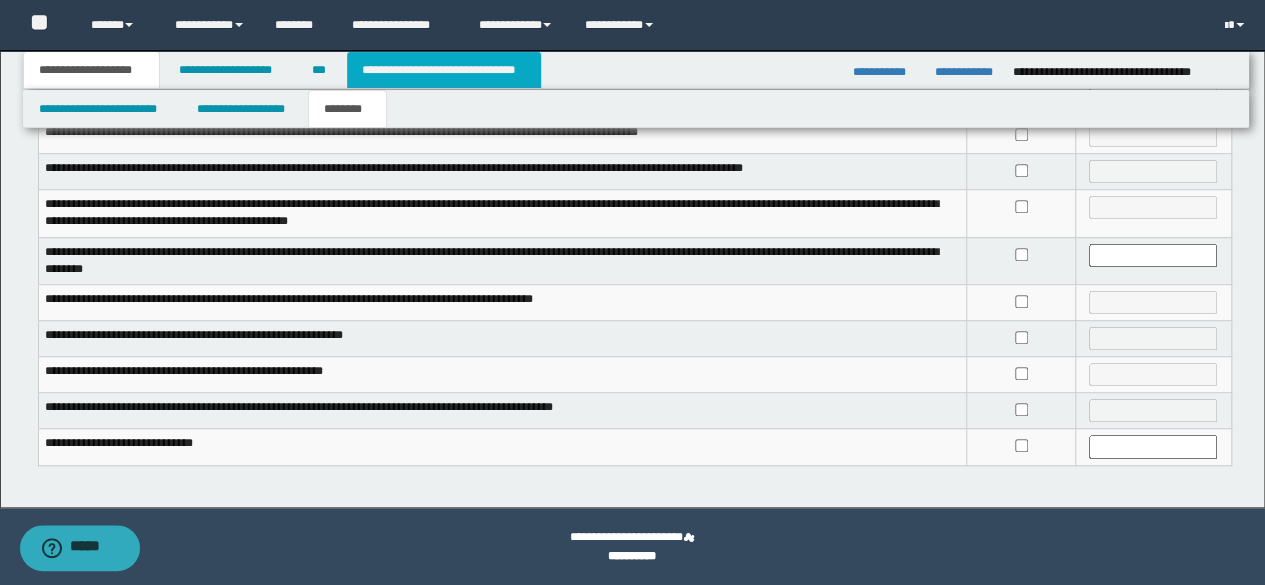 click on "**********" at bounding box center [444, 70] 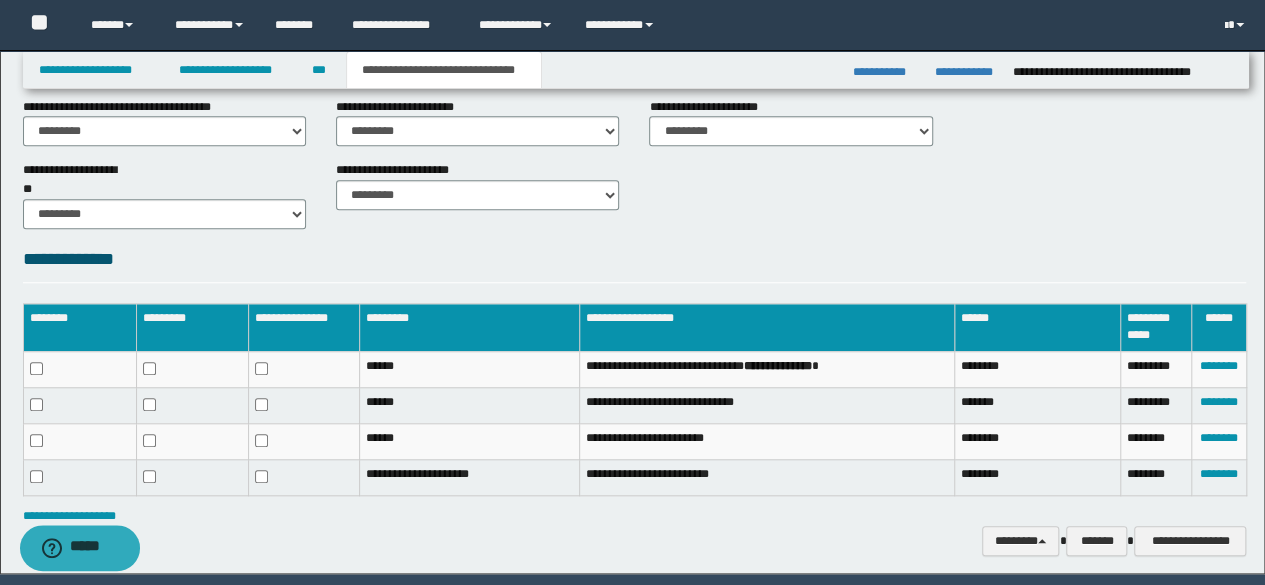 scroll, scrollTop: 808, scrollLeft: 0, axis: vertical 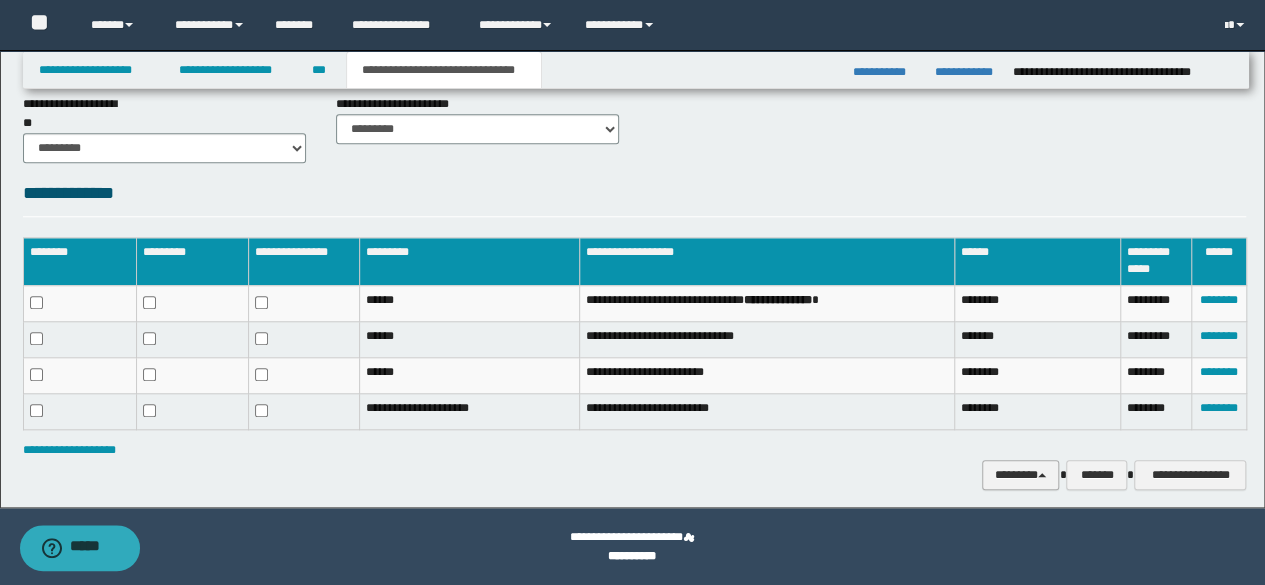 click on "********" at bounding box center (1021, 474) 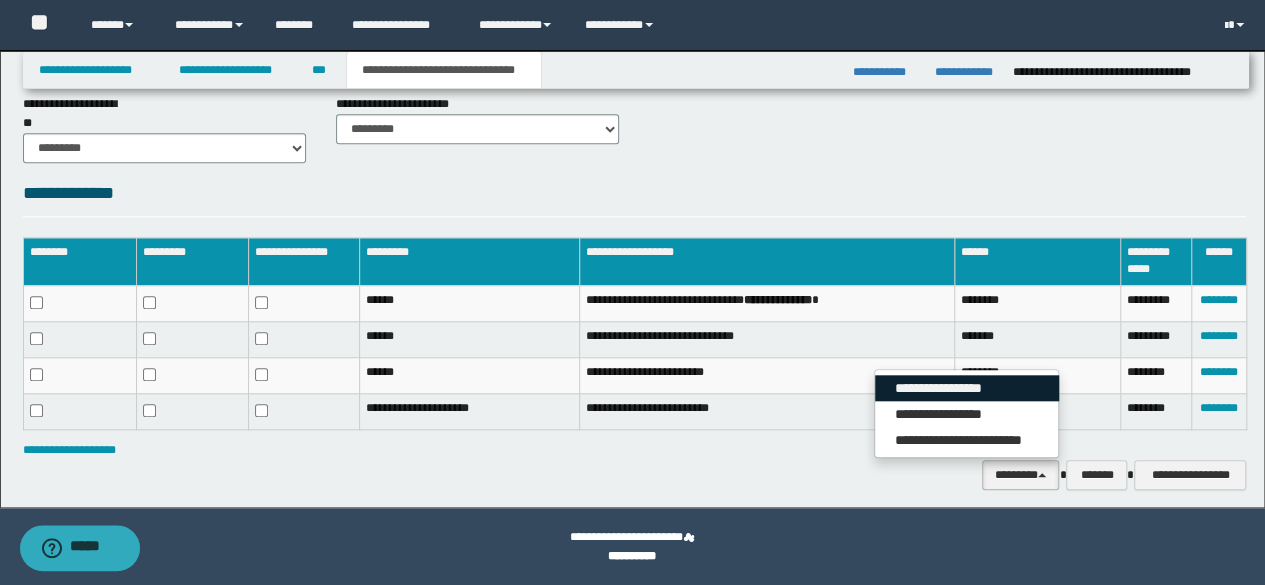 click on "**********" at bounding box center (967, 388) 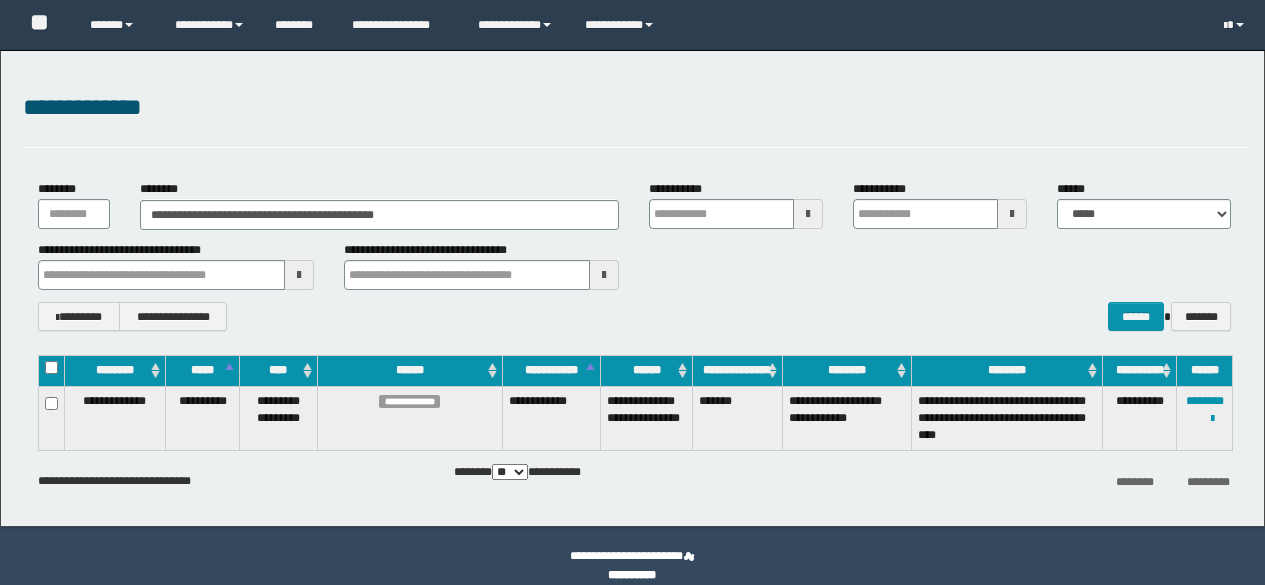 scroll, scrollTop: 0, scrollLeft: 0, axis: both 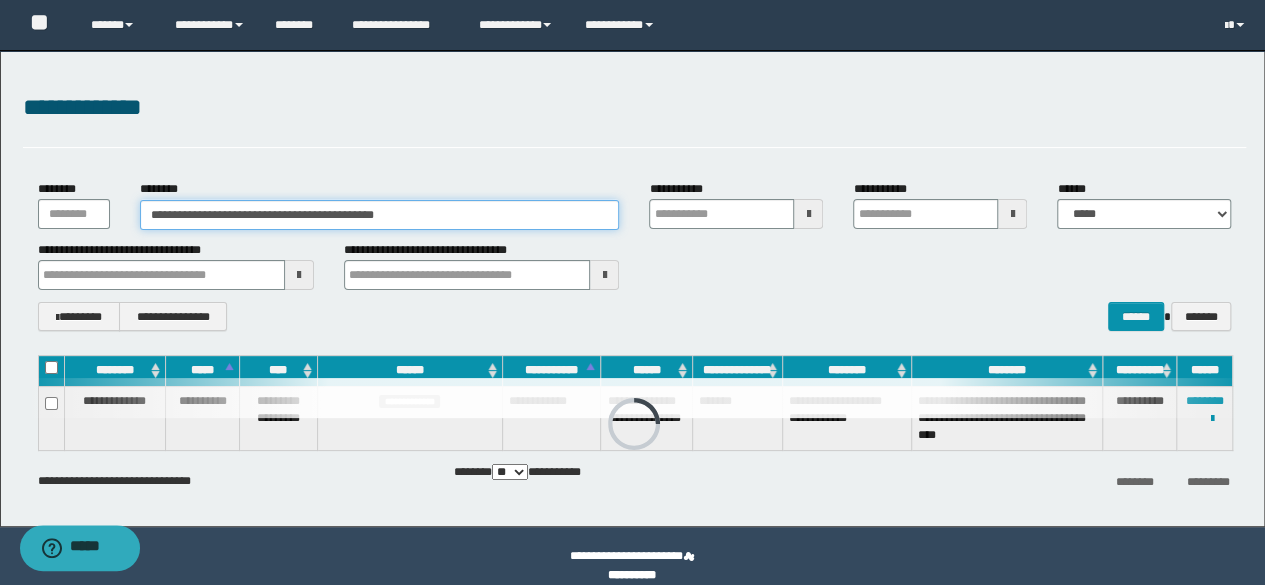drag, startPoint x: 548, startPoint y: 207, endPoint x: 252, endPoint y: 165, distance: 298.96487 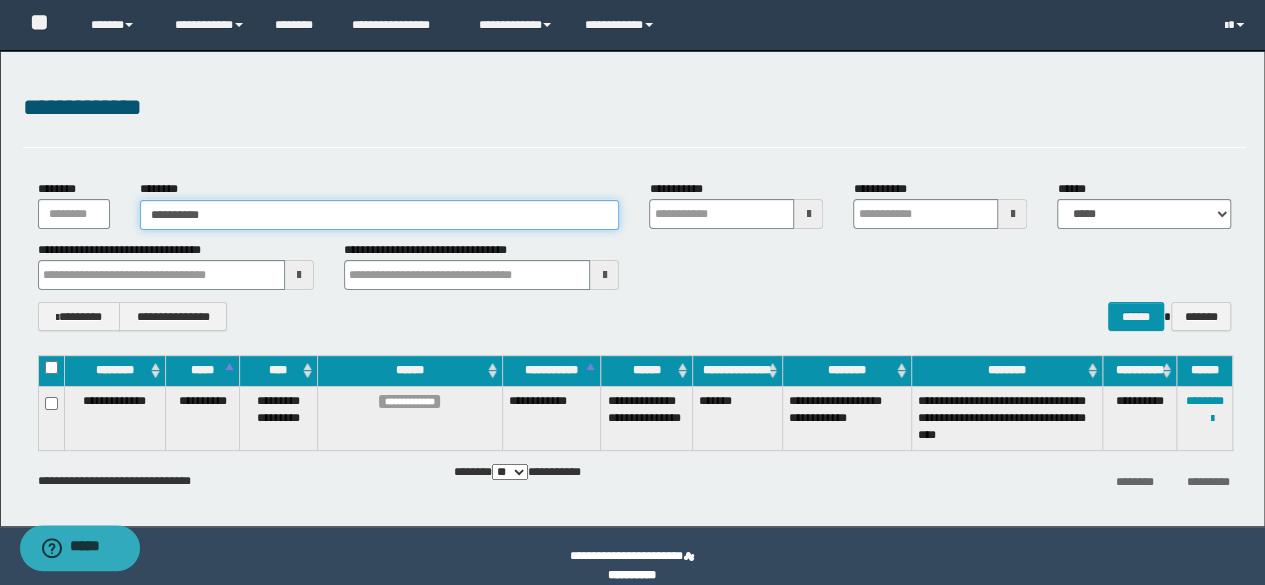 type on "**********" 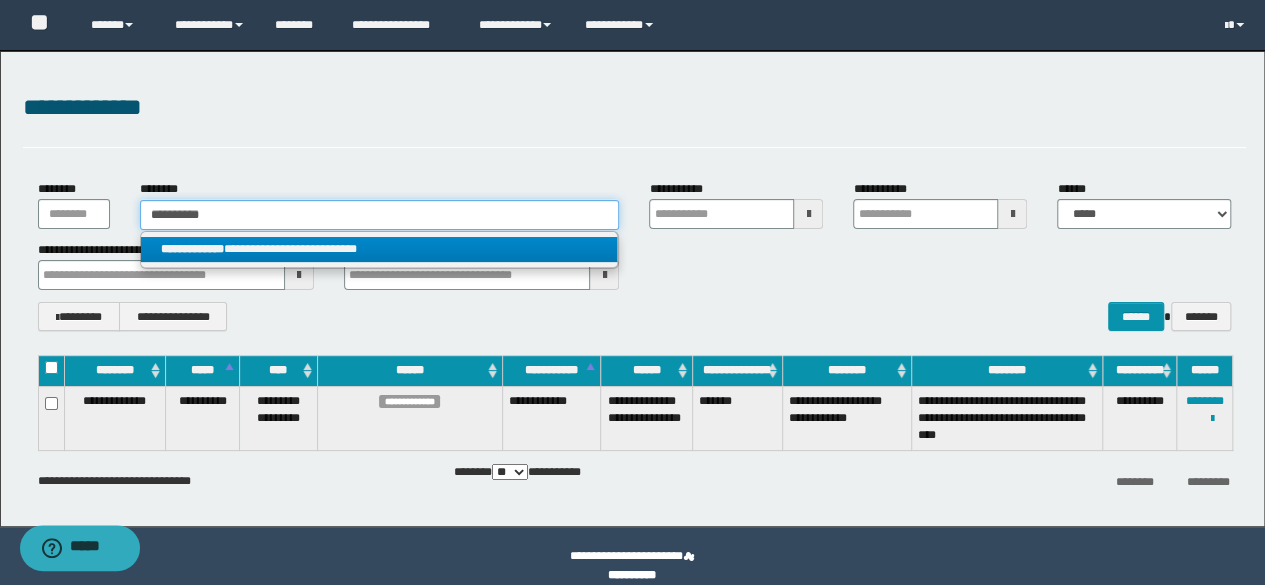 type on "**********" 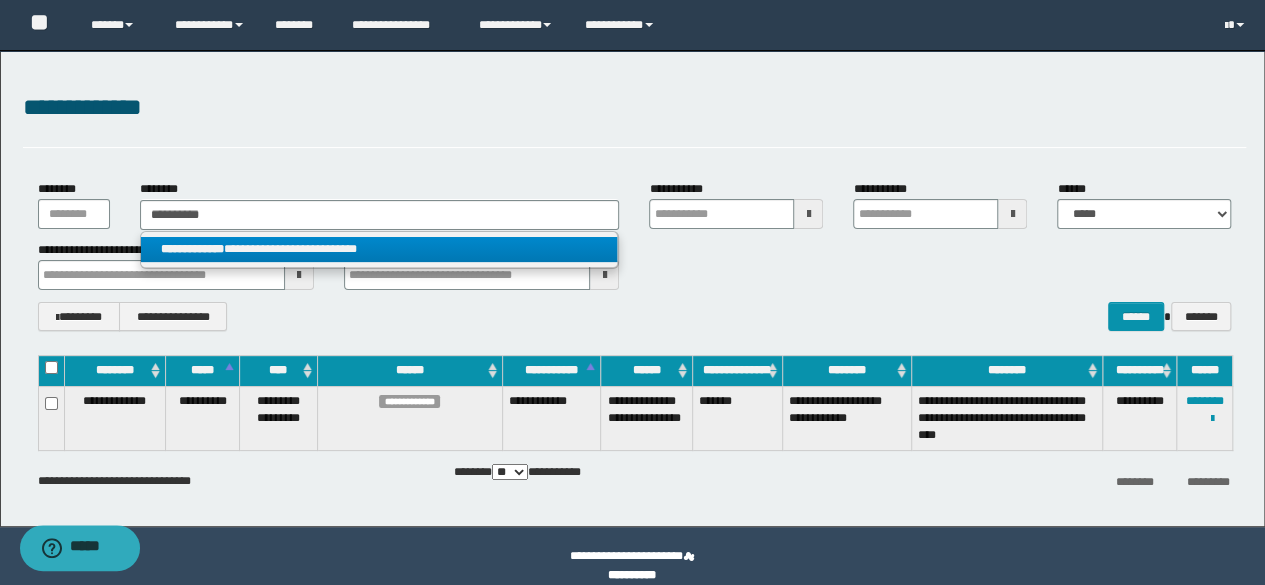 click on "**********" at bounding box center (192, 249) 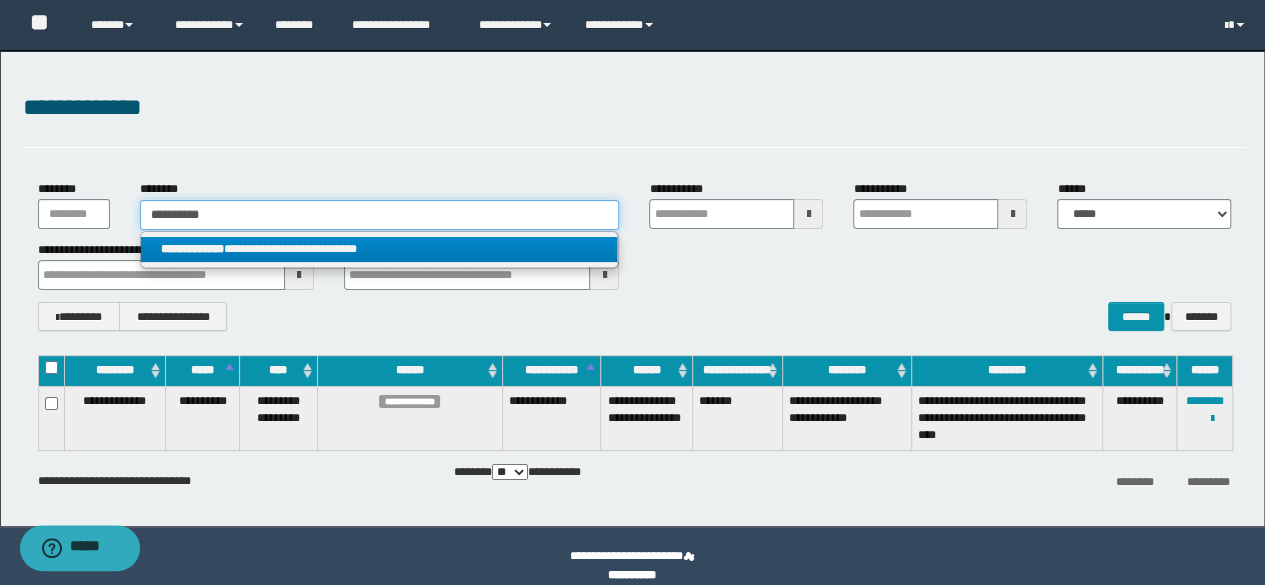 type 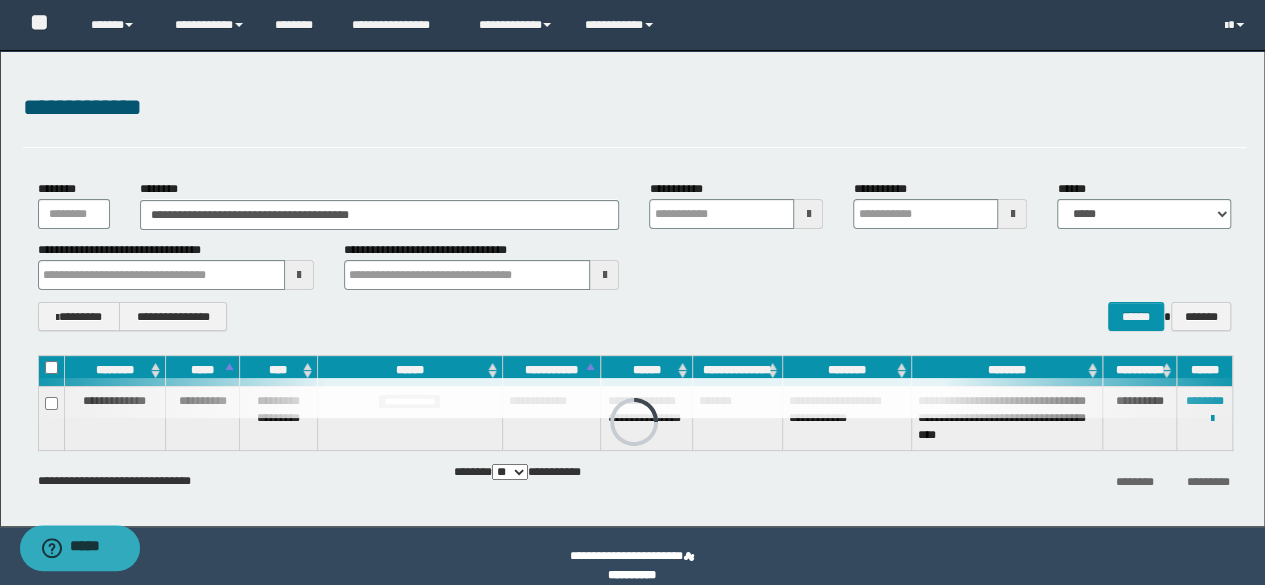 click on "**********" at bounding box center [632, 288] 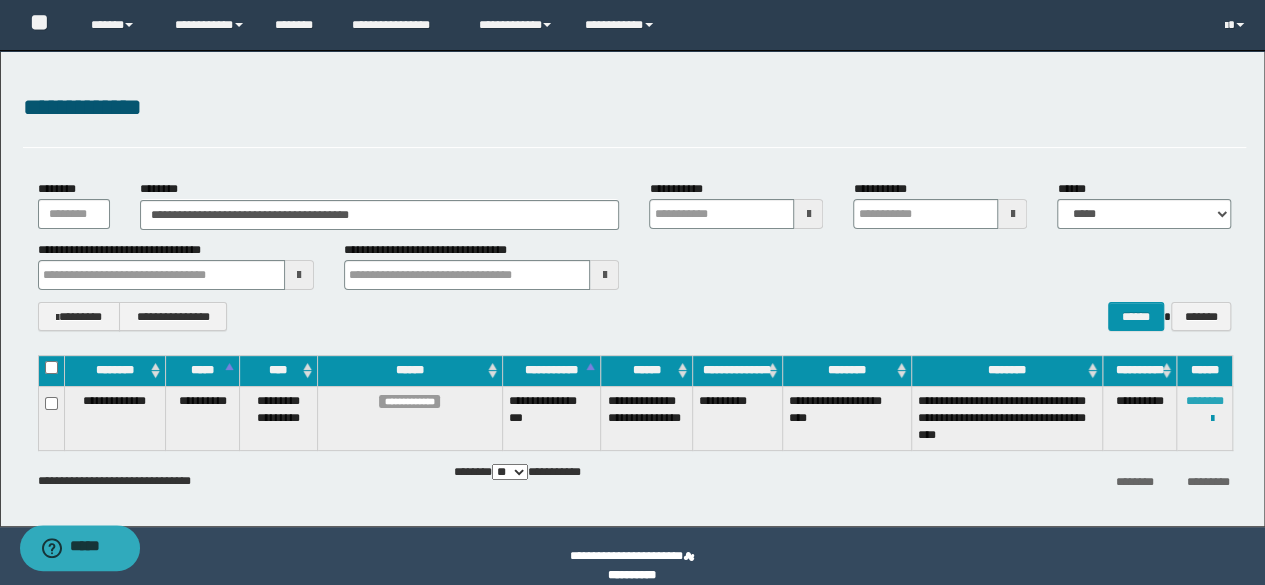 click on "********" at bounding box center (1205, 401) 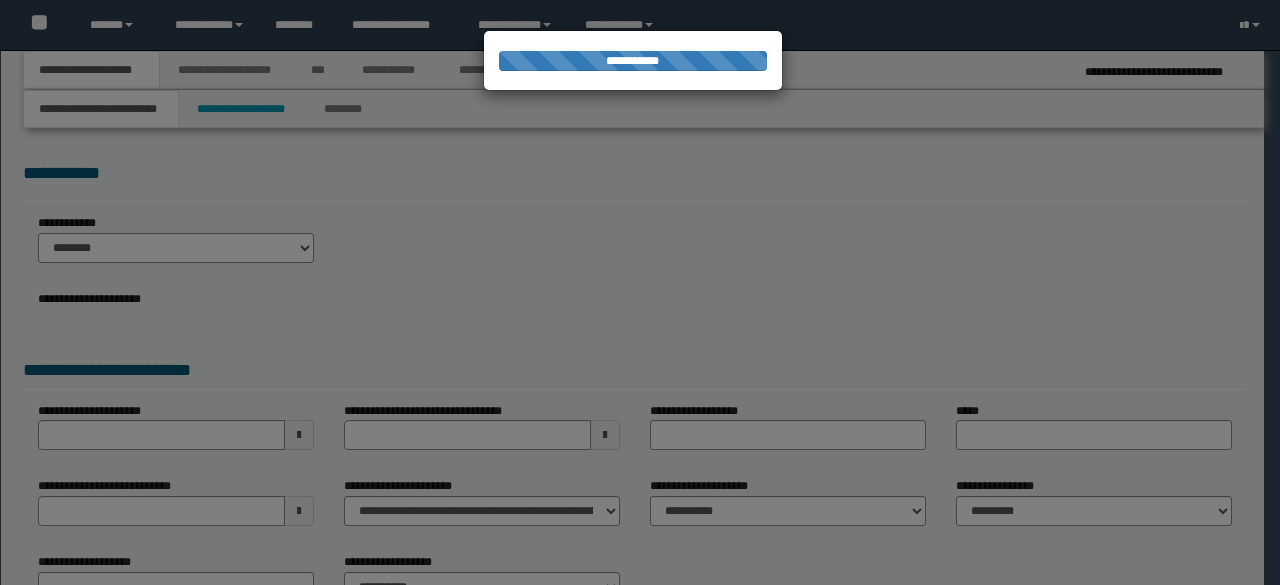 scroll, scrollTop: 0, scrollLeft: 0, axis: both 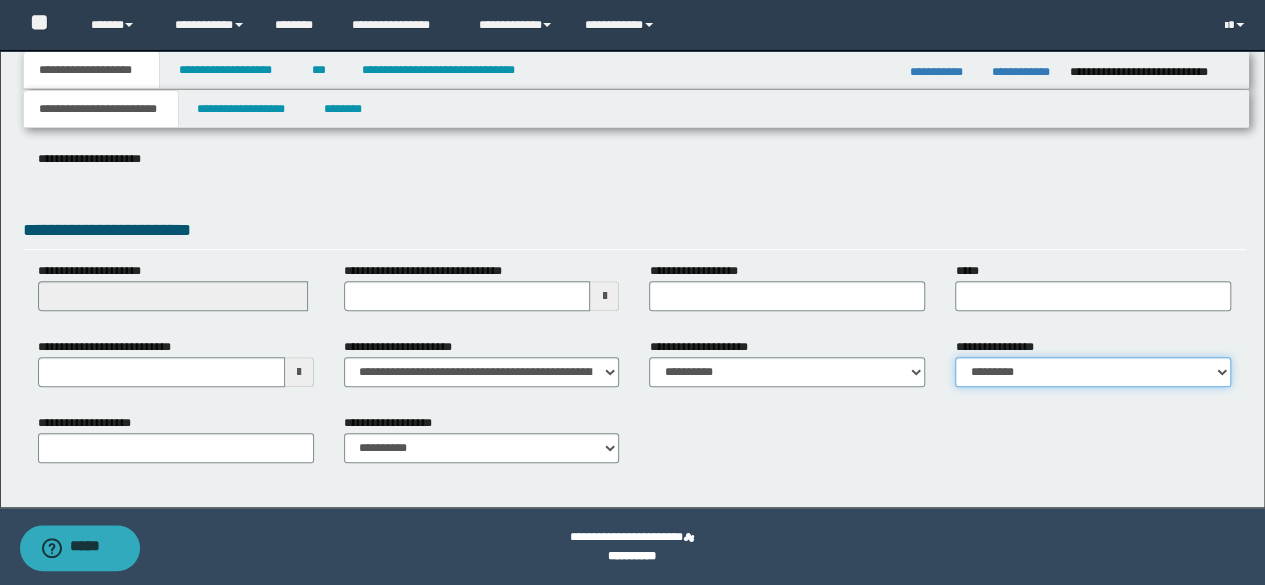 drag, startPoint x: 1126, startPoint y: 382, endPoint x: 1111, endPoint y: 383, distance: 15.033297 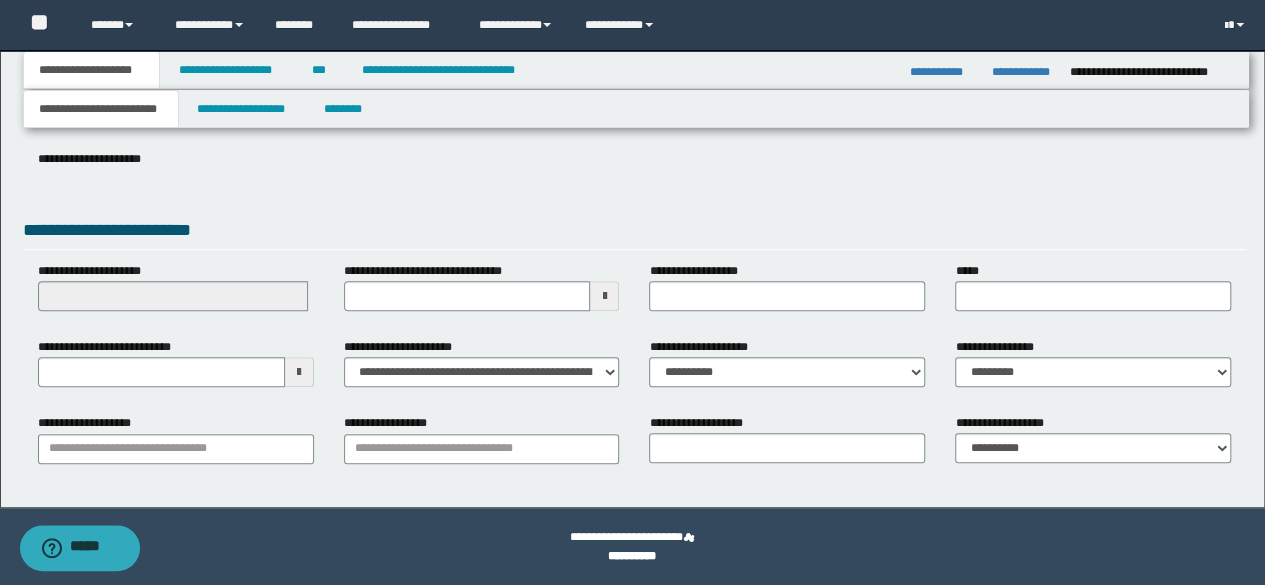 click on "**********" at bounding box center [176, 438] 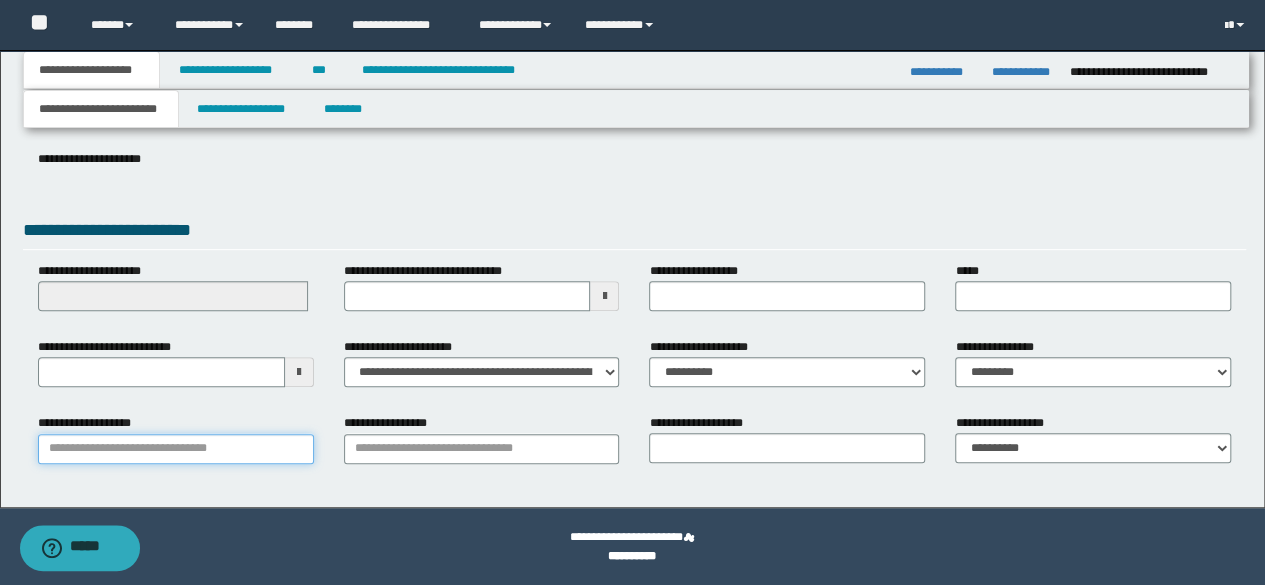 click on "**********" at bounding box center (176, 449) 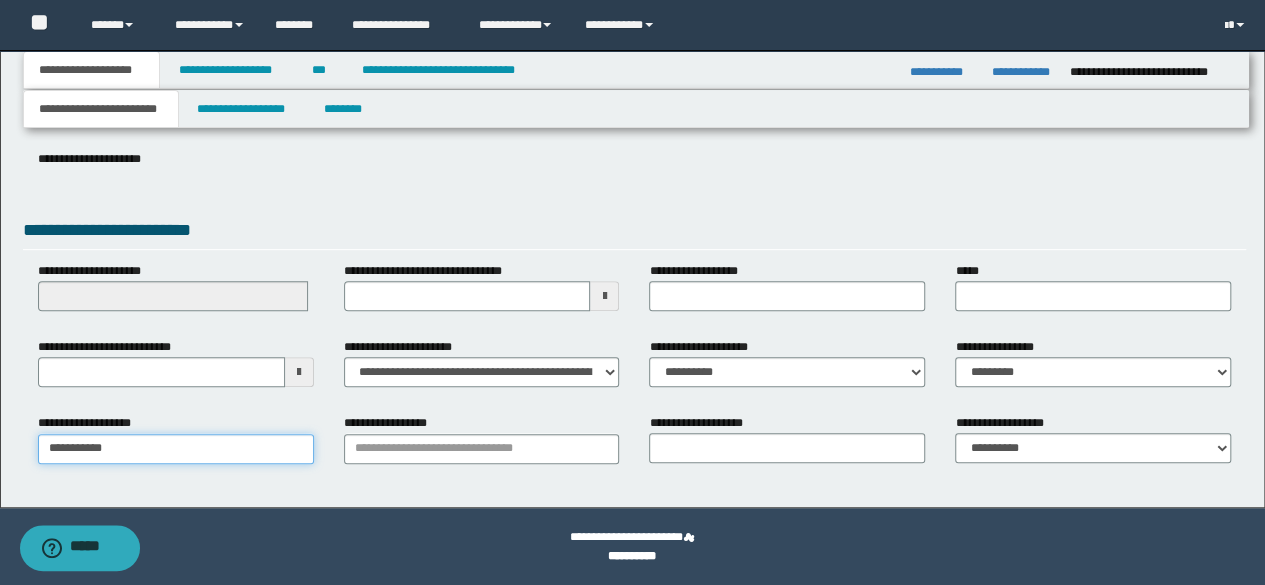 type on "**********" 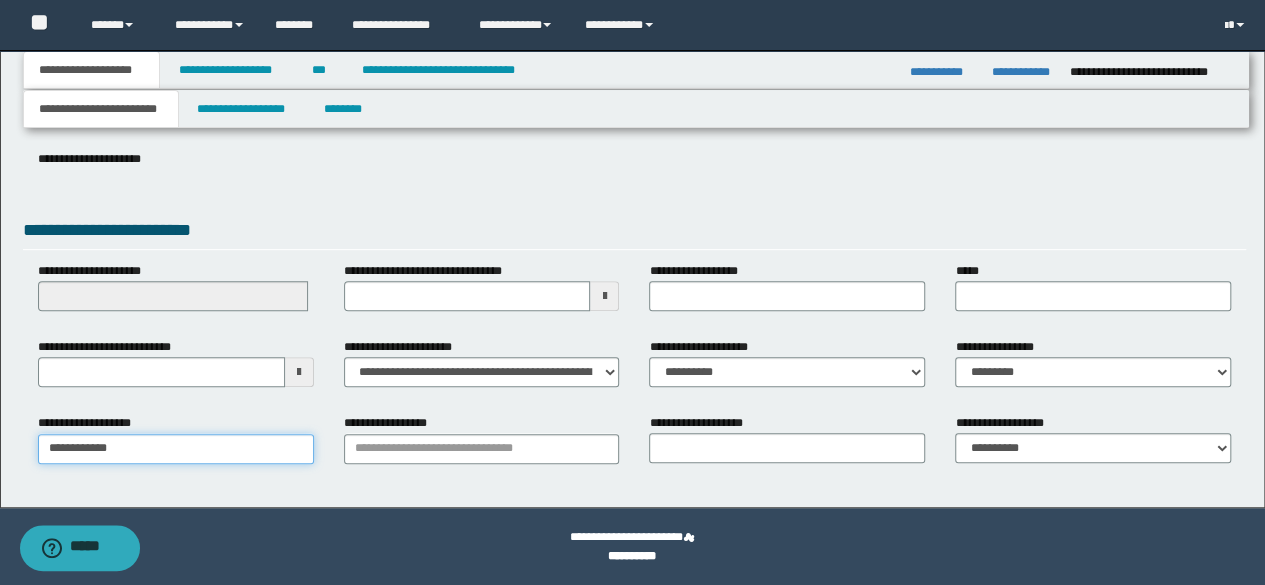 type on "**********" 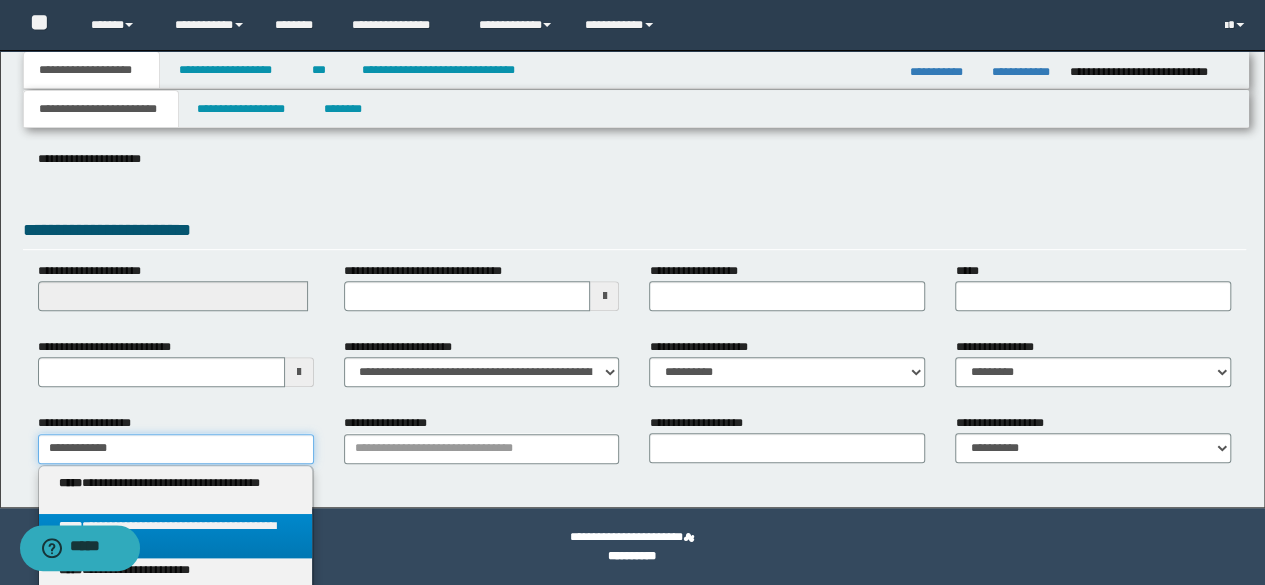 type on "**********" 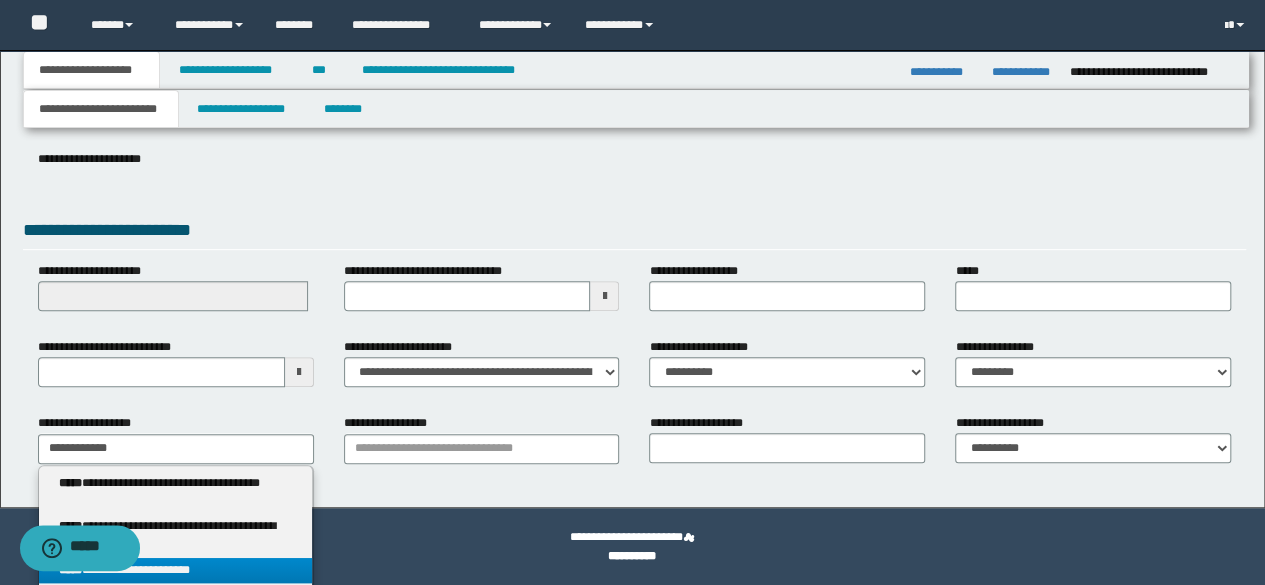 click on "**********" at bounding box center [175, 570] 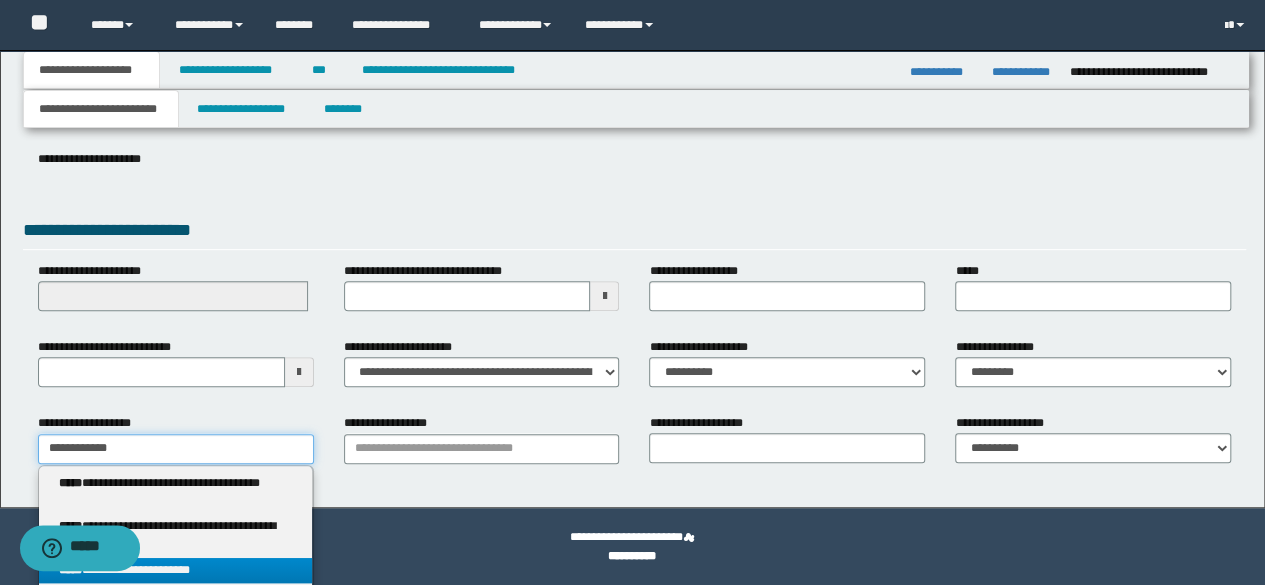 type 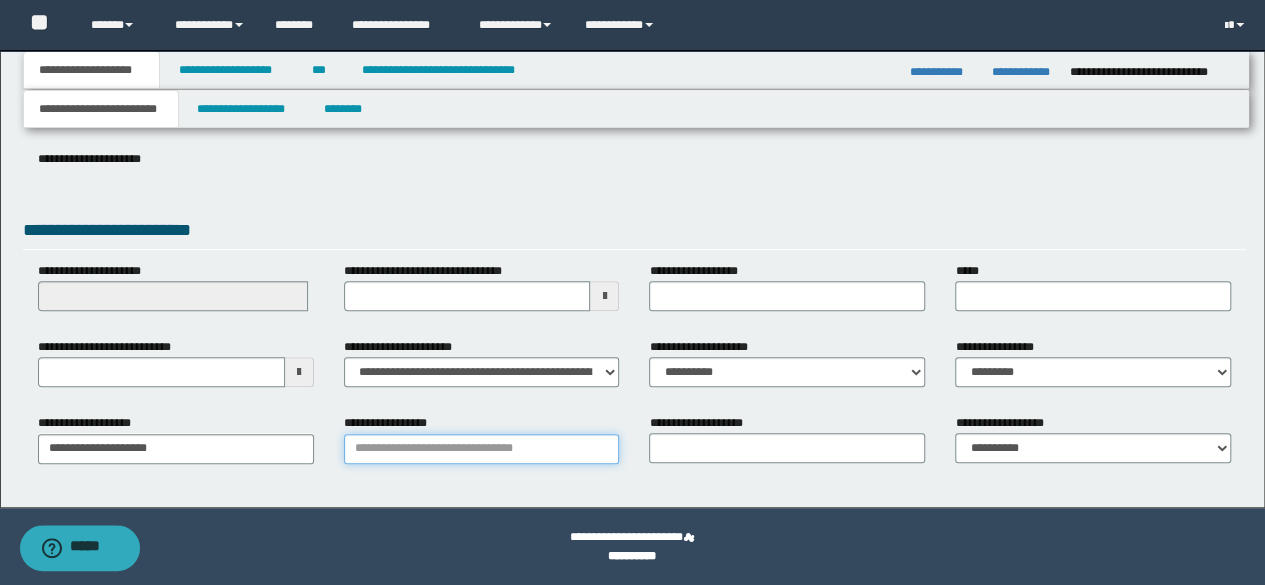 click on "**********" at bounding box center (482, 449) 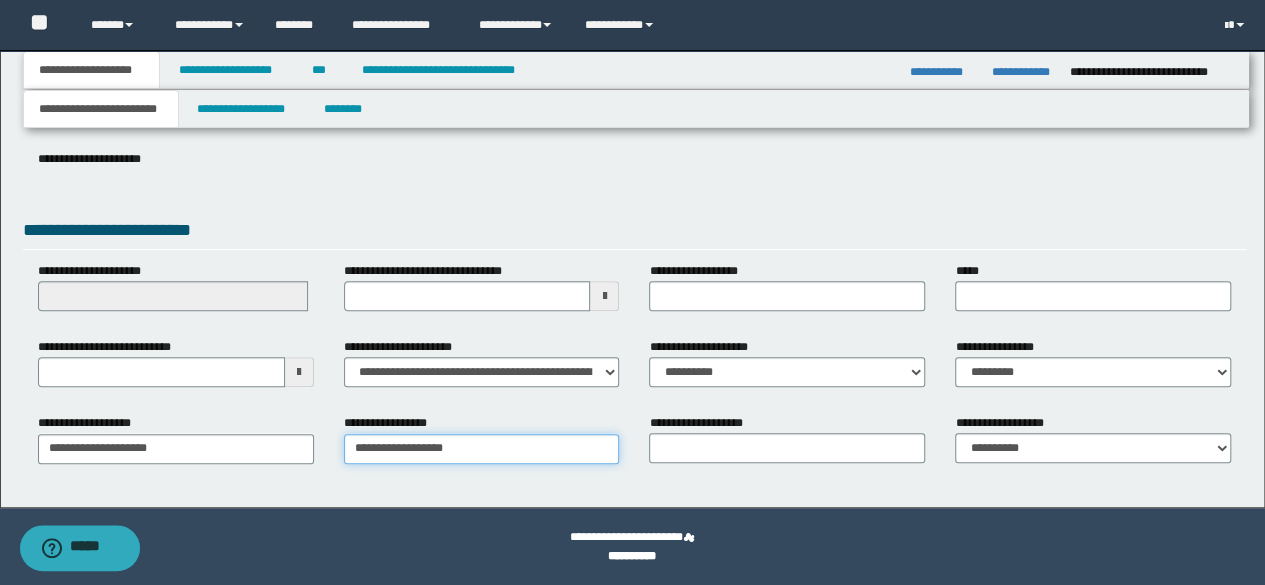 type on "**********" 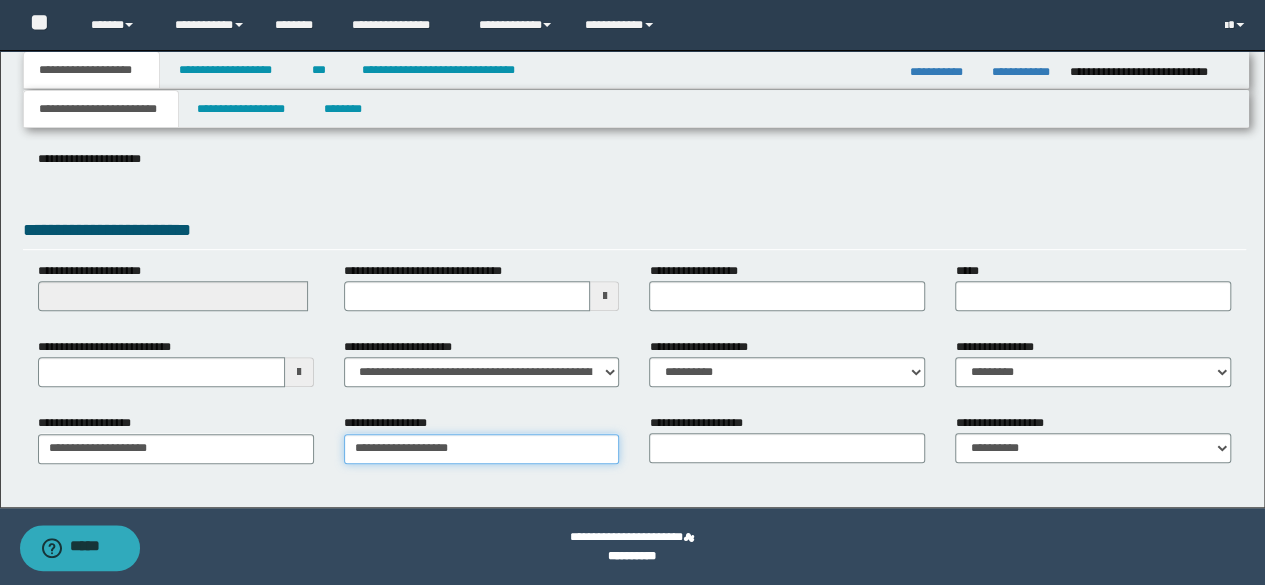 type on "**********" 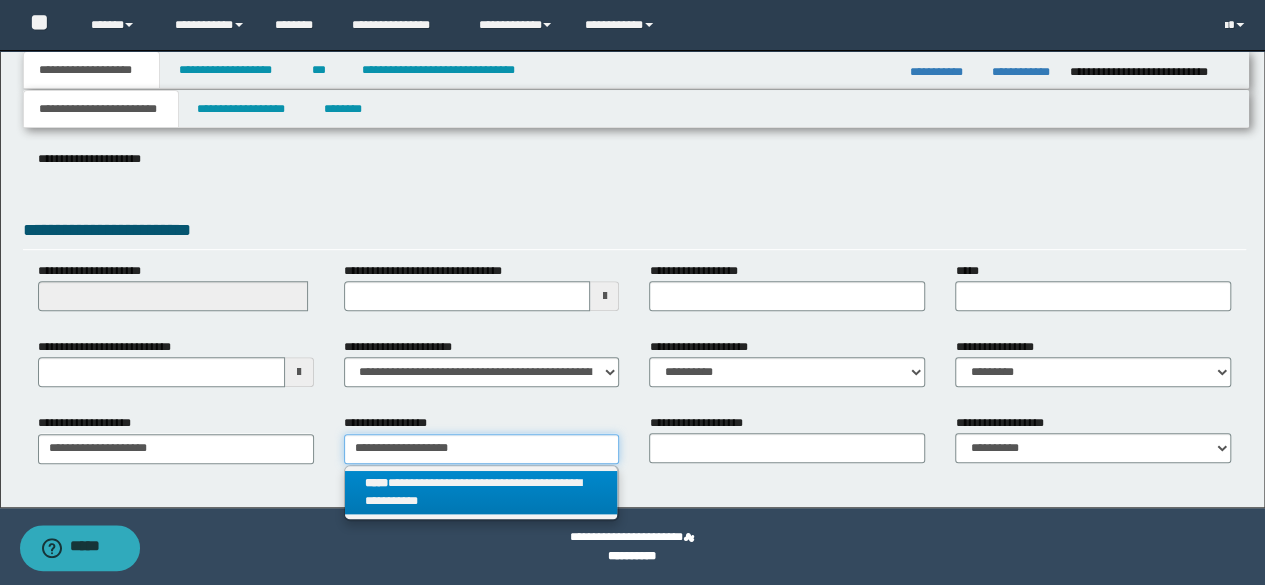 type on "**********" 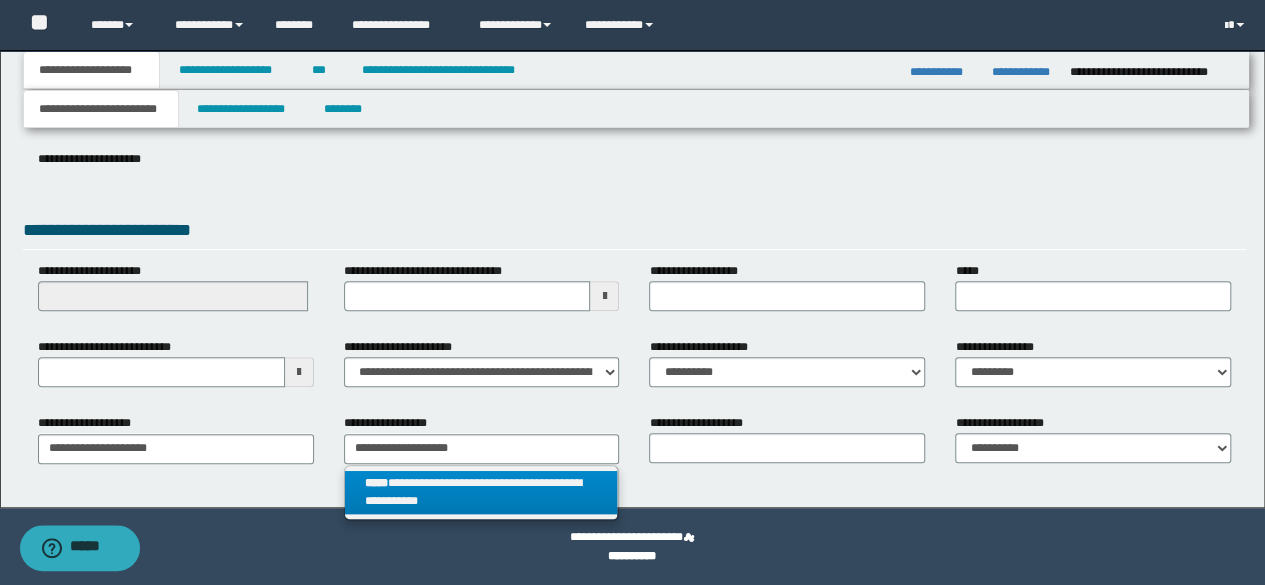 click on "**********" at bounding box center [481, 493] 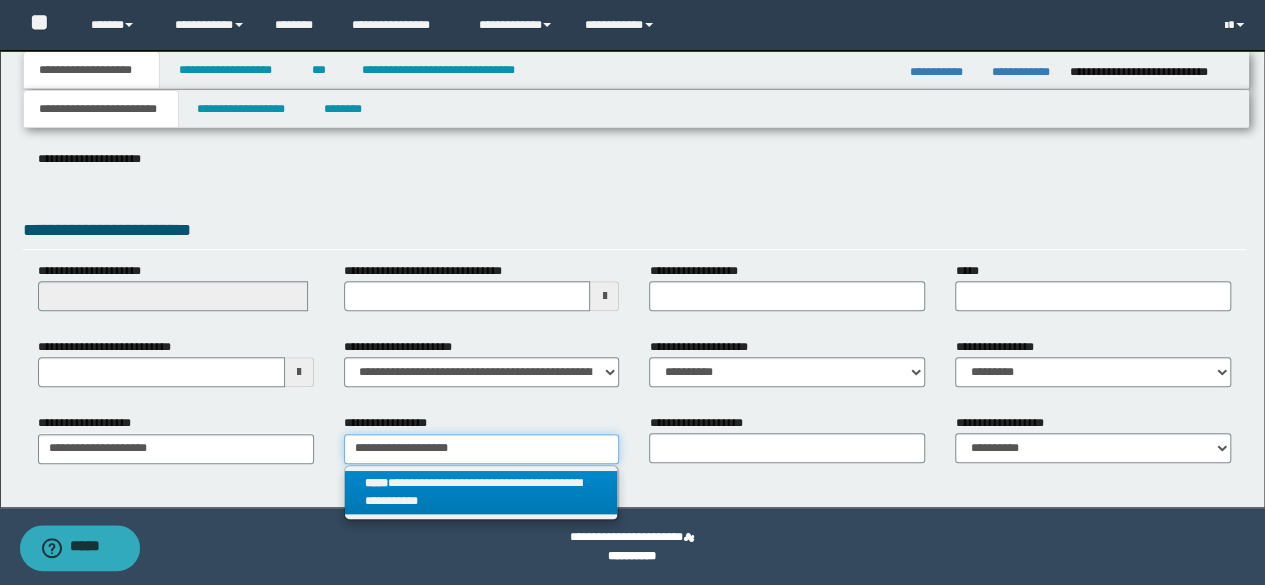 type 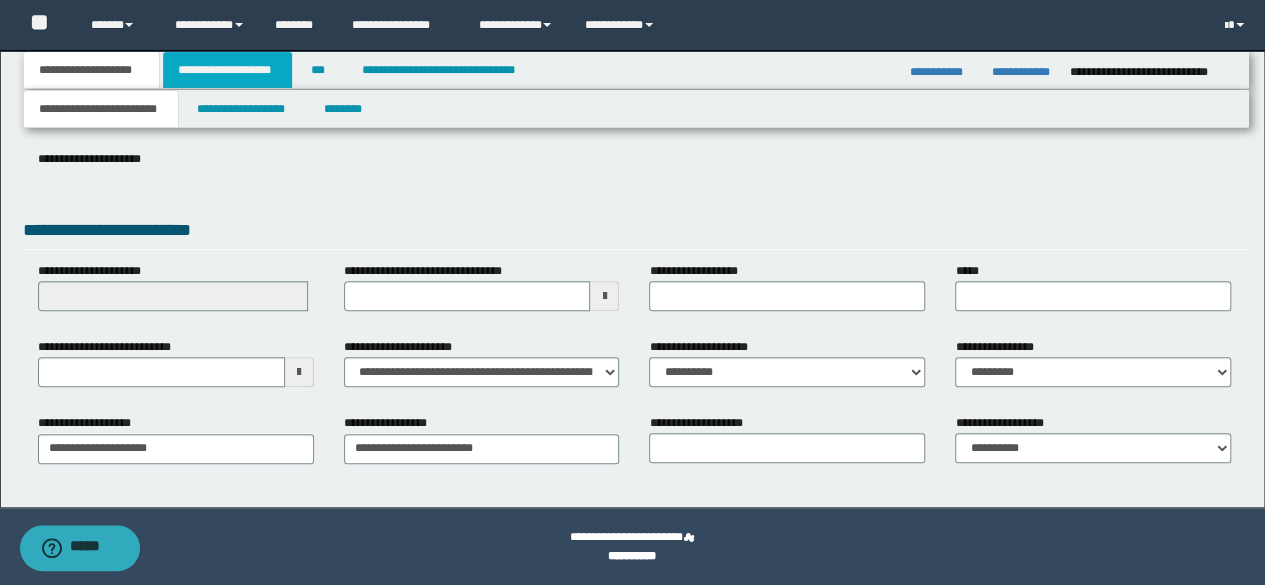 click on "**********" at bounding box center (227, 70) 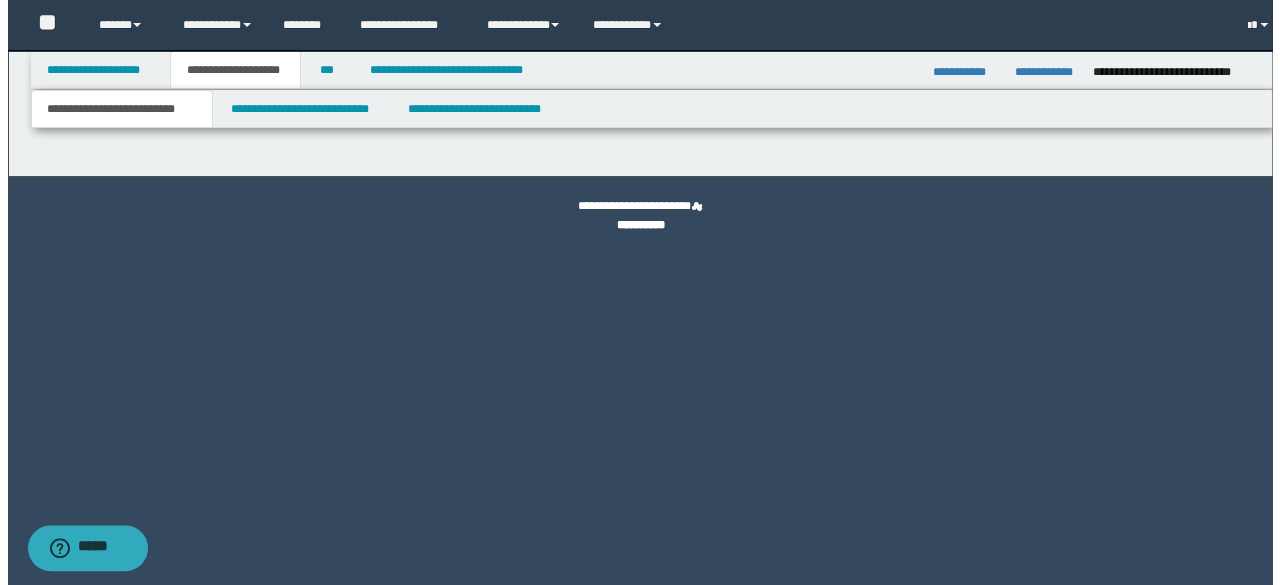 scroll, scrollTop: 0, scrollLeft: 0, axis: both 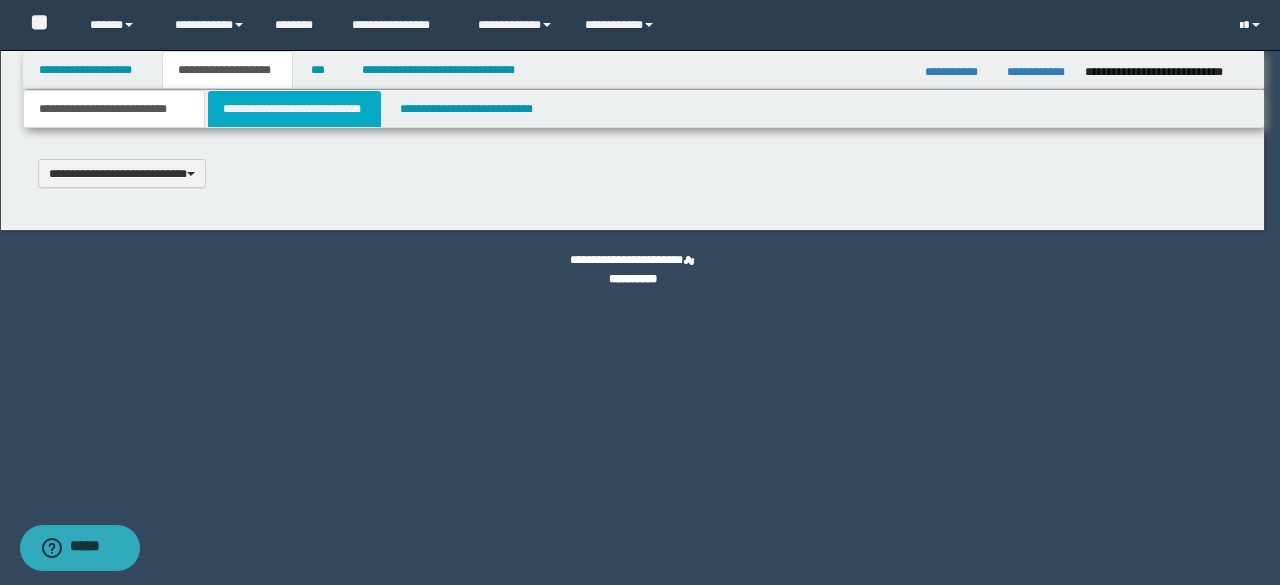 click on "**********" at bounding box center [294, 109] 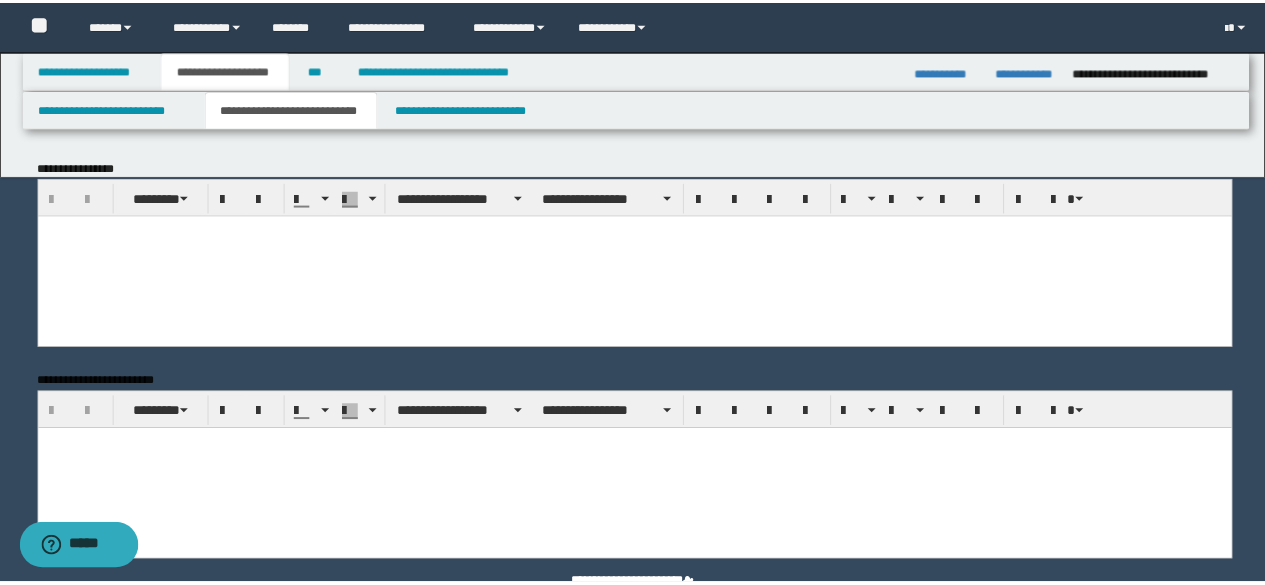 scroll, scrollTop: 0, scrollLeft: 0, axis: both 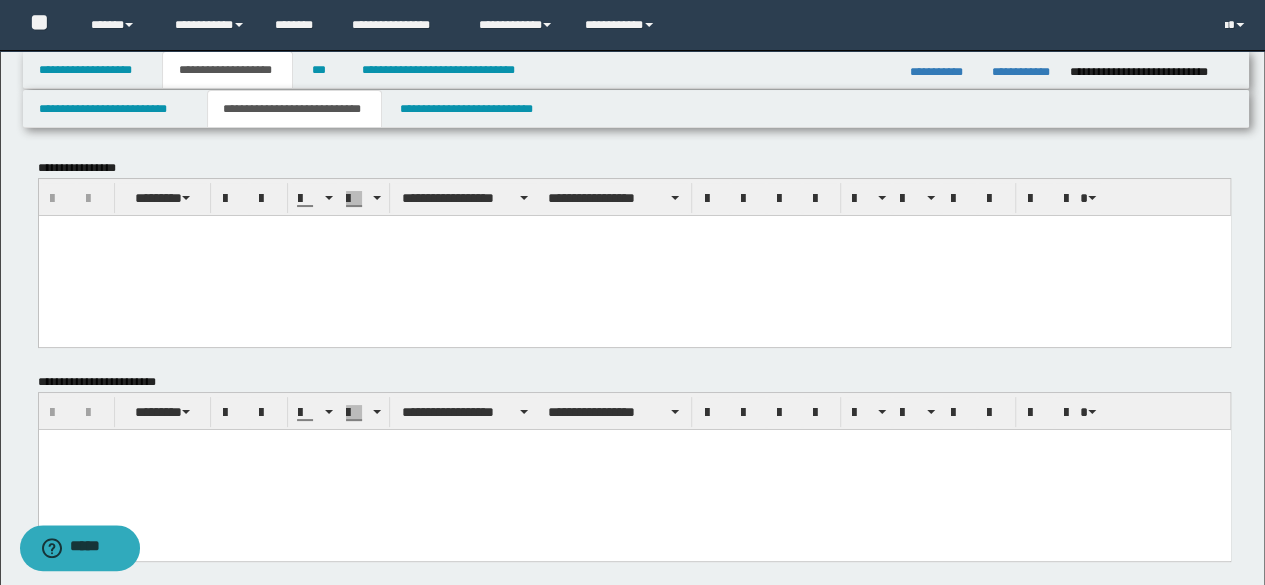 click at bounding box center (634, 255) 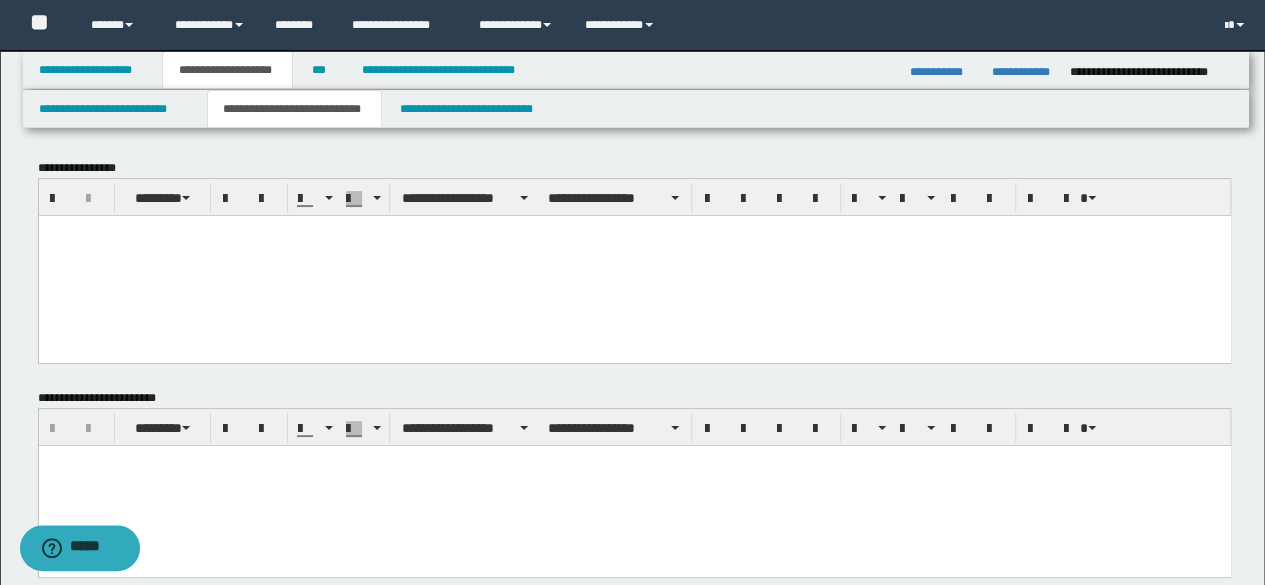 paste 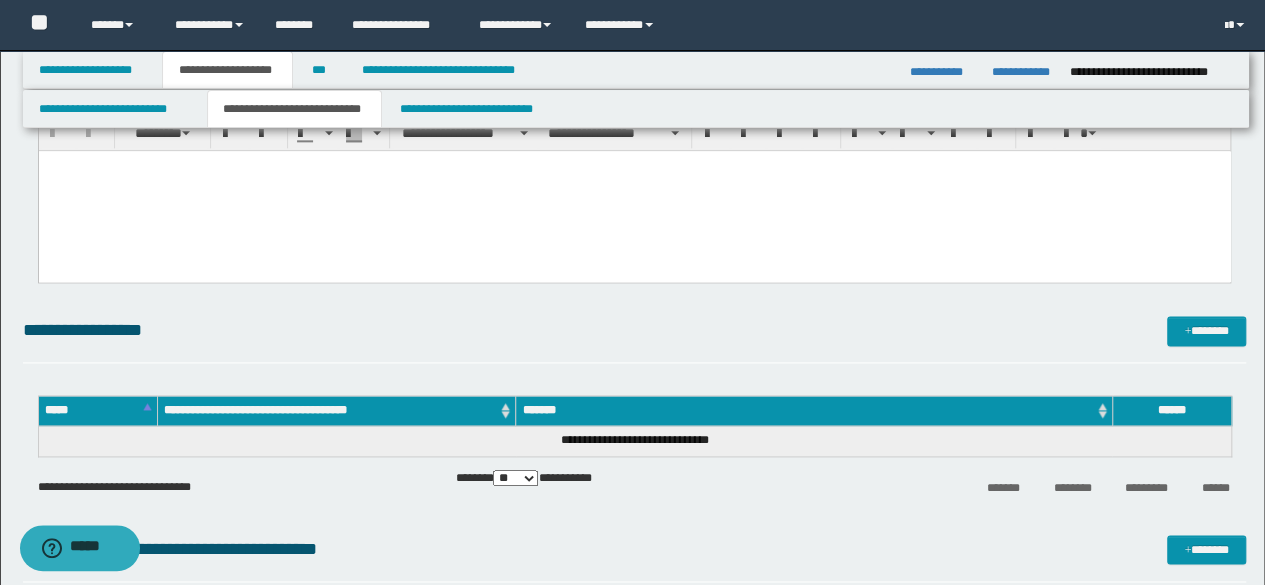 scroll, scrollTop: 900, scrollLeft: 0, axis: vertical 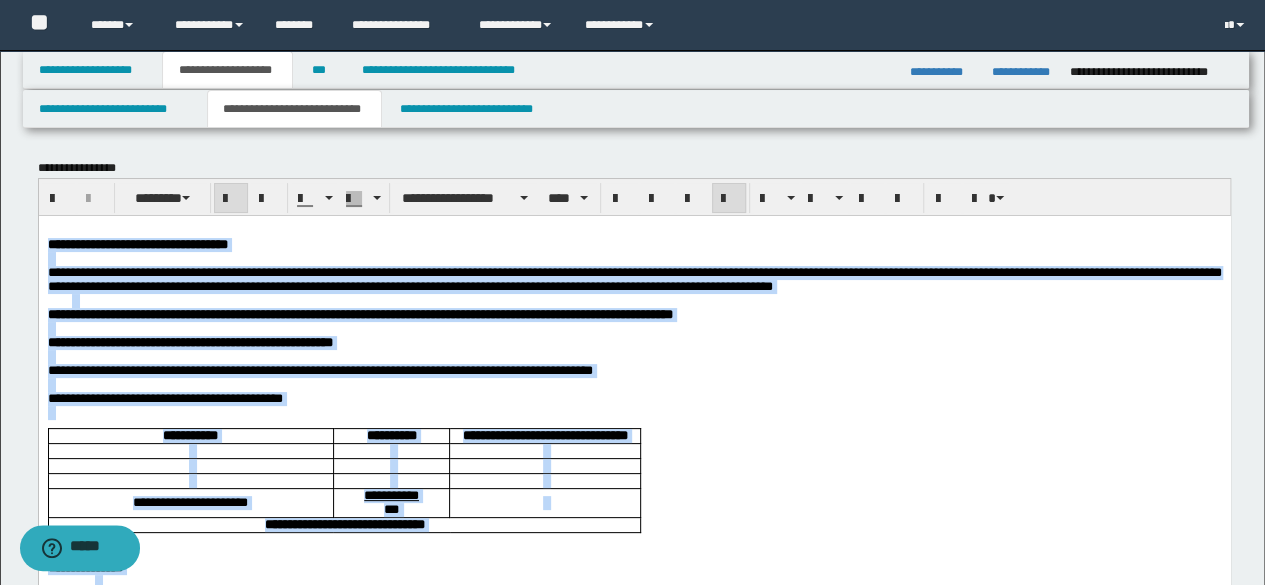 drag, startPoint x: 406, startPoint y: 1169, endPoint x: 33, endPoint y: 240, distance: 1001.0844 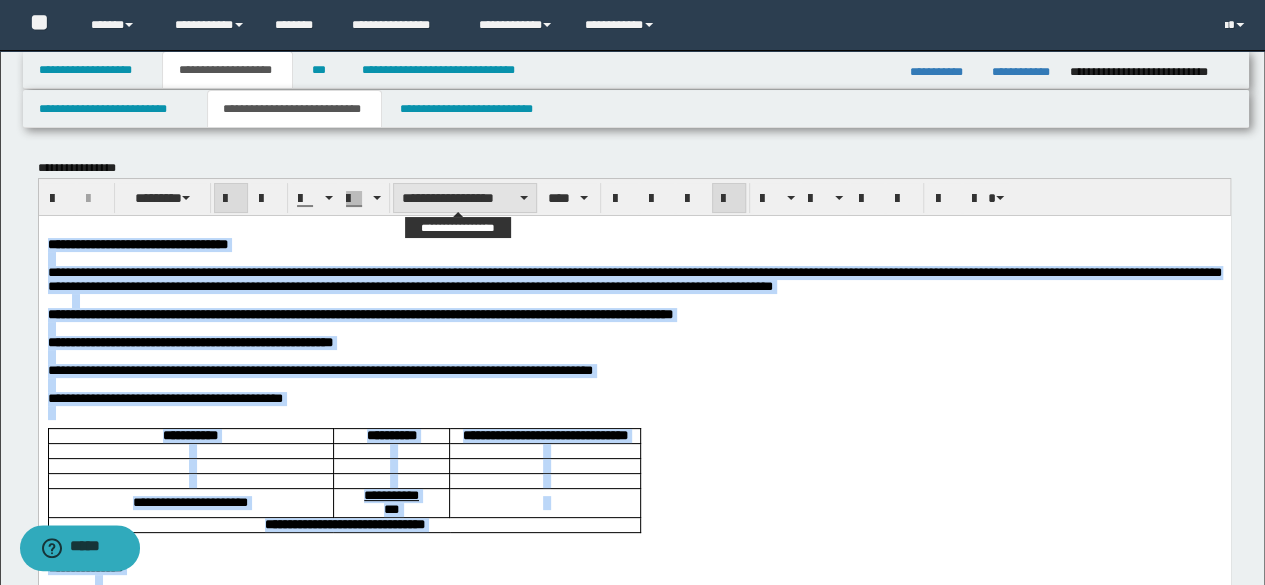 click on "**********" at bounding box center (465, 198) 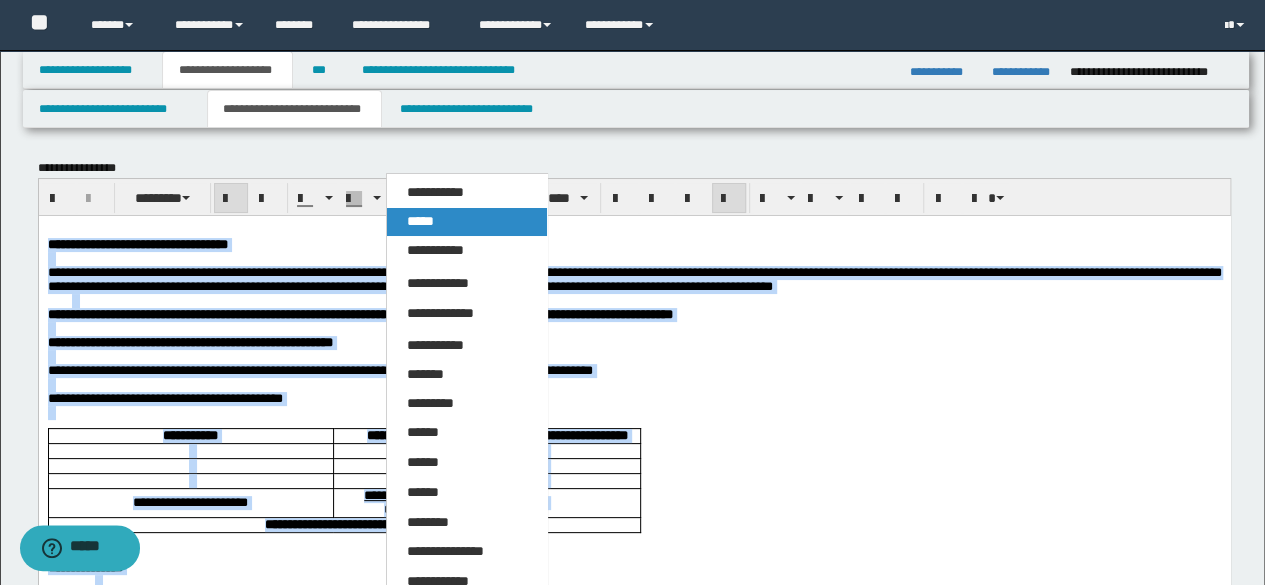 click on "*****" at bounding box center (466, 222) 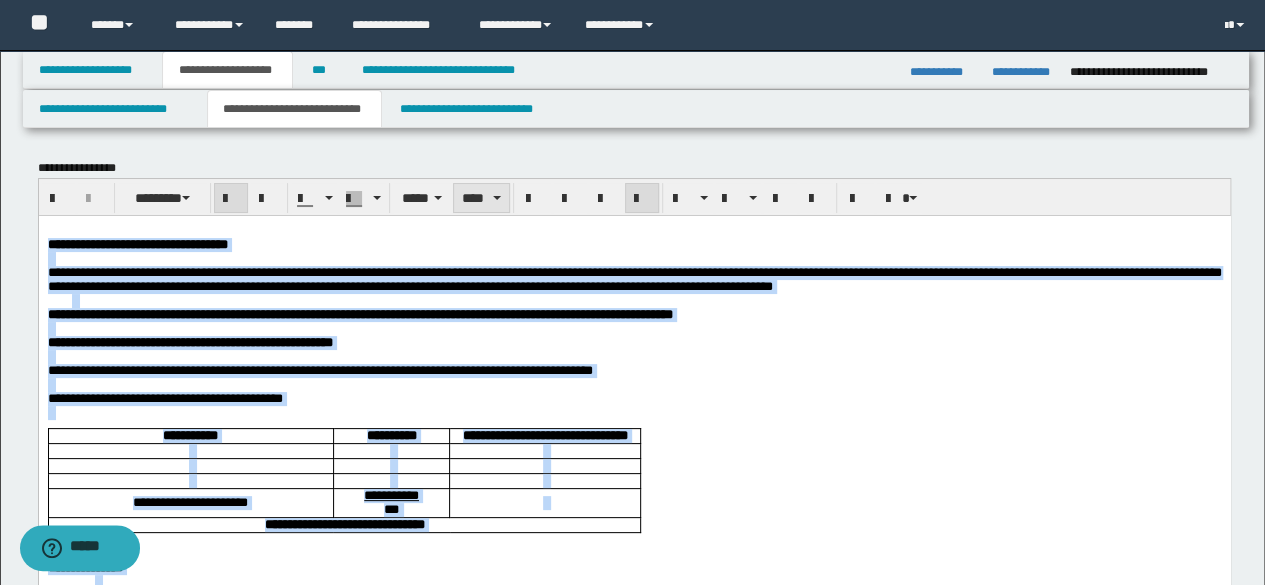 click on "****" at bounding box center [481, 198] 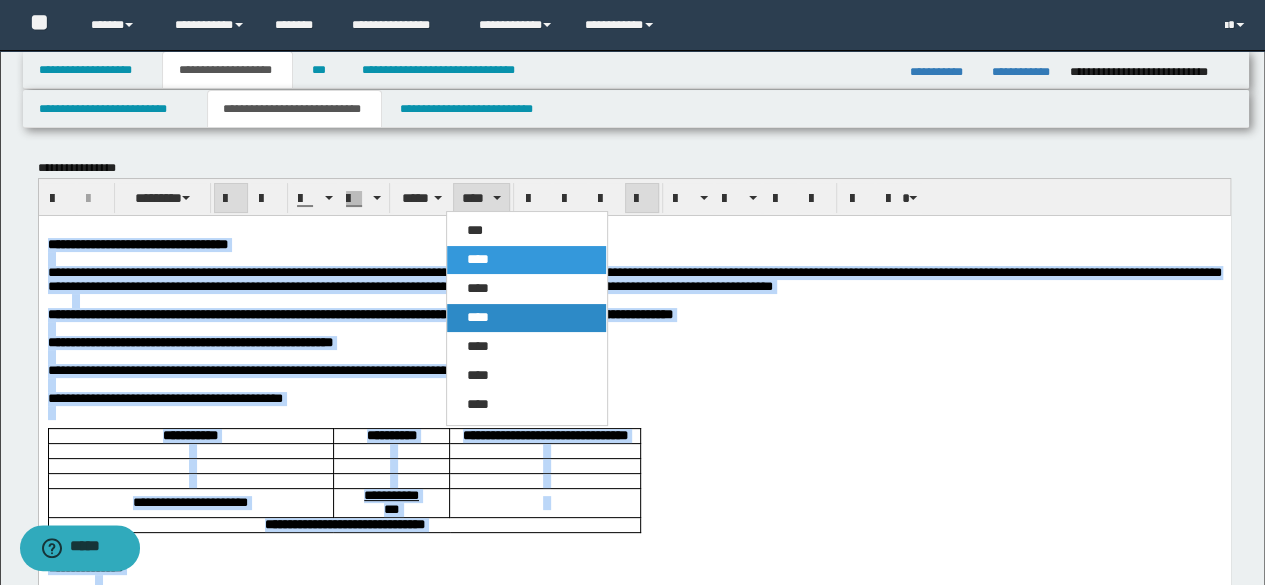click on "****" at bounding box center (526, 318) 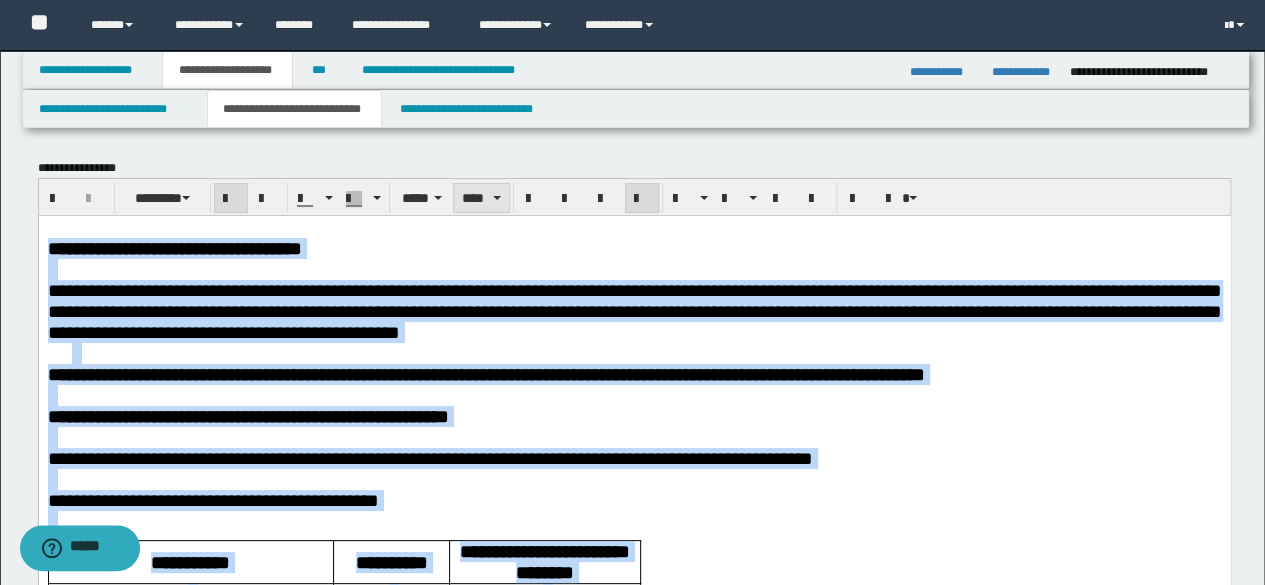 click at bounding box center [497, 198] 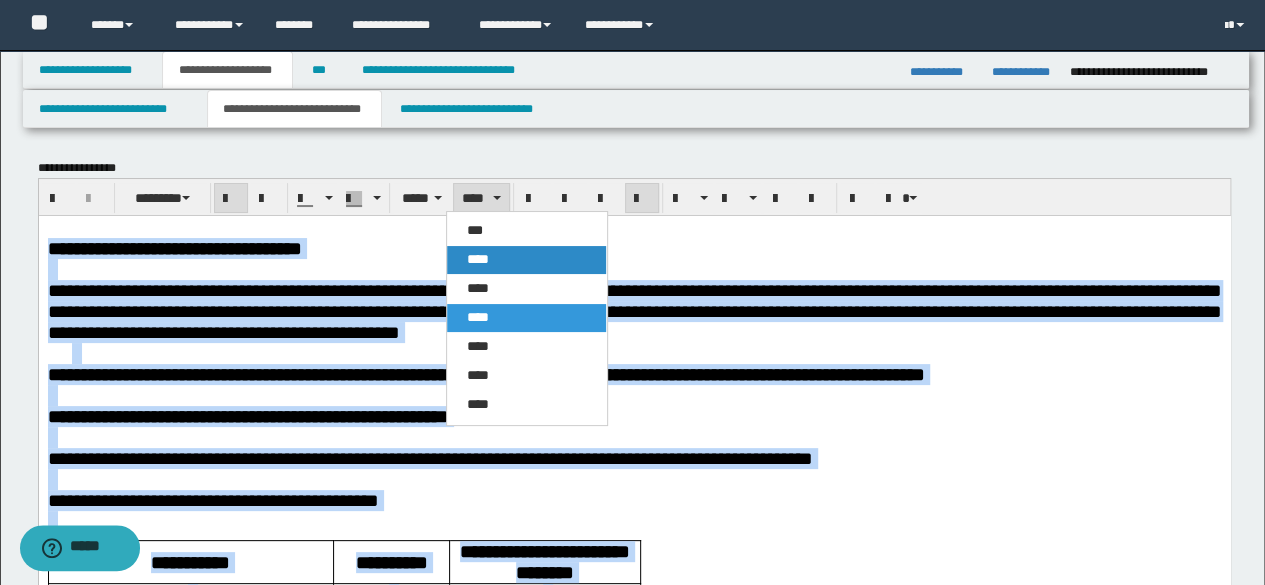 click on "****" at bounding box center (526, 260) 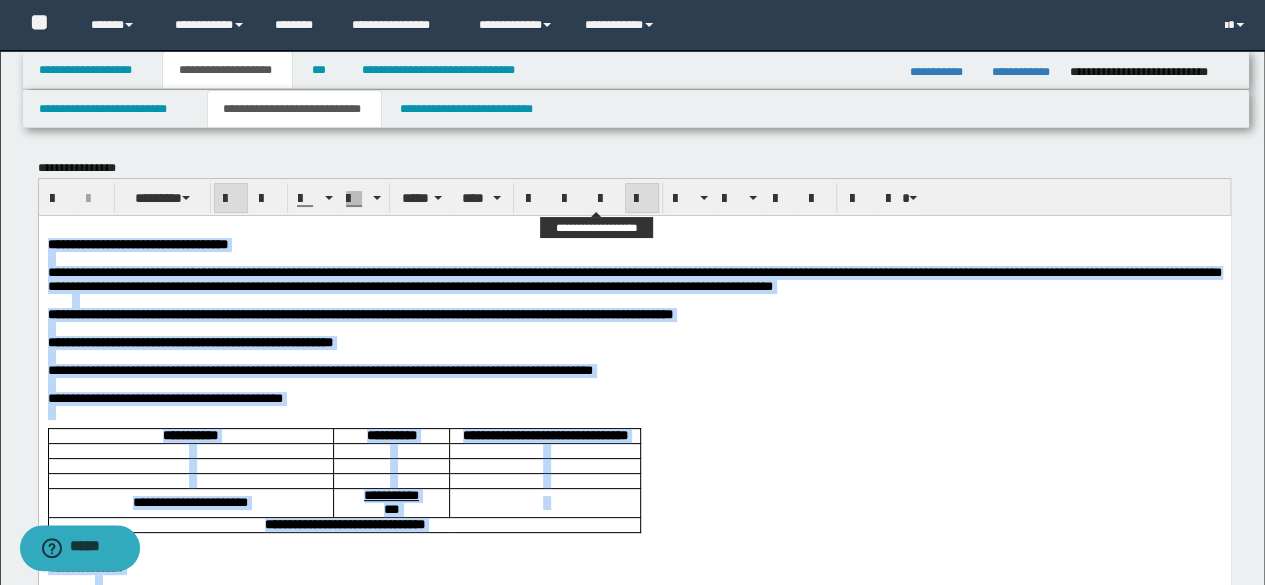 click at bounding box center (642, 198) 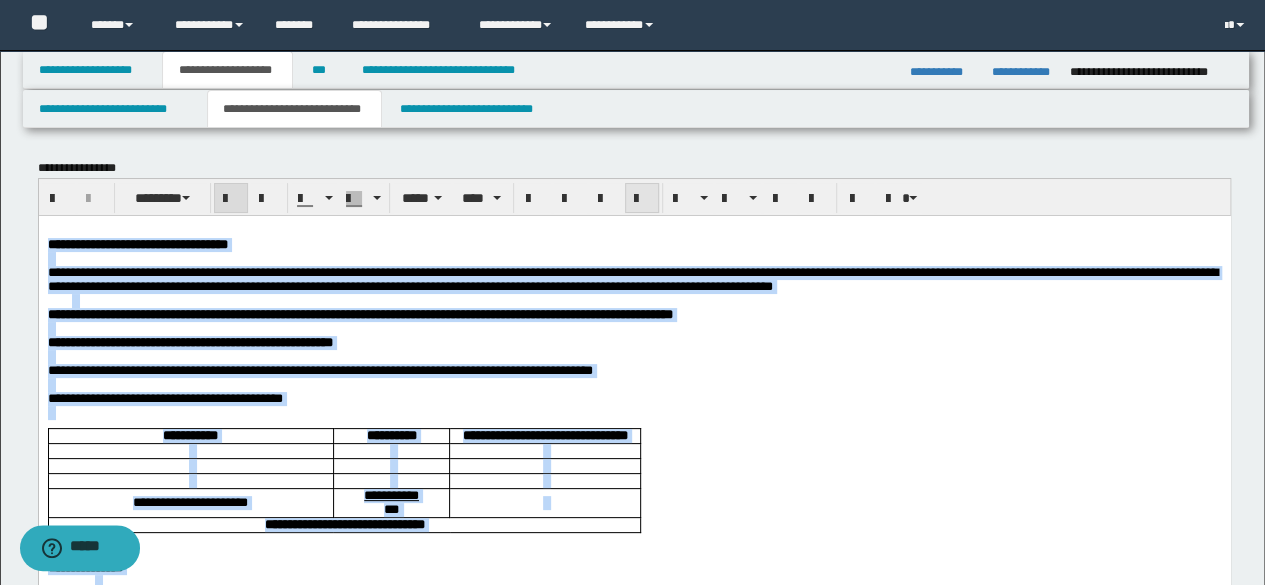 click at bounding box center [642, 198] 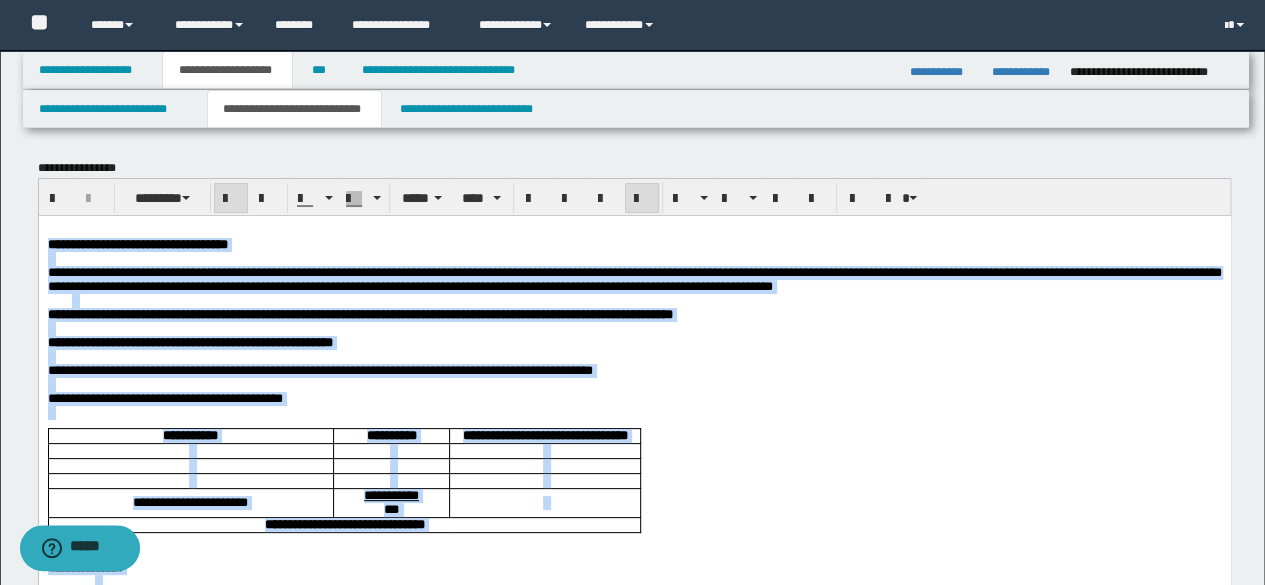 click at bounding box center [634, 258] 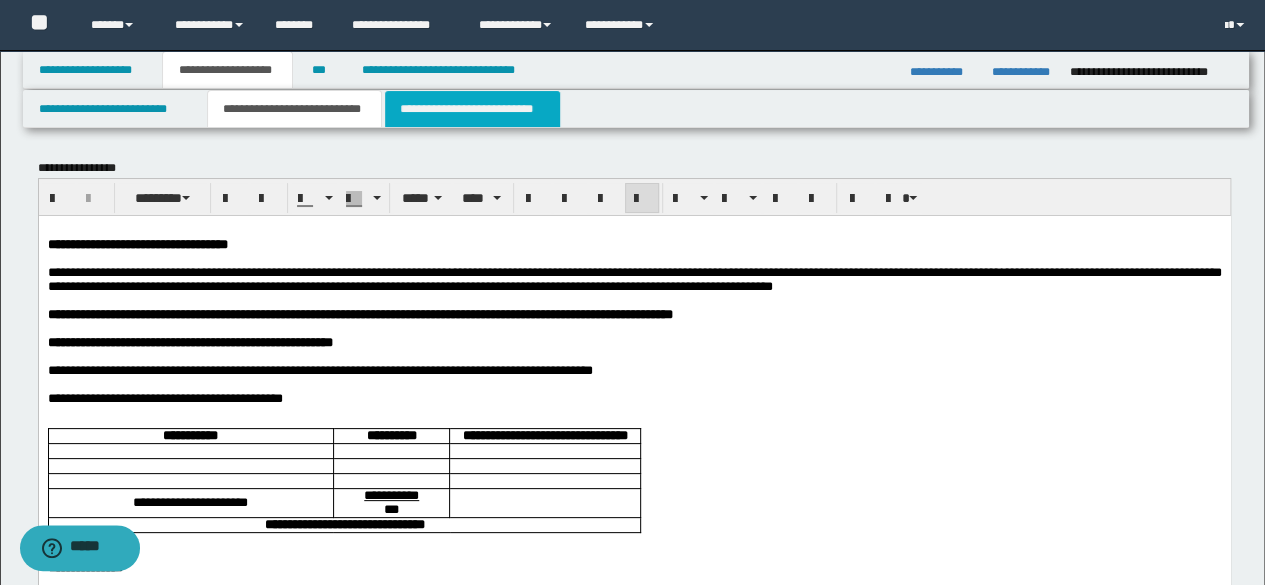 click on "**********" at bounding box center [472, 109] 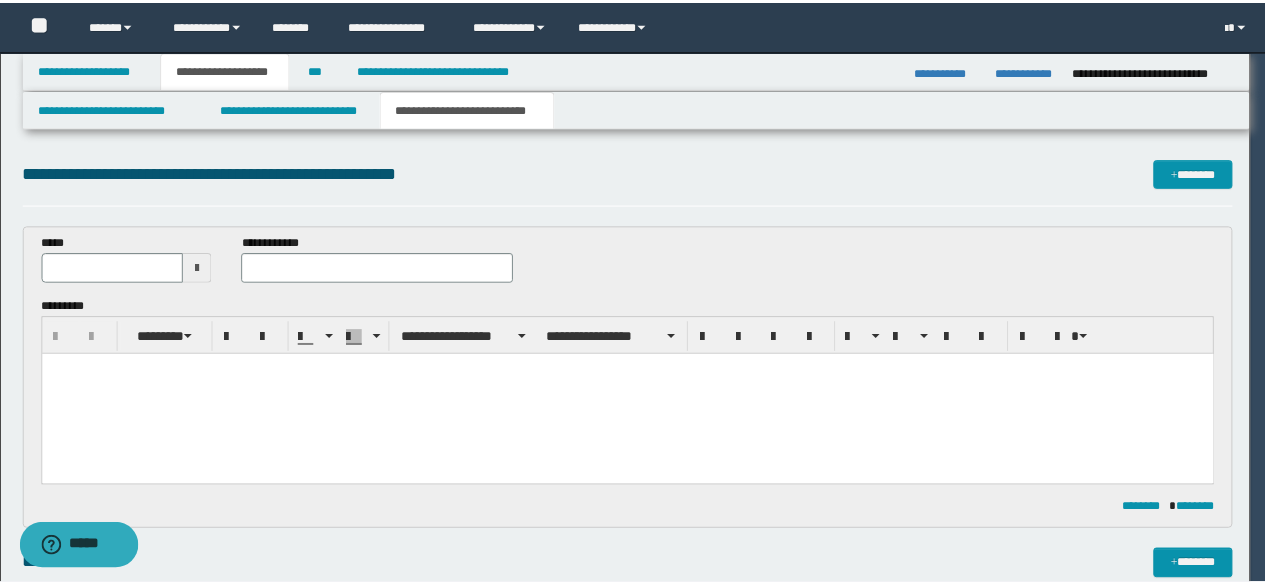 scroll, scrollTop: 0, scrollLeft: 0, axis: both 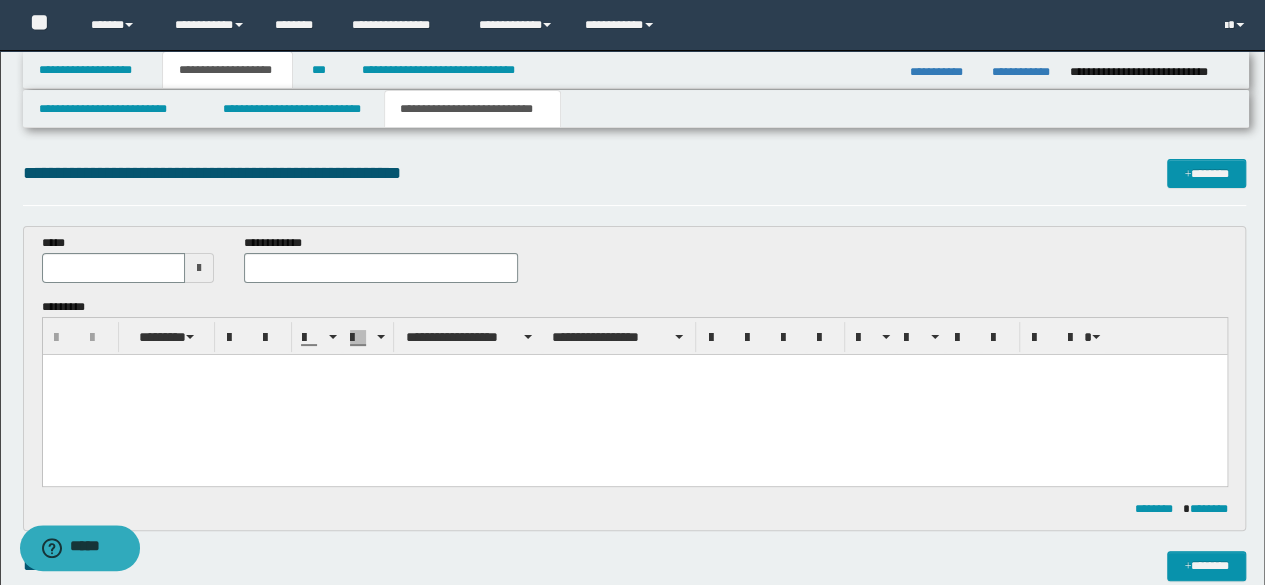 click at bounding box center [634, 394] 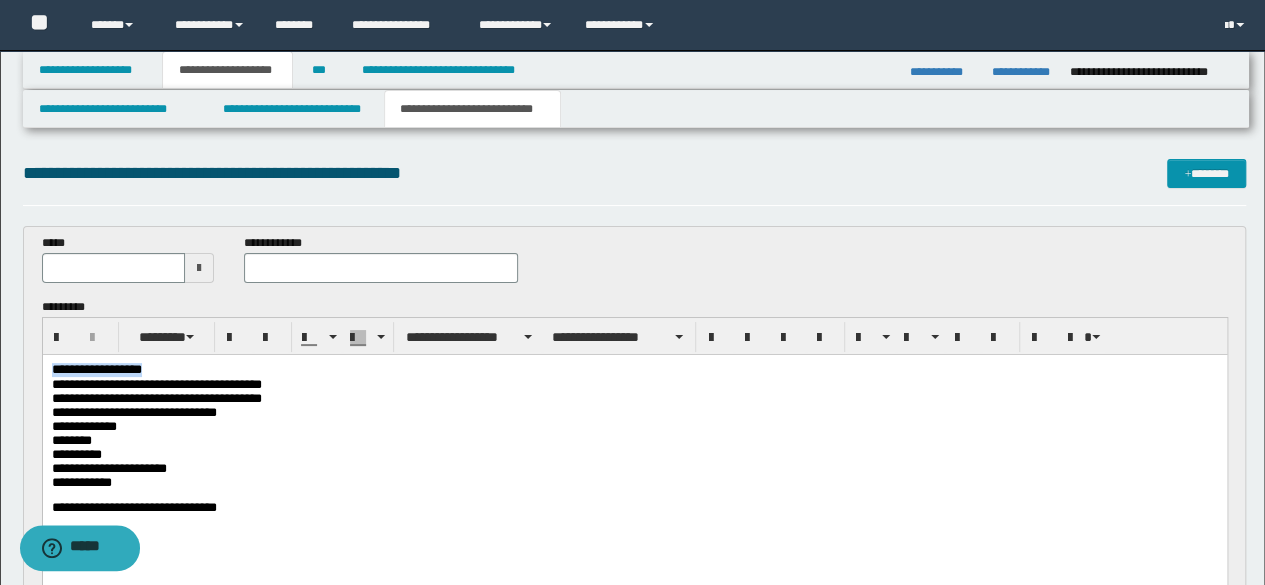 drag, startPoint x: 188, startPoint y: 366, endPoint x: 1, endPoint y: 370, distance: 187.04277 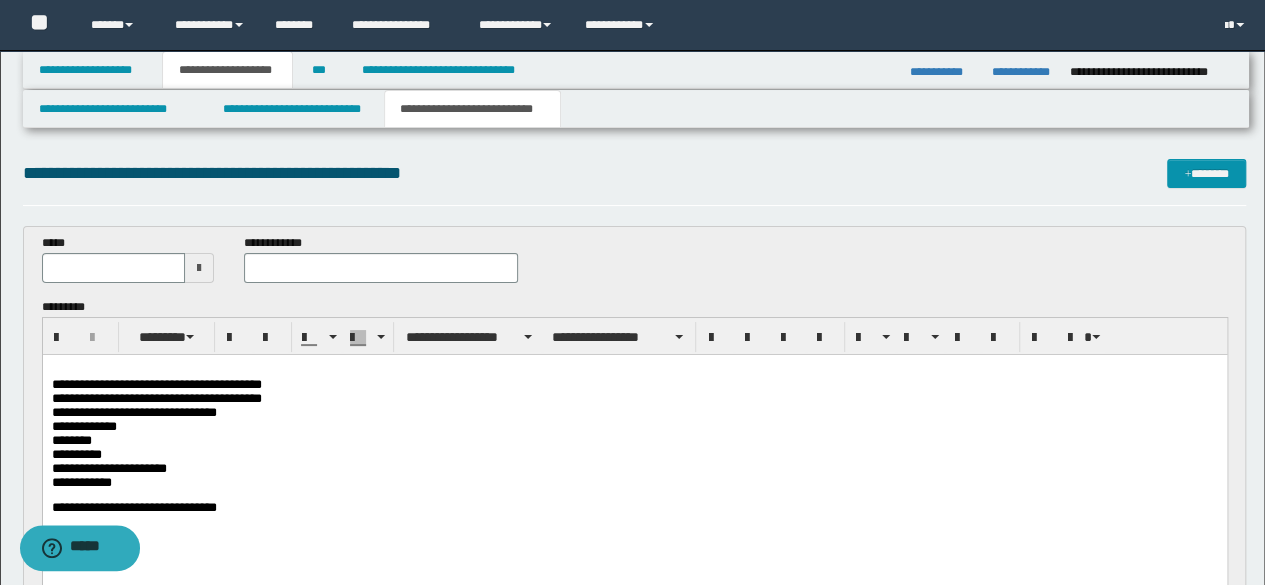 type 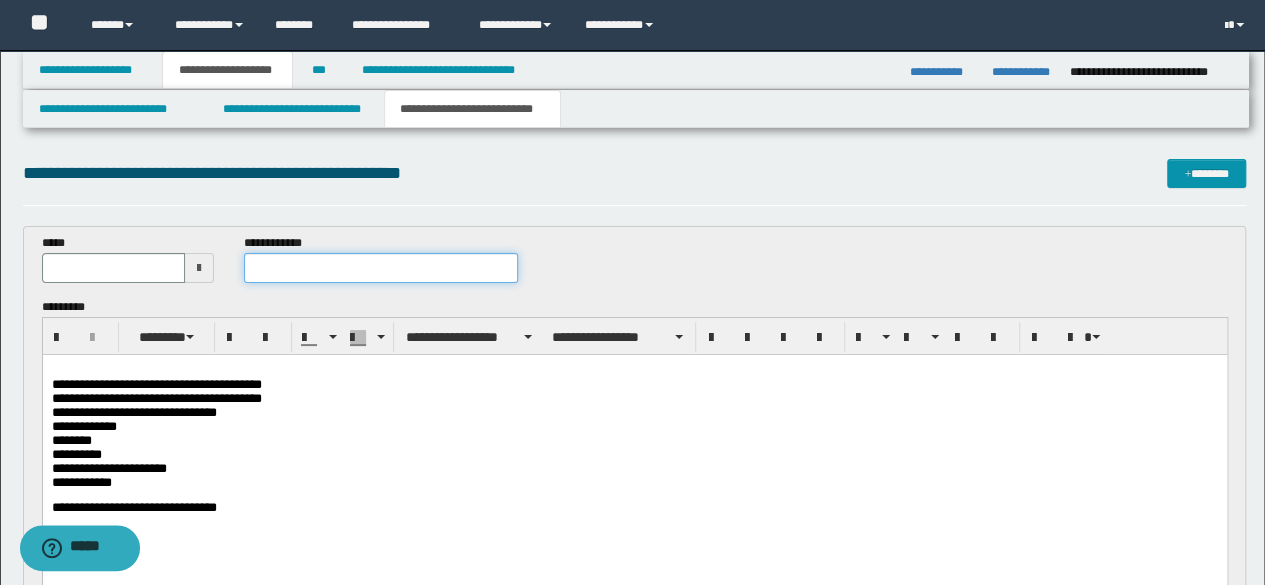 drag, startPoint x: 258, startPoint y: 265, endPoint x: 201, endPoint y: 261, distance: 57.14018 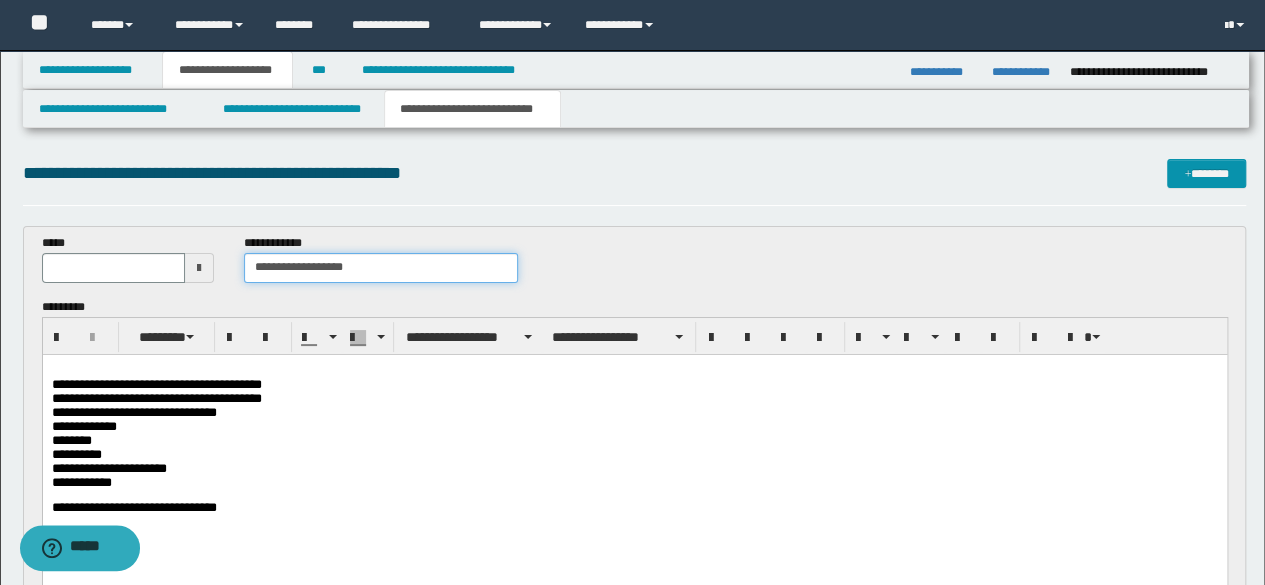 type on "**********" 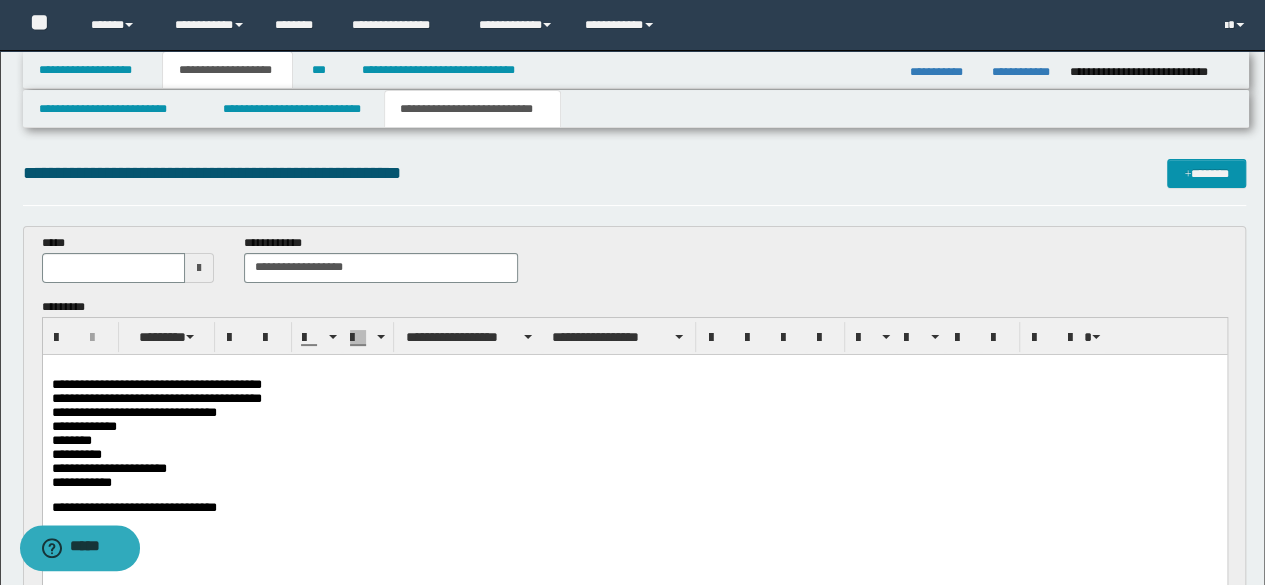 click at bounding box center [199, 268] 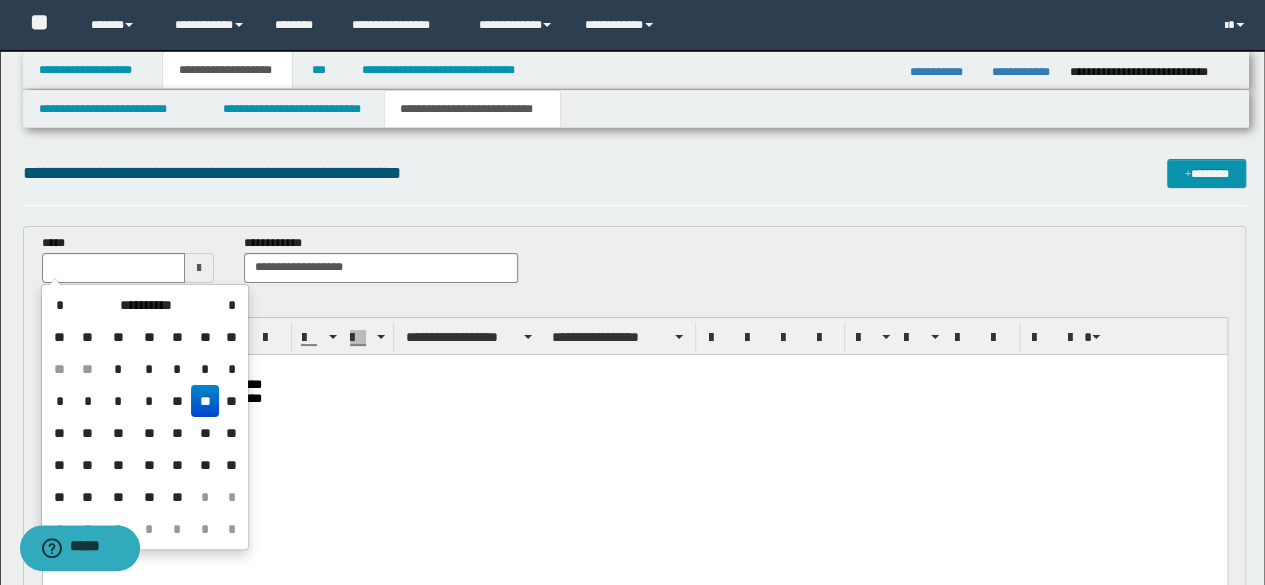 click on "**" at bounding box center [205, 401] 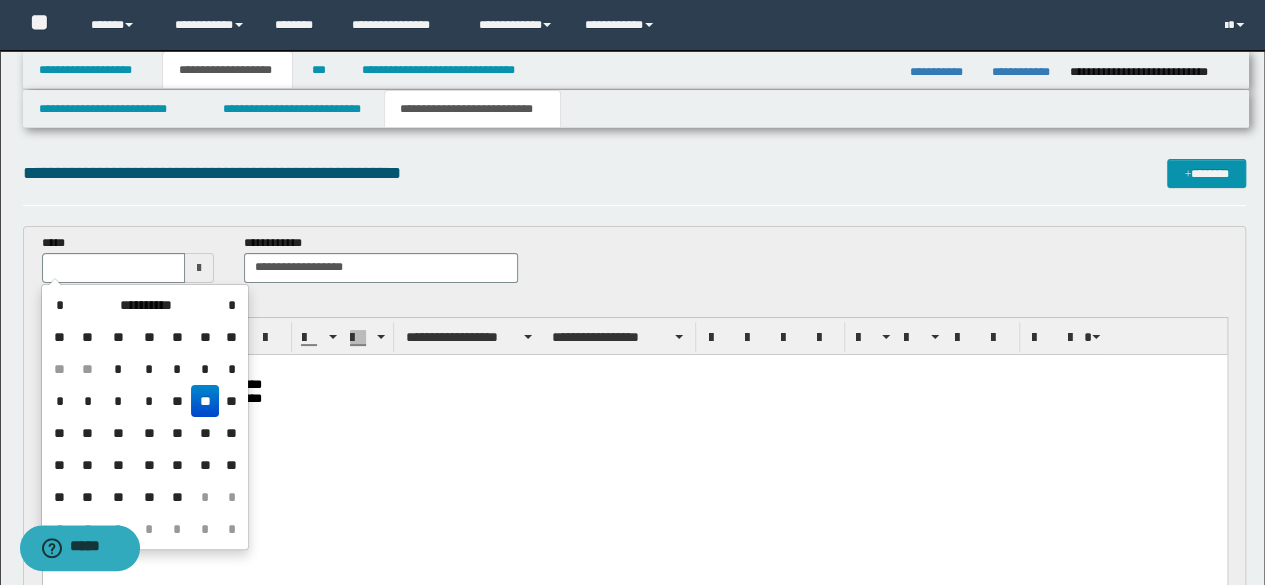 type on "**********" 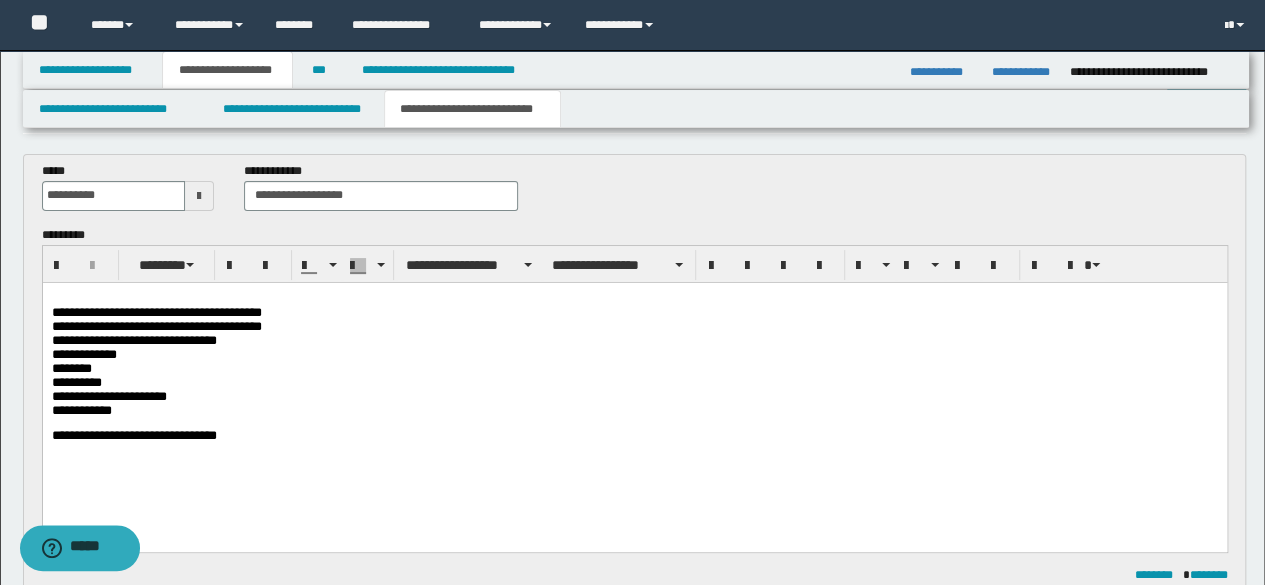 scroll, scrollTop: 100, scrollLeft: 0, axis: vertical 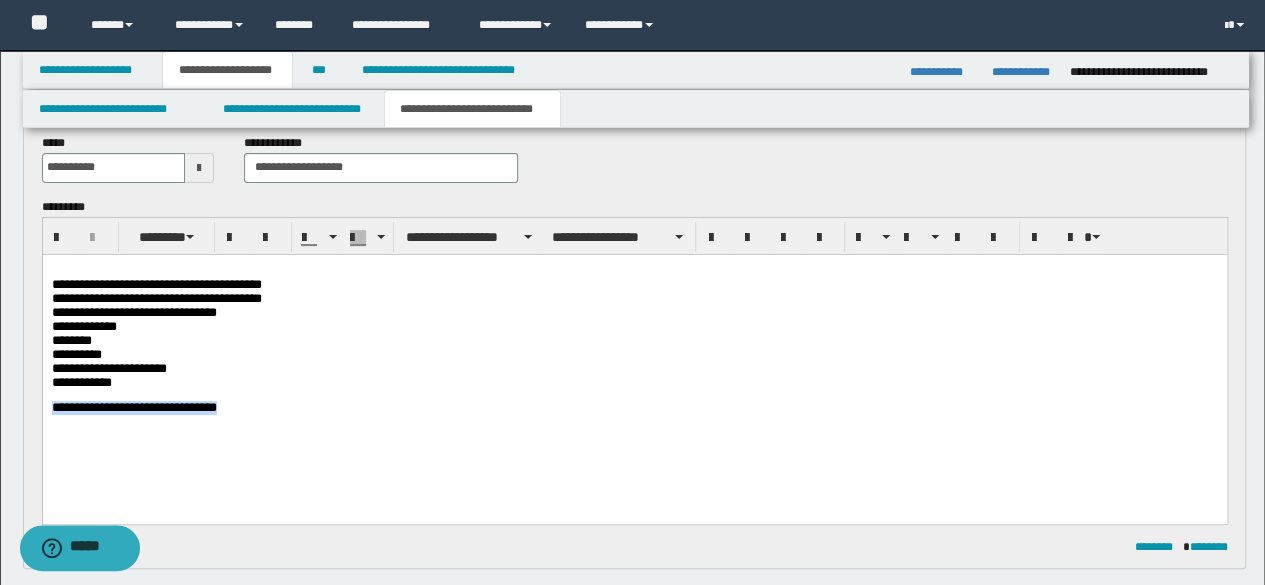 drag, startPoint x: 362, startPoint y: 444, endPoint x: 0, endPoint y: 443, distance: 362.00137 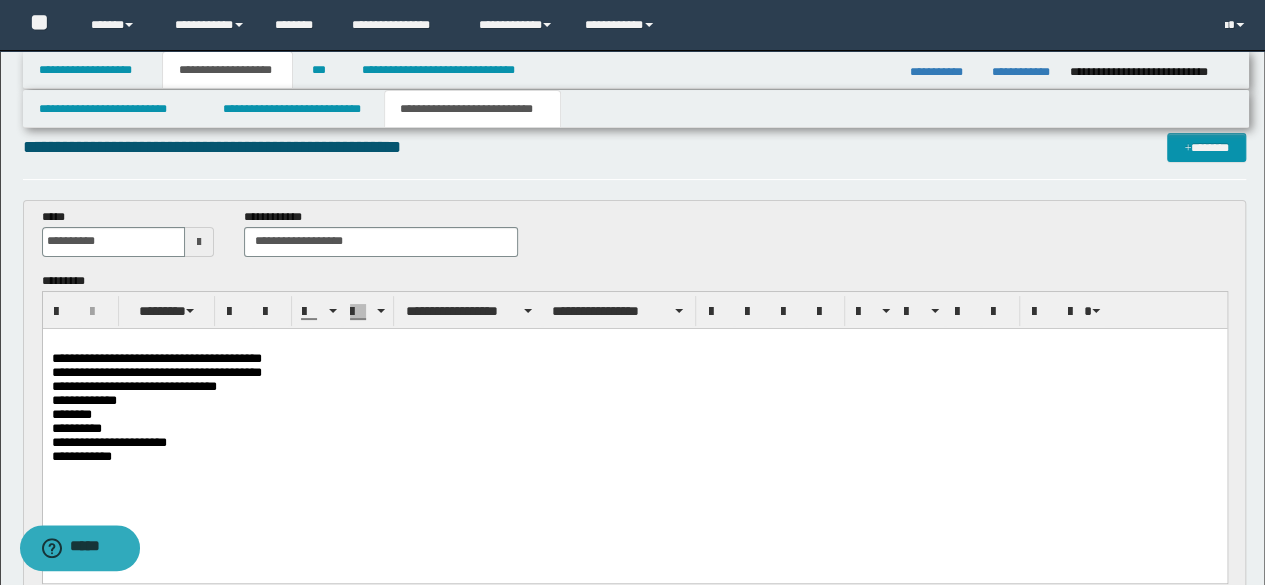 scroll, scrollTop: 0, scrollLeft: 0, axis: both 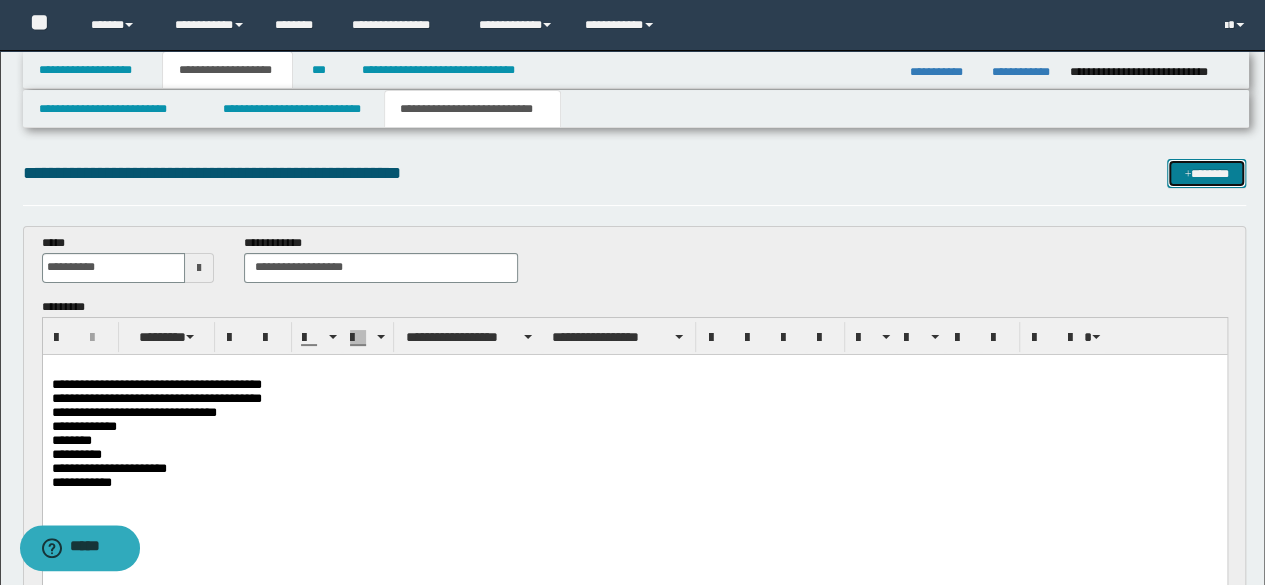 click on "*******" at bounding box center [1206, 173] 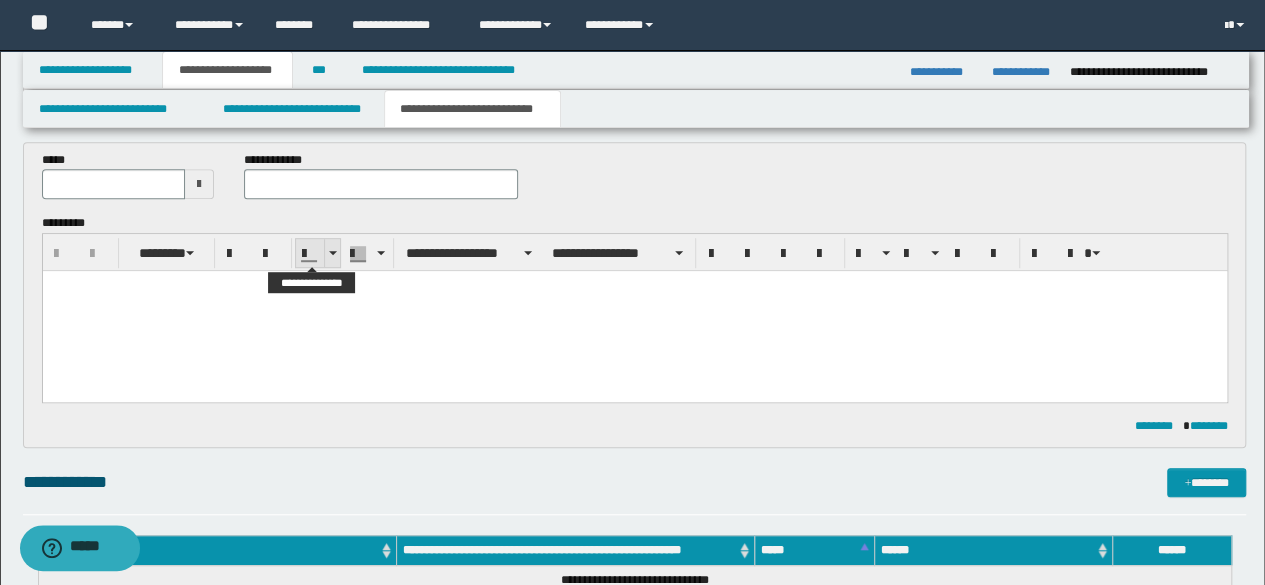 scroll, scrollTop: 500, scrollLeft: 0, axis: vertical 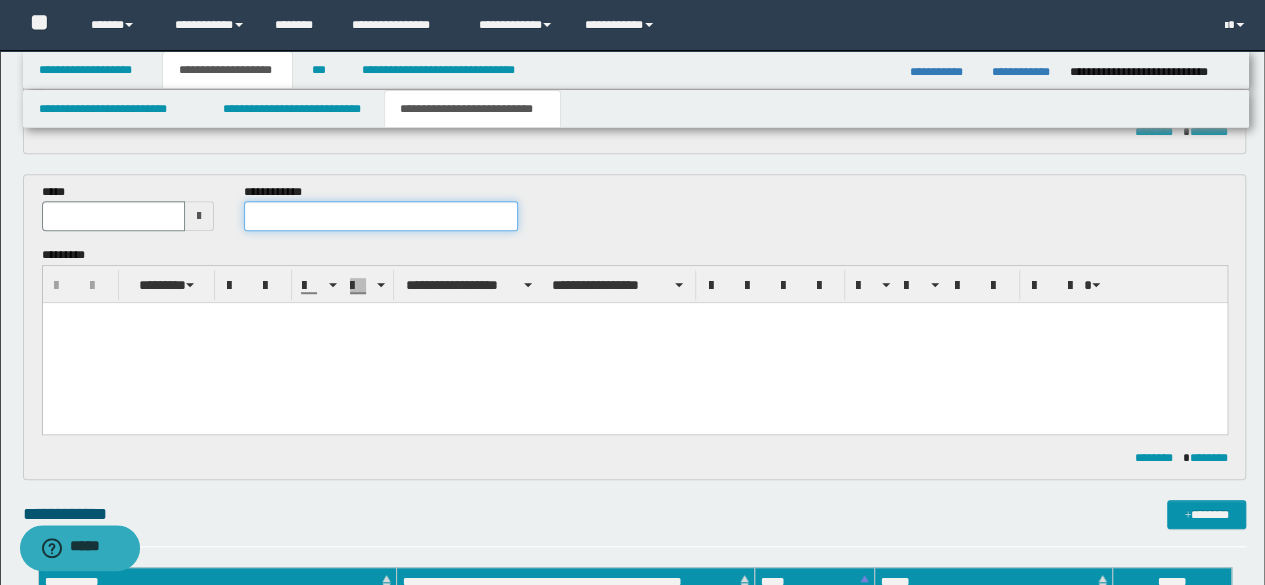 click at bounding box center [381, 216] 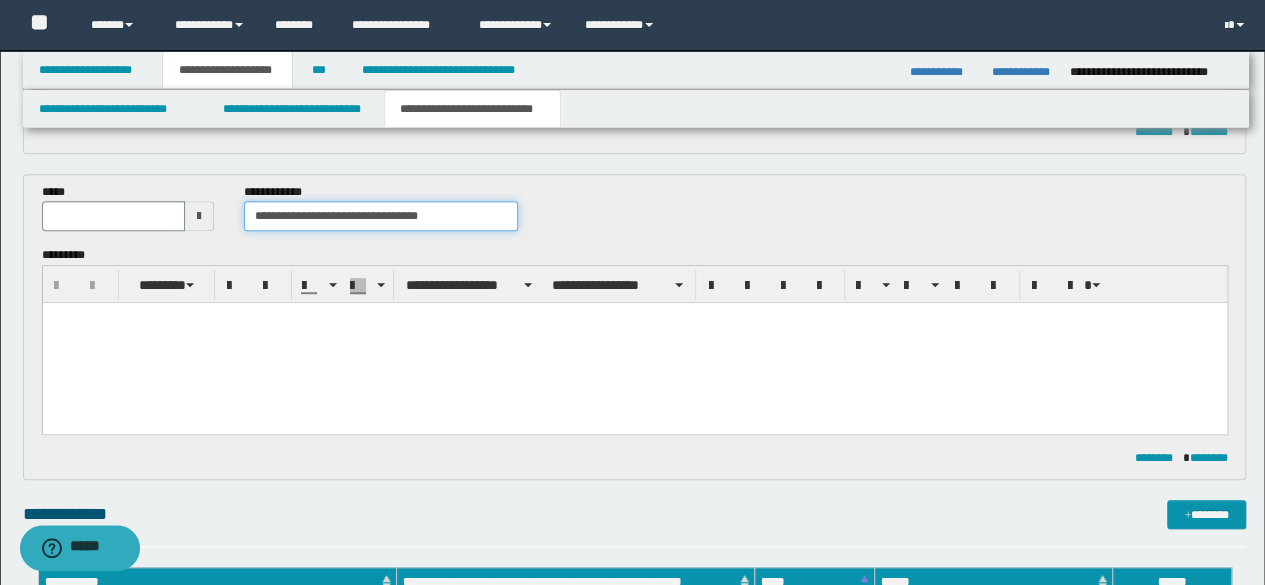 type on "**********" 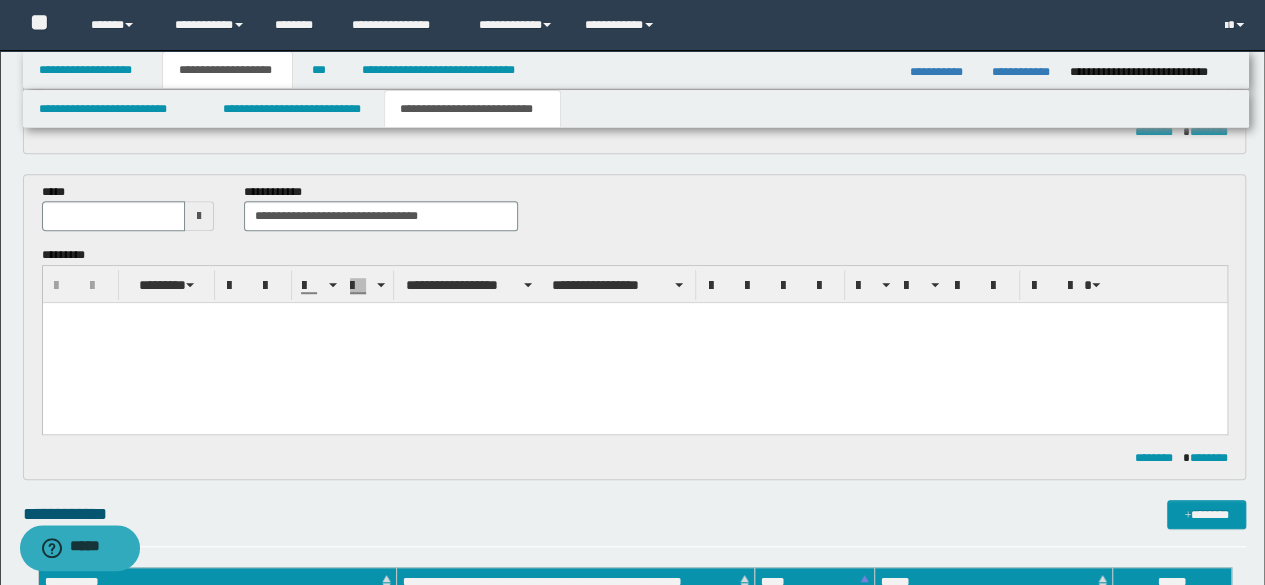 click on "**********" at bounding box center (381, 215) 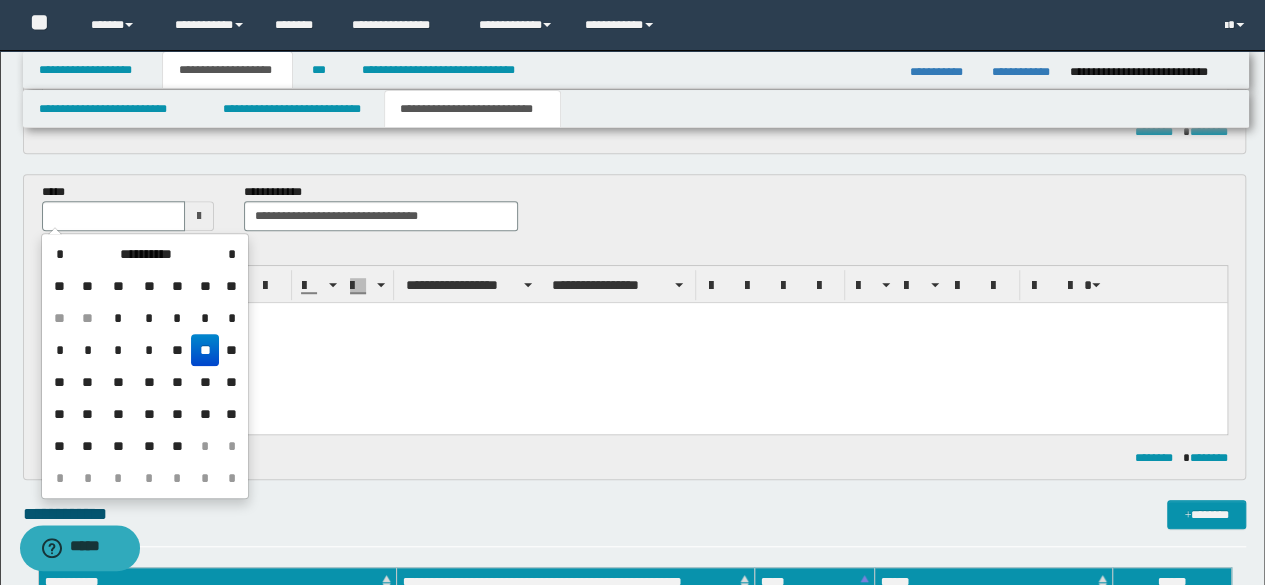 drag, startPoint x: 200, startPoint y: 356, endPoint x: 157, endPoint y: 53, distance: 306.03595 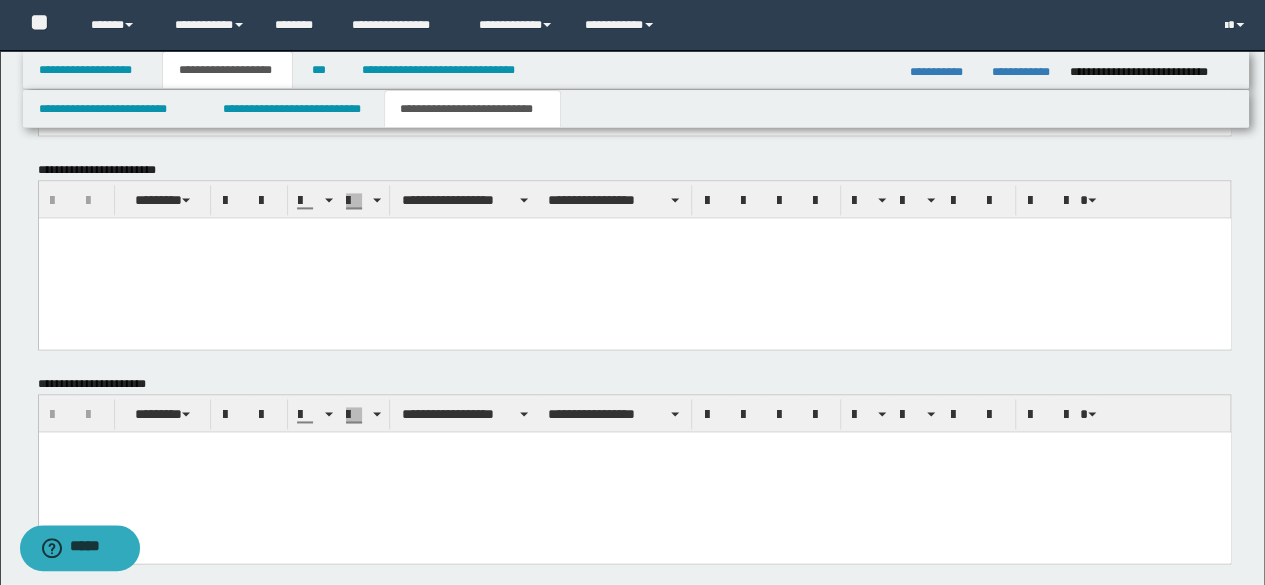 scroll, scrollTop: 1367, scrollLeft: 0, axis: vertical 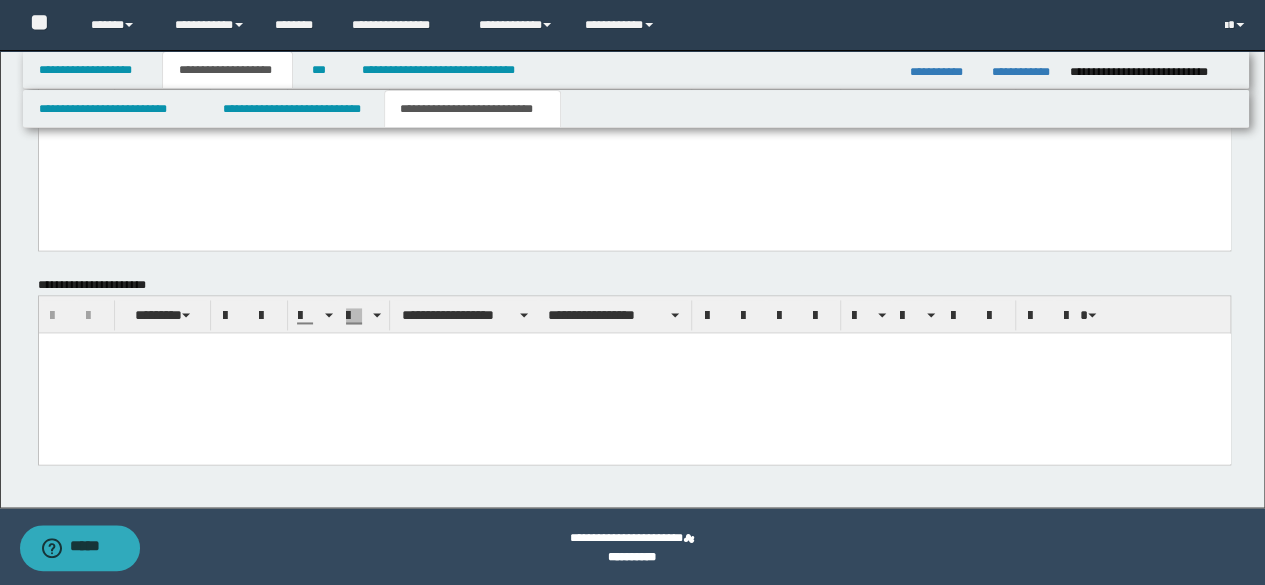 click at bounding box center (634, 373) 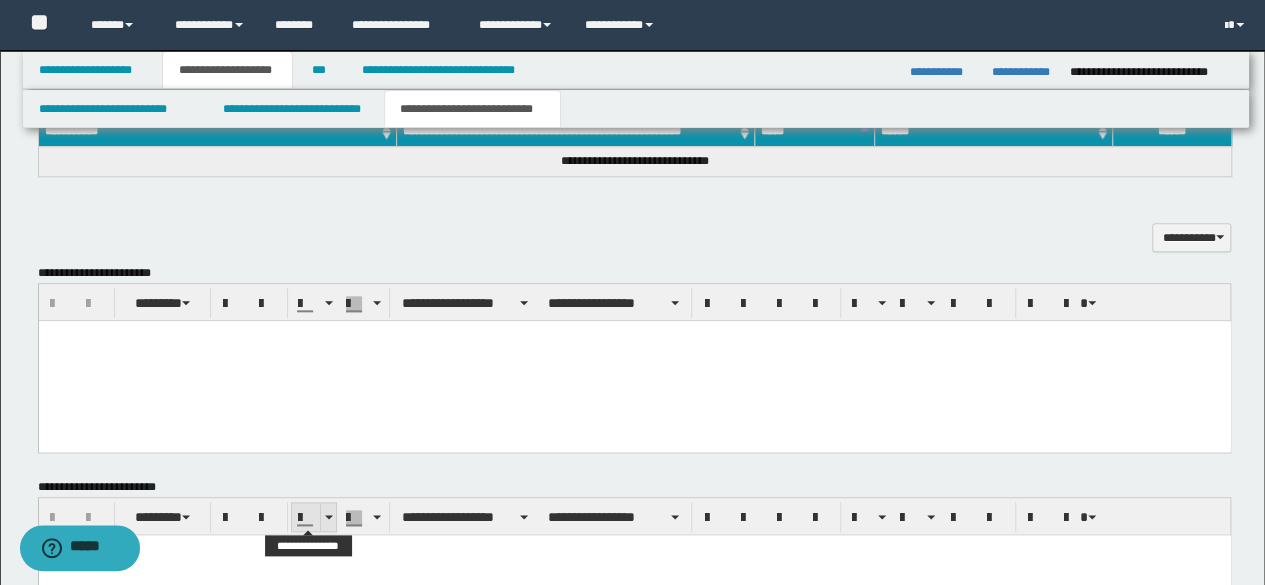 scroll, scrollTop: 867, scrollLeft: 0, axis: vertical 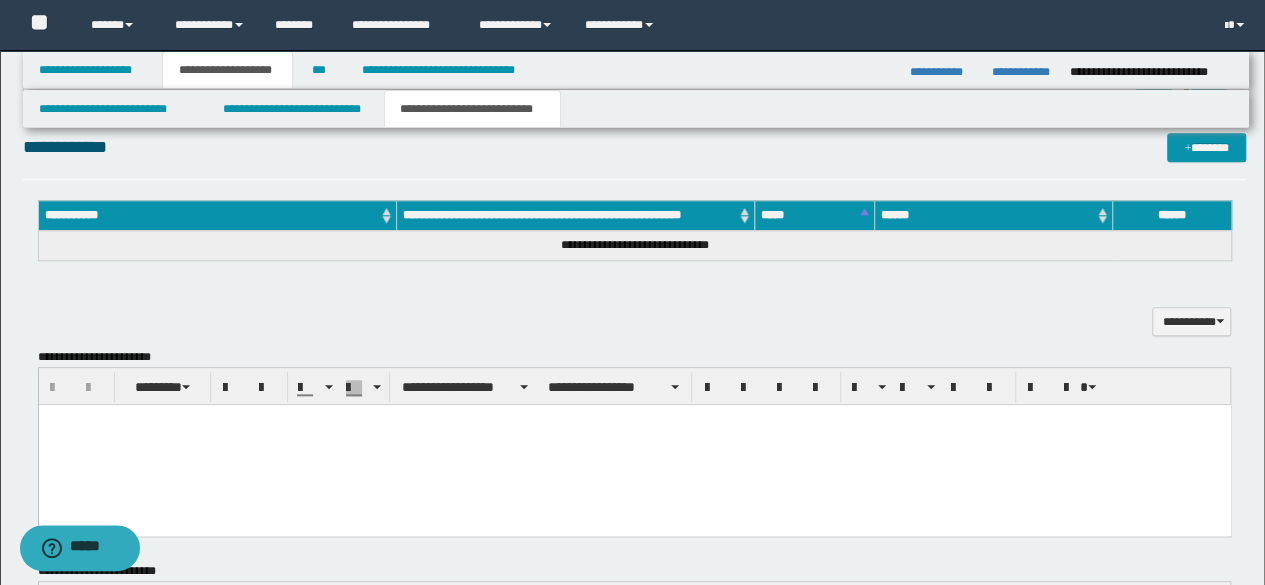 drag, startPoint x: 292, startPoint y: 465, endPoint x: 373, endPoint y: 423, distance: 91.24144 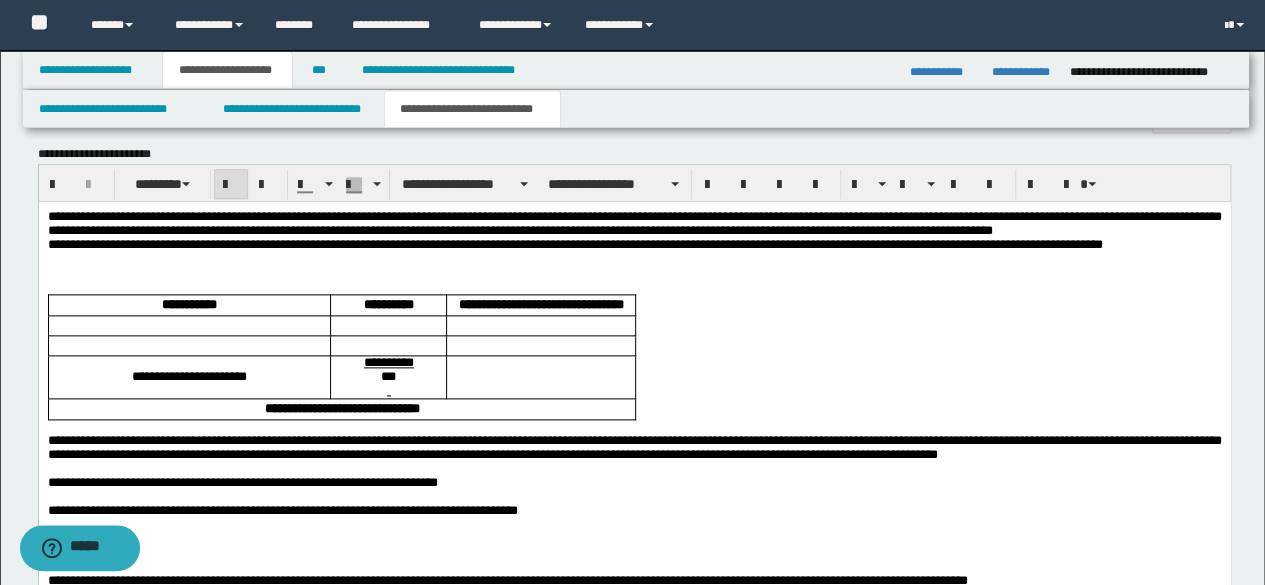 scroll, scrollTop: 1067, scrollLeft: 0, axis: vertical 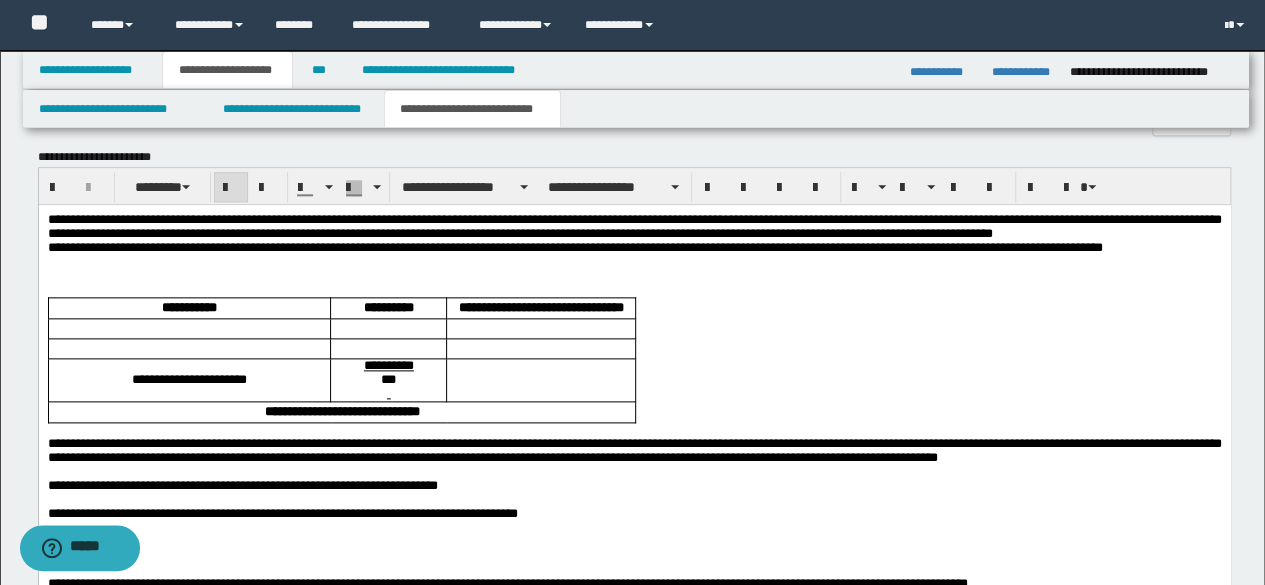 click on "**********" at bounding box center (634, 225) 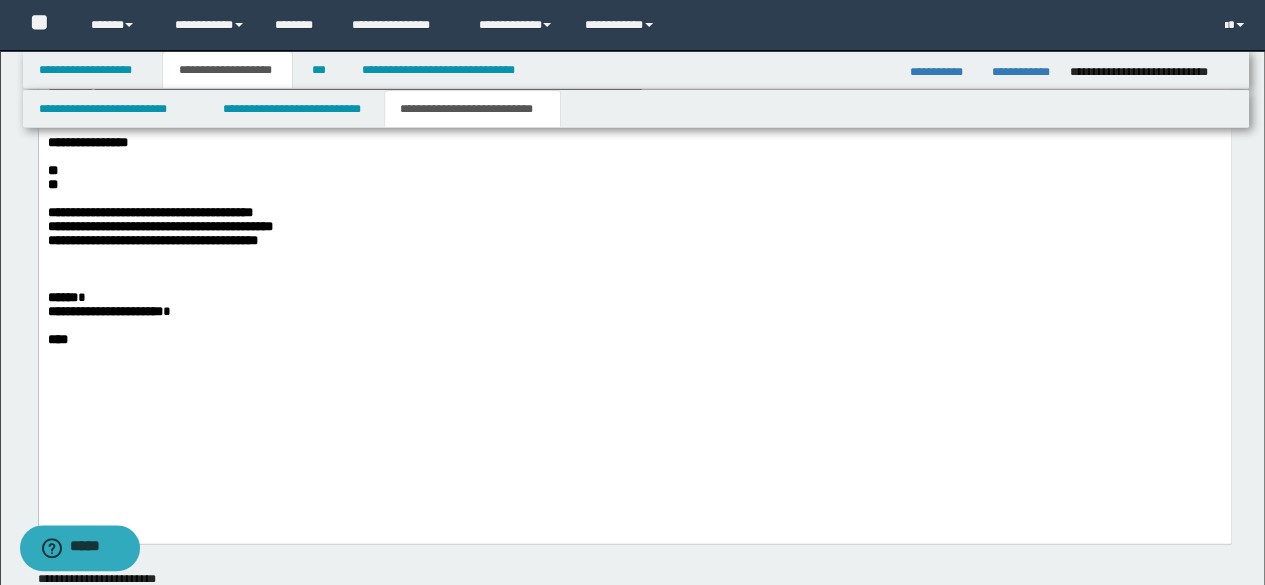 scroll, scrollTop: 1767, scrollLeft: 0, axis: vertical 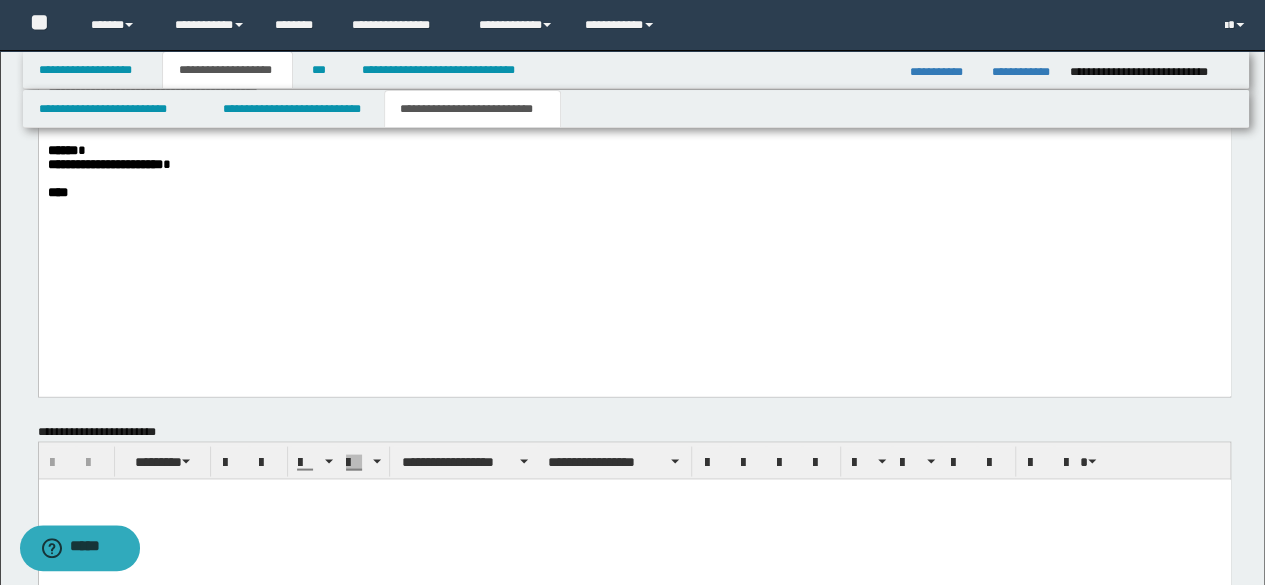 drag, startPoint x: 142, startPoint y: 270, endPoint x: 134, endPoint y: 309, distance: 39.812057 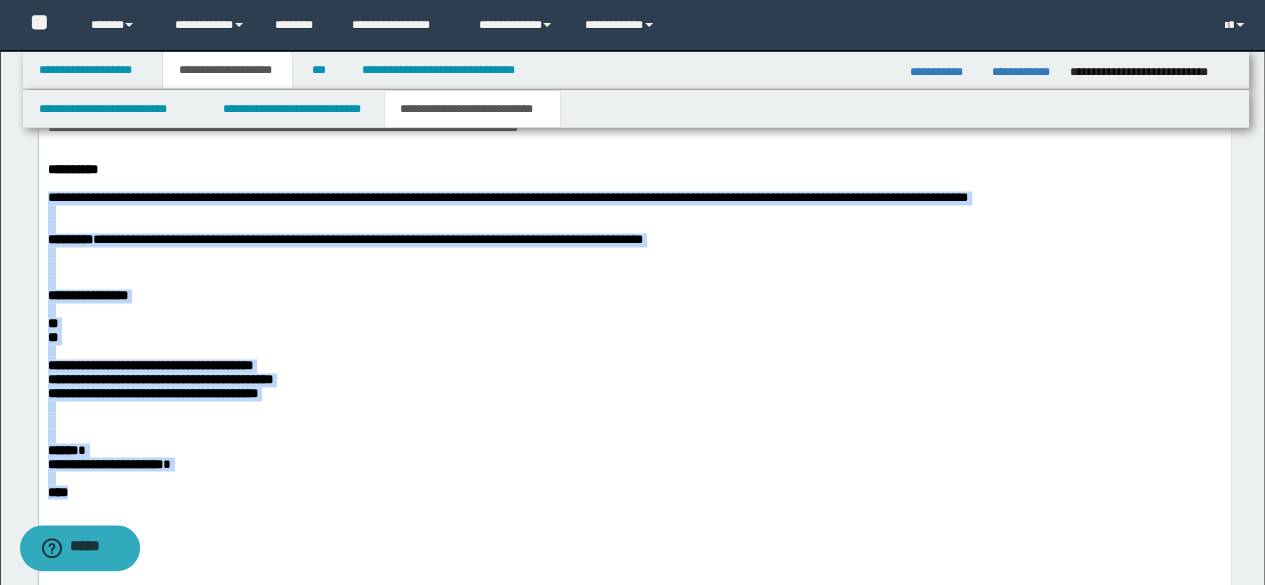 scroll, scrollTop: 1067, scrollLeft: 0, axis: vertical 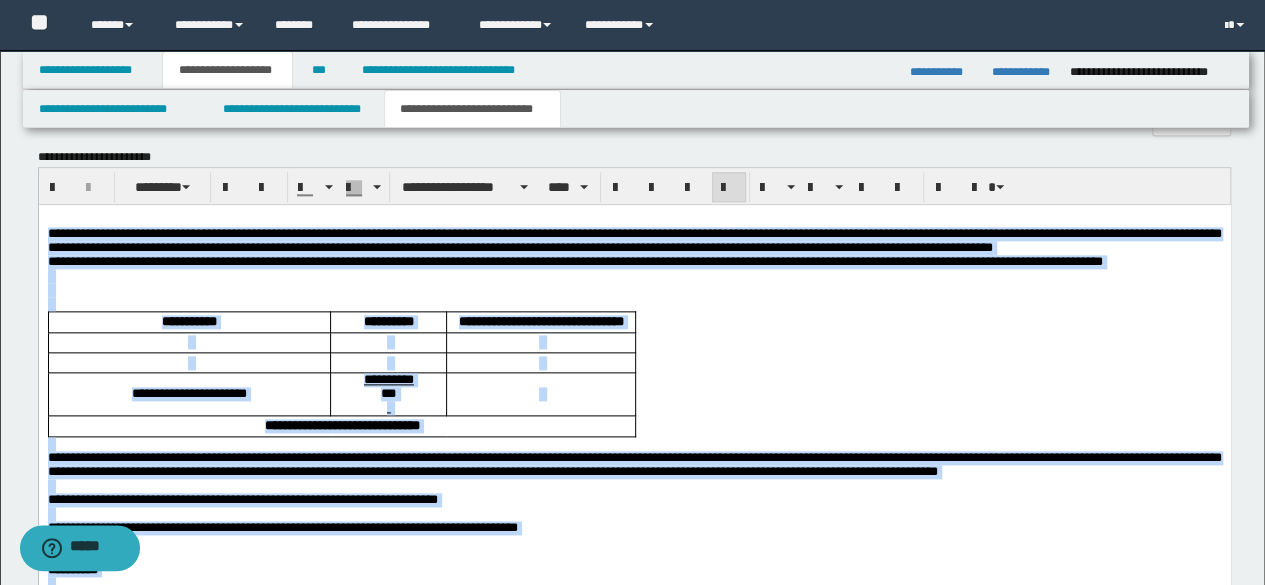 drag, startPoint x: 130, startPoint y: 1005, endPoint x: 43, endPoint y: 229, distance: 780.8617 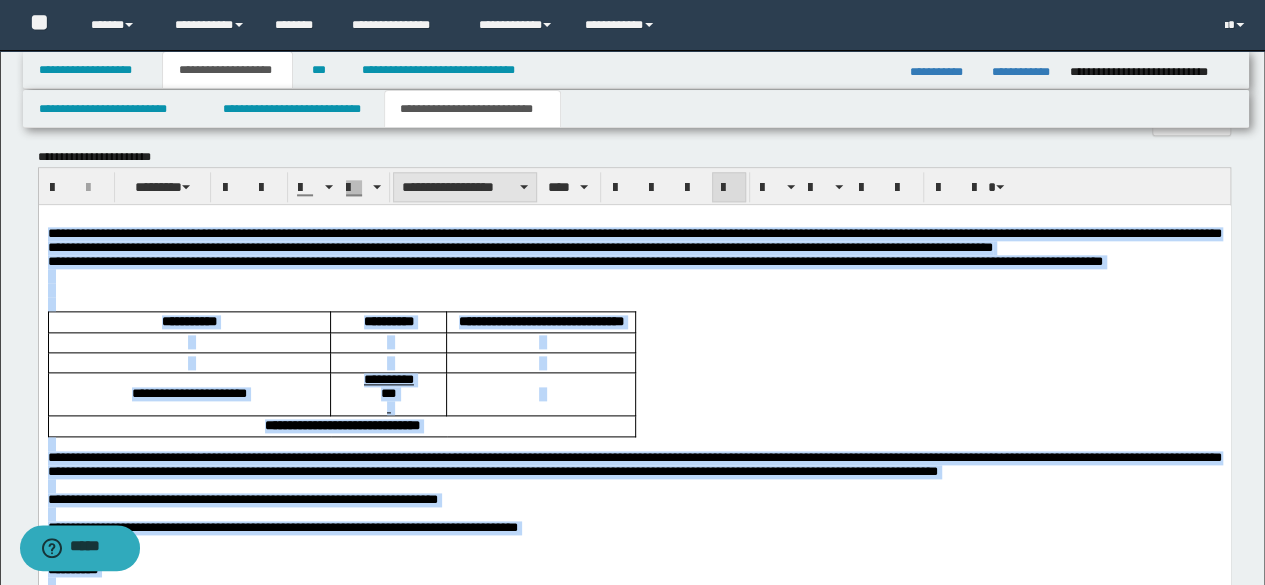 click on "**********" at bounding box center [465, 187] 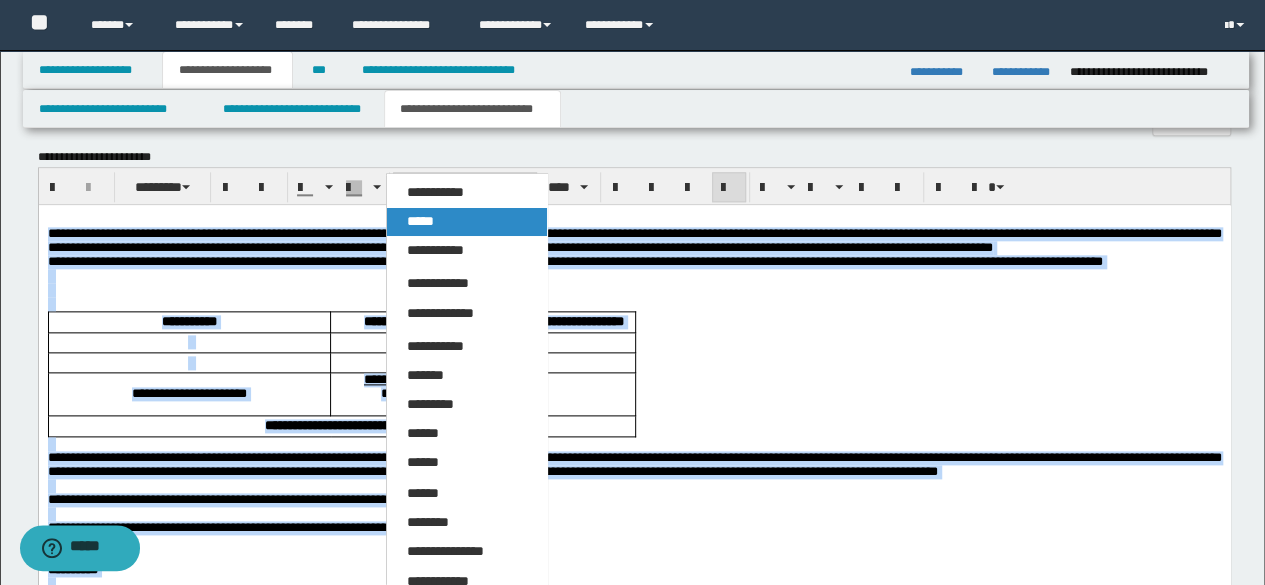 click on "*****" at bounding box center [420, 221] 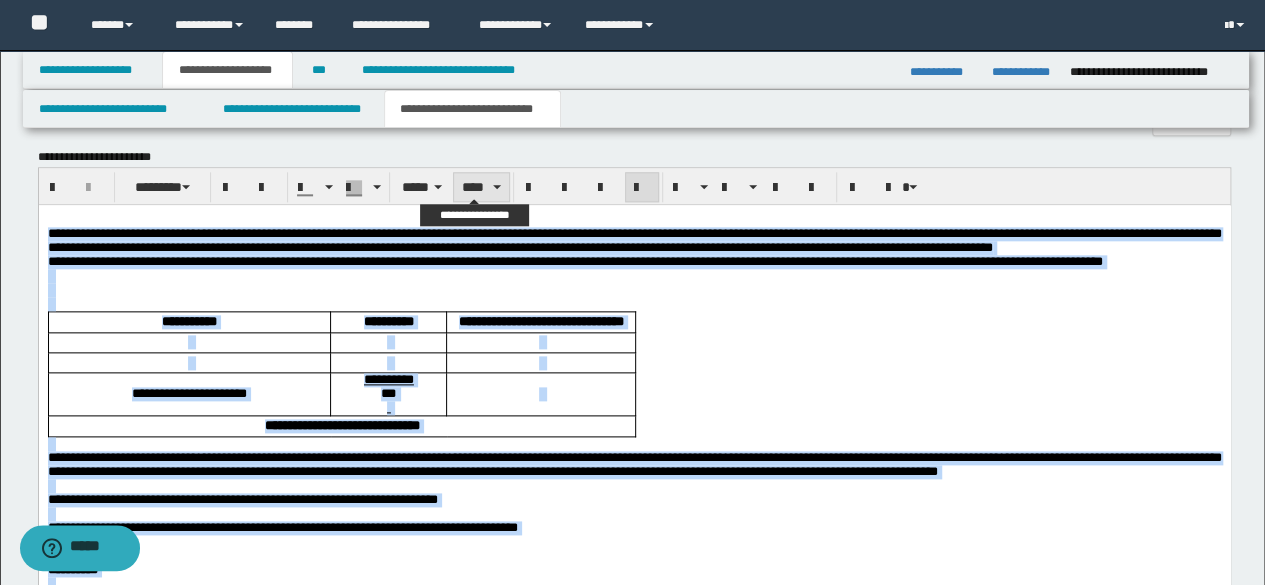 click on "****" at bounding box center (481, 187) 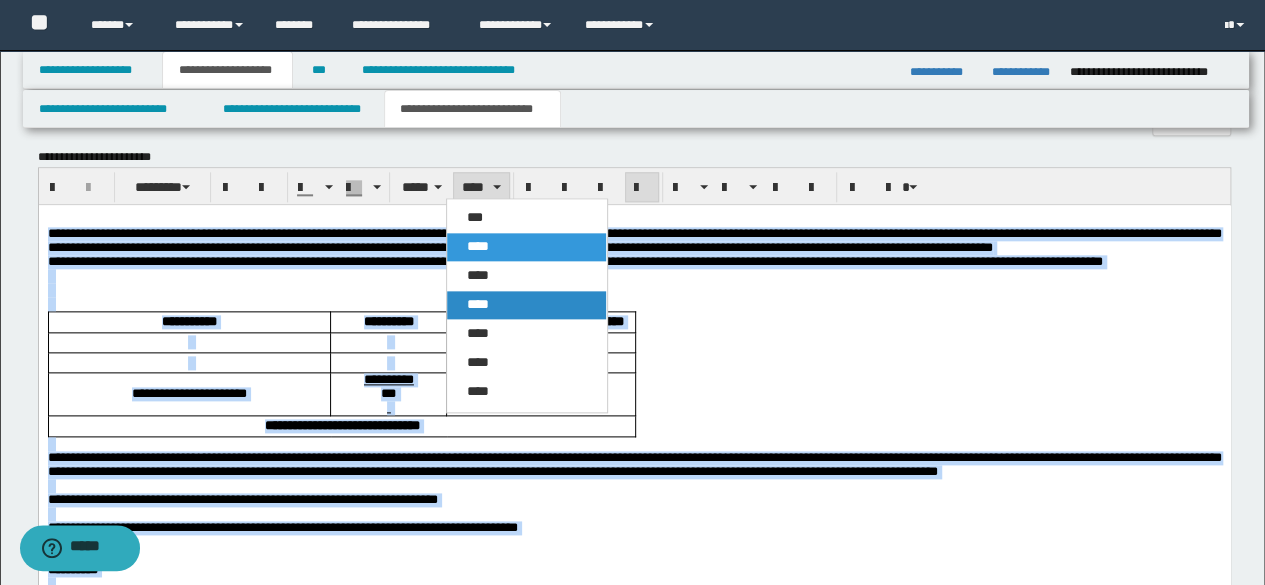 click on "****" at bounding box center (526, 305) 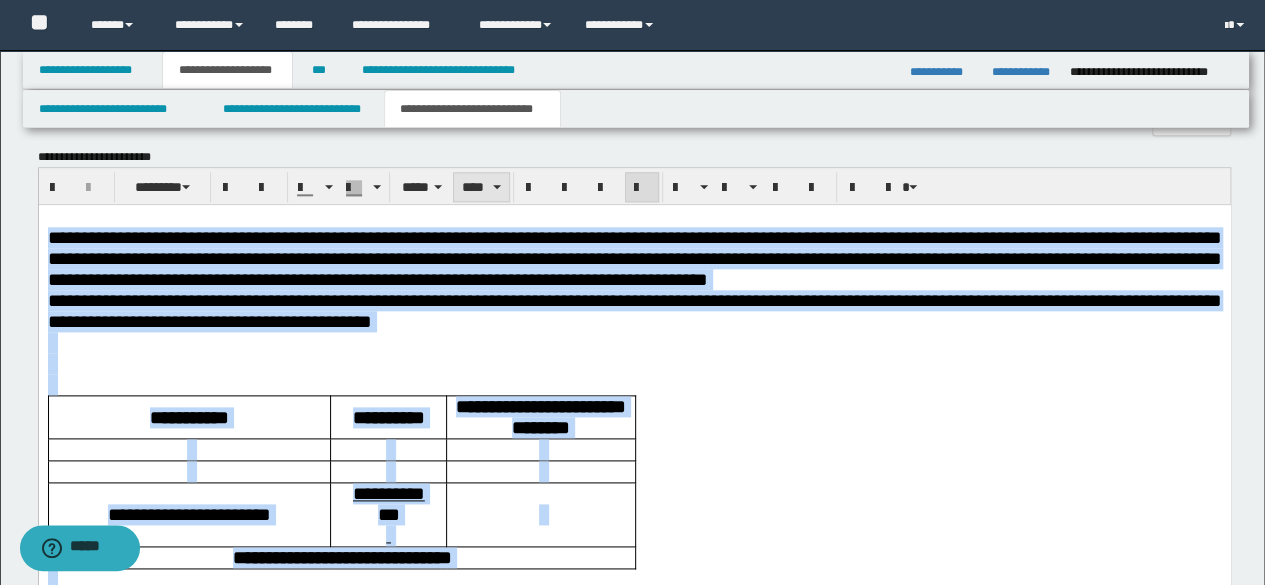 click on "****" at bounding box center (481, 187) 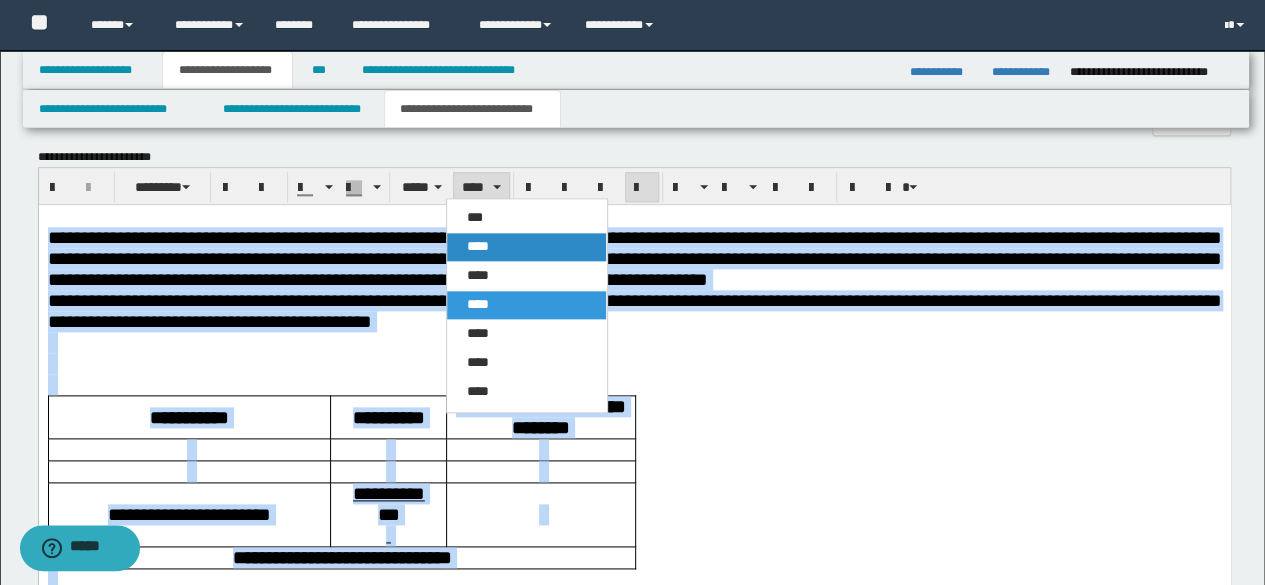 click on "****" at bounding box center [526, 247] 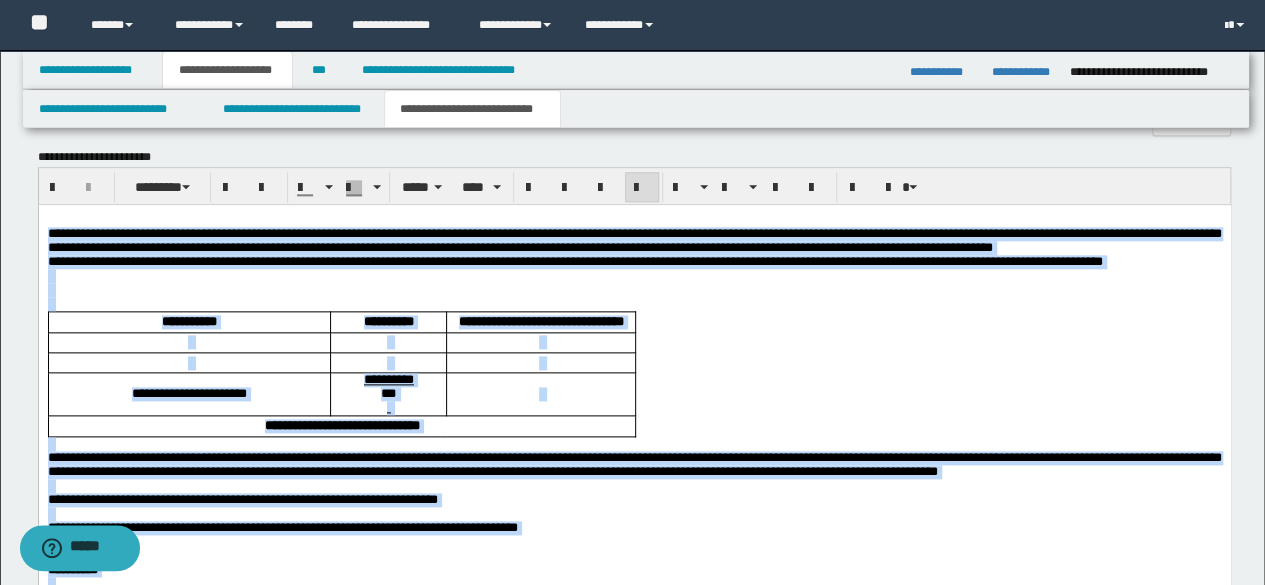 click on "**********" at bounding box center [574, 260] 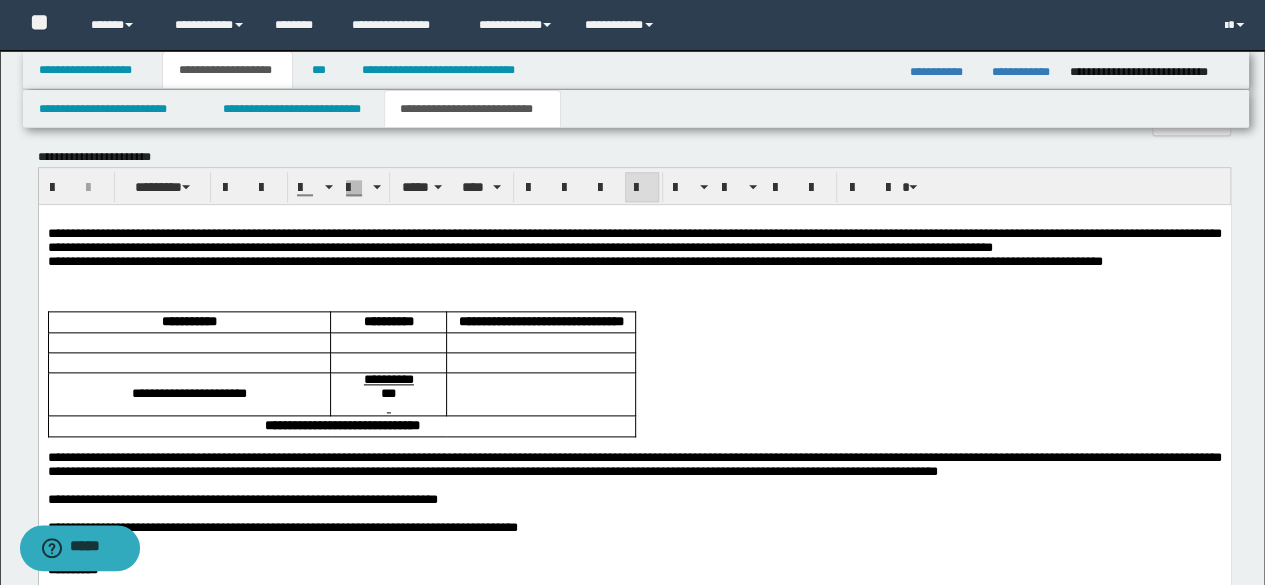 click on "**********" at bounding box center (634, 239) 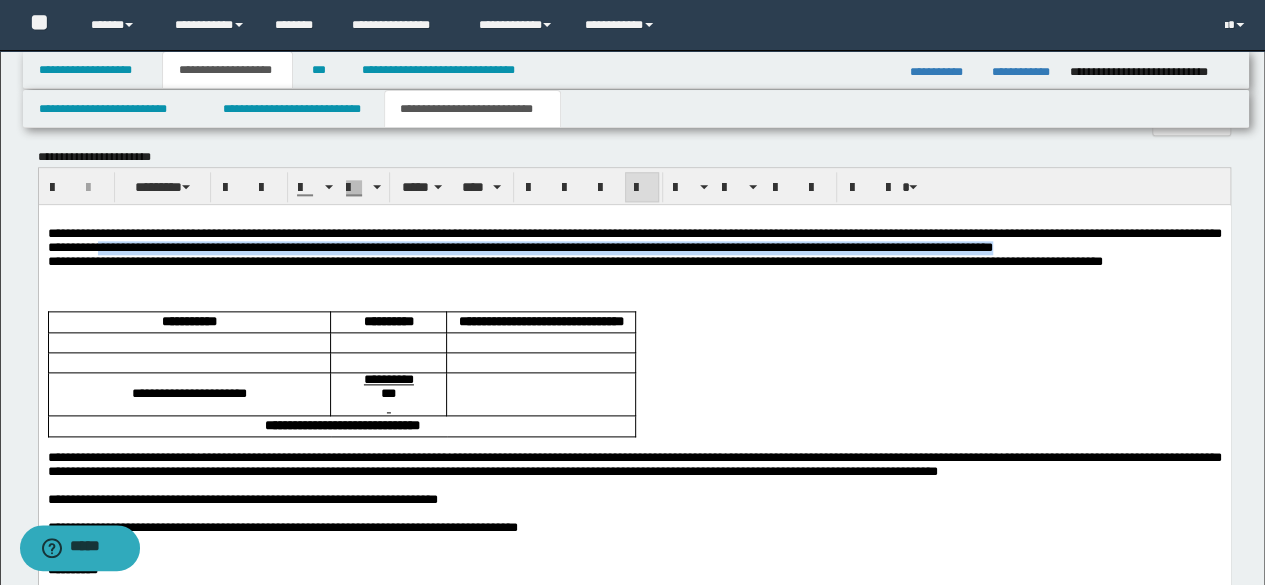 click on "**********" at bounding box center [634, 240] 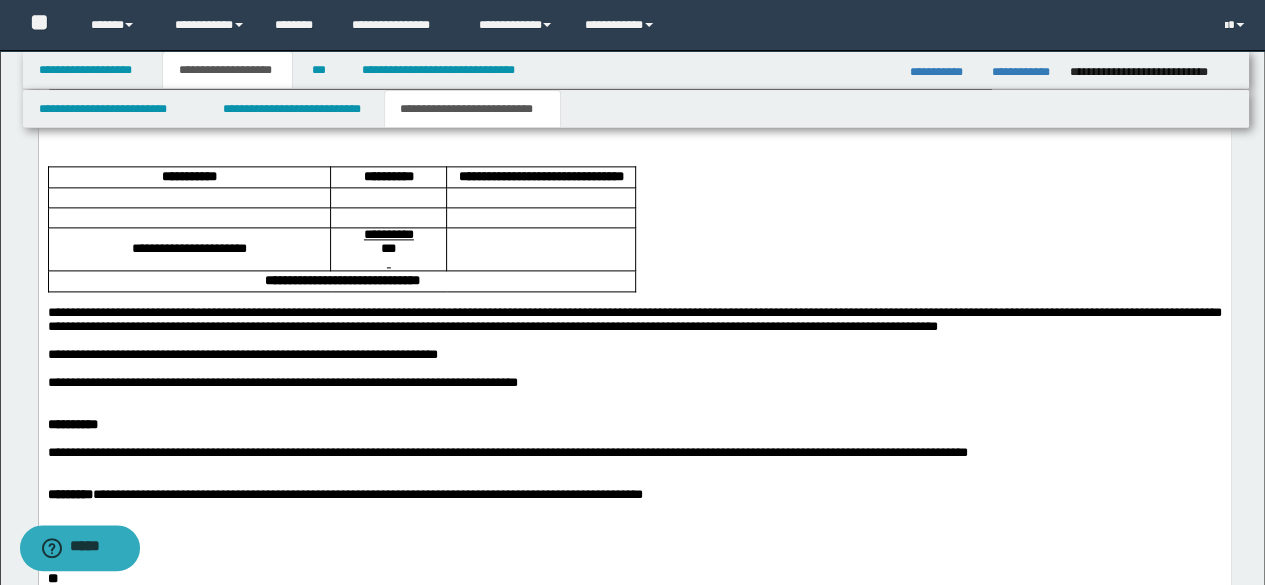 scroll, scrollTop: 1367, scrollLeft: 0, axis: vertical 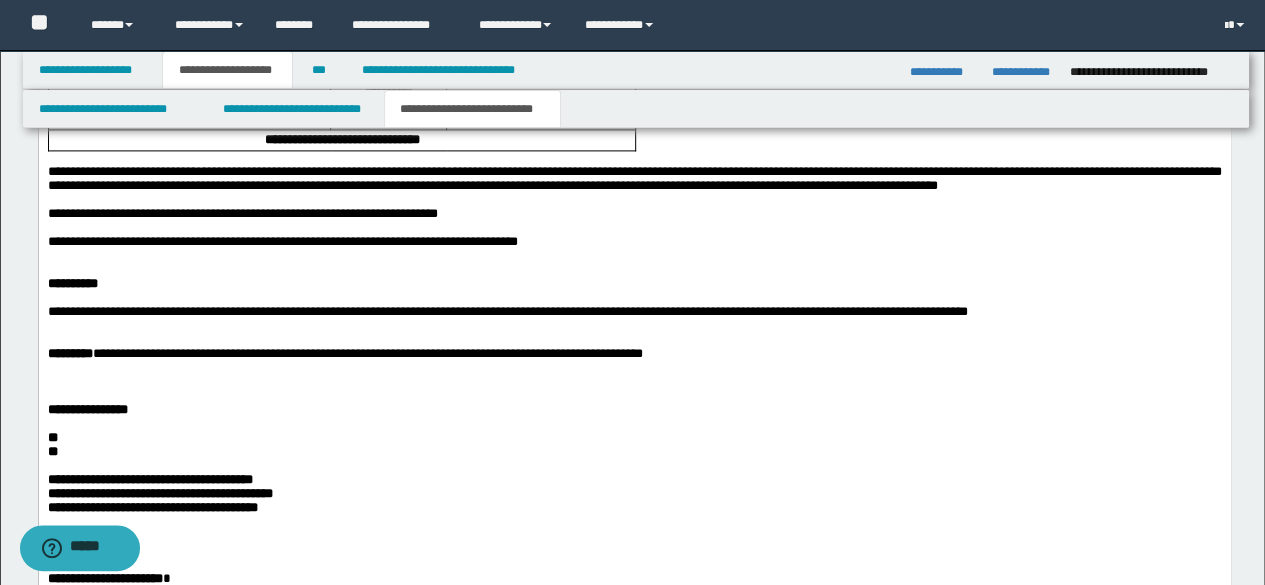 click on "**********" at bounding box center (242, 213) 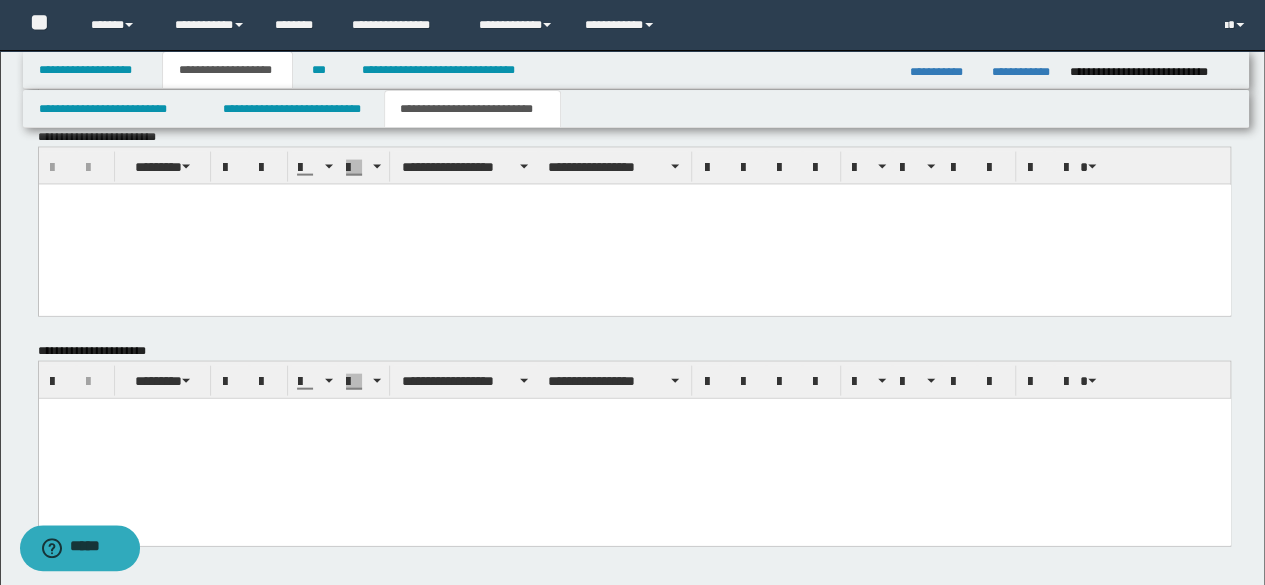 scroll, scrollTop: 2186, scrollLeft: 0, axis: vertical 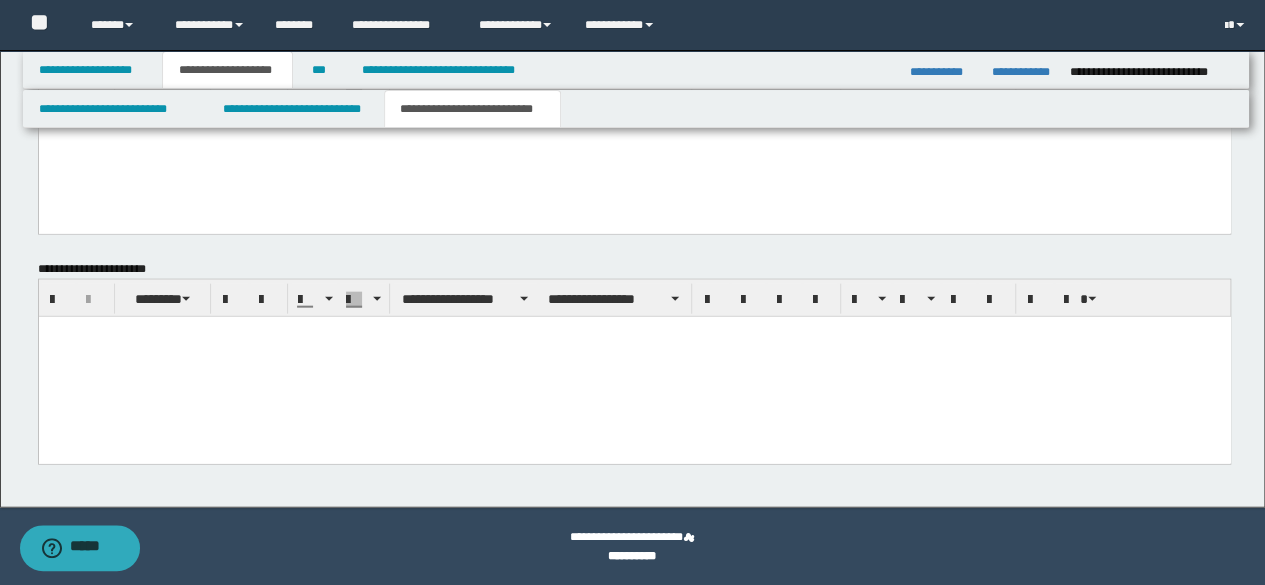 click at bounding box center (634, 364) 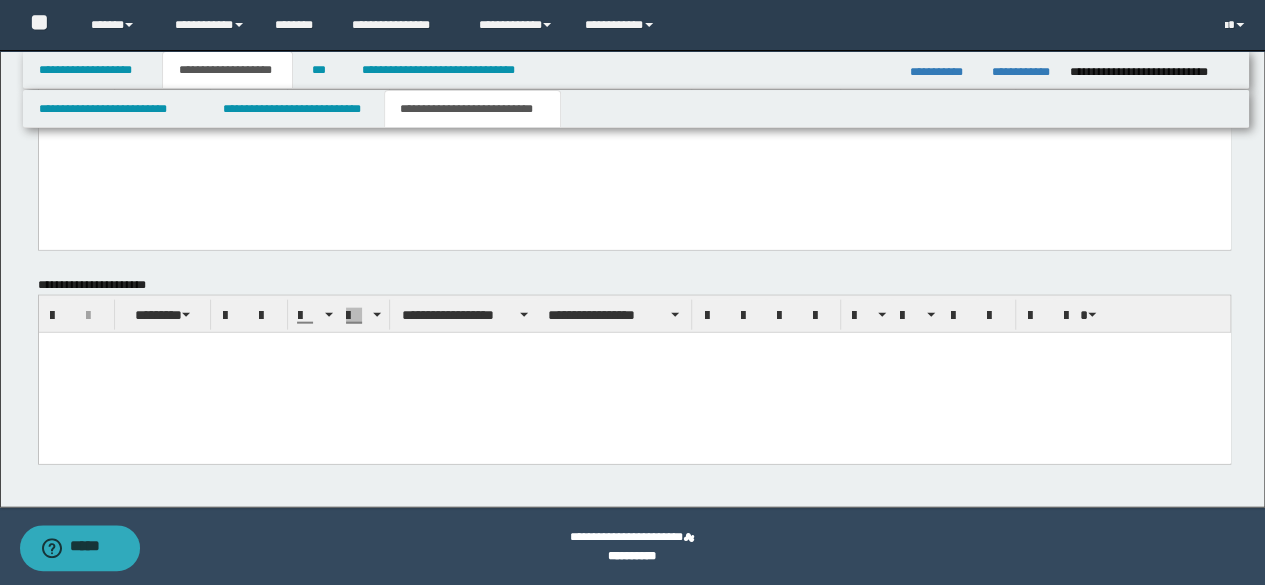 scroll, scrollTop: 2186, scrollLeft: 0, axis: vertical 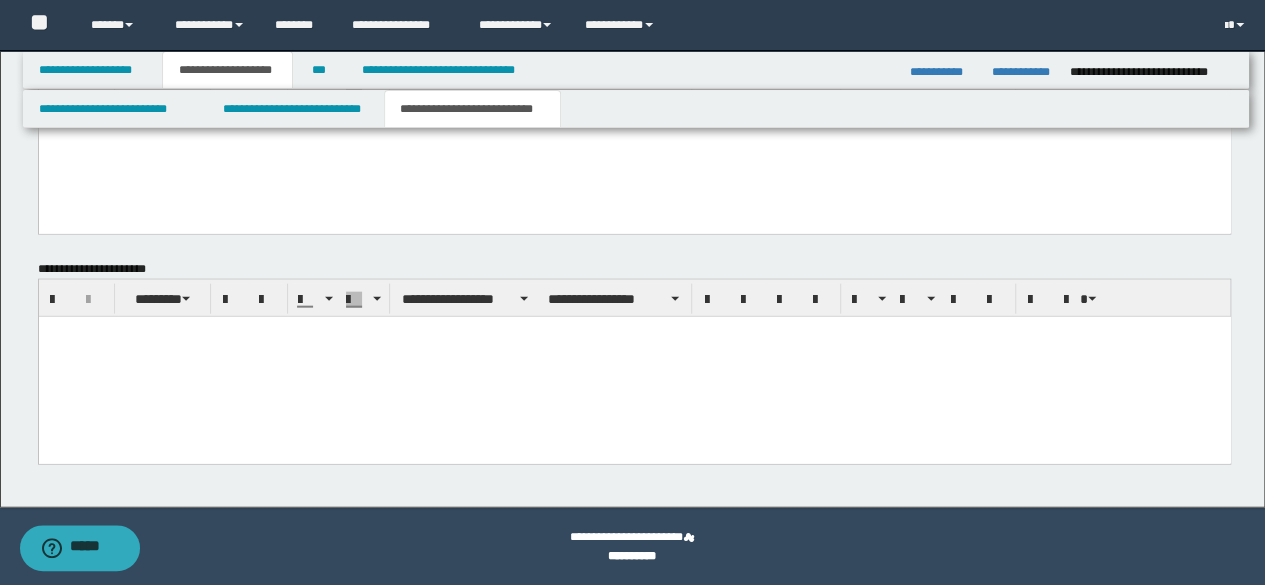 paste 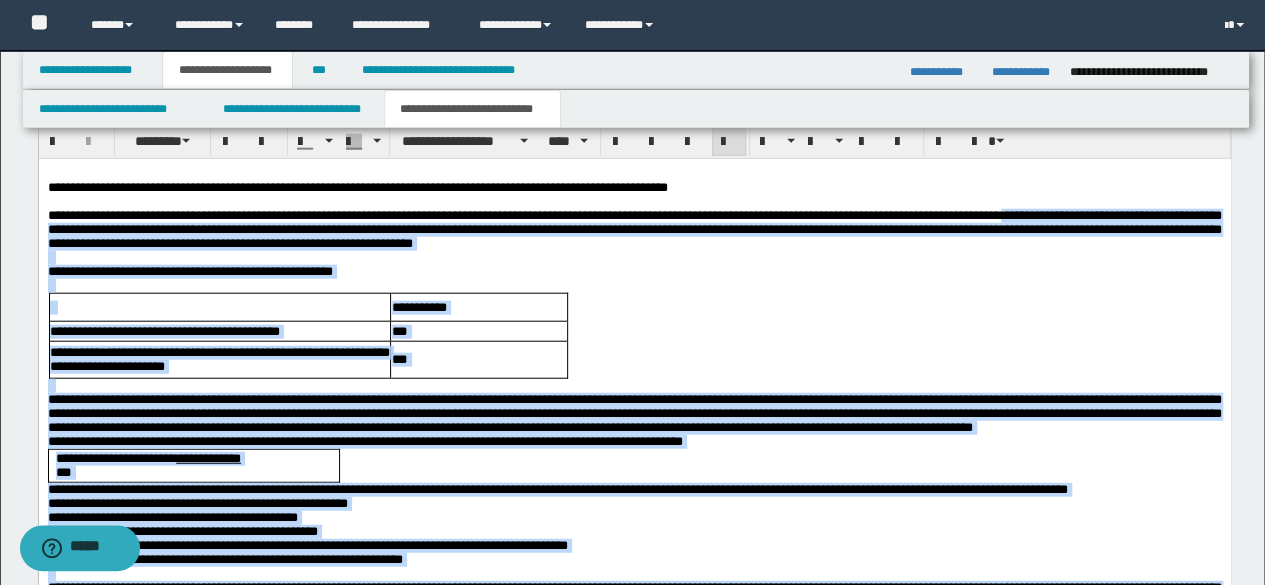 scroll, scrollTop: 2286, scrollLeft: 0, axis: vertical 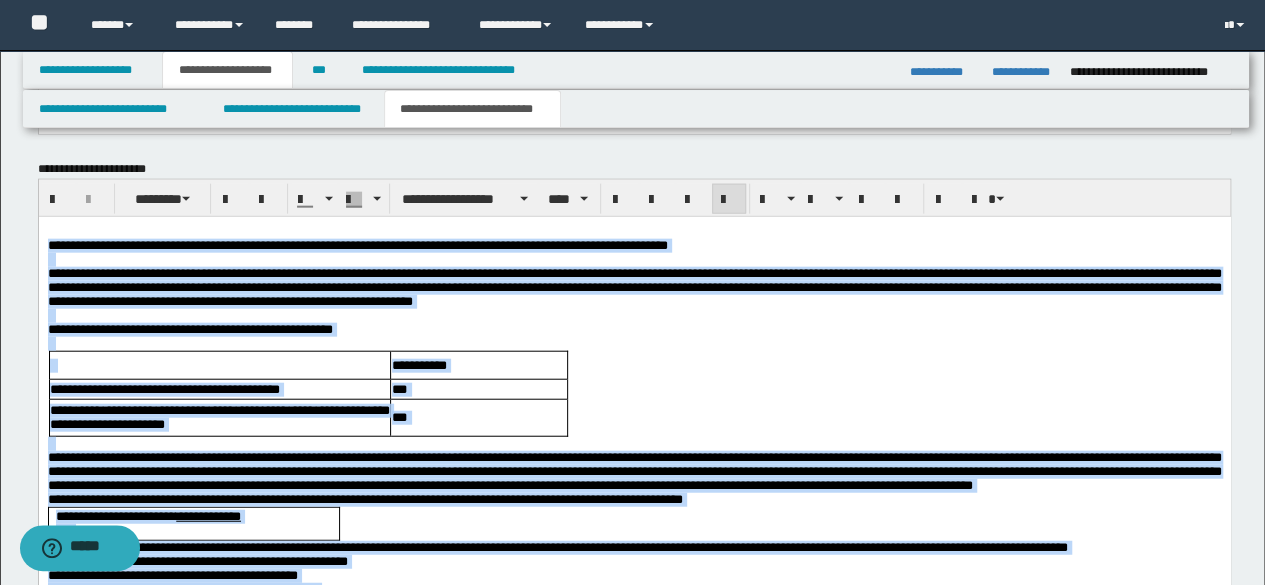 drag, startPoint x: 412, startPoint y: 1136, endPoint x: 7, endPoint y: 249, distance: 975.0867 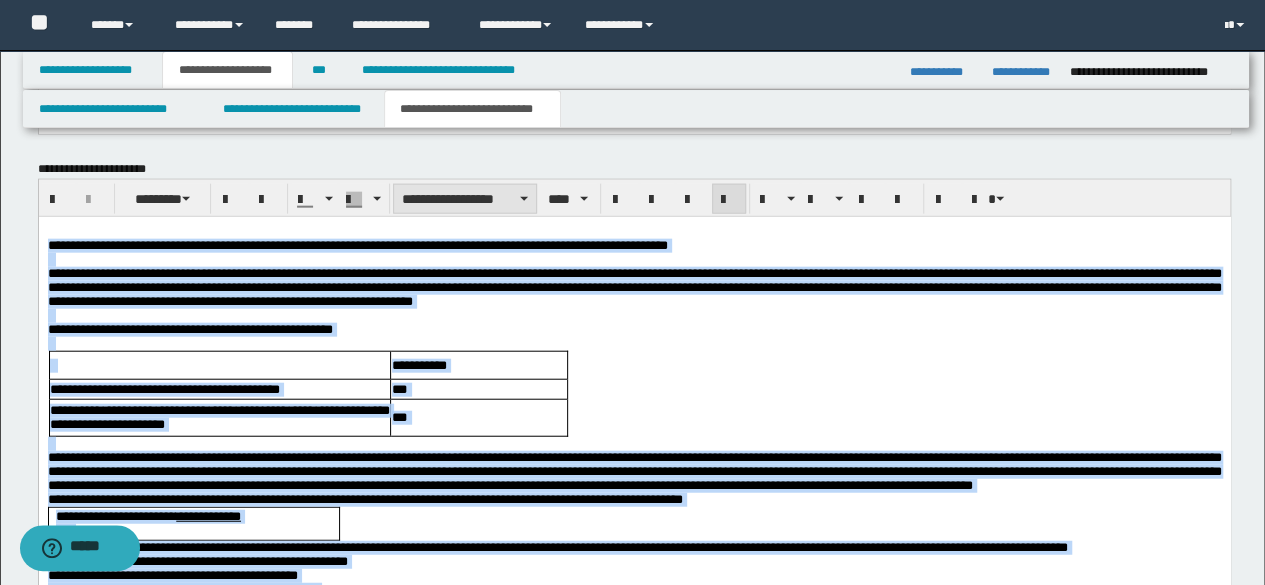 click on "**********" at bounding box center (465, 199) 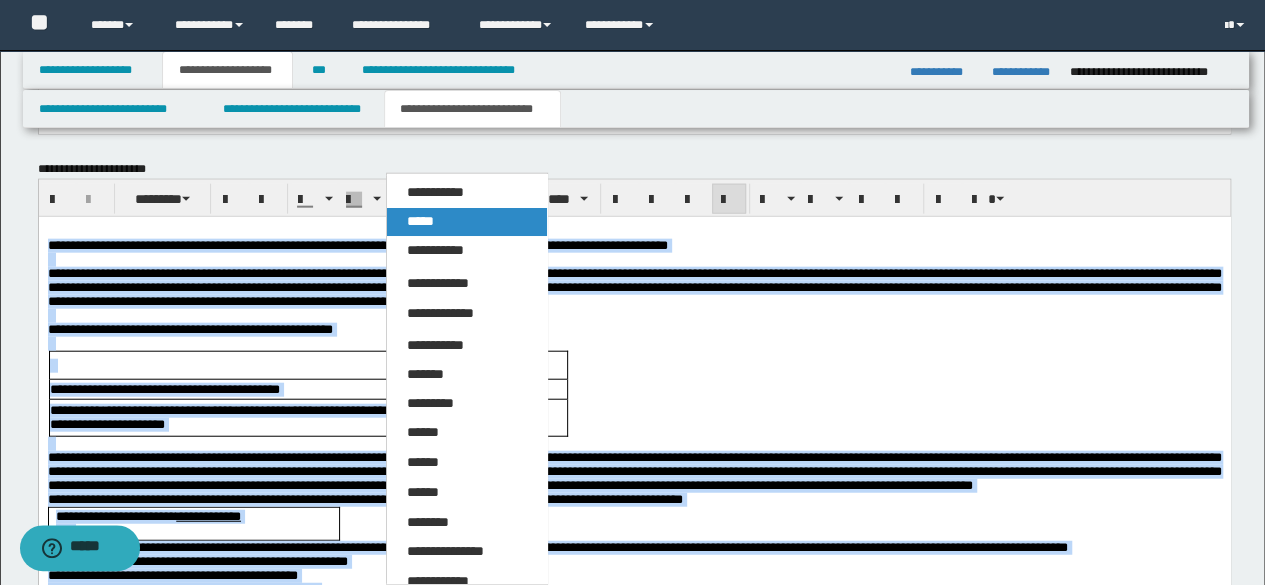 click on "*****" at bounding box center [466, 222] 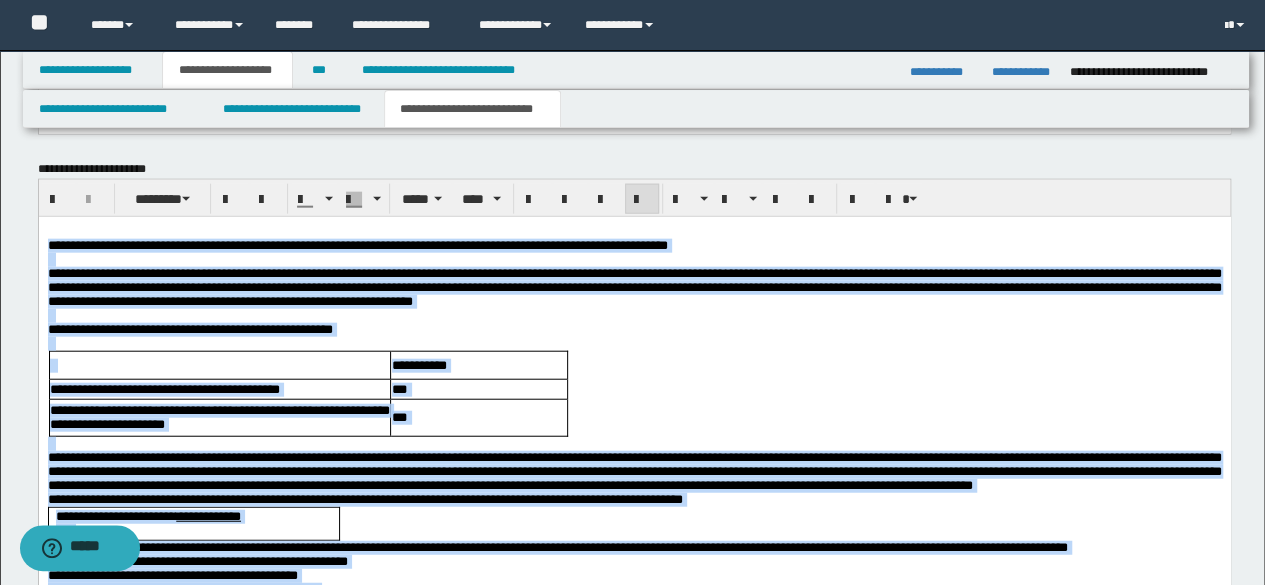 click on "**********" at bounding box center [634, 330] 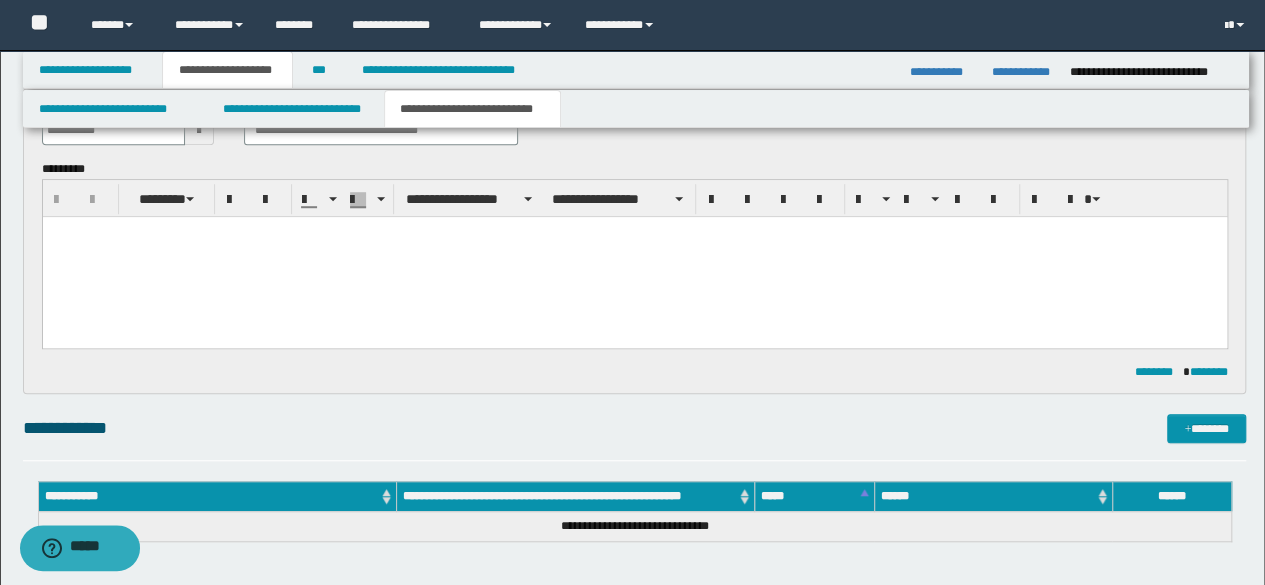 scroll, scrollTop: 286, scrollLeft: 0, axis: vertical 